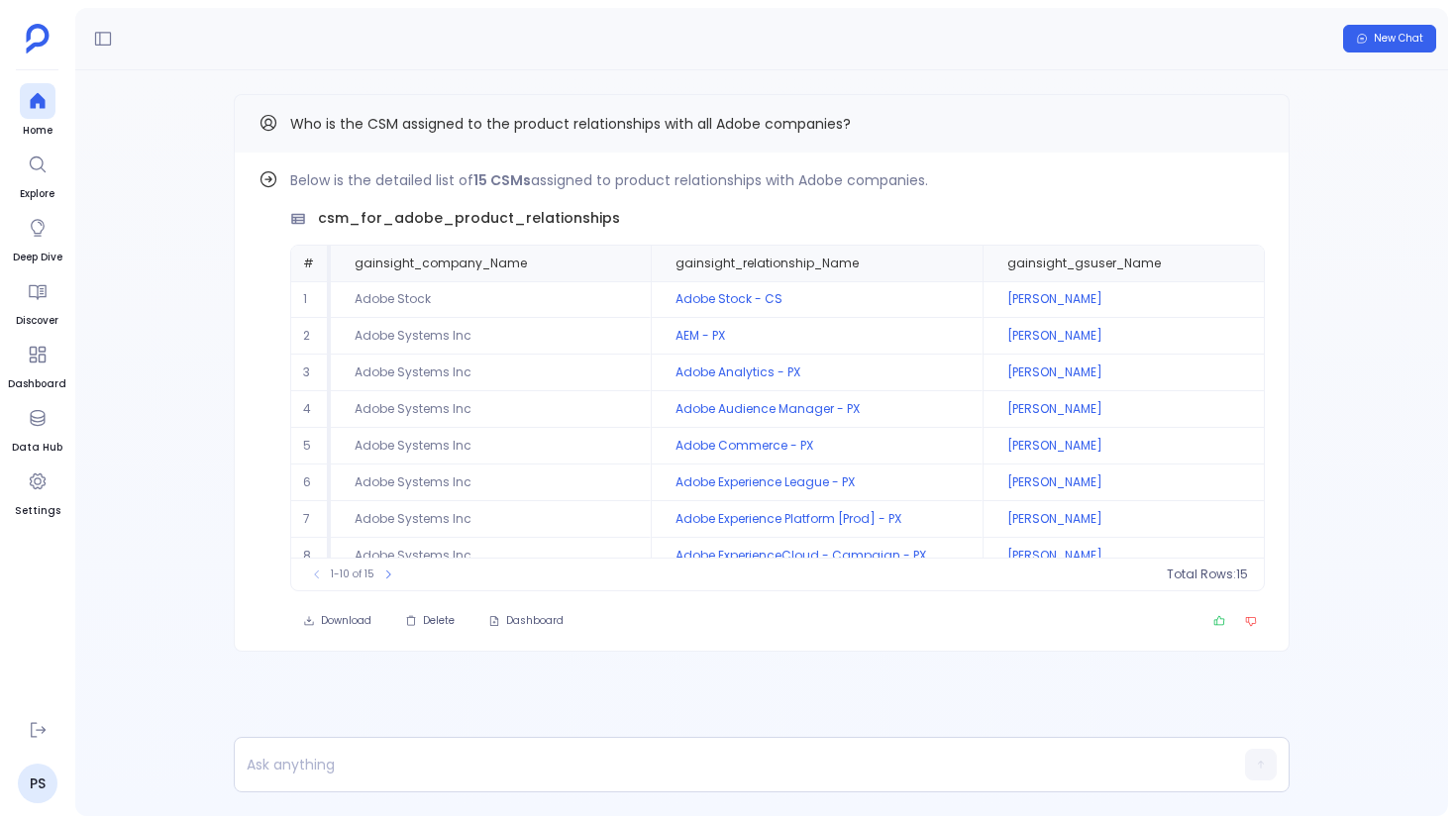 scroll, scrollTop: 0, scrollLeft: 0, axis: both 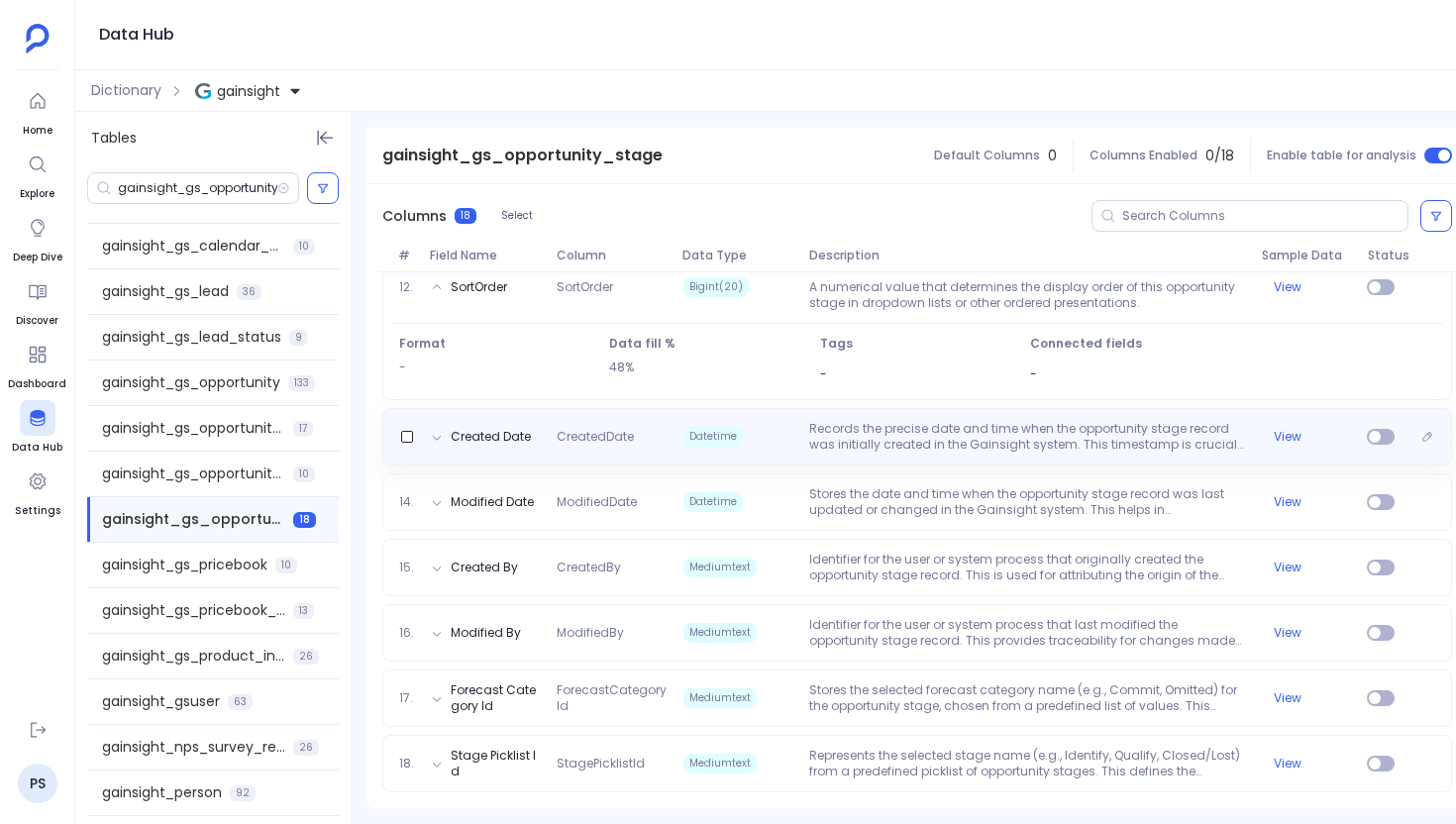 click on "Created Date CreatedDate Datetime Records the precise date and time when the opportunity stage record was initially created in the Gainsight system. This timestamp is crucial for auditing and tracking the history of stage configurations. View" at bounding box center (917, 437) 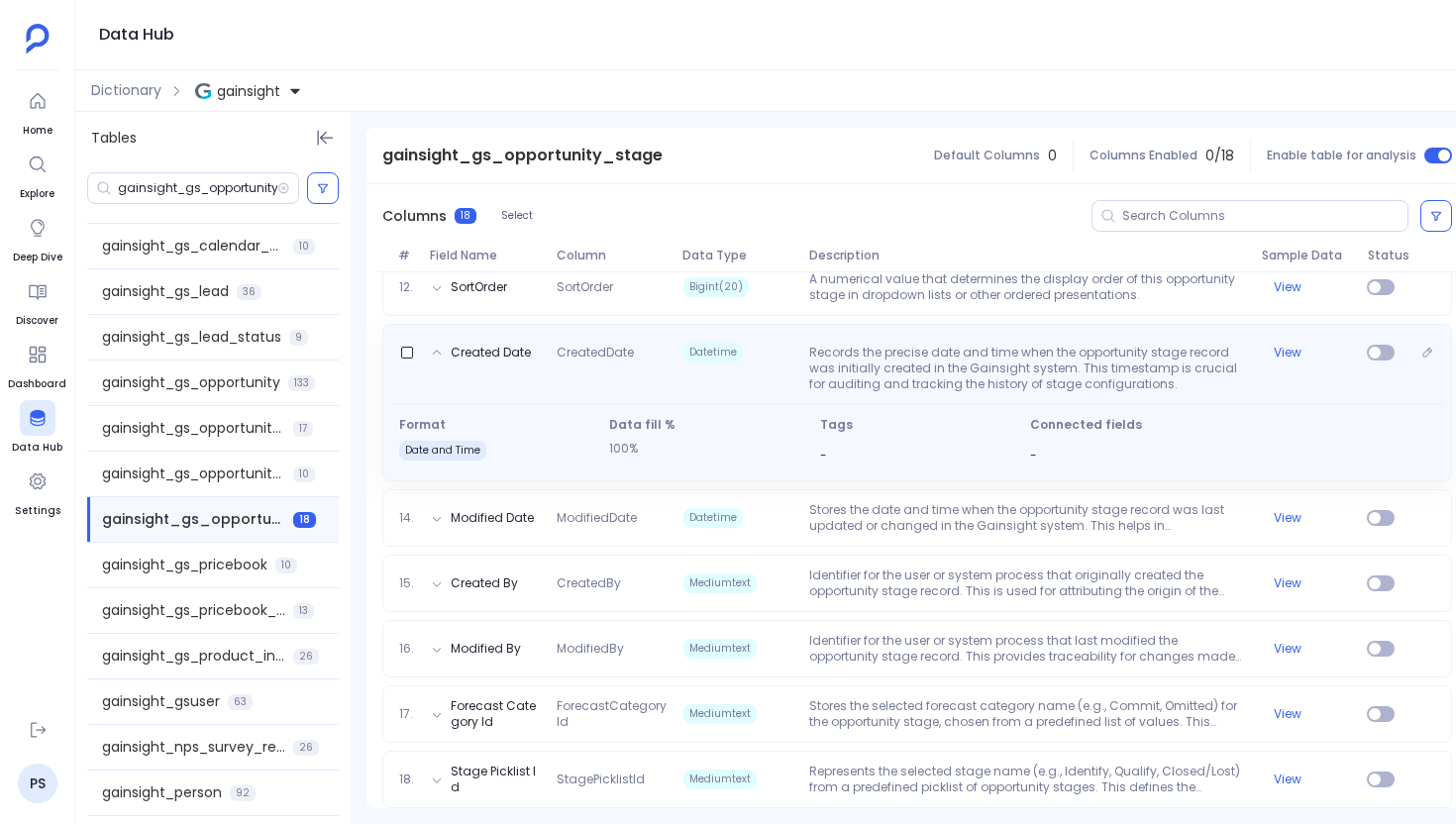 click on "Format Date and Time" at bounding box center (496, 443) 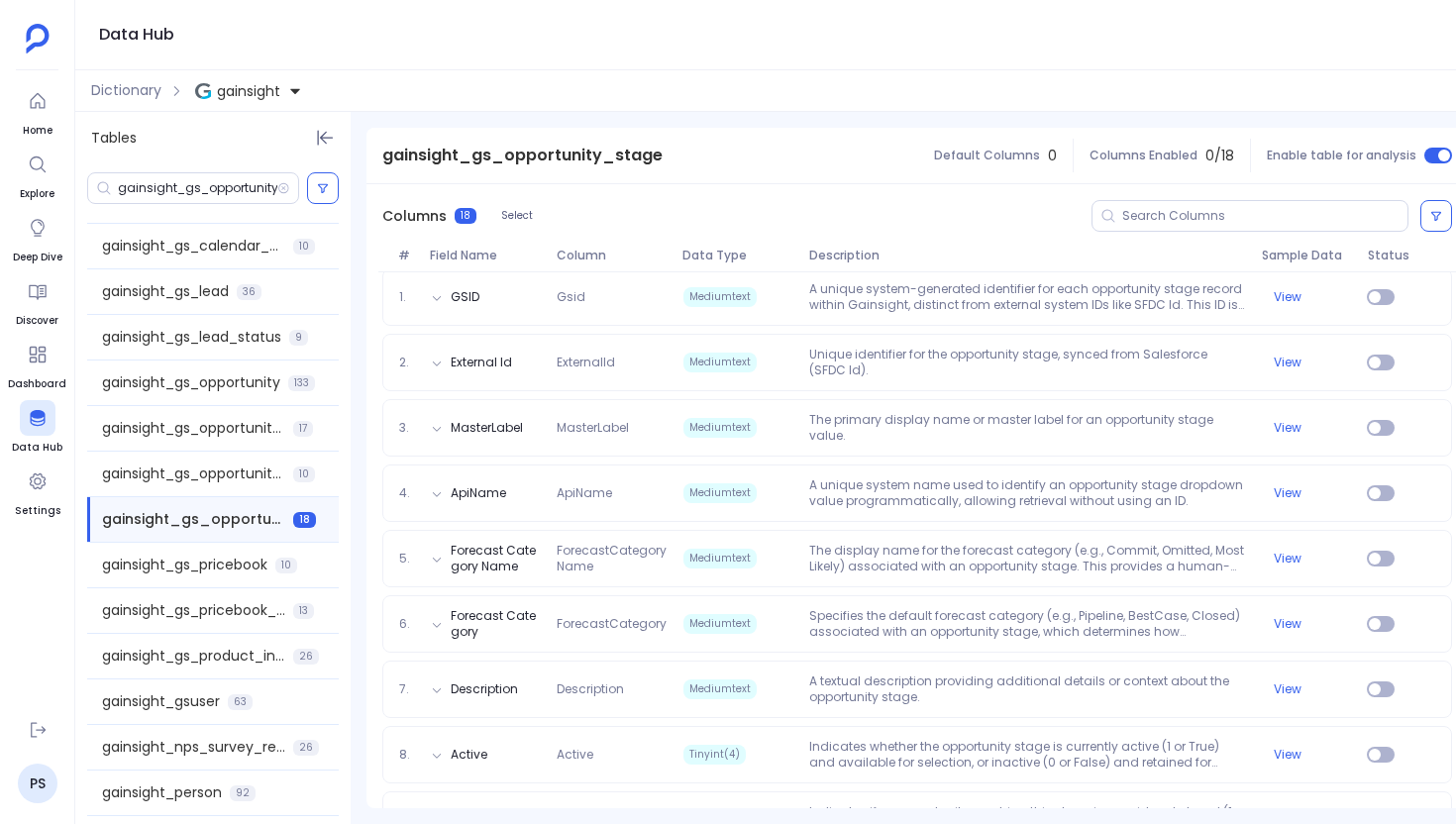 scroll, scrollTop: 413, scrollLeft: 0, axis: vertical 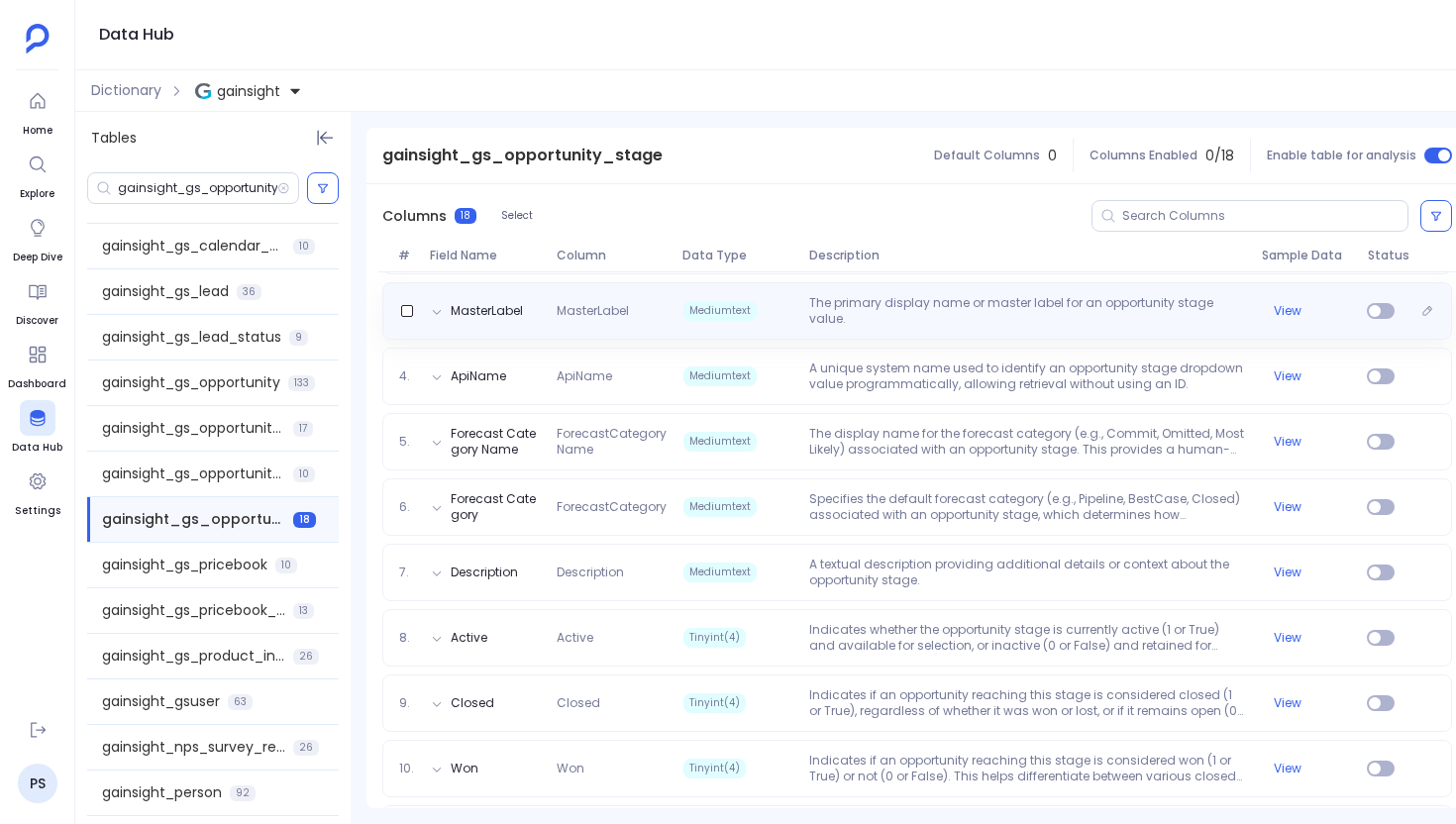 click on "MasterLabel MasterLabel Mediumtext The primary display name or master label for an opportunity stage value. View" at bounding box center [917, 311] 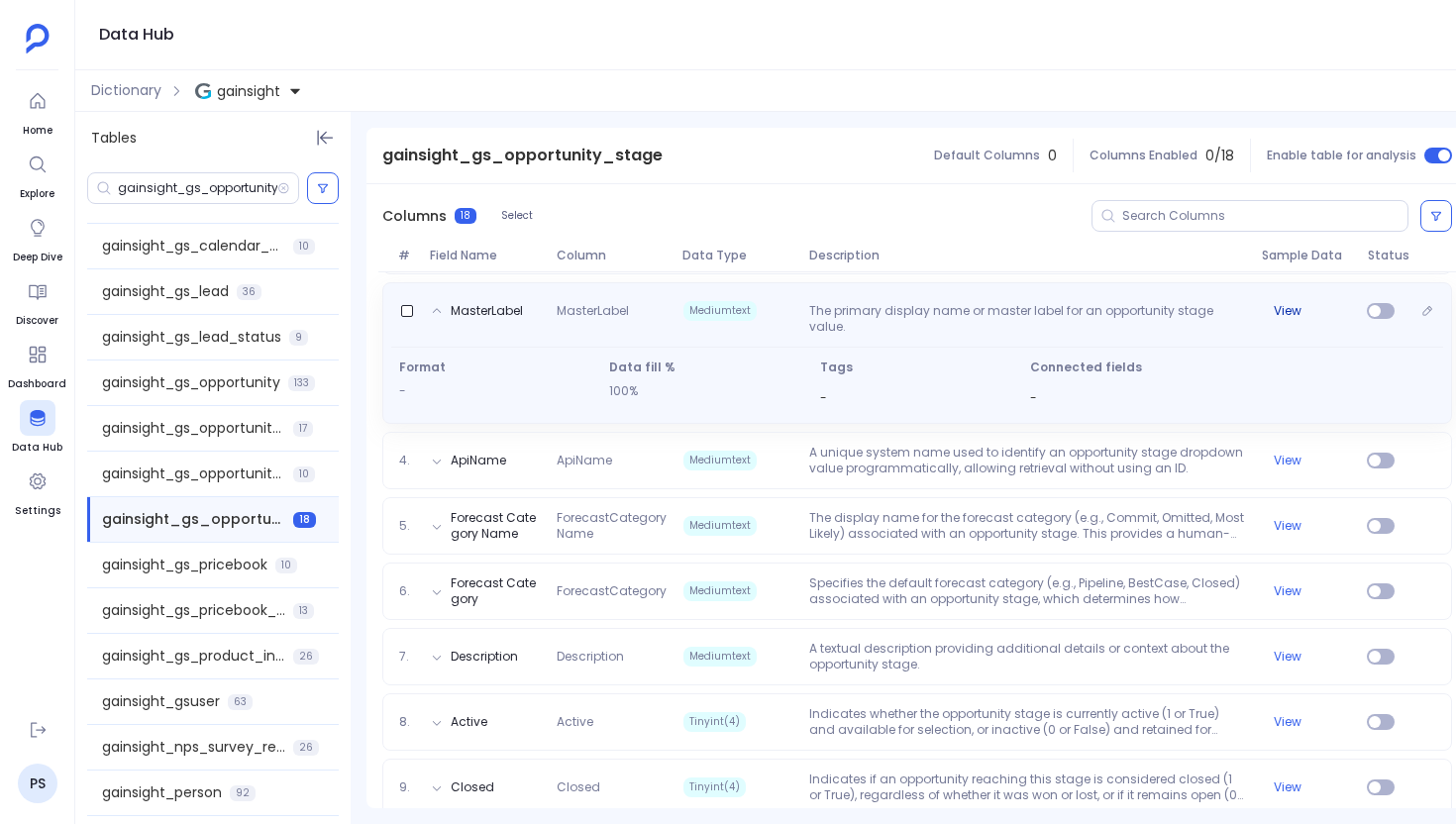 click on "View" at bounding box center [1288, 311] 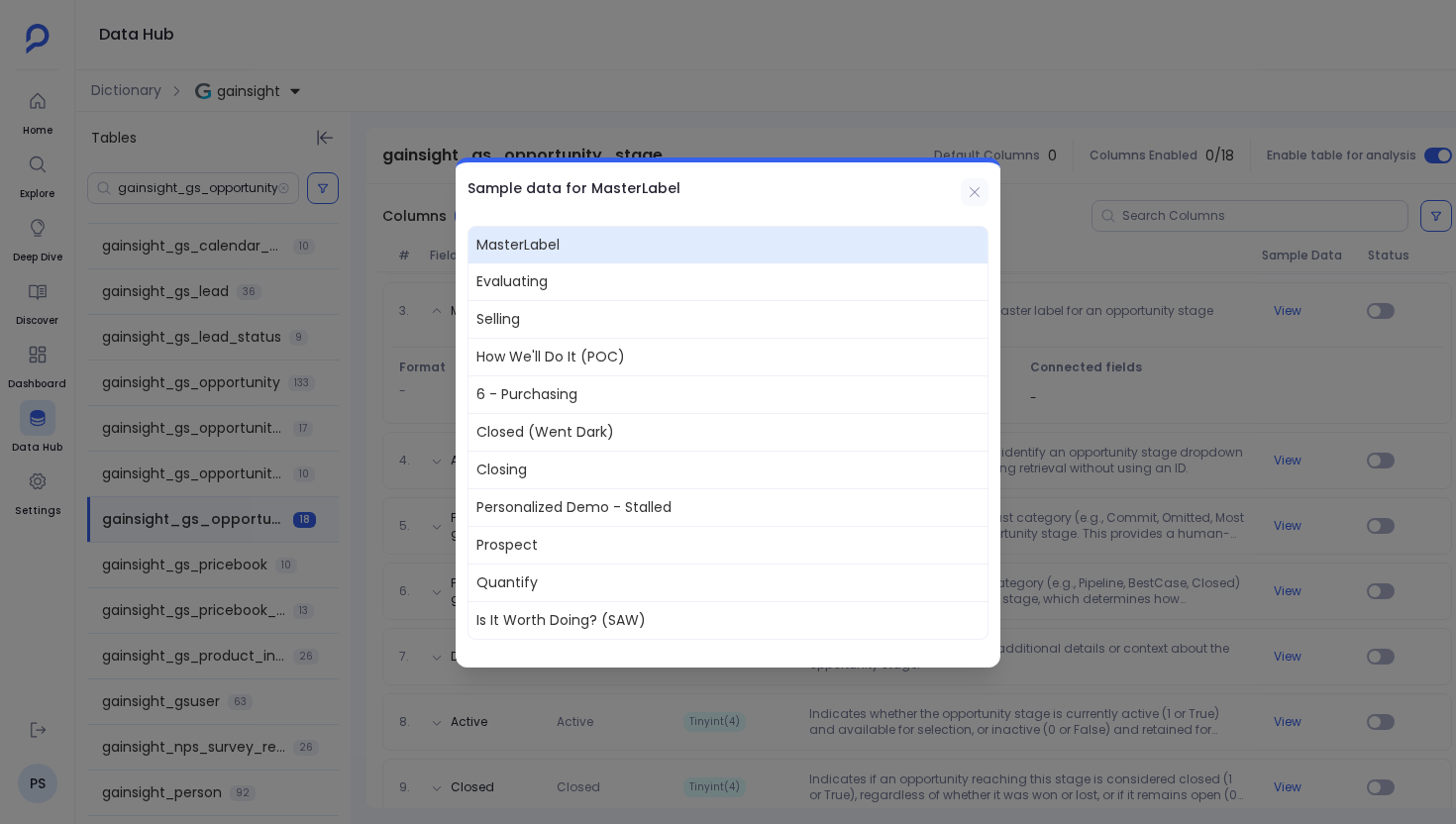 click 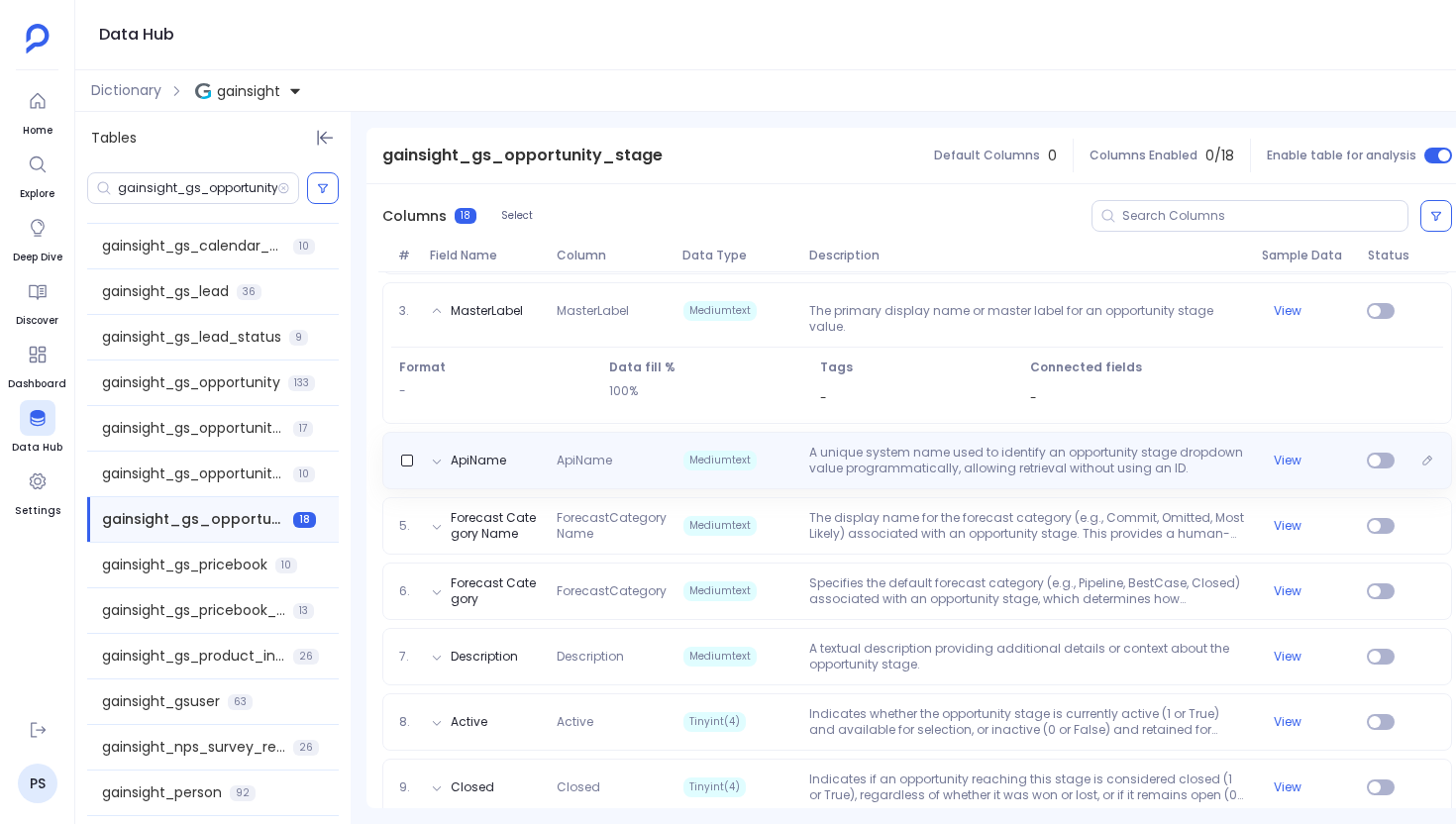 click on "A unique system name used to identify an opportunity stage dropdown value programmatically, allowing retrieval without using an ID." at bounding box center [1027, 461] 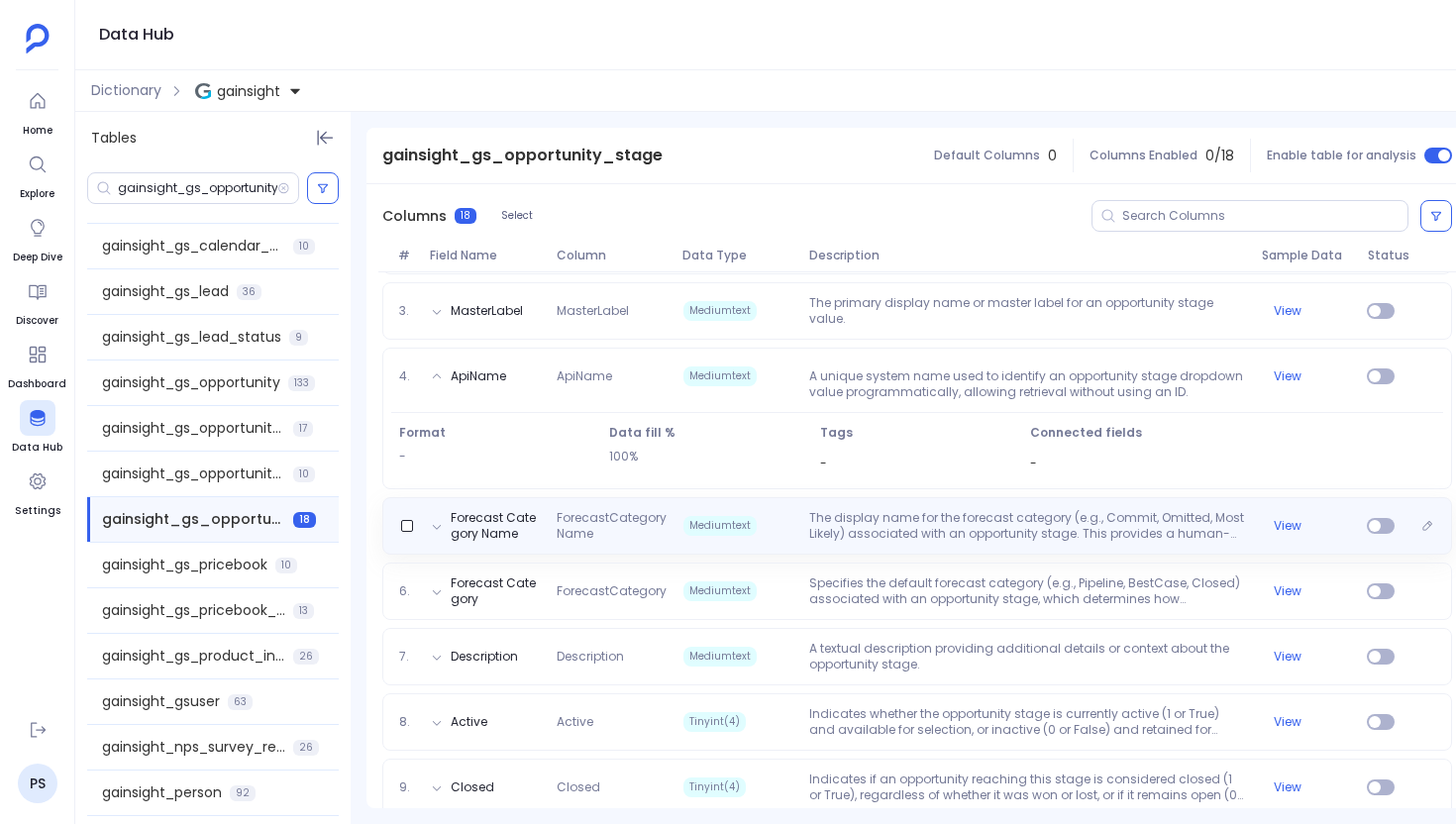 click on "The display name for the forecast category (e.g., Commit, Omitted, Most Likely) associated with an opportunity stage. This provides a human-readable classification used in sales forecasting and reporting." at bounding box center [1027, 526] 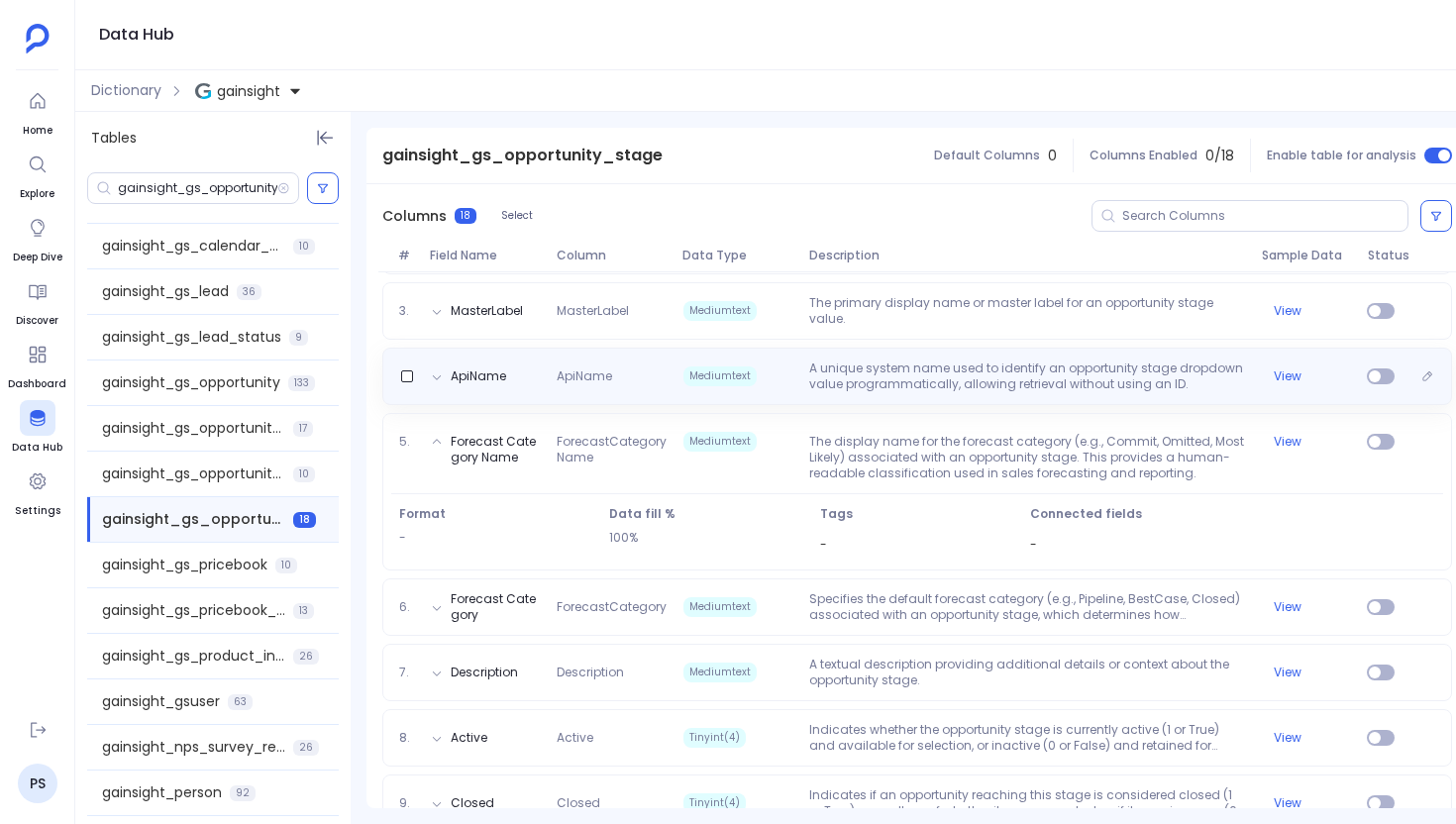 click on "A unique system name used to identify an opportunity stage dropdown value programmatically, allowing retrieval without using an ID." at bounding box center [1027, 376] 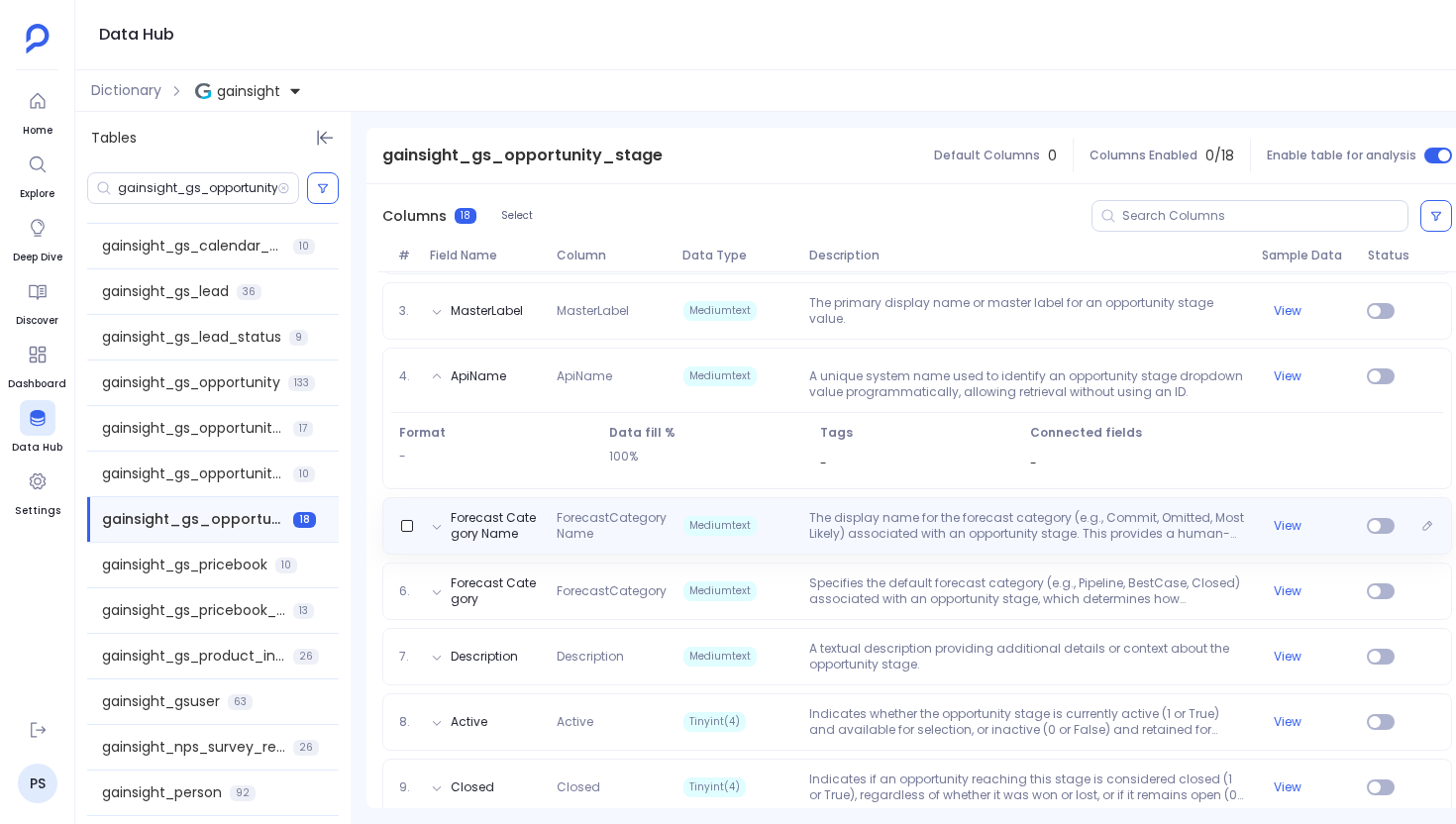 click on "The display name for the forecast category (e.g., Commit, Omitted, Most Likely) associated with an opportunity stage. This provides a human-readable classification used in sales forecasting and reporting." at bounding box center (1027, 526) 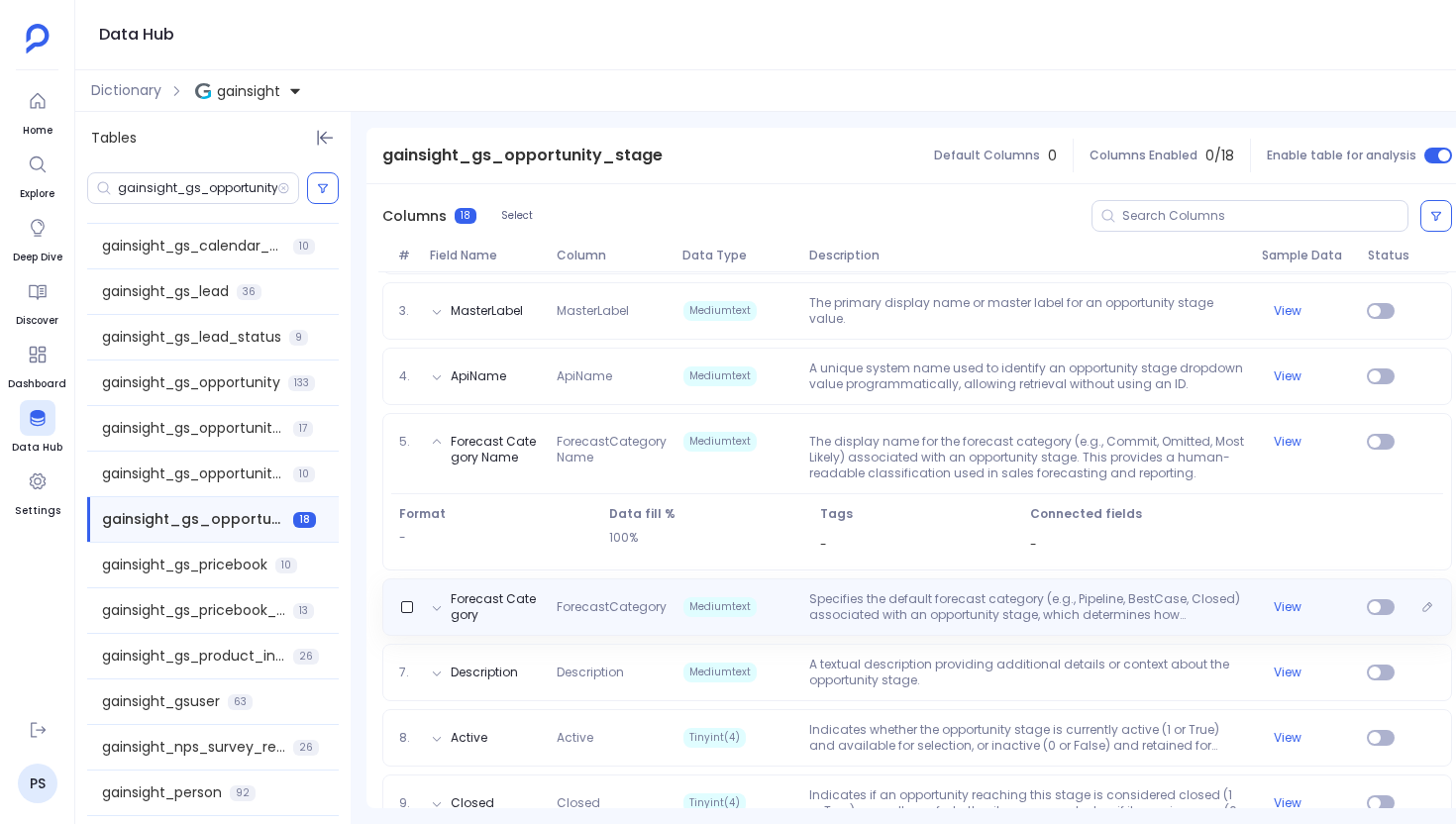click on "Forecast Category ForecastCategory Mediumtext Specifies the default forecast category (e.g., Pipeline, BestCase, Closed) associated with an opportunity stage, which determines how opportunities at this stage are tracked and aggregated in sales forecasts. View" at bounding box center (917, 607) 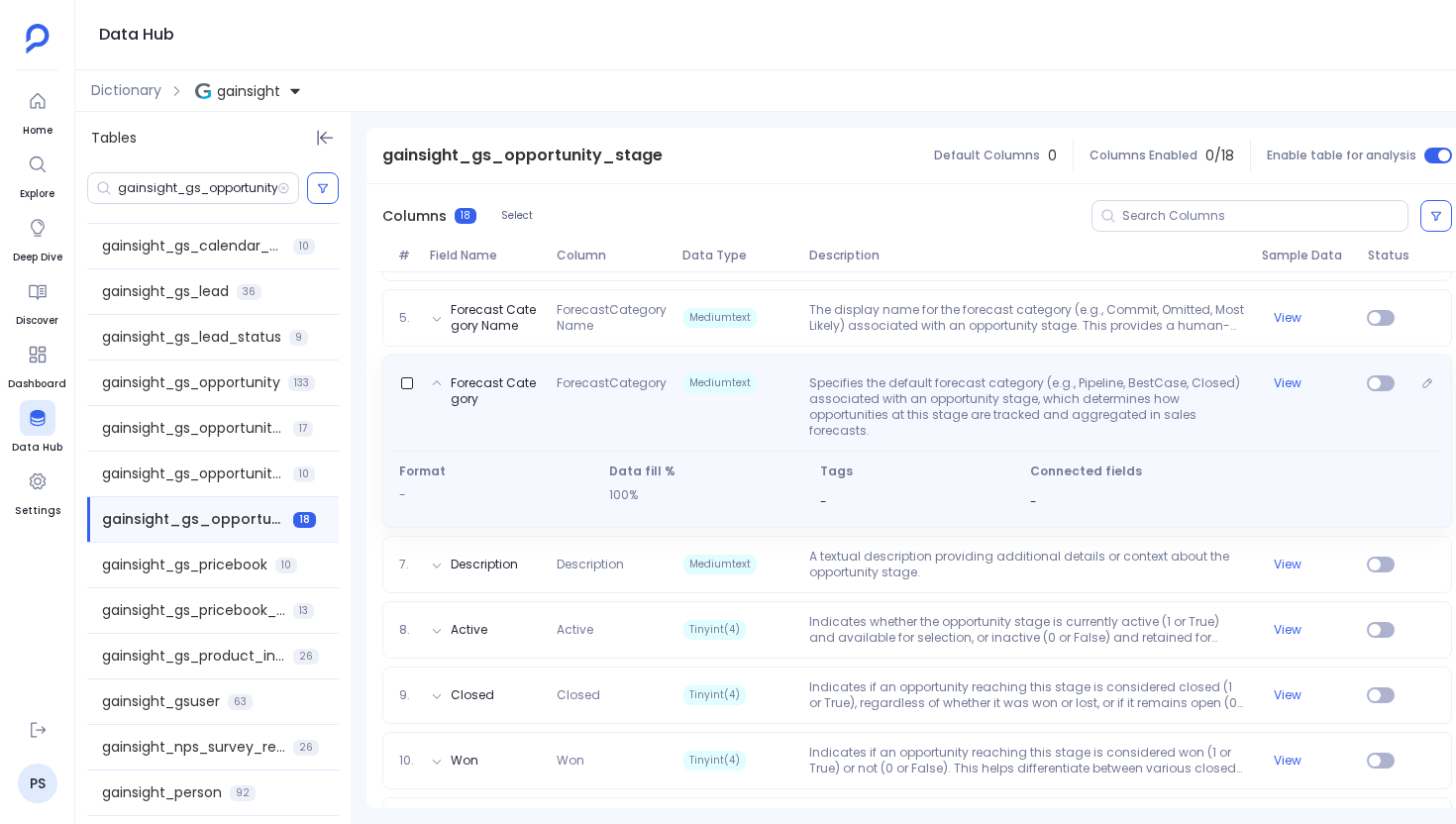 scroll, scrollTop: 570, scrollLeft: 0, axis: vertical 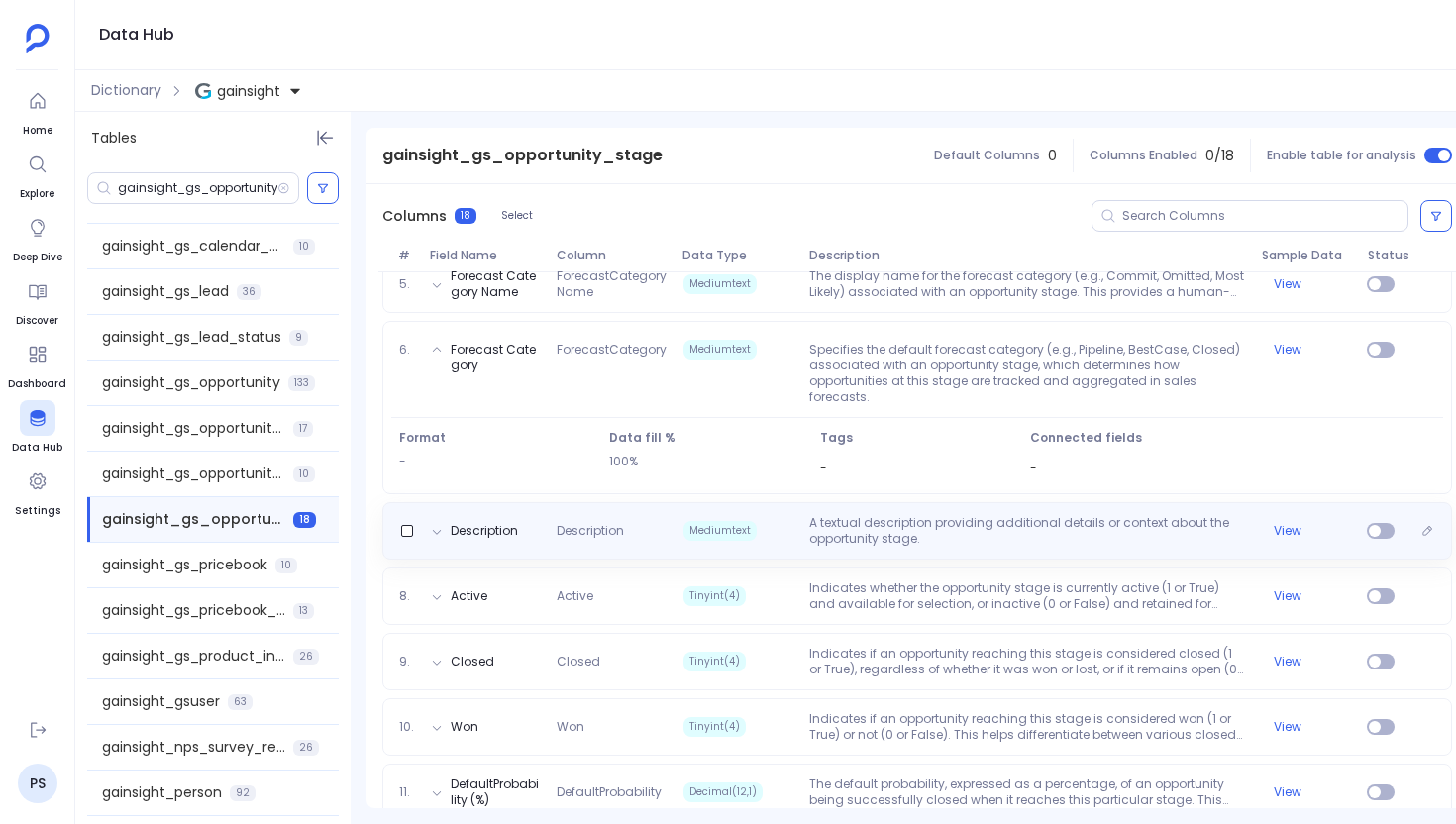 click on "A textual description providing additional details or context about the opportunity stage." at bounding box center [1027, 531] 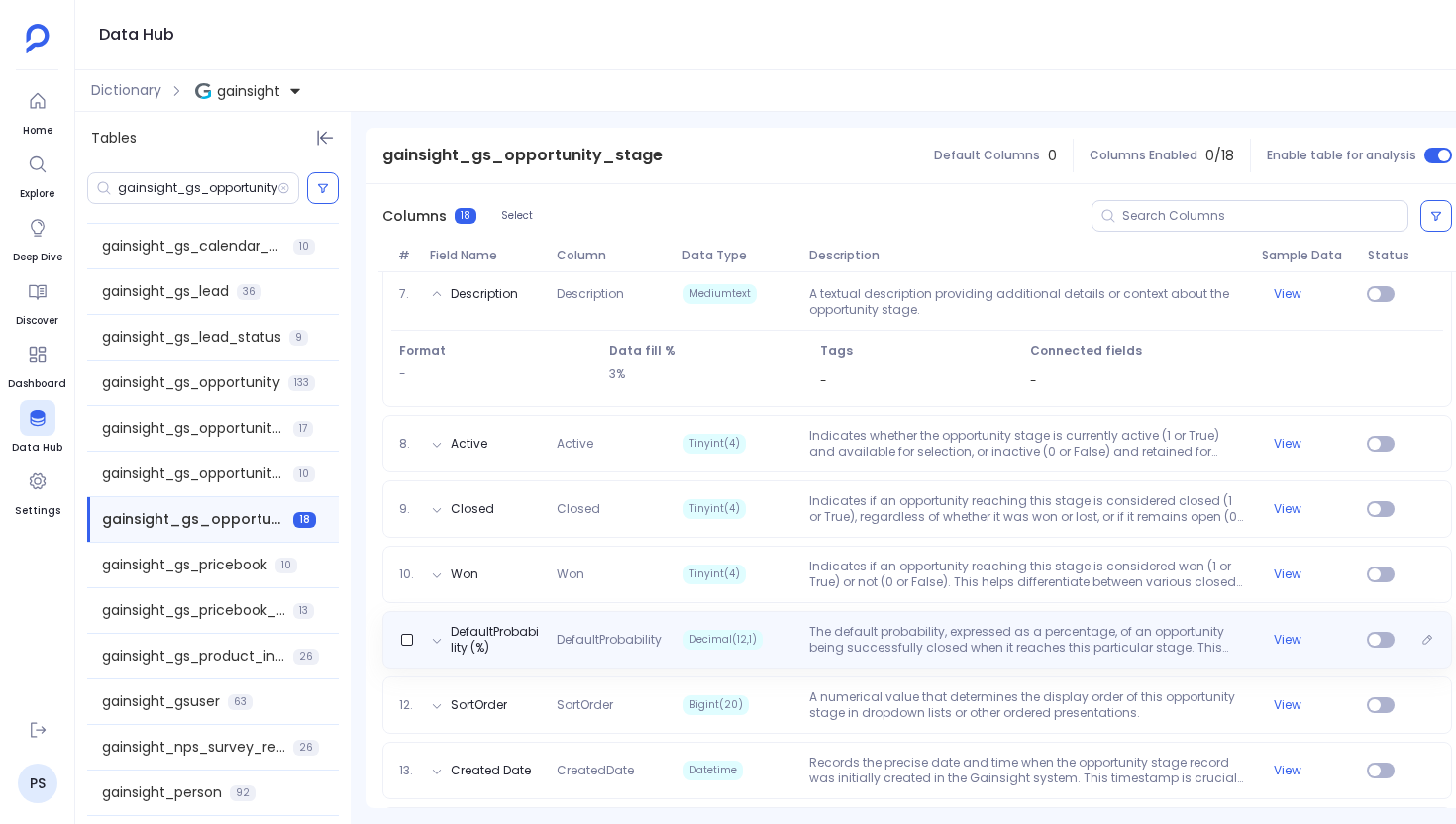 click on "The default probability, expressed as a percentage, of an opportunity being successfully closed when it reaches this particular stage. This value represents the estimated confidence level." at bounding box center [1027, 640] 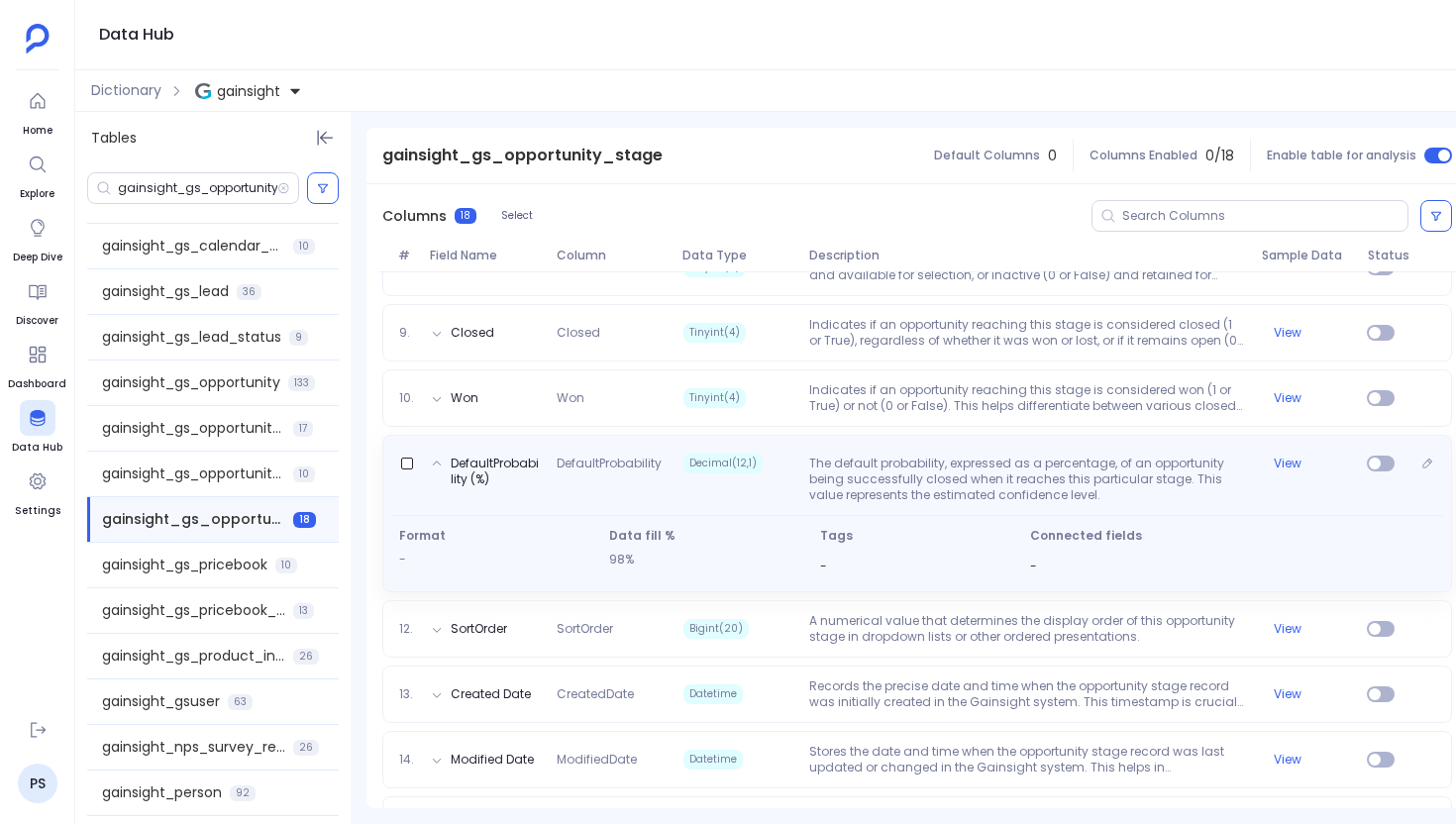 scroll, scrollTop: 791, scrollLeft: 0, axis: vertical 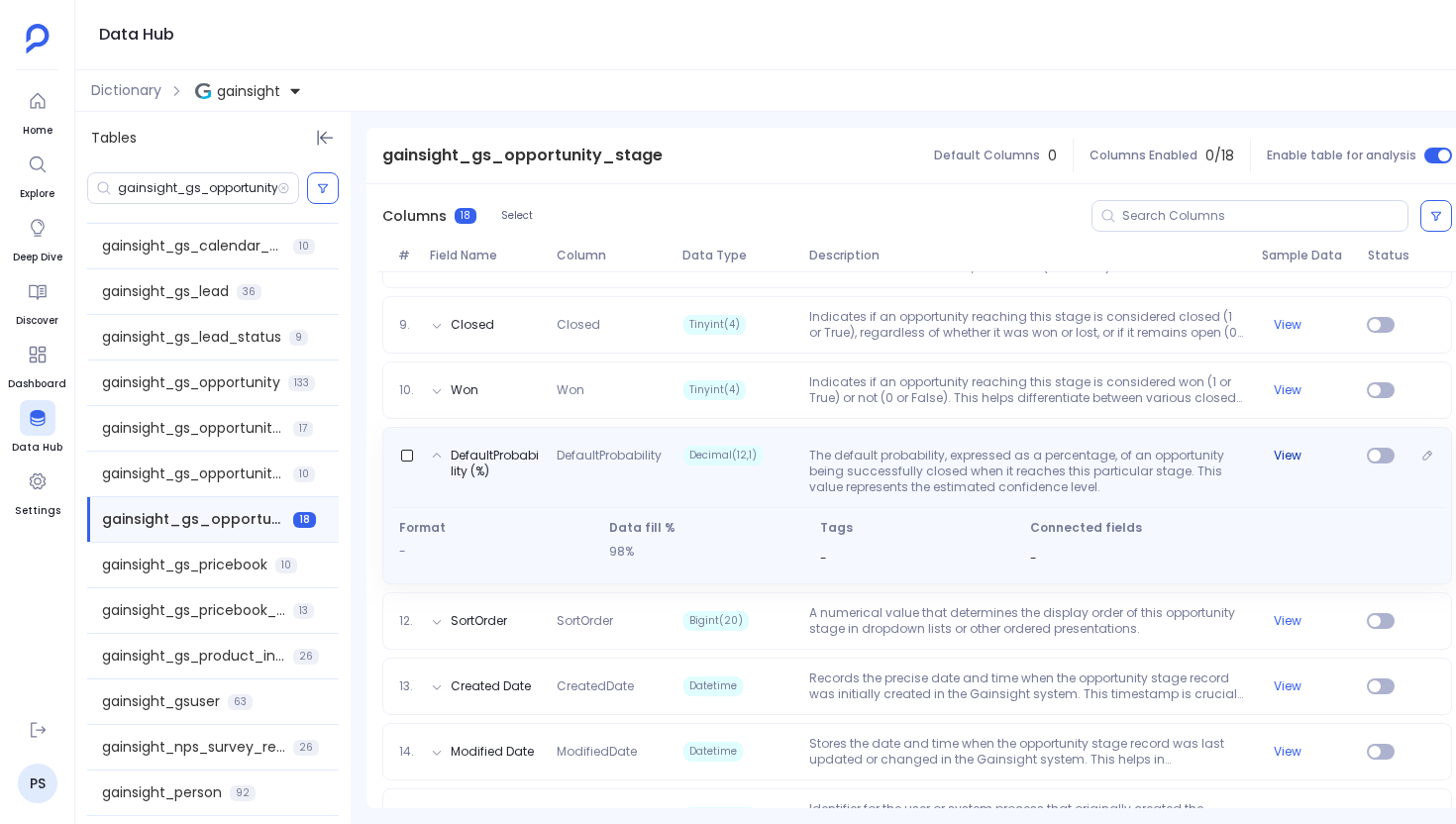click on "View" at bounding box center (1288, 456) 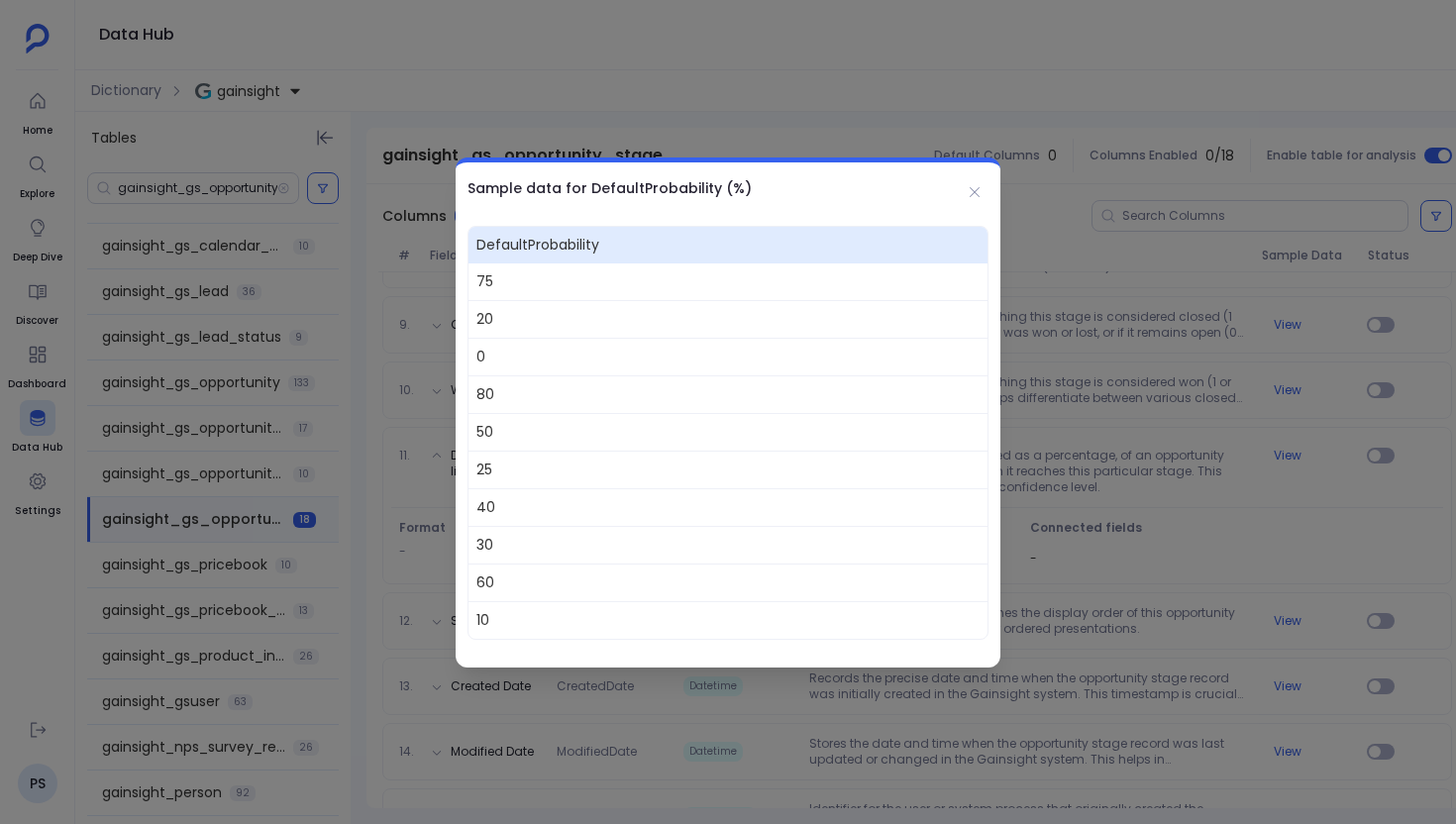click on "Sample data for DefaultProbability (%)" at bounding box center [728, 188] 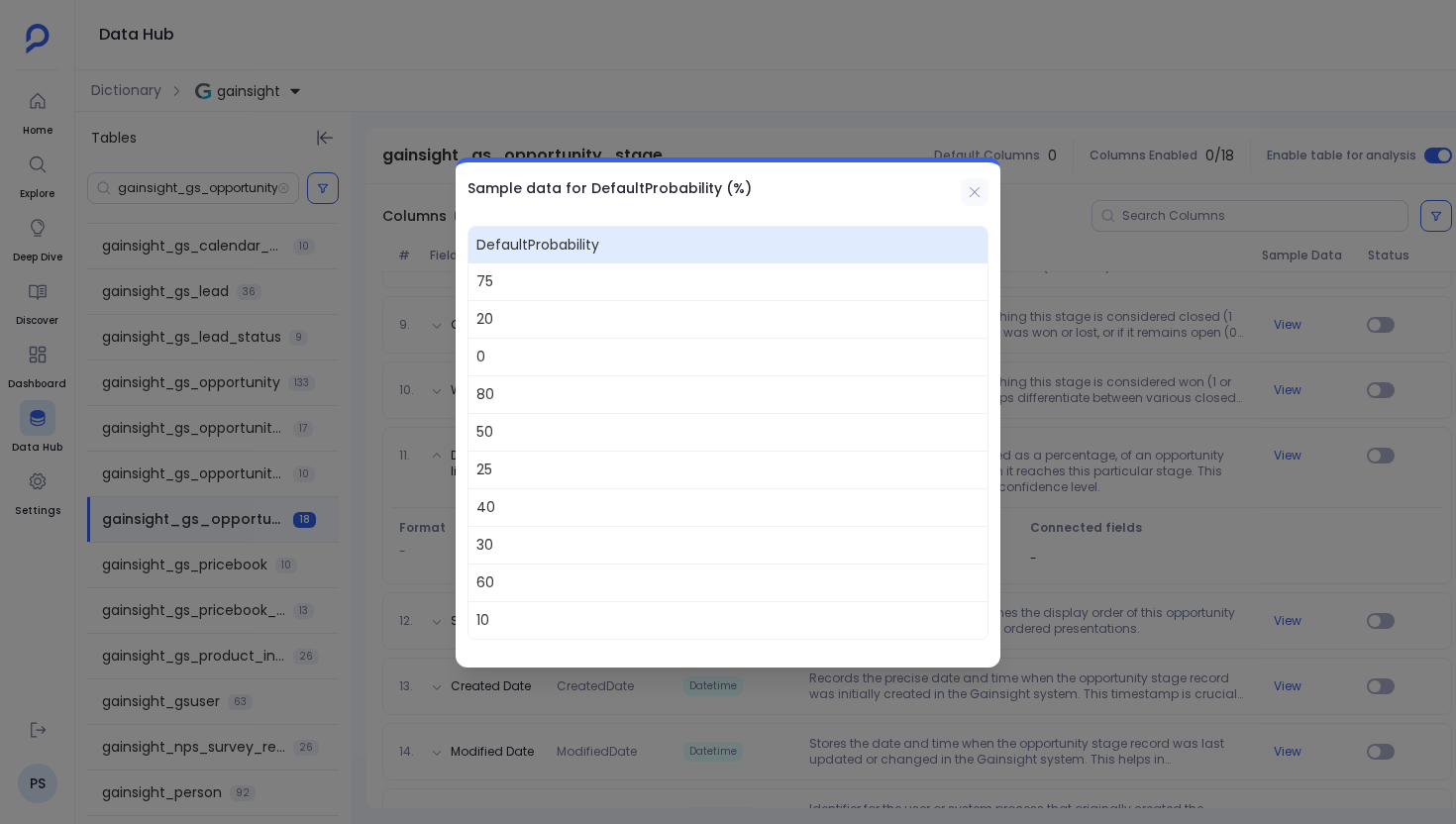 click 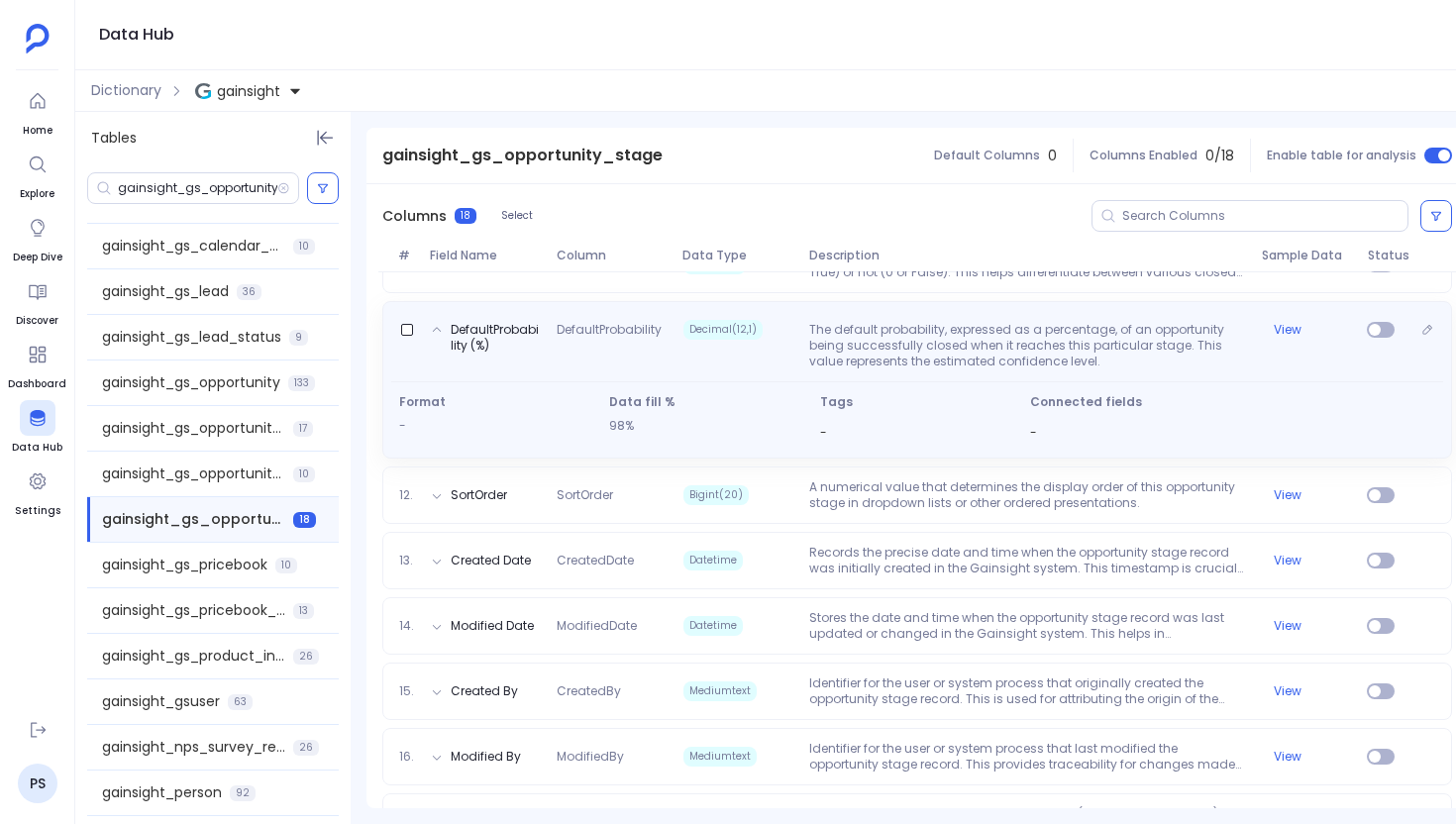 scroll, scrollTop: 1041, scrollLeft: 0, axis: vertical 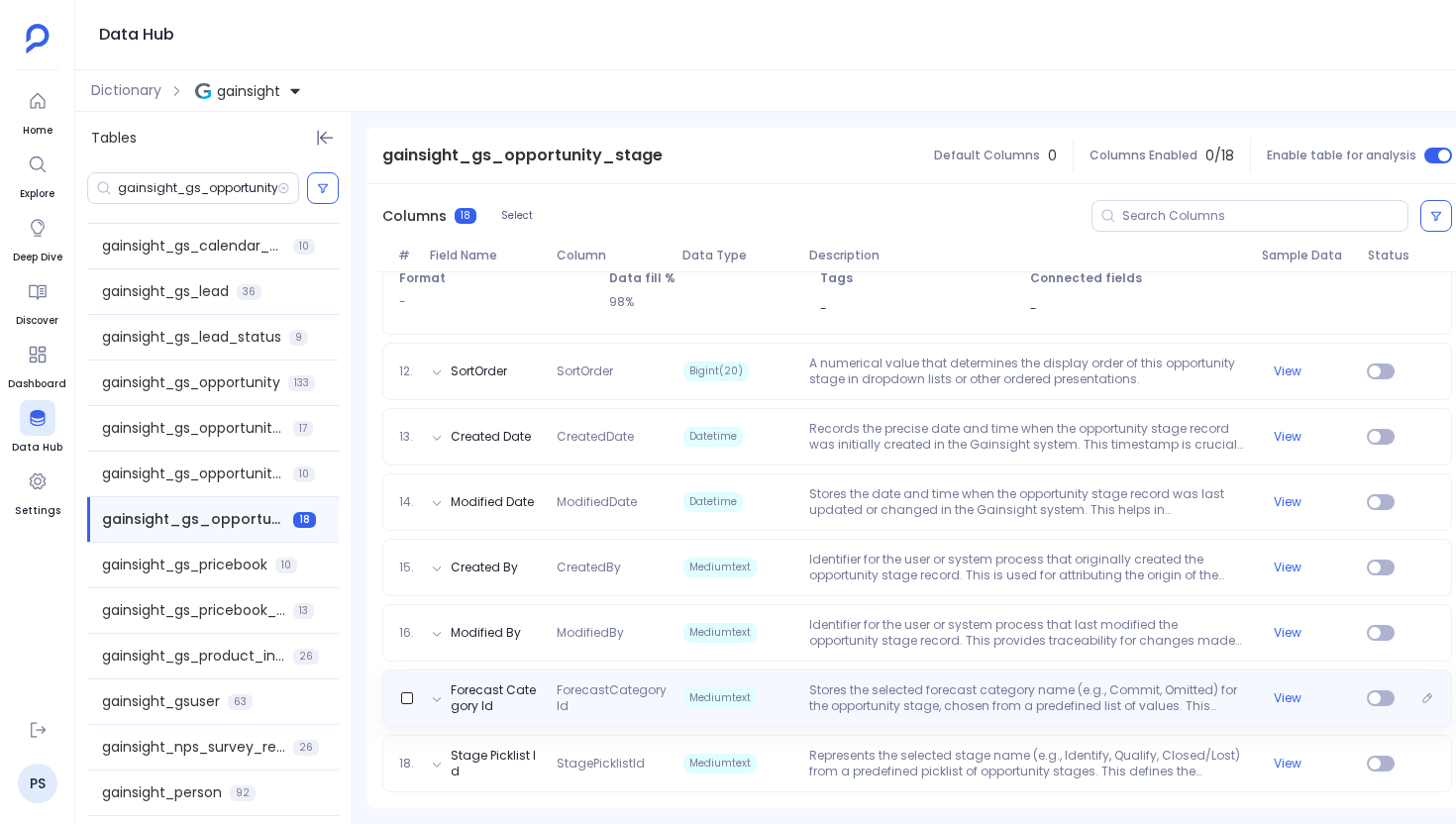 click on "Stores the selected forecast category name (e.g., Commit, Omitted) for the opportunity stage, chosen from a predefined list of values. This categorizes the stage for sales forecasting purposes and aligns with values in 'ForecastCategoryName'." at bounding box center (1027, 698) 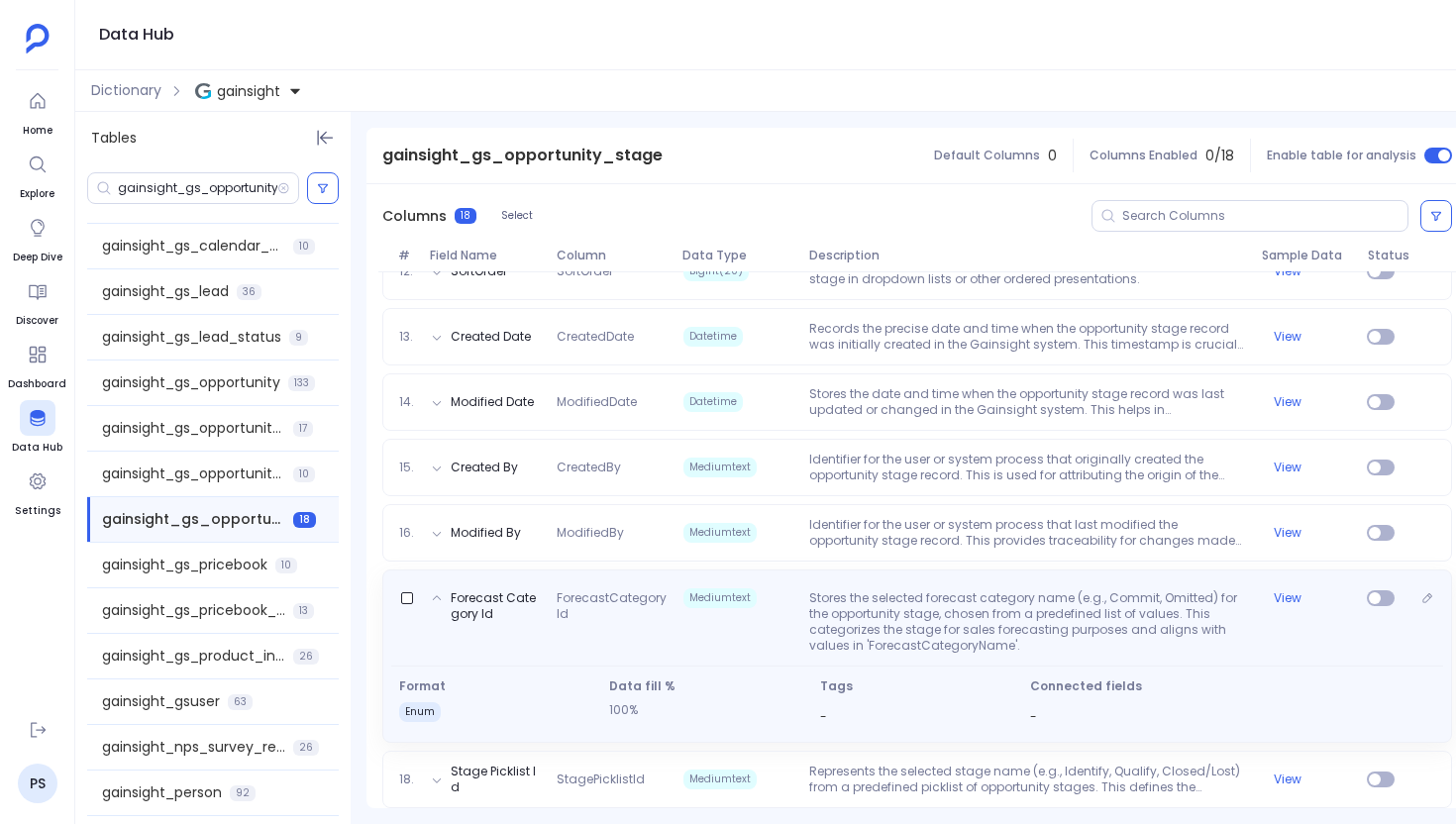 scroll, scrollTop: 1057, scrollLeft: 0, axis: vertical 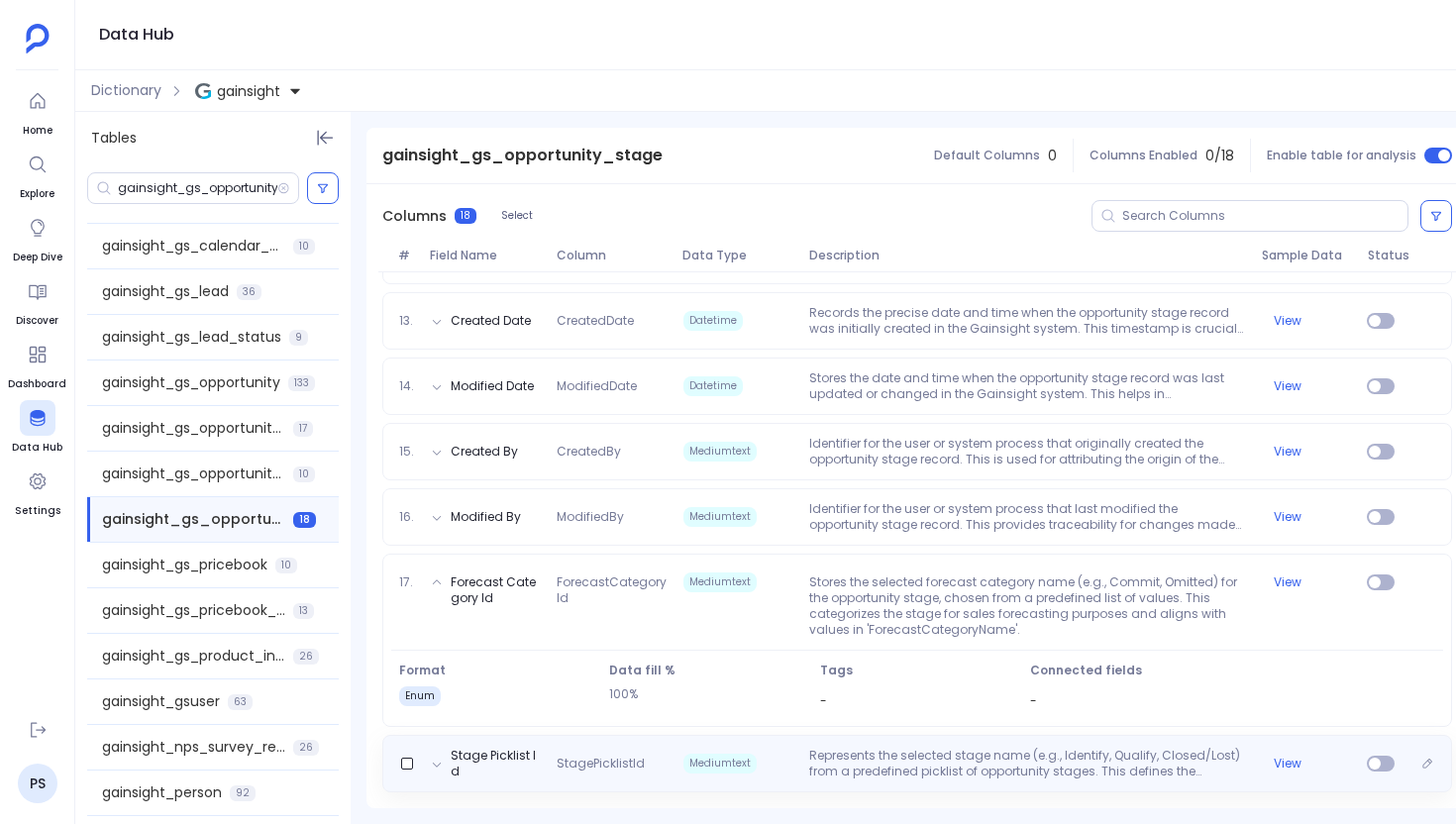 click on "Represents the selected stage name (e.g., Identify, Qualify, Closed/Lost) from a predefined picklist of opportunity stages. This defines the specific step in the sales process that the record pertains to." at bounding box center [1027, 764] 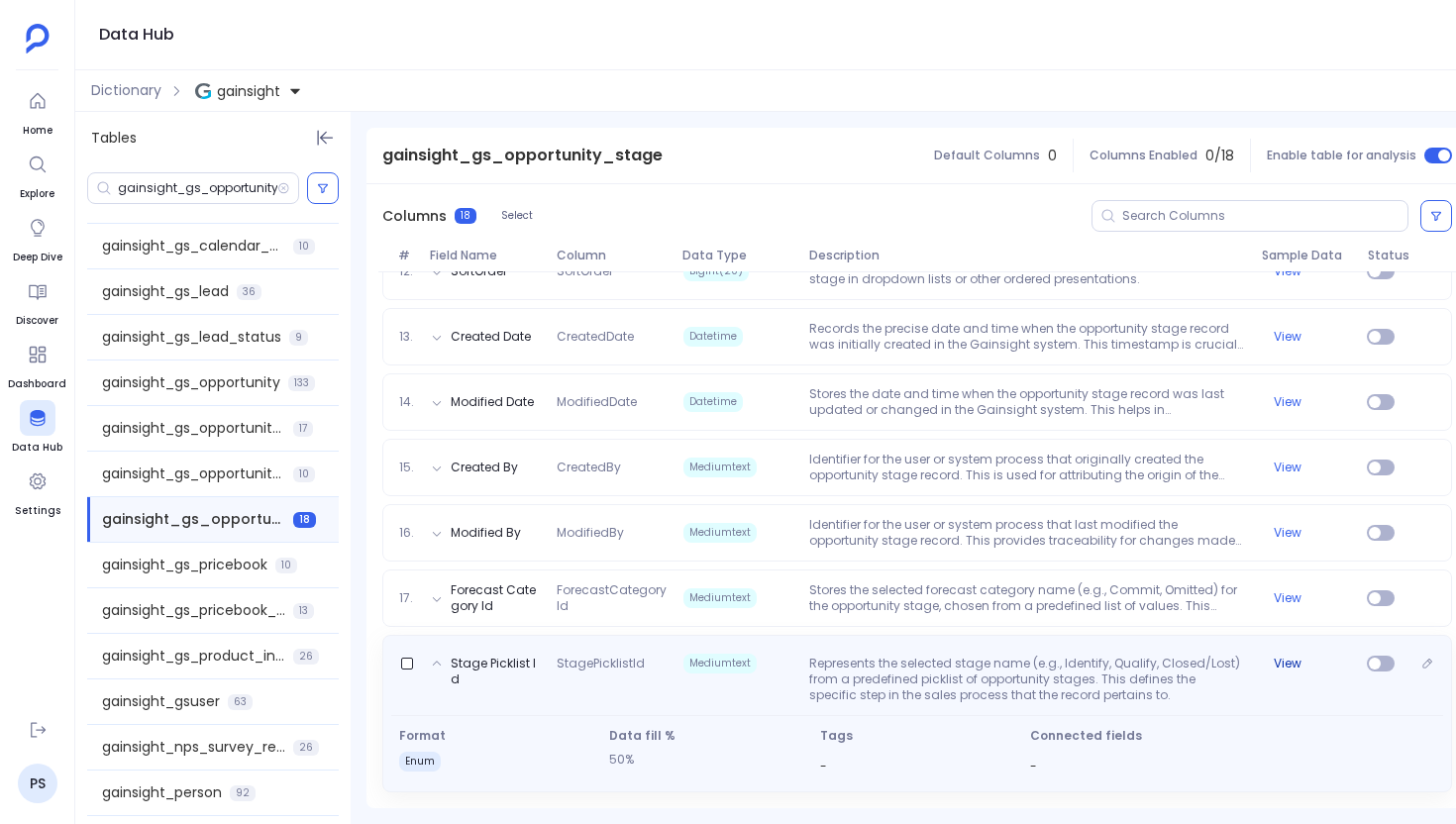 click on "View" at bounding box center (1288, 664) 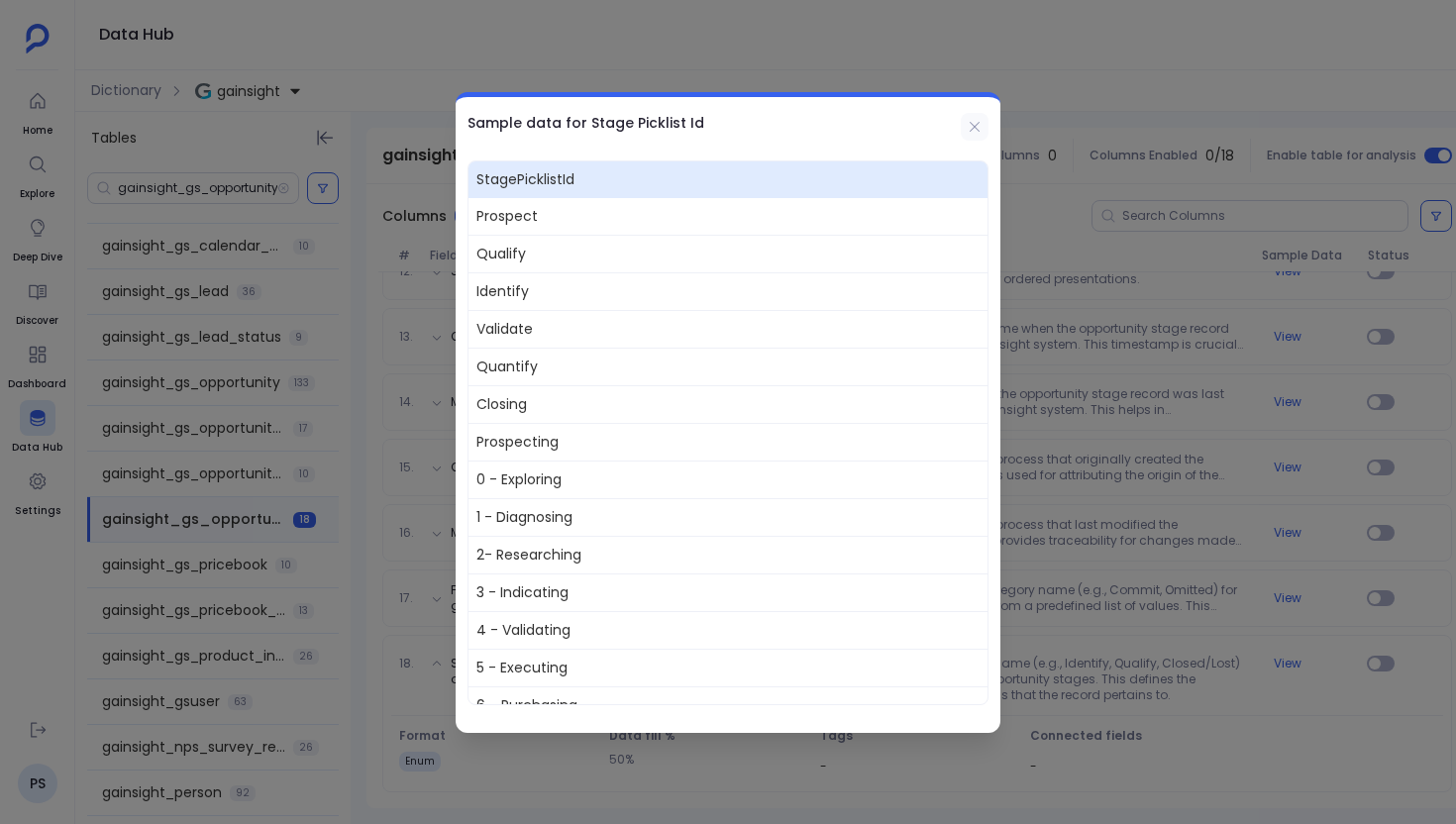 click 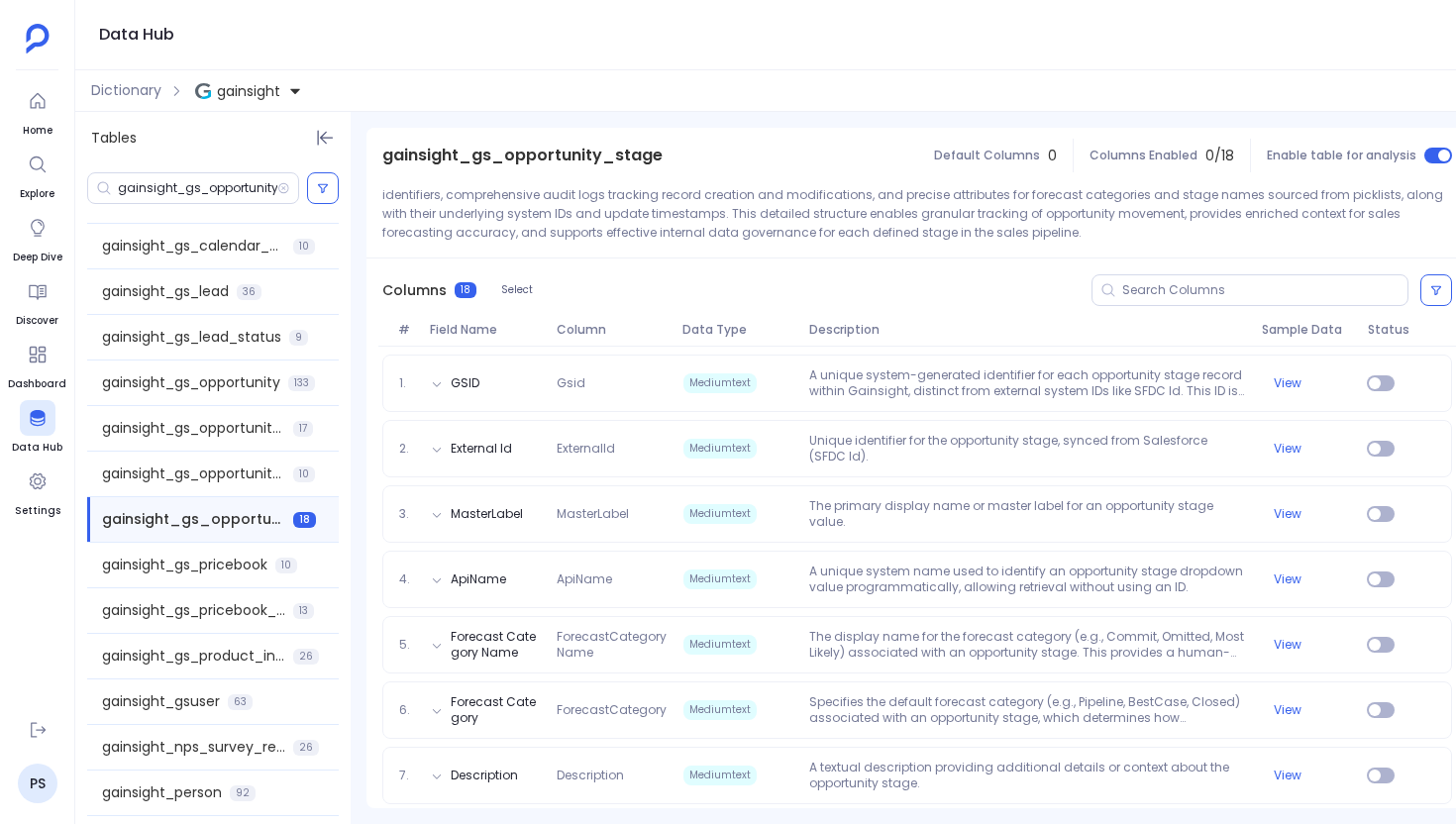 scroll, scrollTop: 226, scrollLeft: 0, axis: vertical 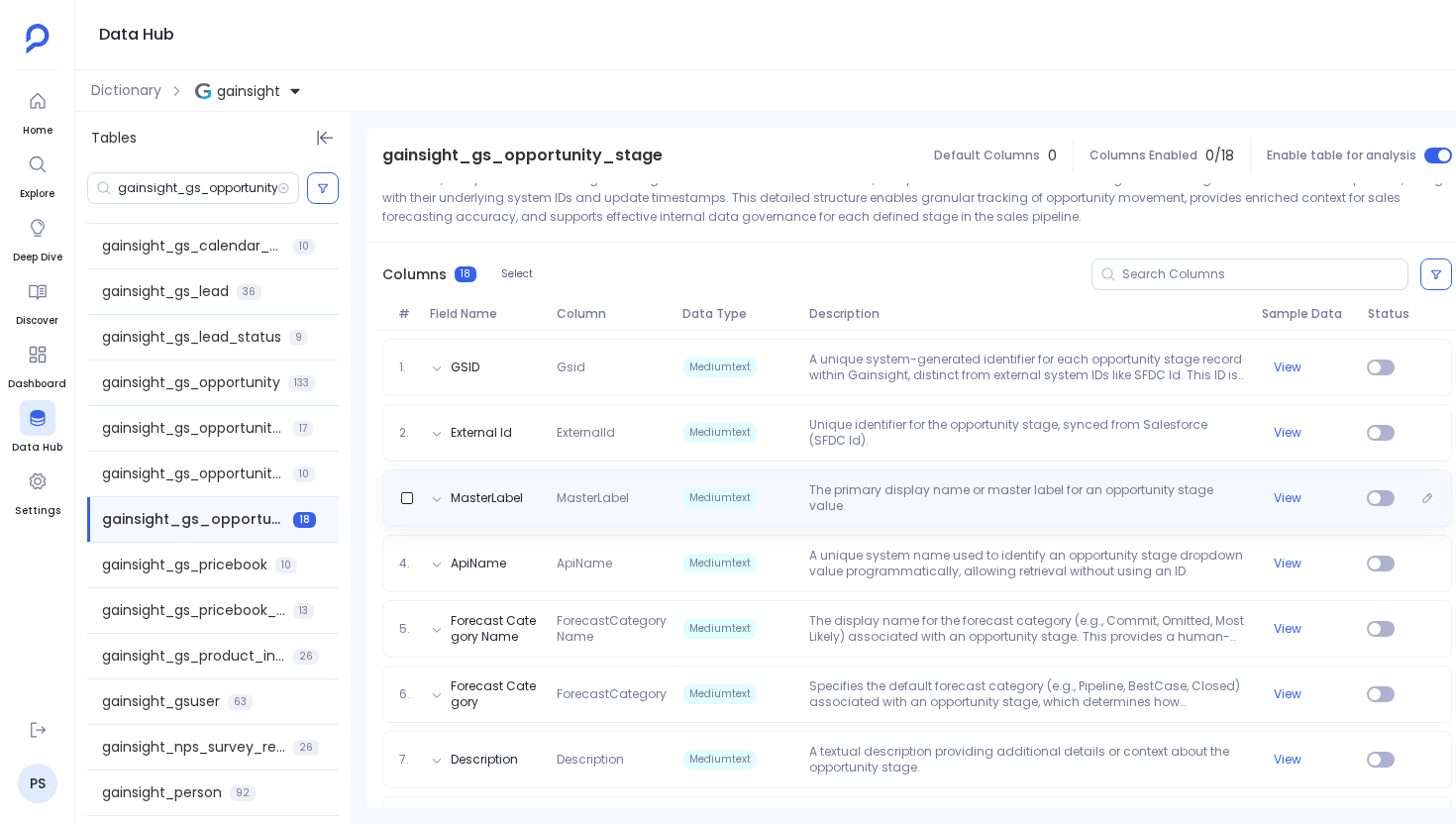 click on "The primary display name or master label for an opportunity stage value." at bounding box center (1027, 498) 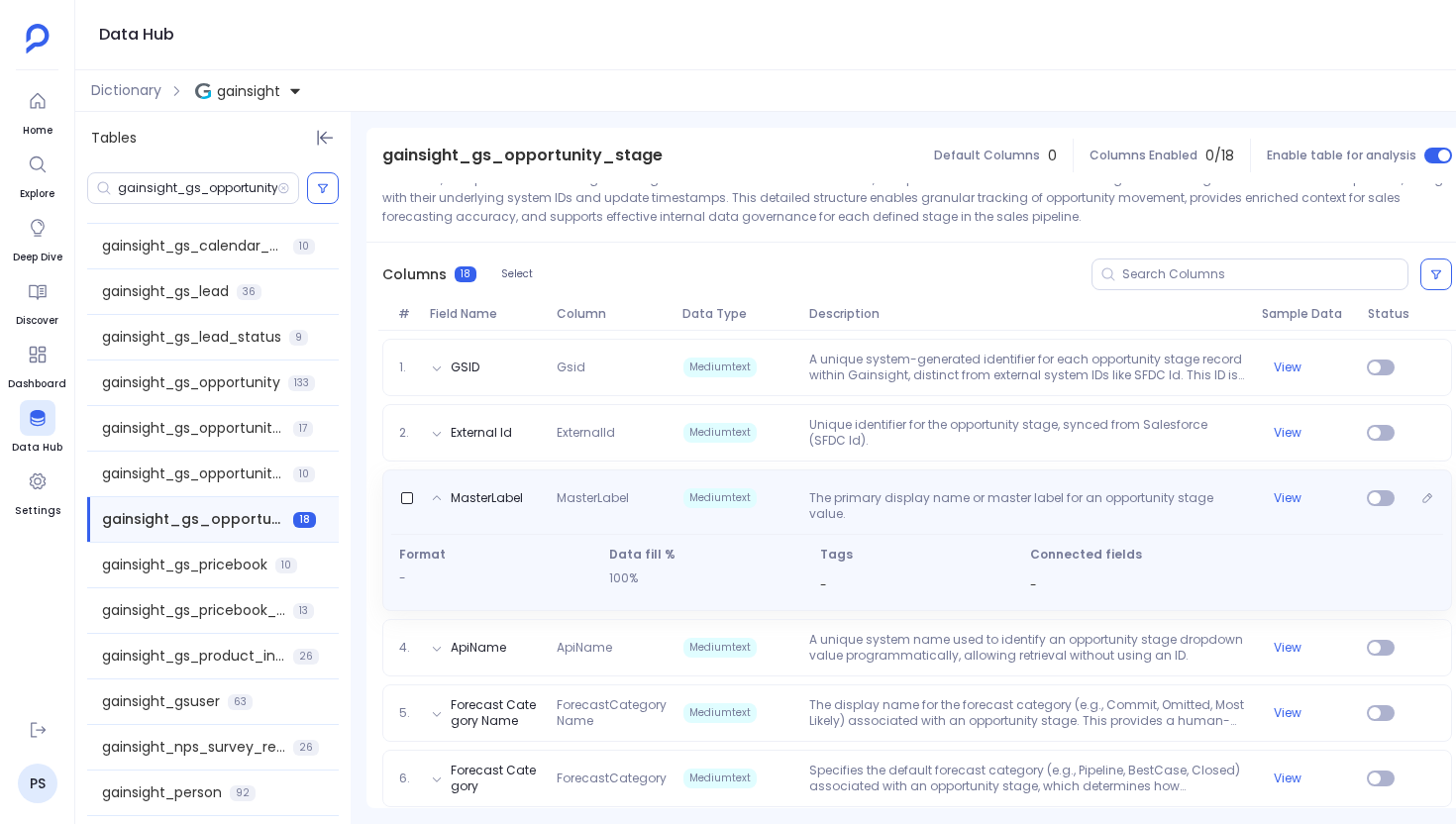 click on "The primary display name or master label for an opportunity stage value." at bounding box center (1027, 506) 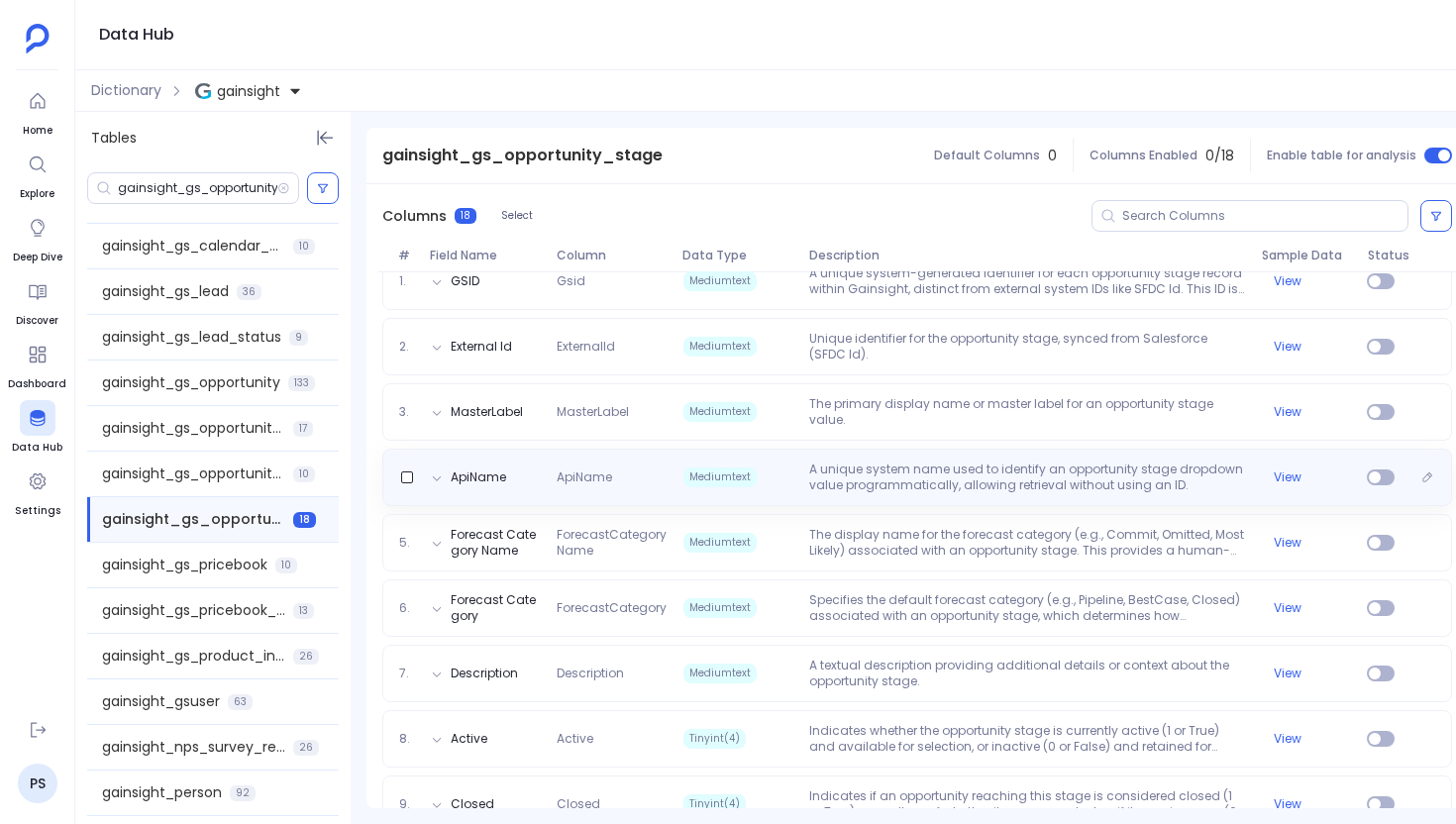 scroll, scrollTop: 0, scrollLeft: 0, axis: both 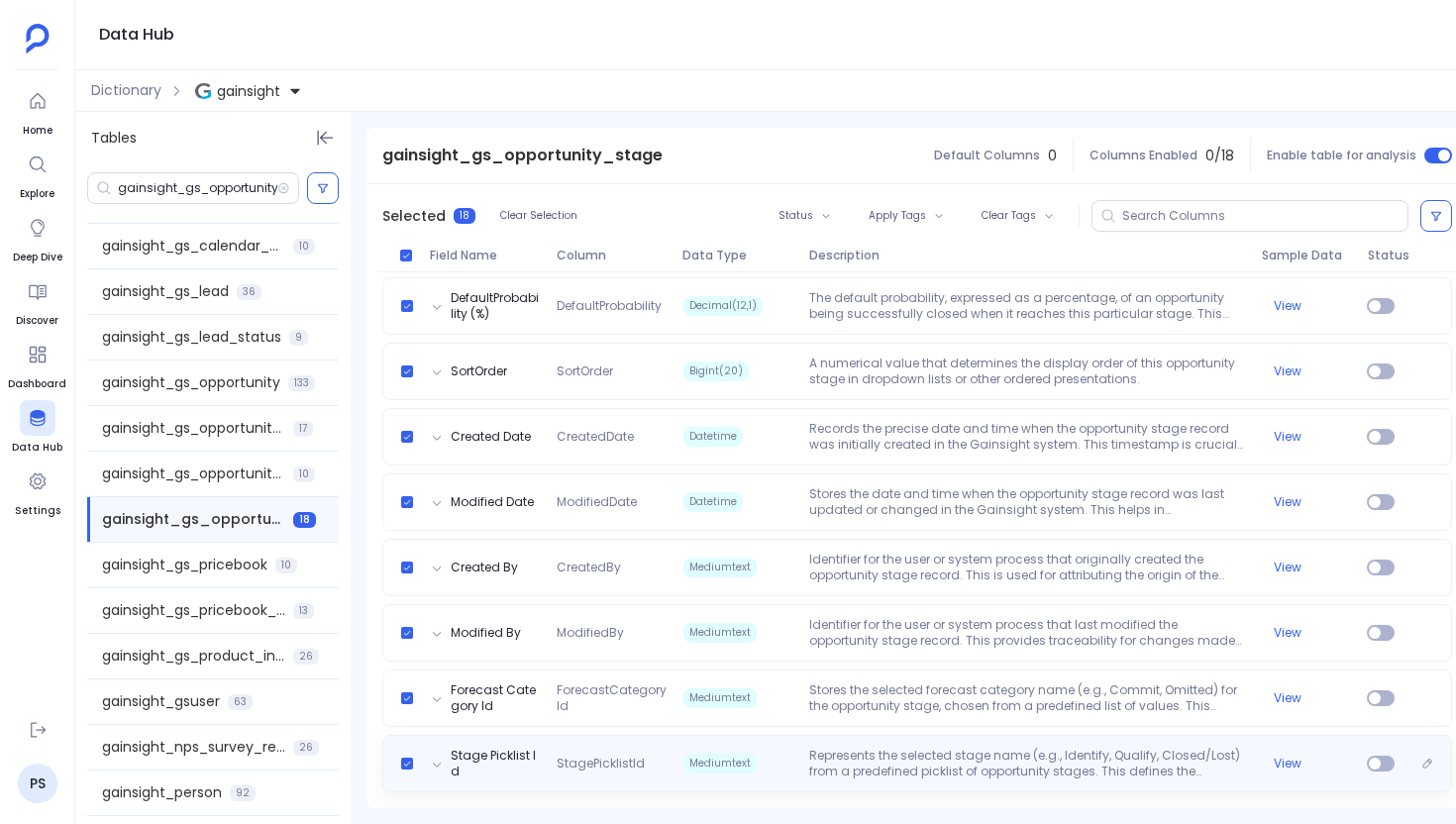 click on "StagePicklistId" at bounding box center (611, 764) 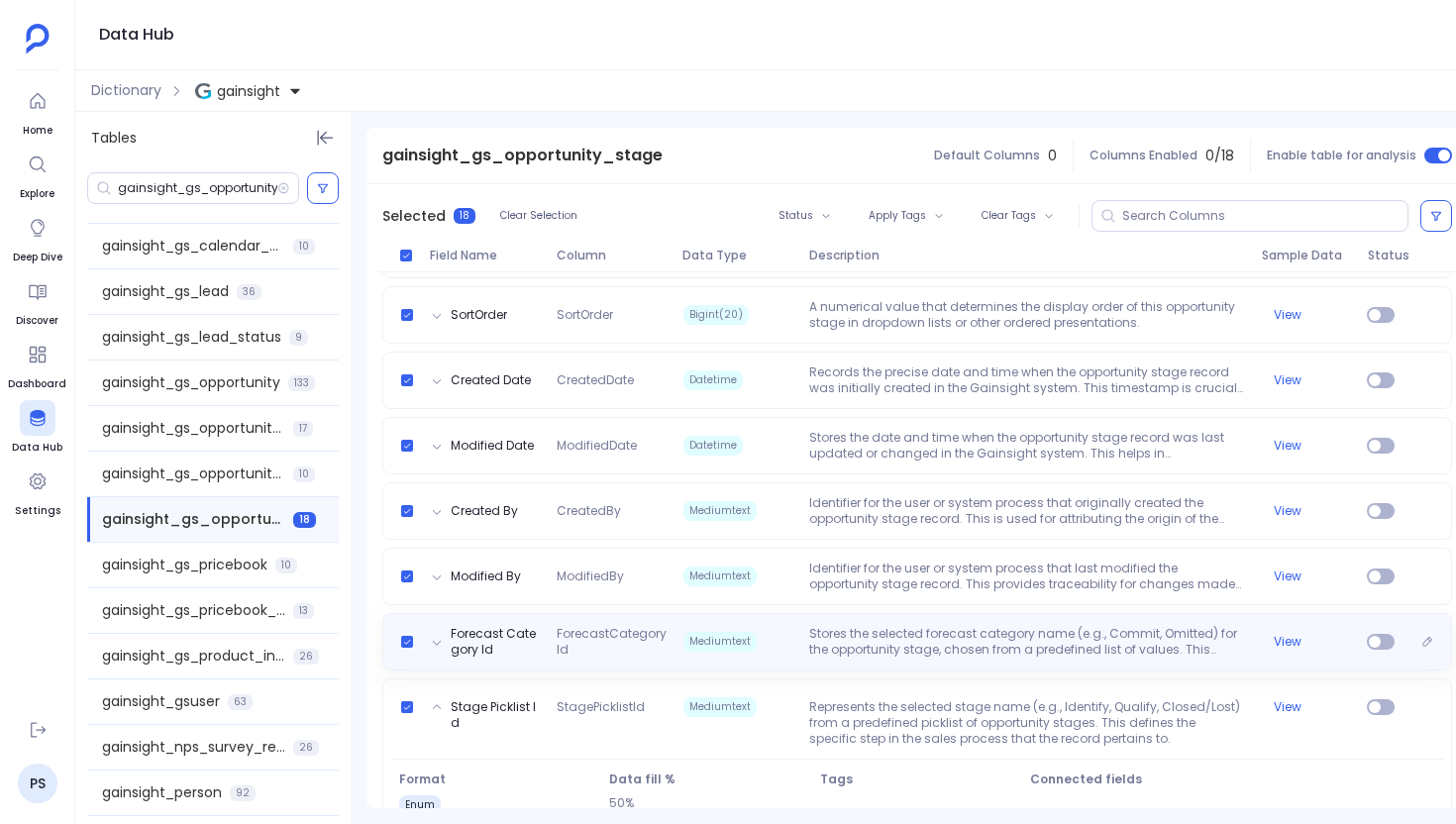 scroll, scrollTop: 1041, scrollLeft: 0, axis: vertical 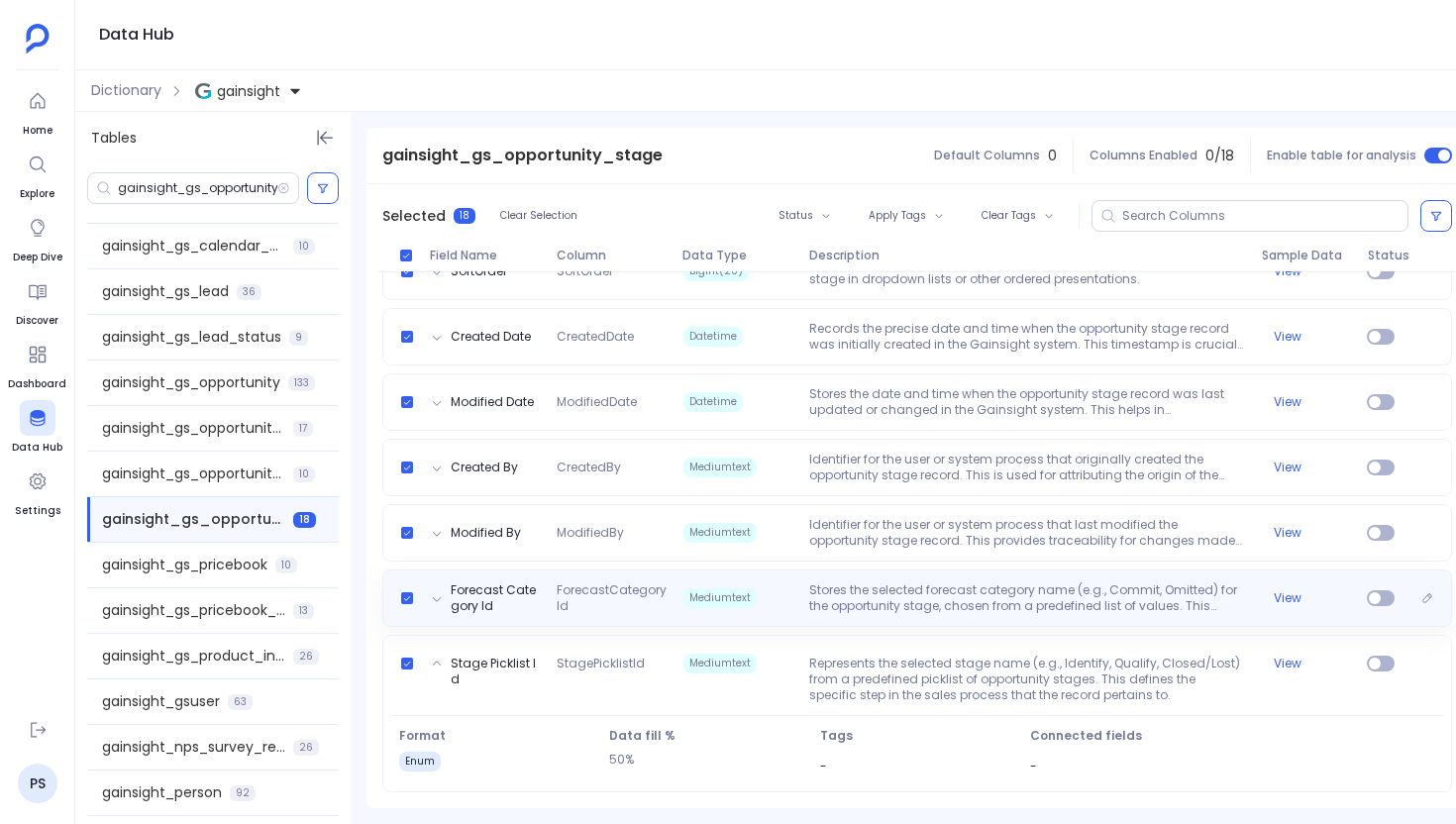click on "Forecast Category Id ForecastCategoryId Mediumtext Stores the selected forecast category name (e.g., Commit, Omitted) for the opportunity stage, chosen from a predefined list of values. This categorizes the stage for sales forecasting purposes and aligns with values in 'ForecastCategoryName'. View" at bounding box center [917, 598] 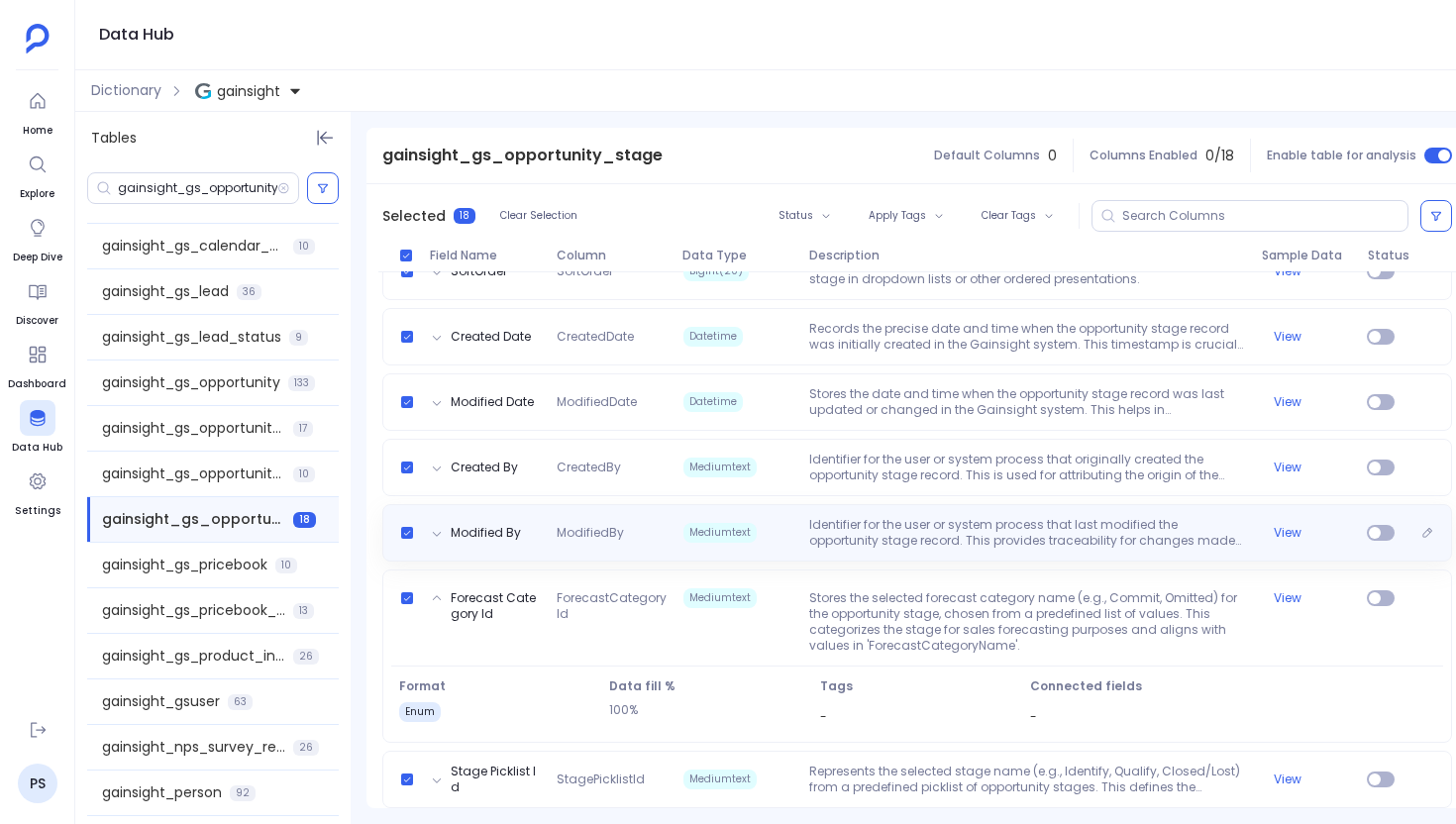 click on "ModifiedBy" at bounding box center [611, 533] 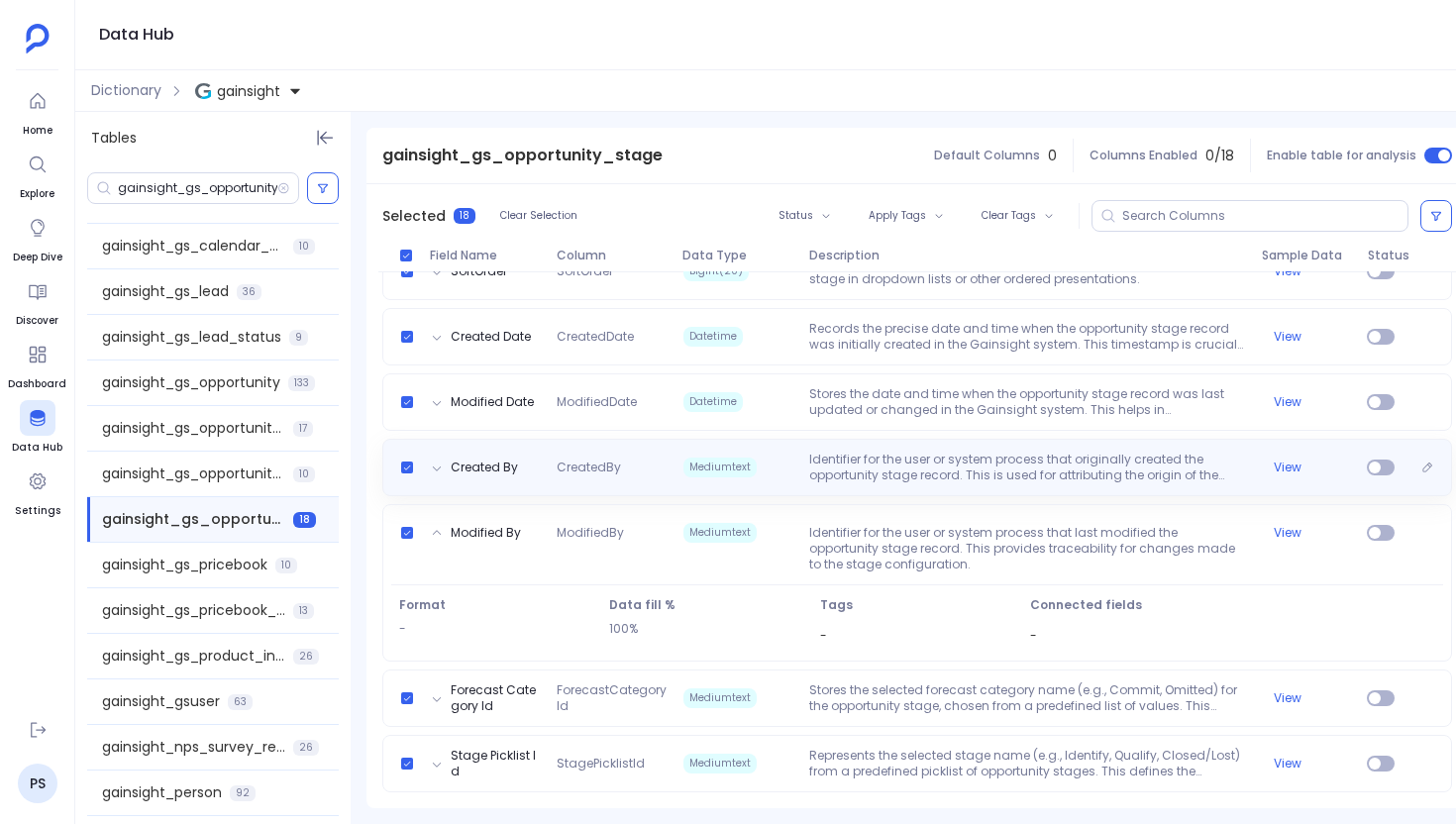 click on "CreatedBy" at bounding box center [611, 467] 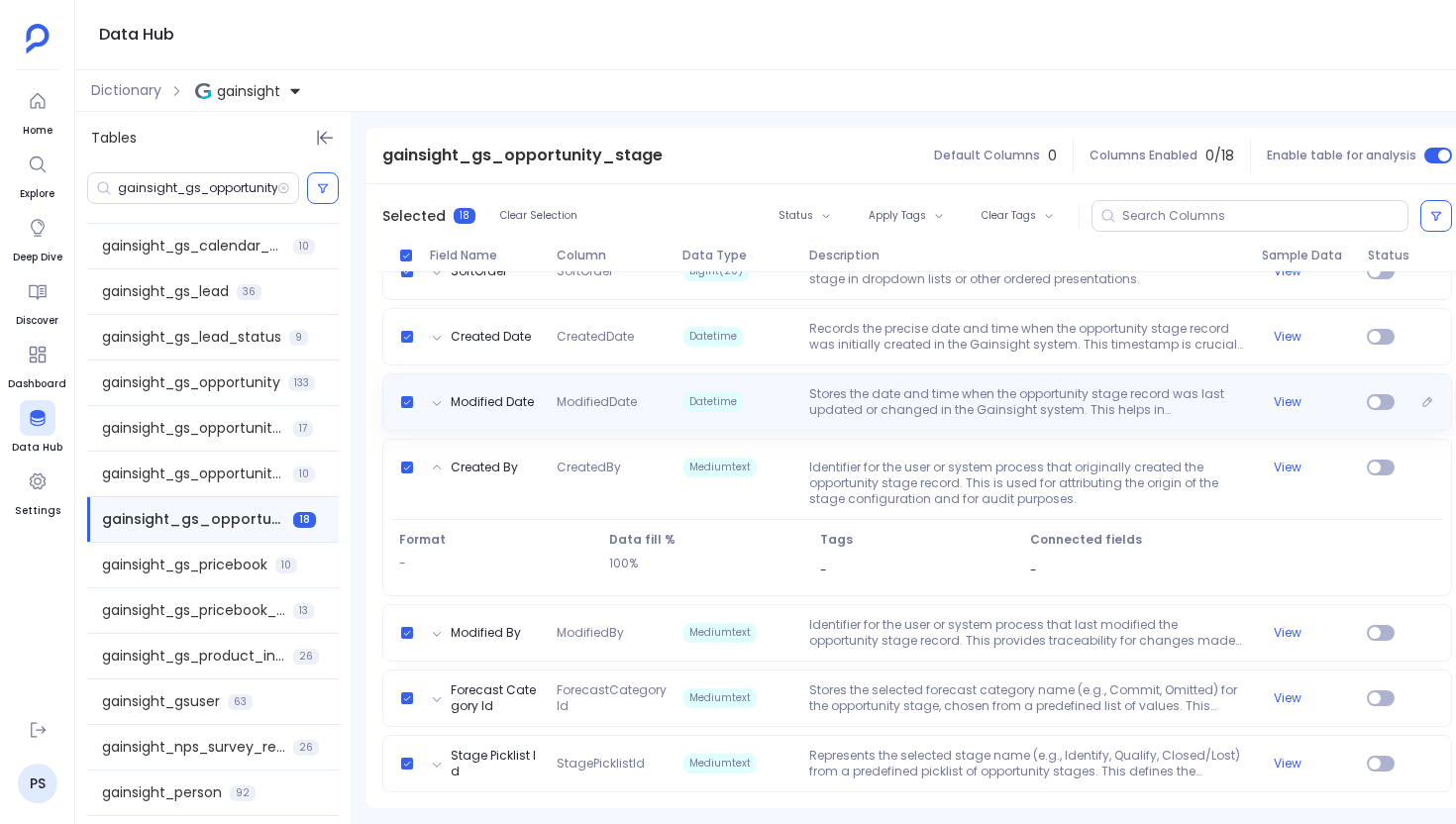 click on "Modified Date ModifiedDate Datetime Stores the date and time when the opportunity stage record was last updated or changed in the Gainsight system. This helps in understanding the recency of stage definitions and tracking modifications. View" at bounding box center [917, 402] 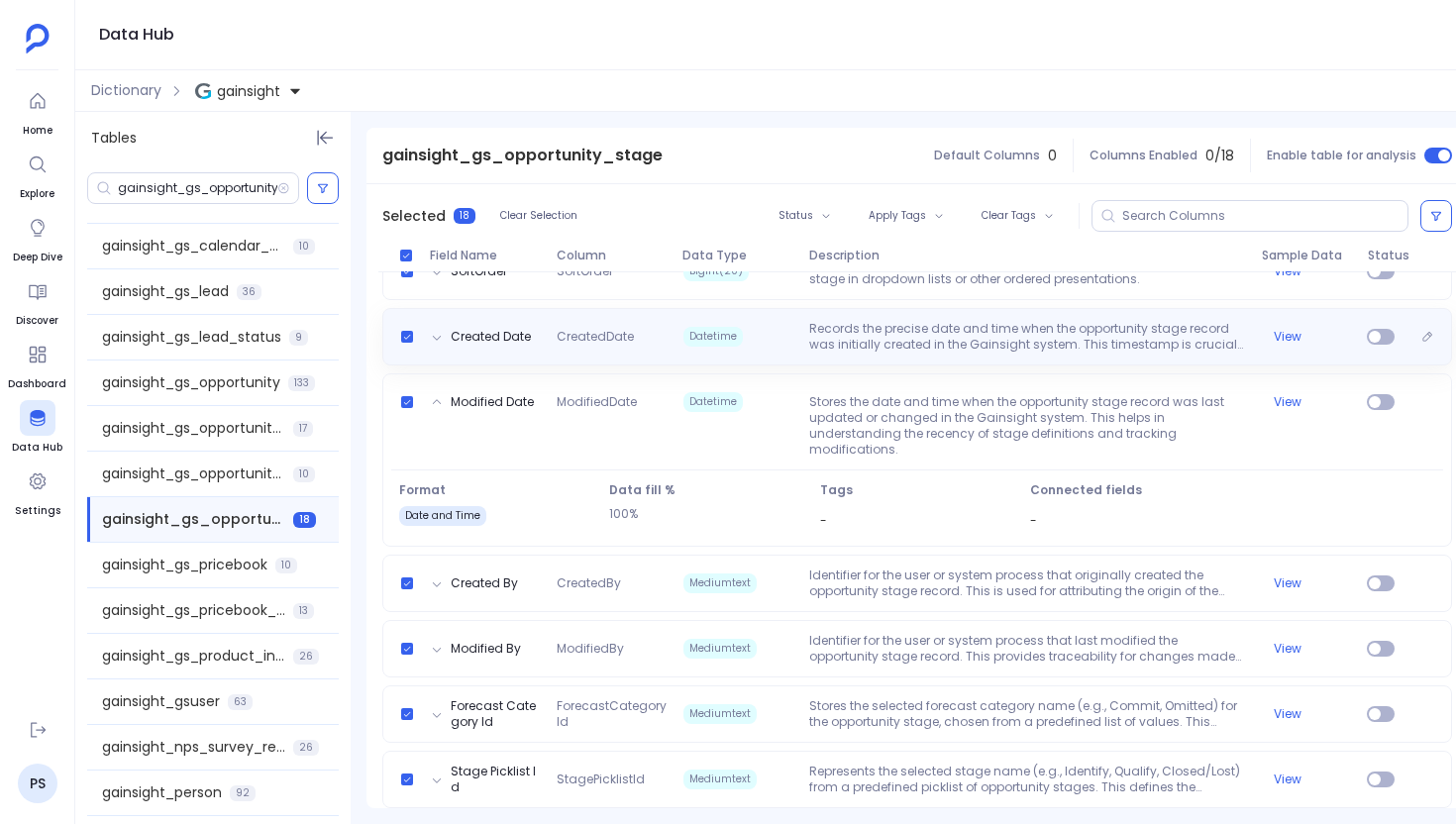 click on "Created Date CreatedDate Datetime Records the precise date and time when the opportunity stage record was initially created in the Gainsight system. This timestamp is crucial for auditing and tracking the history of stage configurations. View" at bounding box center (917, 337) 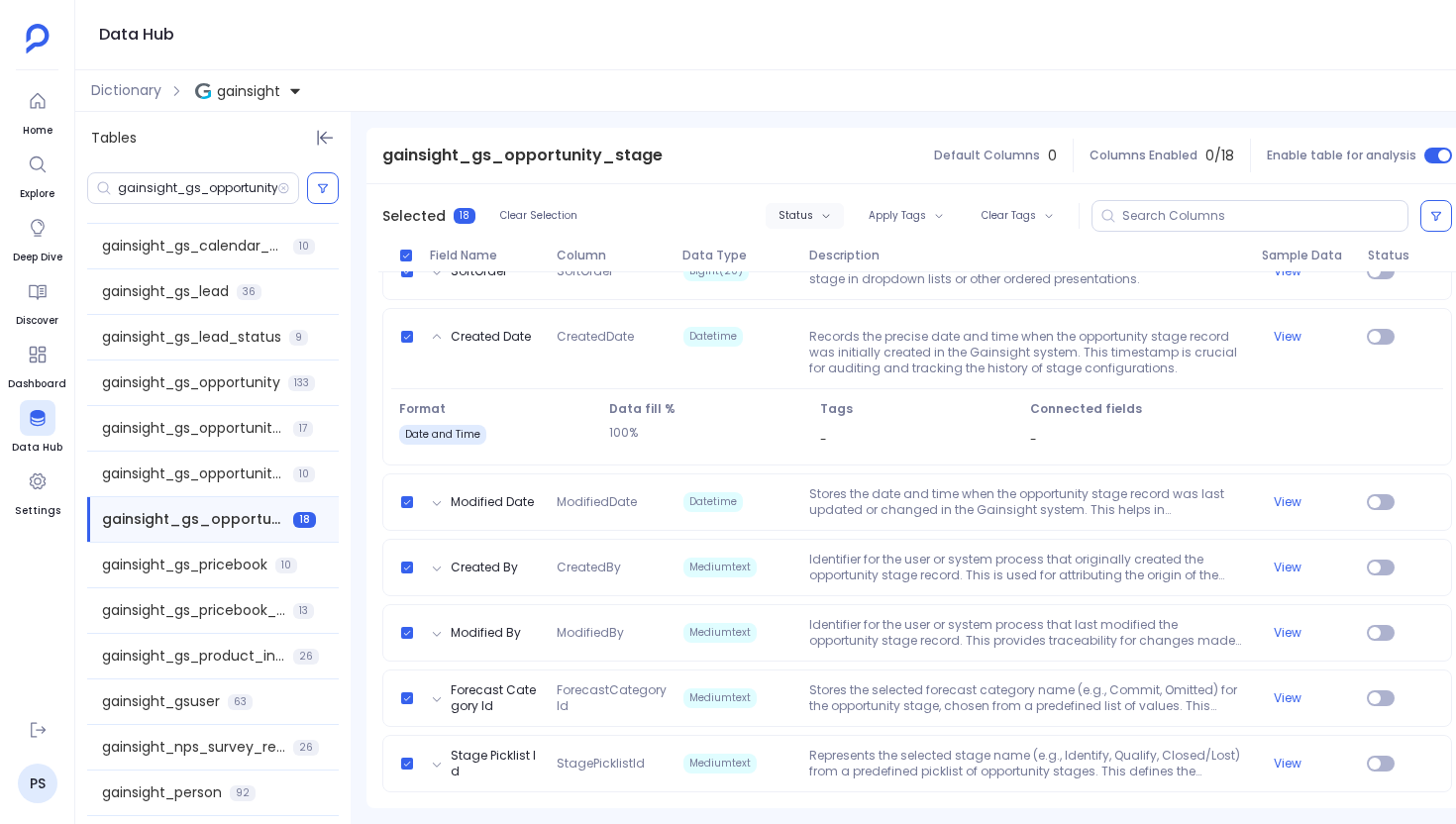 click on "Status" at bounding box center [804, 216] 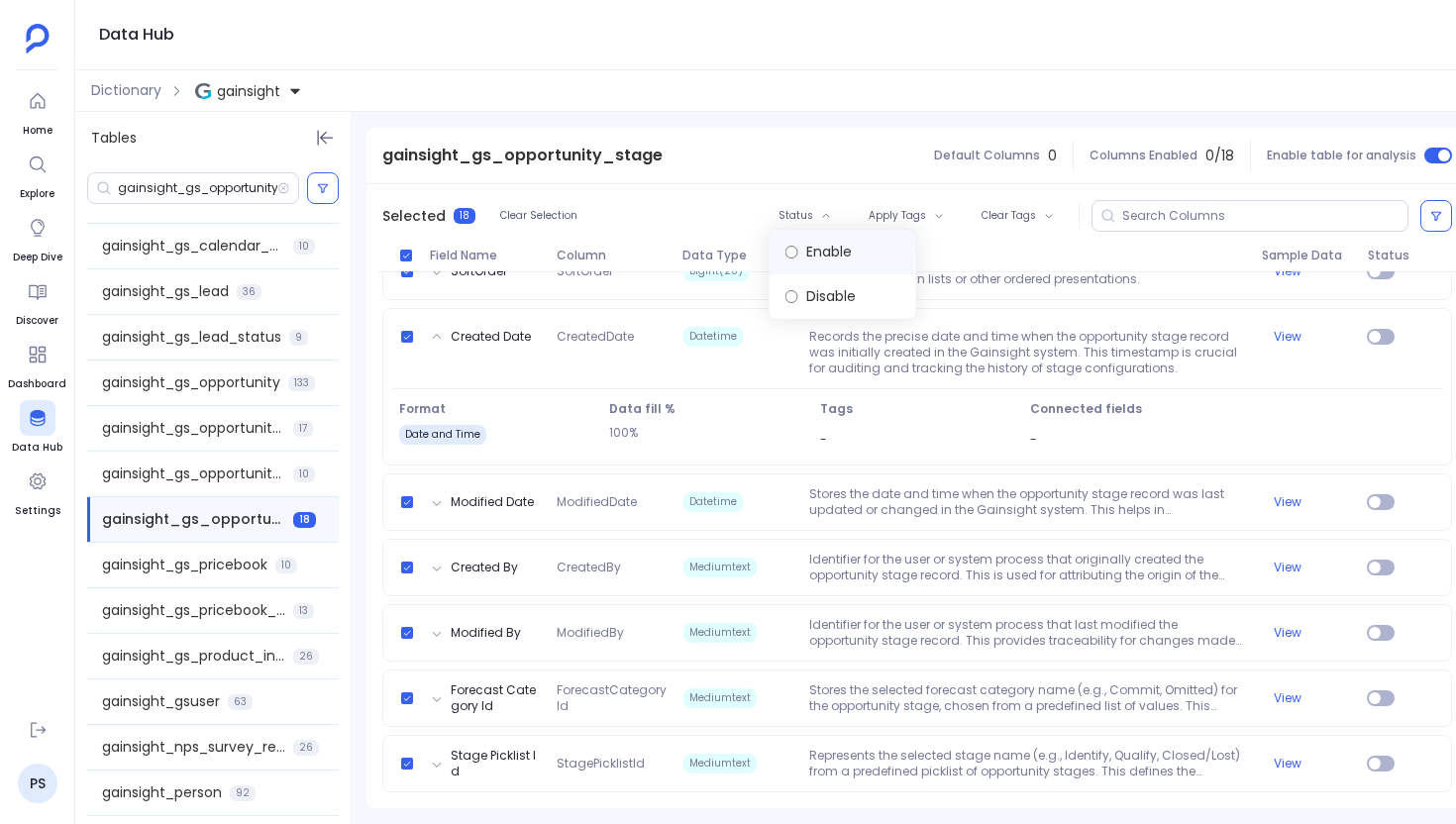 click on "Enable" at bounding box center [843, 252] 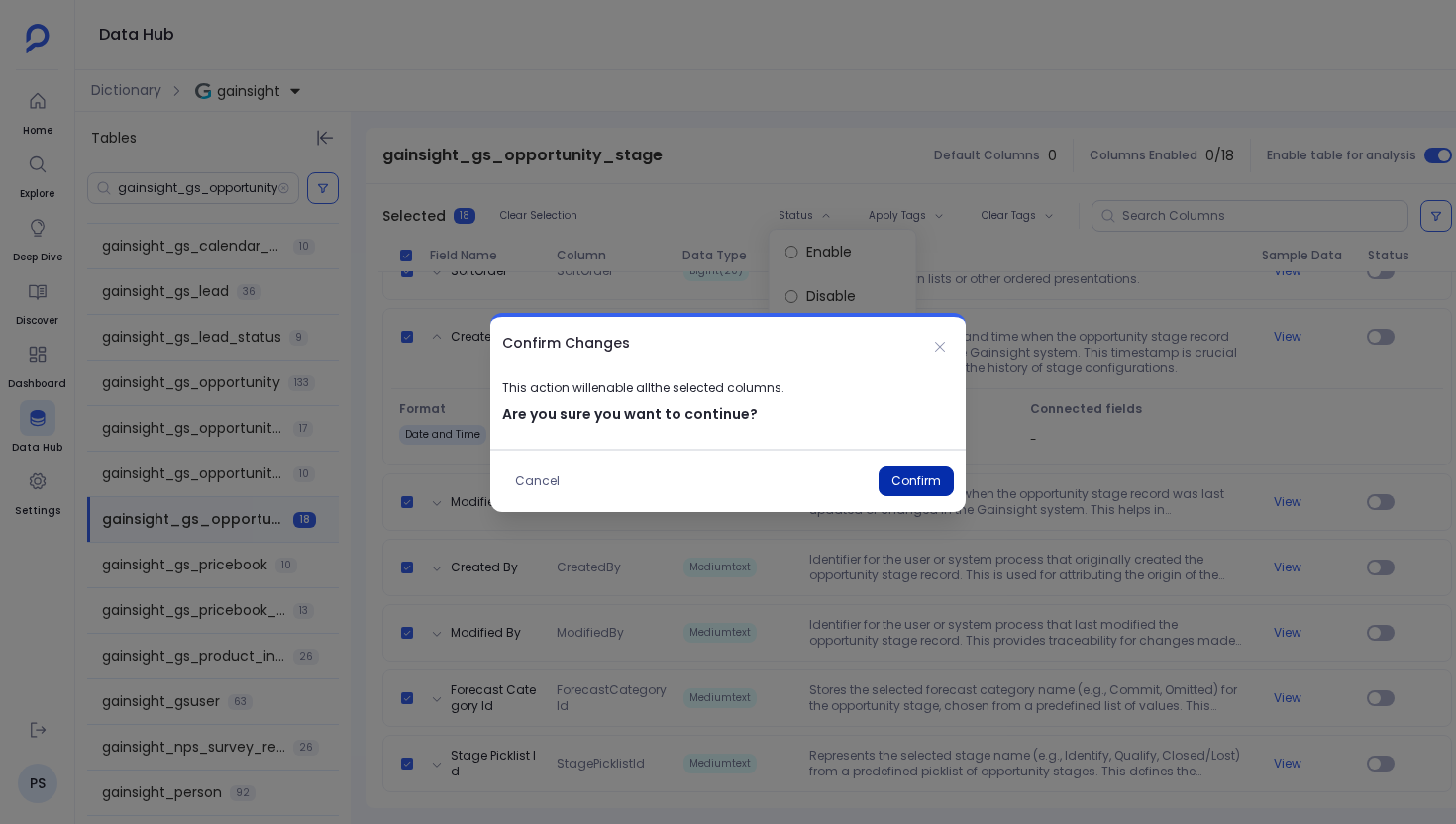click on "Confirm" at bounding box center [916, 481] 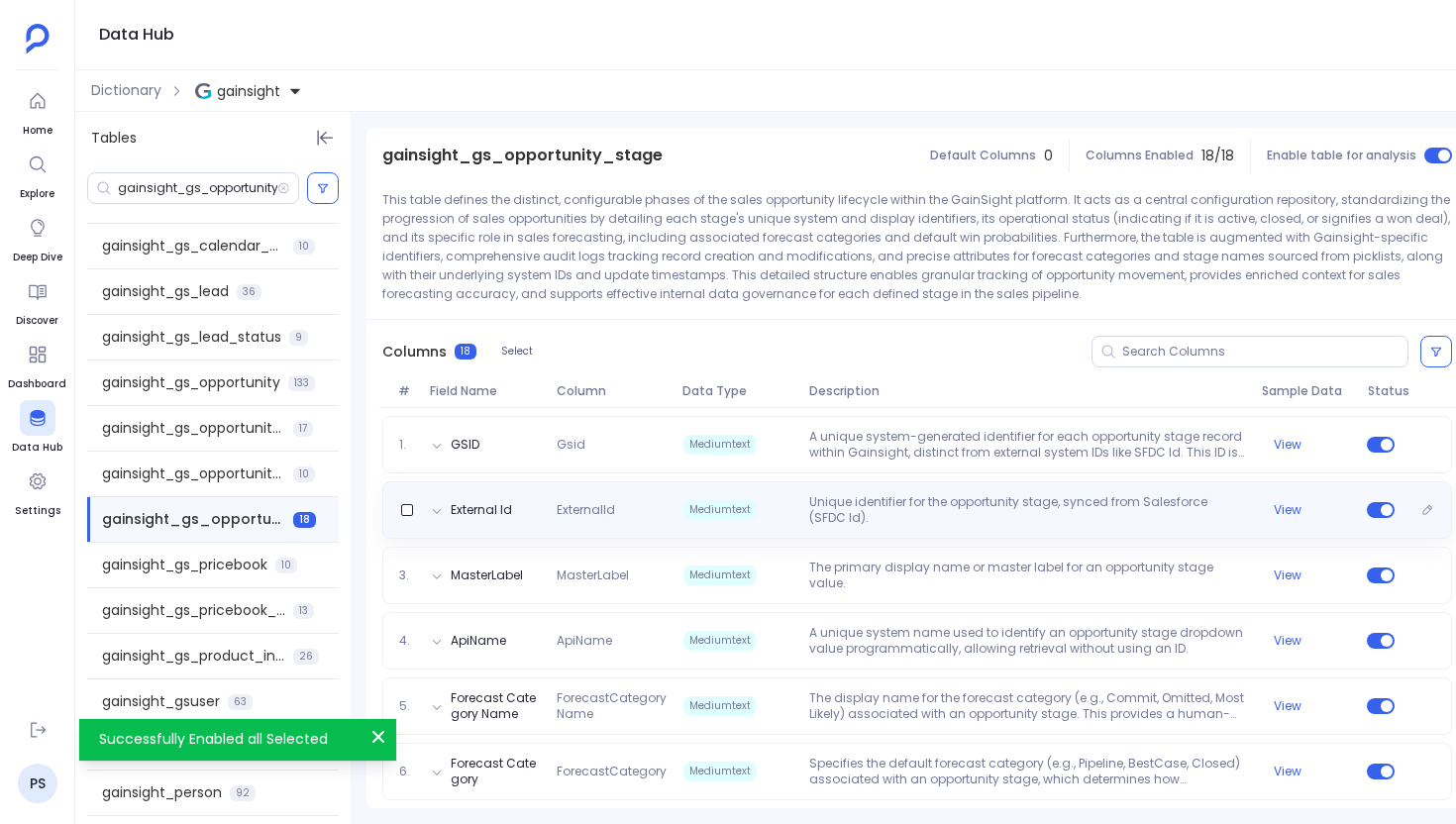 scroll, scrollTop: 131, scrollLeft: 0, axis: vertical 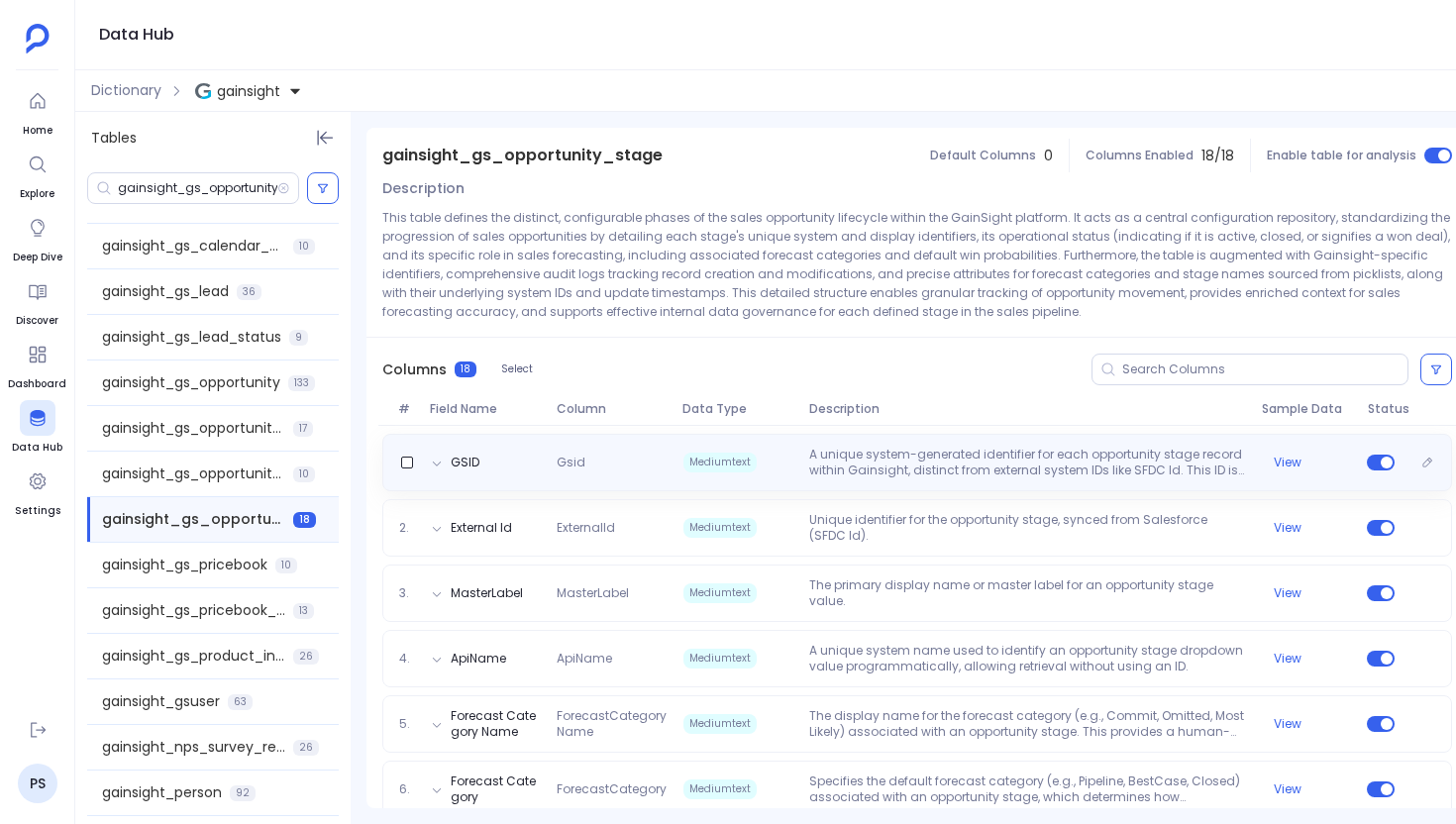 click on "A unique system-generated identifier for each opportunity stage record within Gainsight, distinct from external system IDs like SFDC Id. This ID is primarily used for internal tracking and referencing within the Gainsight platform." at bounding box center (1027, 463) 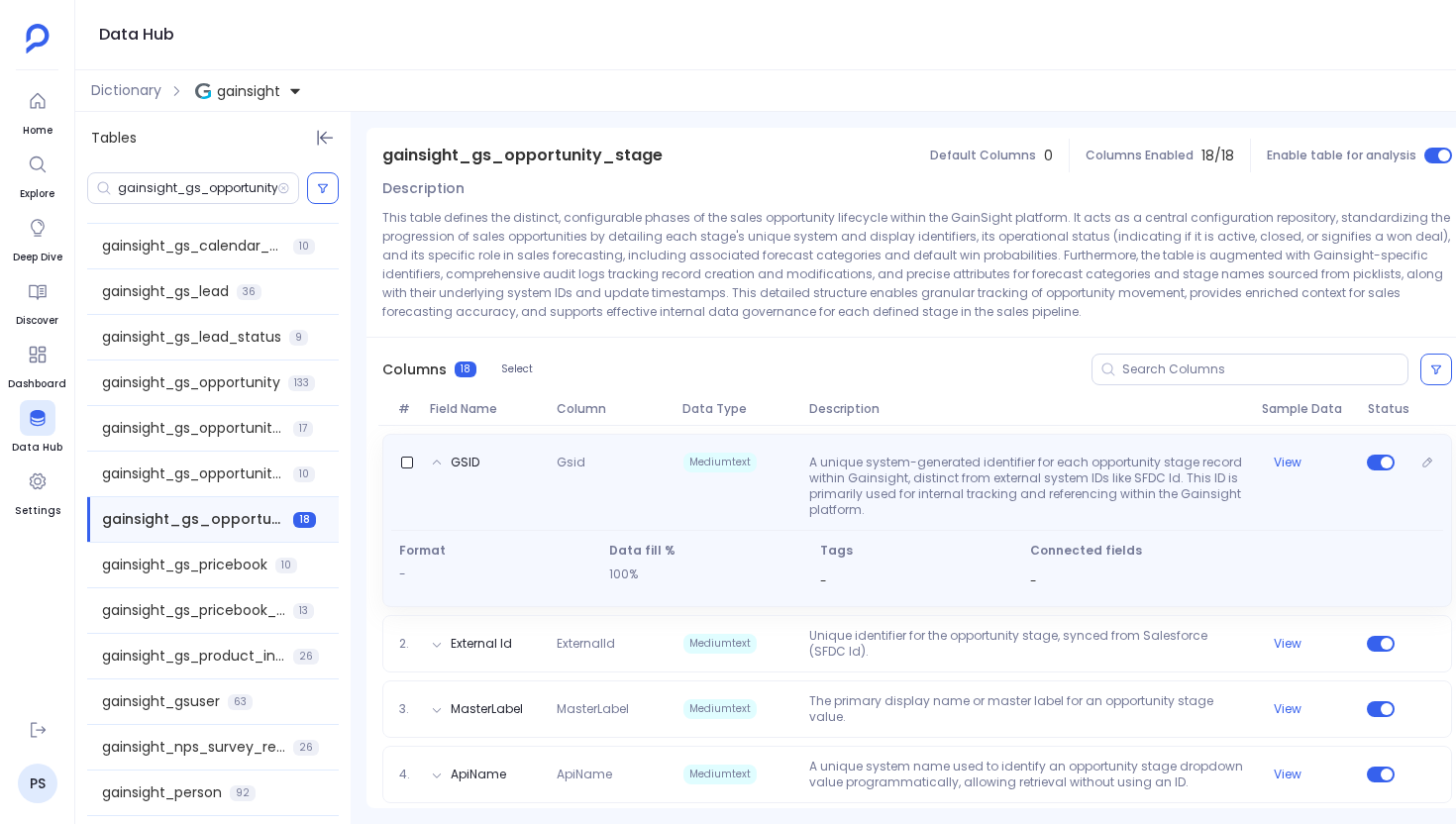 click on "A unique system-generated identifier for each opportunity stage record within Gainsight, distinct from external system IDs like SFDC Id. This ID is primarily used for internal tracking and referencing within the Gainsight platform." at bounding box center (1027, 486) 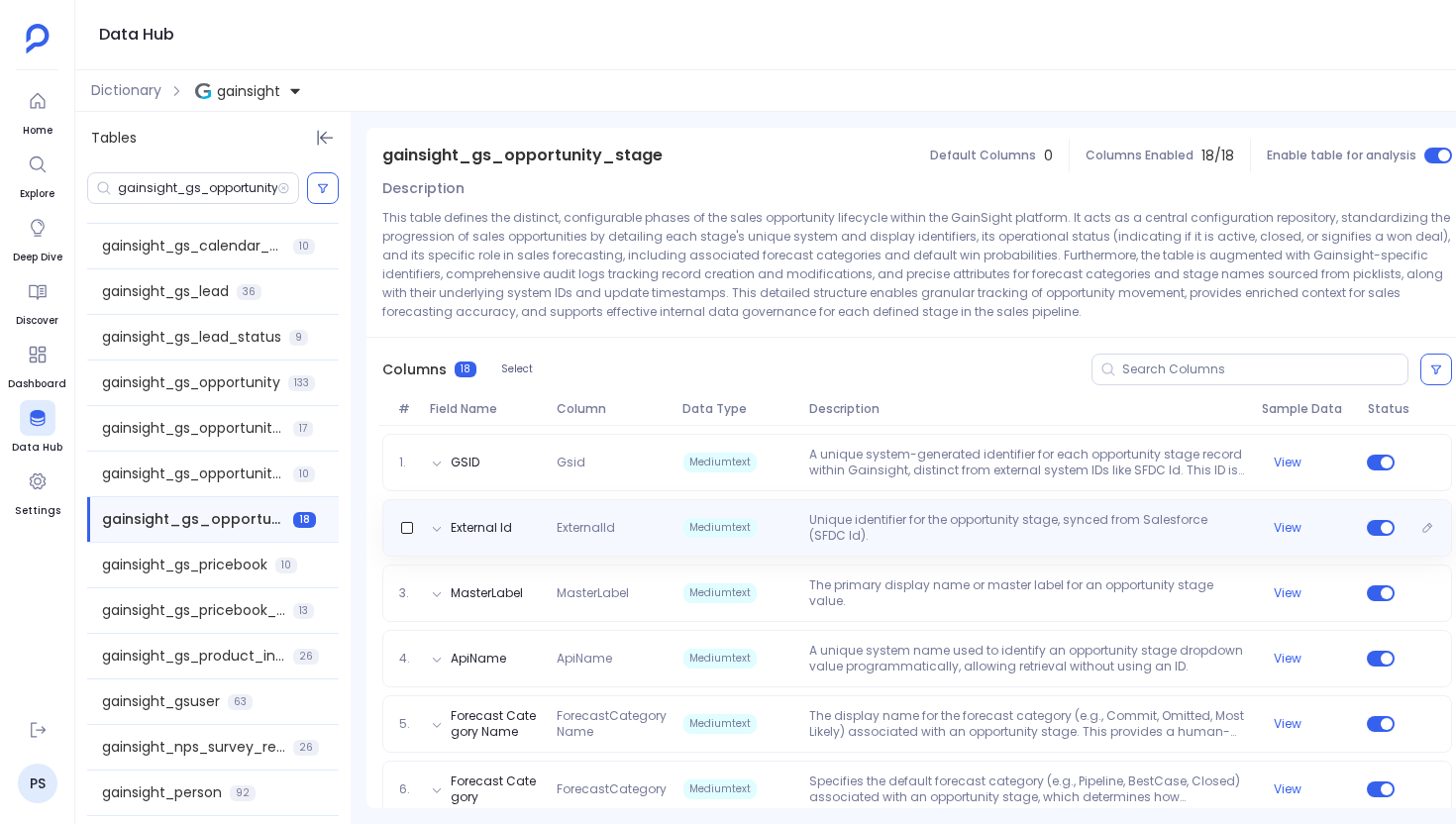 click on "Unique identifier for the opportunity stage, synced from Salesforce (SFDC Id)." at bounding box center (1027, 528) 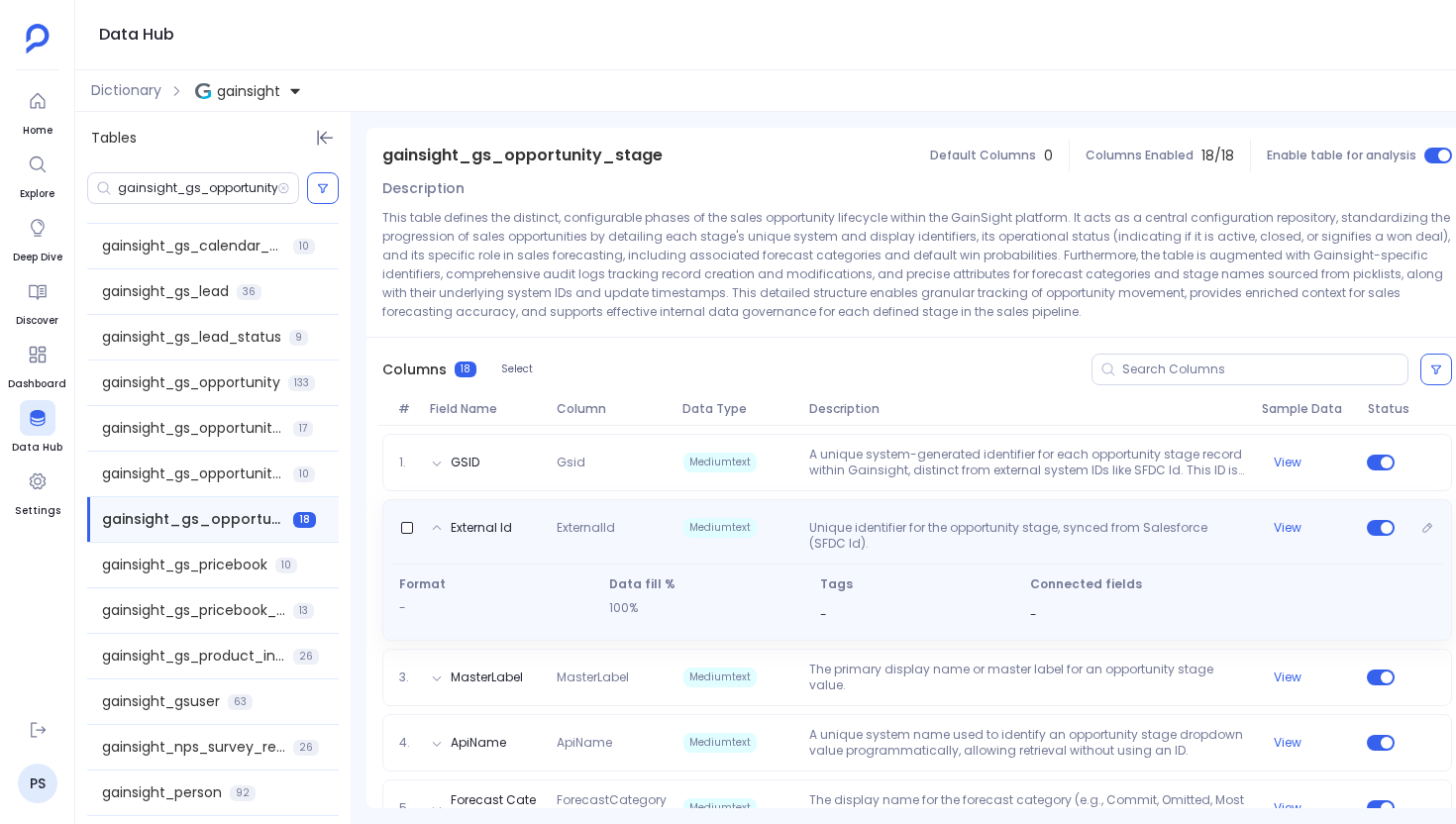 click on "Unique identifier for the opportunity stage, synced from Salesforce (SFDC Id)." at bounding box center (1027, 536) 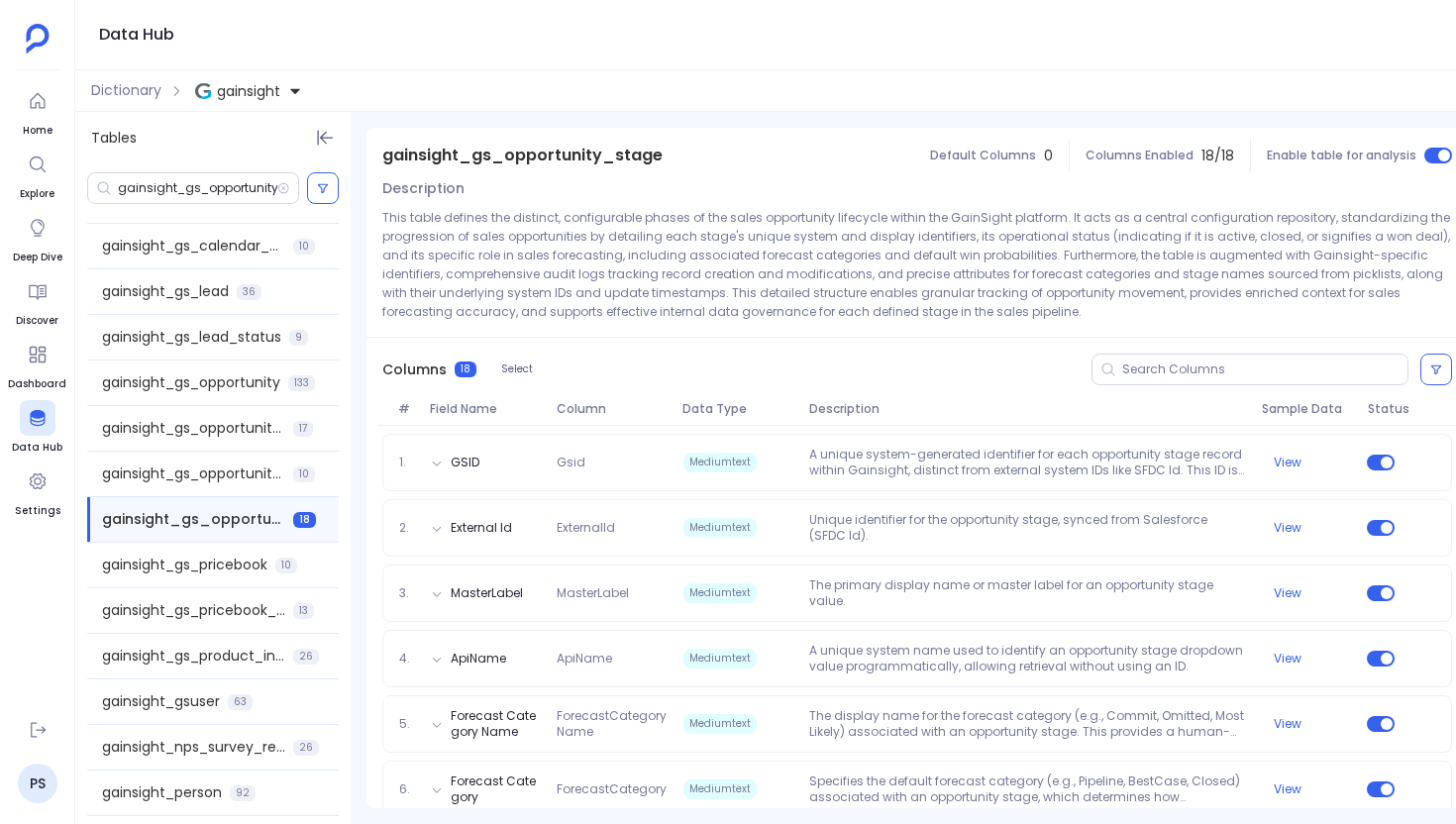 click on "gainsight_gs_opportunity_stage" at bounding box center (522, 155) 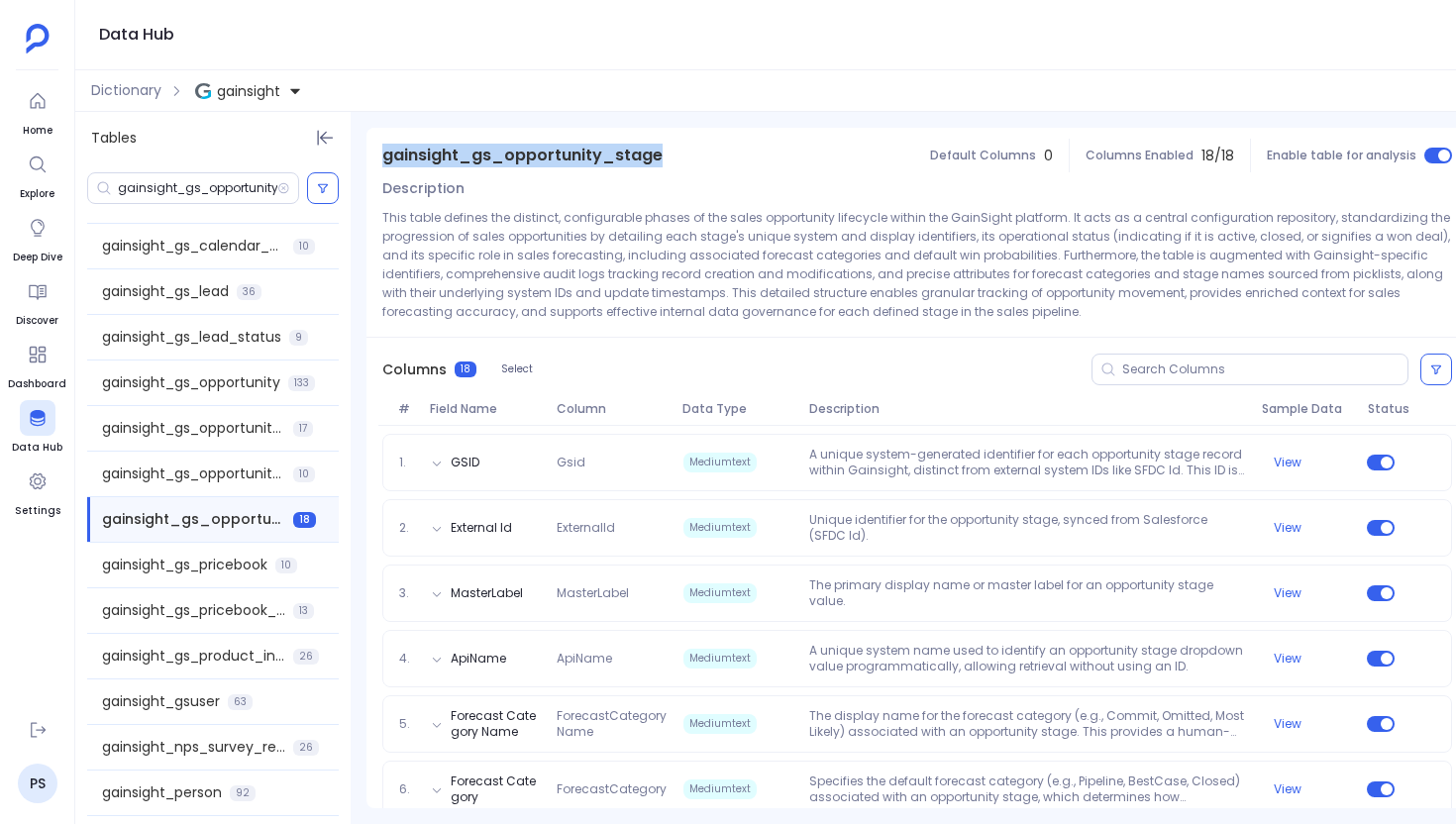 copy on "gainsight_gs_opportunity_stage" 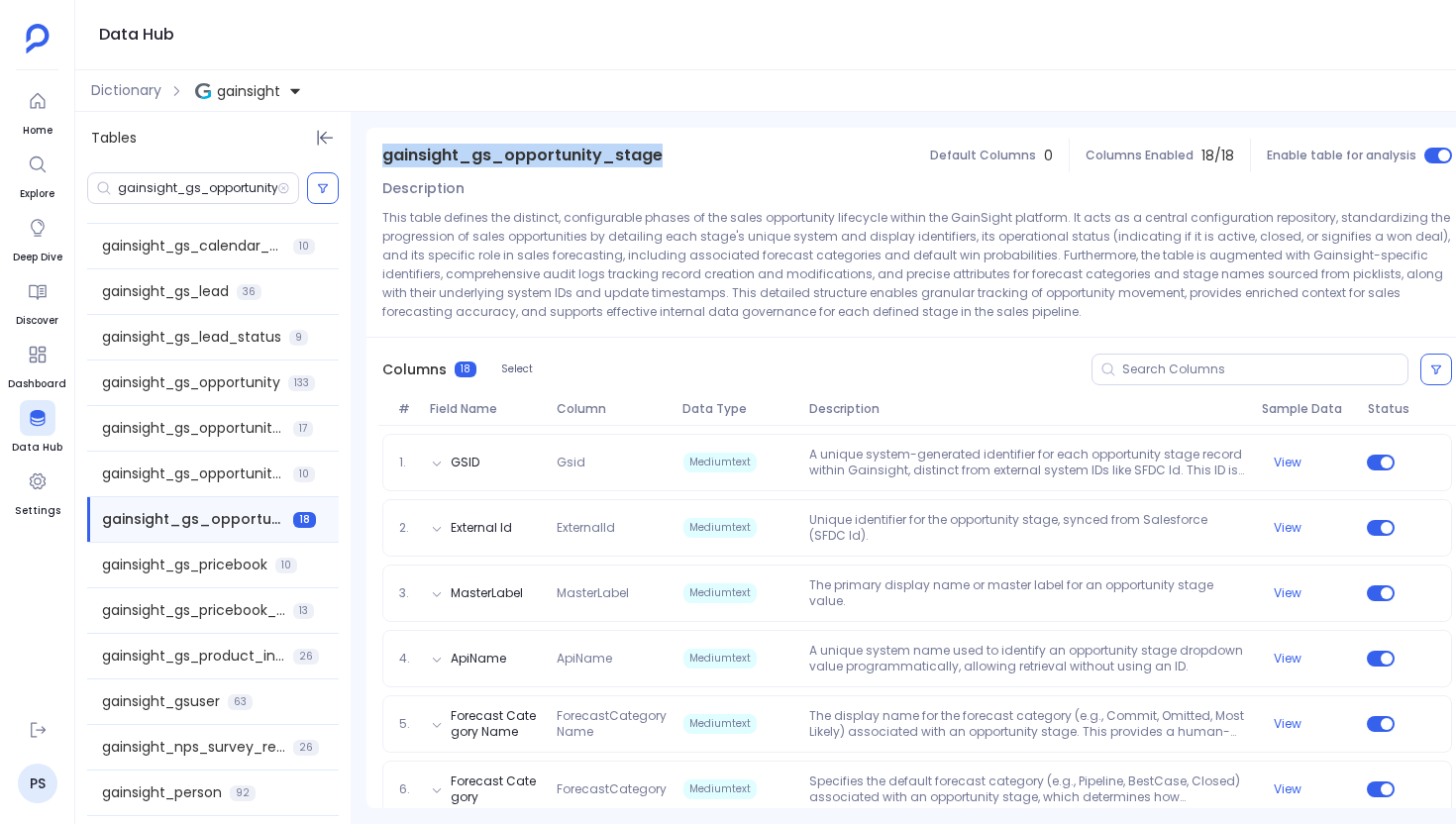 click on "Tables gainsight_gs_opportunity_stage gainsight_account_scorecard_history 122 gainsight_activity_associated_records 5 gainsight_activity_attendee 7 gainsight_activity_timeline 121 gainsight_all_activity_associated_records 5 gainsight_anonymous_person 13 gainsight_ao_advanced_outreach__gc 29 gainsight_ao_cta 14 gainsight_ao_cta_events 8 gainsight_ao_cta_mapping 8 gainsight_ao_participant_source_configuration__gc 21 gainsight_ao_participants 93 gainsight_ao_predefined_advanced_outreach_model__gc 7 gainsight_call_to_action 187 gainsight_case 74 gainsight_cockpit_associated_records 12 gainsight_company 468 gainsight_company_person 158 gainsight_cs_goal 18 gainsight_cs_goal_association 10 gainsight_cs_goal_metric 11 gainsight_cs_goal_metric_actual_values 11 gainsight_cs_goal_metric_values 13 gainsight_cs_goal_template 12 gainsight_cs_task 63 gainsight_csat_survey_response 26 gainsight_cta_group 70 gainsight_da_picklist 18 gainsight_email_log_v2 64 gainsight_enhancement_request 23 16 gainsight_gs_calendar_attendee" at bounding box center [780, 467] 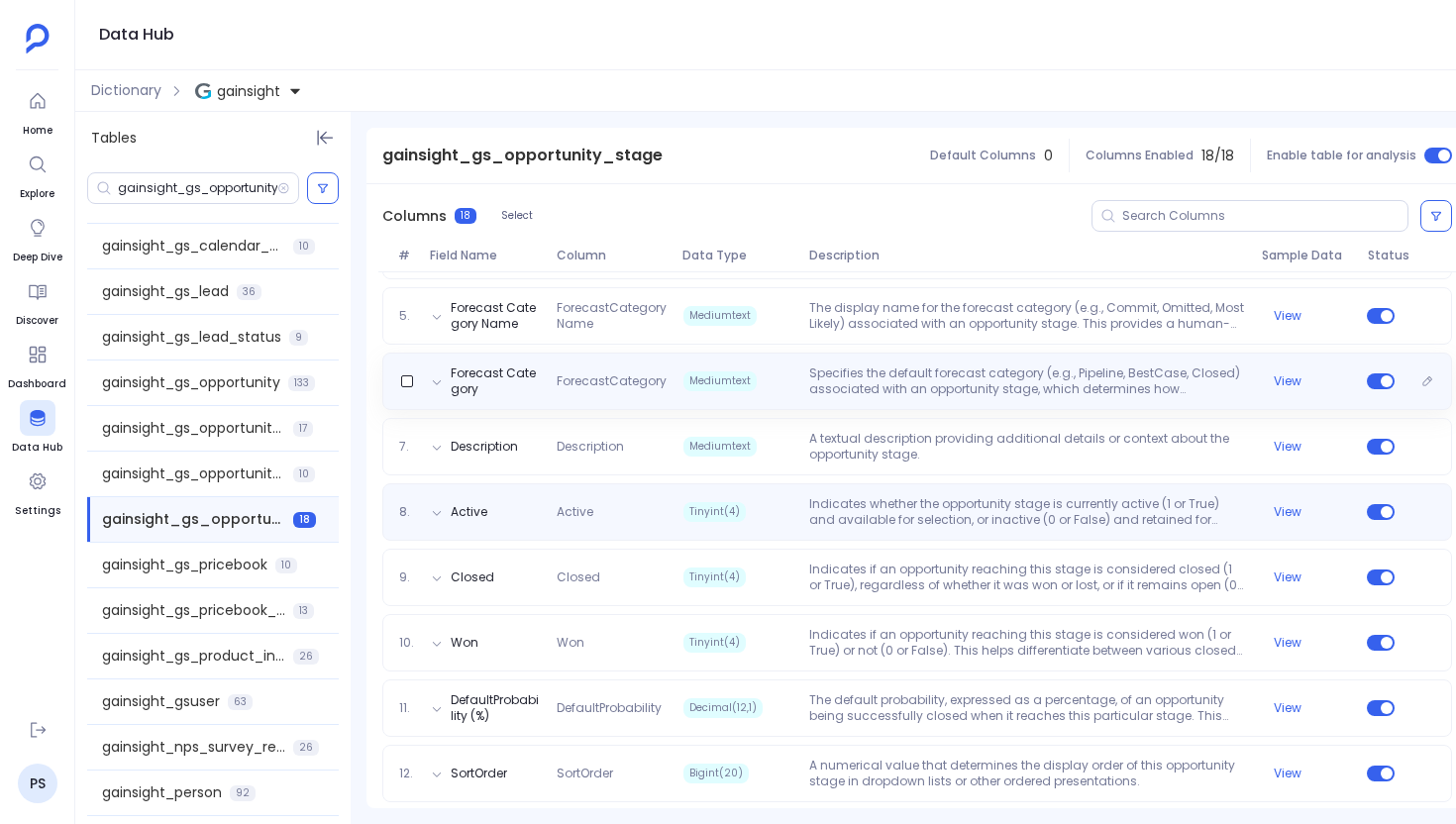 scroll, scrollTop: 549, scrollLeft: 0, axis: vertical 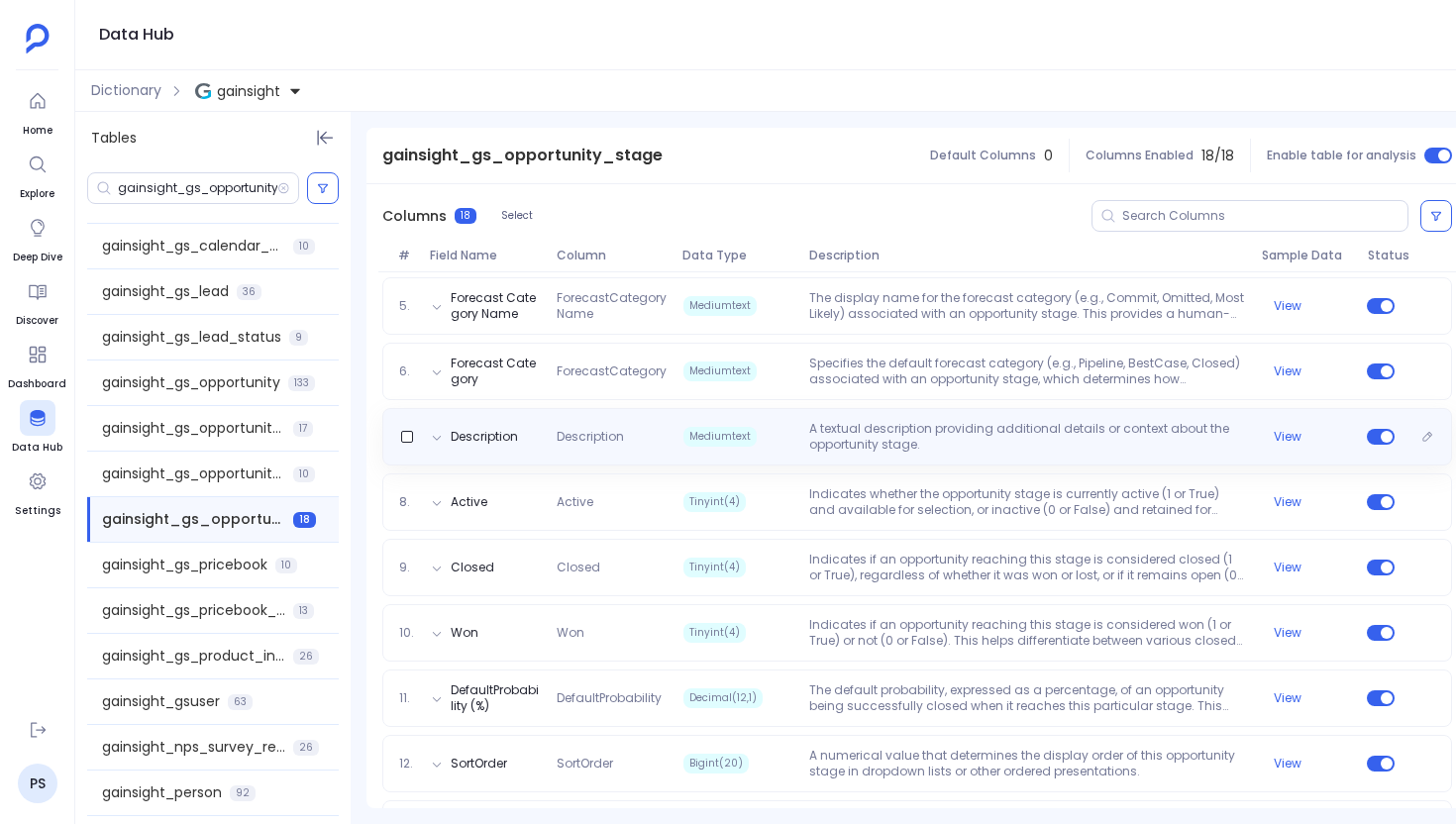 click on "A textual description providing additional details or context about the opportunity stage." at bounding box center (1027, 437) 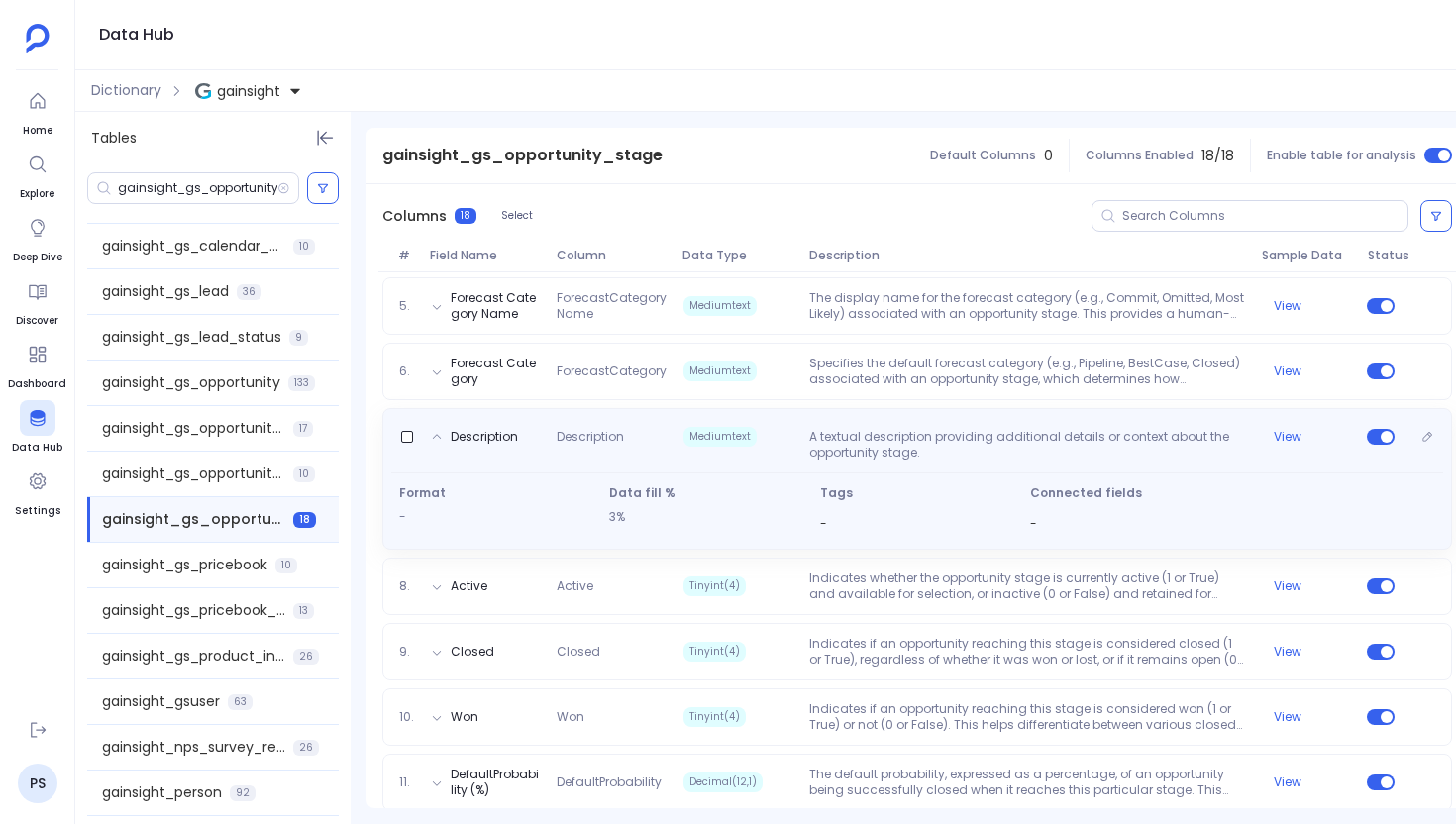 click on "A textual description providing additional details or context about the opportunity stage." at bounding box center (1027, 445) 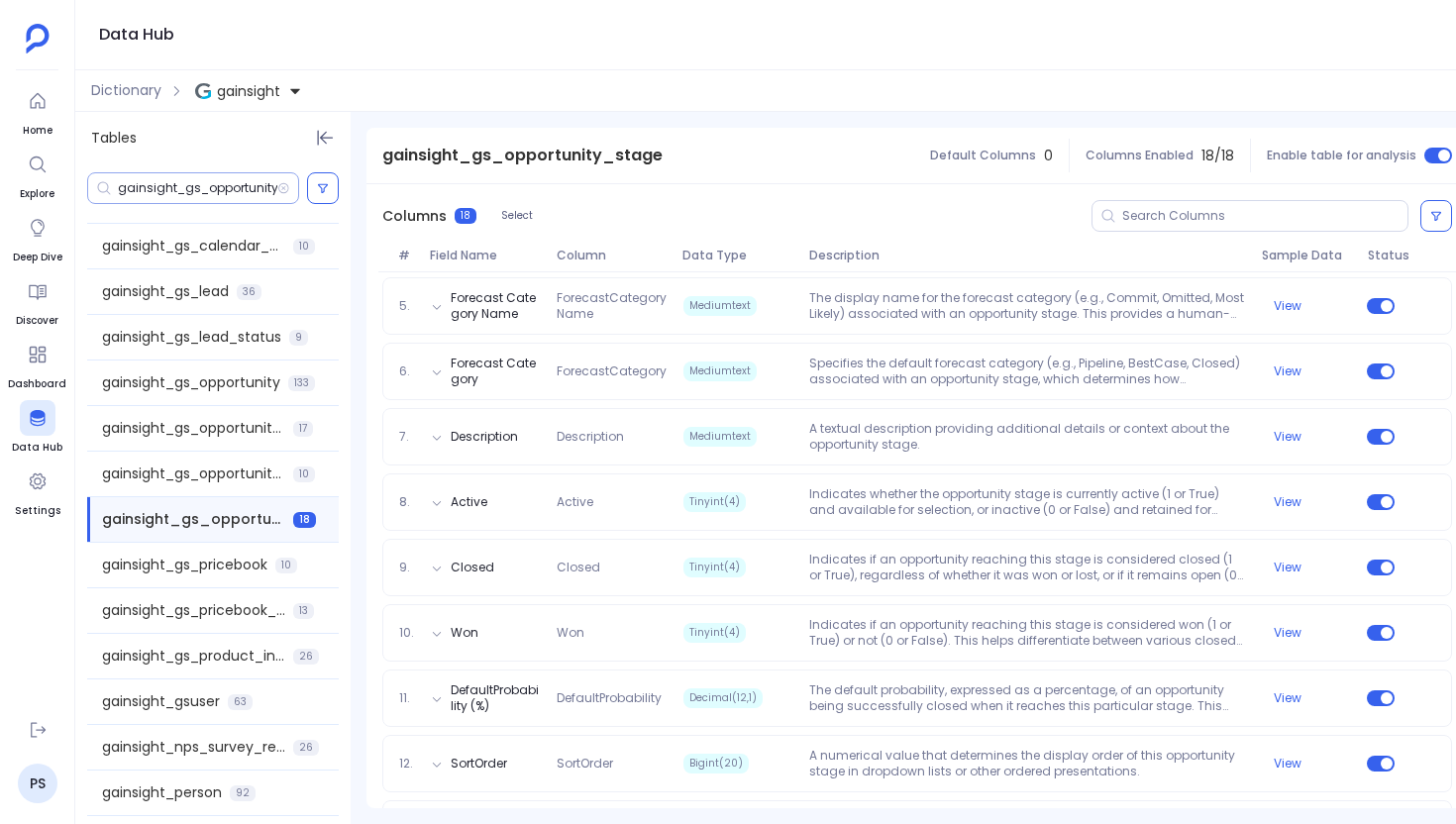 click on "gainsight_gs_opportunity_stage" at bounding box center [197, 188] 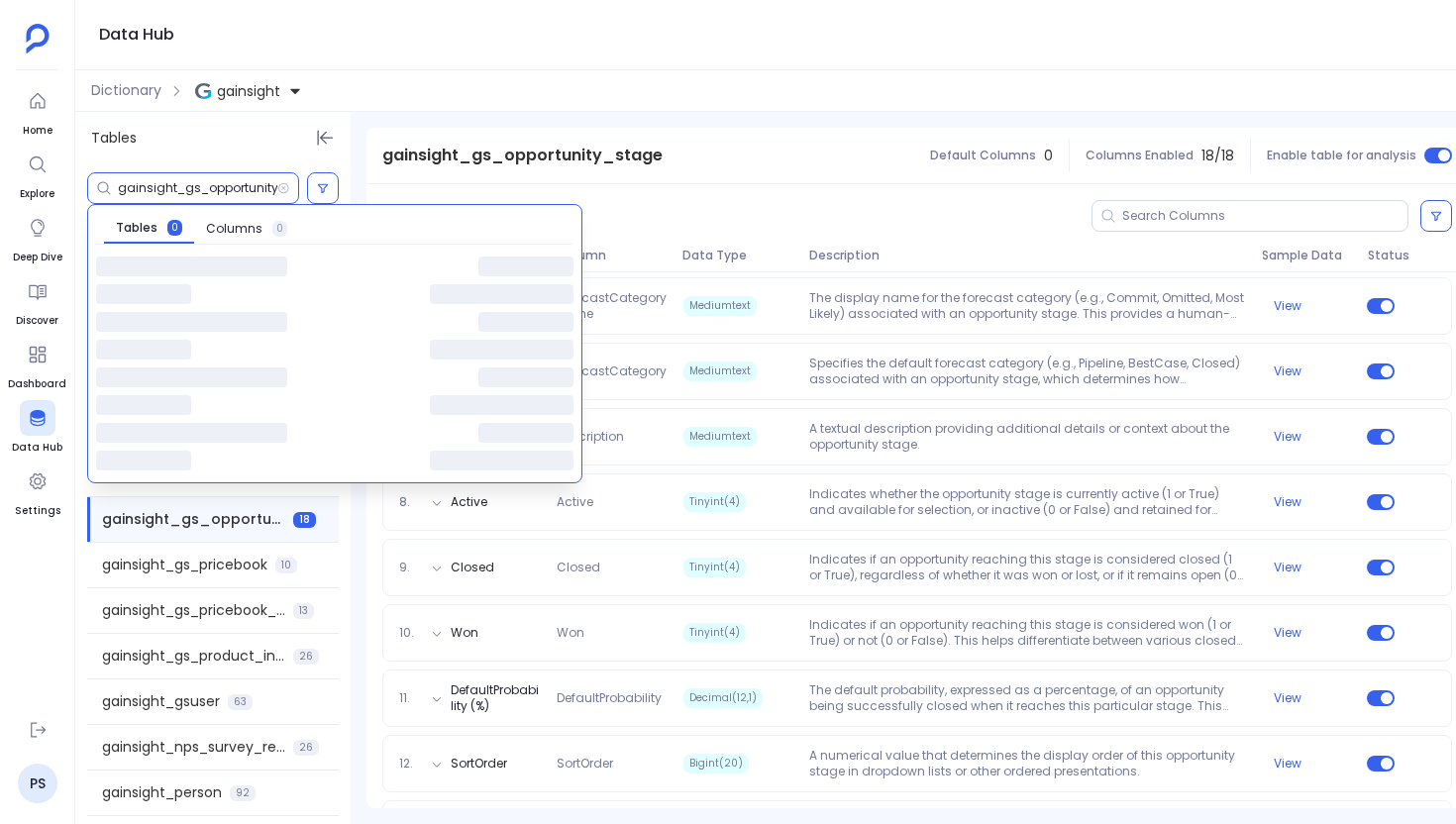 click on "gainsight_gs_opportunity_stage" at bounding box center [197, 188] 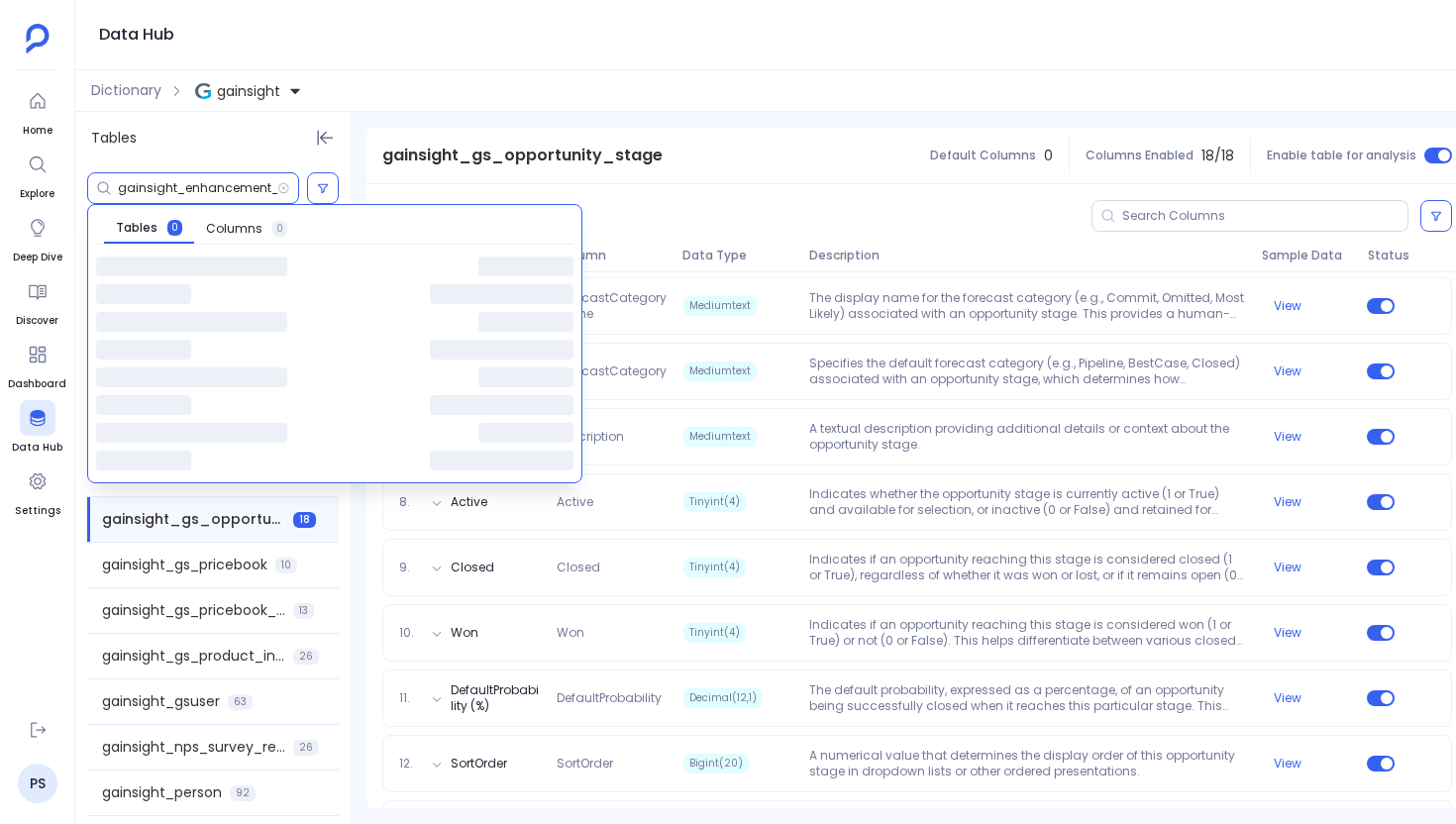 scroll, scrollTop: 0, scrollLeft: 43, axis: horizontal 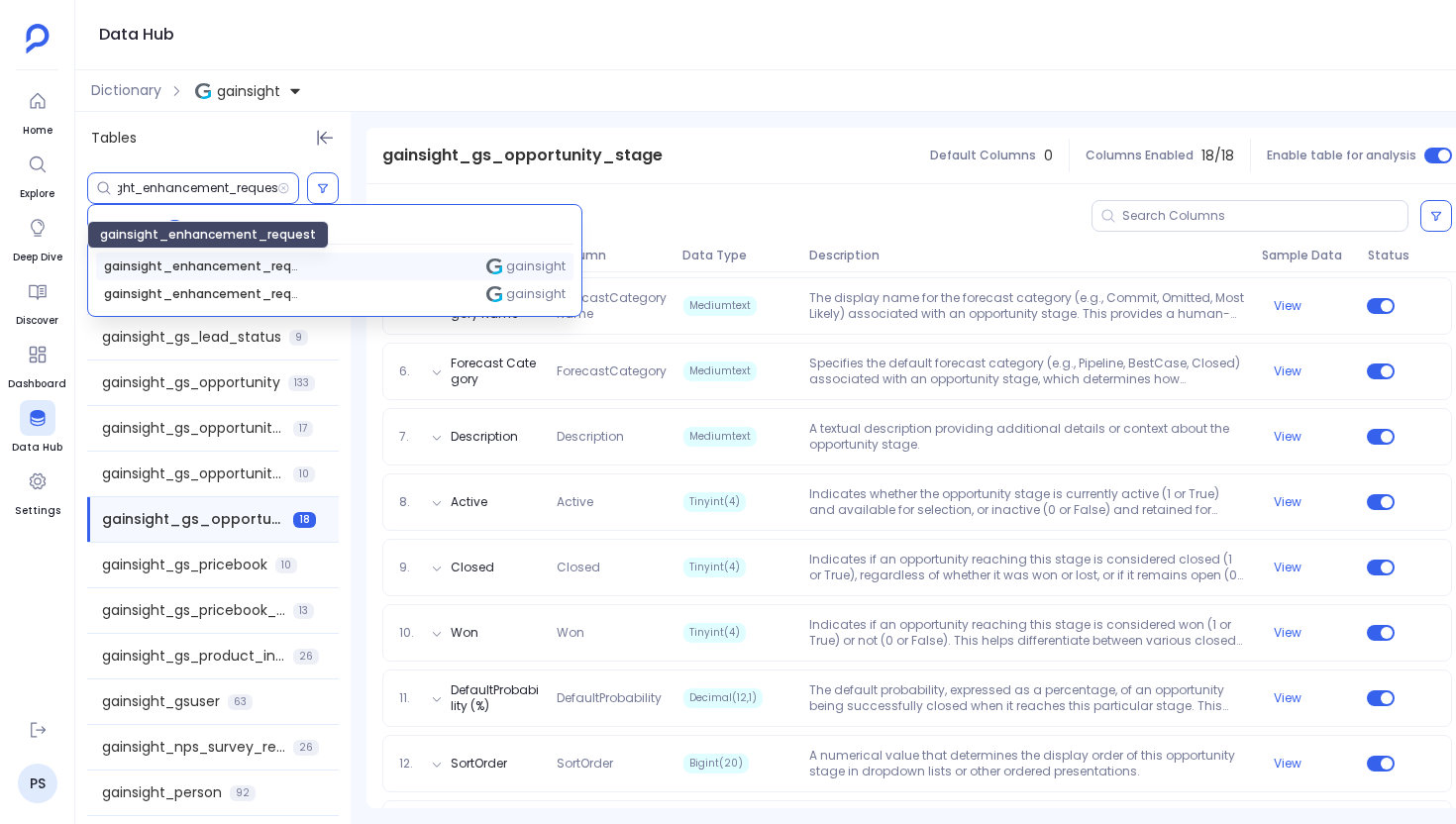 click on "gainsight_enhancement_request" at bounding box center (203, 266) 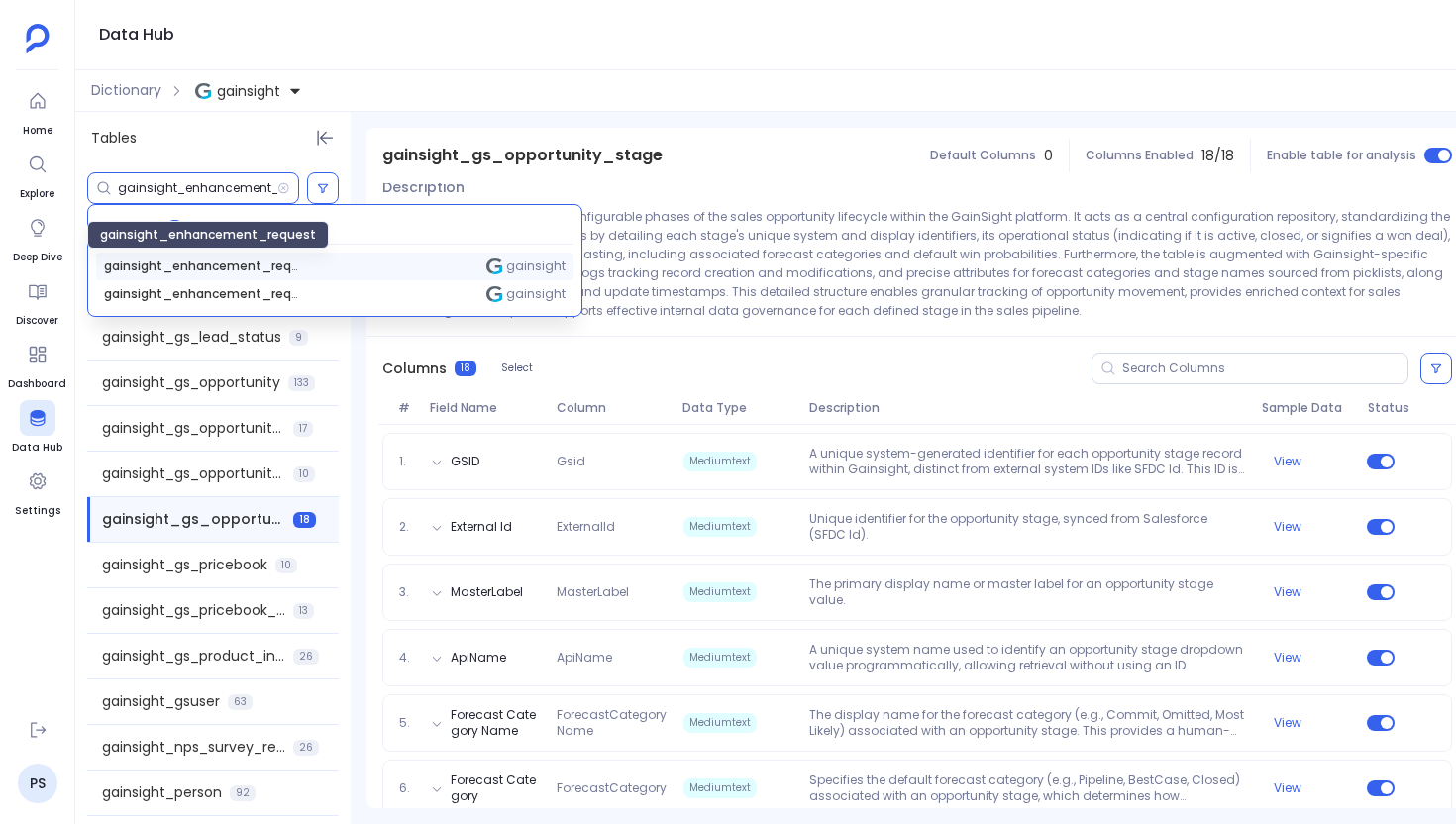 scroll, scrollTop: 1435, scrollLeft: 0, axis: vertical 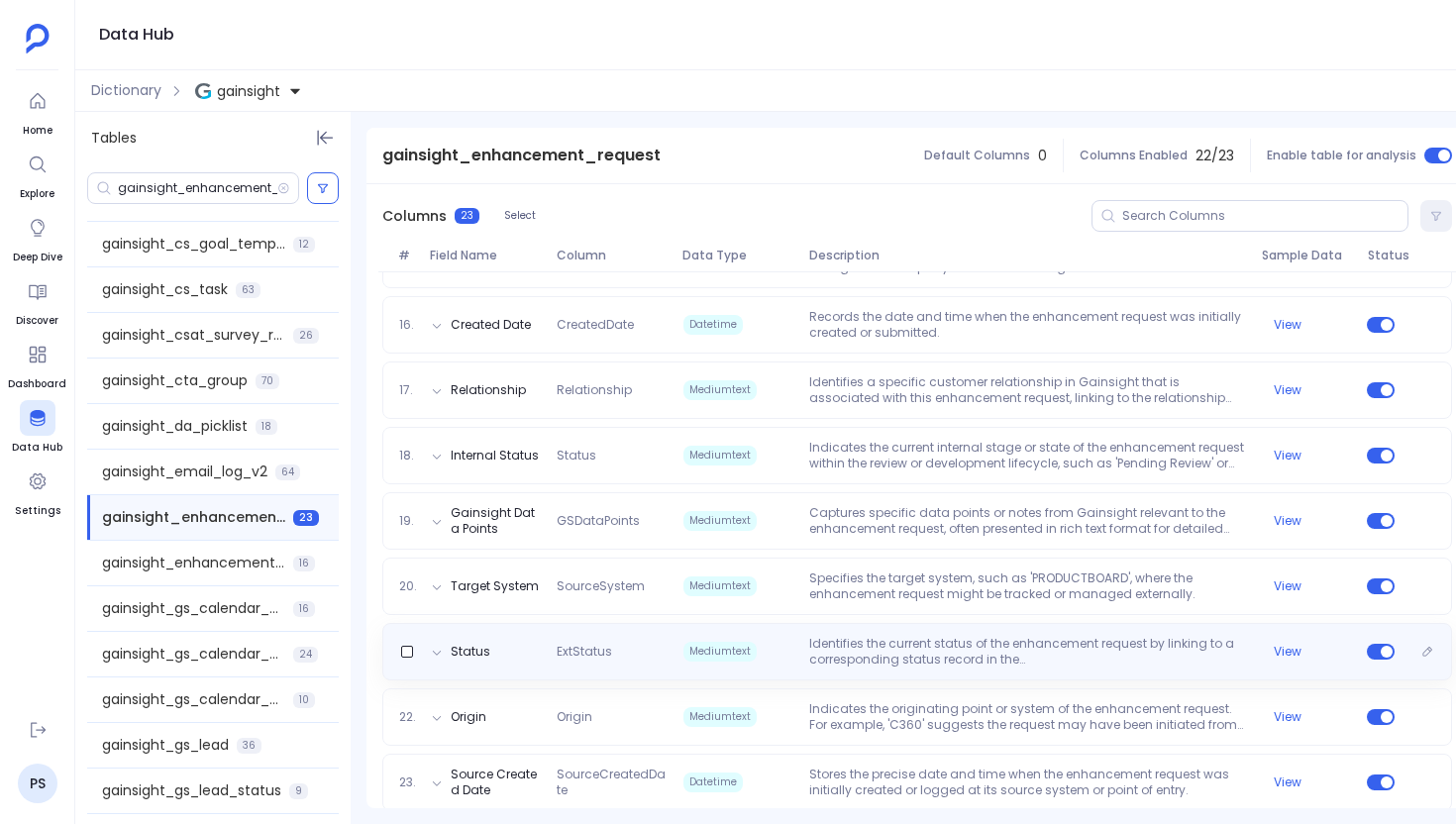 click on "Status ExtStatus Mediumtext Identifies the current status of the enhancement request by linking to a corresponding status record in the 'gainsight_enhancement_request_status' object. This contextualizes the request's stage in its lifecycle. View" at bounding box center [917, 652] 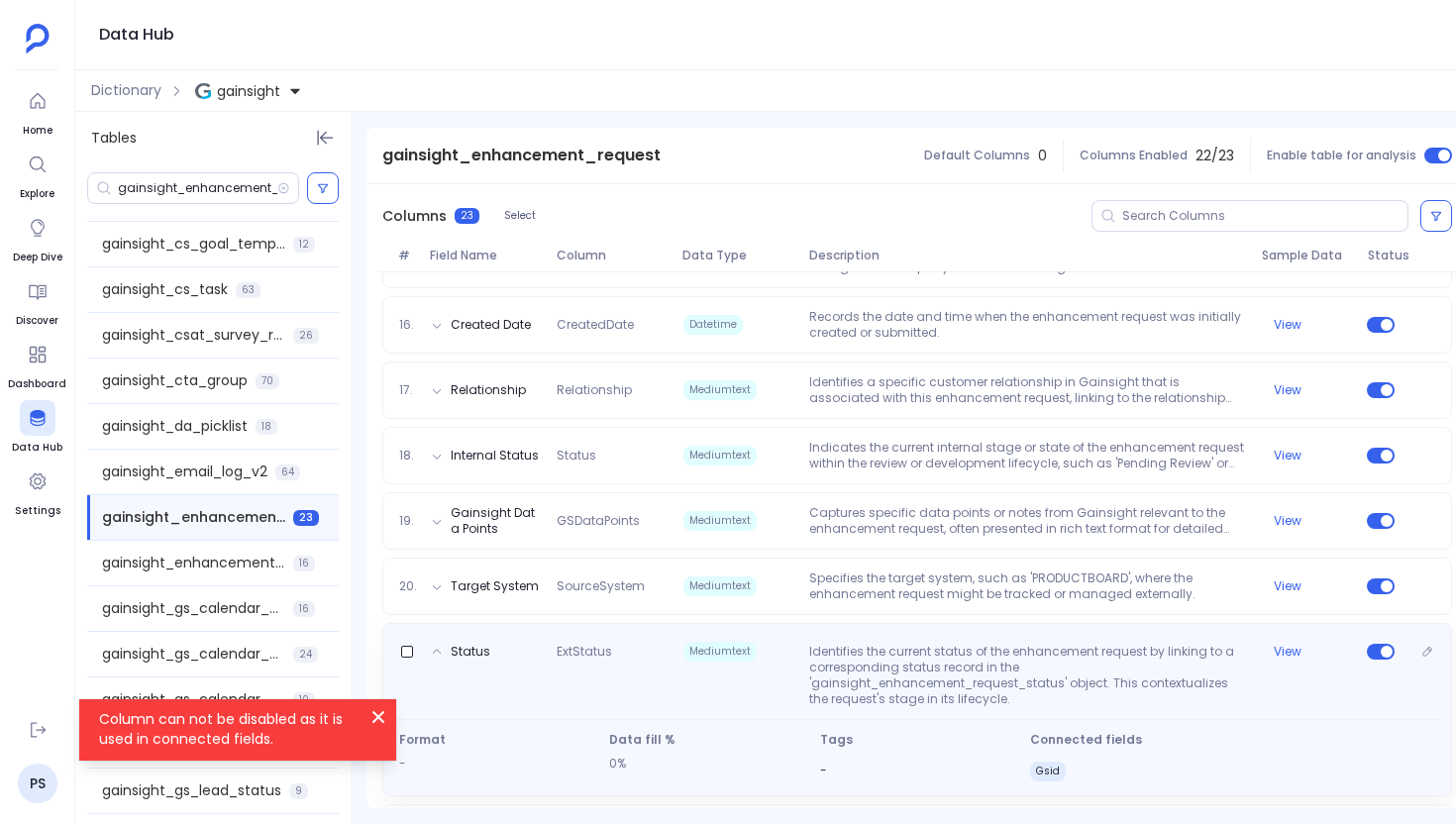click on "Identifies the current status of the enhancement request by linking to a corresponding status record in the 'gainsight_enhancement_request_status' object. This contextualizes the request's stage in its lifecycle." at bounding box center [1027, 675] 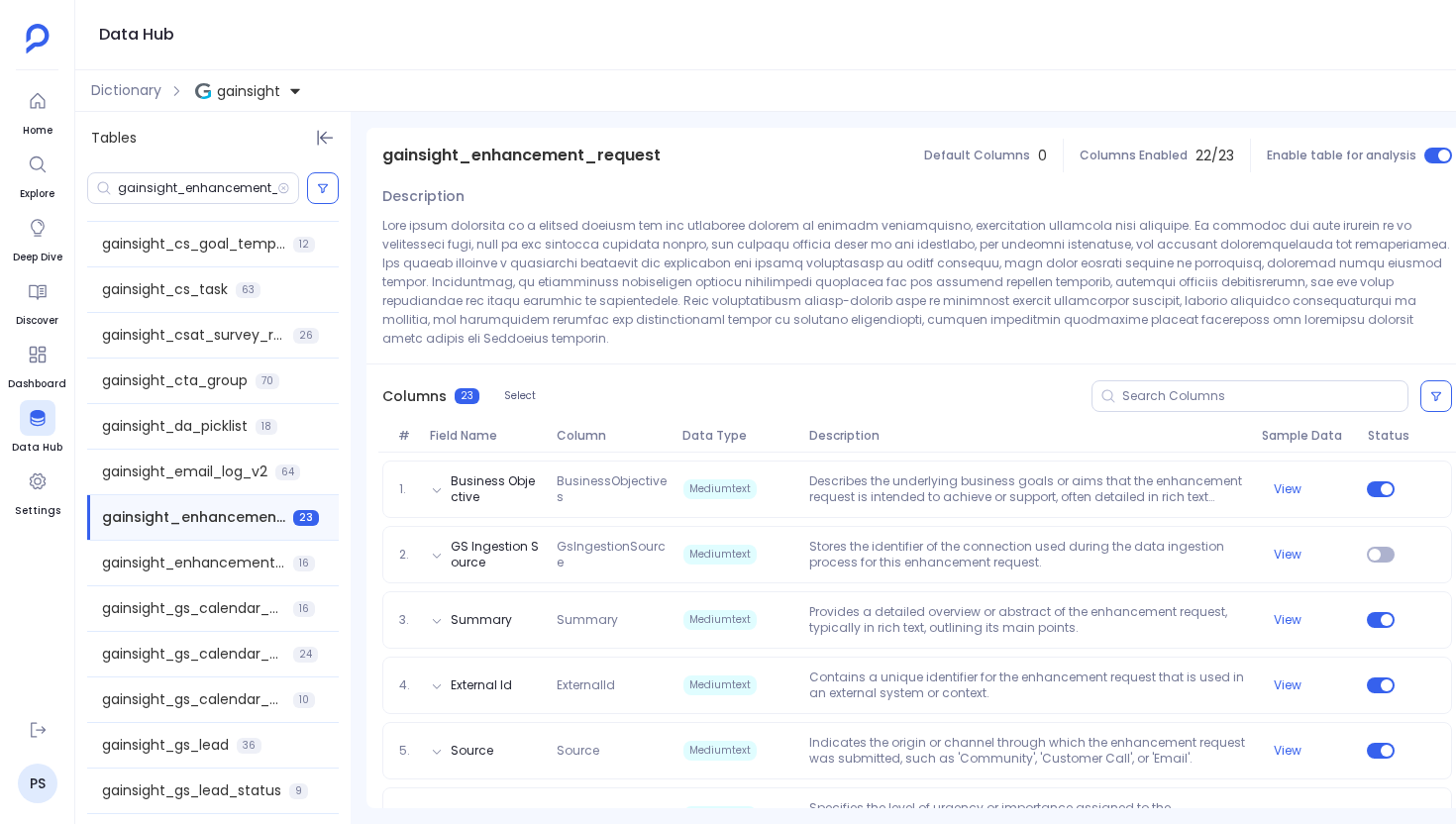 scroll, scrollTop: 120, scrollLeft: 0, axis: vertical 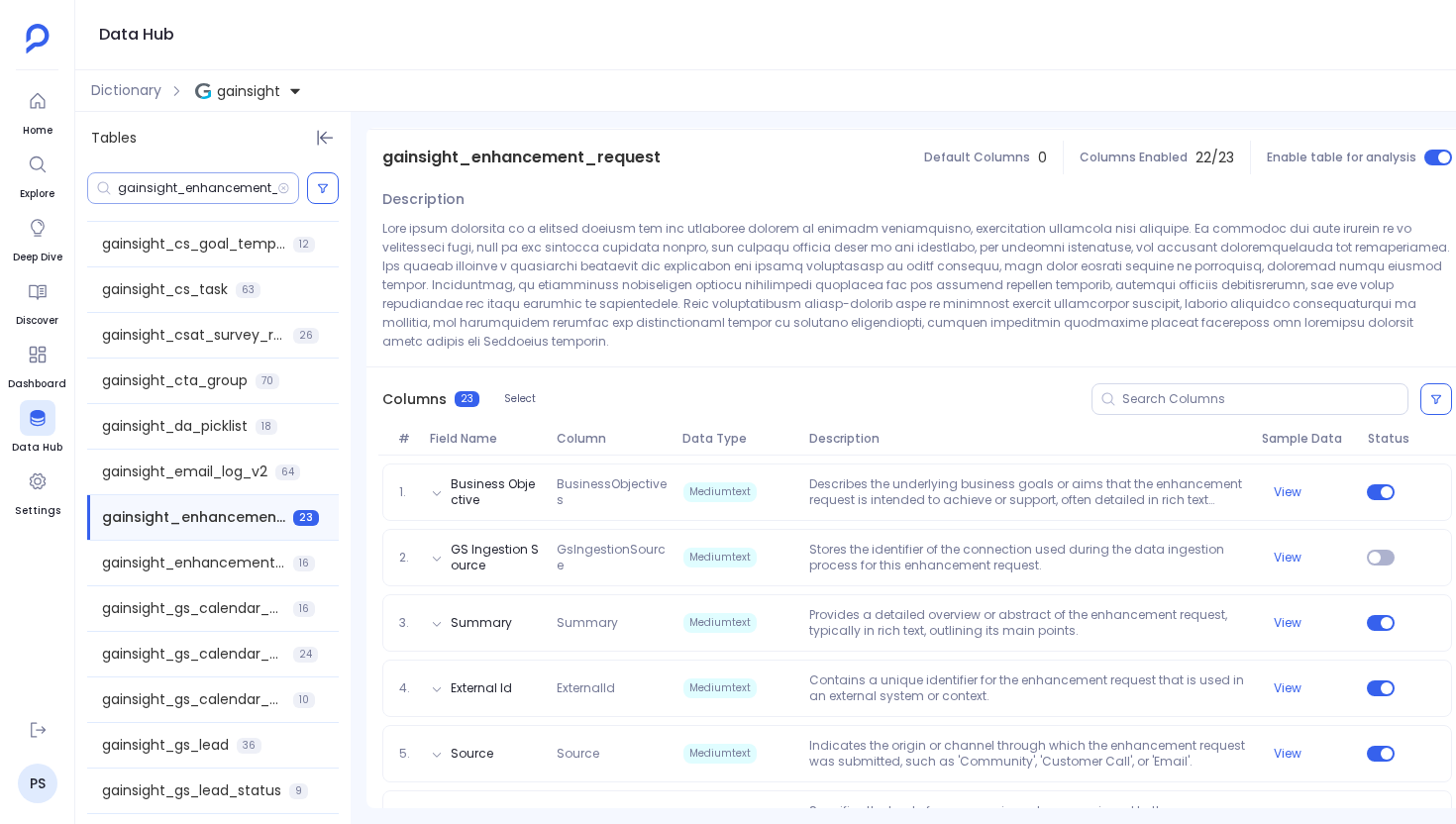 click on "gainsight_enhancement_request" at bounding box center (197, 188) 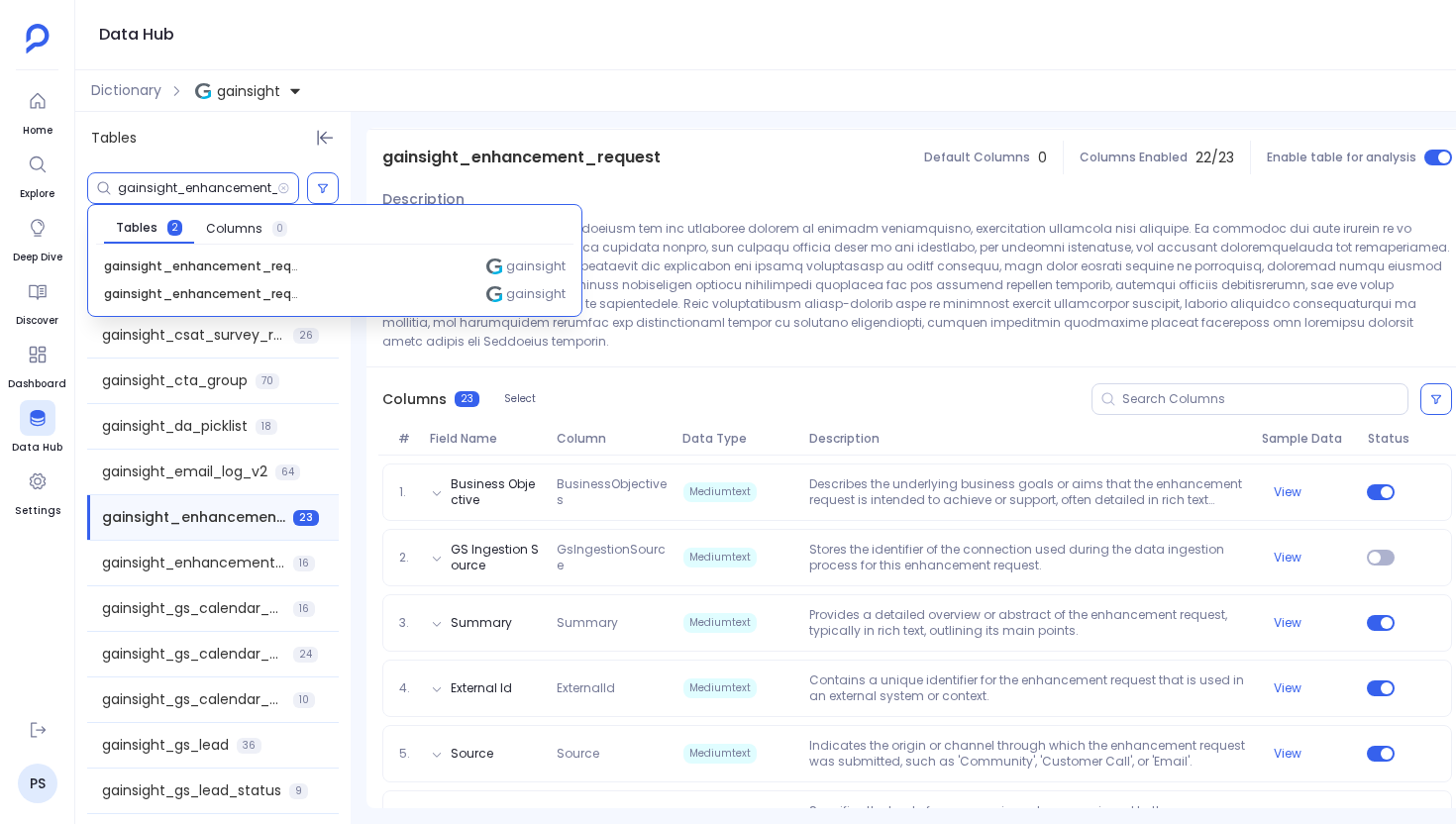click on "gainsight_enhancement_request" at bounding box center [197, 188] 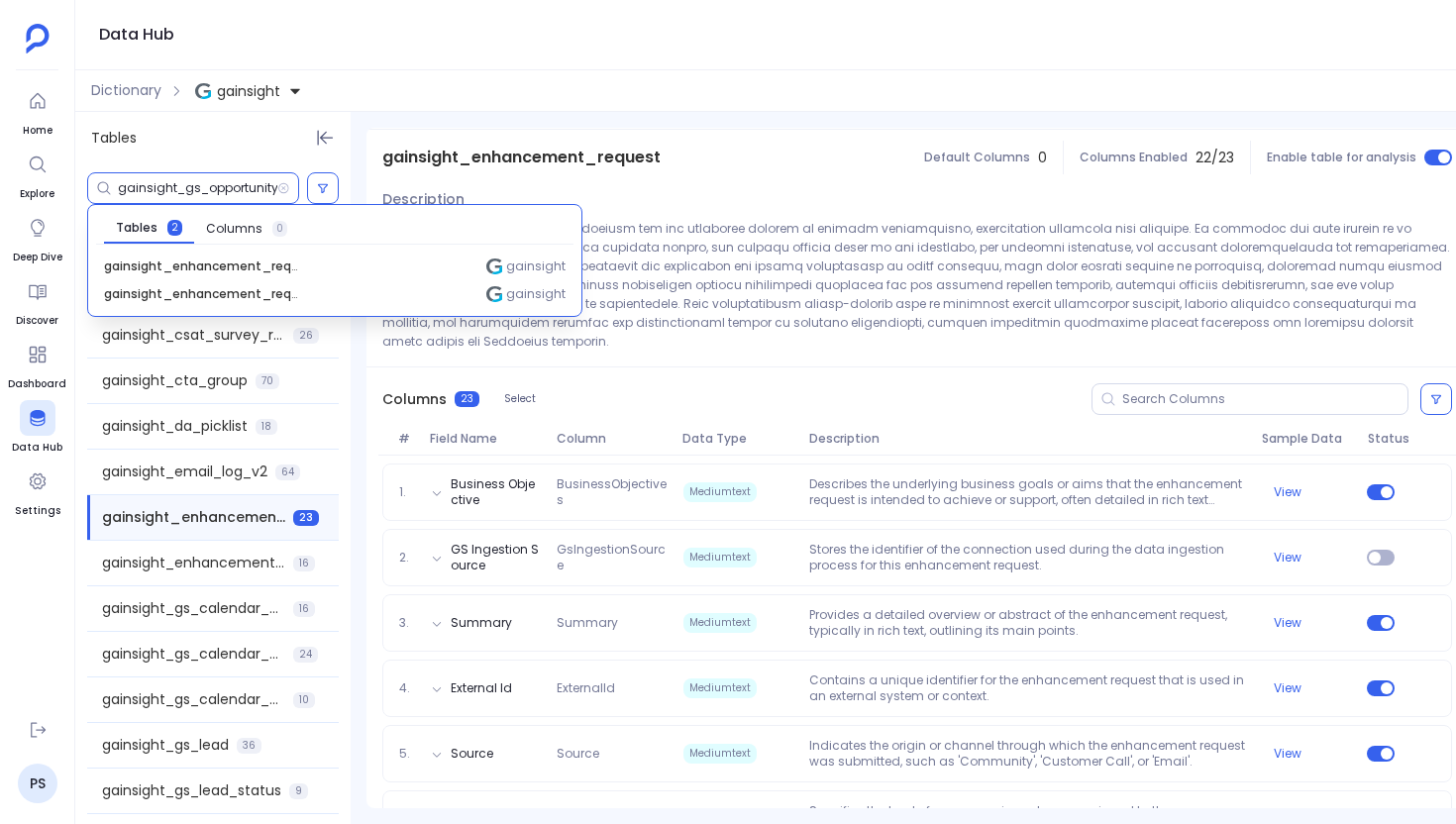 scroll, scrollTop: 0, scrollLeft: 39, axis: horizontal 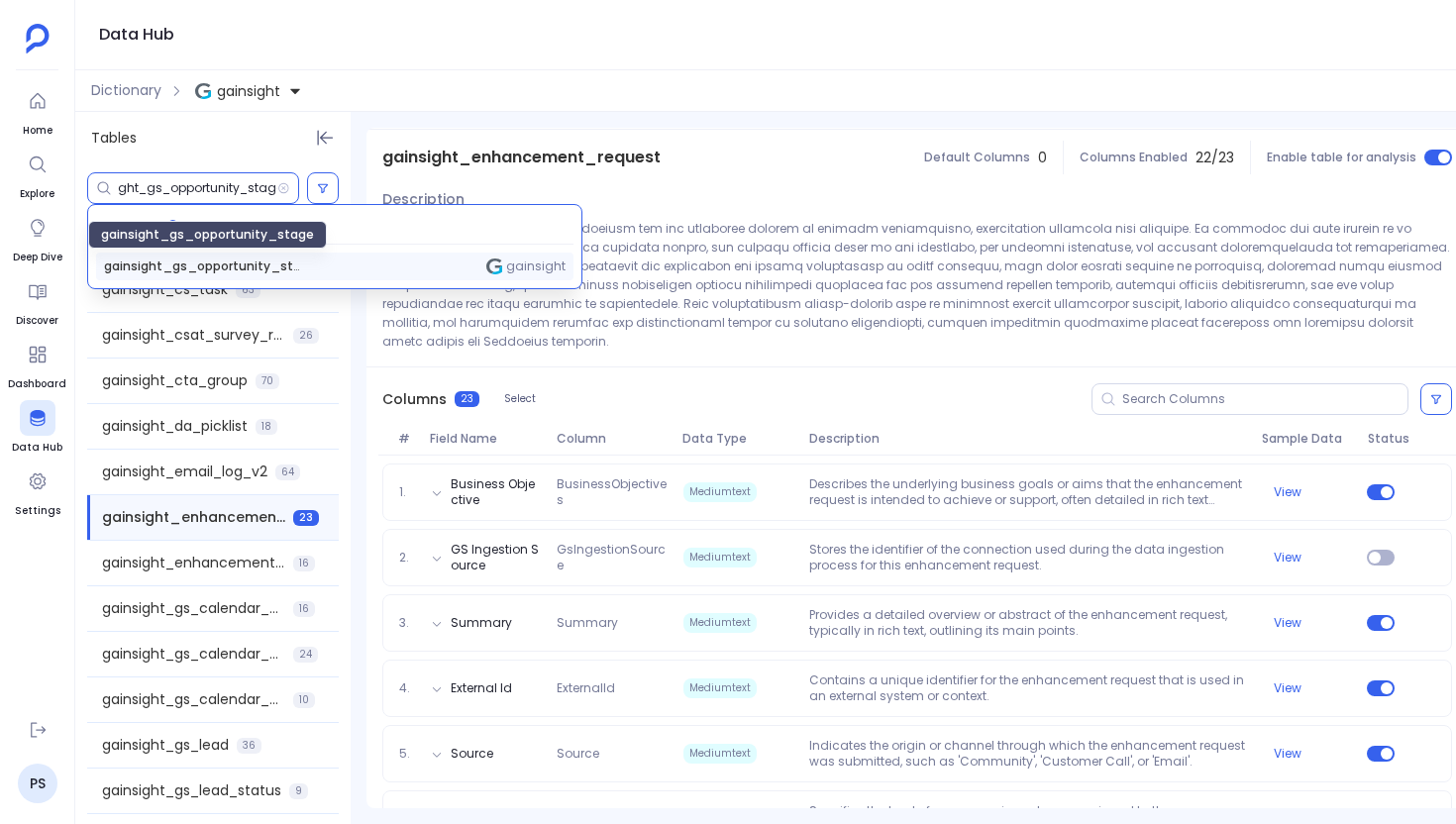 type on "gainsight_gs_opportunity_stage" 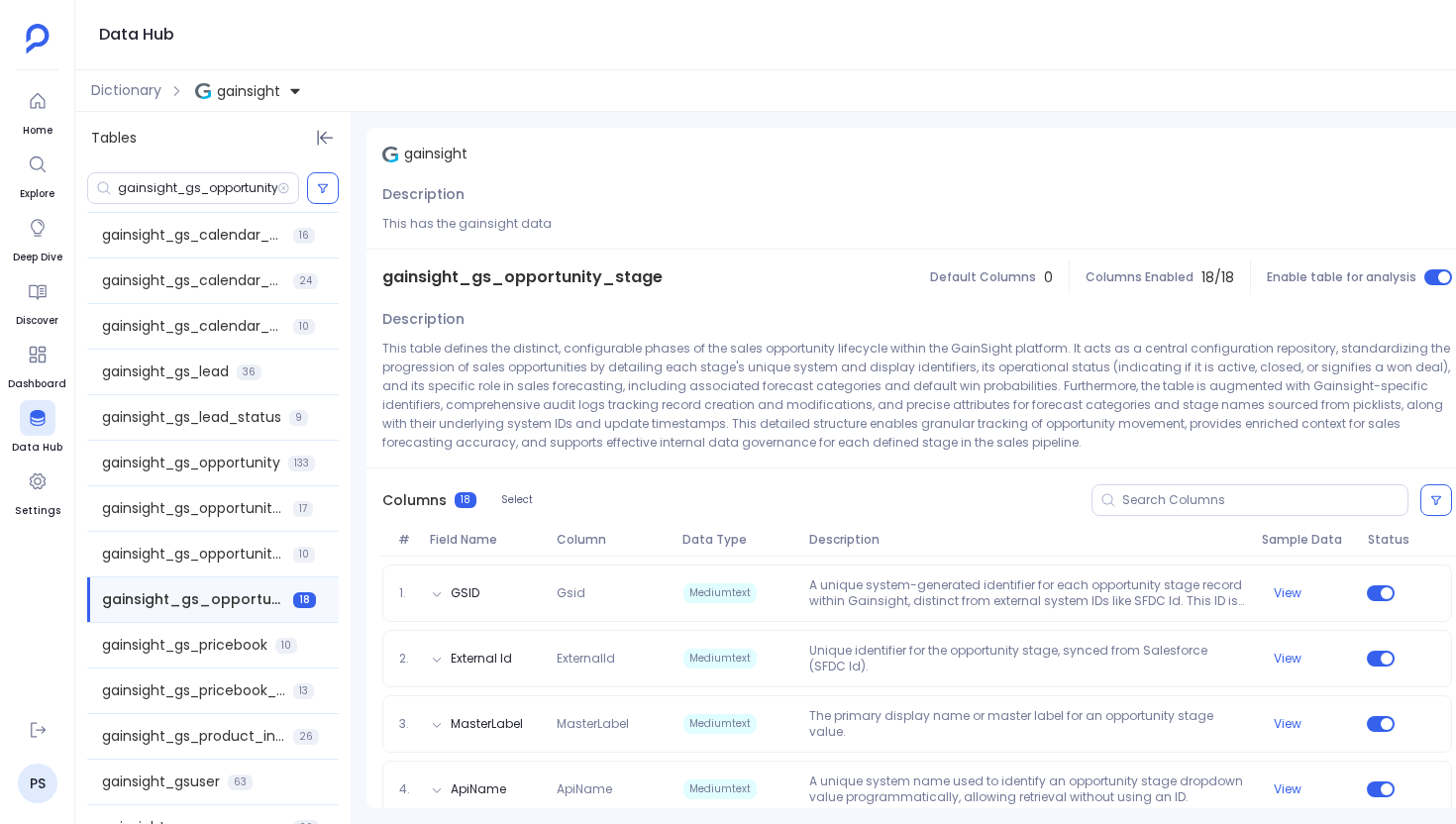 scroll, scrollTop: 1500, scrollLeft: 0, axis: vertical 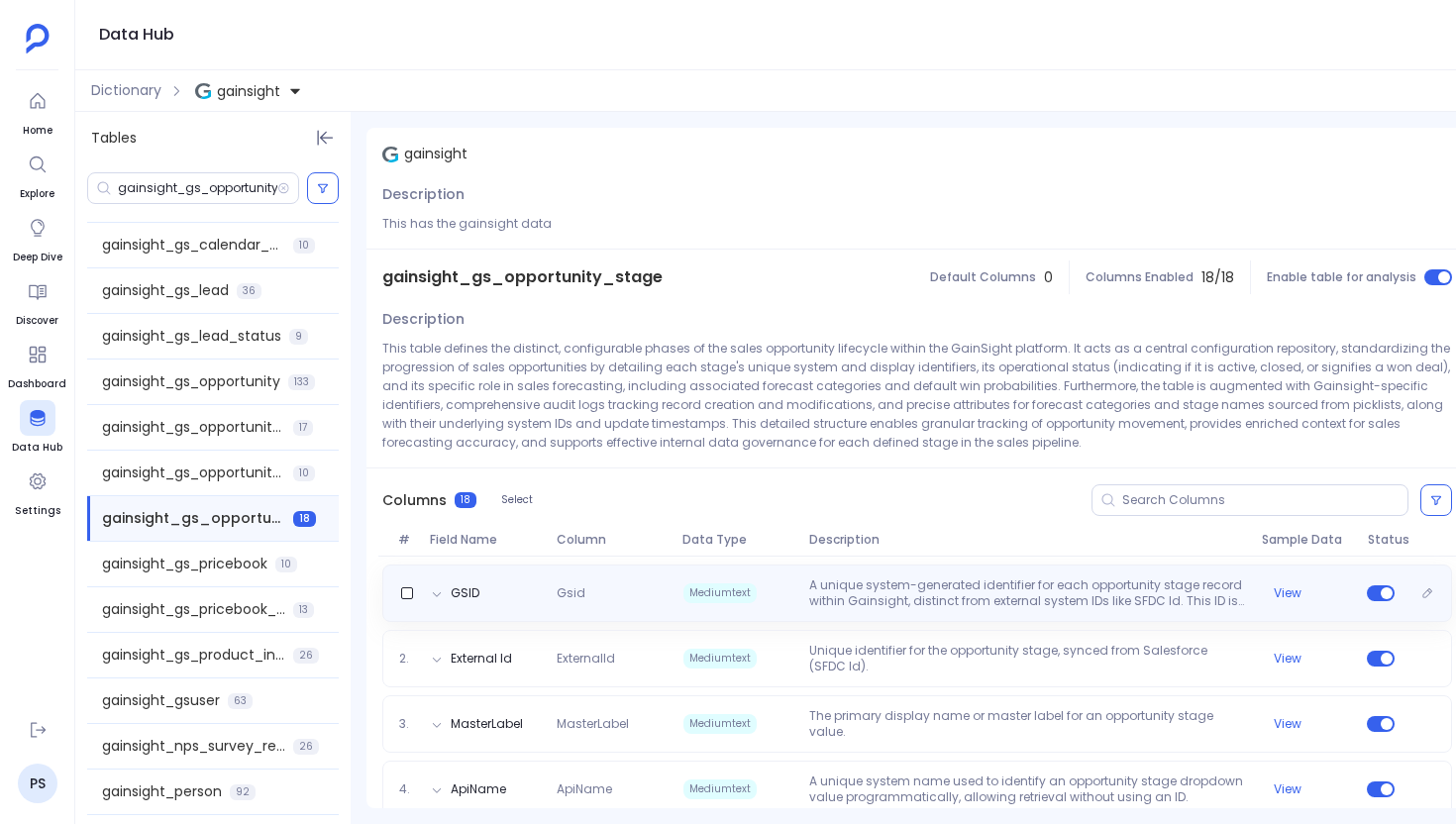 click on "GSID Gsid Mediumtext A unique system-generated identifier for each opportunity stage record within Gainsight, distinct from external system IDs like SFDC Id. This ID is primarily used for internal tracking and referencing within the Gainsight platform. View" at bounding box center [917, 593] 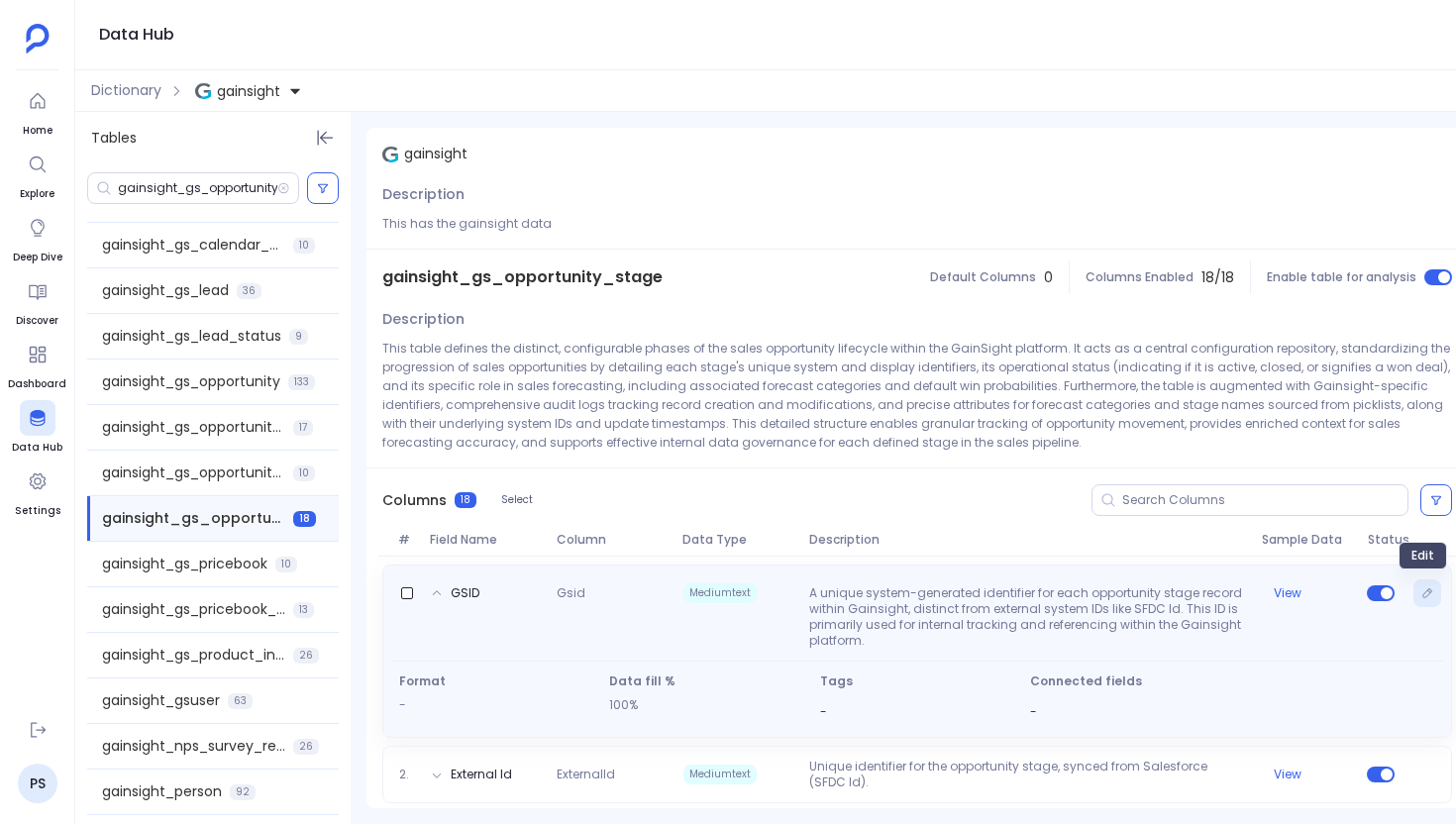 click 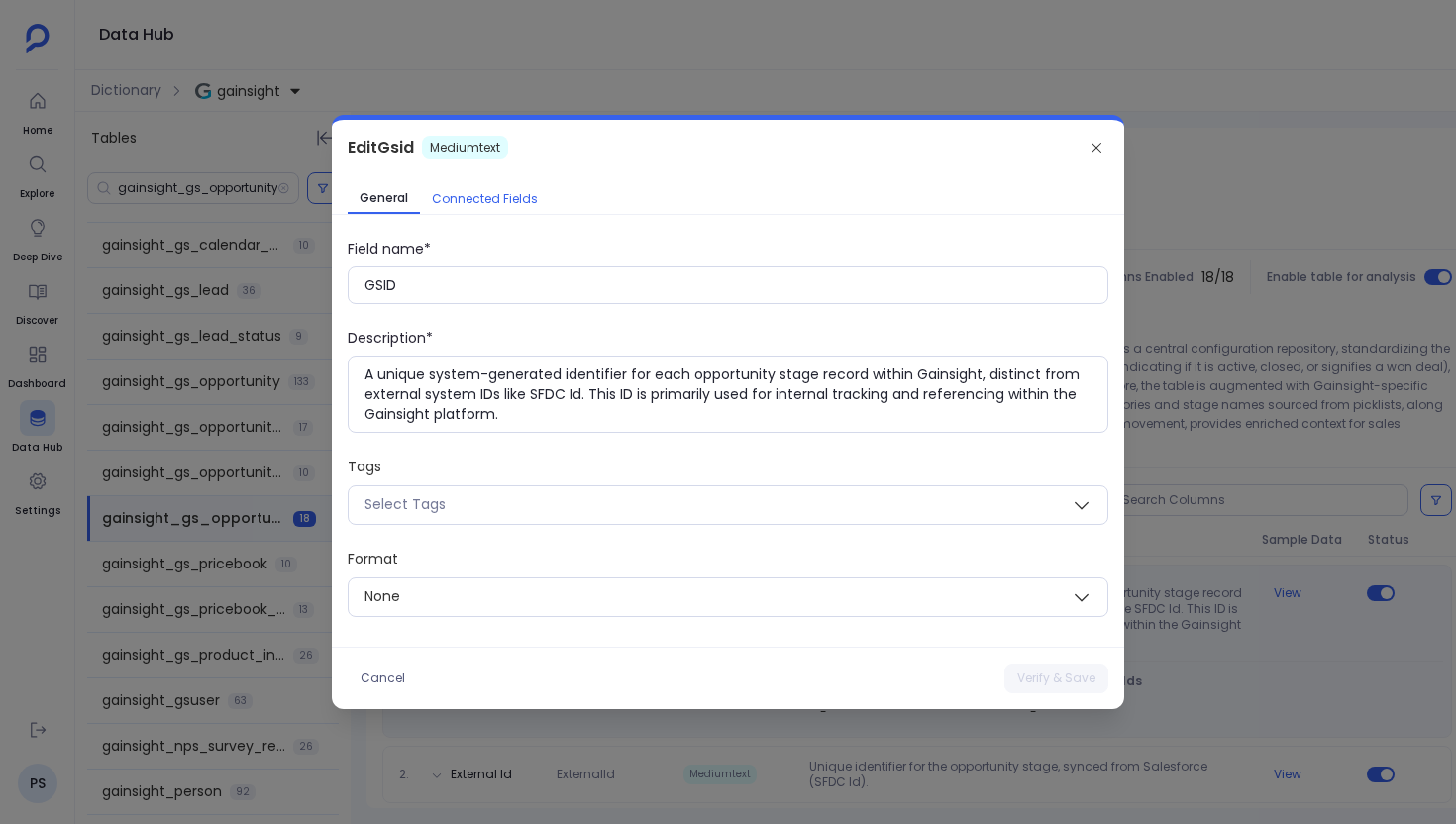 click on "Connected Fields" at bounding box center (484, 199) 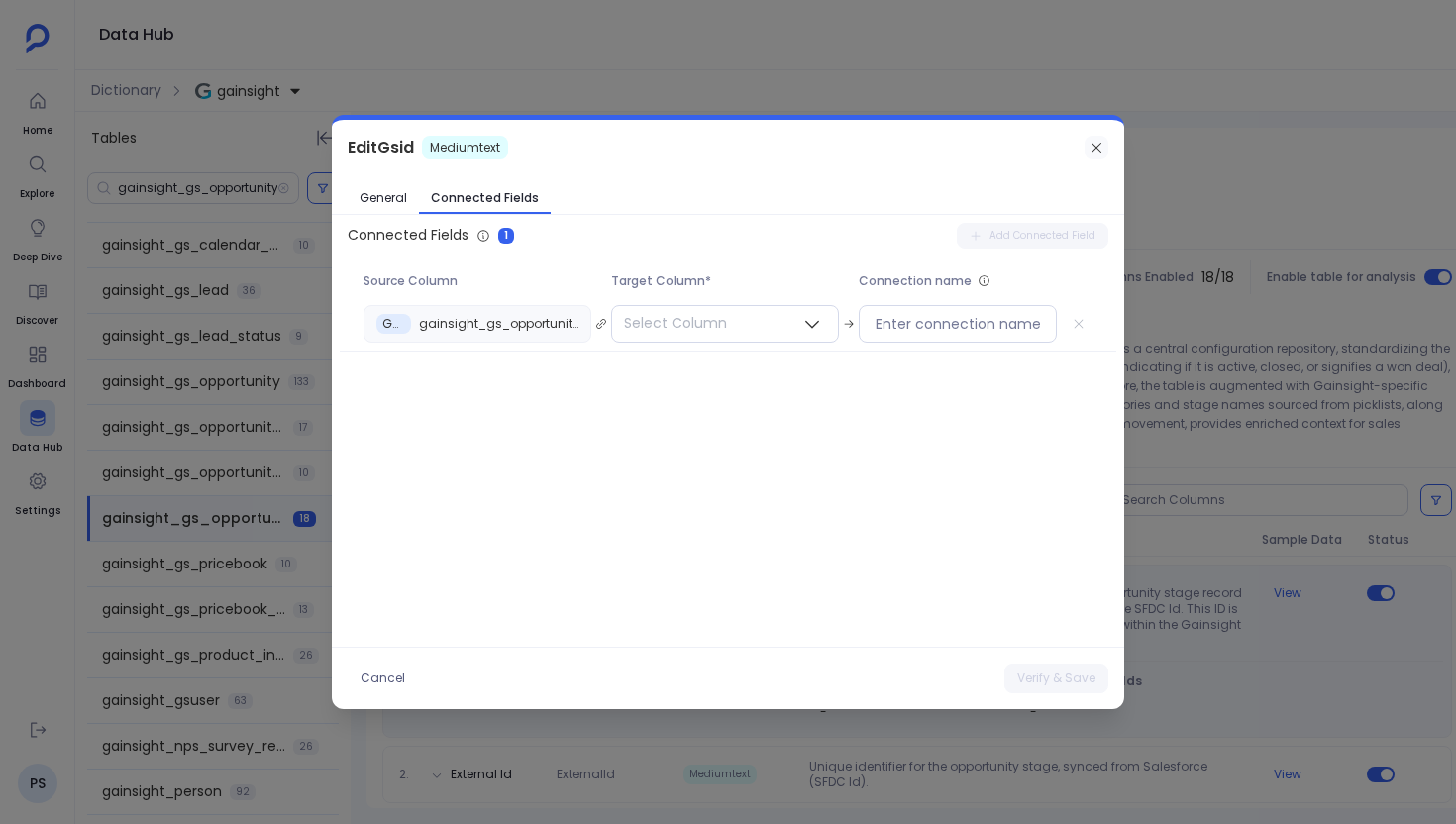 click 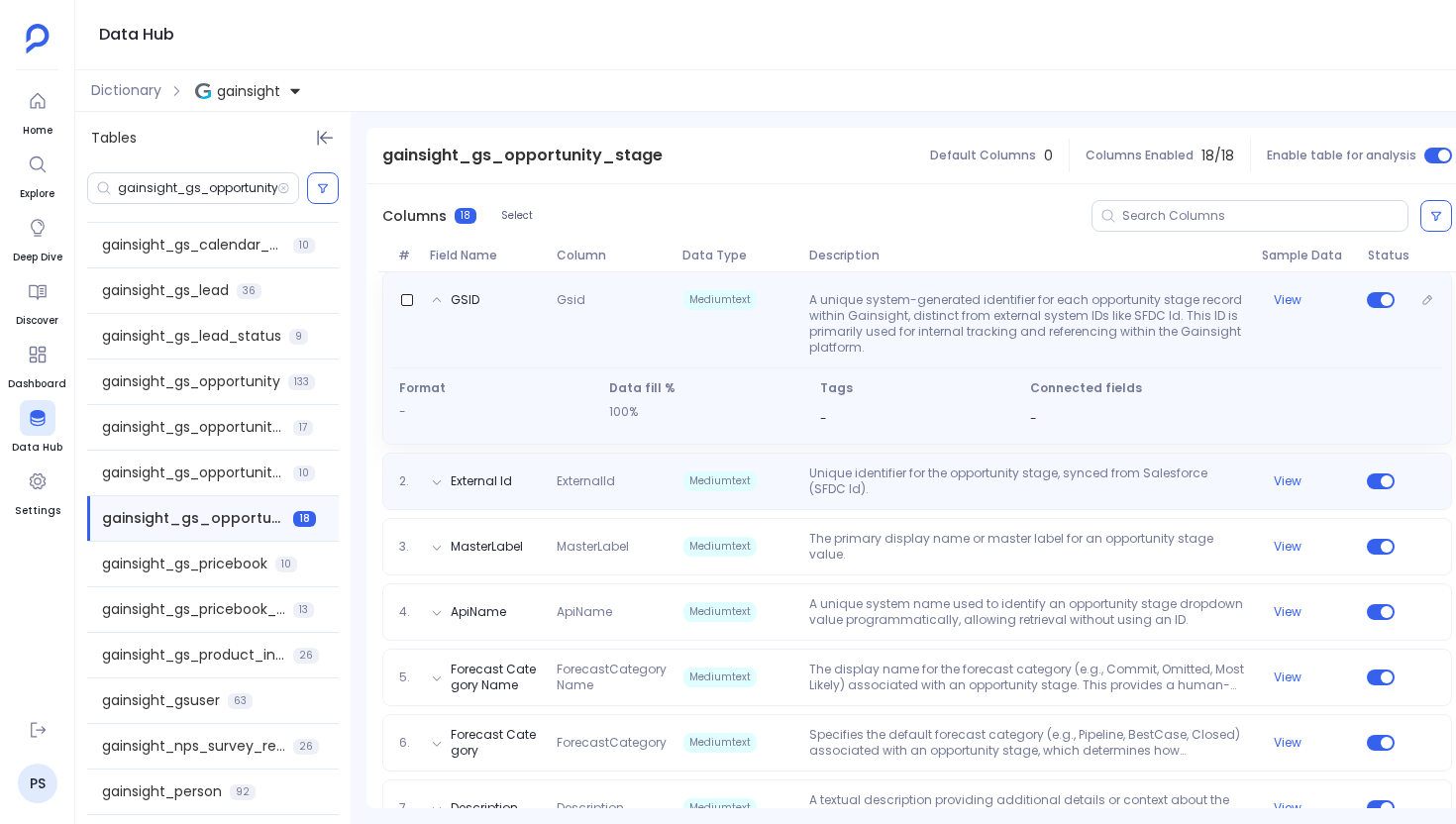 scroll, scrollTop: 307, scrollLeft: 0, axis: vertical 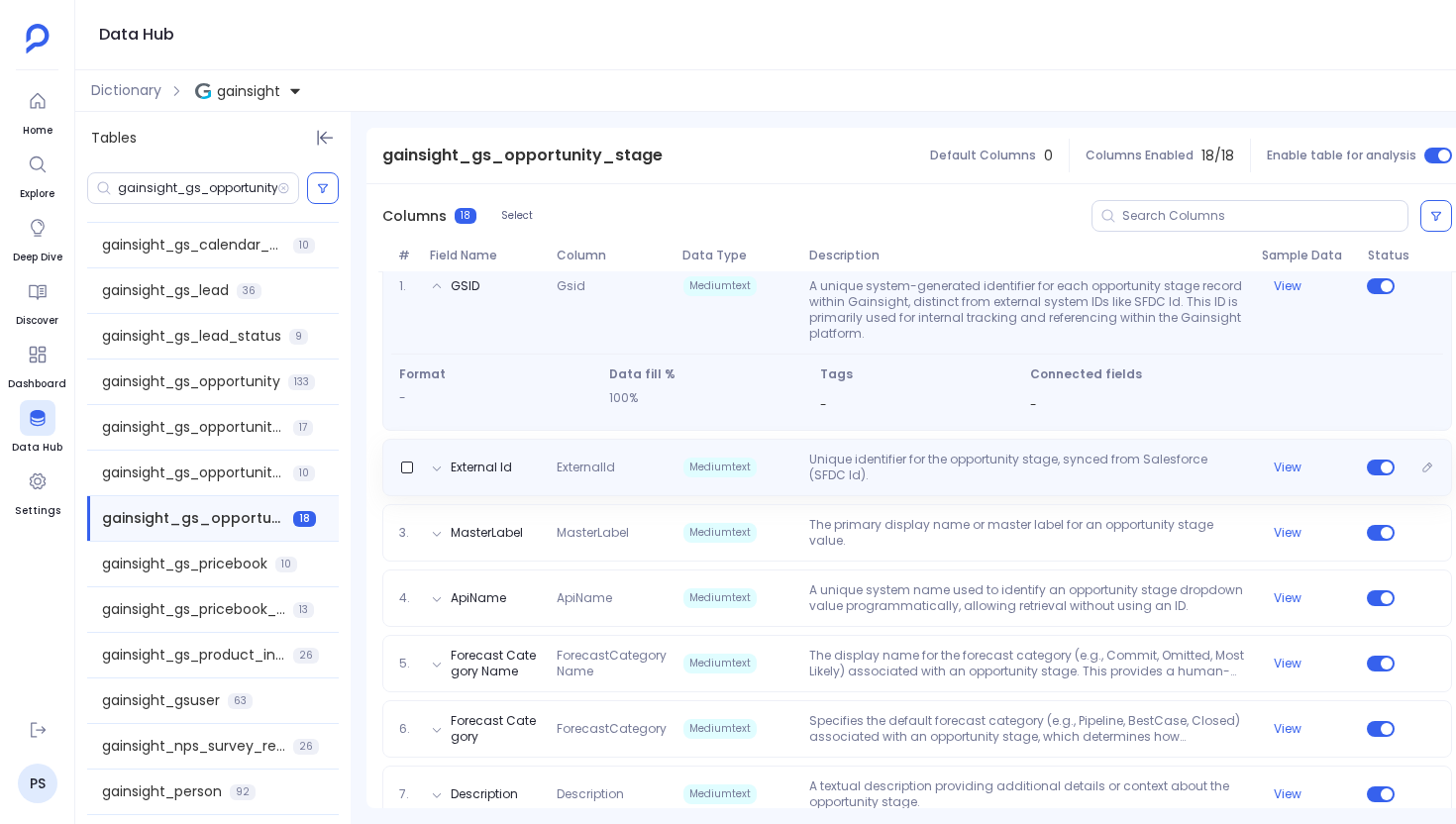 click on "Unique identifier for the opportunity stage, synced from Salesforce (SFDC Id)." at bounding box center [1027, 467] 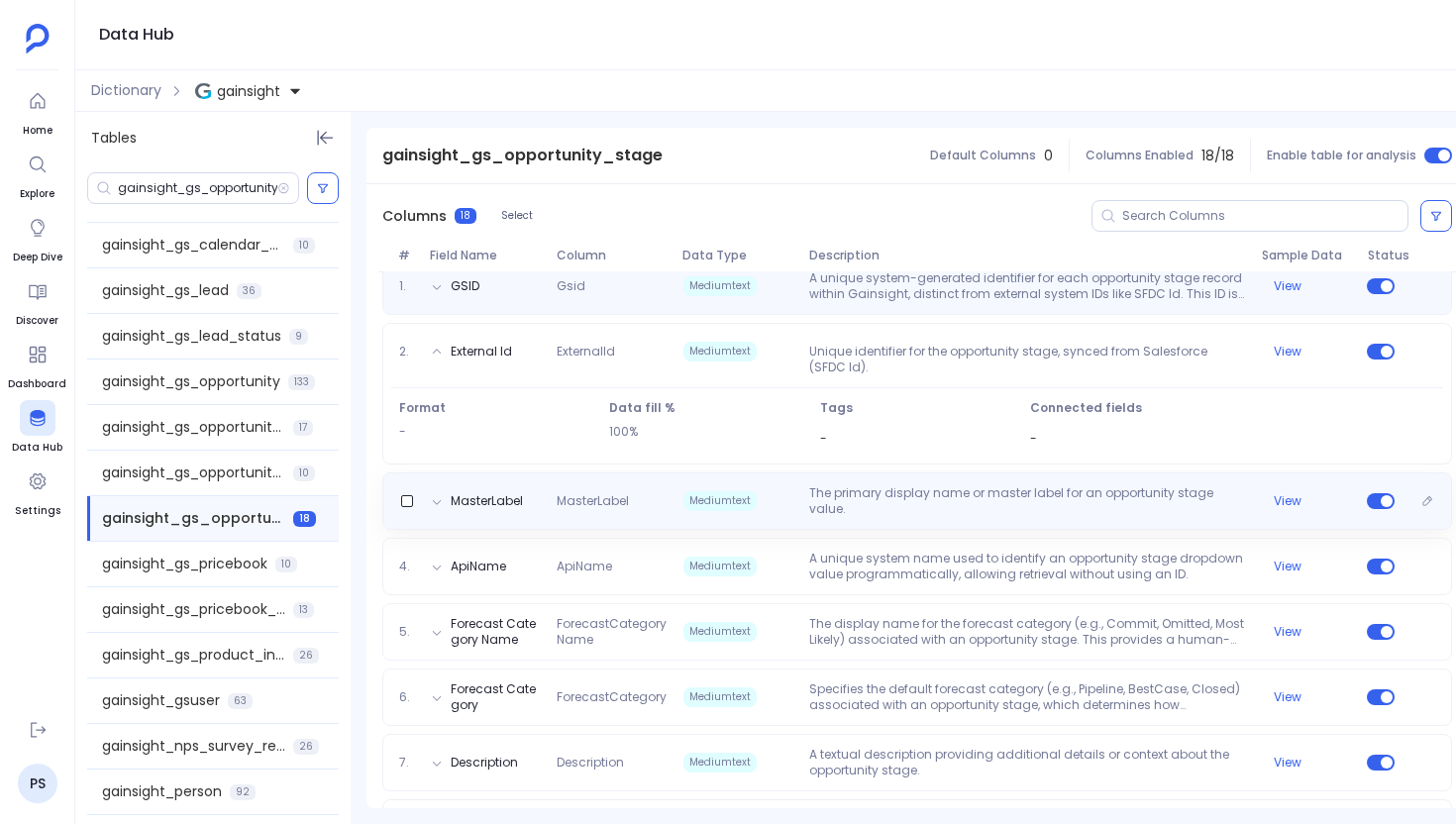 click on "The primary display name or master label for an opportunity stage value." at bounding box center [1027, 501] 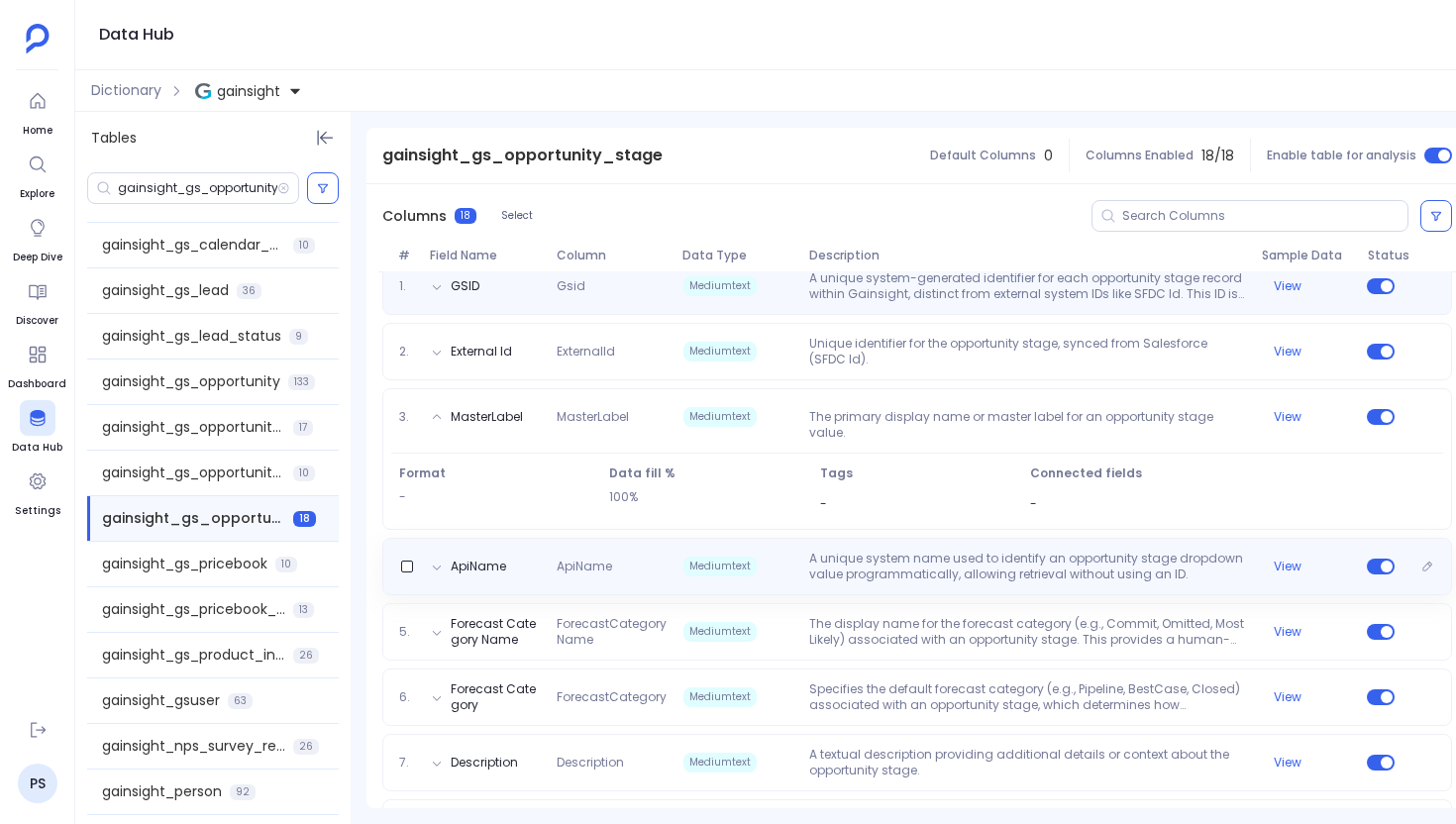 click on "A unique system name used to identify an opportunity stage dropdown value programmatically, allowing retrieval without using an ID." at bounding box center (1027, 566) 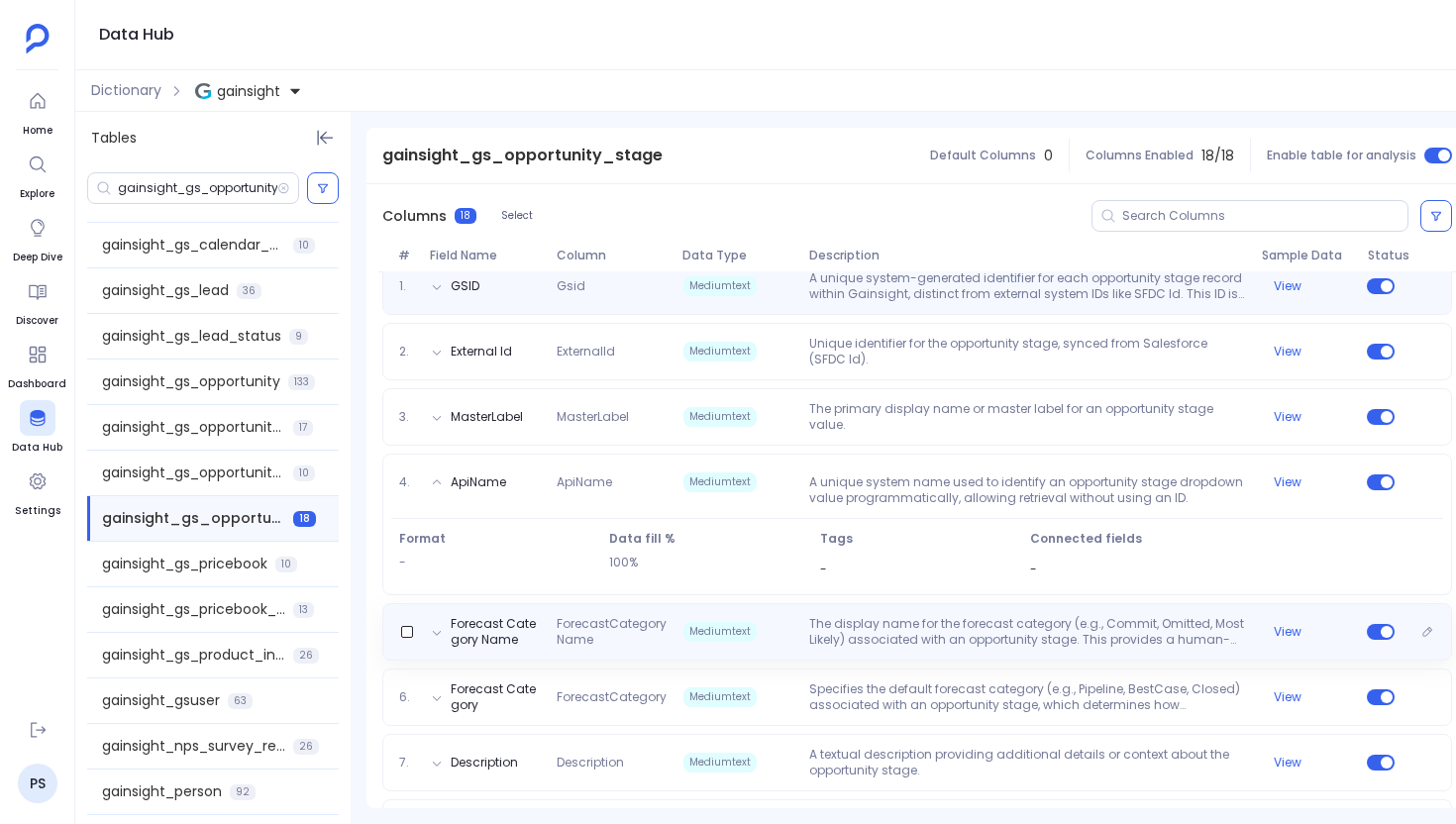 click on "The display name for the forecast category (e.g., Commit, Omitted, Most Likely) associated with an opportunity stage. This provides a human-readable classification used in sales forecasting and reporting." at bounding box center (1027, 632) 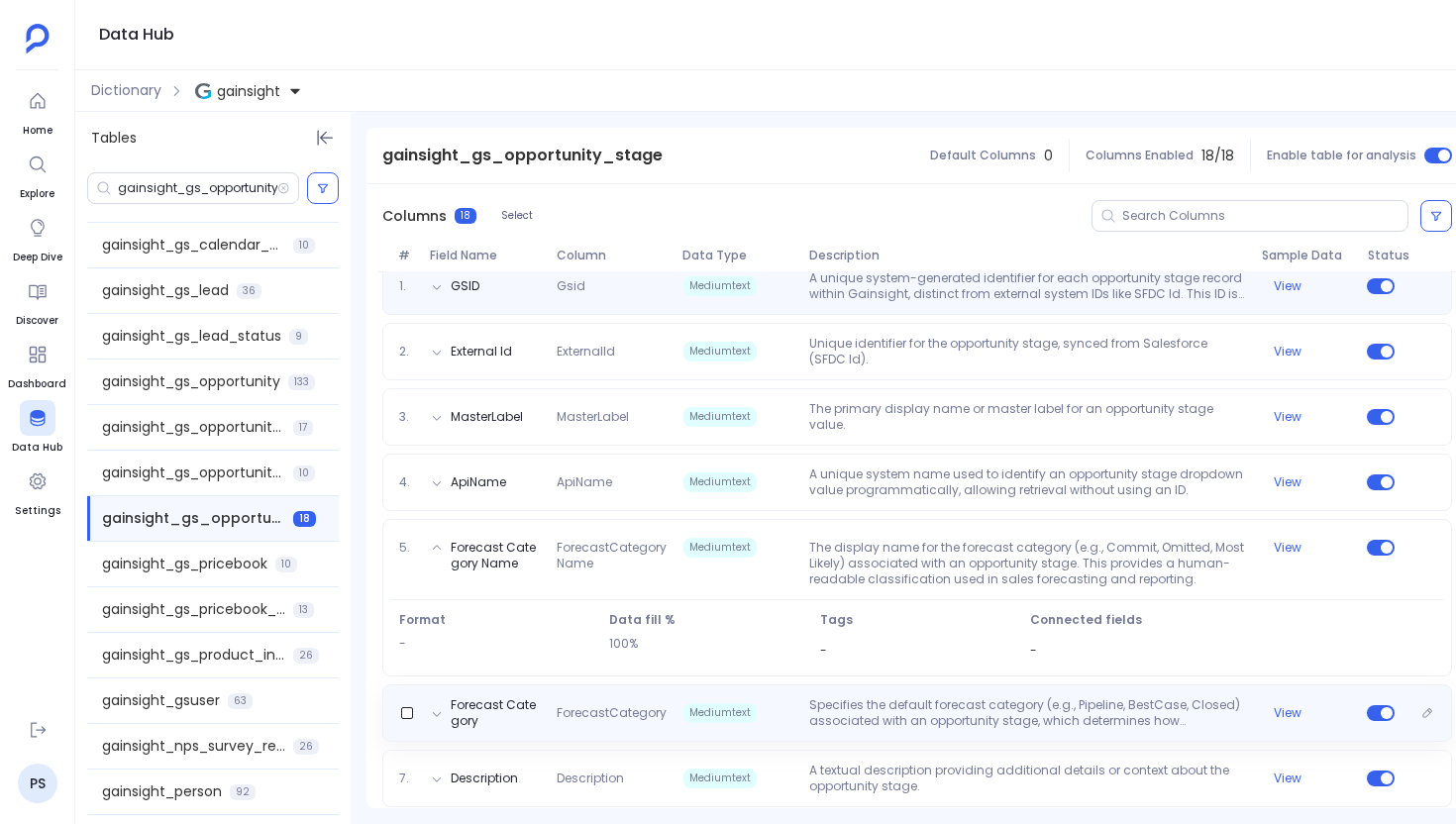 click on "Specifies the default forecast category (e.g., Pipeline, BestCase, Closed) associated with an opportunity stage, which determines how opportunities at this stage are tracked and aggregated in sales forecasts." at bounding box center (1027, 713) 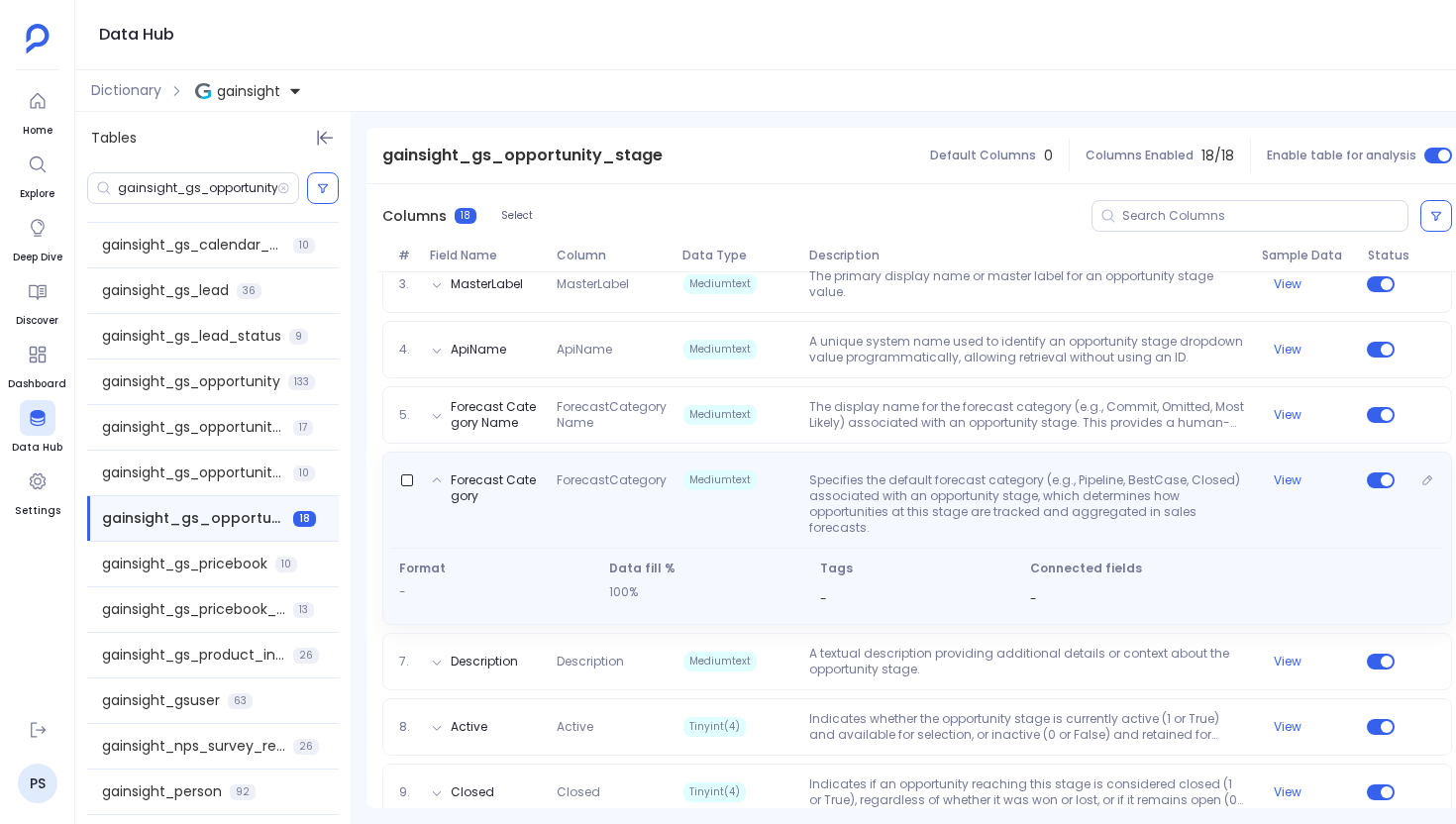 scroll, scrollTop: 506, scrollLeft: 0, axis: vertical 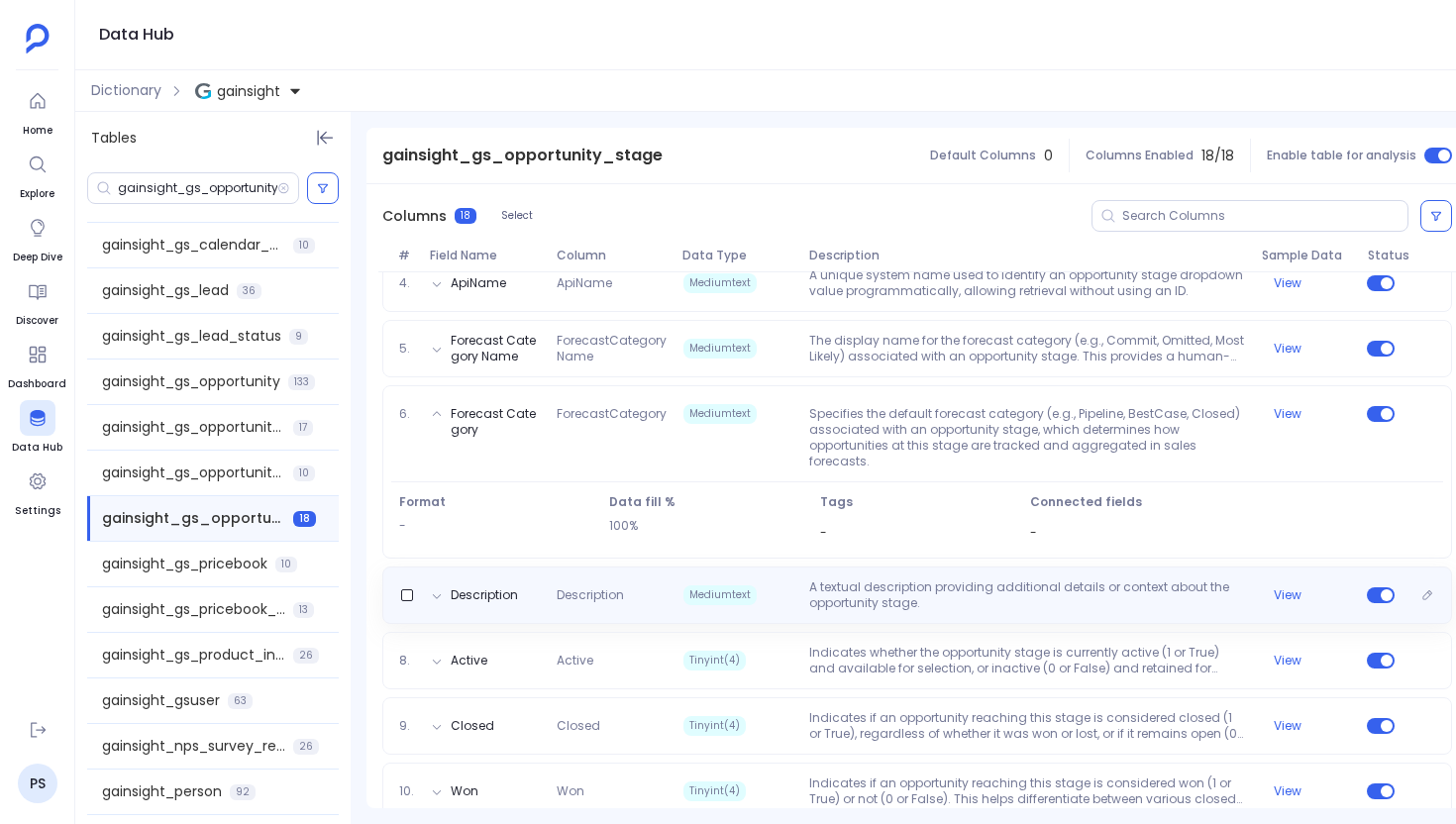 click on "A textual description providing additional details or context about the opportunity stage." at bounding box center (1027, 595) 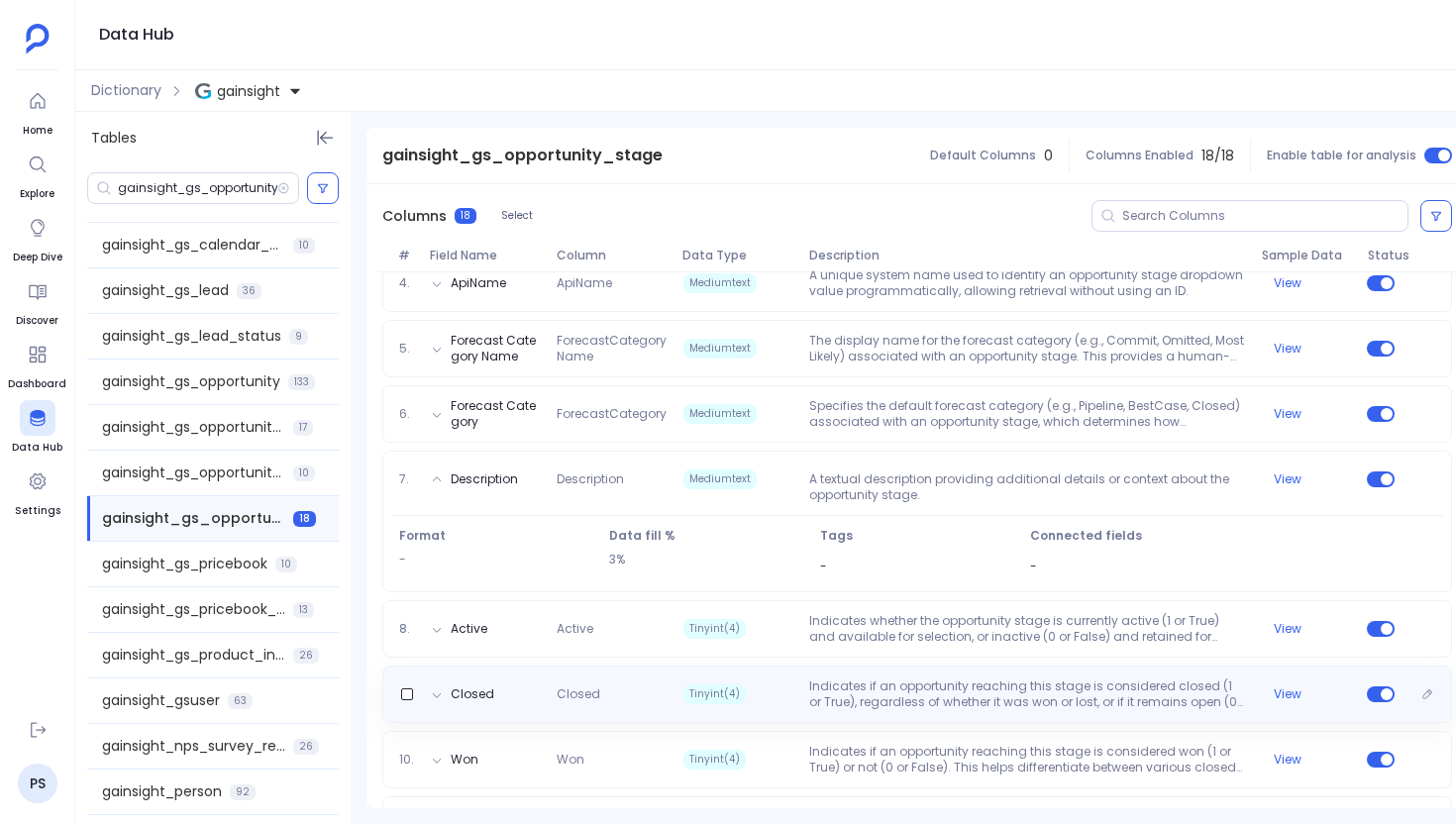click on "Indicates if an opportunity reaching this stage is considered closed (1 or True), regardless of whether it was won or lost, or if it remains open (0 or False)." at bounding box center (1027, 694) 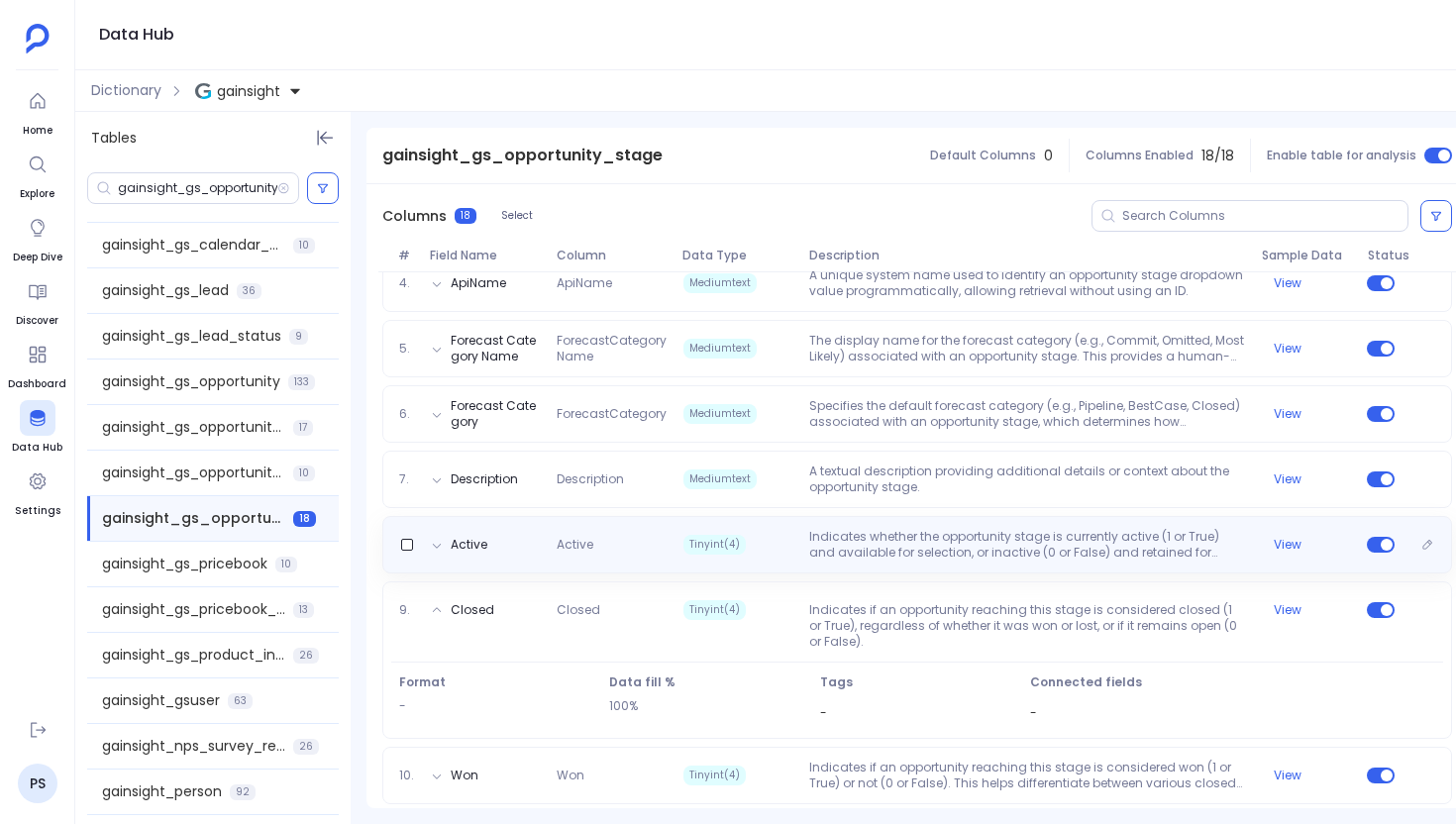 click on "Indicates whether the opportunity stage is currently active (1 or True) and available for selection, or inactive (0 or False) and retained for historical data." at bounding box center (1027, 545) 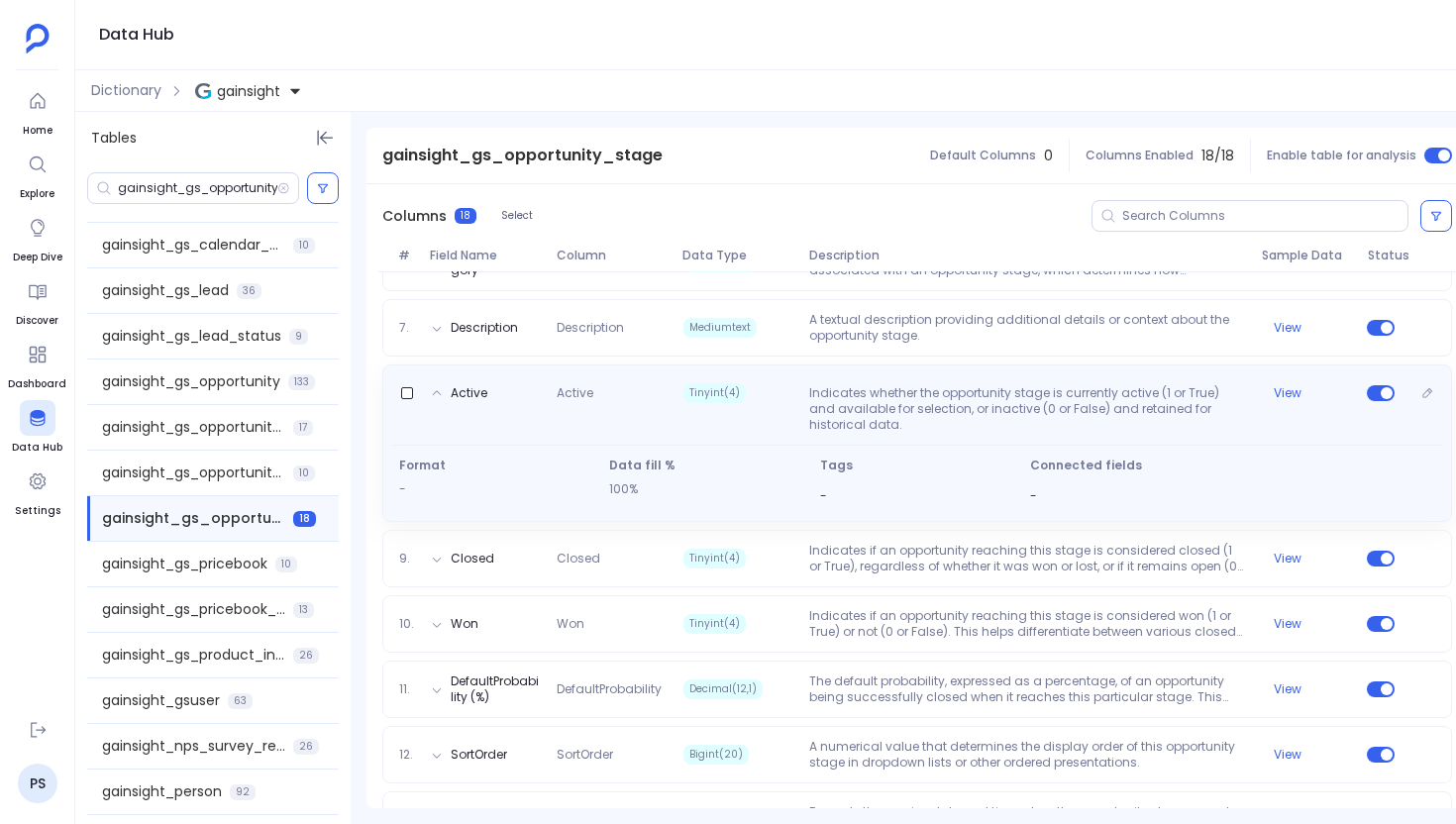 scroll, scrollTop: 768, scrollLeft: 0, axis: vertical 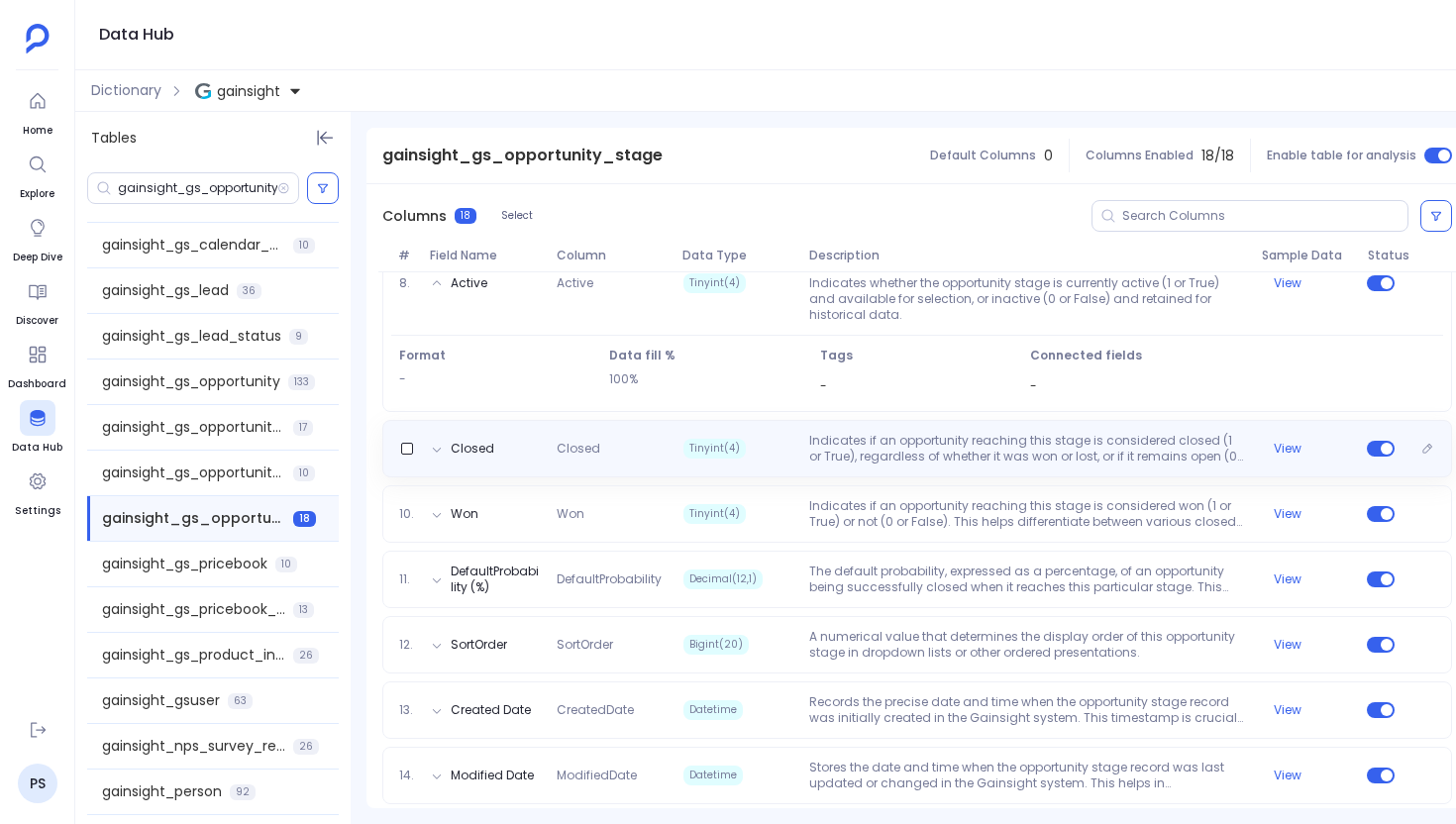 click on "Closed Closed Tinyint(4) Indicates if an opportunity reaching this stage is considered closed (1 or True), regardless of whether it was won or lost, or if it remains open (0 or False). View" at bounding box center (917, 449) 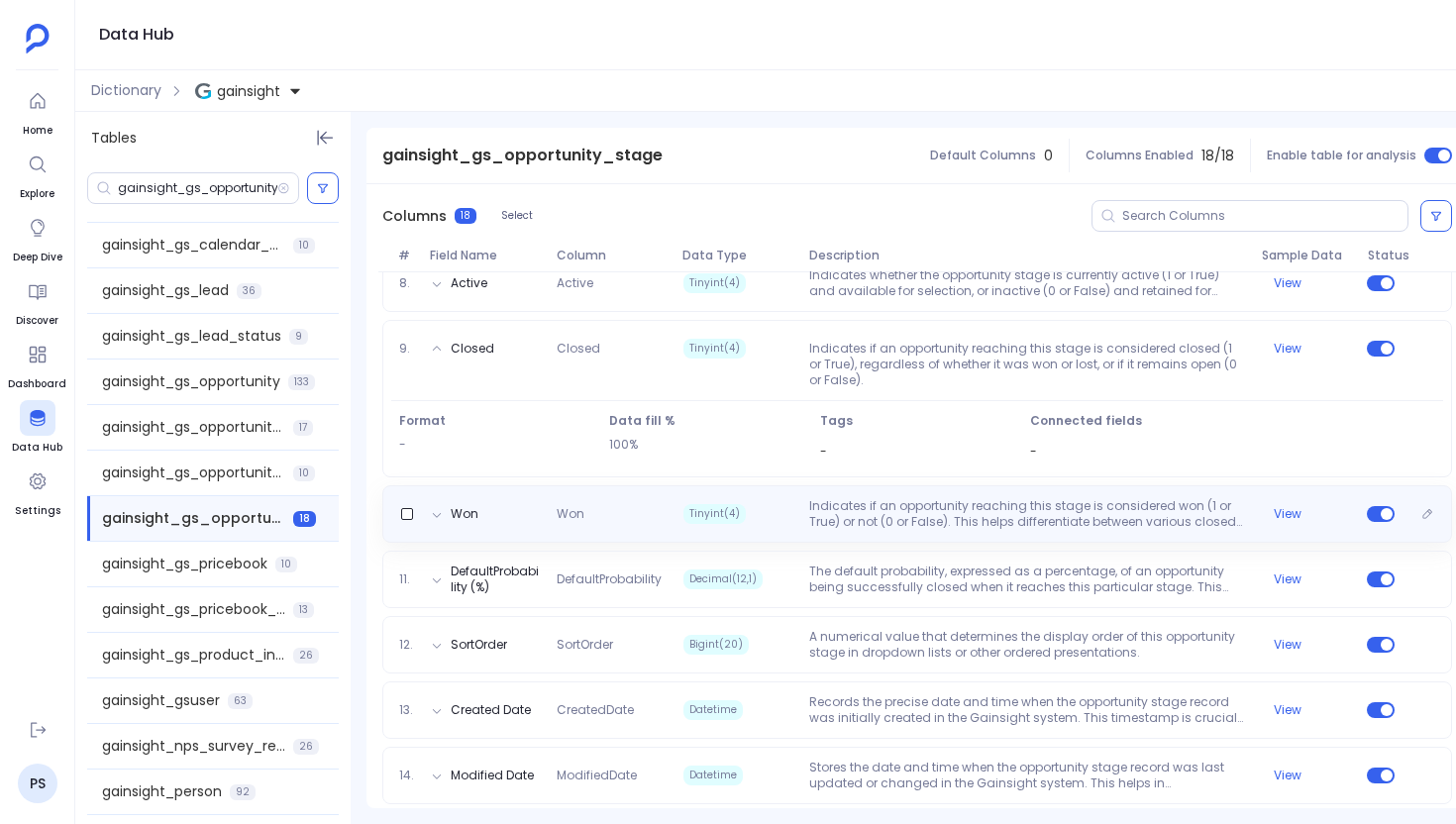 click on "Won Won Tinyint(4) Indicates if an opportunity reaching this stage is considered won (1 or True) or not (0 or False). This helps differentiate between various closed stages. View" at bounding box center [917, 514] 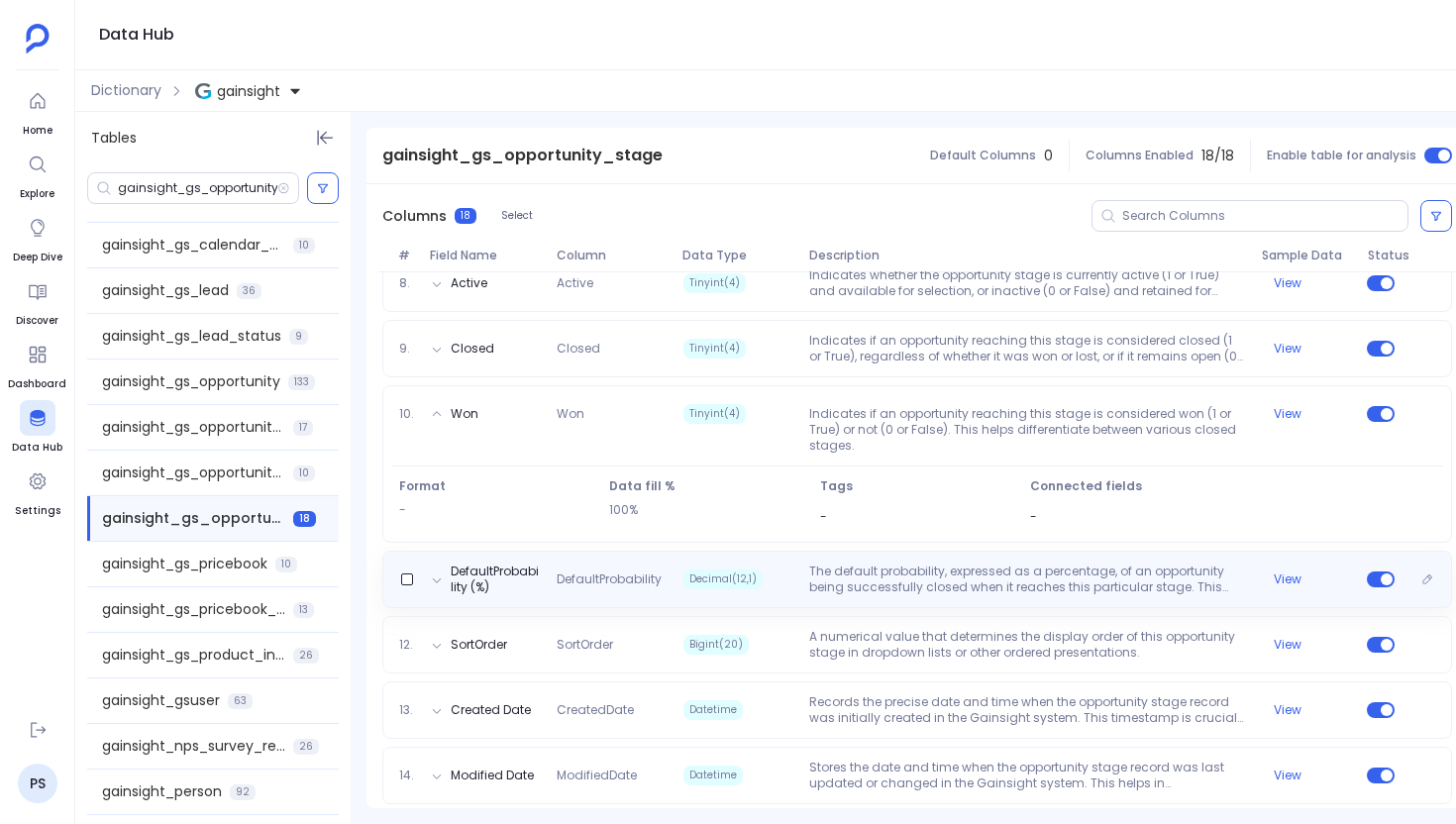 click on "The default probability, expressed as a percentage, of an opportunity being successfully closed when it reaches this particular stage. This value represents the estimated confidence level." at bounding box center (1027, 579) 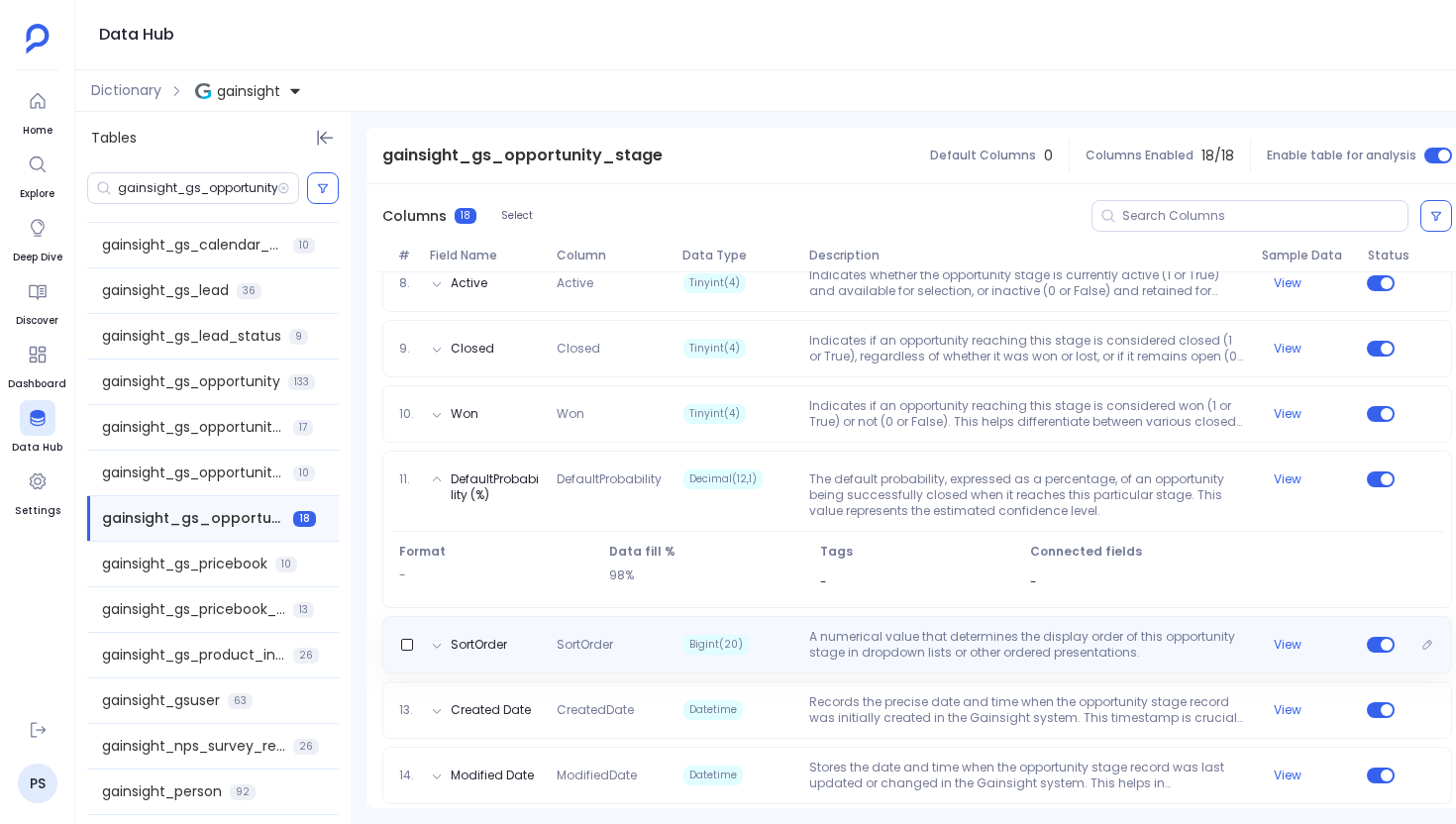 click on "A numerical value that determines the display order of this opportunity stage in dropdown lists or other ordered presentations." at bounding box center (1027, 645) 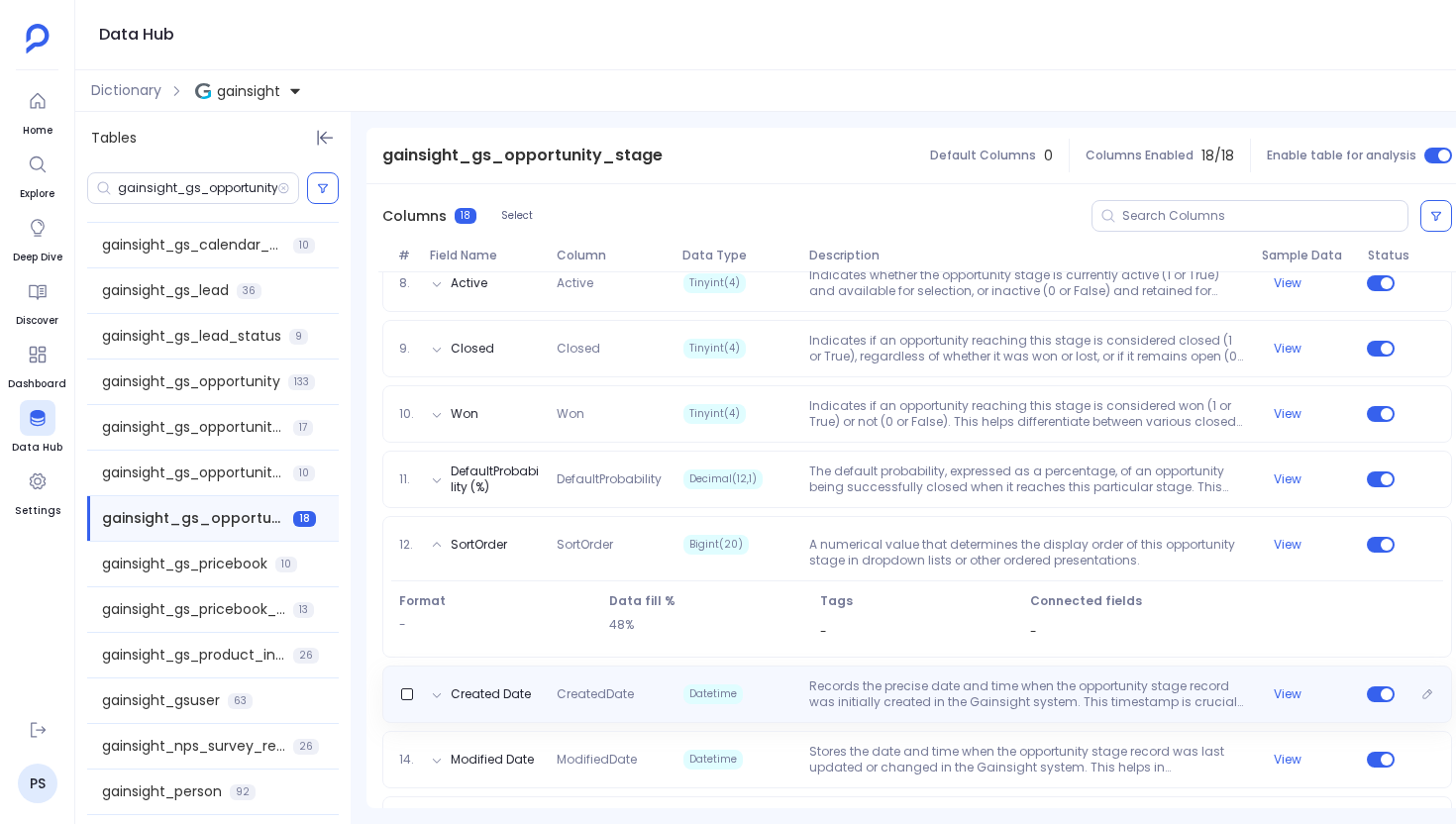 click on "Records the precise date and time when the opportunity stage record was initially created in the Gainsight system. This timestamp is crucial for auditing and tracking the history of stage configurations." at bounding box center [1027, 694] 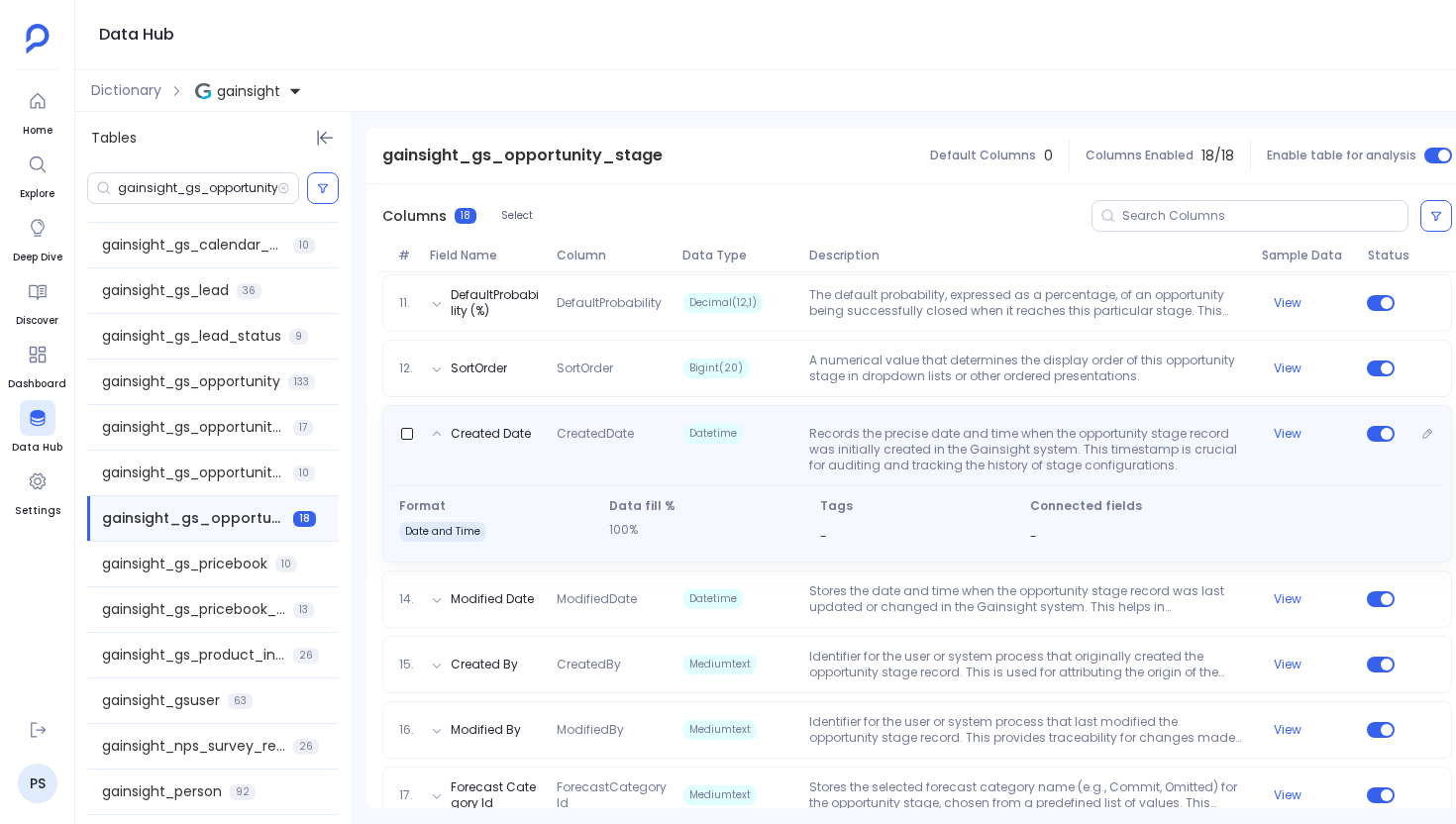 scroll, scrollTop: 963, scrollLeft: 0, axis: vertical 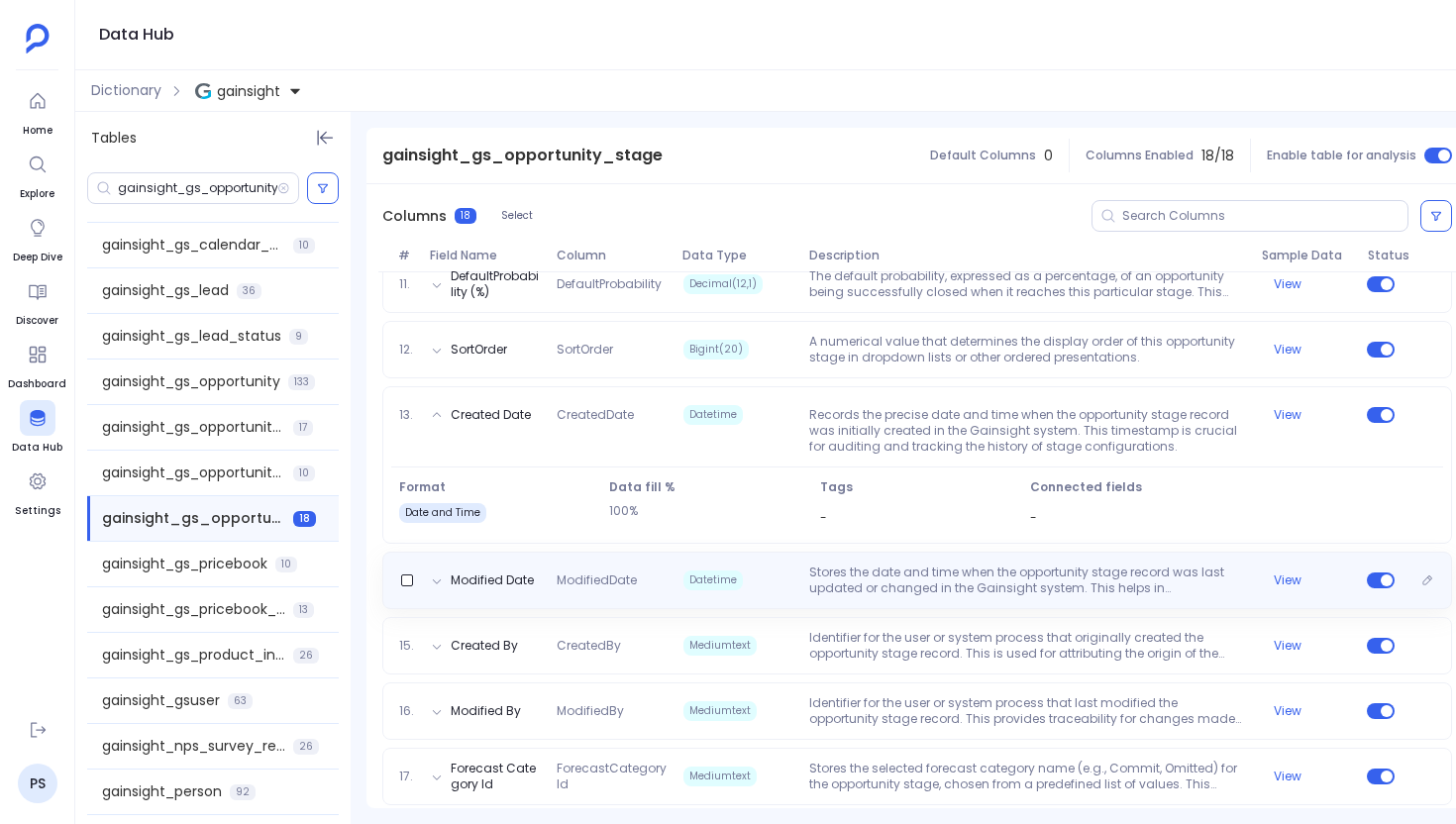 click on "Stores the date and time when the opportunity stage record was last updated or changed in the Gainsight system. This helps in understanding the recency of stage definitions and tracking modifications." at bounding box center [1027, 580] 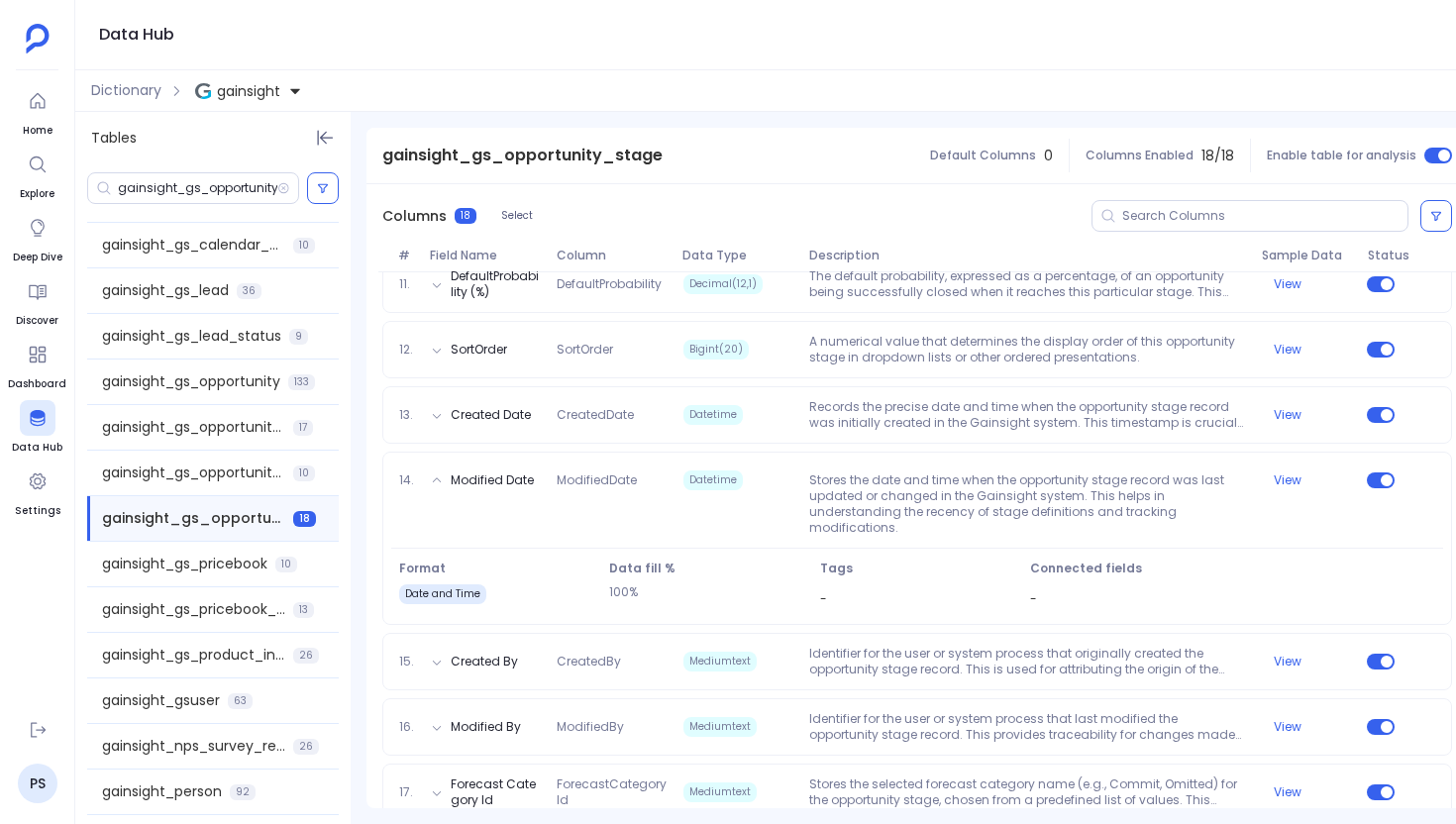 click on "1. GSID Gsid Mediumtext A unique system-generated identifier for each opportunity stage record within Gainsight, distinct from external system IDs like SFDC Id. This ID is primarily used for internal tracking and referencing within the Gainsight platform. View 2. External Id ExternalId Mediumtext Unique identifier for the opportunity stage, synced from Salesforce (SFDC Id). View 3. MasterLabel MasterLabel Mediumtext The primary display name or master label for an opportunity stage value. View 4. ApiName ApiName Mediumtext A unique system name used to identify an opportunity stage dropdown value programmatically, allowing retrieval without using an ID. View 5. Forecast Category Name ForecastCategoryName Mediumtext The display name for the forecast category (e.g., Commit, Omitted, Most Likely) associated with an opportunity stage. This provides a human-readable classification used in sales forecasting and reporting. View 6. Forecast Category ForecastCategory Mediumtext View 7. Description Description Mediumtext" at bounding box center [917, 248] 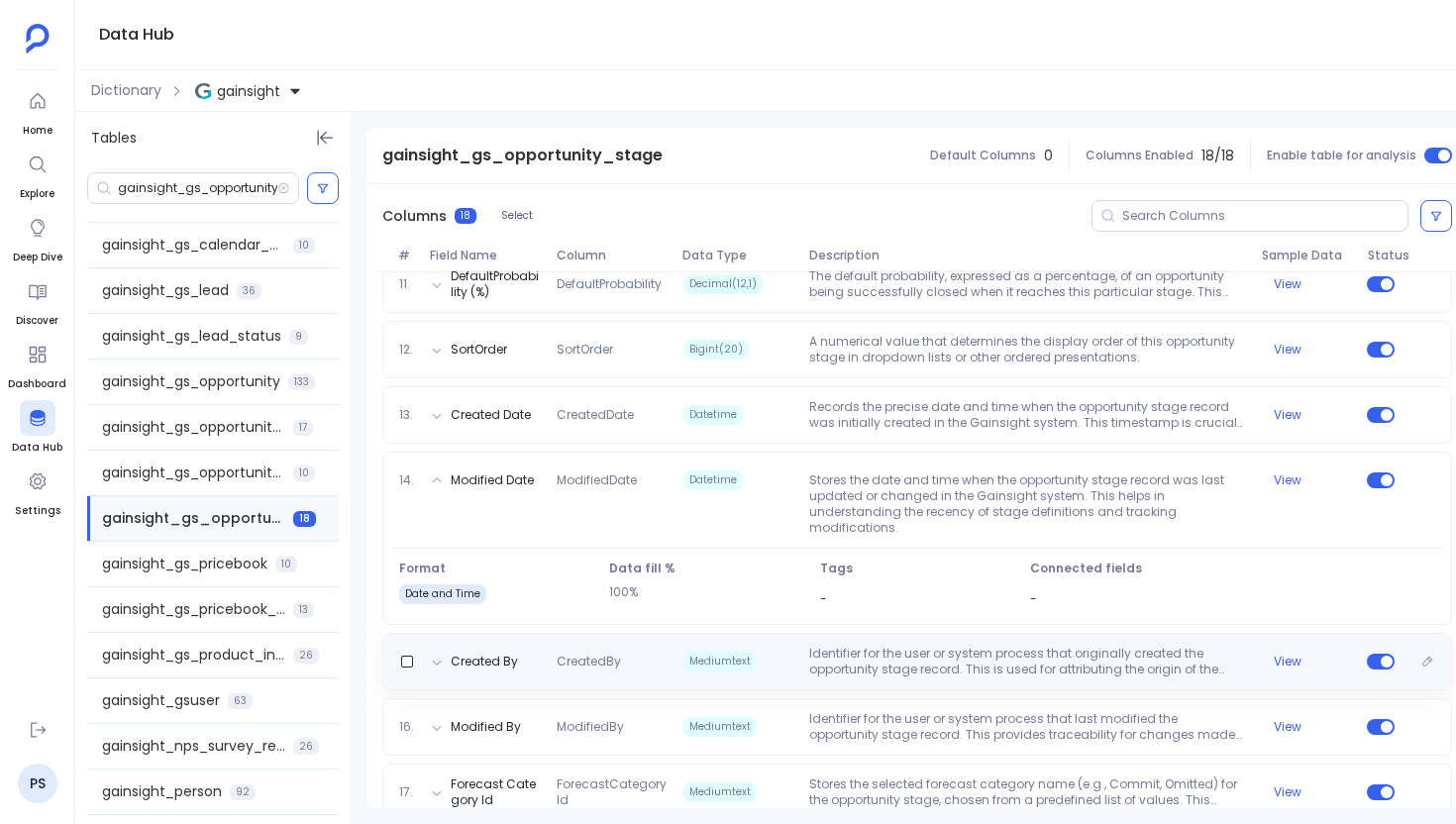 click on "Identifier for the user or system process that originally created the opportunity stage record. This is used for attributing the origin of the stage configuration and for audit purposes." at bounding box center (1027, 662) 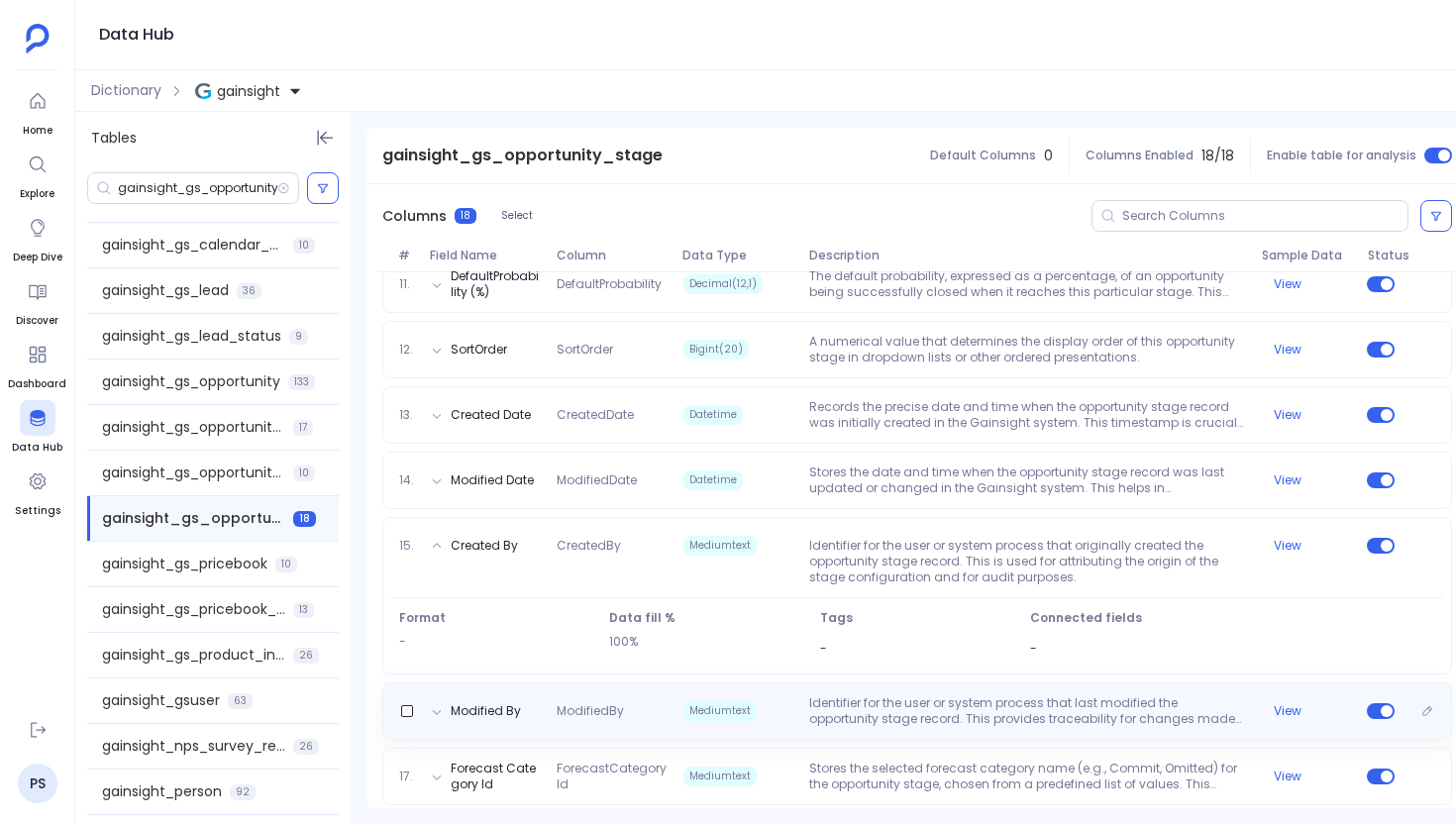 click on "Identifier for the user or system process that last modified the opportunity stage record. This provides traceability for changes made to the stage configuration." at bounding box center (1027, 711) 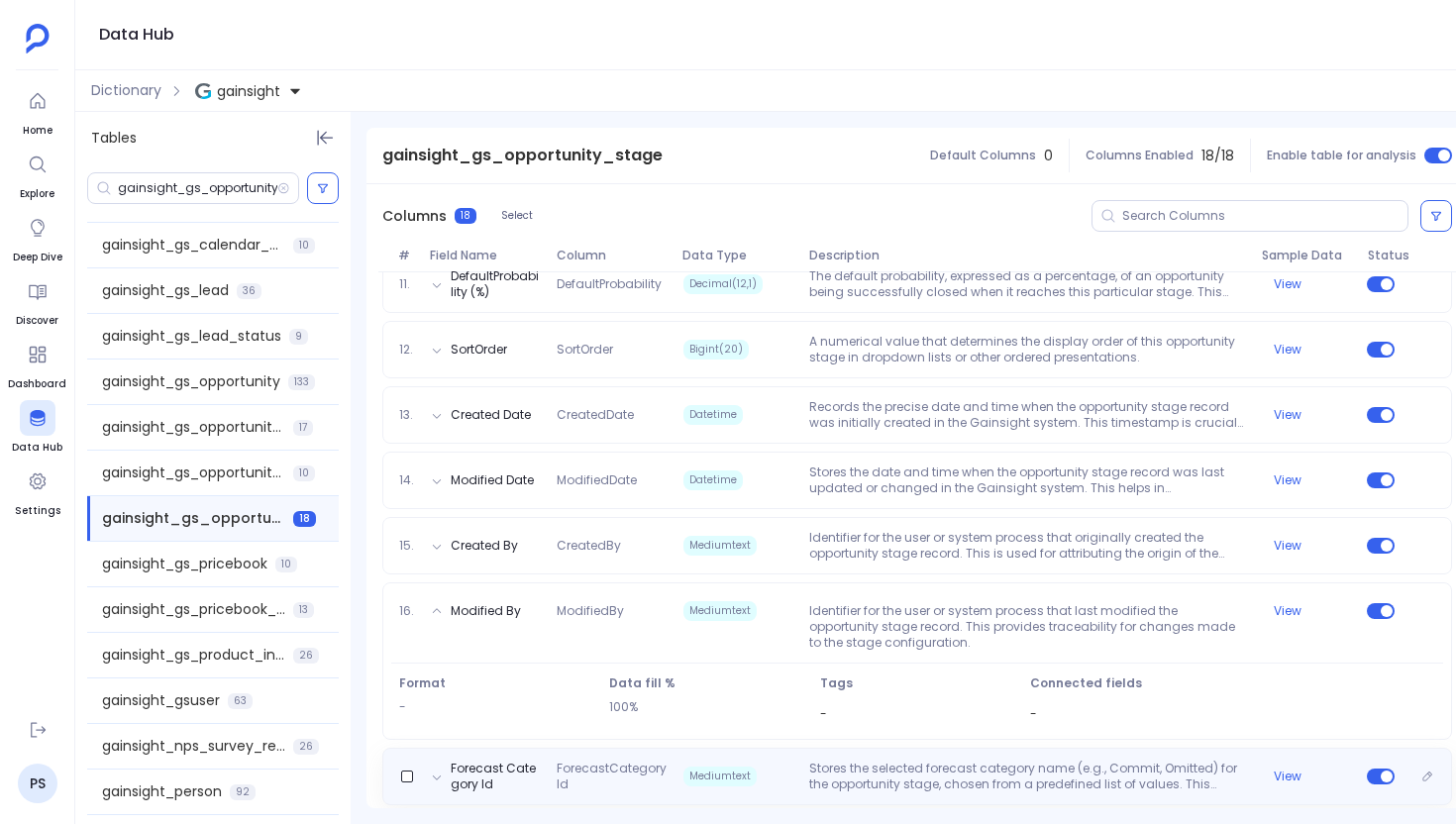 click on "Stores the selected forecast category name (e.g., Commit, Omitted) for the opportunity stage, chosen from a predefined list of values. This categorizes the stage for sales forecasting purposes and aligns with values in 'ForecastCategoryName'." at bounding box center [1027, 776] 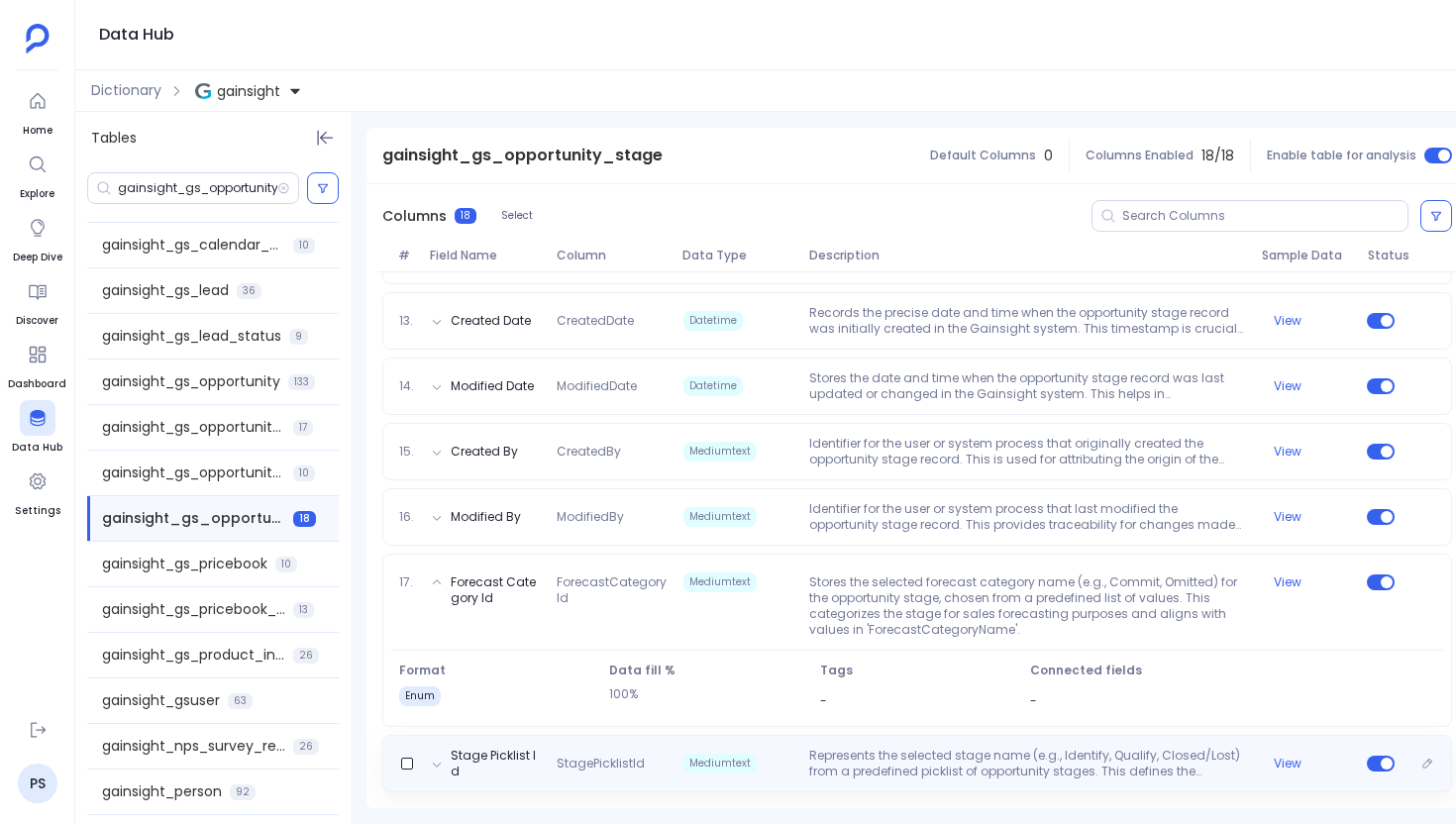 click on "Represents the selected stage name (e.g., Identify, Qualify, Closed/Lost) from a predefined picklist of opportunity stages. This defines the specific step in the sales process that the record pertains to." at bounding box center (1027, 764) 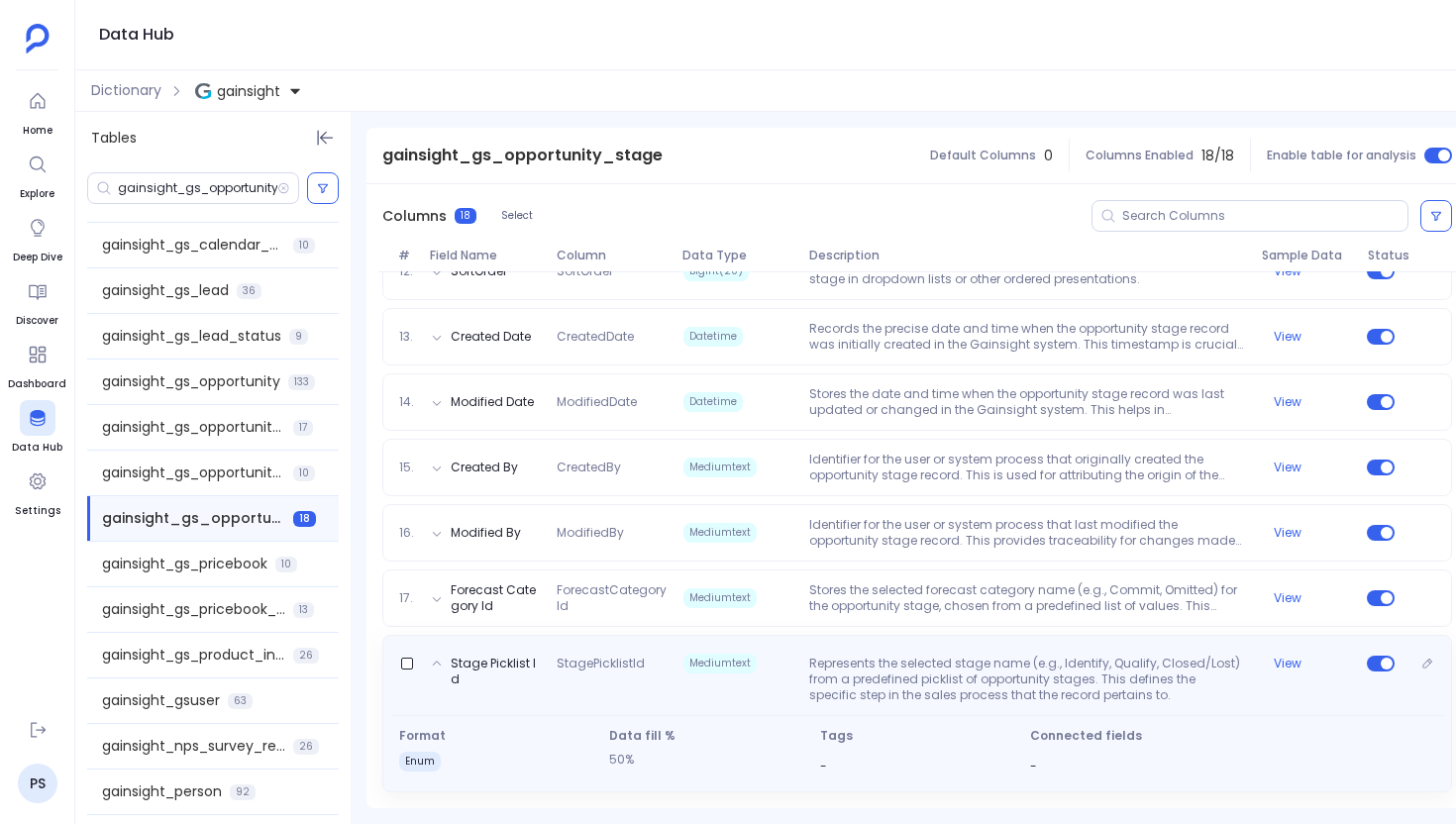 click on "Represents the selected stage name (e.g., Identify, Qualify, Closed/Lost) from a predefined picklist of opportunity stages. This defines the specific step in the sales process that the record pertains to." at bounding box center [1027, 679] 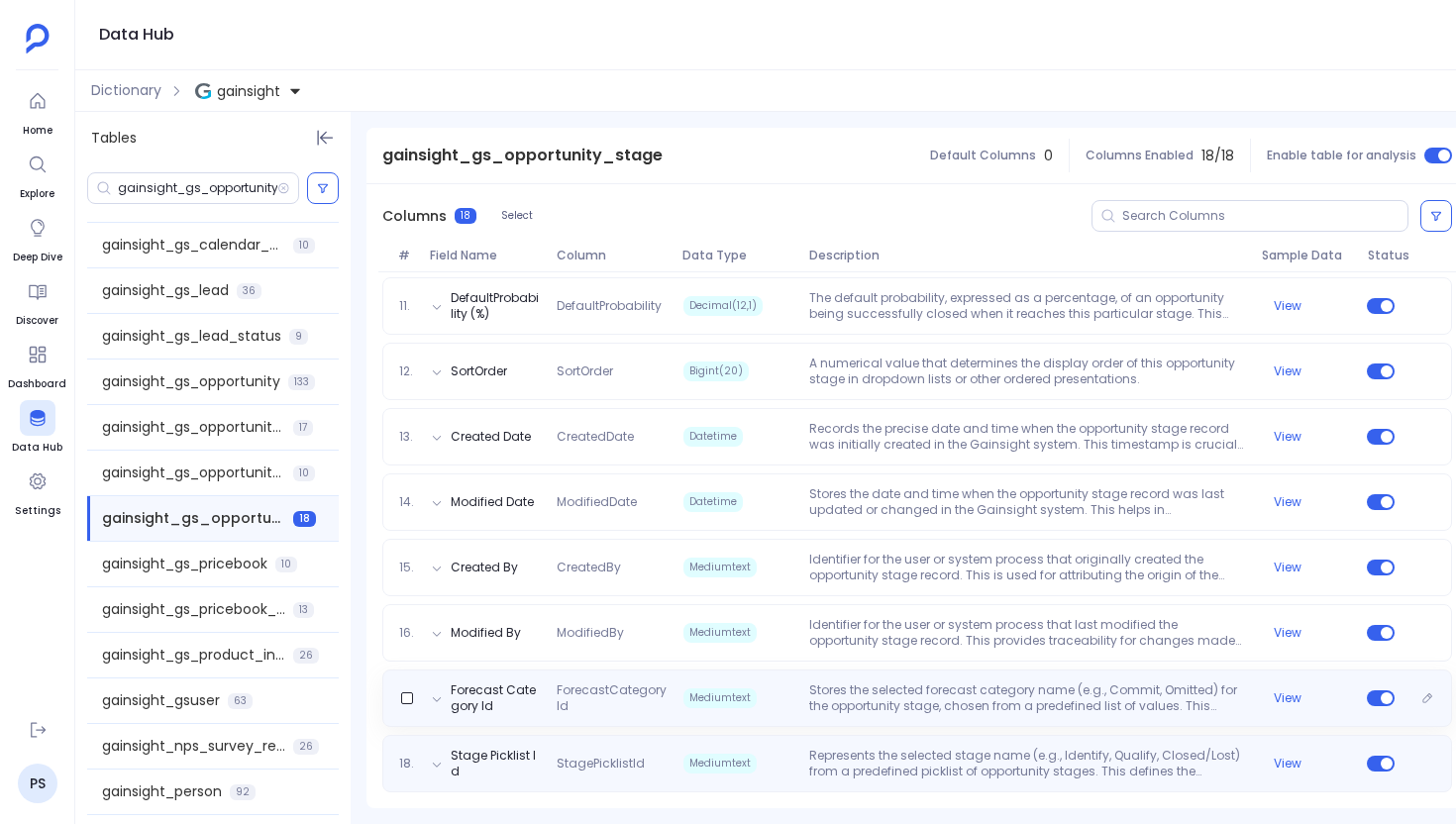 scroll, scrollTop: 941, scrollLeft: 0, axis: vertical 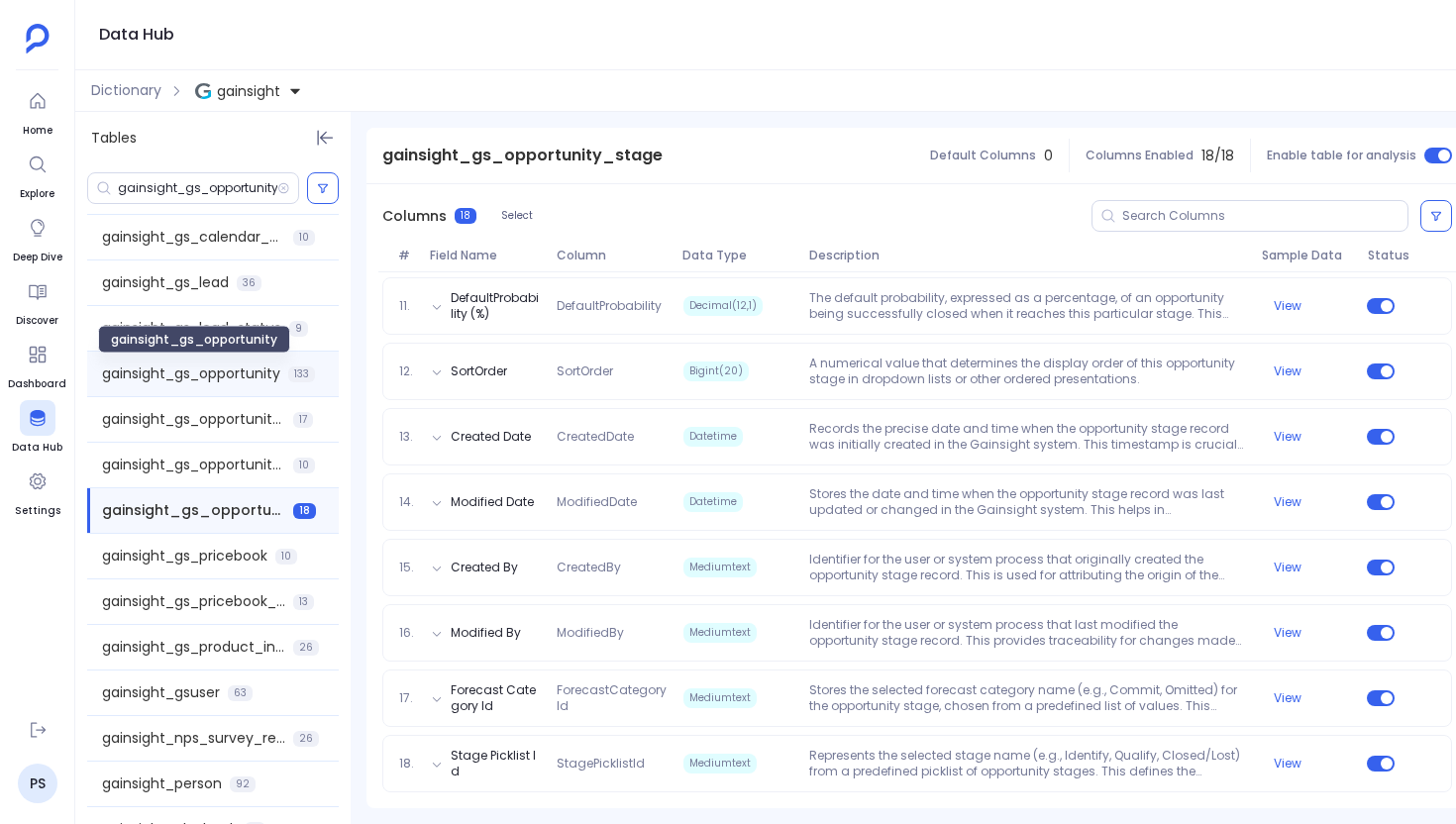 click on "gainsight_gs_opportunity" at bounding box center (191, 373) 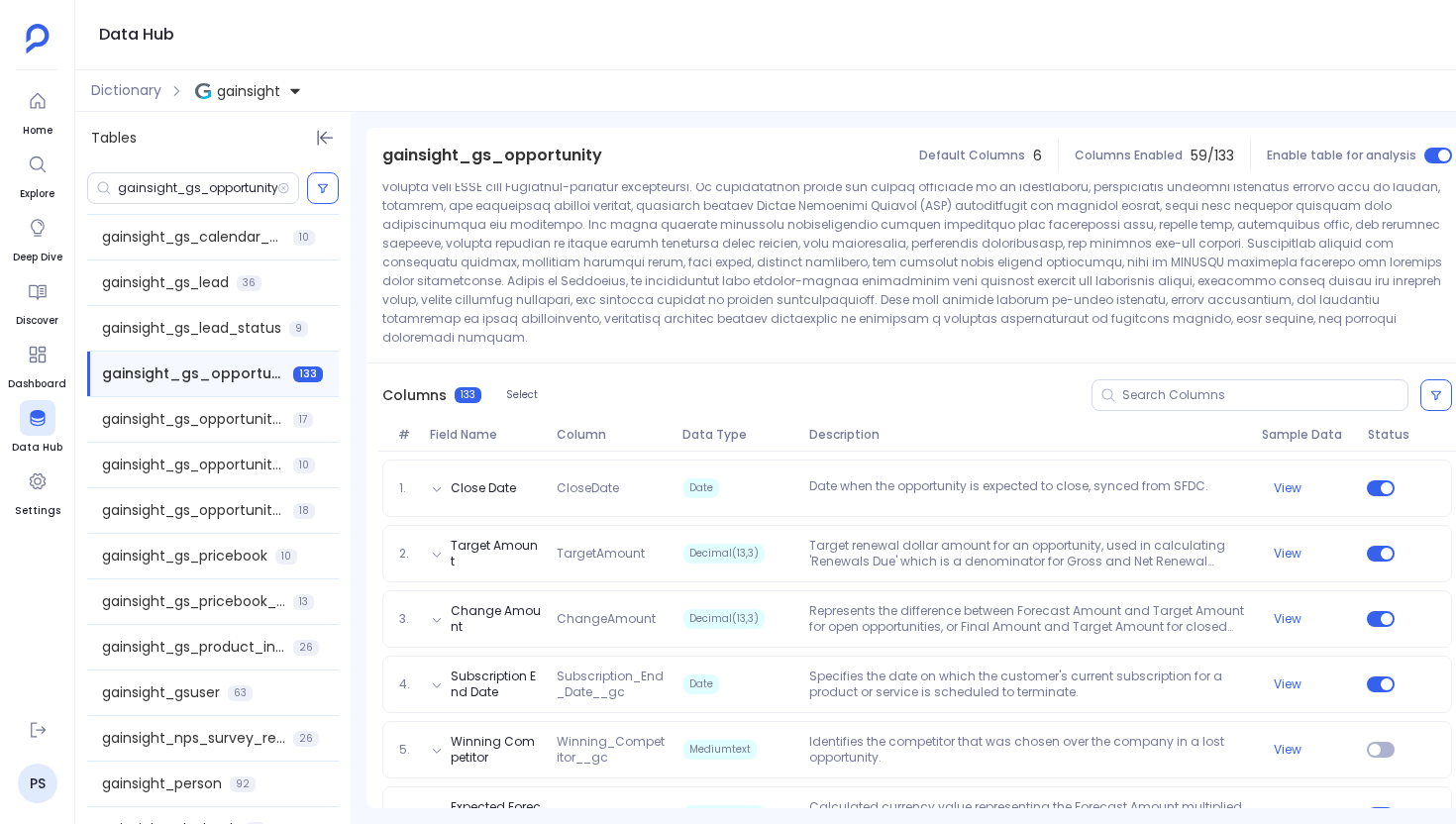 scroll, scrollTop: 339, scrollLeft: 0, axis: vertical 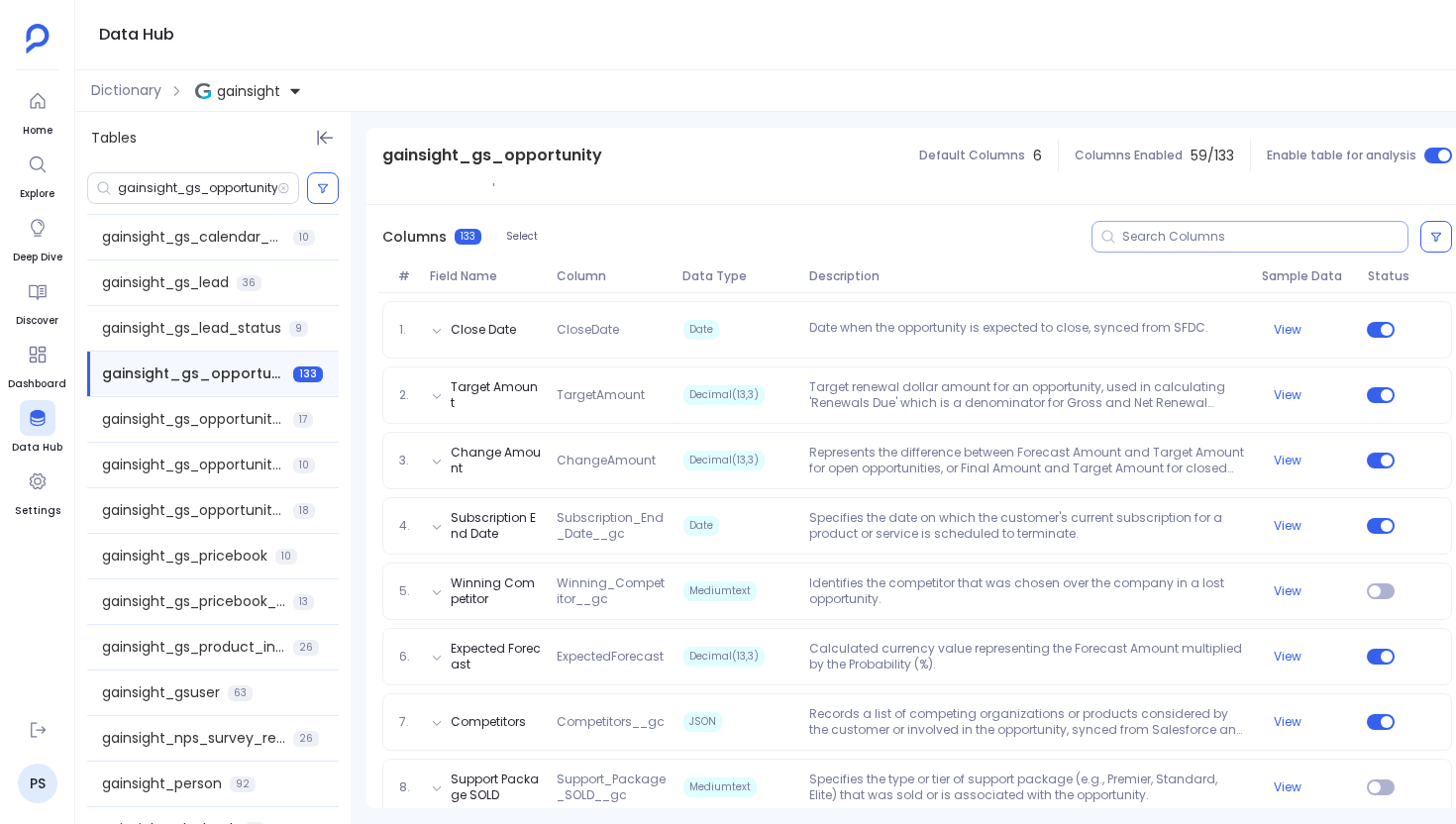 click at bounding box center (1250, 237) 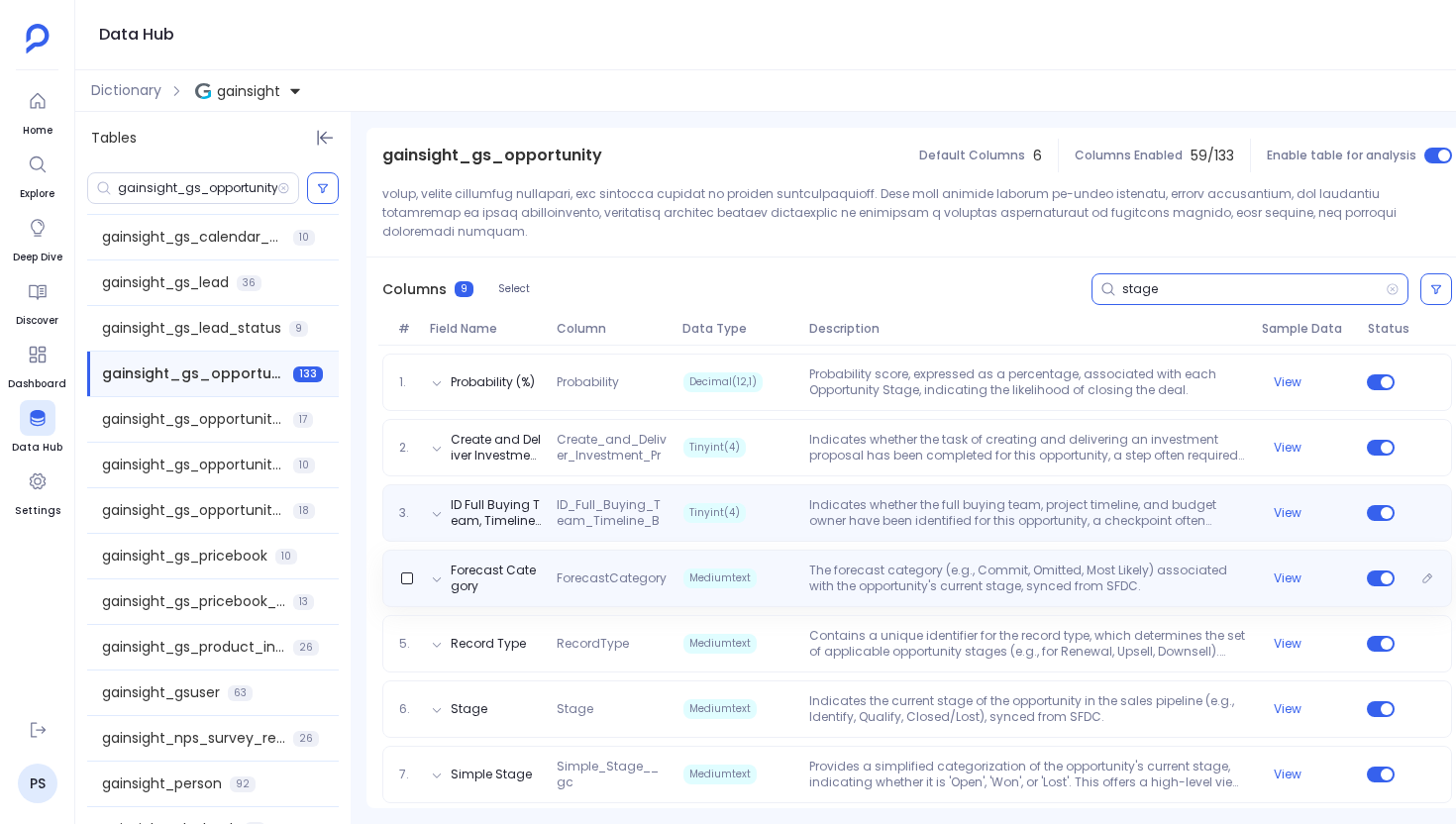 scroll, scrollTop: 409, scrollLeft: 0, axis: vertical 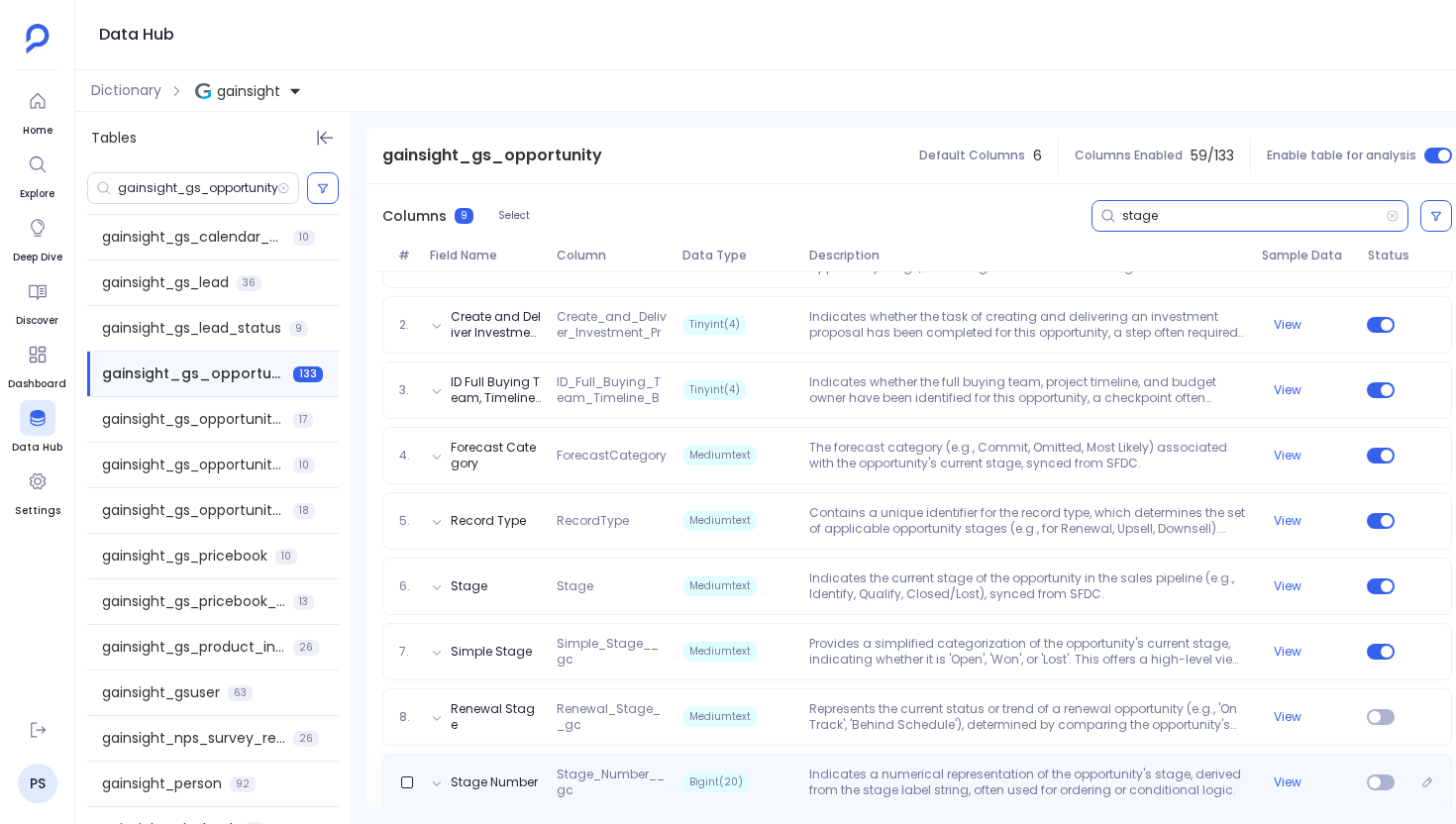 type on "stage" 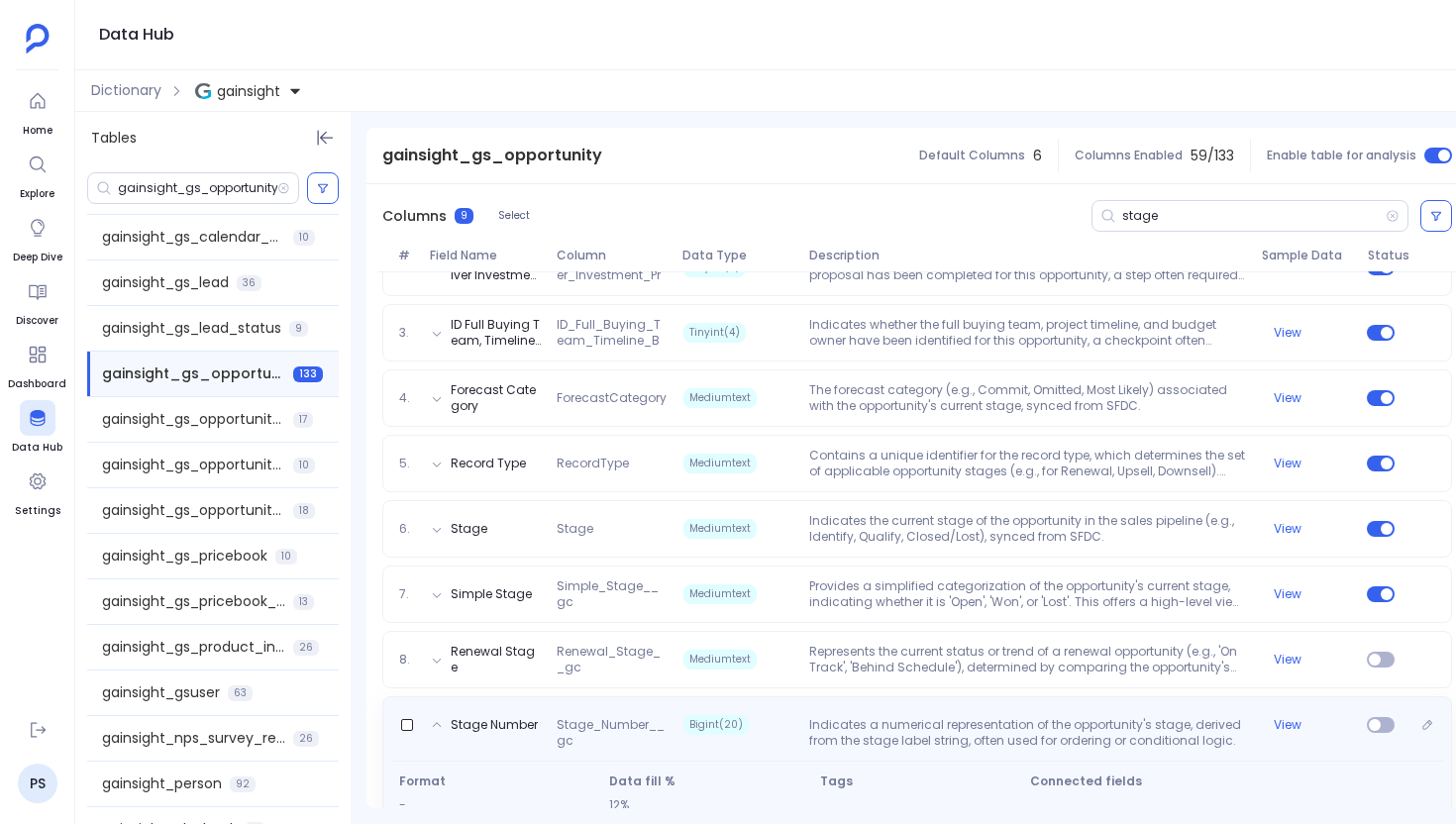 scroll, scrollTop: 493, scrollLeft: 0, axis: vertical 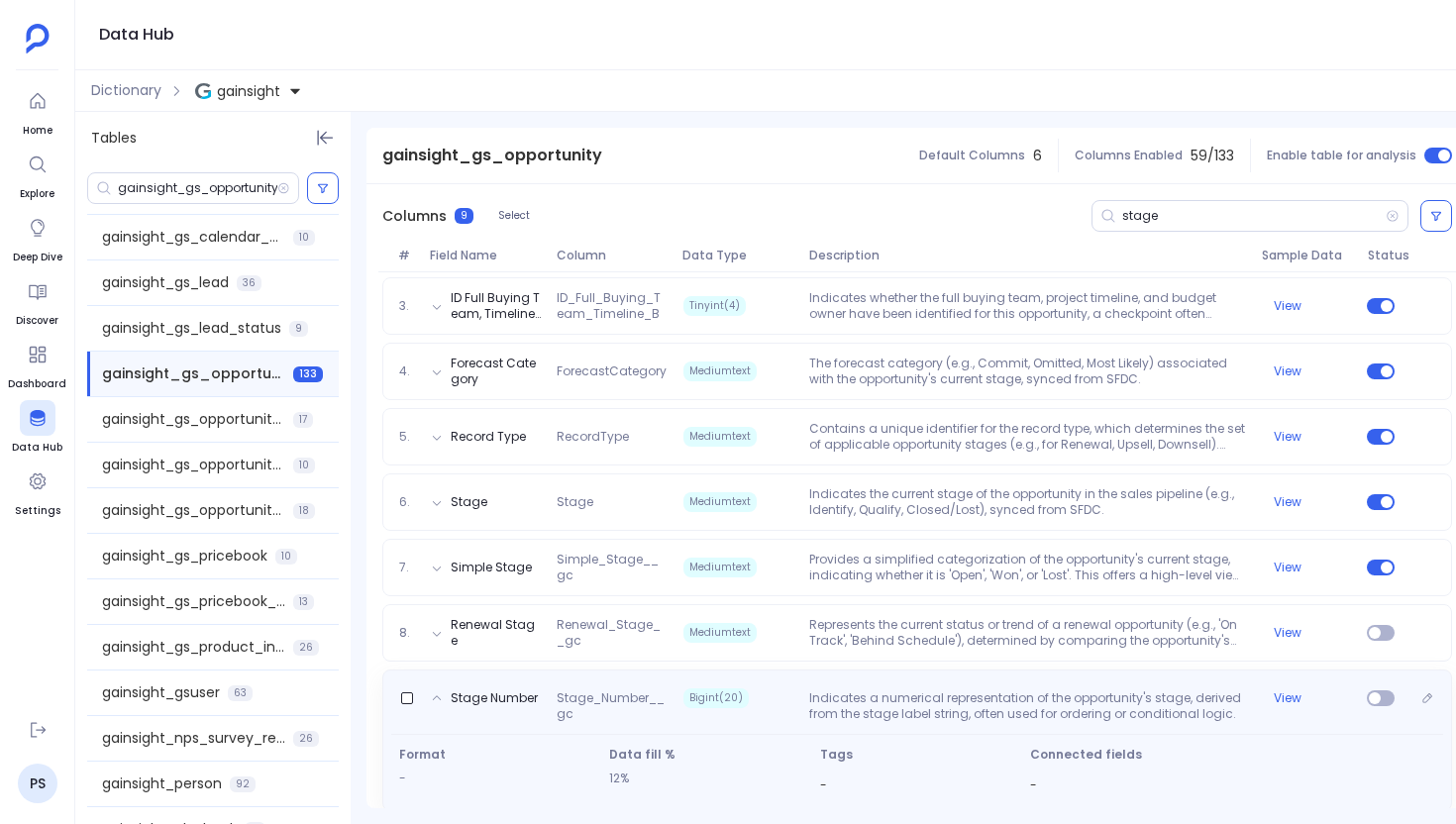 click on "Stage Number Stage_Number__gc Bigint(20) Indicates a numerical representation of the opportunity's stage, derived from the stage label string, often used for ordering or conditional logic. View Format - Data fill % 12% Tags - Connected fields -" at bounding box center (917, 740) 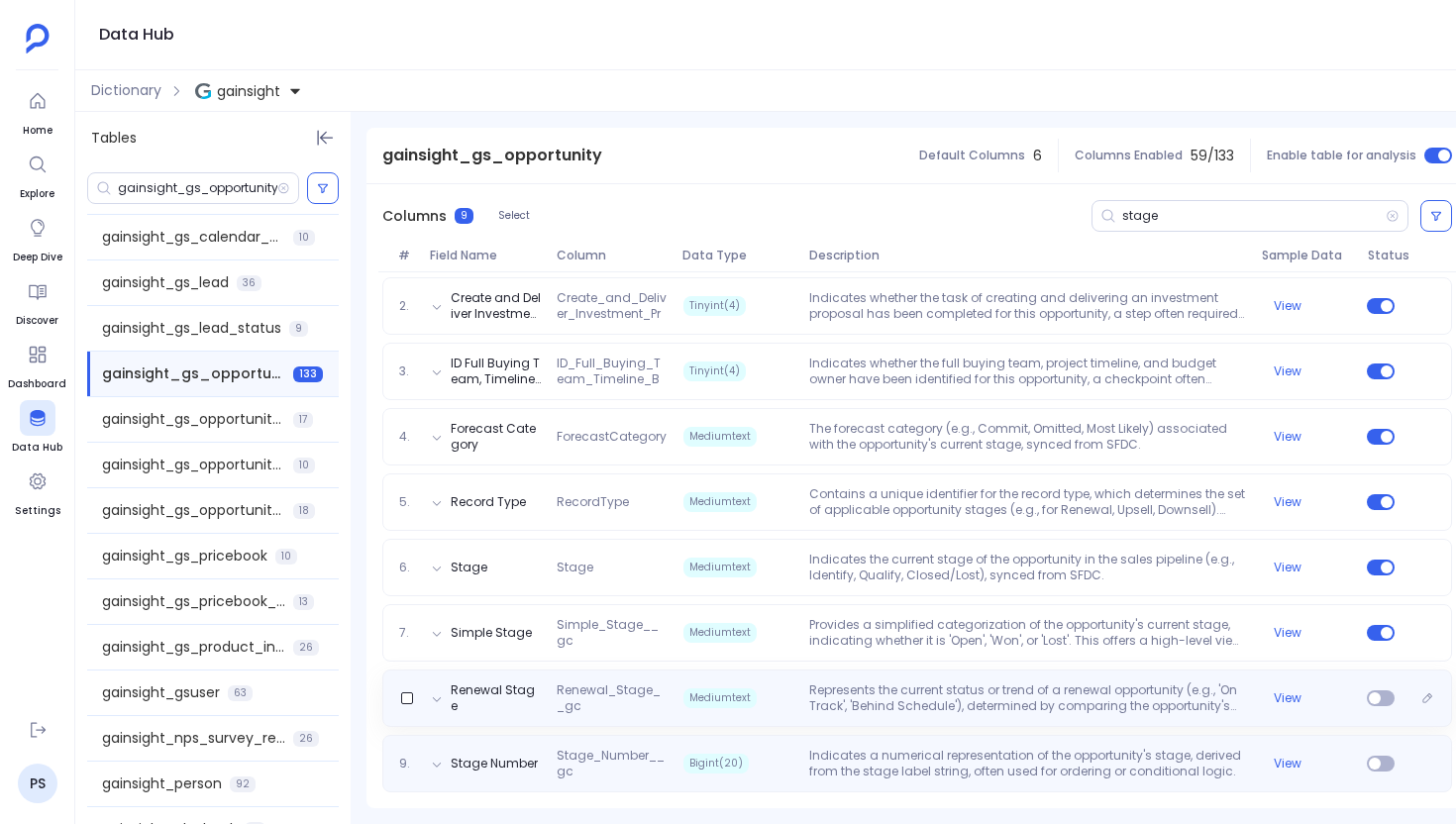 scroll, scrollTop: 409, scrollLeft: 0, axis: vertical 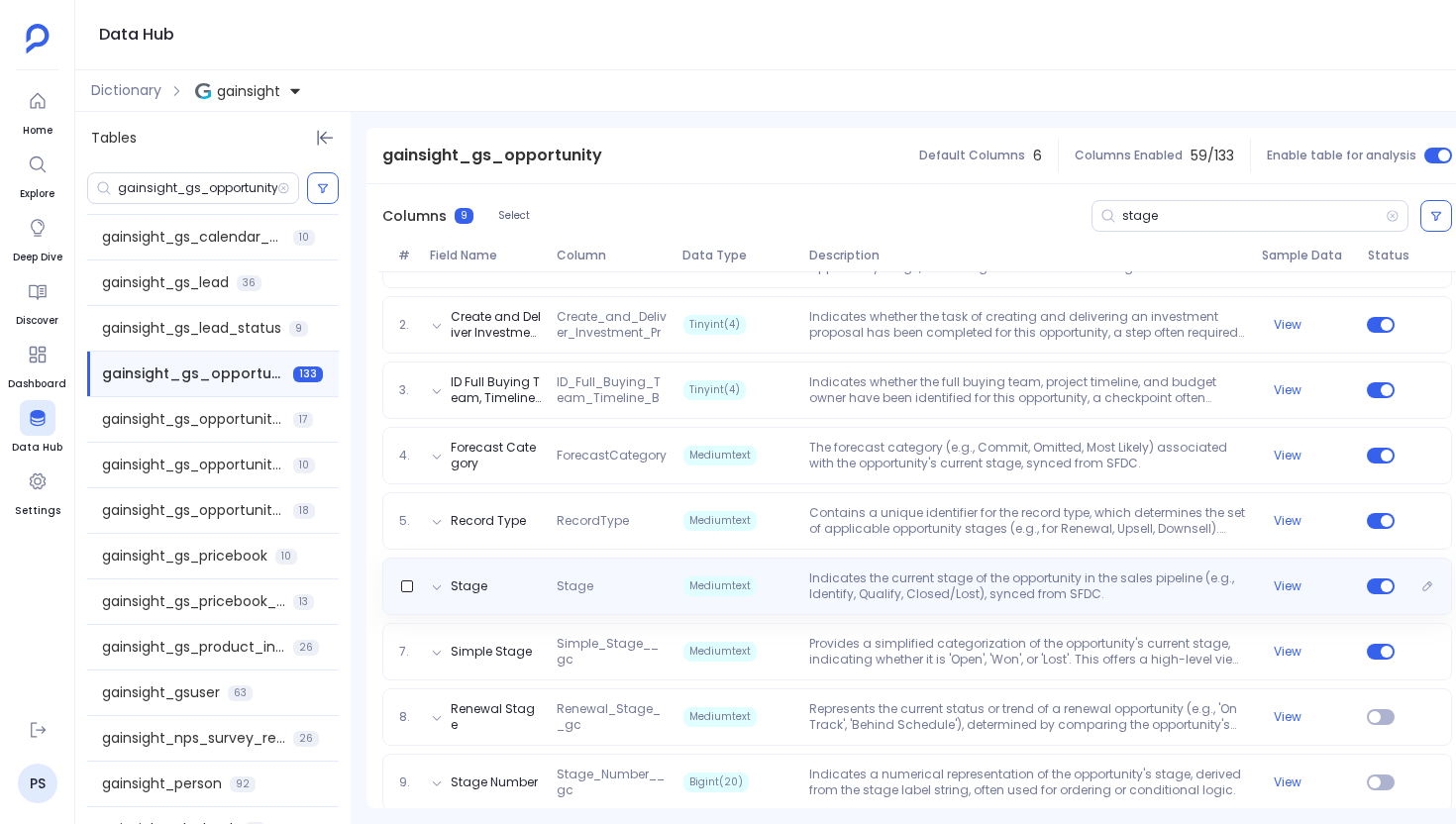 click on "Indicates the current stage of the opportunity in the sales pipeline (e.g., Identify, Qualify, Closed/Lost), synced from SFDC." at bounding box center (1027, 586) 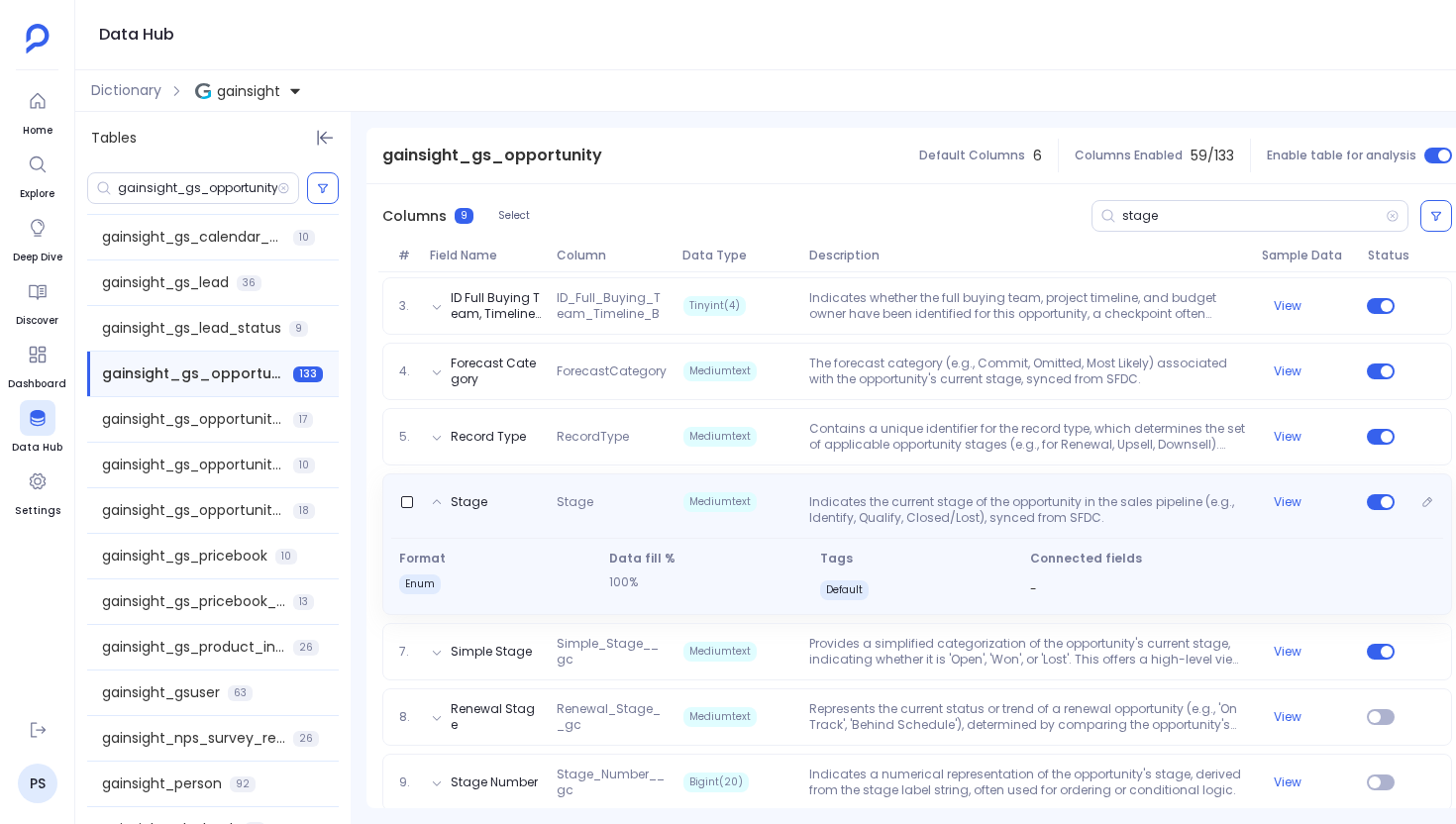 click on "Format enum Data fill % 100% Tags Default Connected fields -" at bounding box center [917, 569] 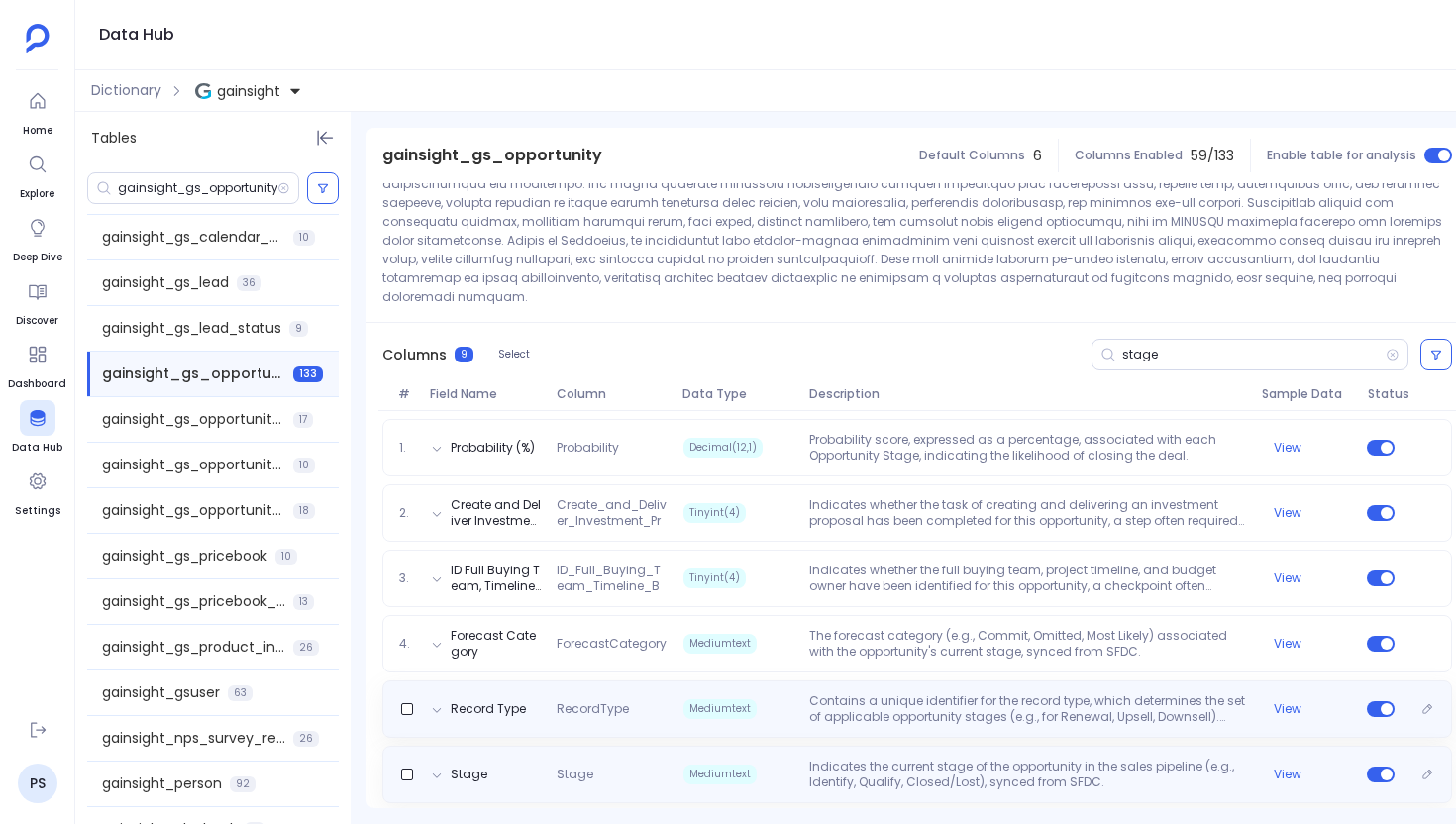 scroll, scrollTop: 200, scrollLeft: 0, axis: vertical 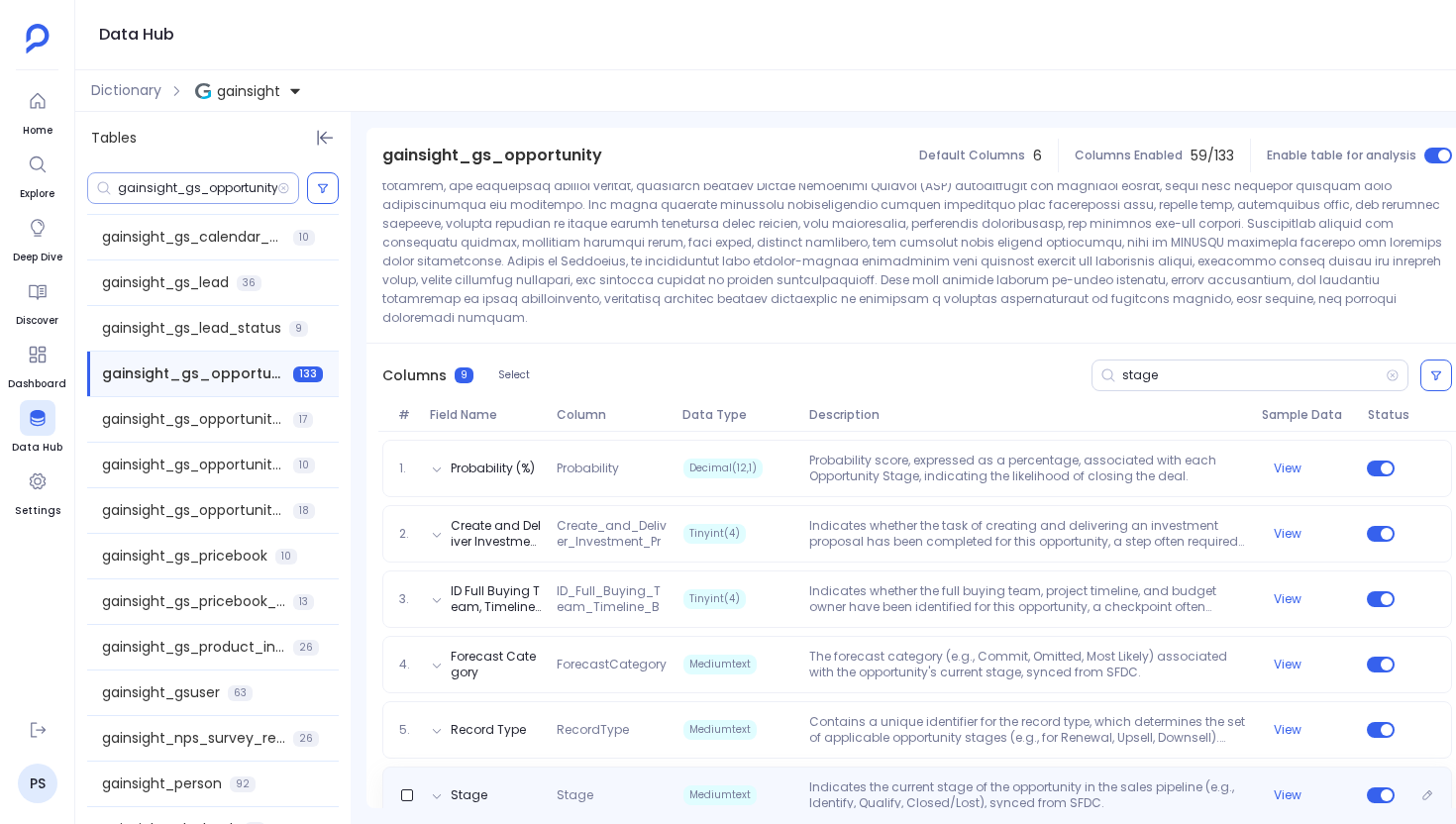 click on "gainsight_gs_opportunity_stage" at bounding box center [197, 188] 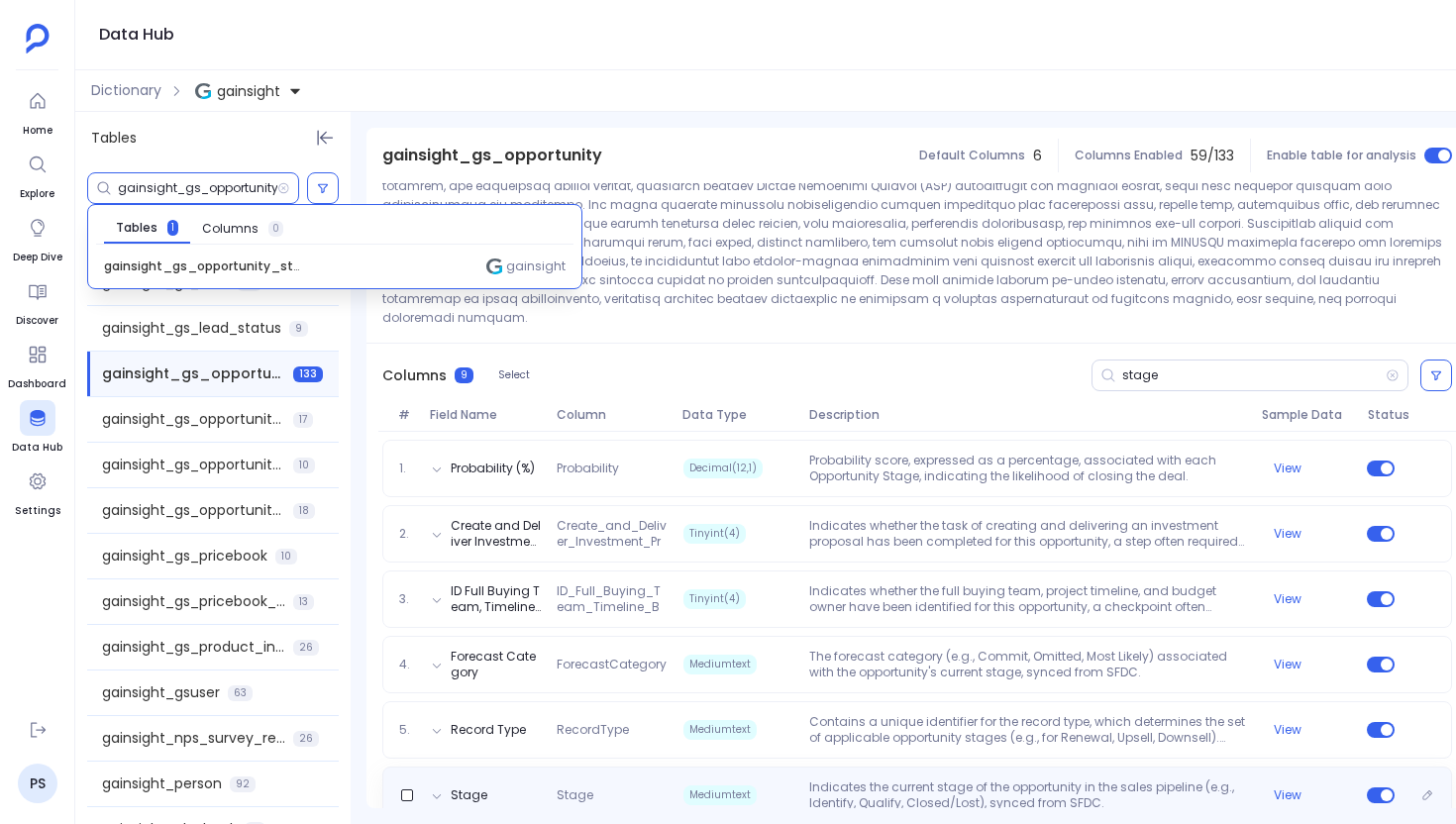 click on "gainsight_gs_opportunity_stage" at bounding box center [197, 188] 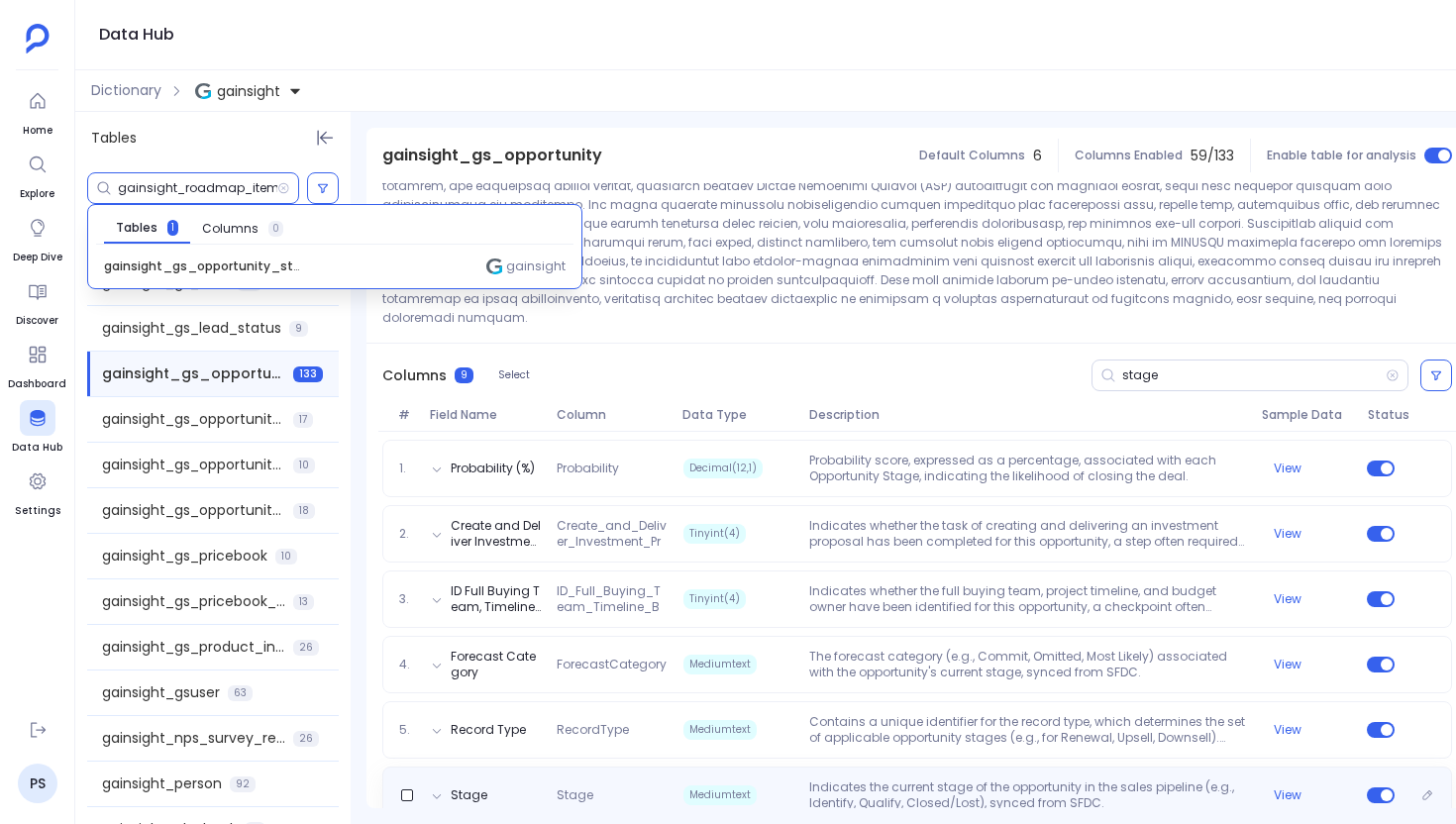scroll, scrollTop: 0, scrollLeft: 42, axis: horizontal 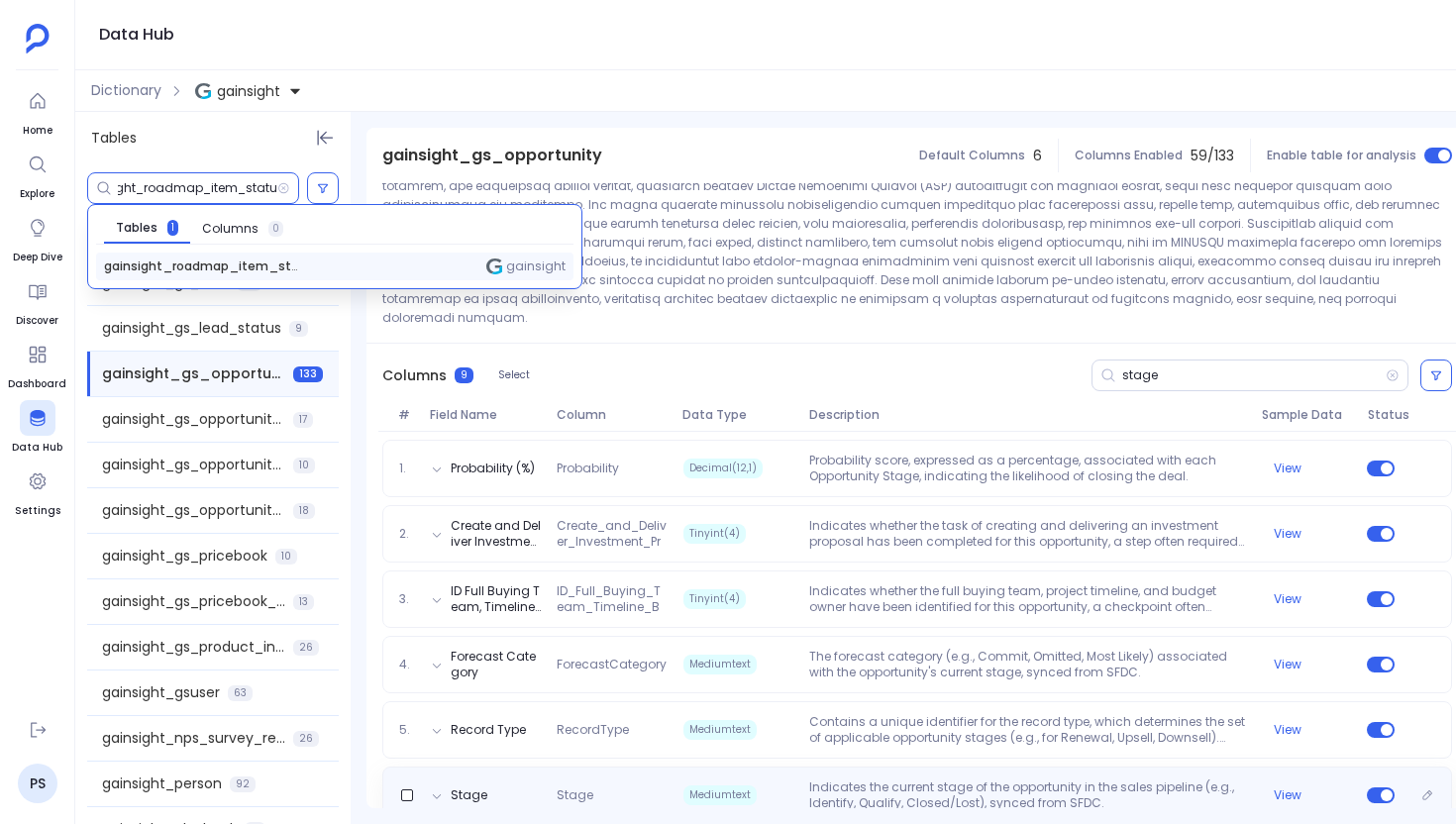 type on "gainsight_roadmap_item_status" 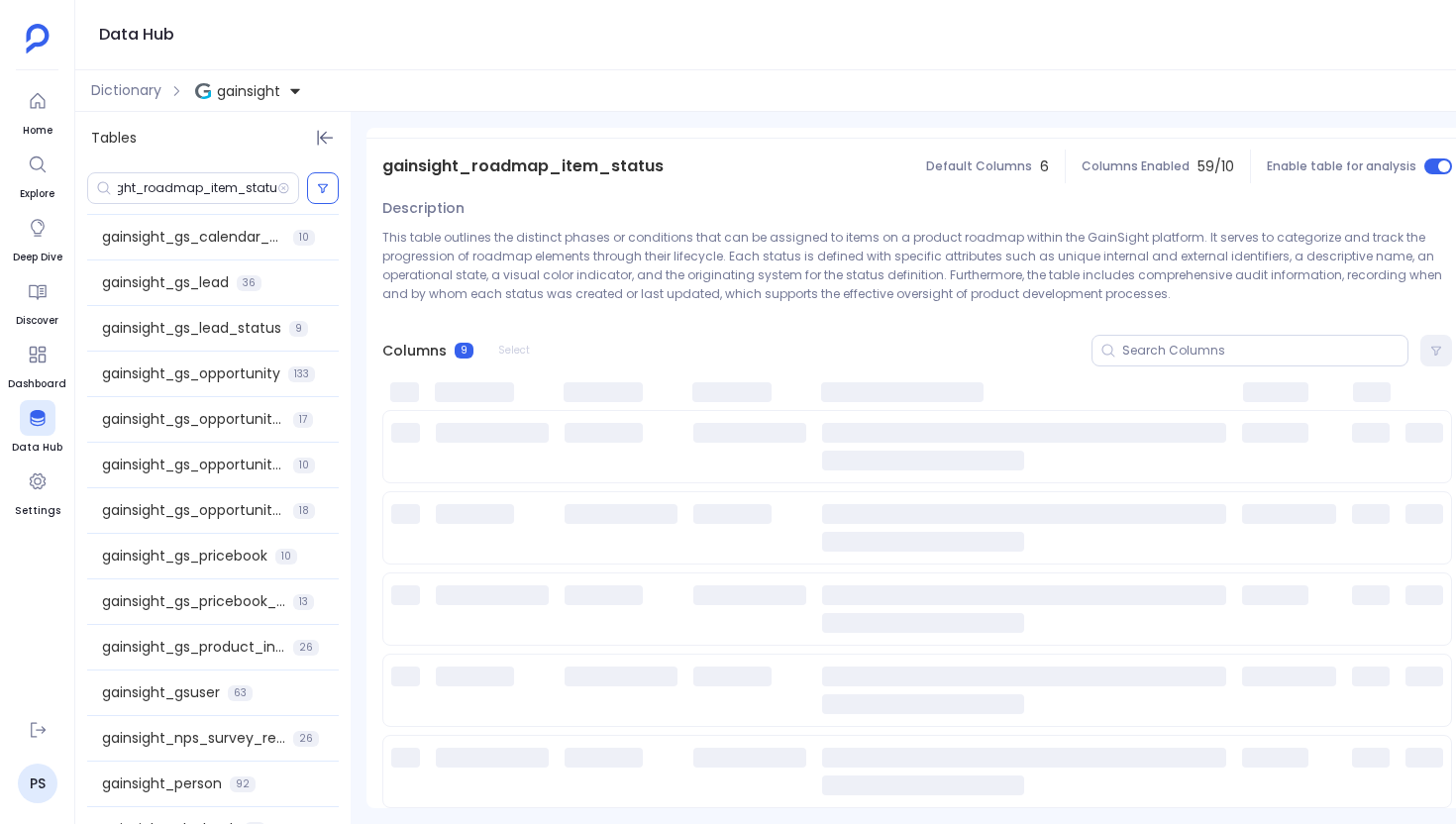 scroll, scrollTop: 0, scrollLeft: 0, axis: both 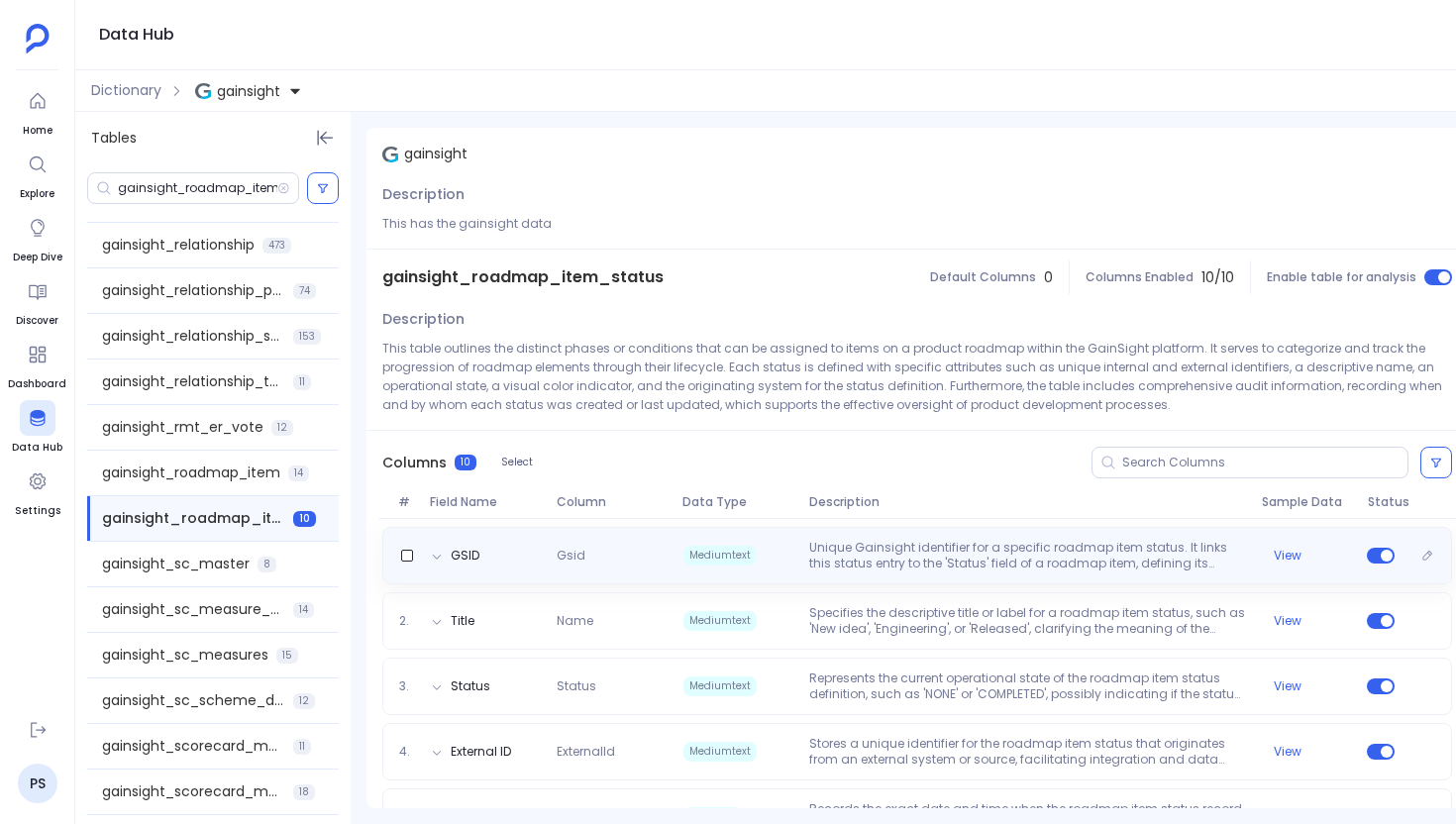 click on "GSID Gsid Mediumtext Unique Gainsight identifier for a specific roadmap item status. It links this status entry to the 'Status' field of a roadmap item, defining its current stage or condition within the product development lifecycle. View" at bounding box center [917, 556] 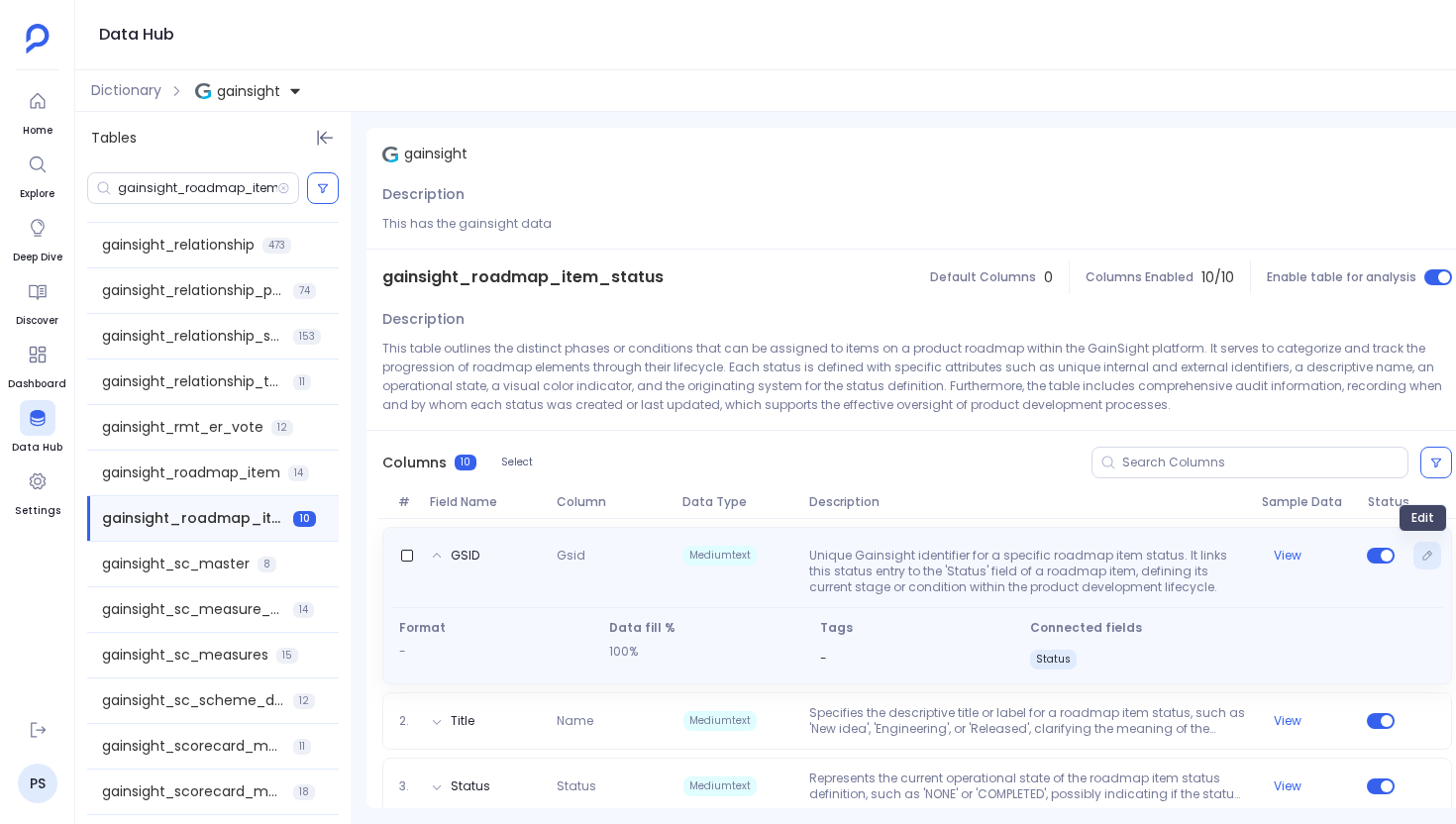 click at bounding box center (1427, 556) 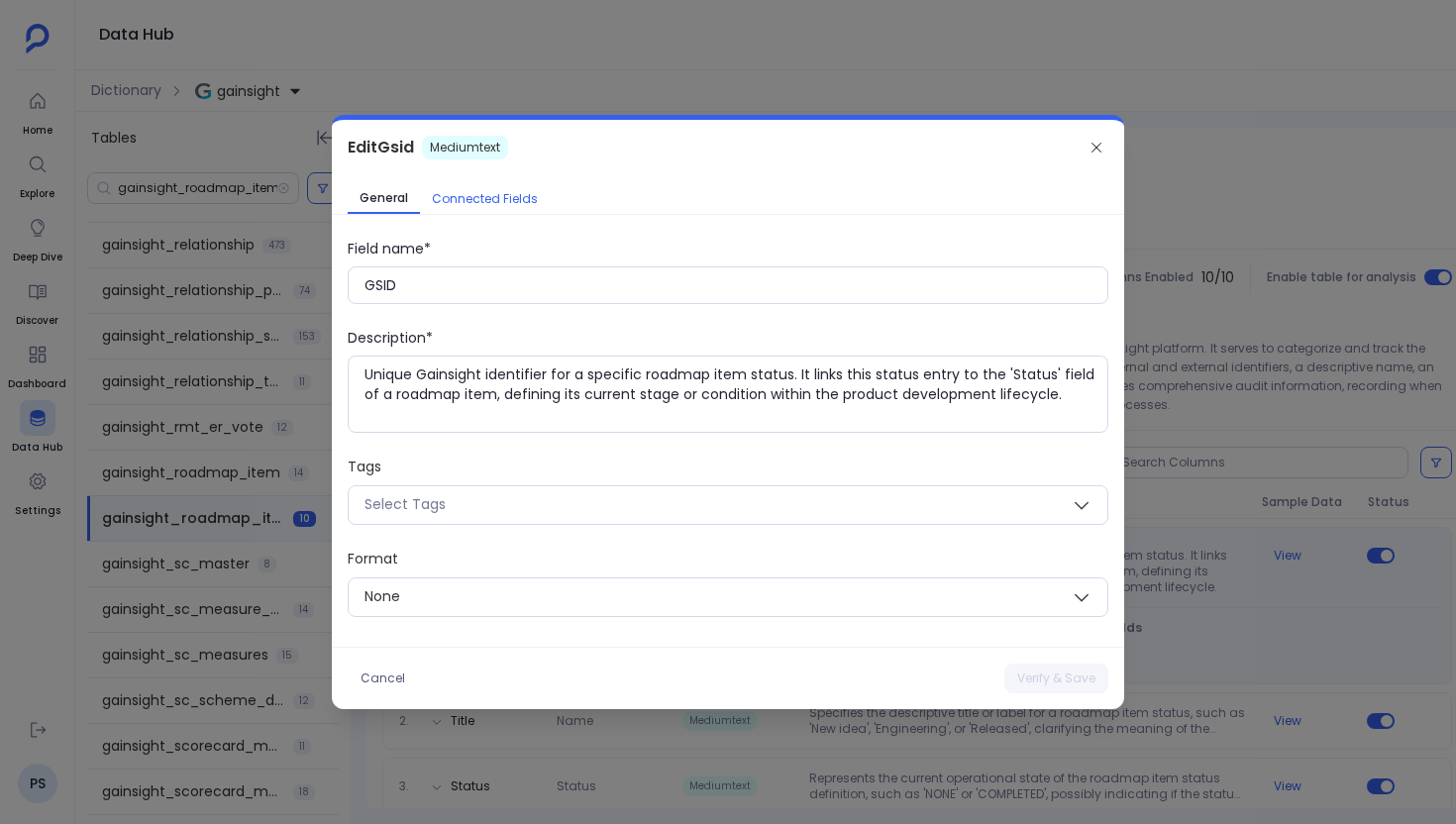 click on "Connected Fields" at bounding box center [484, 199] 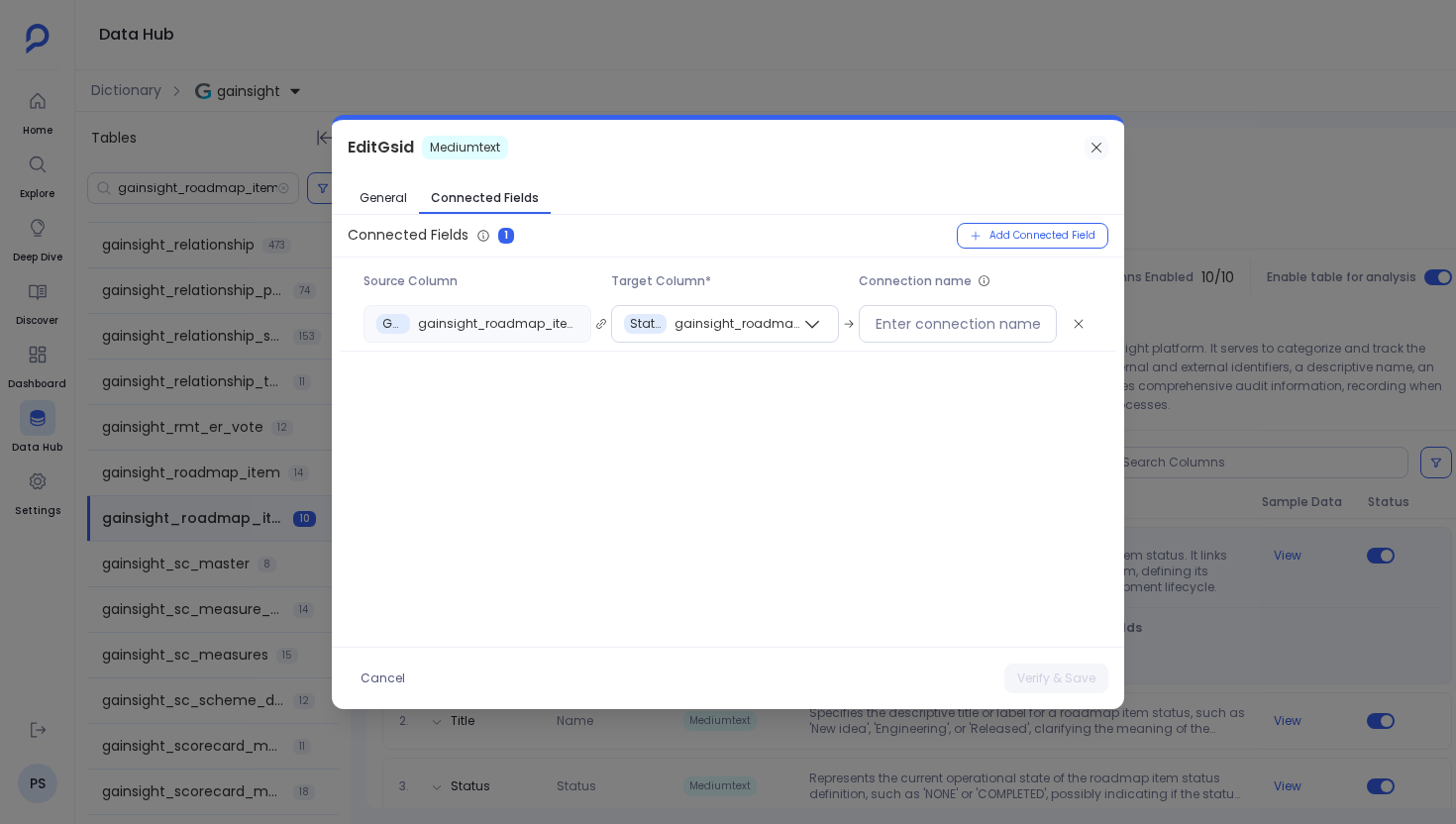 click at bounding box center (1096, 148) 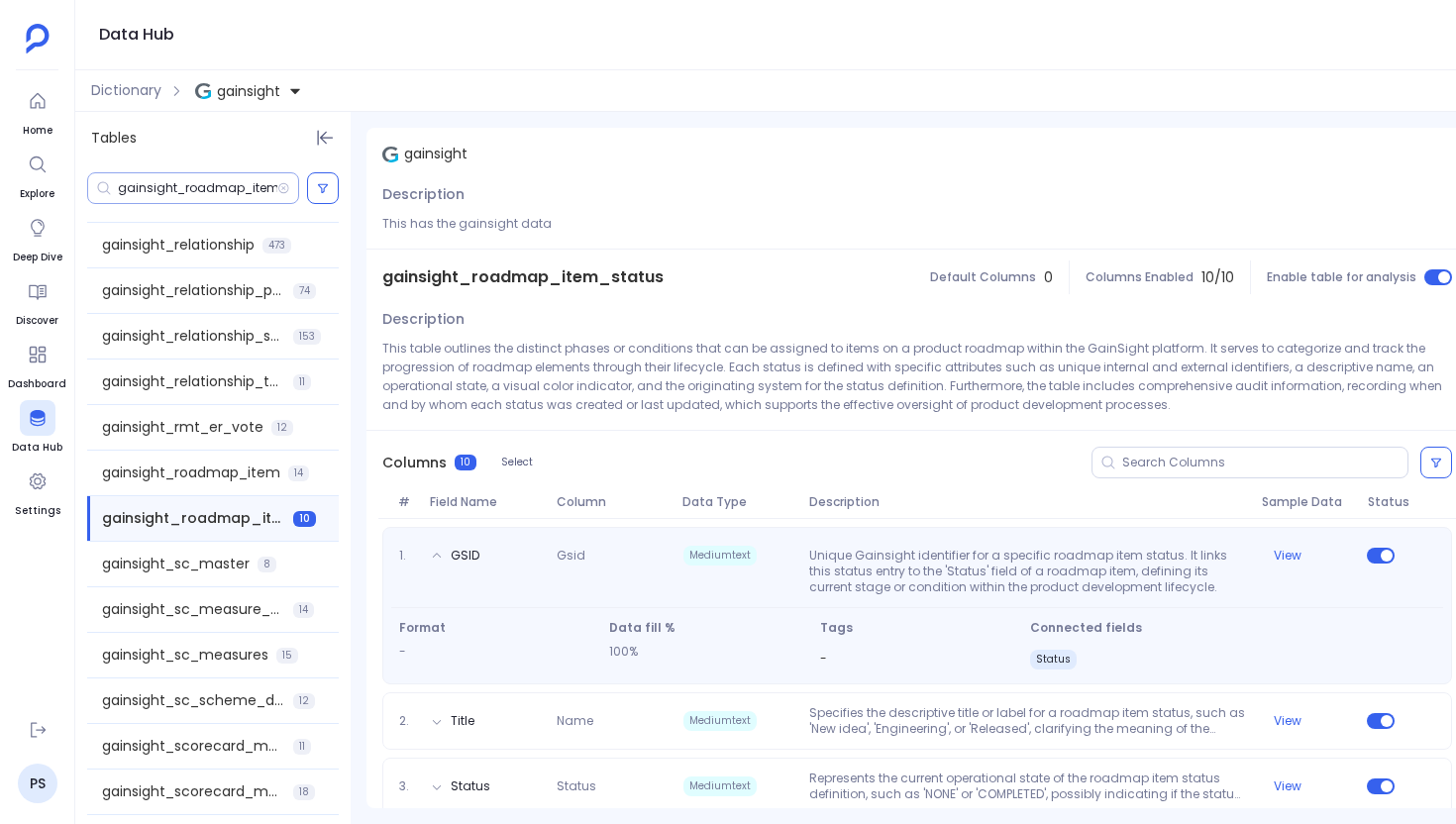 click on "gainsight_roadmap_item_status" at bounding box center [197, 188] 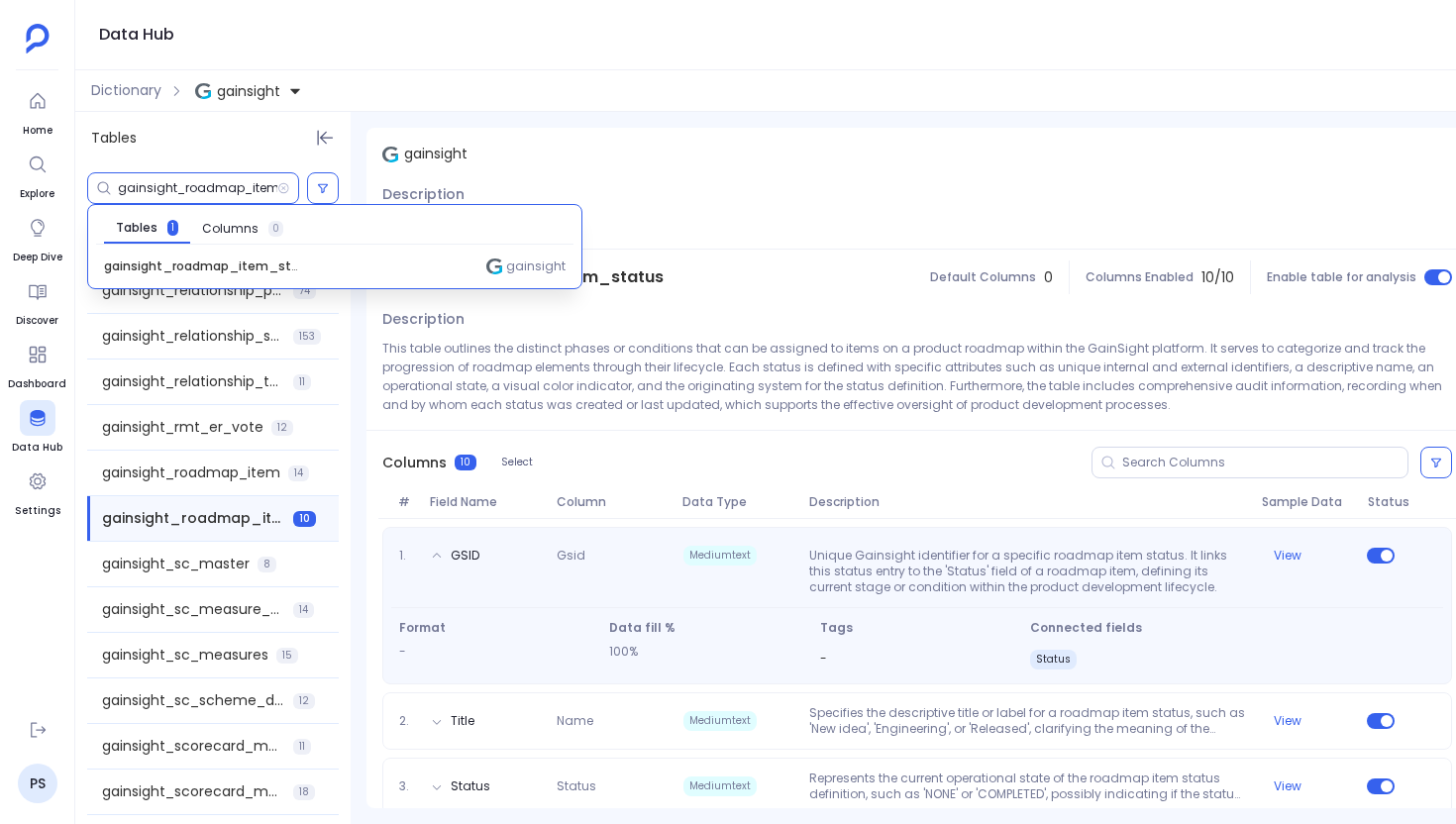 paste on "enhancement_request" 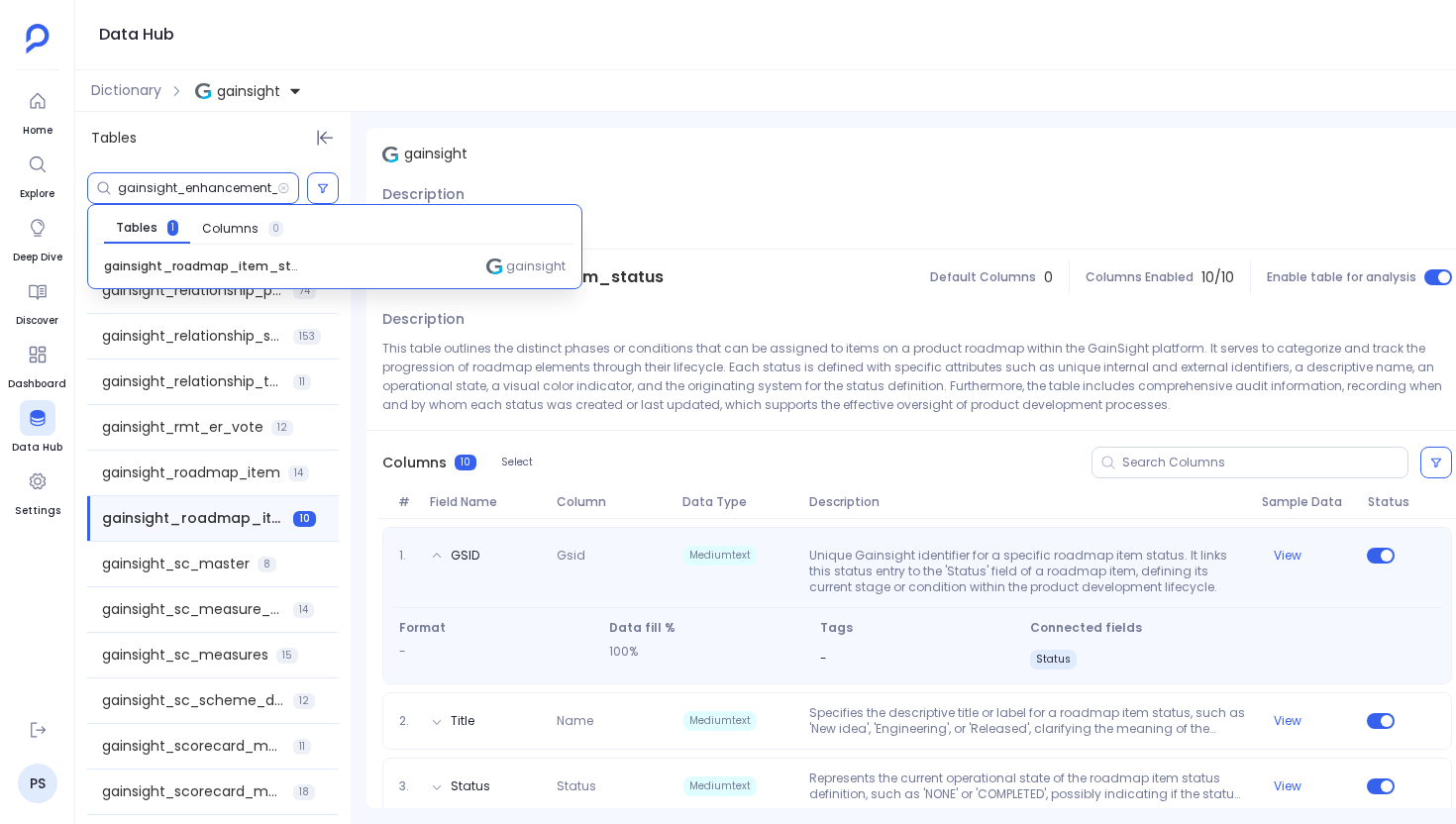 scroll, scrollTop: 0, scrollLeft: 43, axis: horizontal 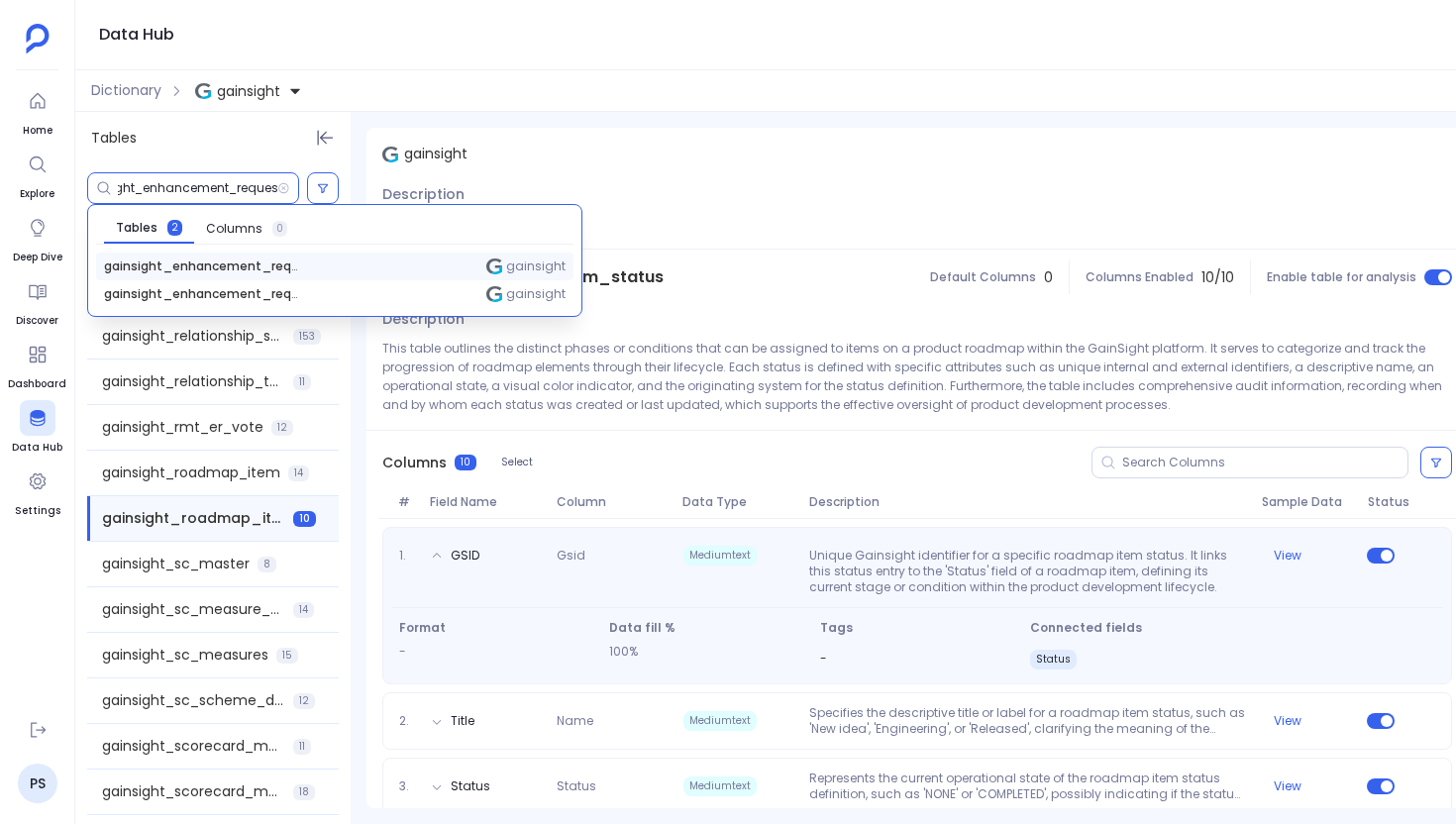 click on "gainsight_enhancement_request gainsight" at bounding box center [335, 266] 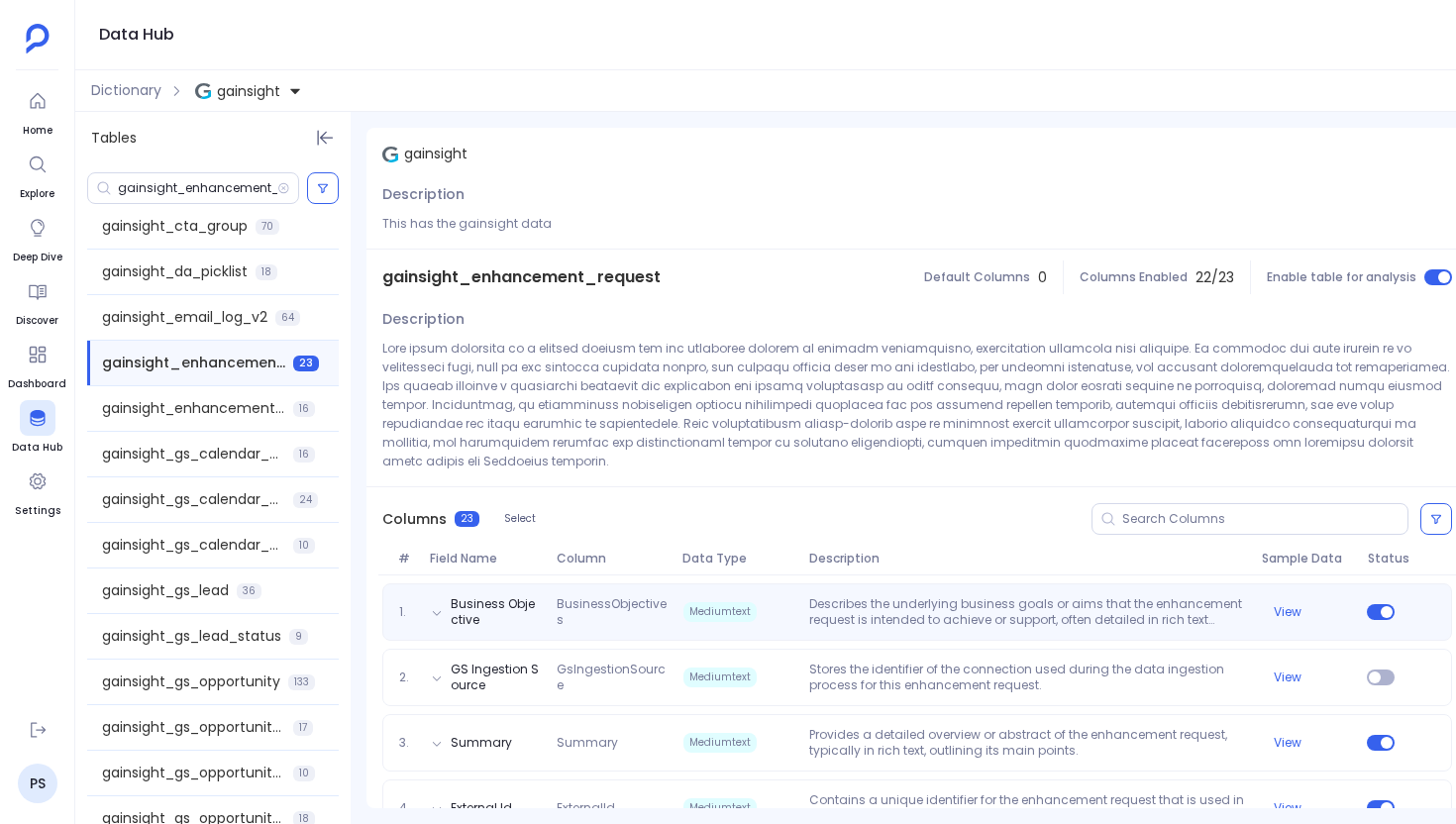scroll, scrollTop: 1048, scrollLeft: 0, axis: vertical 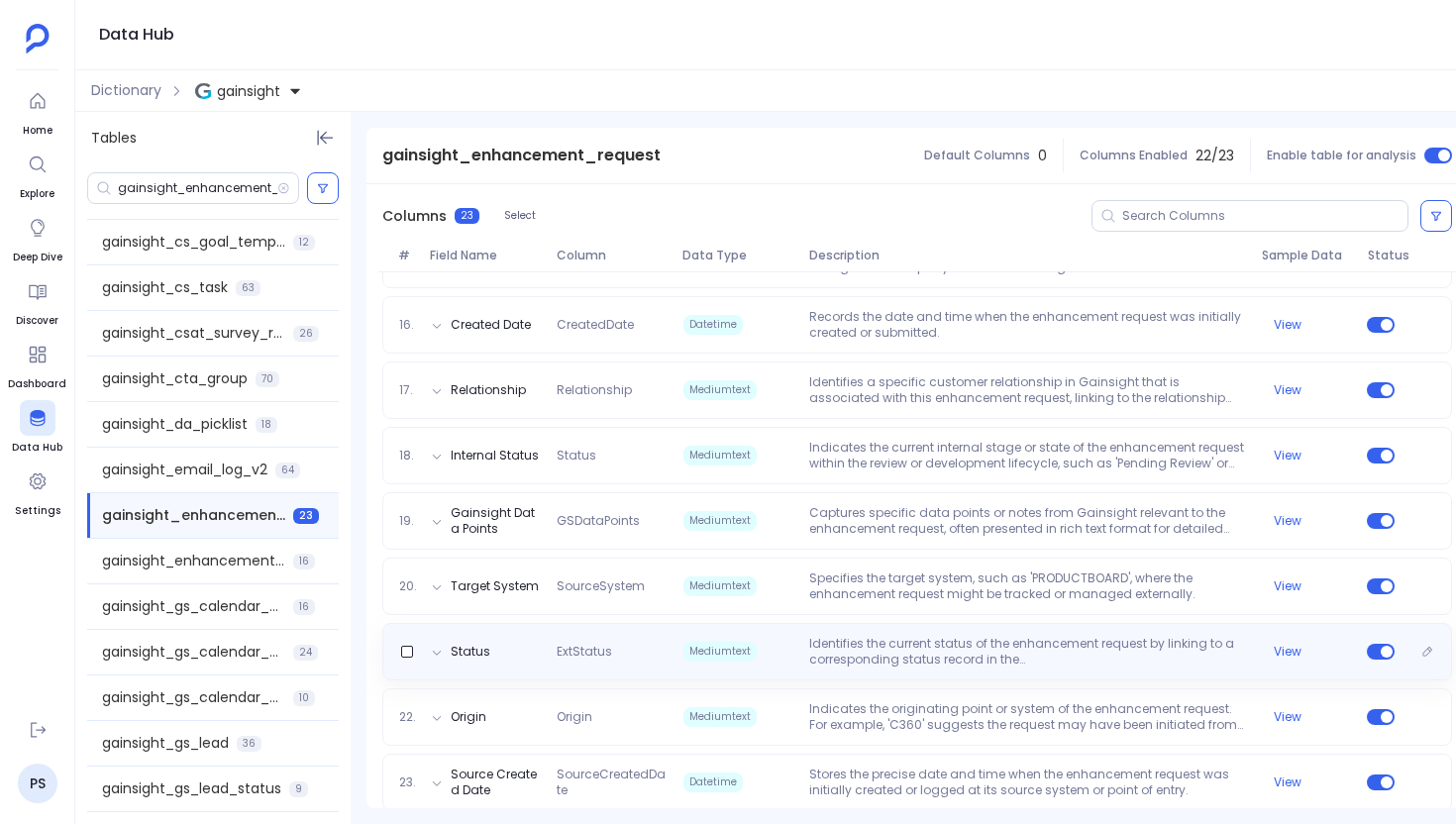 click on "ExtStatus" at bounding box center [611, 652] 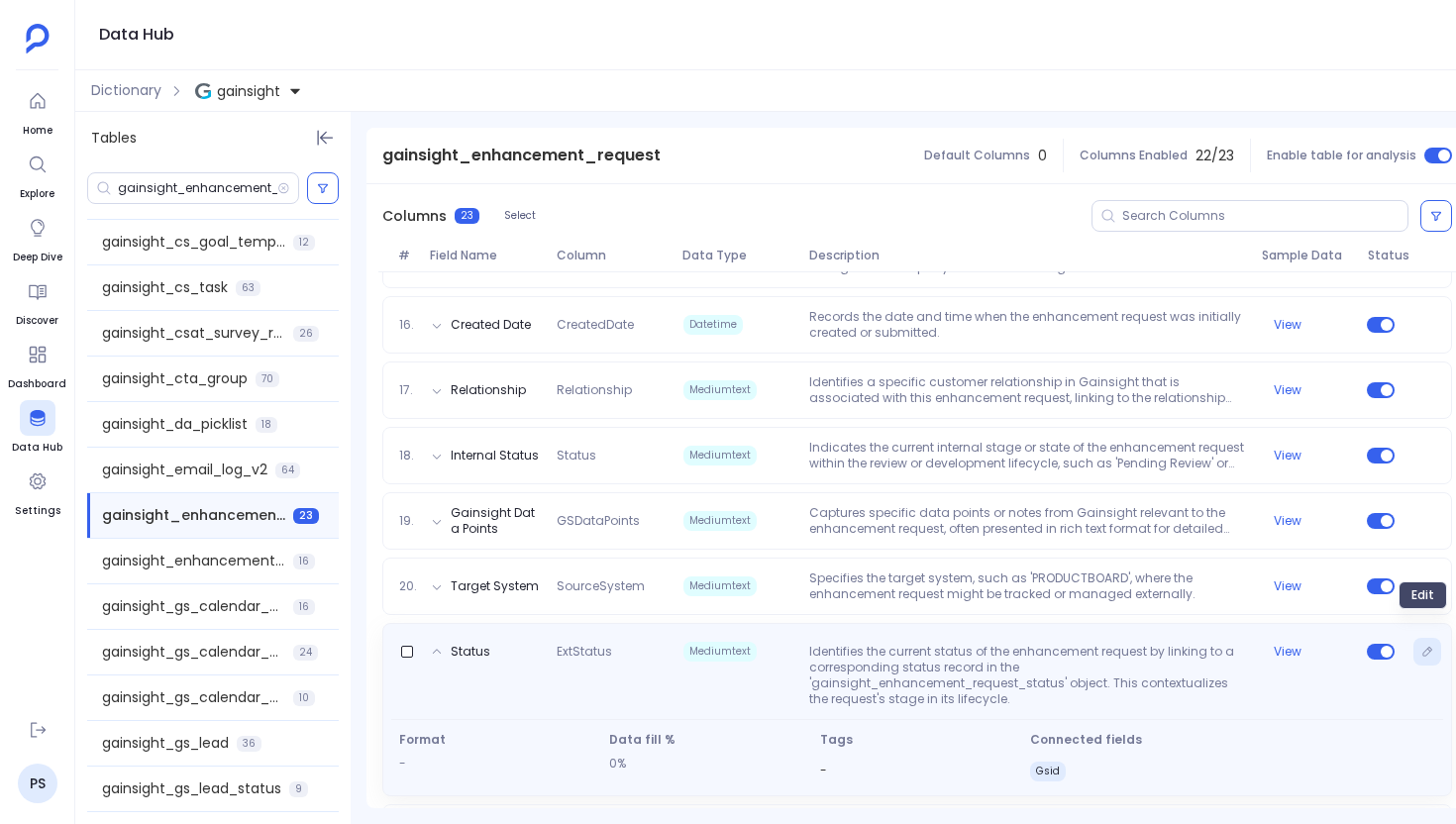 click 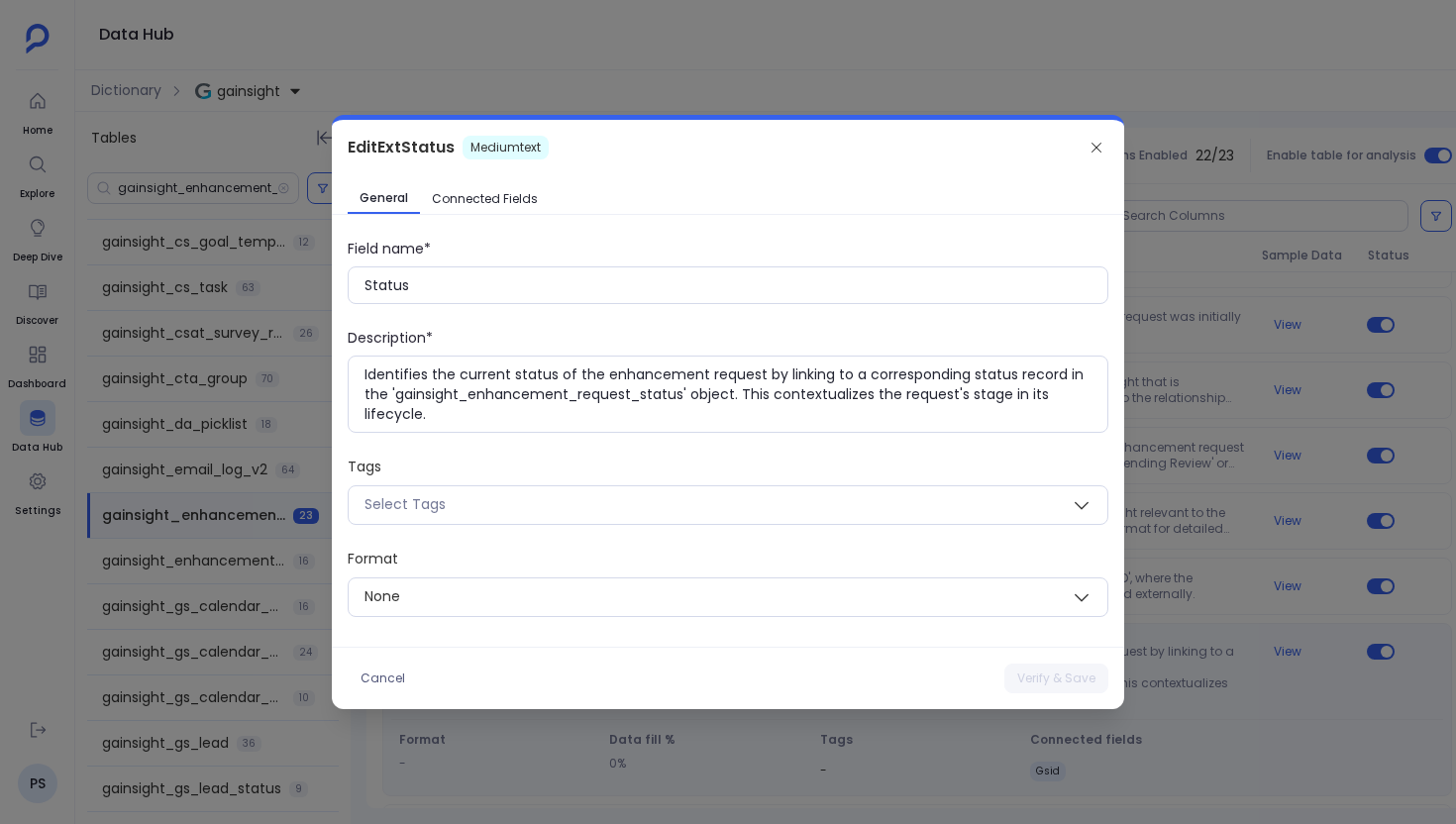 click on "Connected Fields" at bounding box center (484, 199) 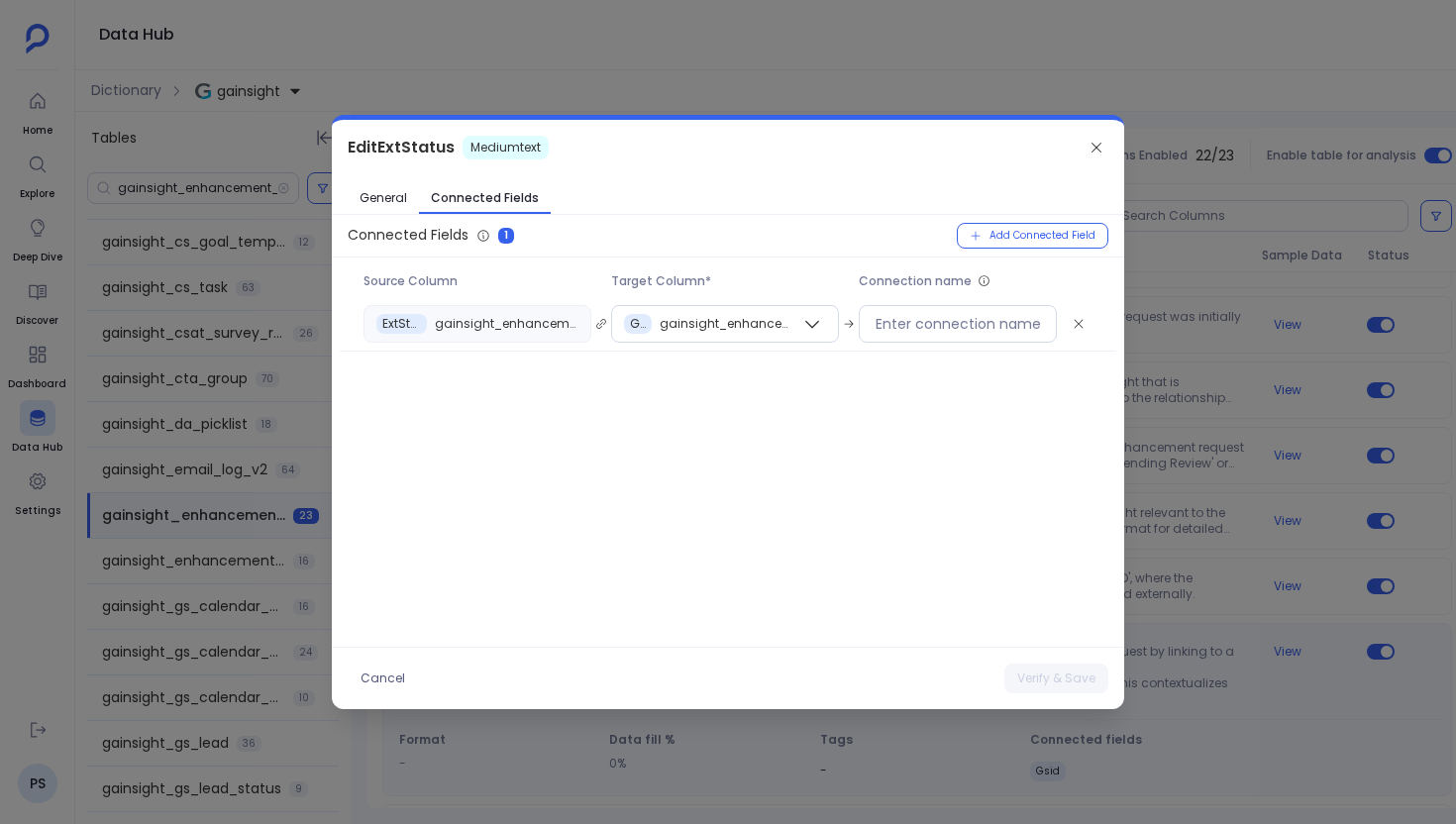 click at bounding box center (728, 412) 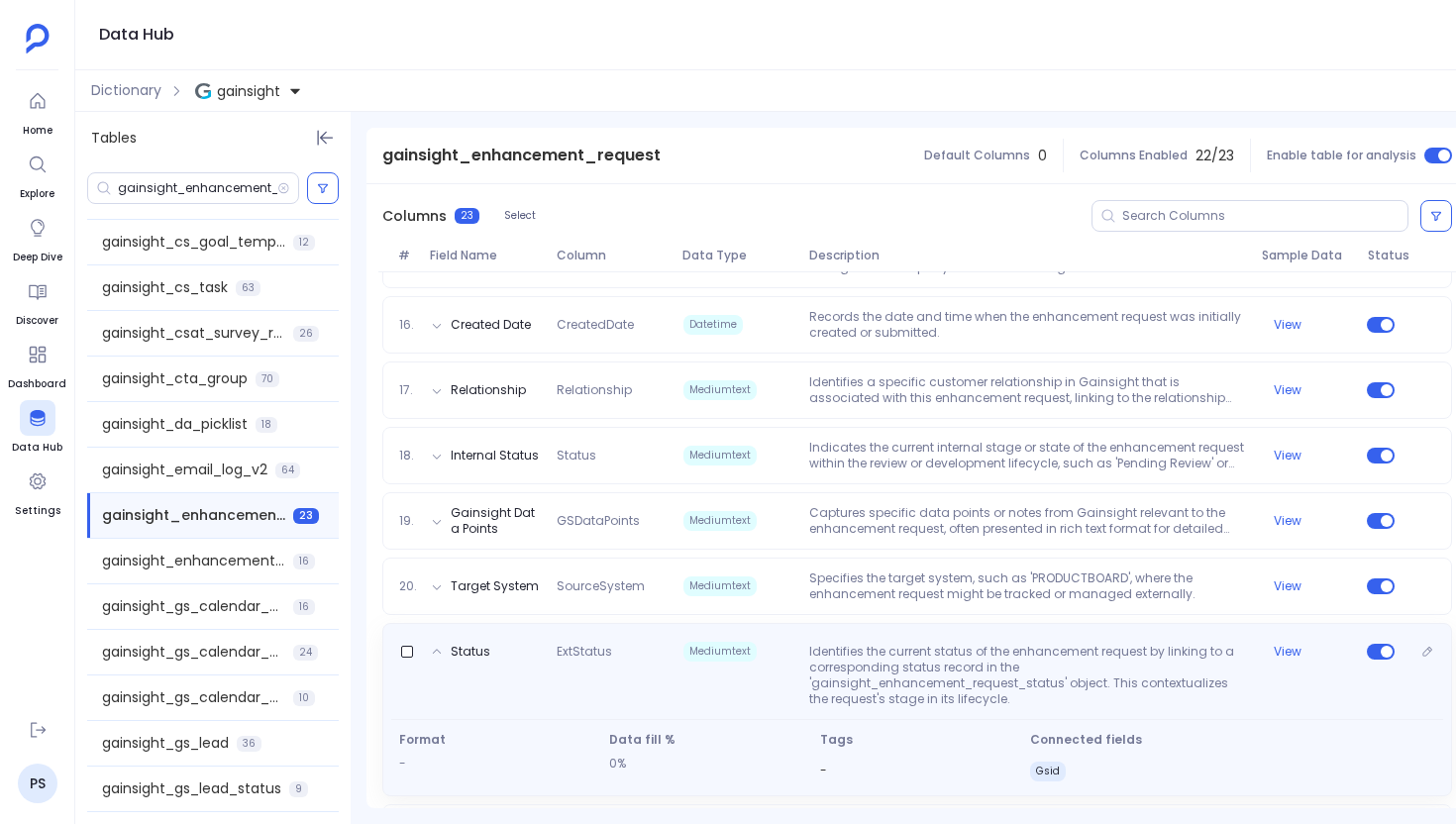 click on "Identifies the current status of the enhancement request by linking to a corresponding status record in the 'gainsight_enhancement_request_status' object. This contextualizes the request's stage in its lifecycle." at bounding box center (1027, 675) 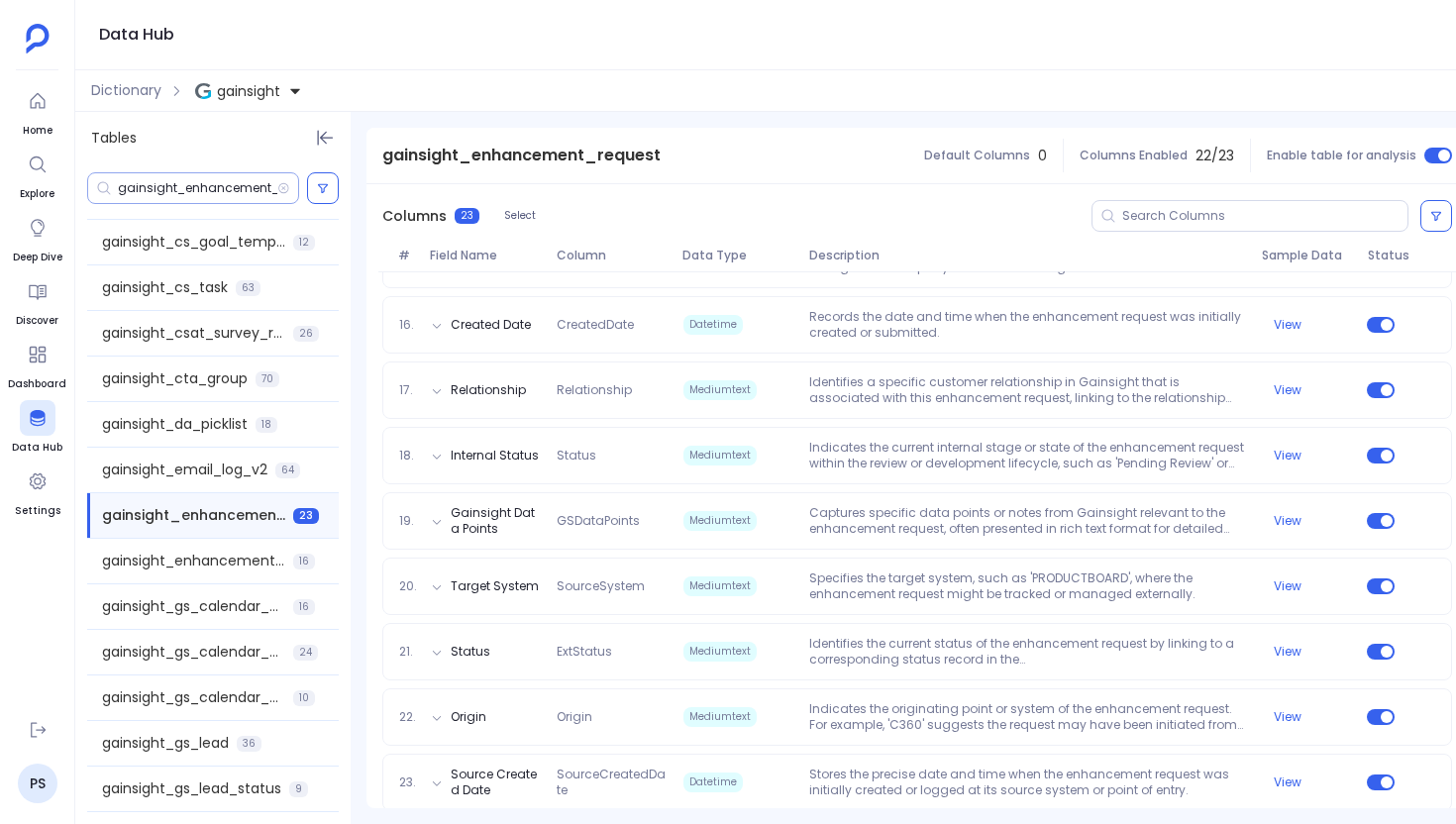 click on "gainsight_enhancement_request" at bounding box center [197, 188] 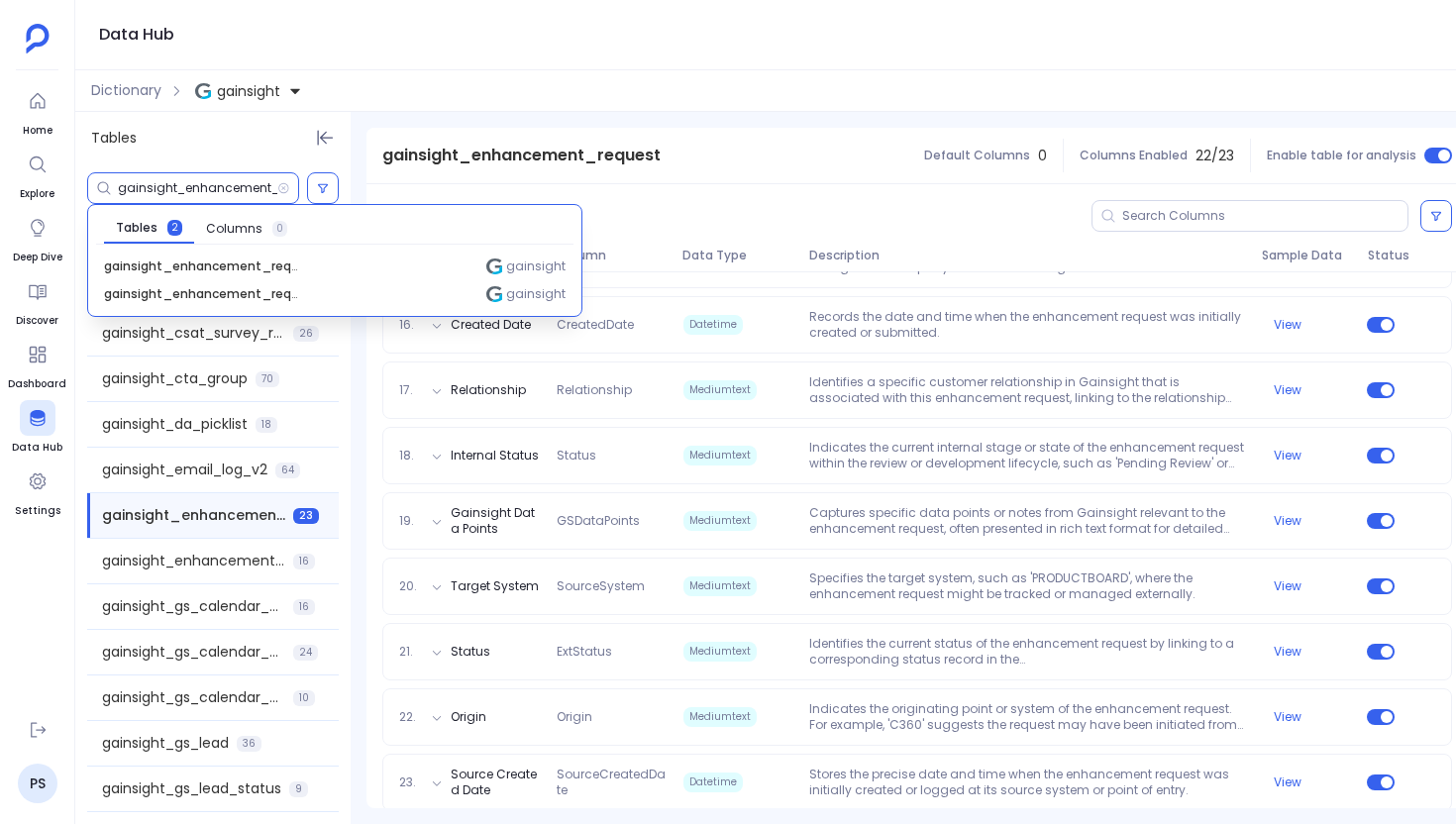 click on "gainsight_enhancement_request" at bounding box center (197, 188) 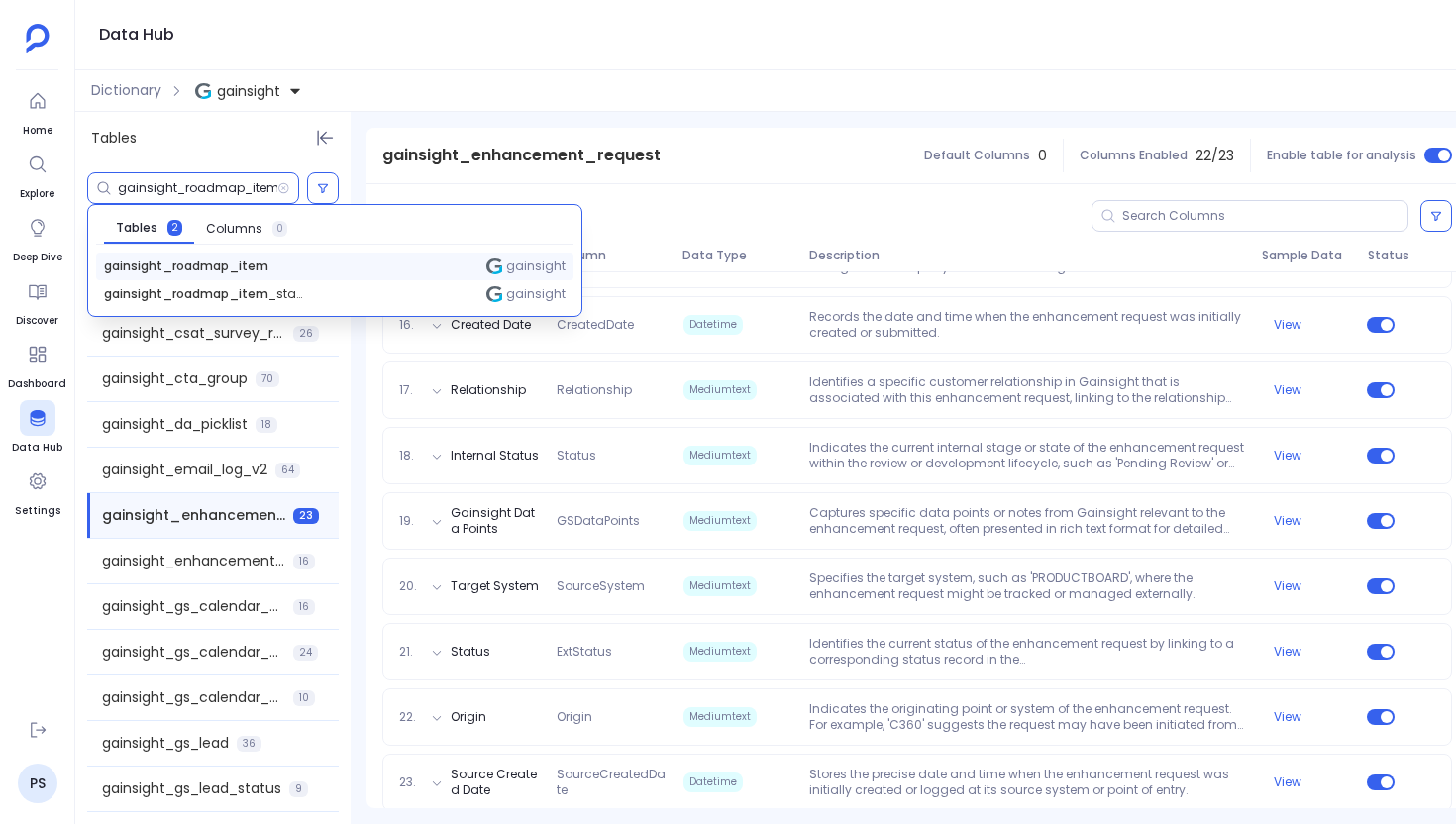 type on "gainsight_roadmap_item" 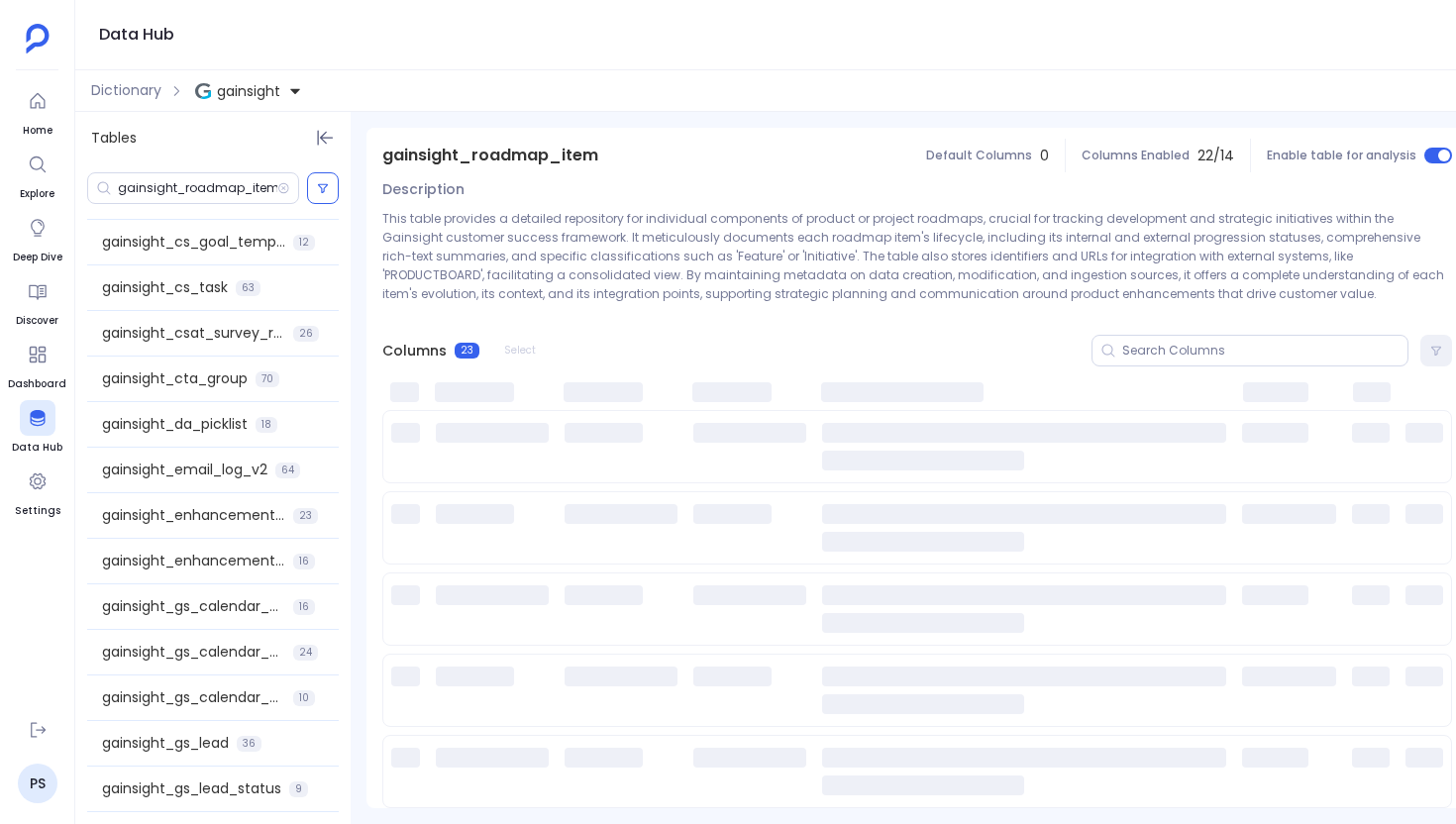 scroll, scrollTop: 66, scrollLeft: 0, axis: vertical 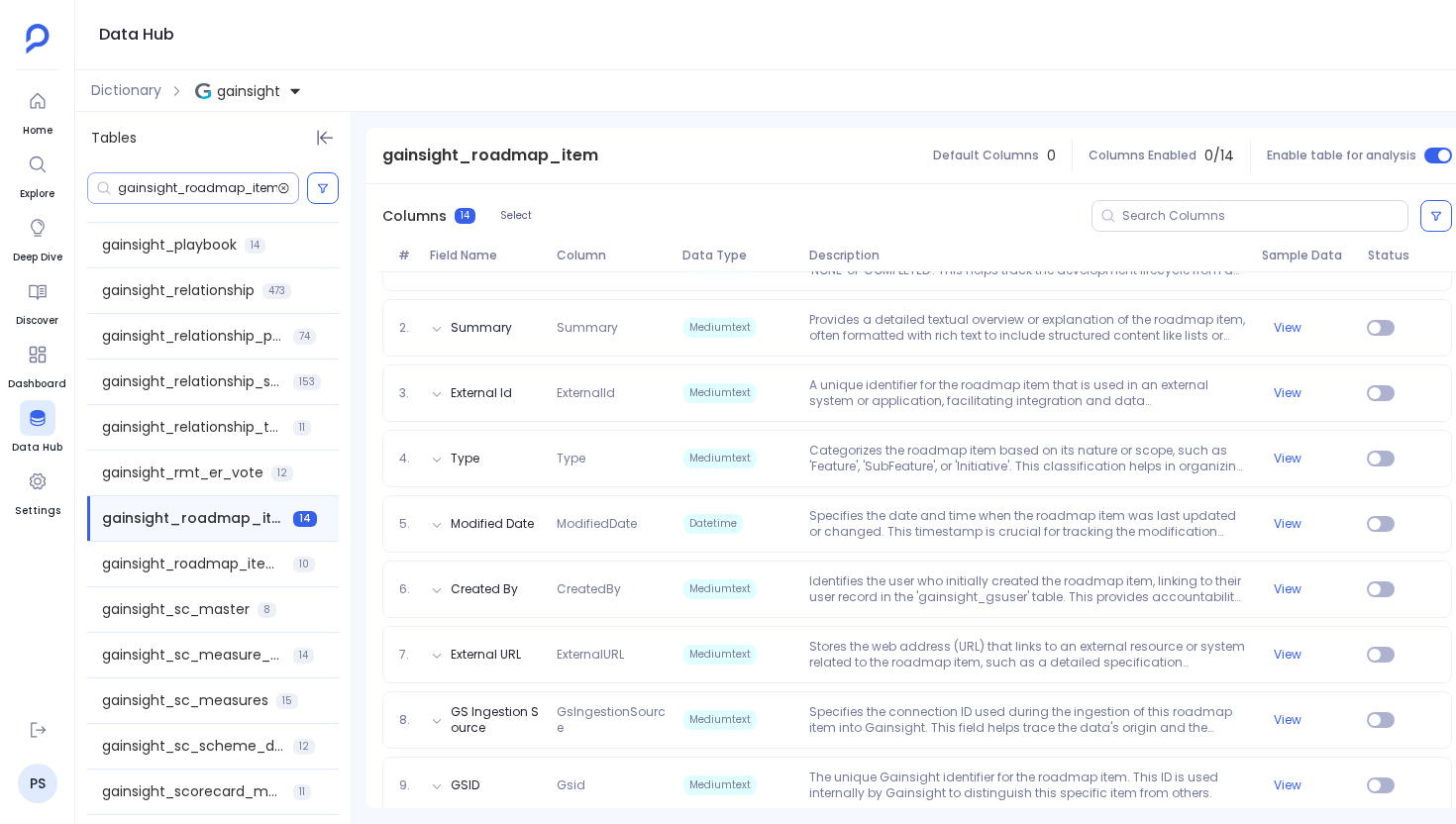 click 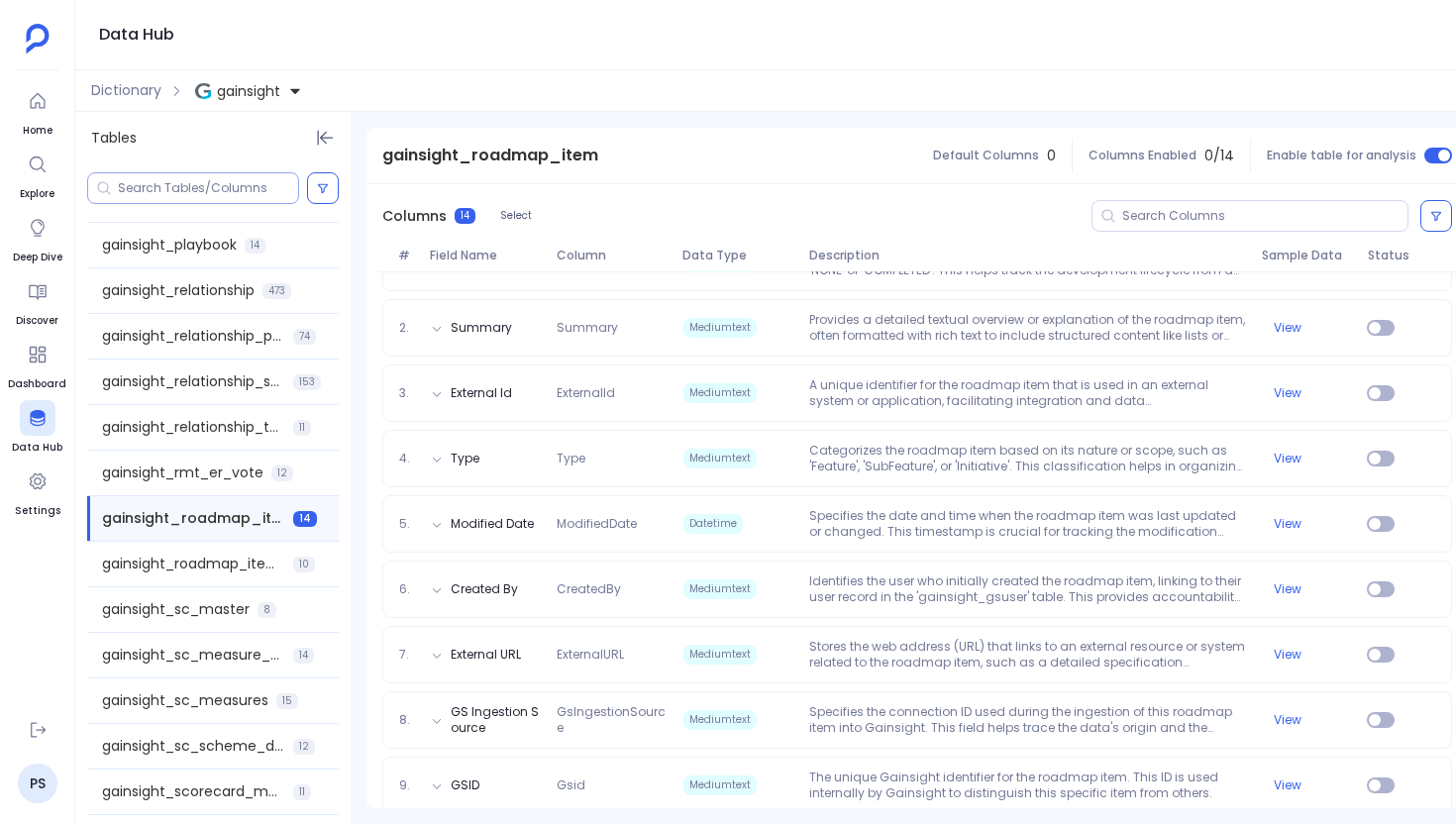 click at bounding box center [193, 188] 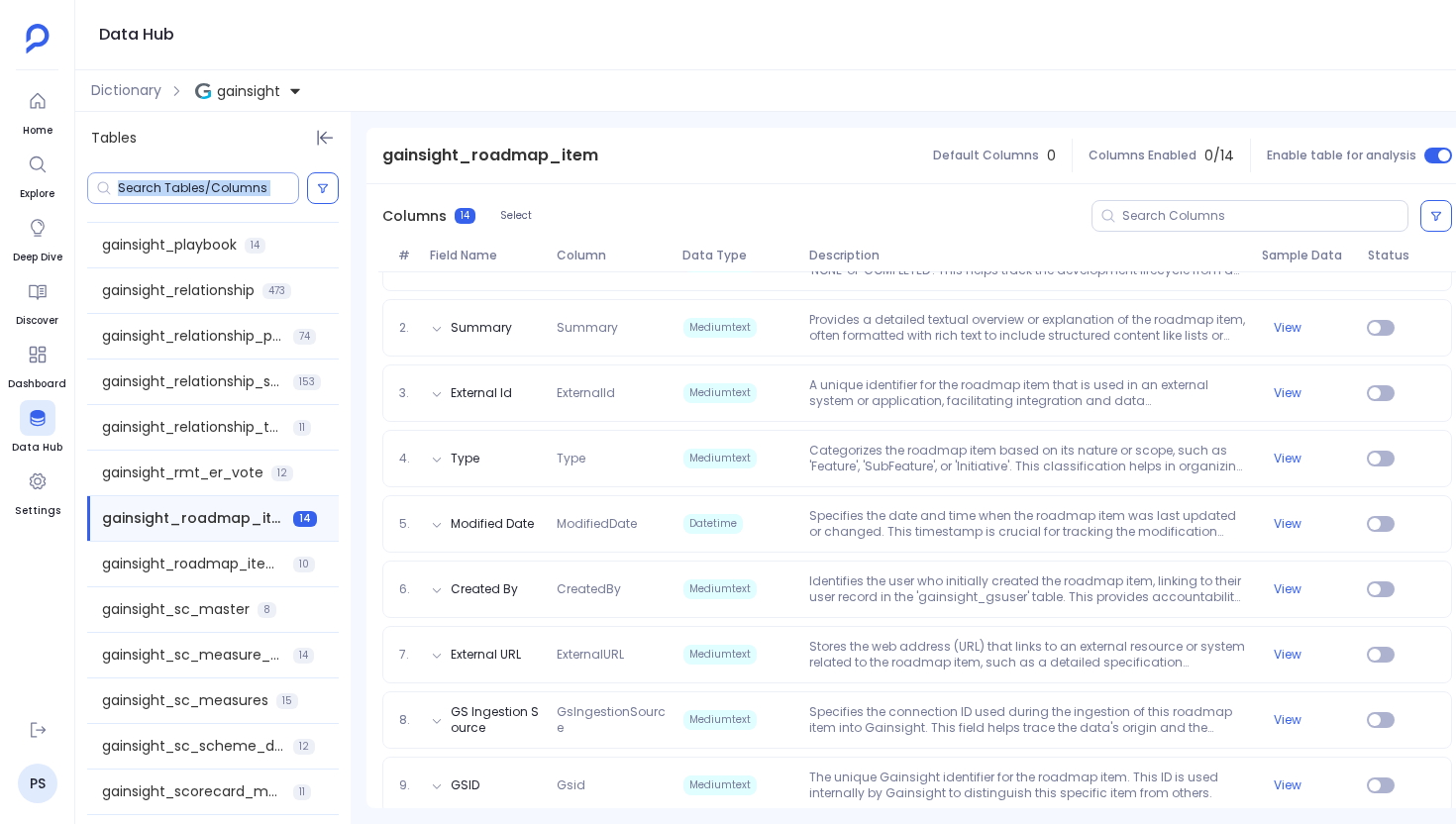 click at bounding box center (193, 188) 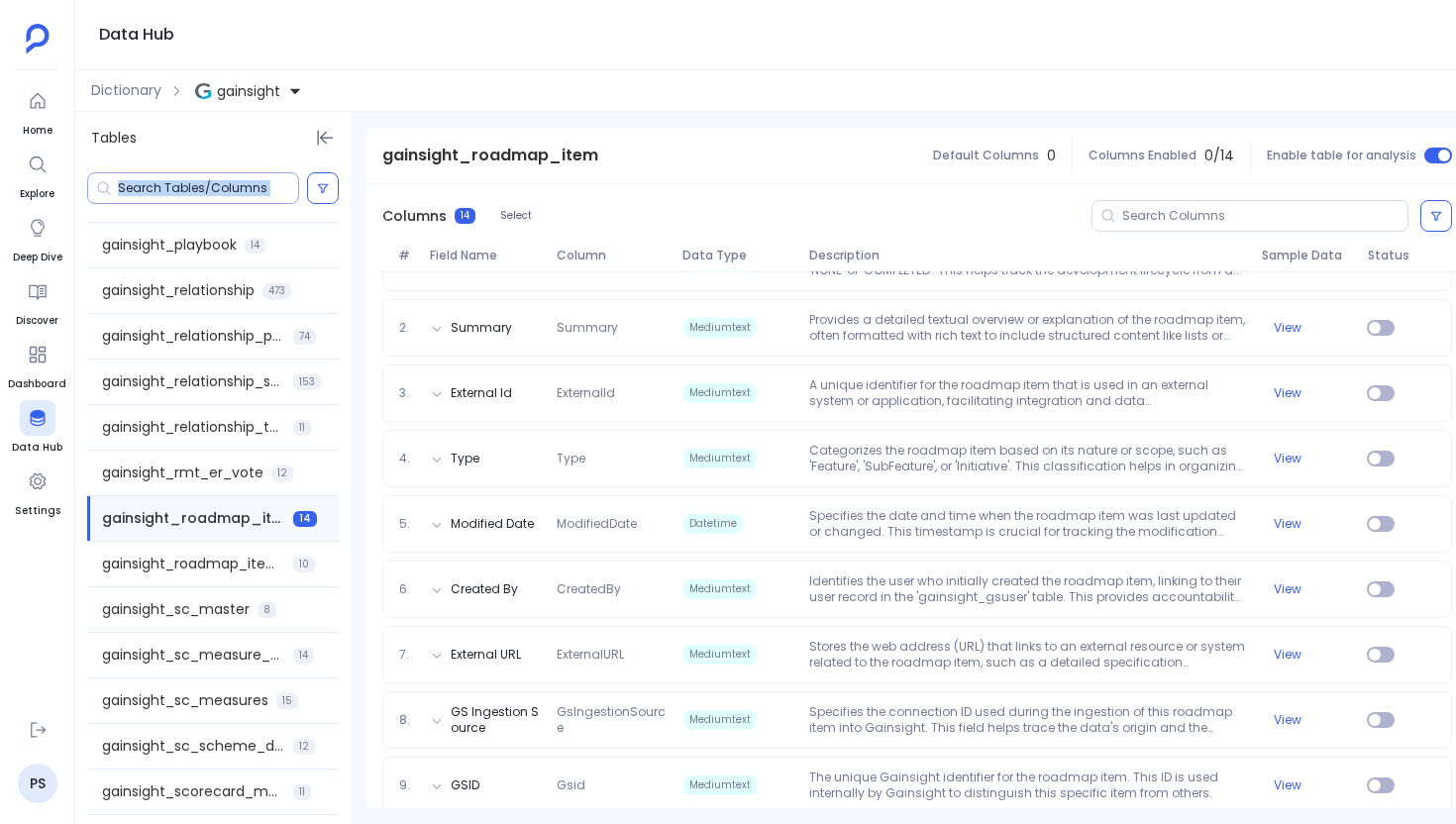 click at bounding box center (193, 188) 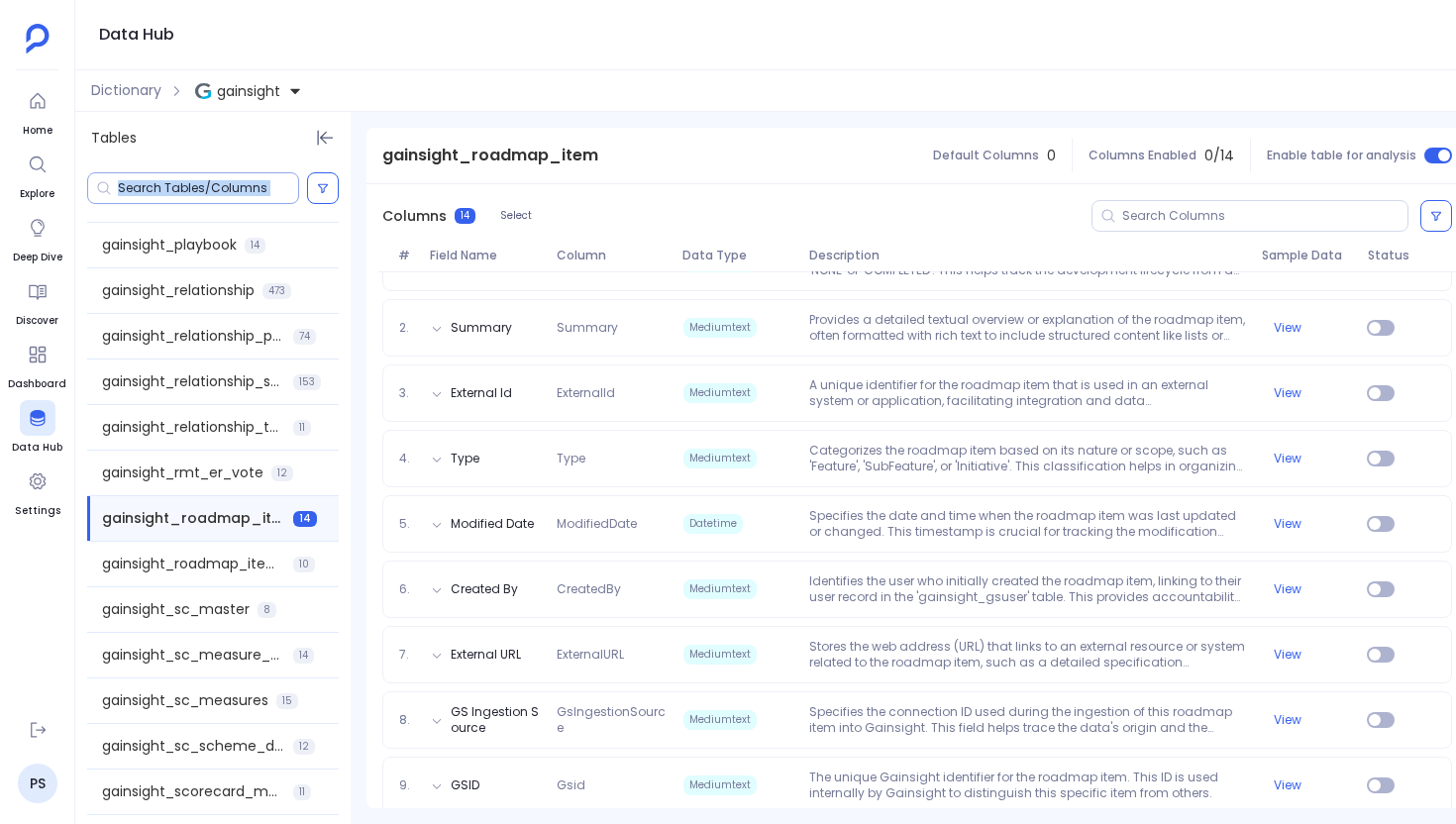 click at bounding box center [193, 188] 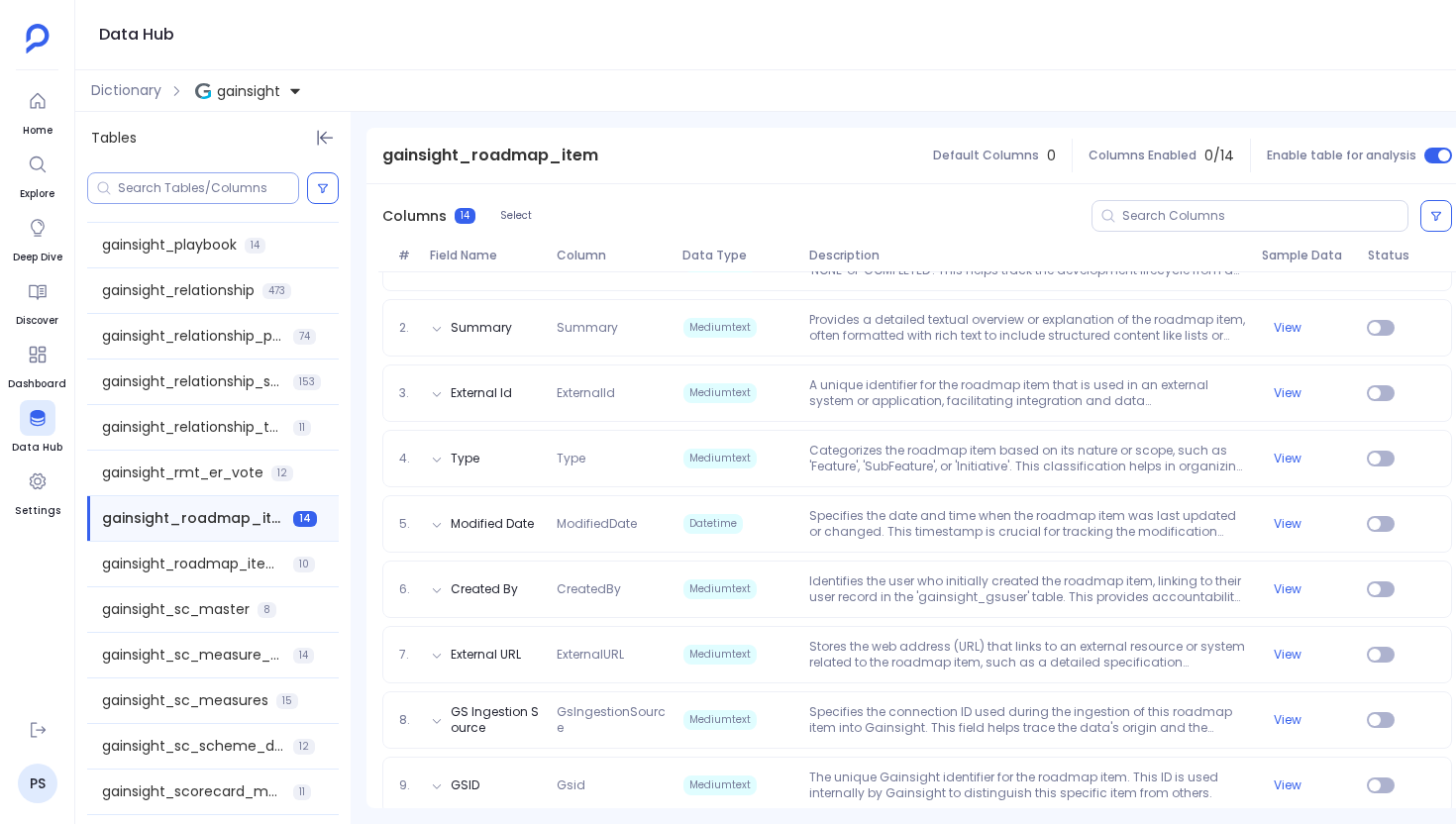 click at bounding box center (208, 188) 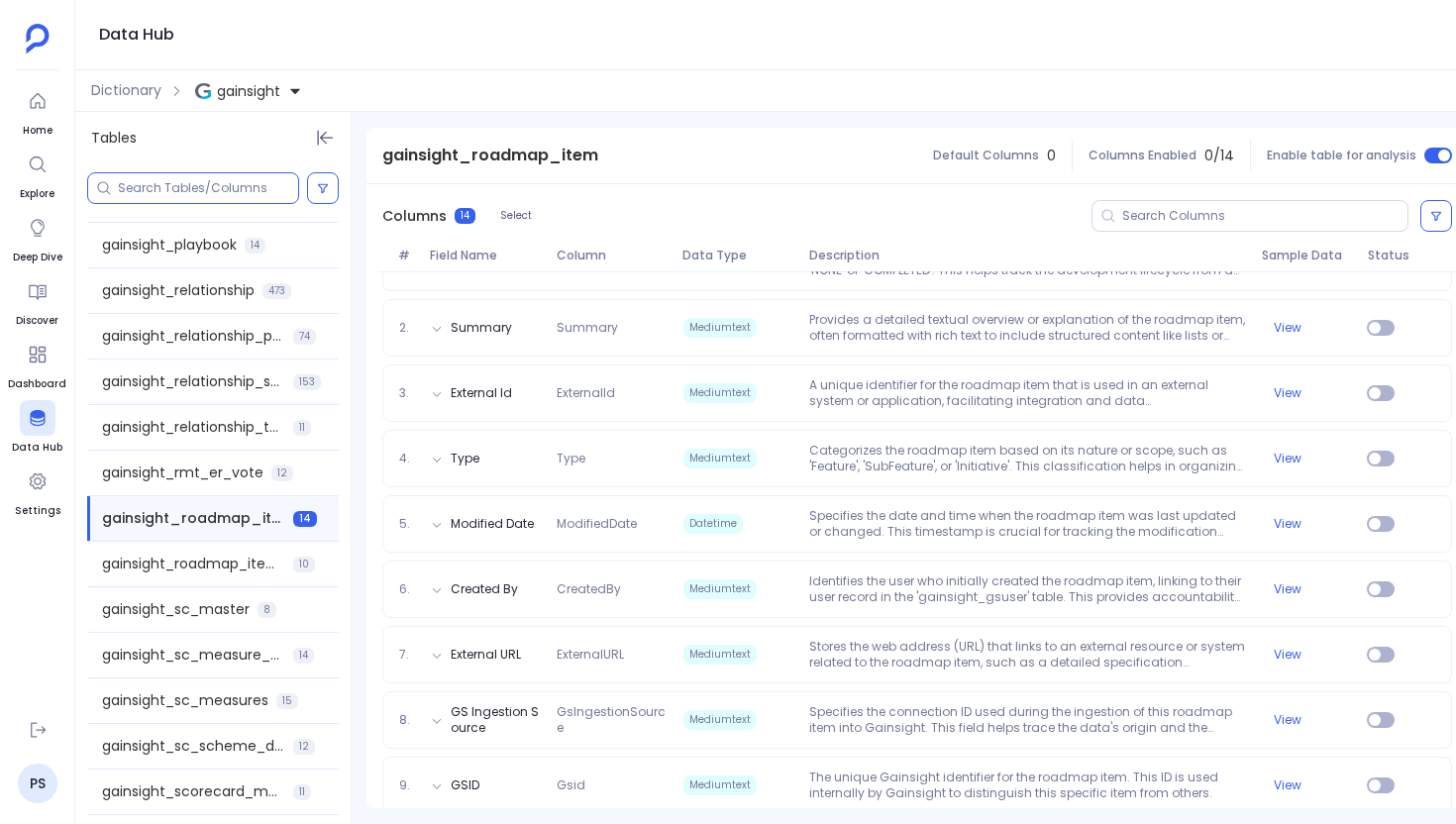 paste on "gainsight_gs_opportunity_stage" 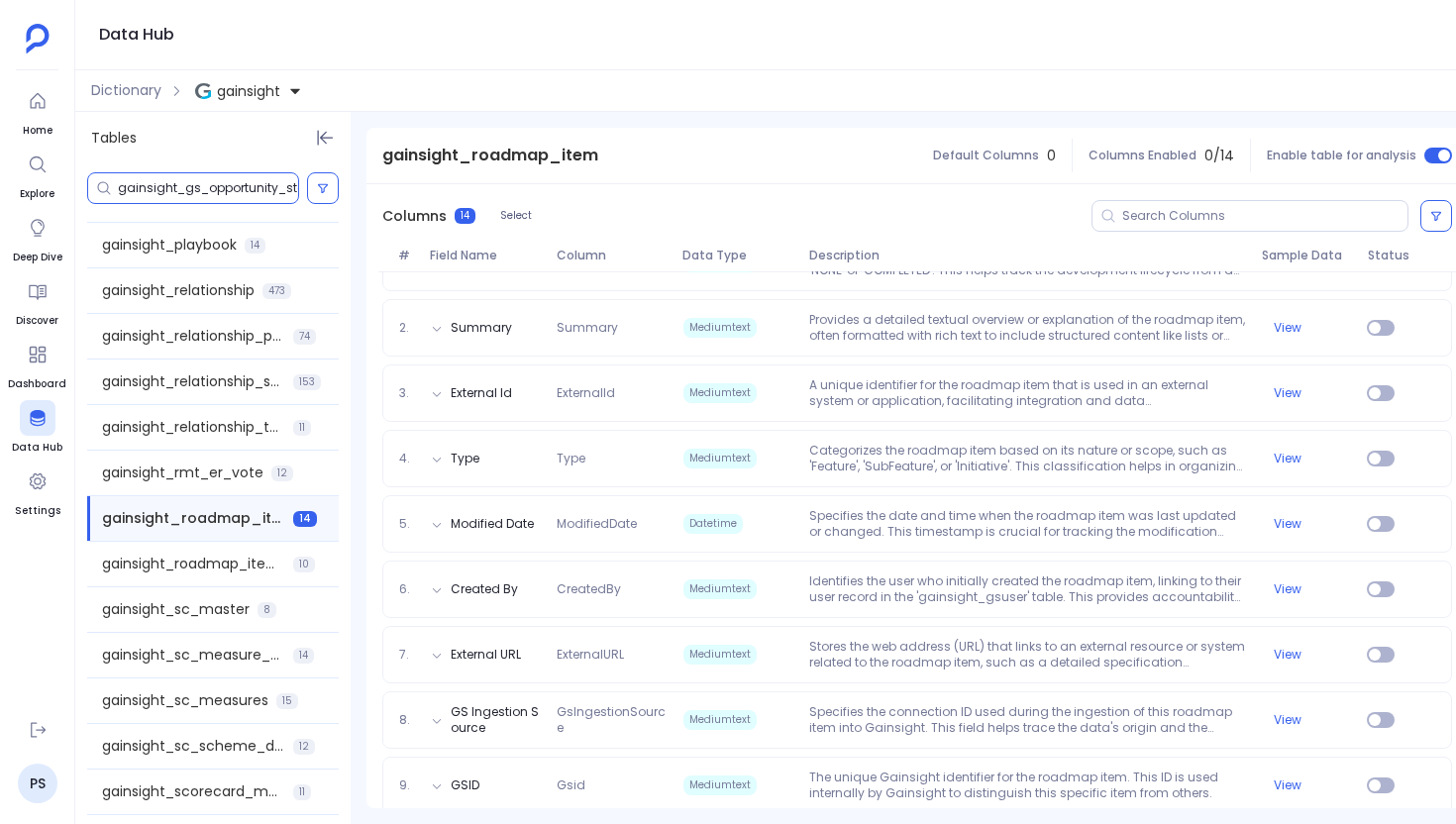 scroll, scrollTop: 0, scrollLeft: 39, axis: horizontal 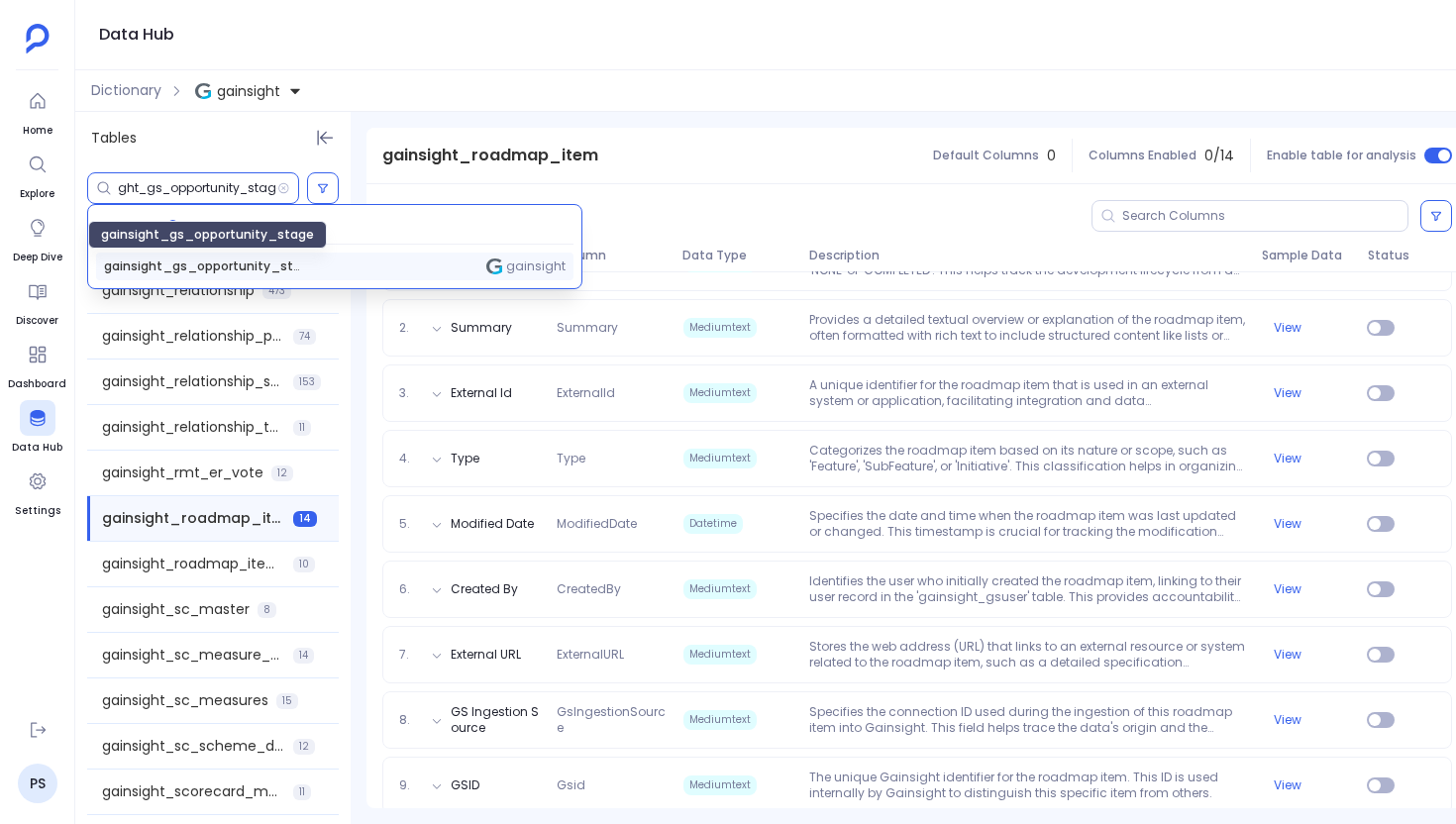 click on "gainsight_gs_opportunity_stage" at bounding box center [203, 266] 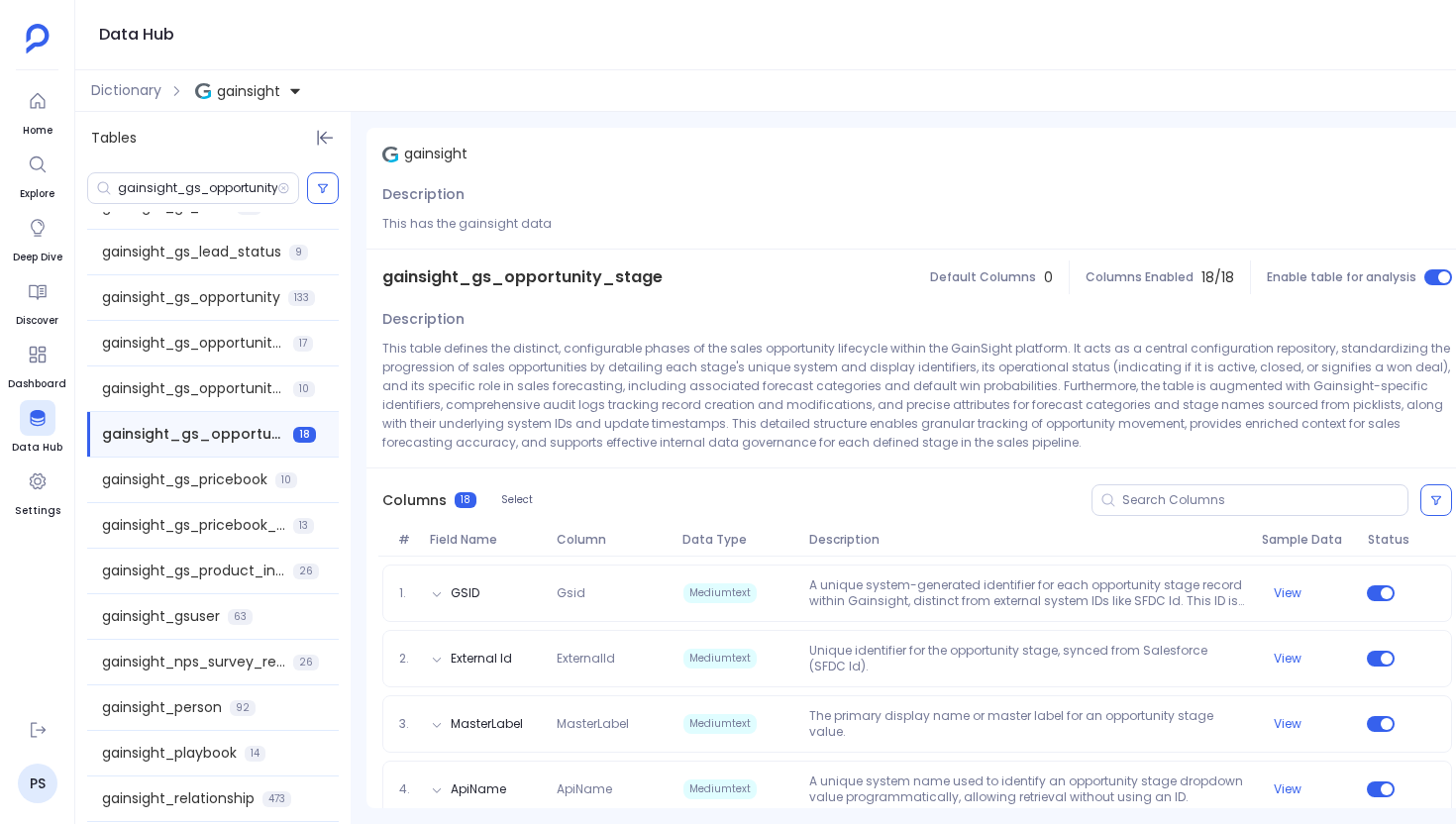 scroll, scrollTop: 1502, scrollLeft: 0, axis: vertical 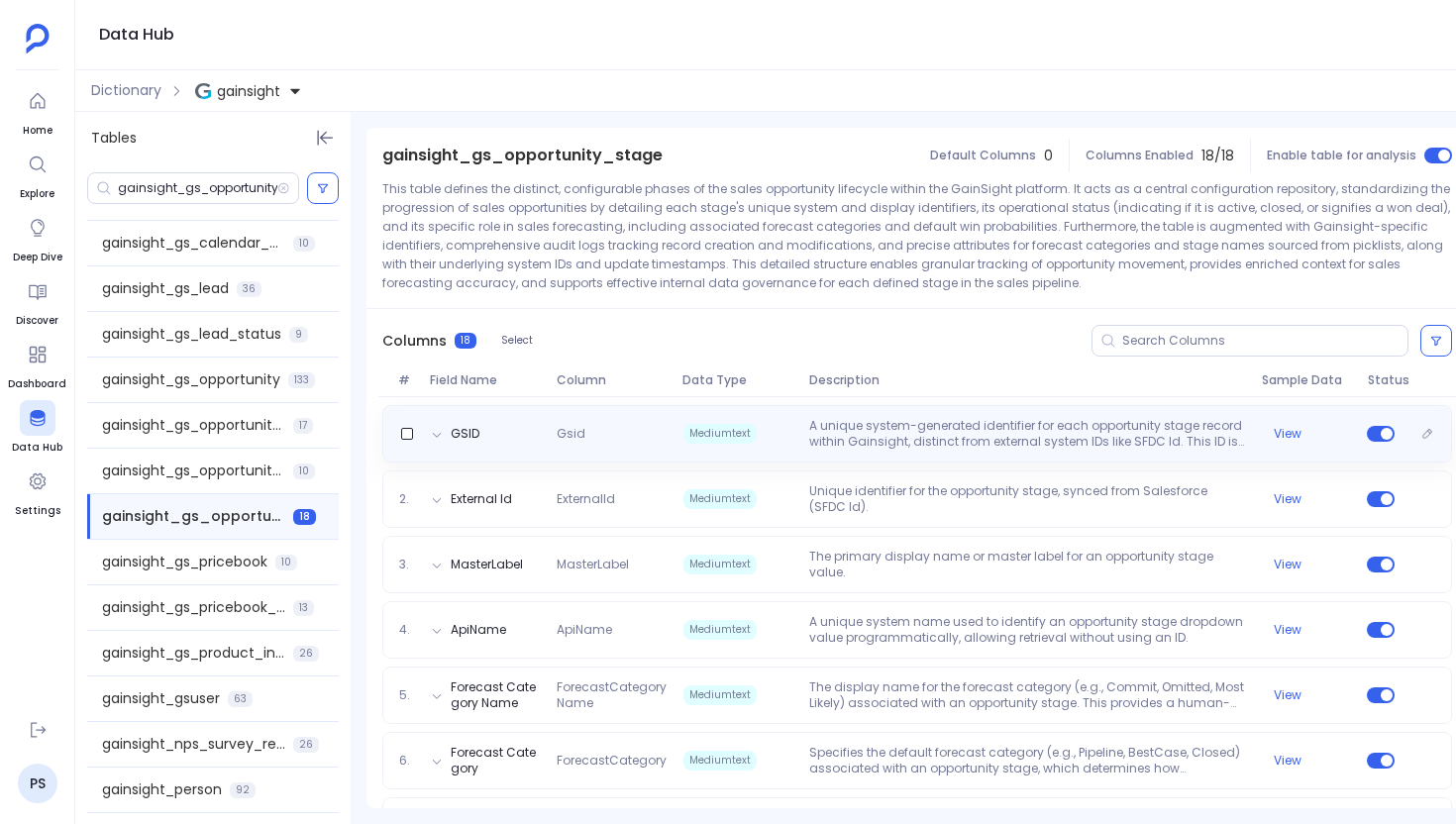 click on "A unique system-generated identifier for each opportunity stage record within Gainsight, distinct from external system IDs like SFDC Id. This ID is primarily used for internal tracking and referencing within the Gainsight platform." at bounding box center (1027, 434) 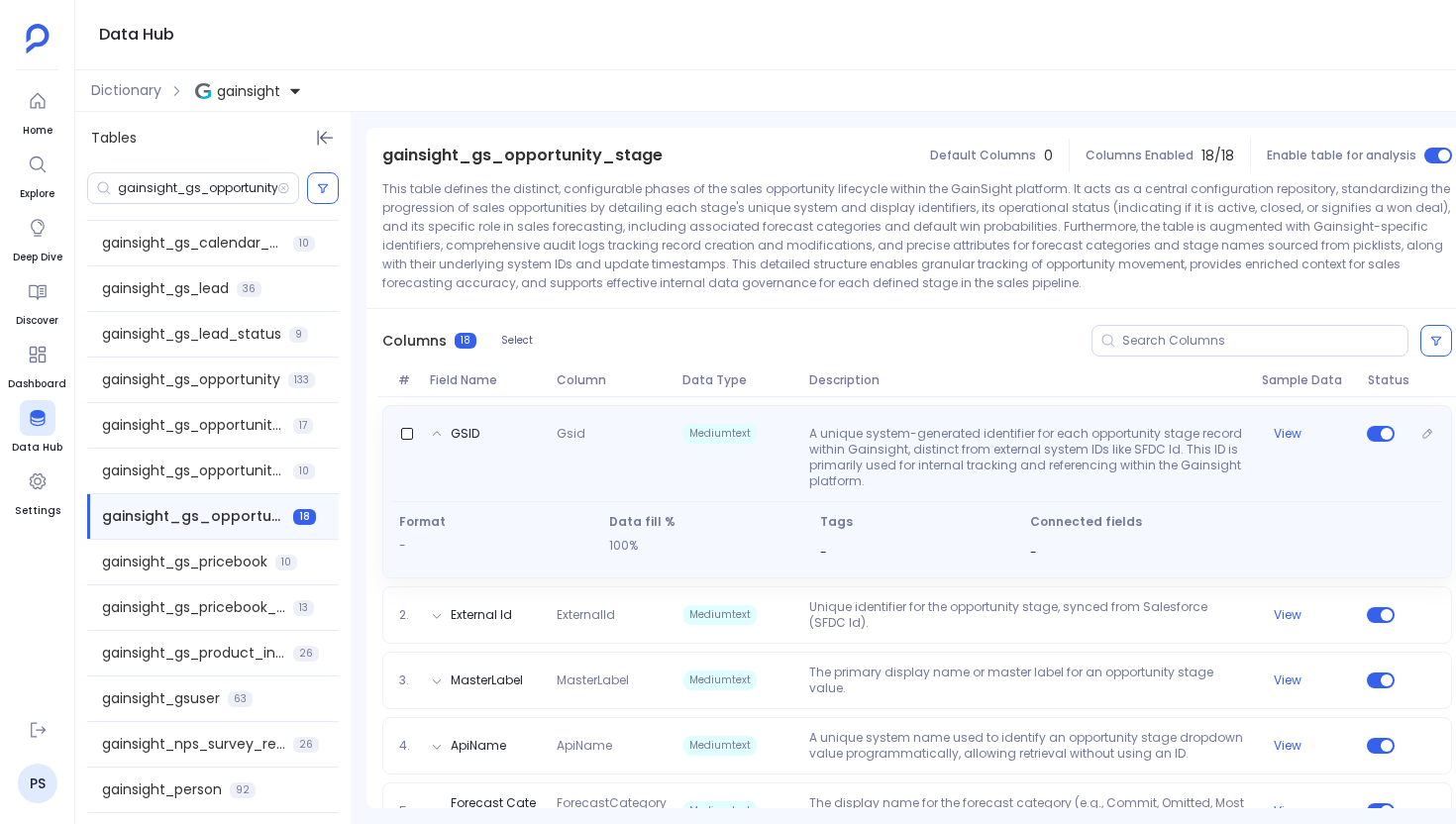 click on "A unique system-generated identifier for each opportunity stage record within Gainsight, distinct from external system IDs like SFDC Id. This ID is primarily used for internal tracking and referencing within the Gainsight platform." at bounding box center (1027, 458) 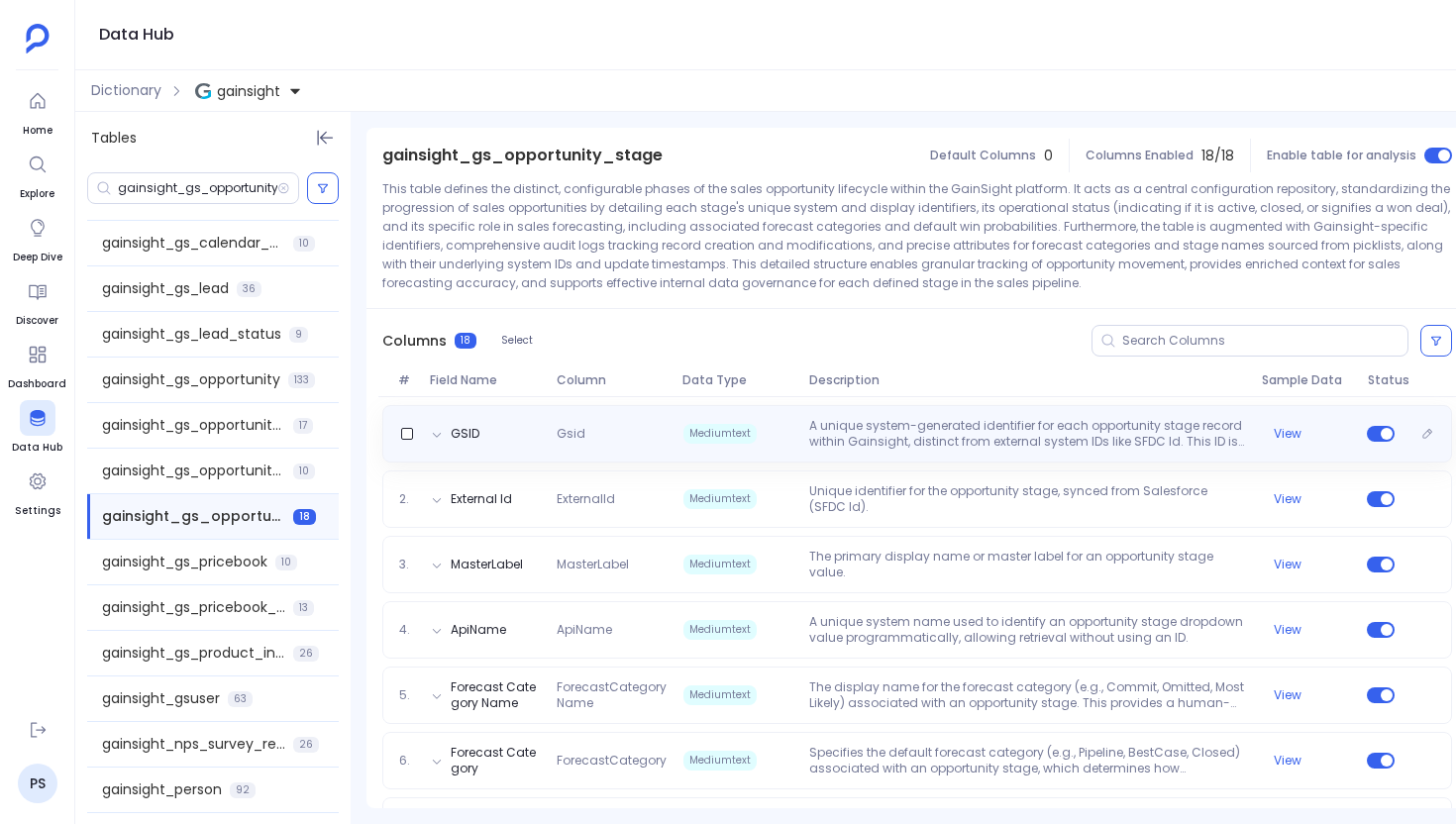 click on "A unique system-generated identifier for each opportunity stage record within Gainsight, distinct from external system IDs like SFDC Id. This ID is primarily used for internal tracking and referencing within the Gainsight platform." at bounding box center [1027, 434] 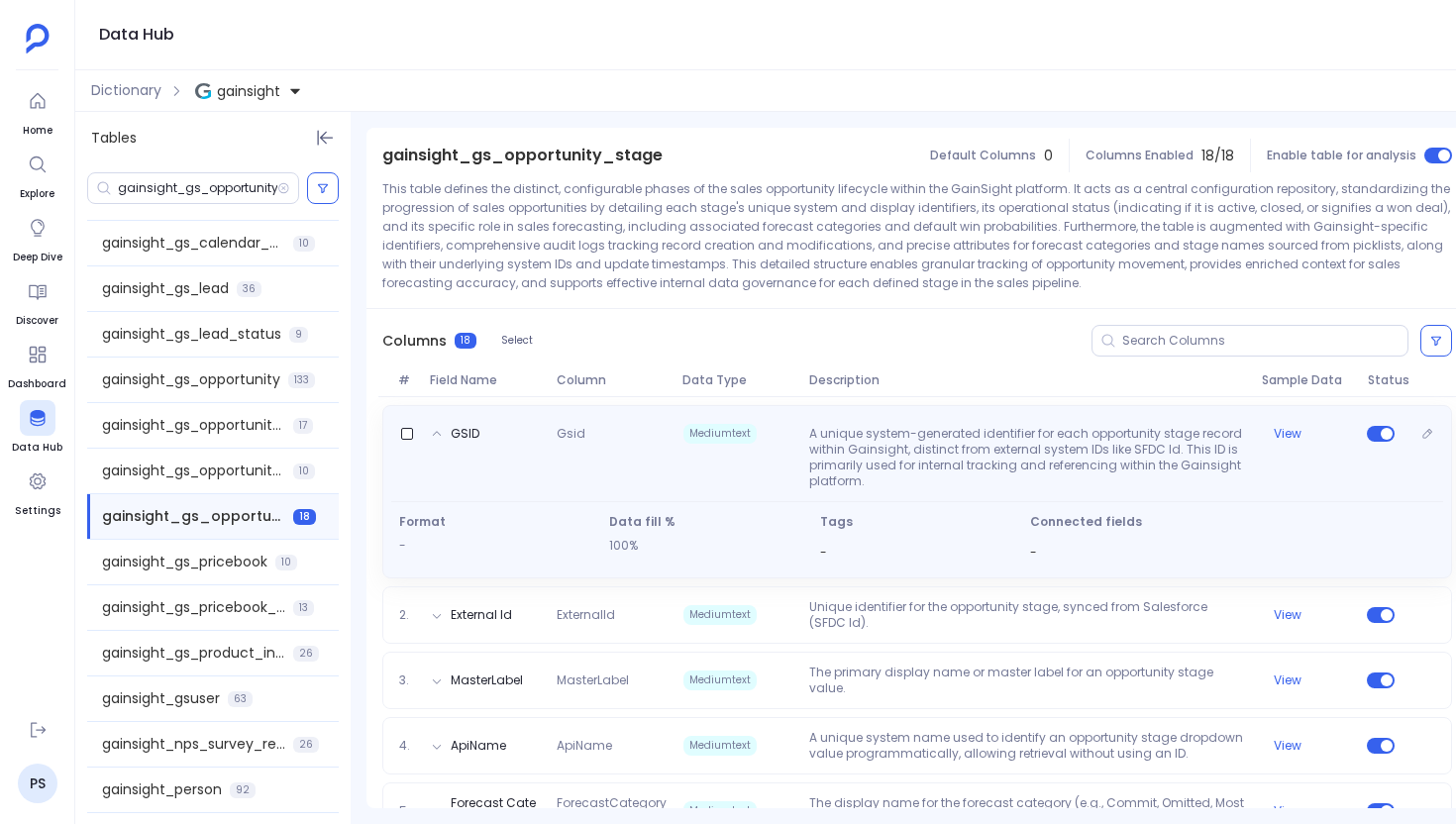 click on "GSID Gsid Mediumtext A unique system-generated identifier for each opportunity stage record within Gainsight, distinct from external system IDs like SFDC Id. This ID is primarily used for internal tracking and referencing within the Gainsight platform. View" at bounding box center [917, 454] 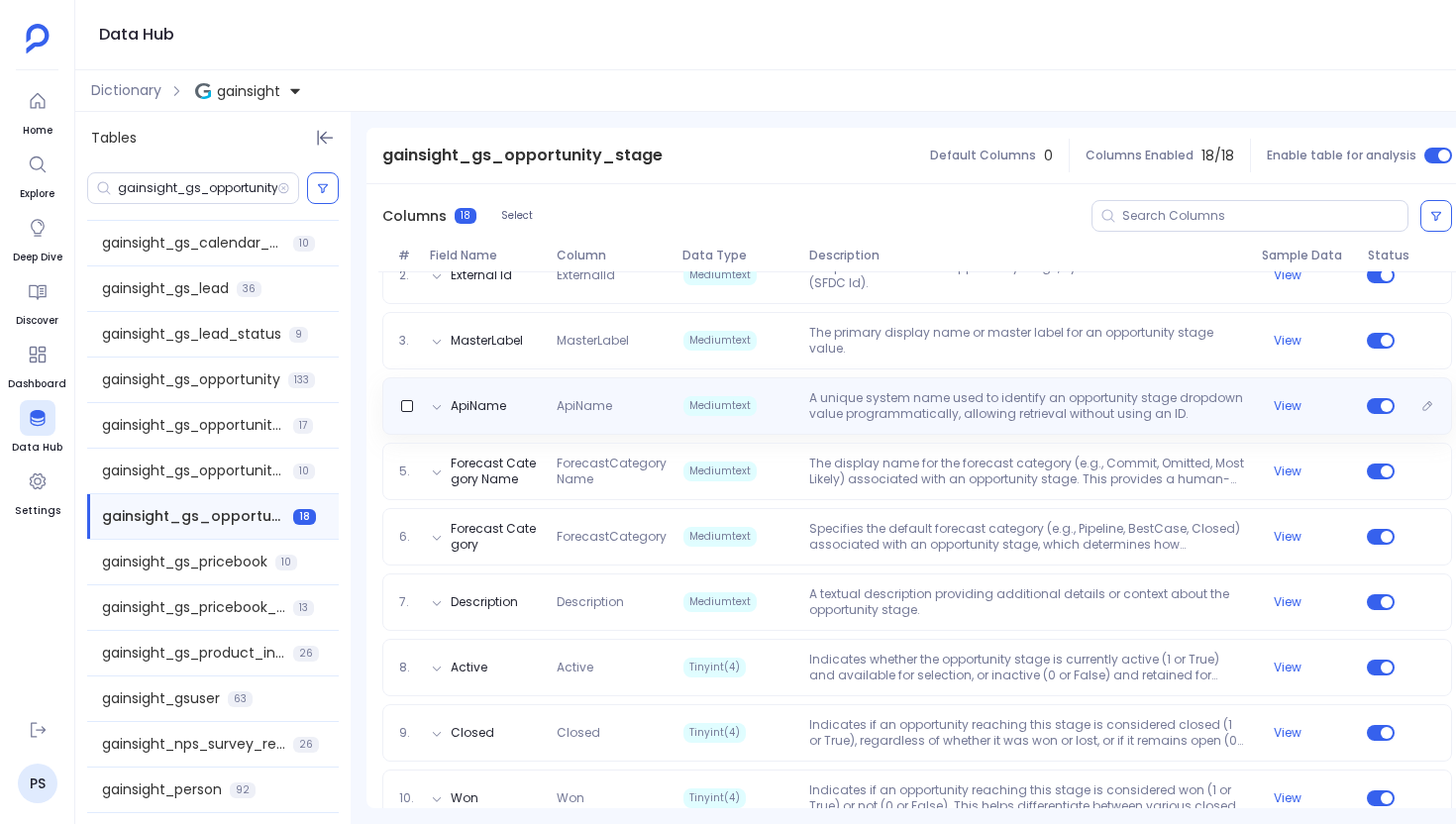 scroll, scrollTop: 352, scrollLeft: 0, axis: vertical 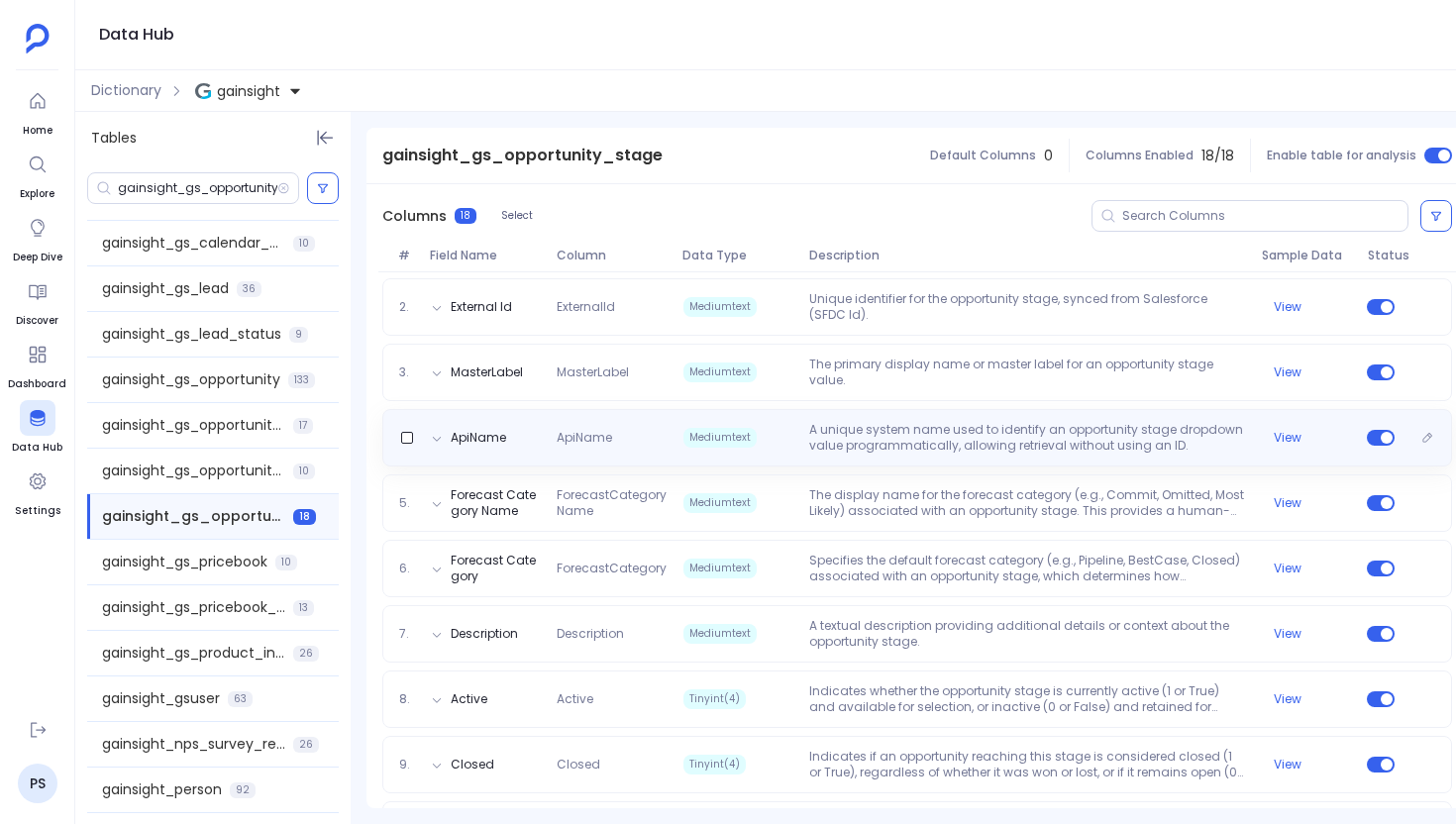 click on "ApiName ApiName Mediumtext A unique system name used to identify an opportunity stage dropdown value programmatically, allowing retrieval without using an ID. View" at bounding box center (917, 438) 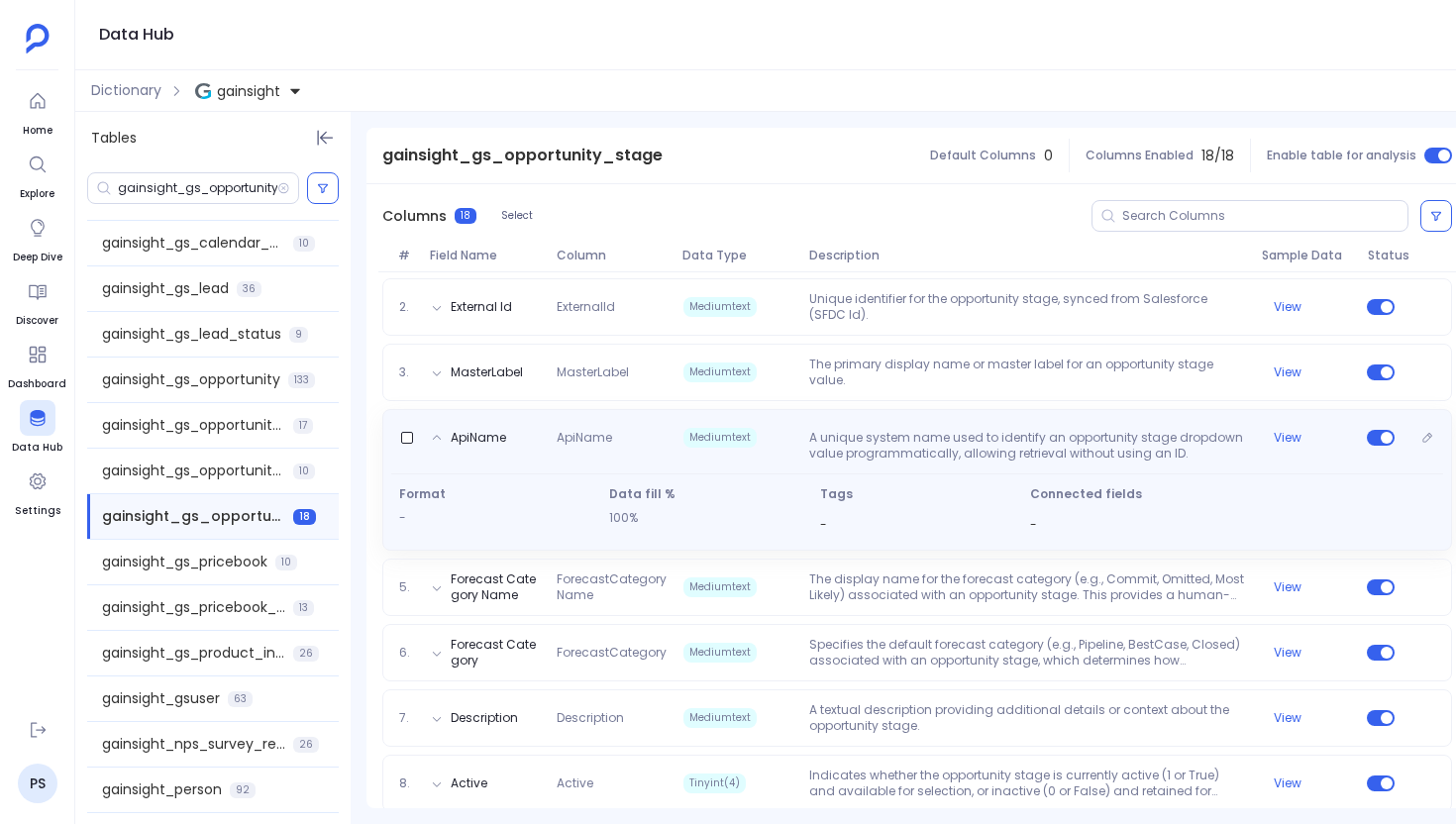 click on "A unique system name used to identify an opportunity stage dropdown value programmatically, allowing retrieval without using an ID." at bounding box center (1027, 446) 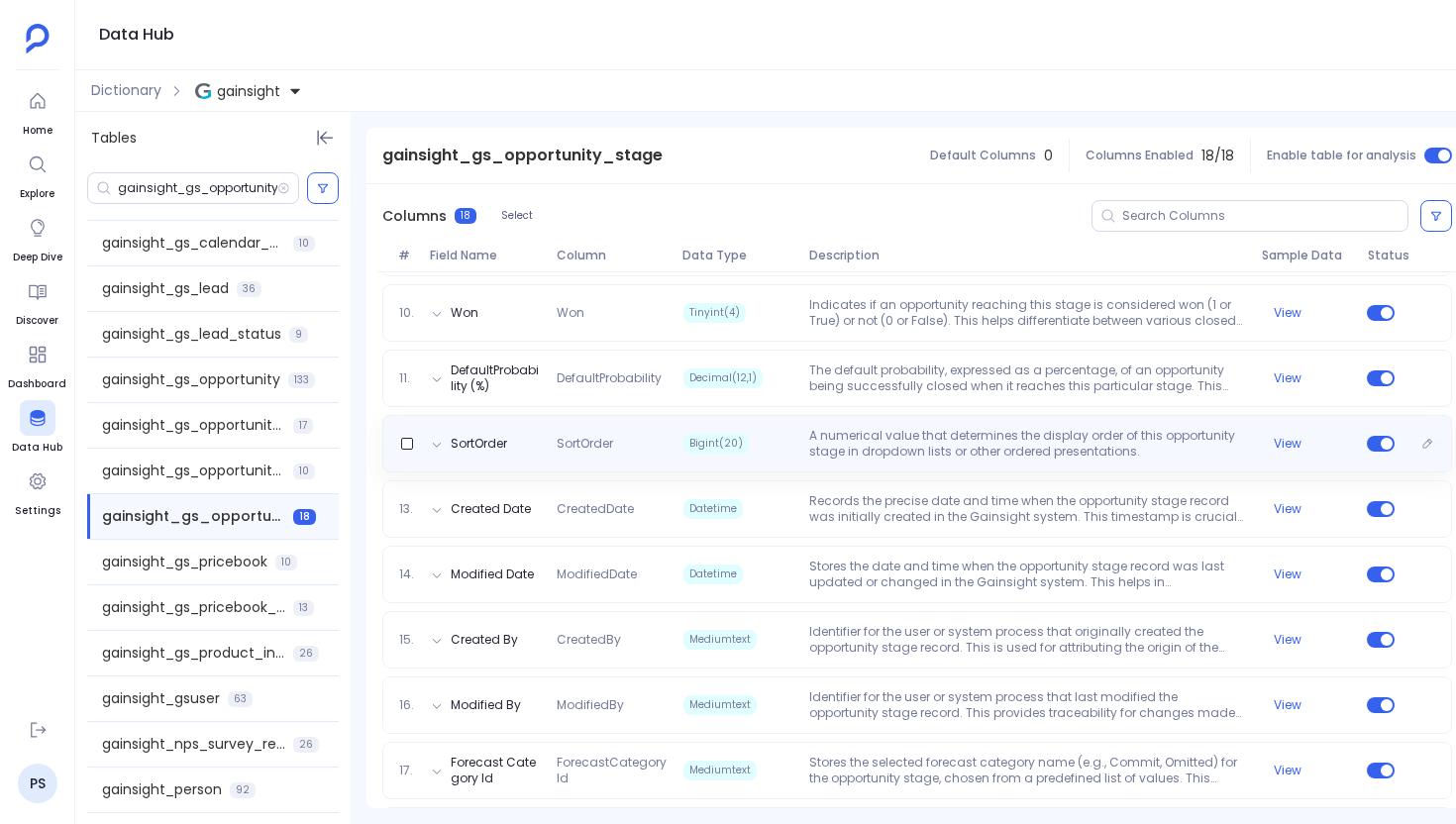scroll, scrollTop: 876, scrollLeft: 0, axis: vertical 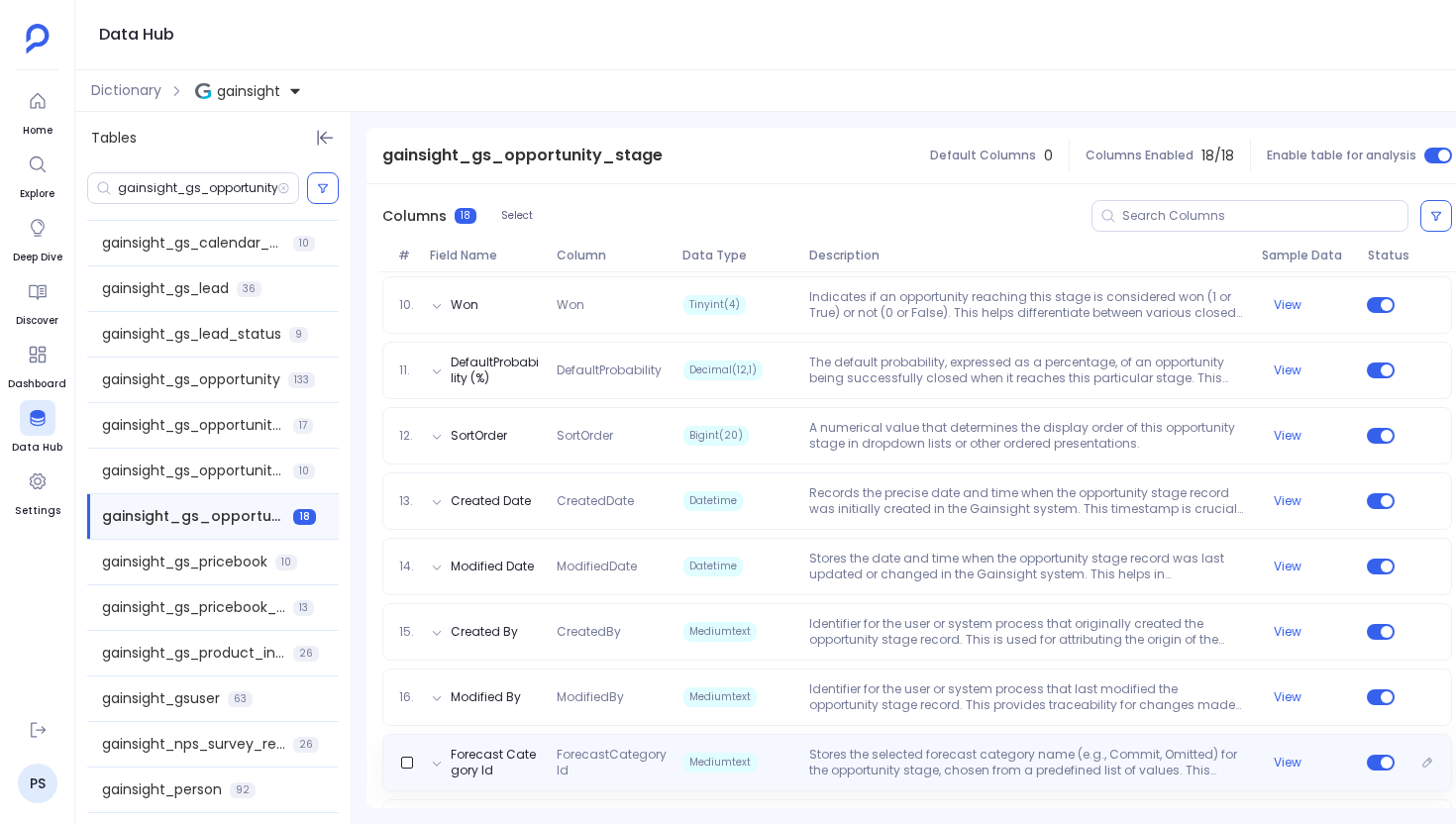 click on "Stores the selected forecast category name (e.g., Commit, Omitted) for the opportunity stage, chosen from a predefined list of values. This categorizes the stage for sales forecasting purposes and aligns with values in 'ForecastCategoryName'." at bounding box center (1027, 763) 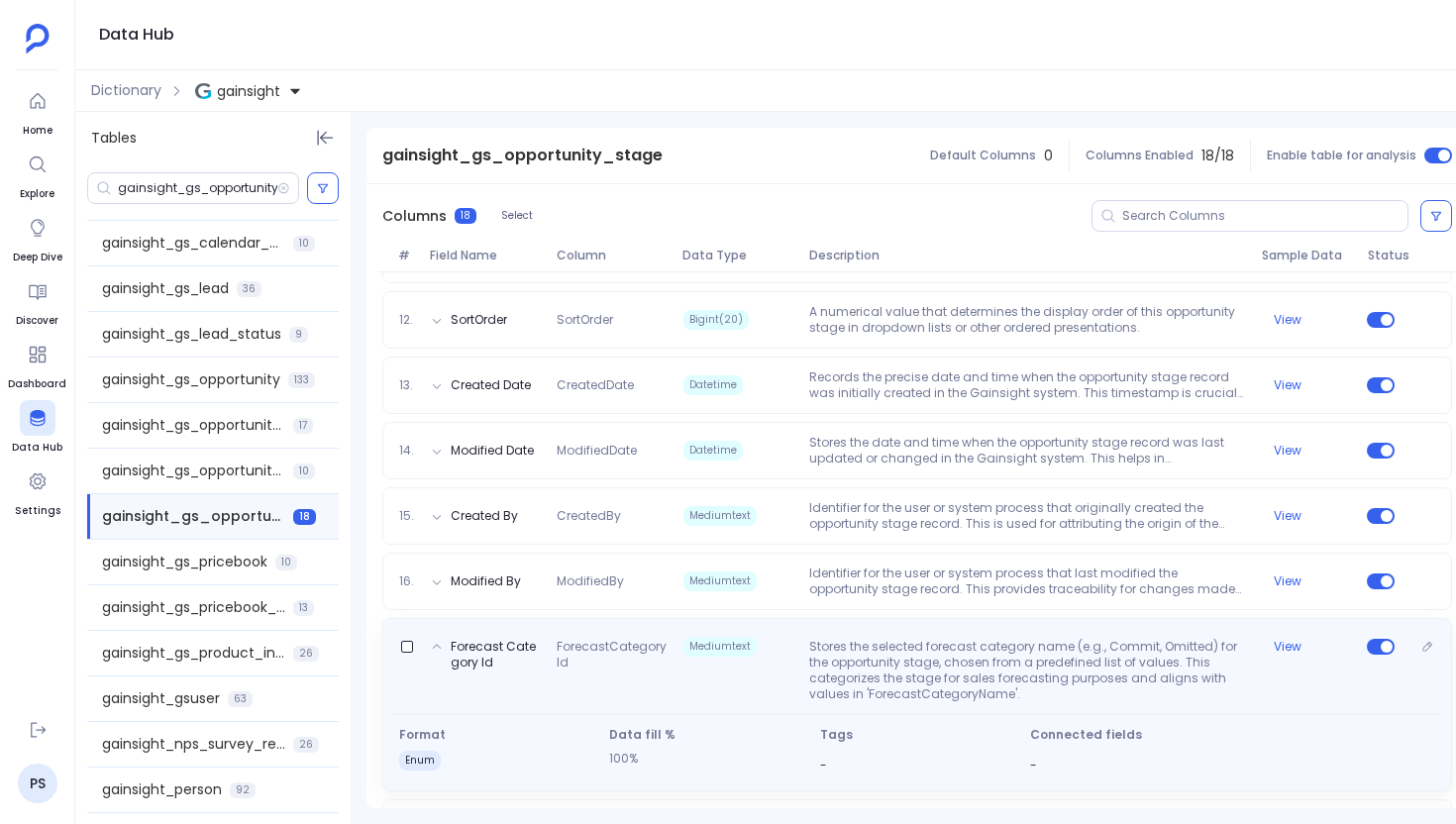scroll, scrollTop: 1057, scrollLeft: 0, axis: vertical 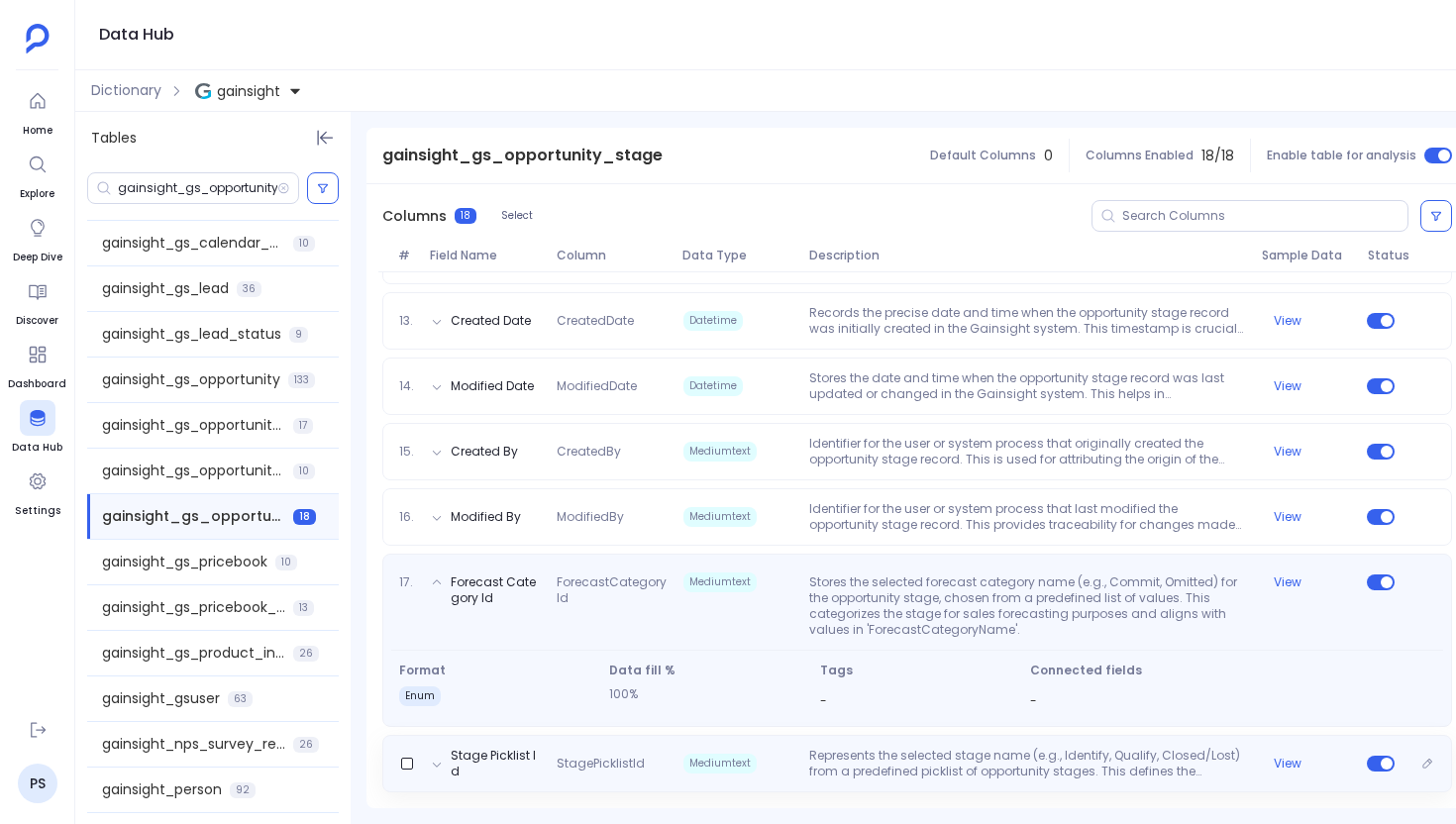 click on "Represents the selected stage name (e.g., Identify, Qualify, Closed/Lost) from a predefined picklist of opportunity stages. This defines the specific step in the sales process that the record pertains to." at bounding box center [1027, 764] 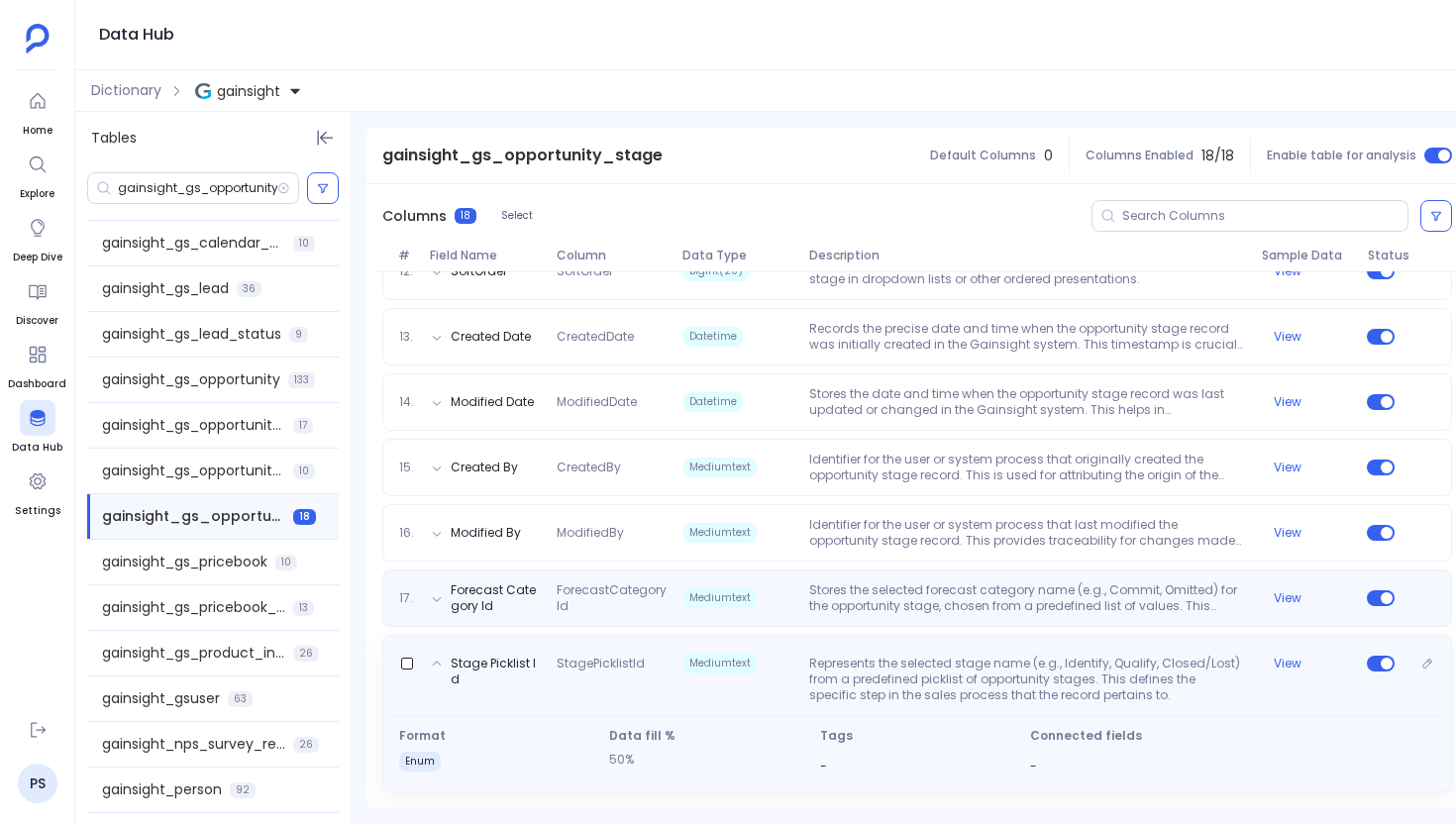 scroll, scrollTop: 1041, scrollLeft: 0, axis: vertical 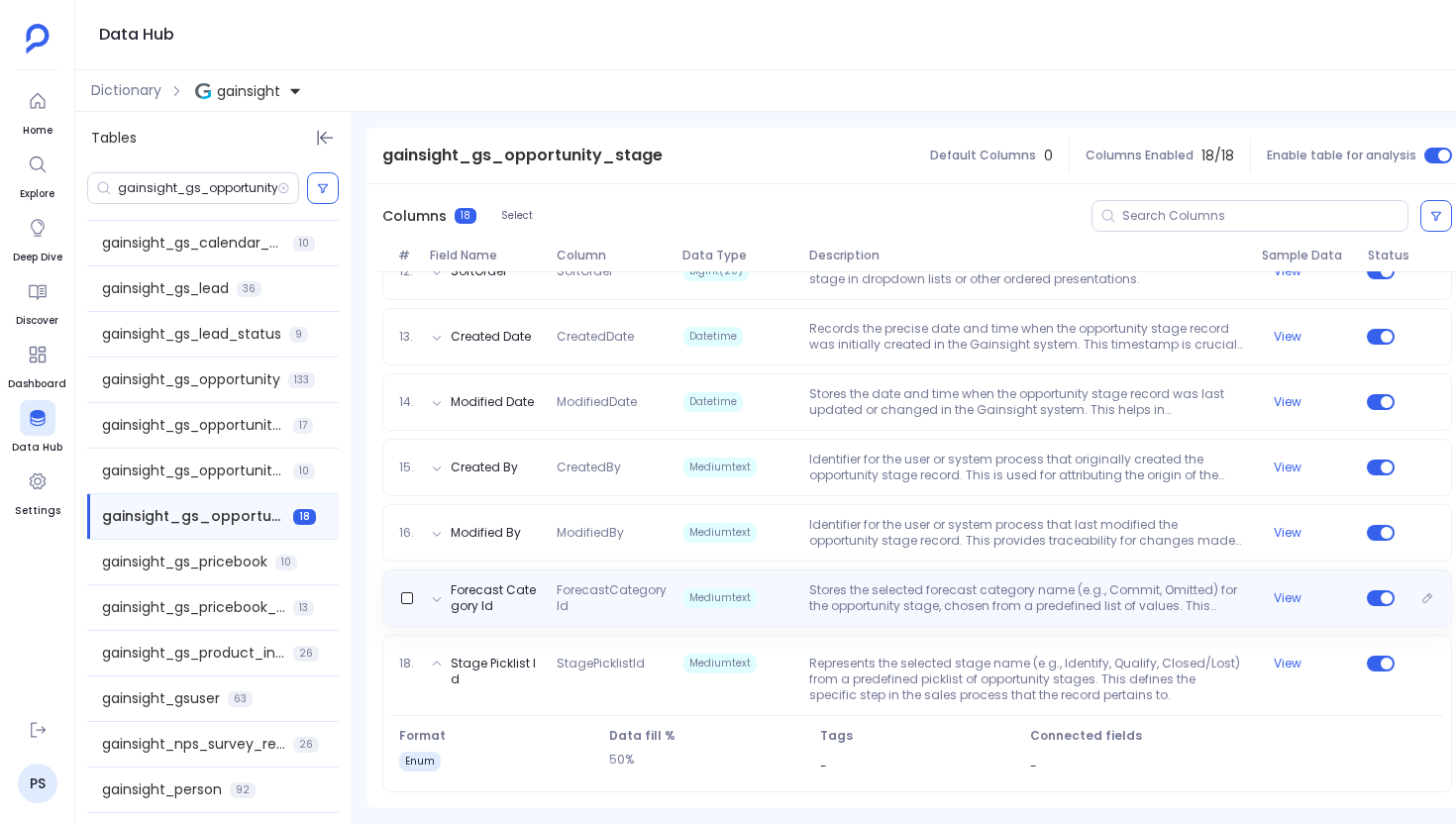 click on "Stores the selected forecast category name (e.g., Commit, Omitted) for the opportunity stage, chosen from a predefined list of values. This categorizes the stage for sales forecasting purposes and aligns with values in 'ForecastCategoryName'." at bounding box center (1027, 598) 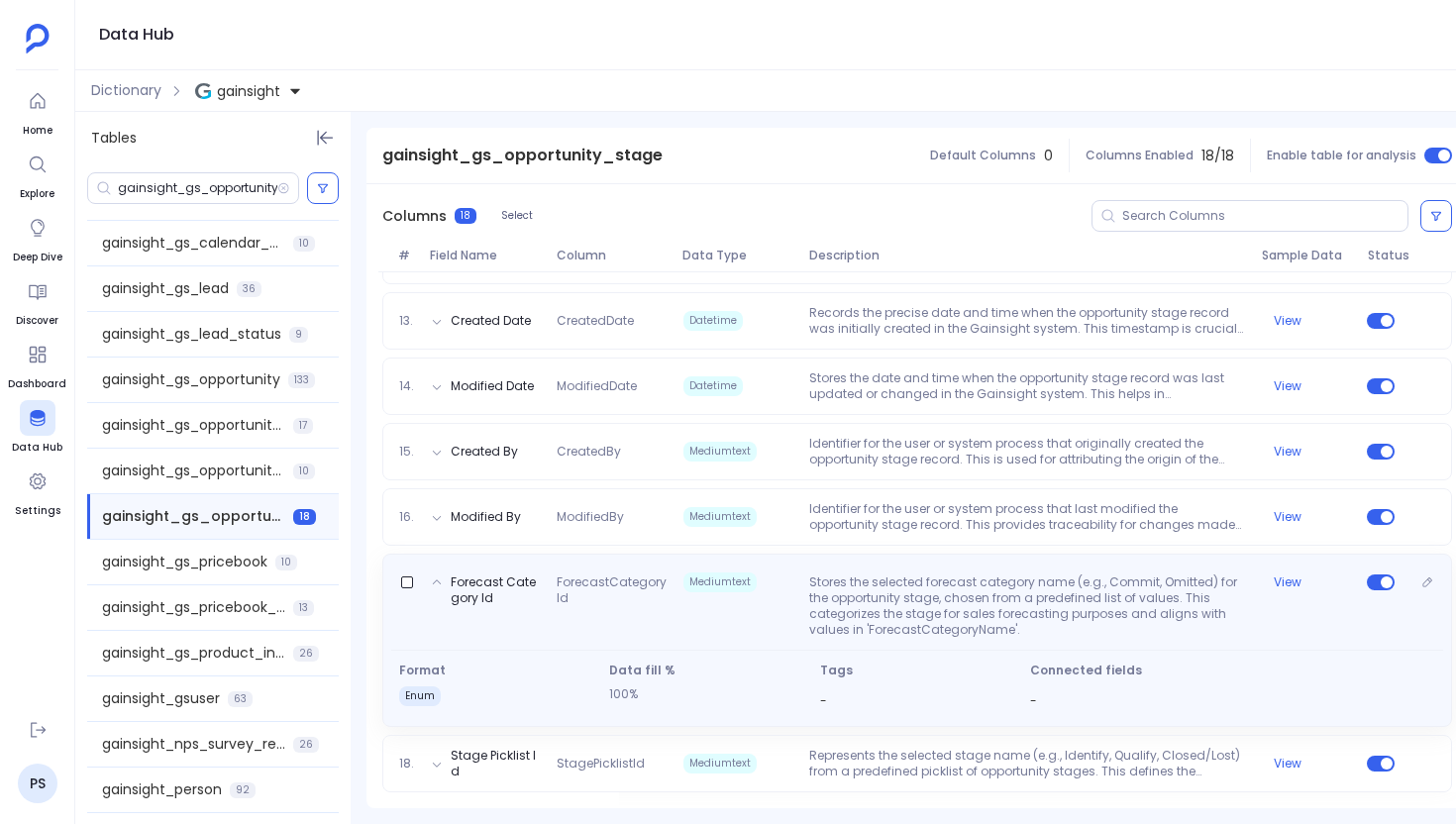 click on "Stores the selected forecast category name (e.g., Commit, Omitted) for the opportunity stage, chosen from a predefined list of values. This categorizes the stage for sales forecasting purposes and aligns with values in 'ForecastCategoryName'." at bounding box center [1027, 606] 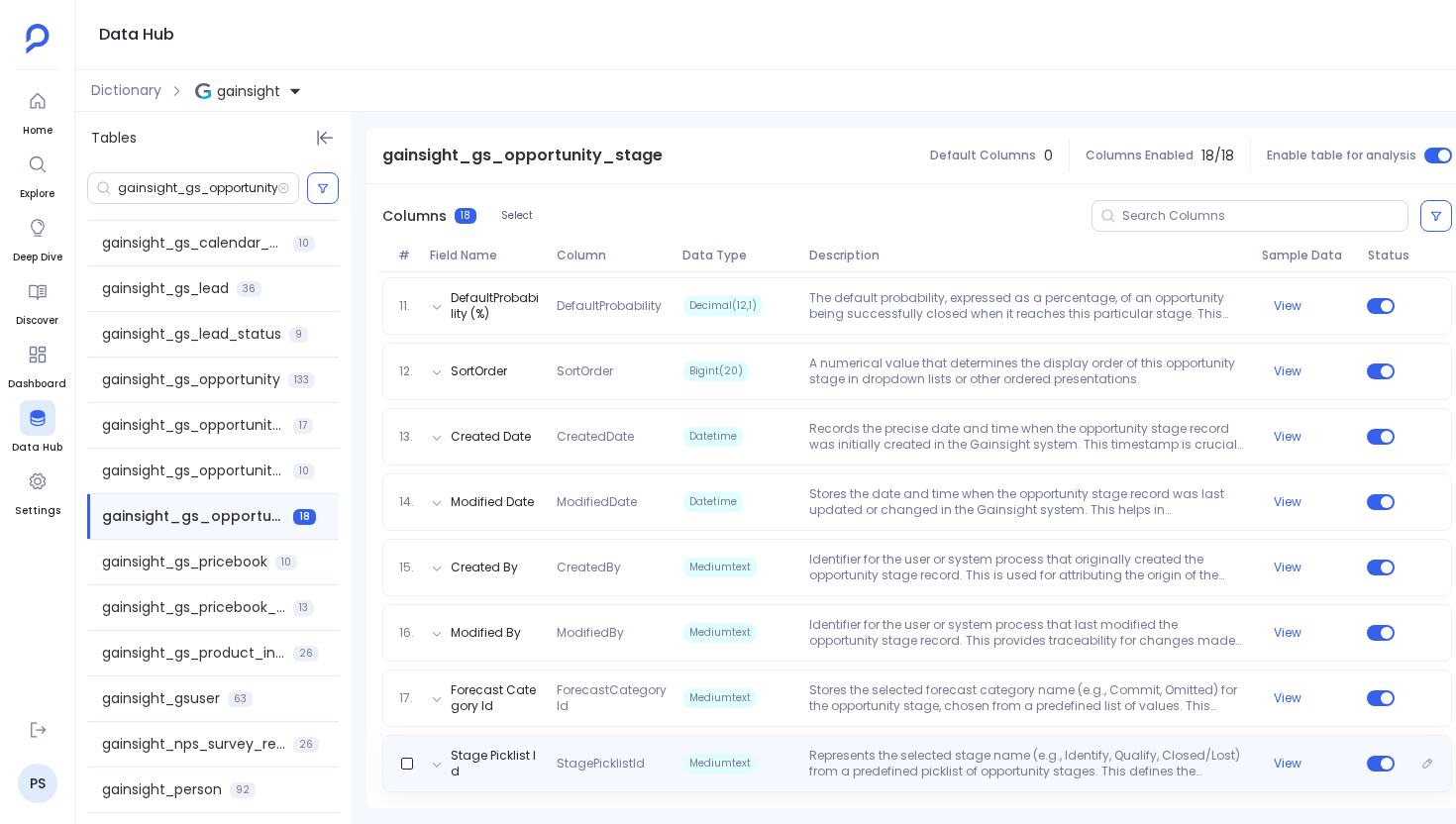 click on "Represents the selected stage name (e.g., Identify, Qualify, Closed/Lost) from a predefined picklist of opportunity stages. This defines the specific step in the sales process that the record pertains to." at bounding box center (1027, 764) 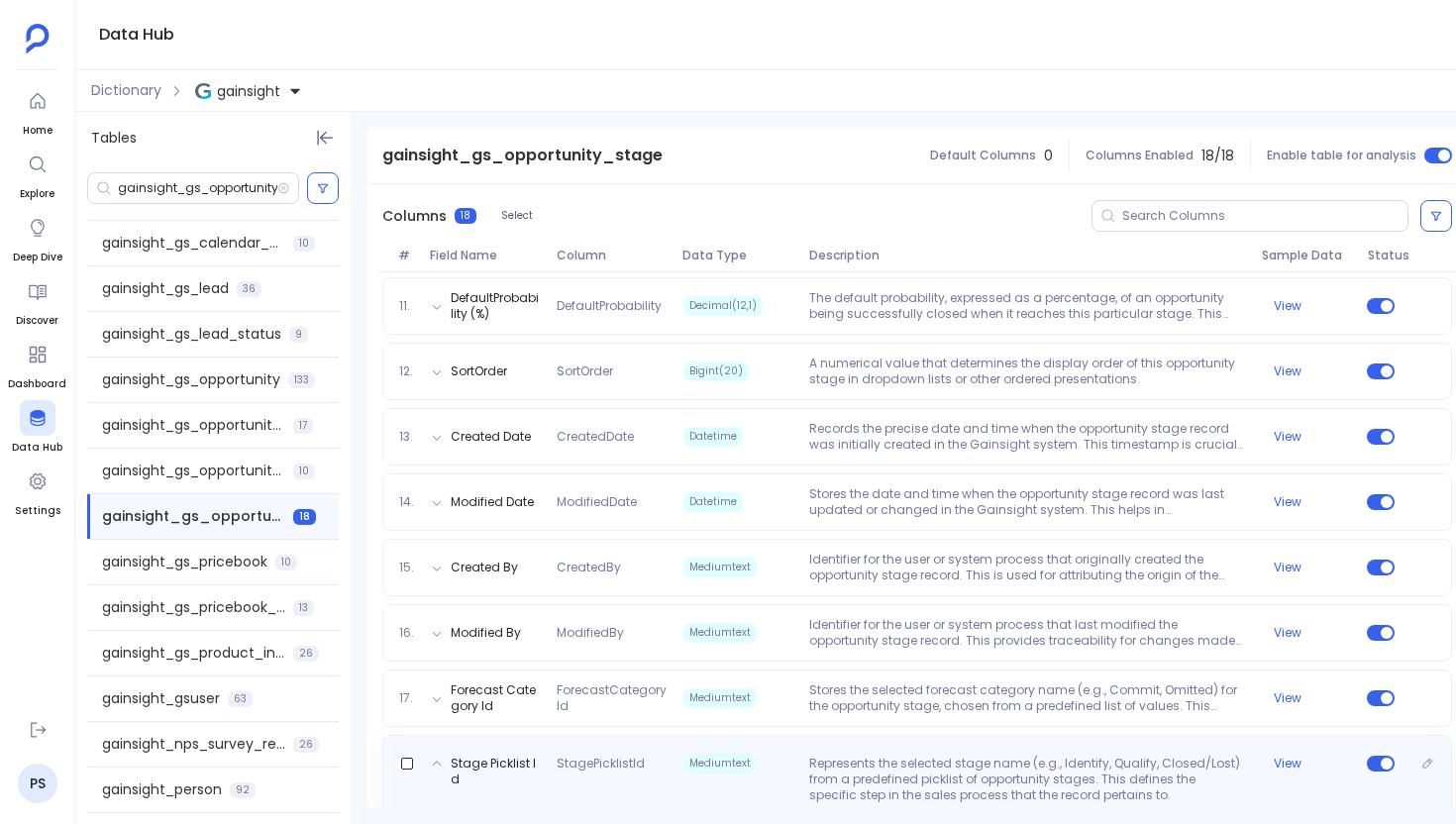 scroll, scrollTop: 1041, scrollLeft: 0, axis: vertical 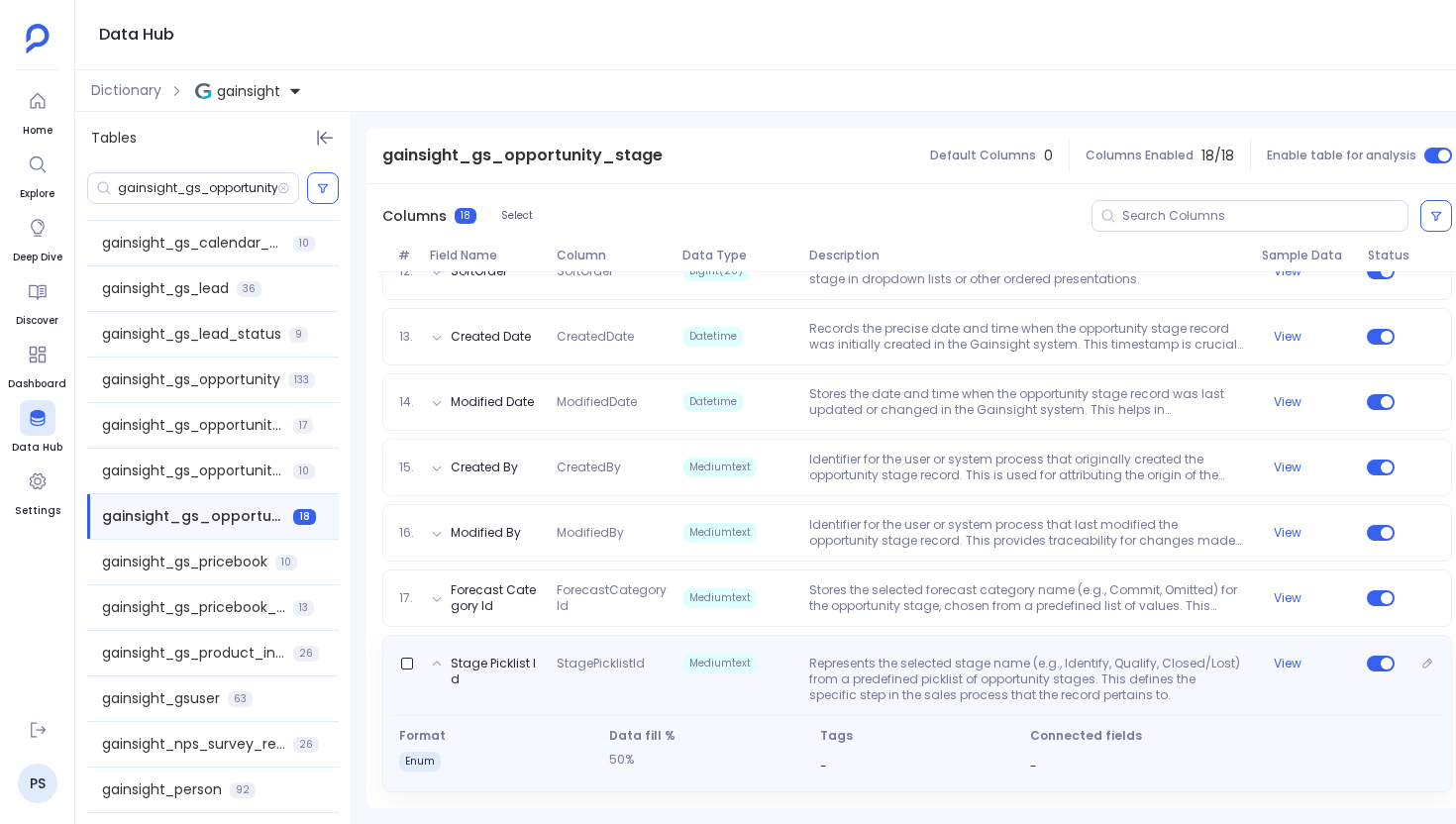 click on "Represents the selected stage name (e.g., Identify, Qualify, Closed/Lost) from a predefined picklist of opportunity stages. This defines the specific step in the sales process that the record pertains to." at bounding box center [1027, 679] 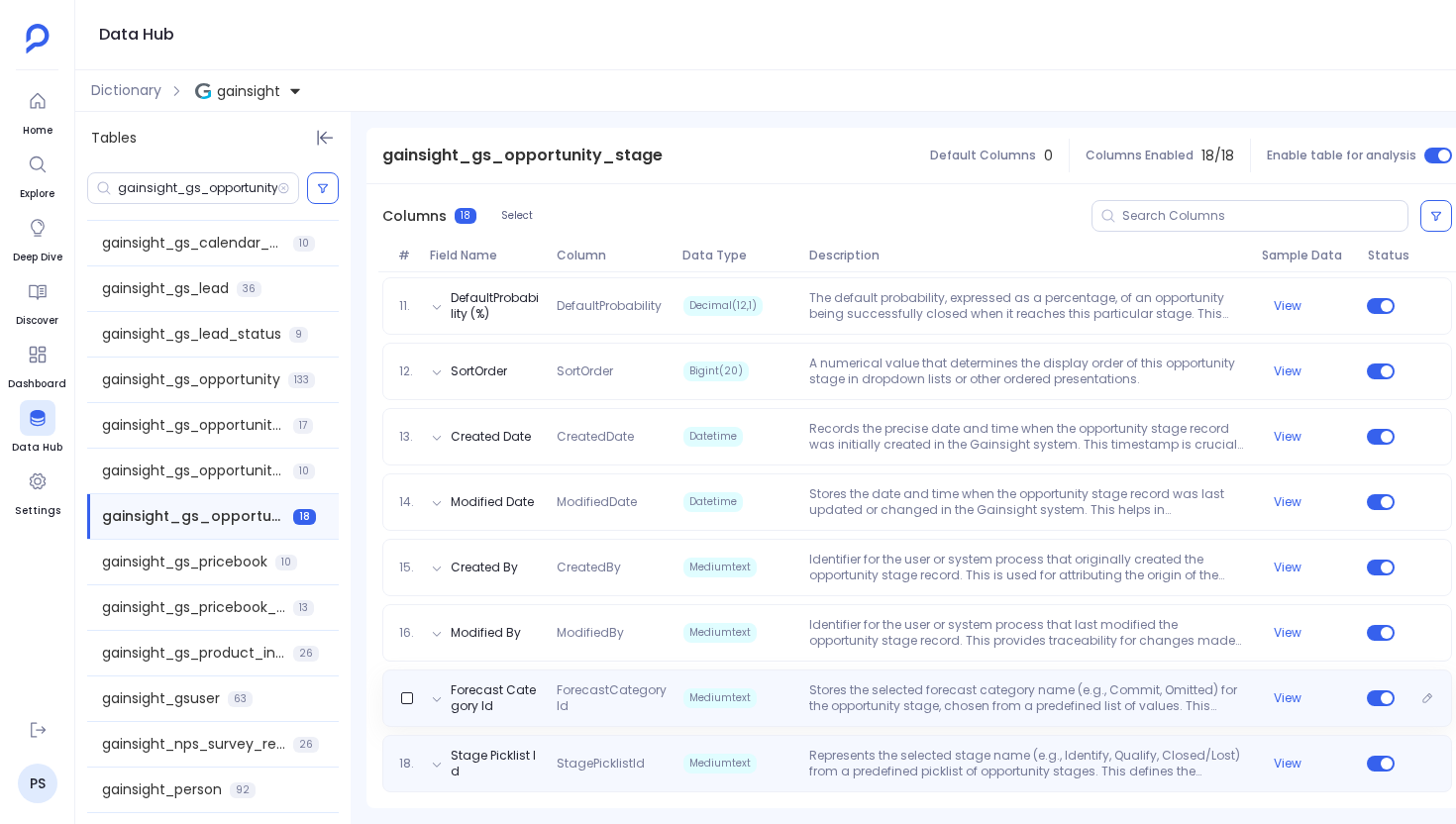 scroll, scrollTop: 941, scrollLeft: 0, axis: vertical 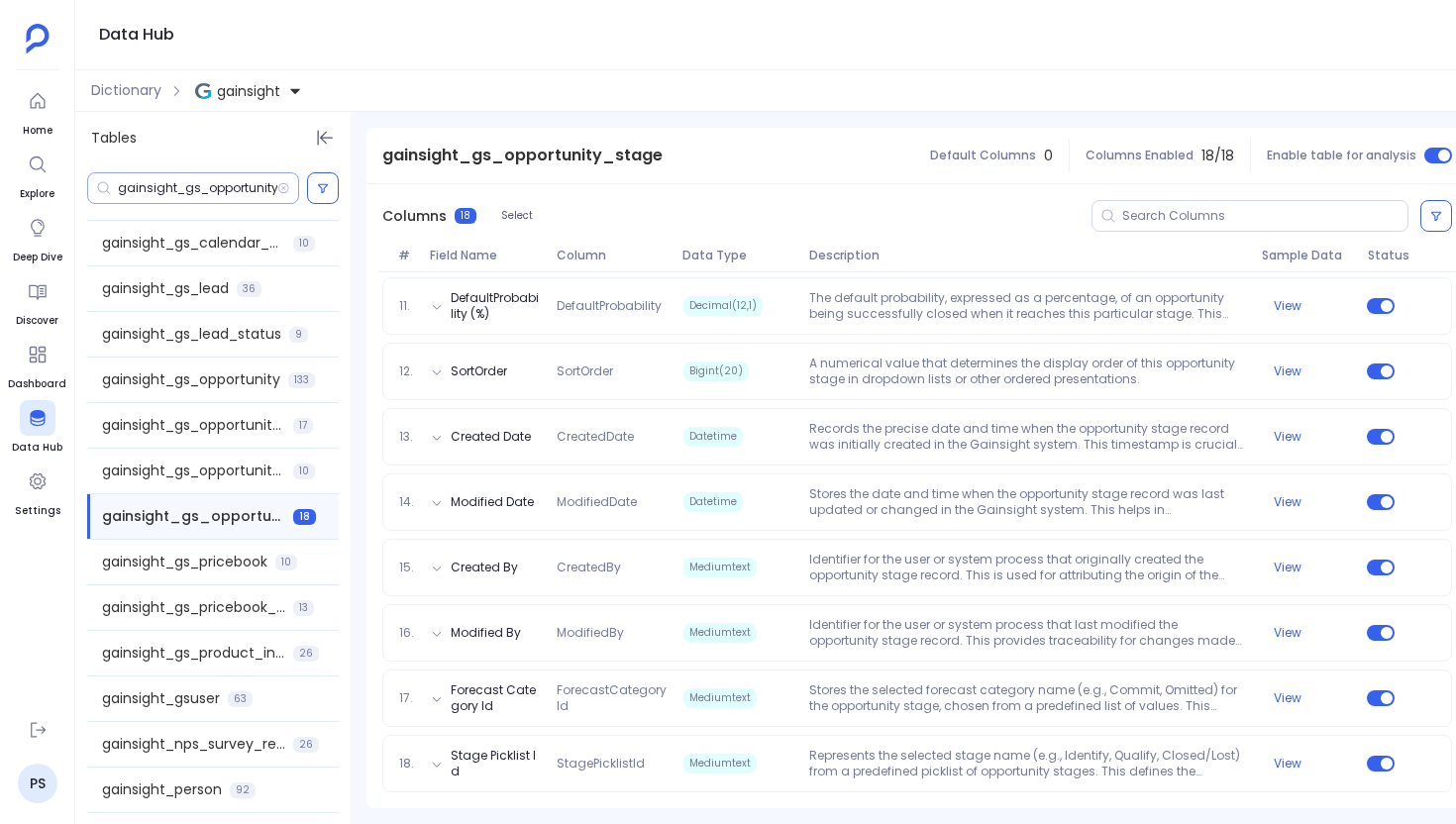 click on "gainsight_gs_opportunity_stage" at bounding box center (197, 188) 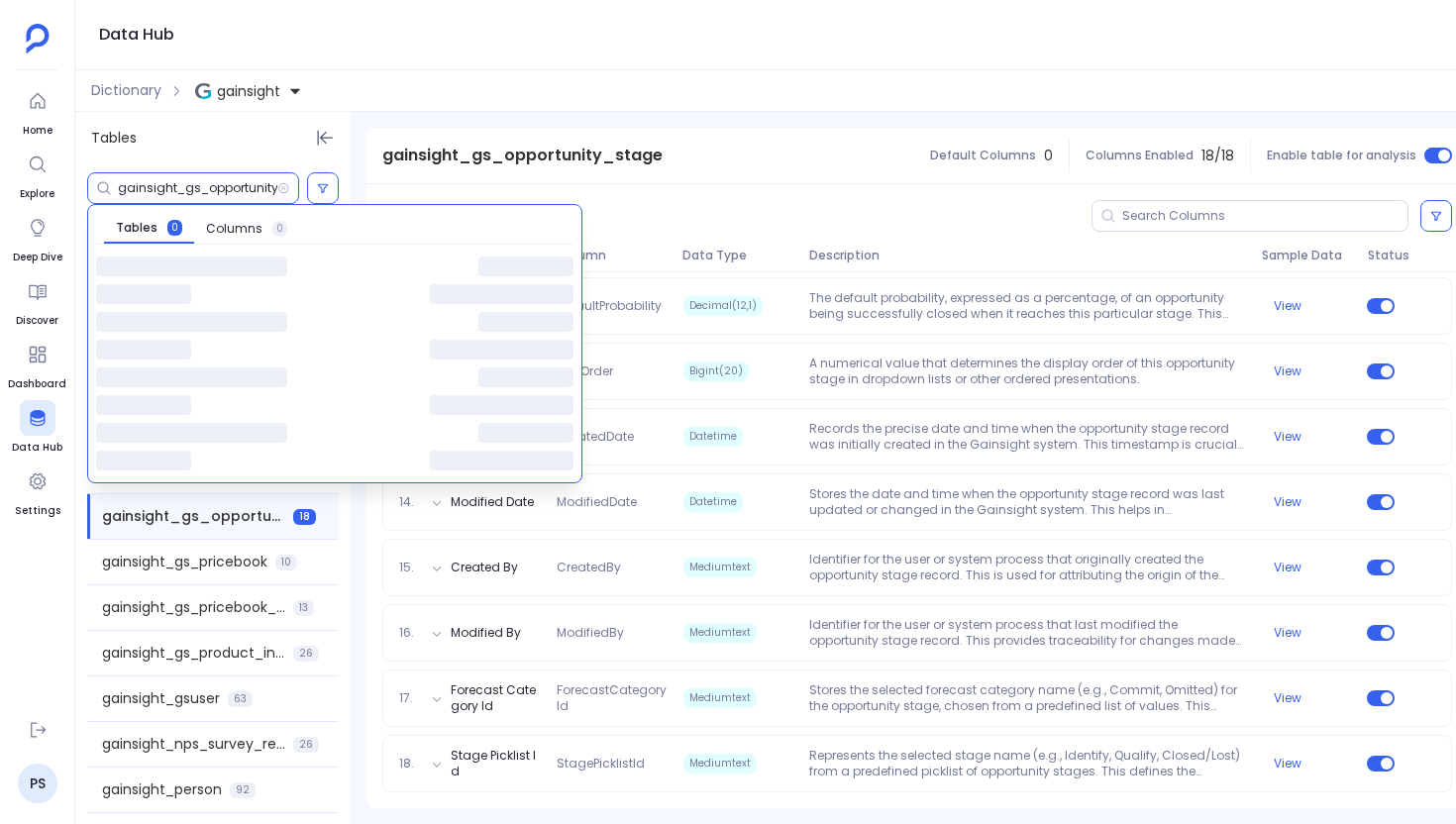 click on "gainsight_gs_opportunity_stage" at bounding box center [197, 188] 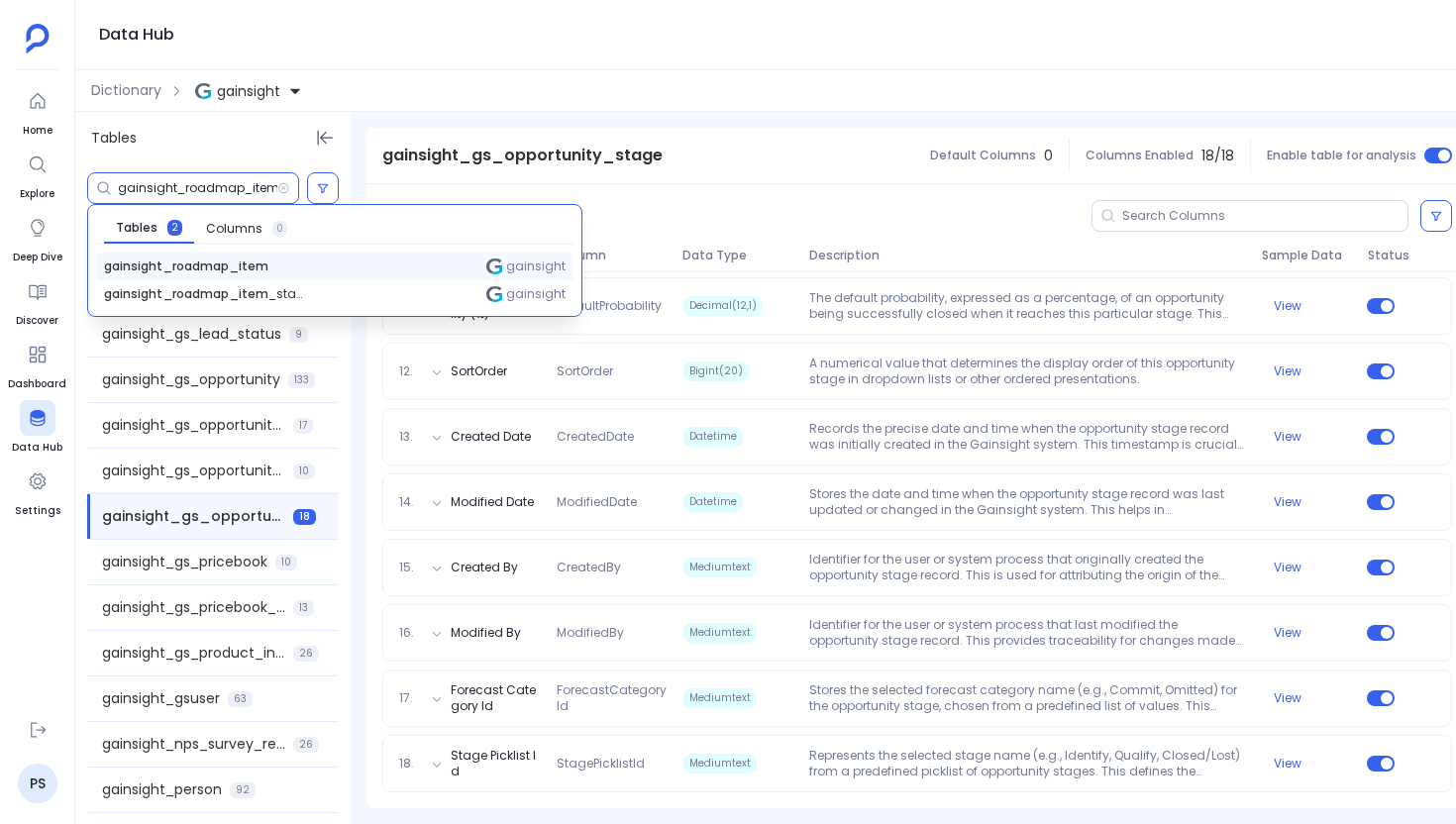click on "gainsight_roadmap_item" at bounding box center [186, 266] 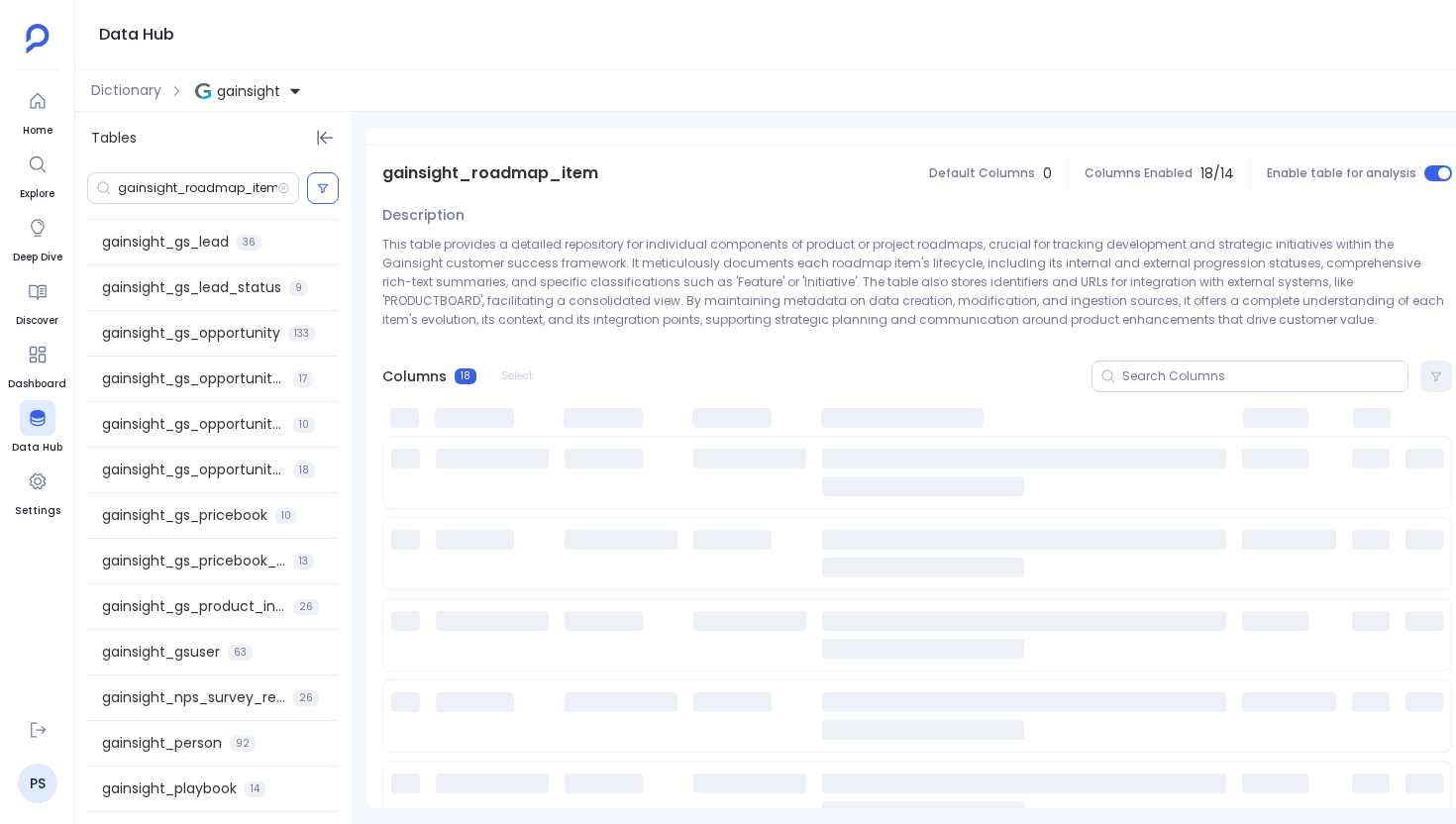 scroll, scrollTop: 1724, scrollLeft: 0, axis: vertical 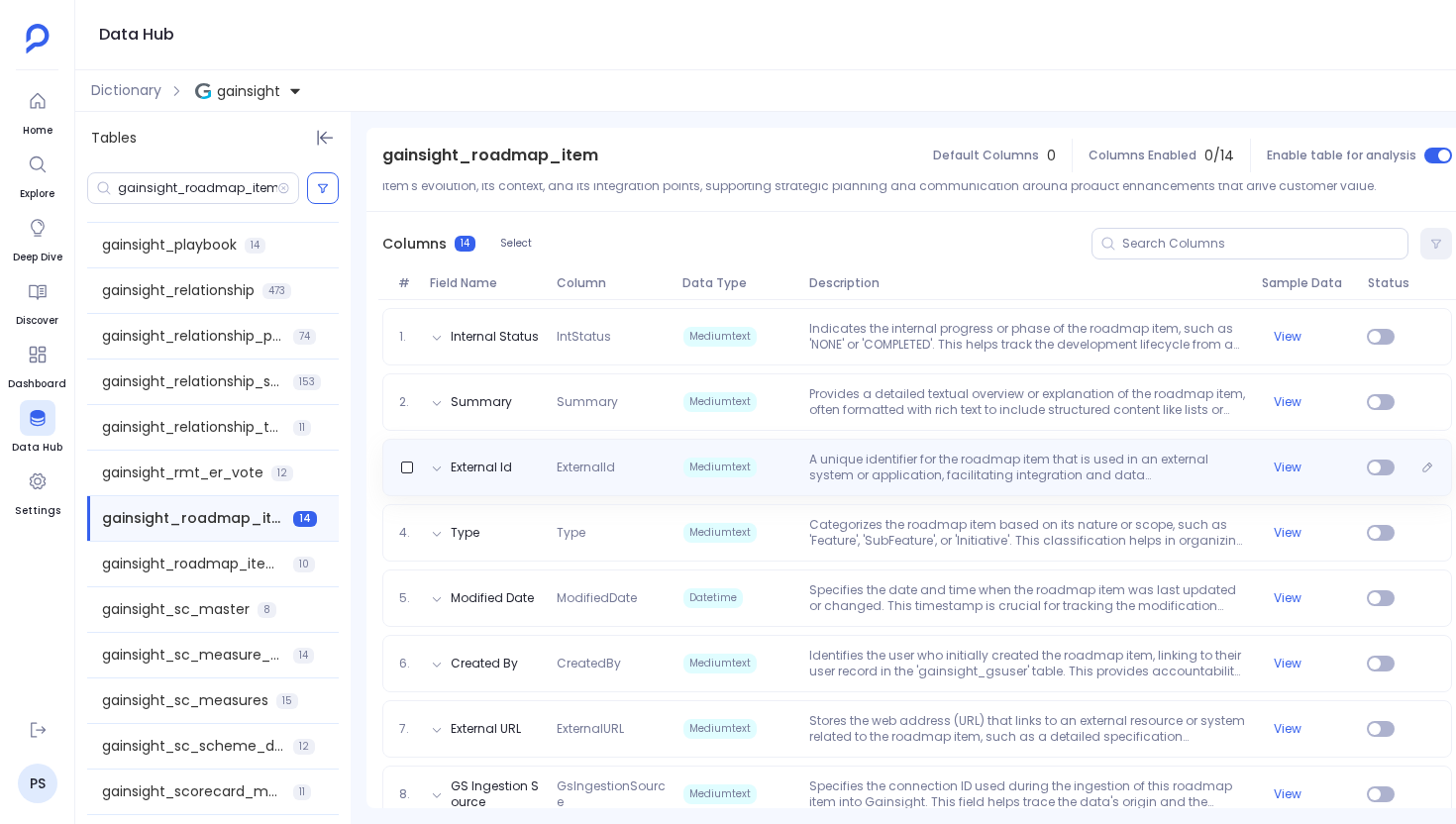 click on "A unique identifier for the roadmap item that is used in an external system or application, facilitating integration and data synchronization. It helps link this roadmap item to corresponding records outside of Gainsight." at bounding box center (1027, 467) 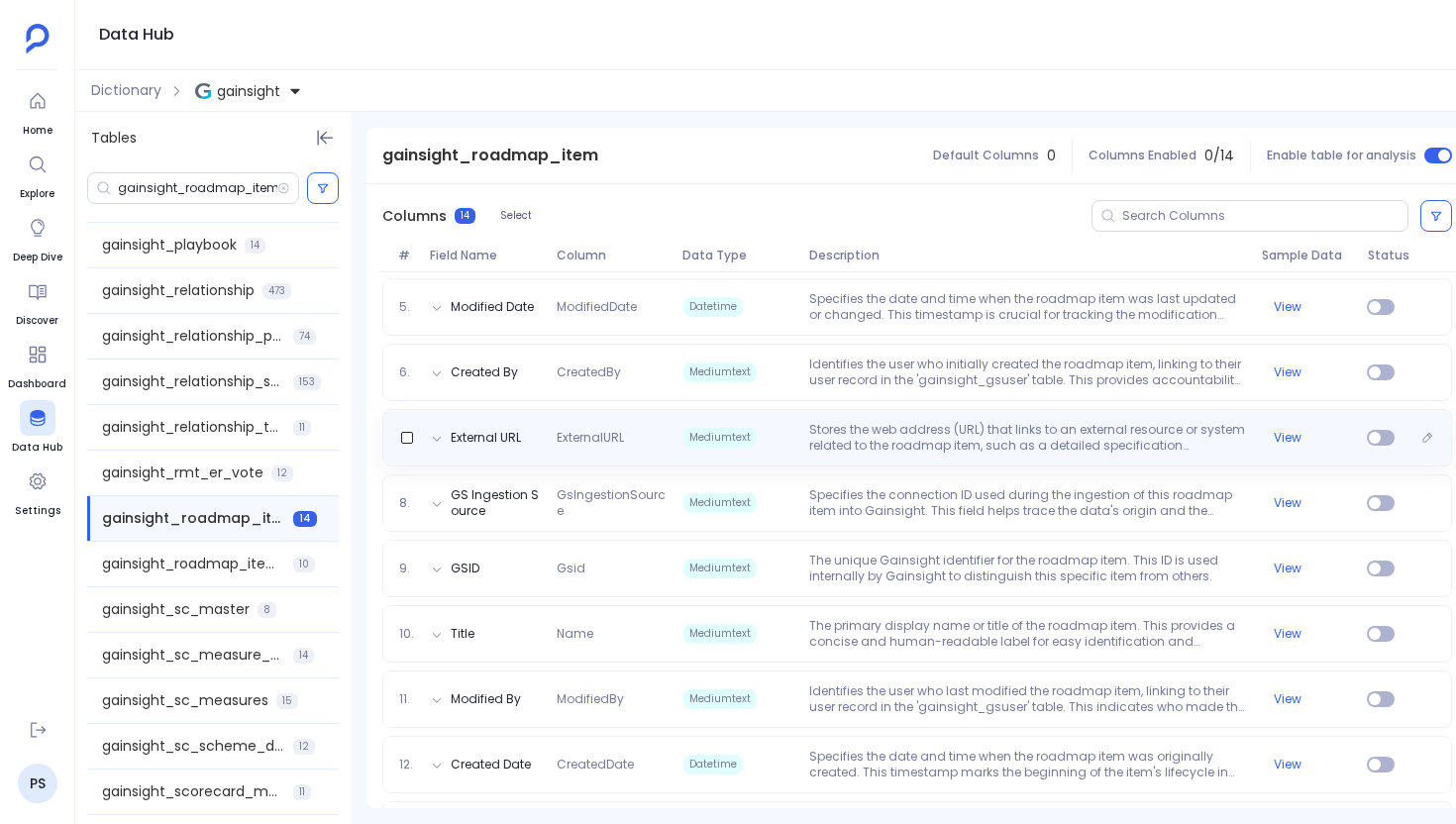 scroll, scrollTop: 648, scrollLeft: 0, axis: vertical 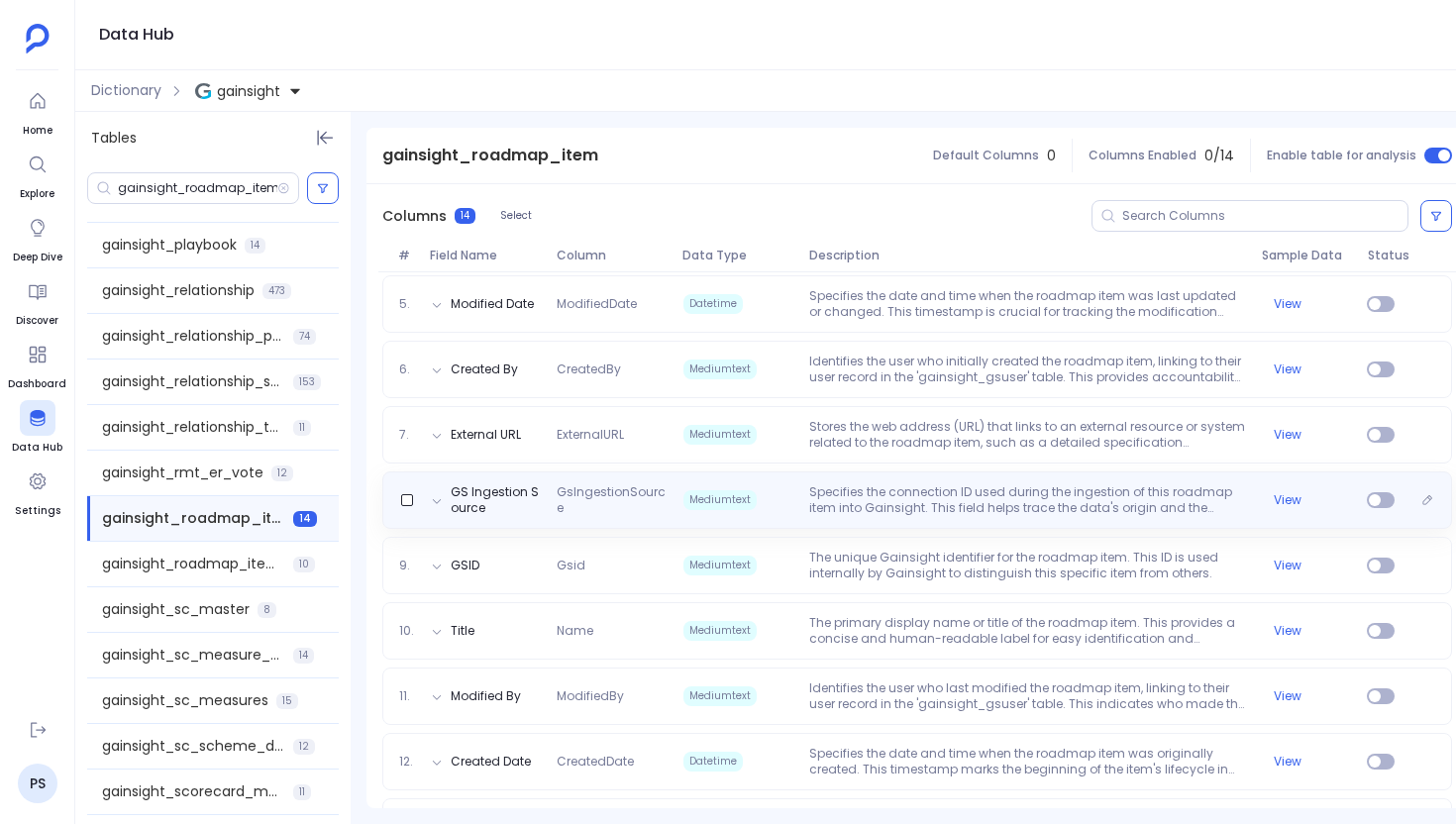 click on "Specifies the connection ID used during the ingestion of this roadmap item into Gainsight. This field helps trace the data's origin and the specific import process." at bounding box center [1027, 500] 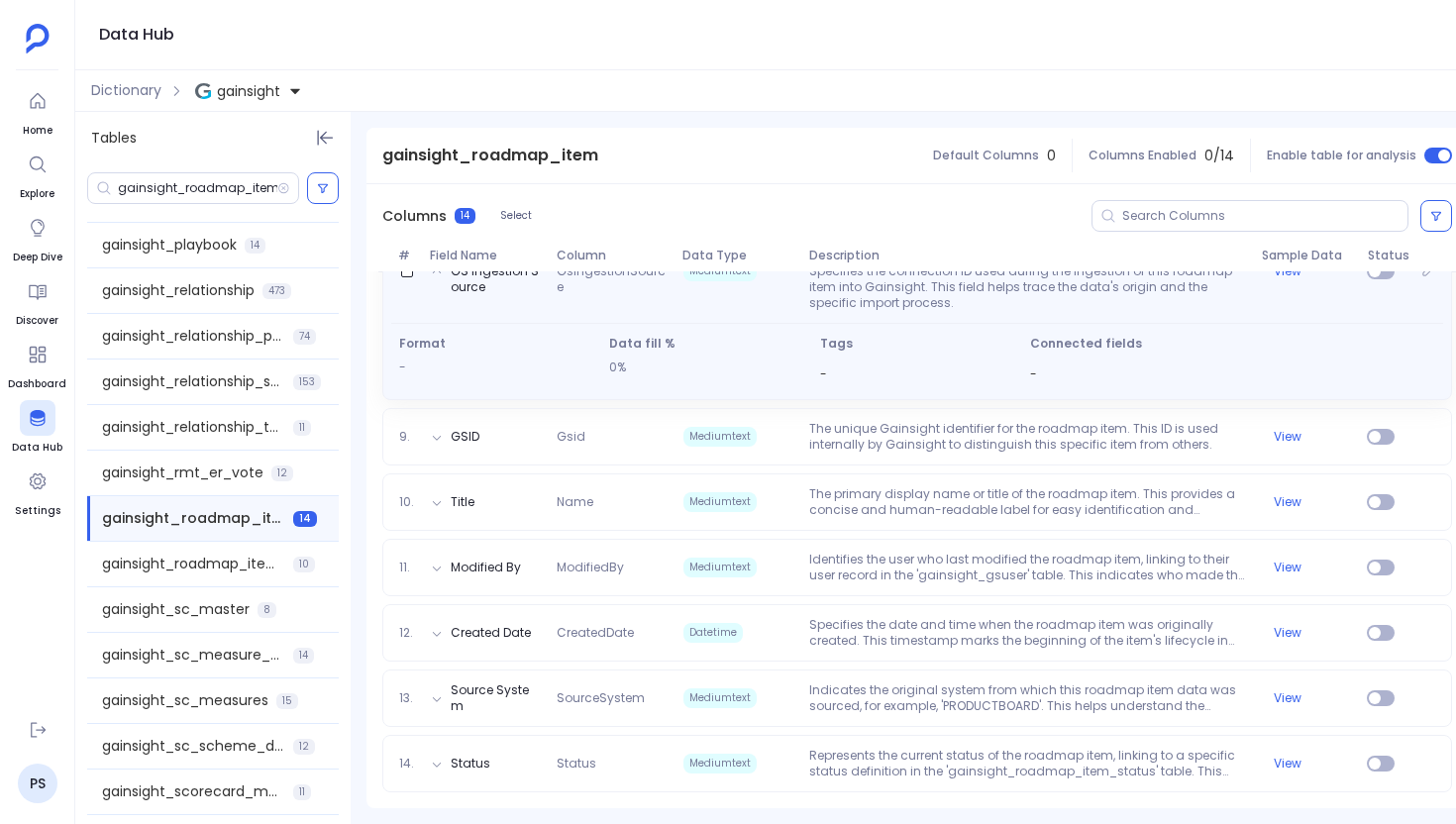 click on "The primary display name or title of the roadmap item. This provides a concise and human-readable label for easy identification and reference." at bounding box center [1027, 502] 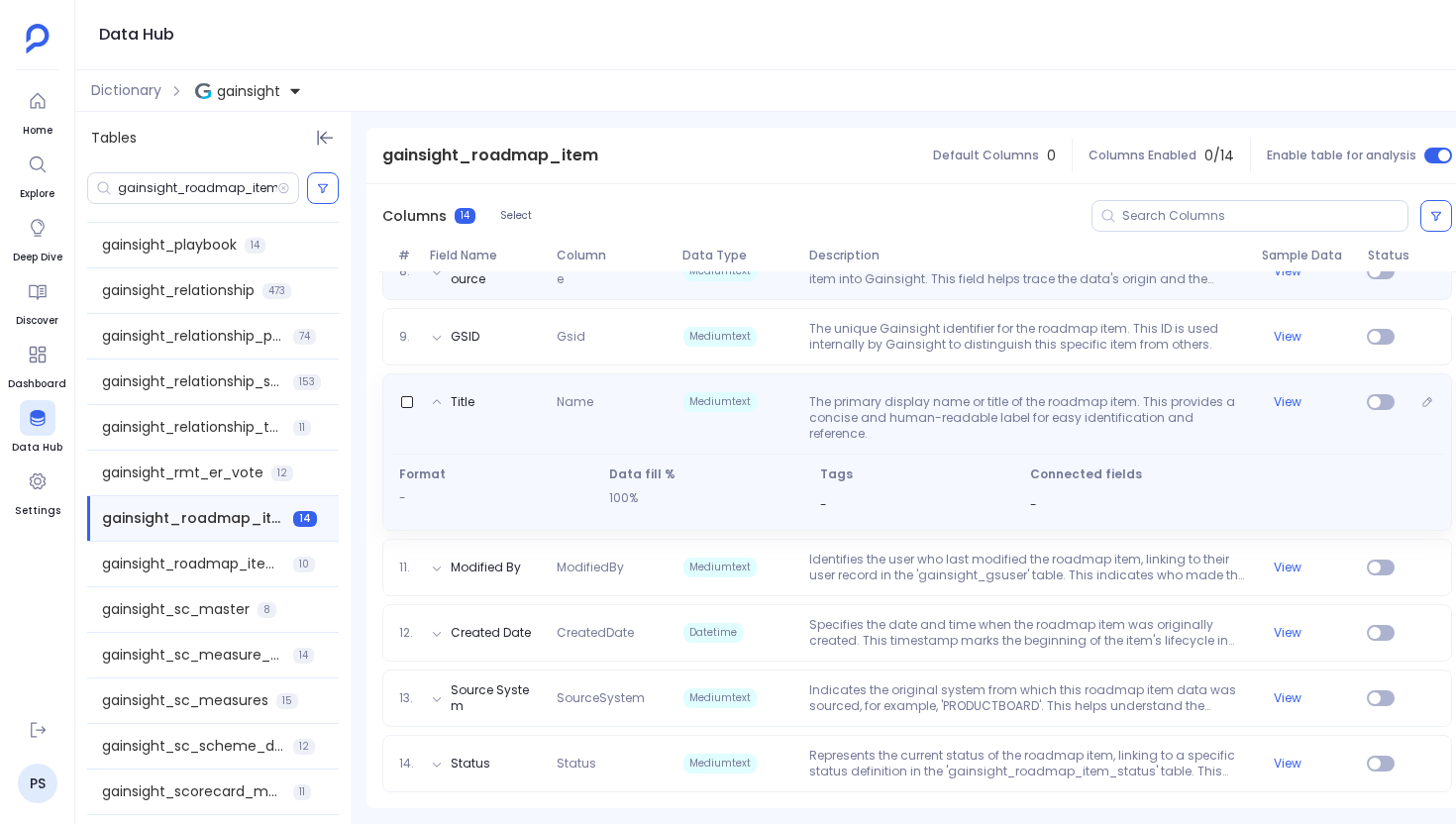 scroll, scrollTop: 745, scrollLeft: 0, axis: vertical 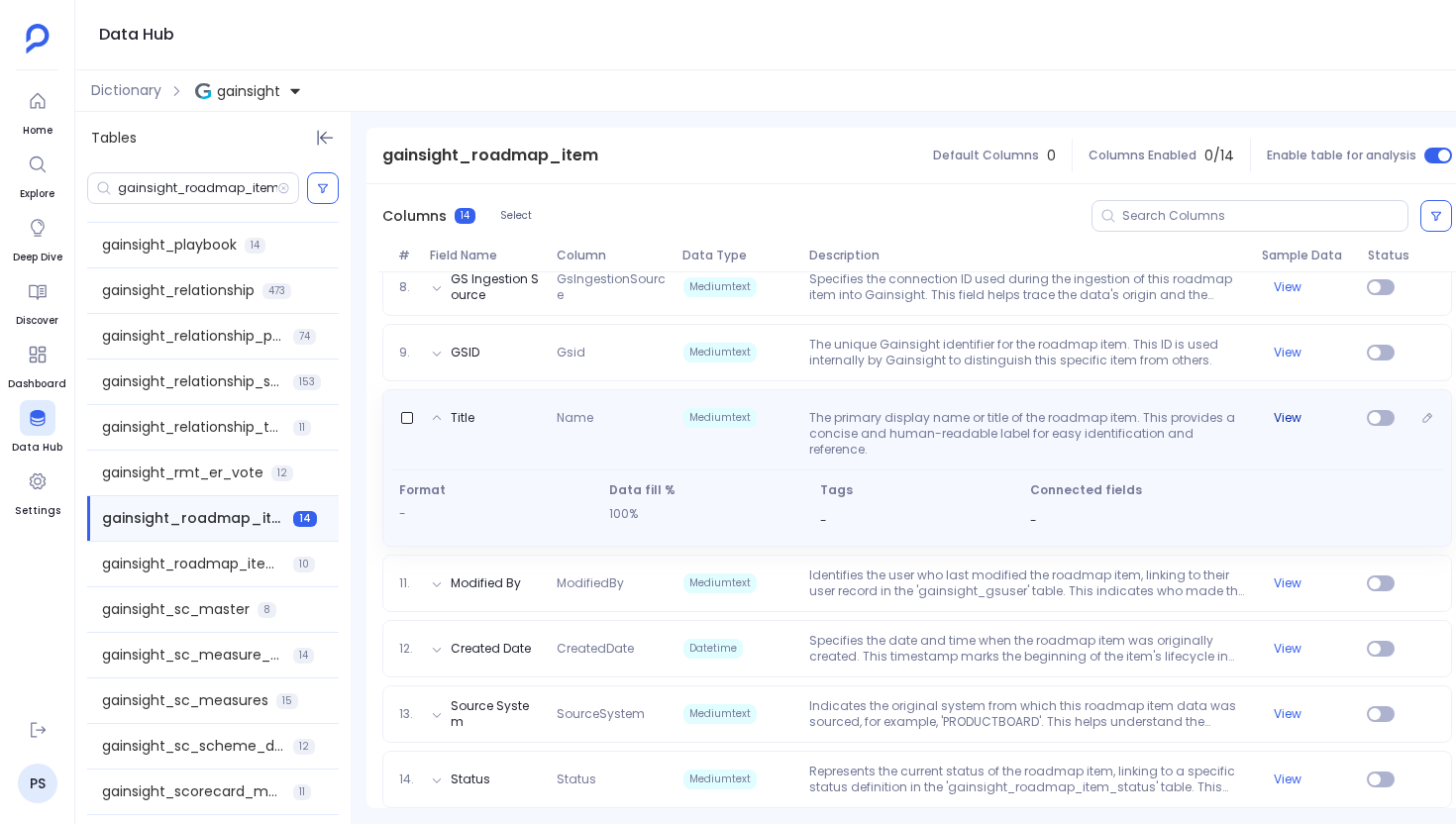 click on "View" at bounding box center [1306, 418] 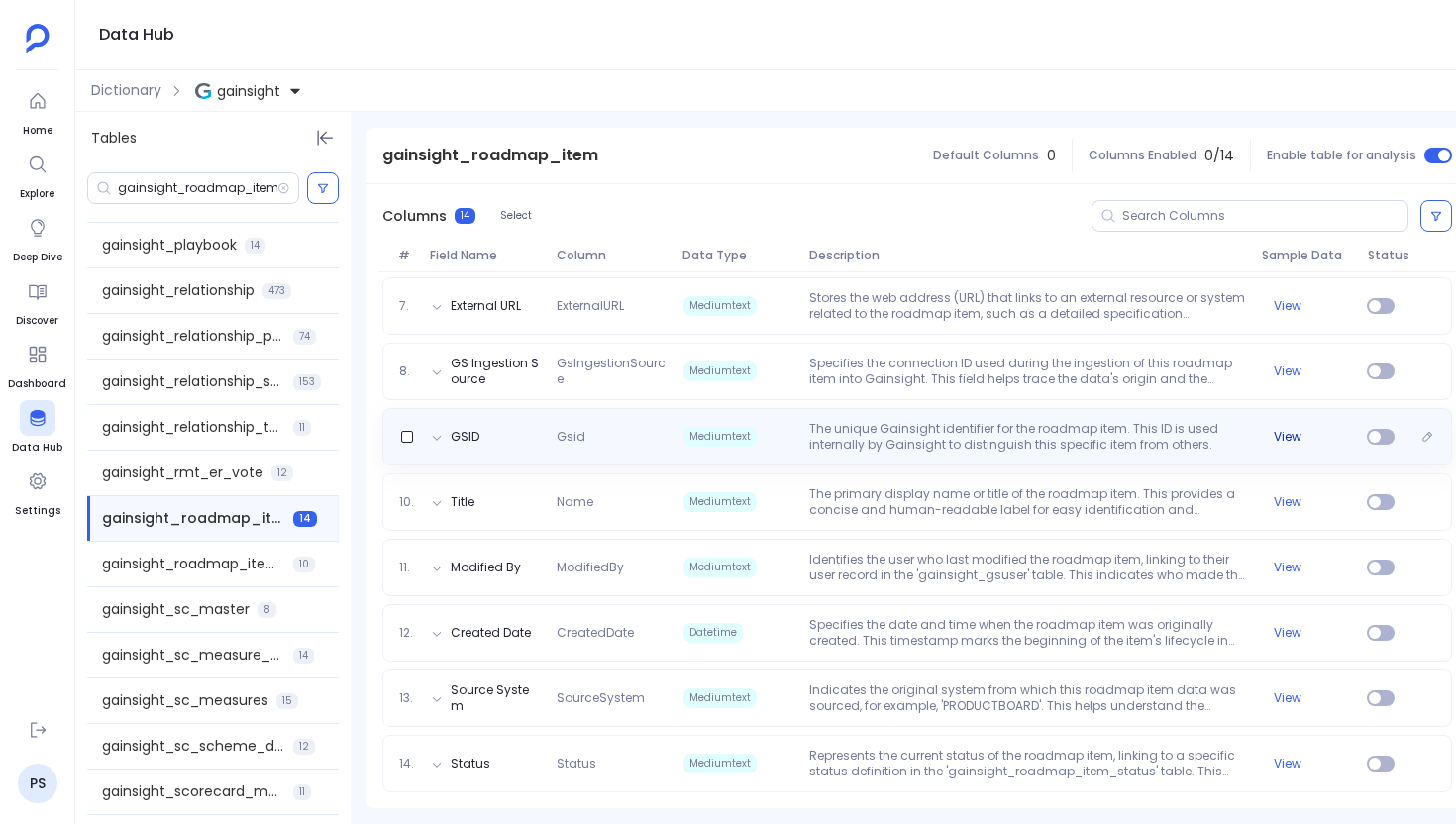 click on "View" at bounding box center (1288, 437) 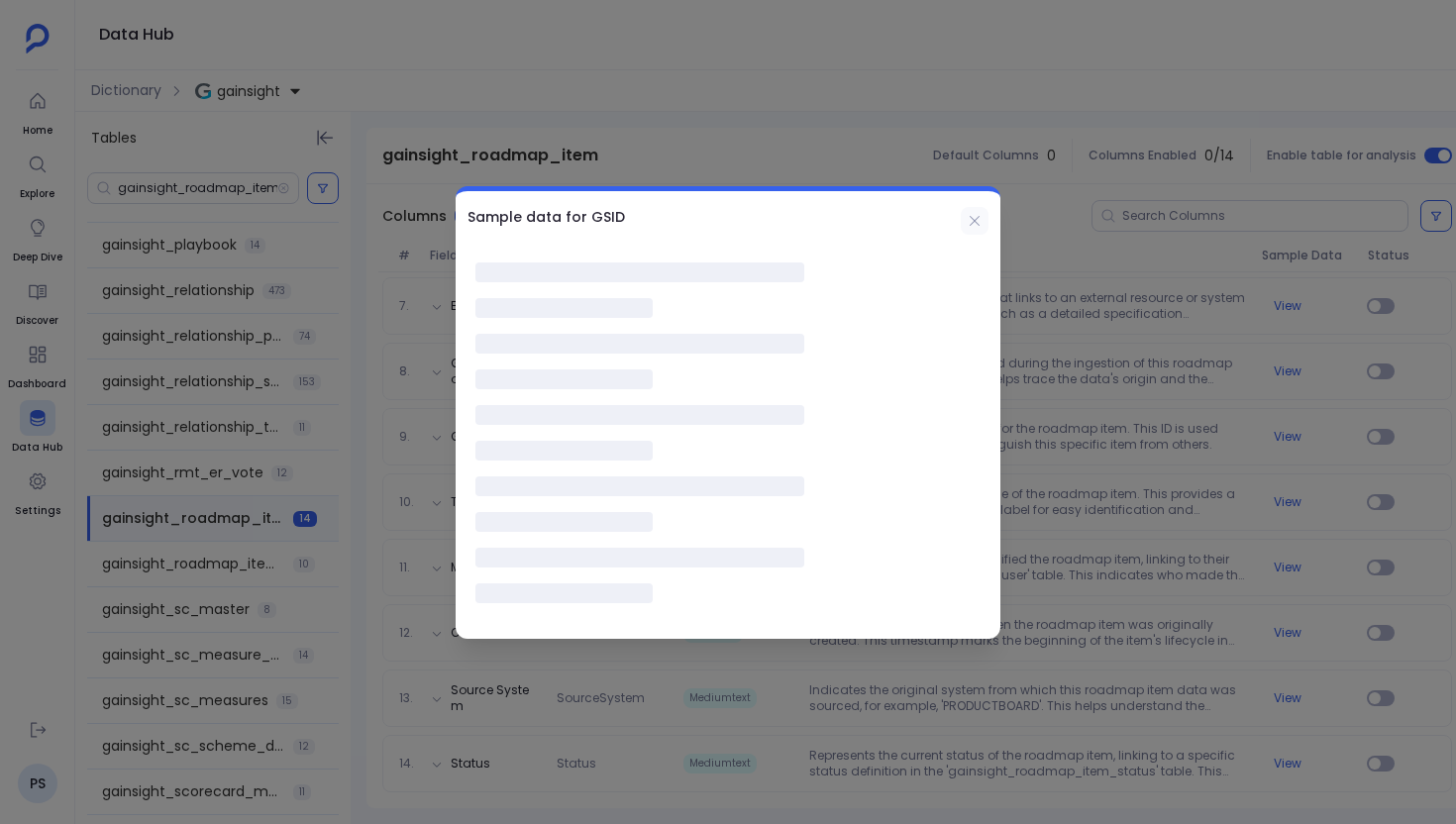 click at bounding box center (975, 221) 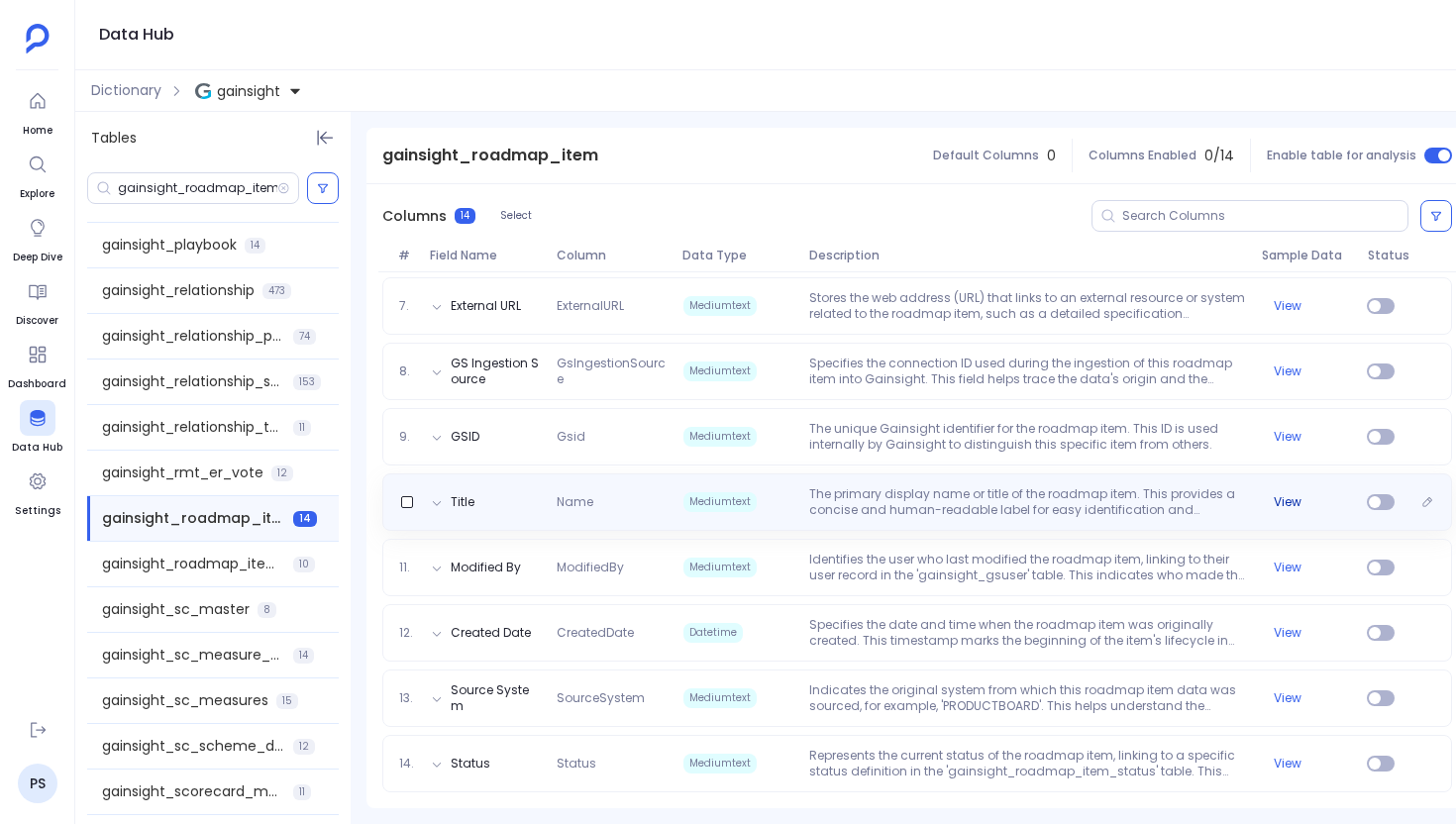 click on "View" at bounding box center (1288, 502) 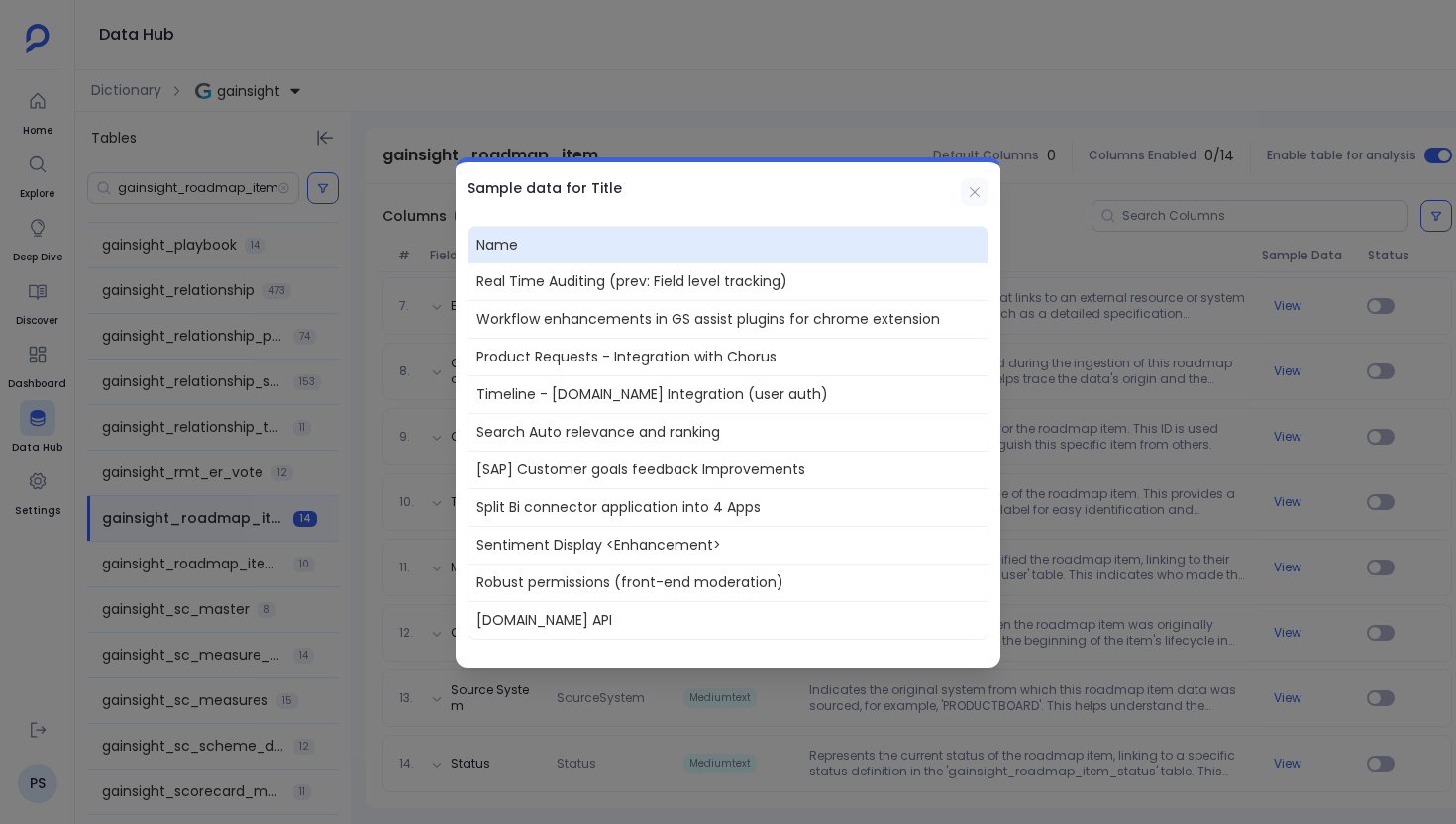 click 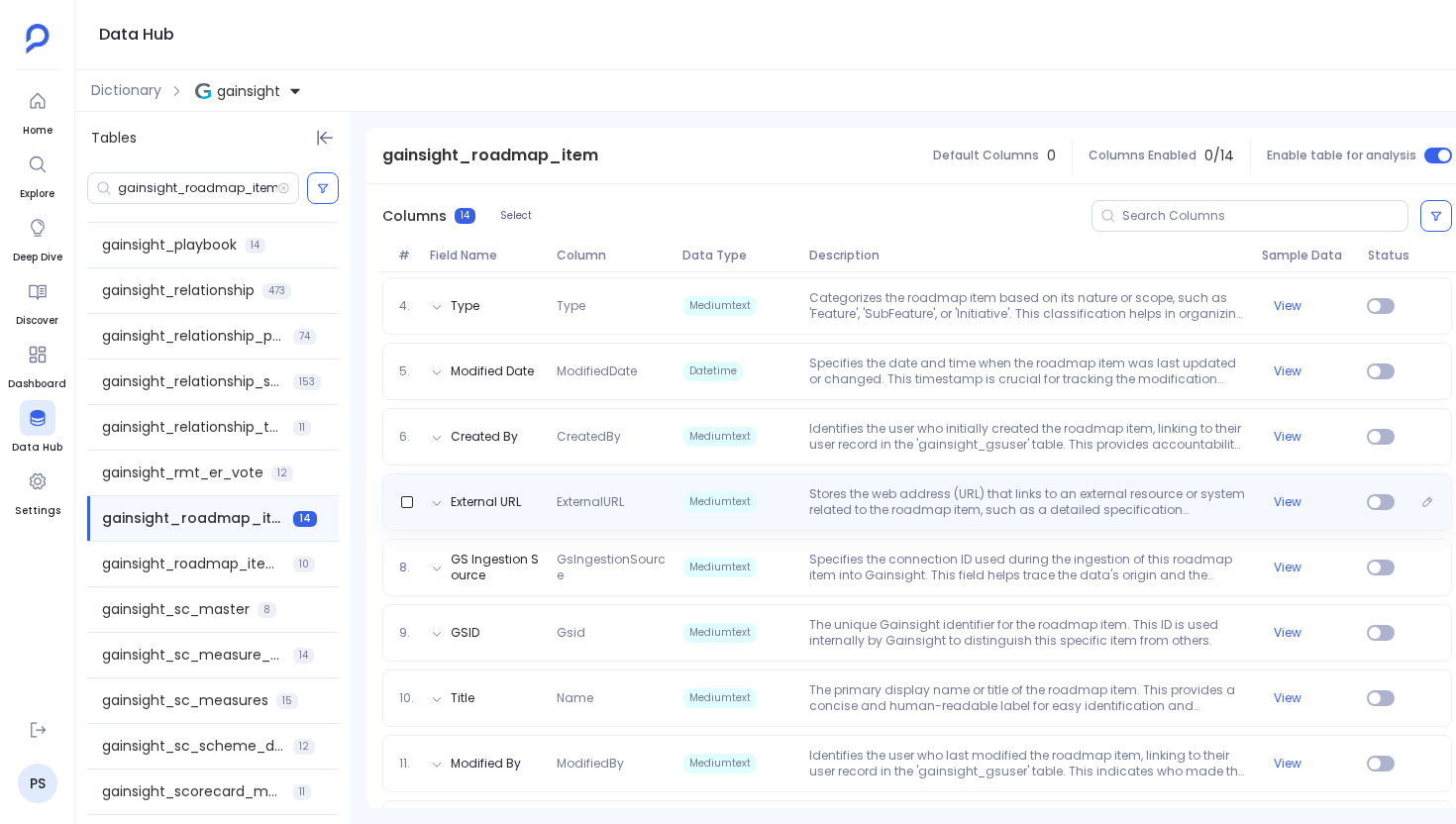 scroll, scrollTop: 499, scrollLeft: 0, axis: vertical 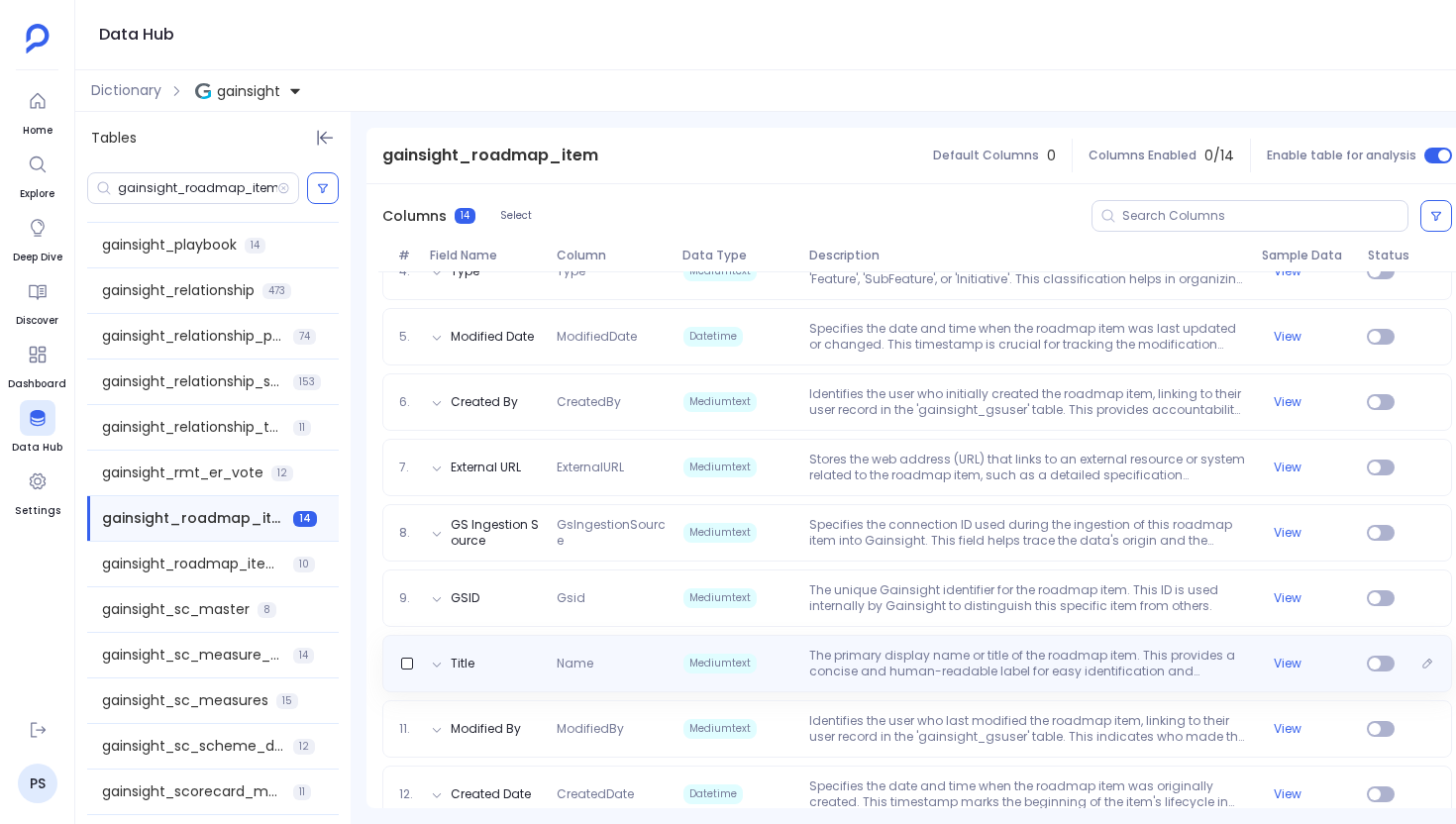 click on "The primary display name or title of the roadmap item. This provides a concise and human-readable label for easy identification and reference." at bounding box center [1027, 664] 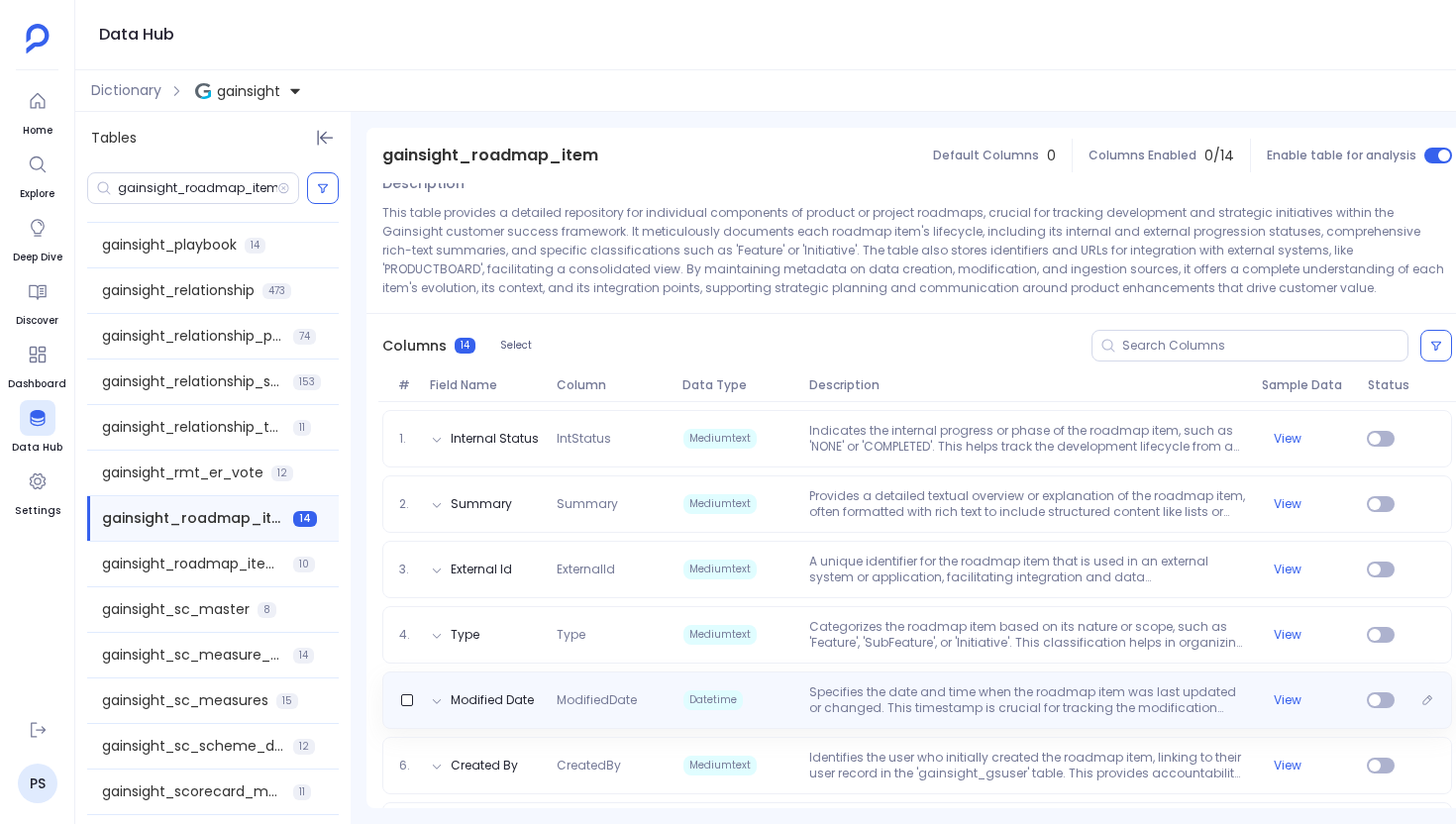 scroll, scrollTop: 133, scrollLeft: 0, axis: vertical 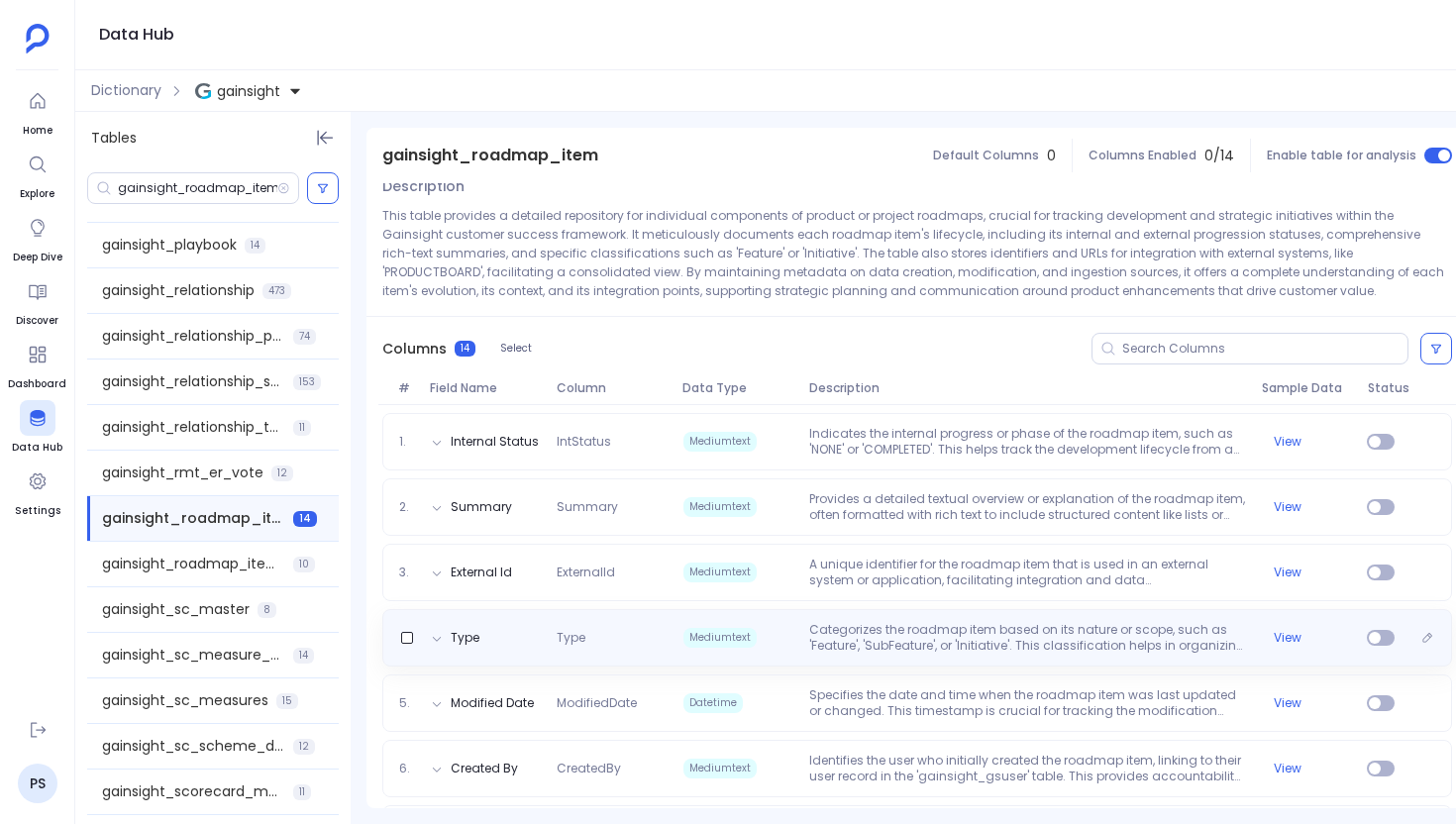 click on "Categorizes the roadmap item based on its nature or scope, such as 'Feature', 'SubFeature', or 'Initiative'. This classification helps in organizing and prioritizing development efforts." at bounding box center [1027, 638] 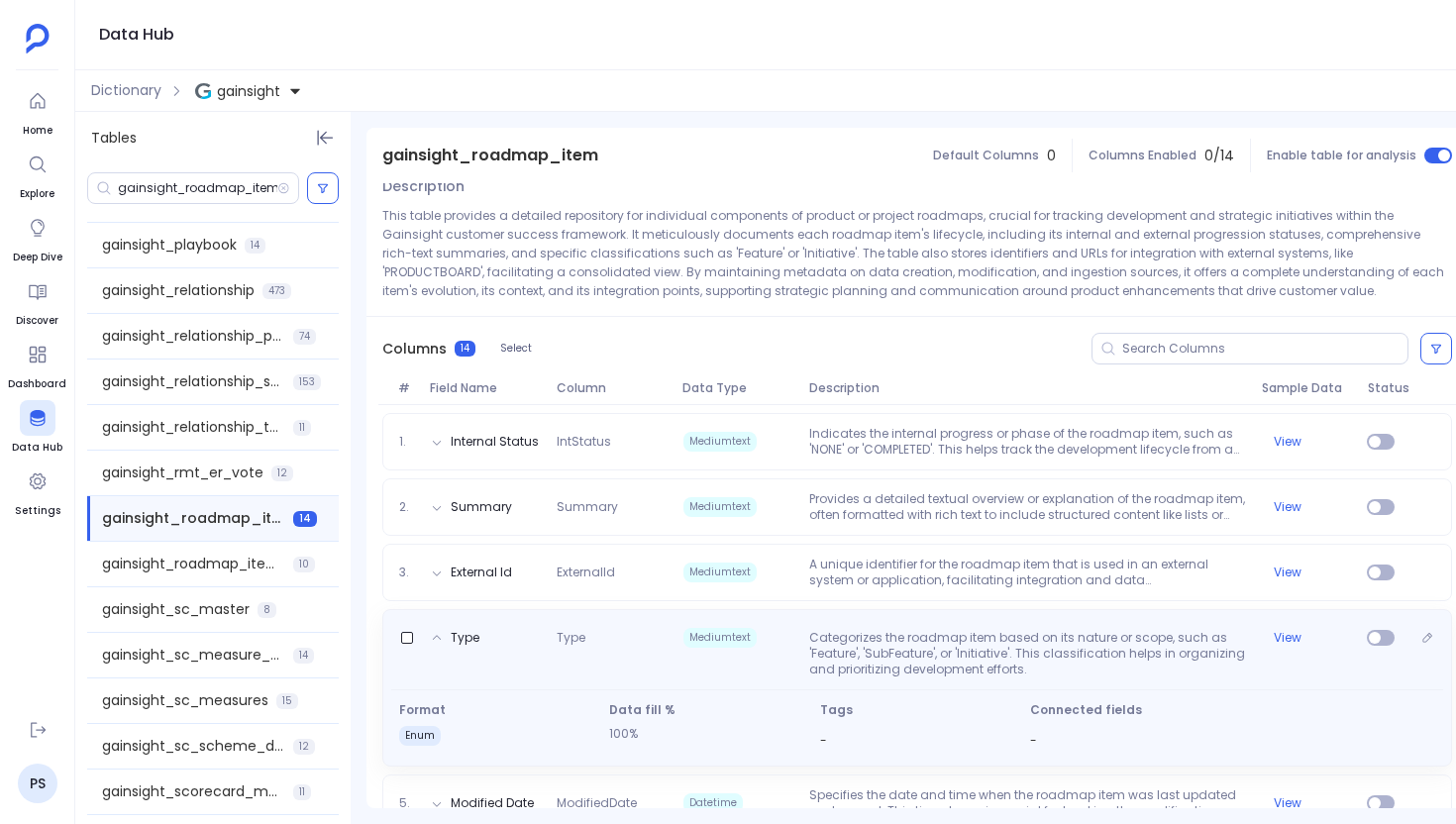 click on "Categorizes the roadmap item based on its nature or scope, such as 'Feature', 'SubFeature', or 'Initiative'. This classification helps in organizing and prioritizing development efforts." at bounding box center [1027, 654] 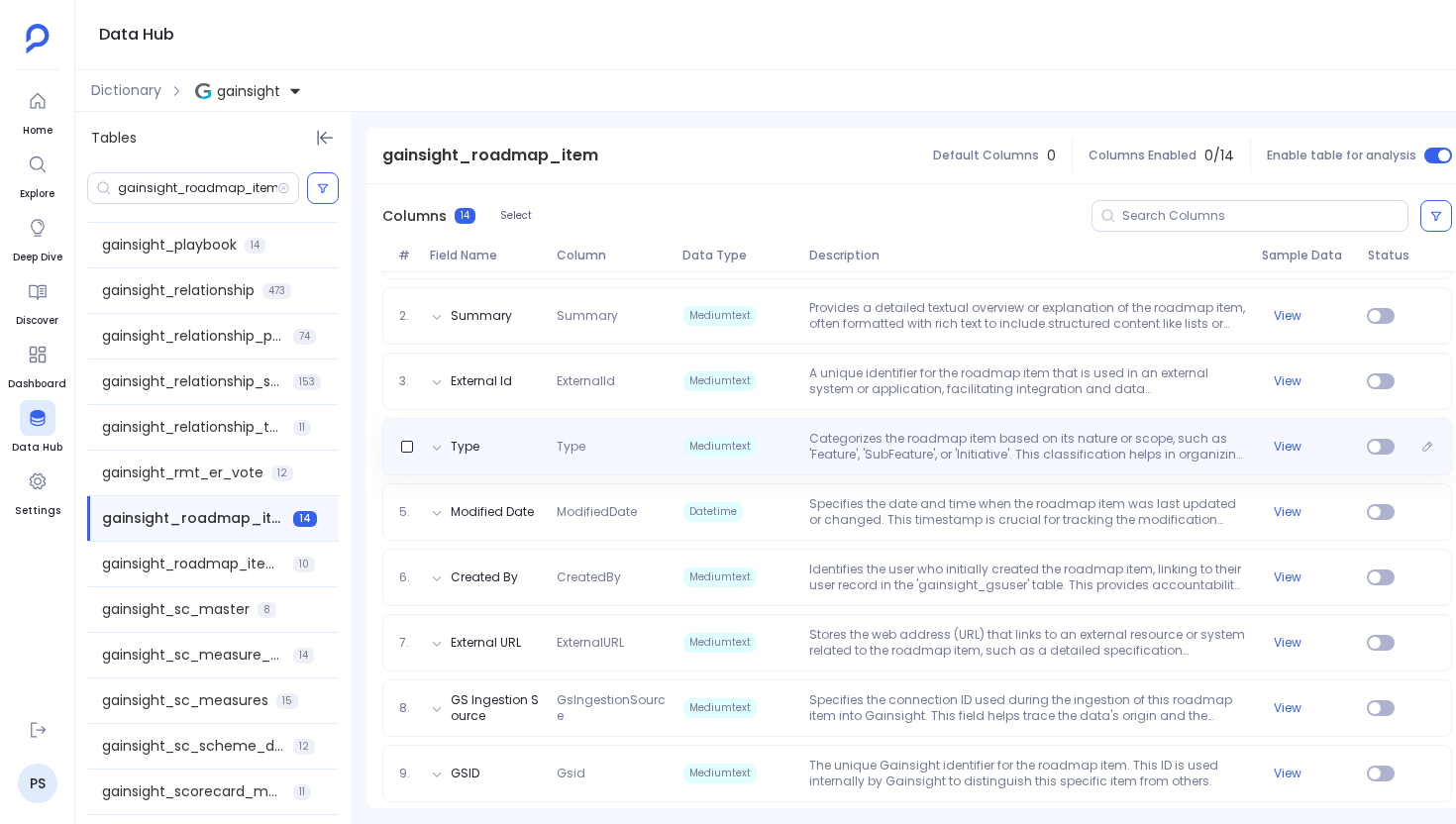 scroll, scrollTop: 465, scrollLeft: 0, axis: vertical 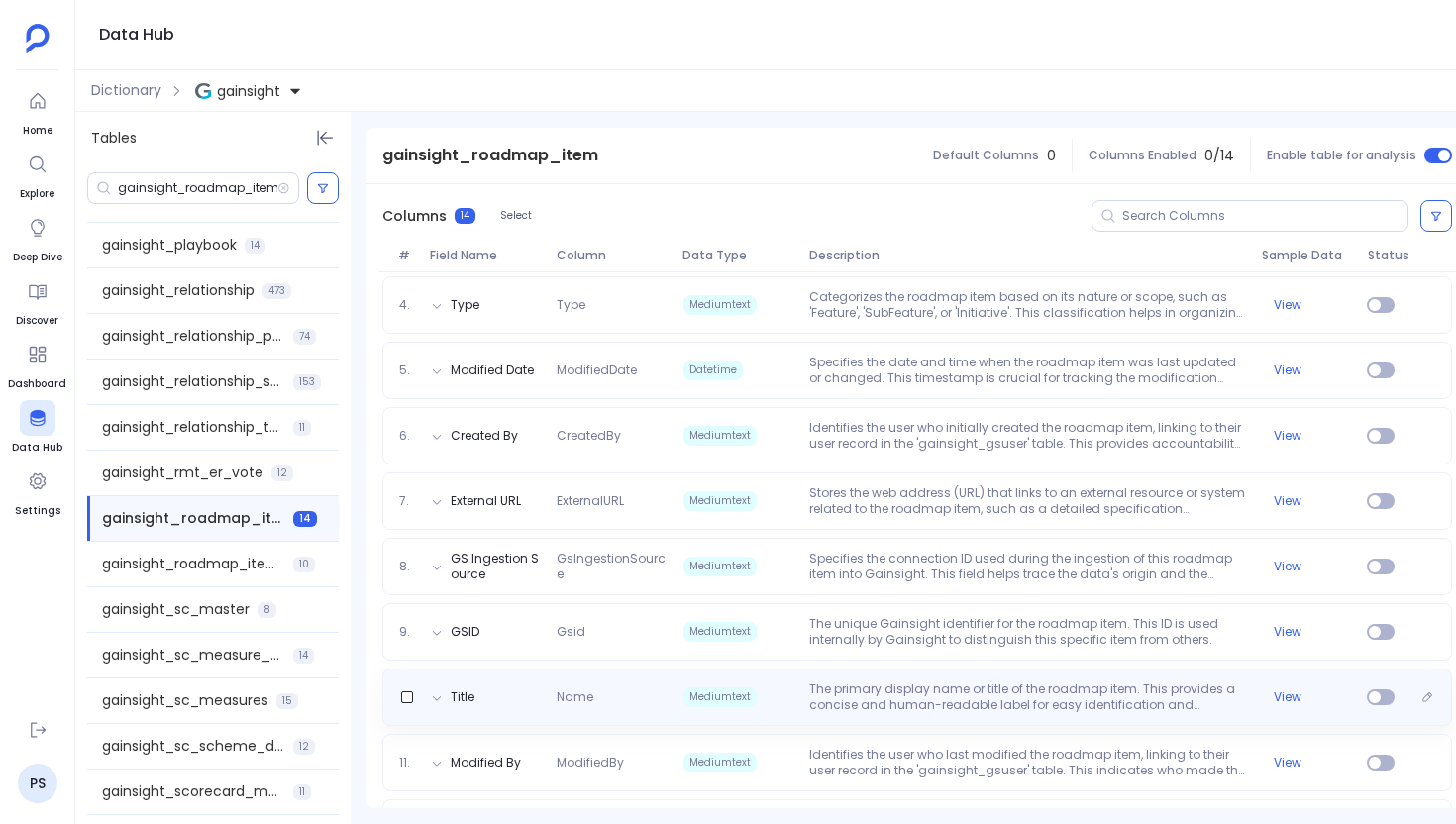 click on "The primary display name or title of the roadmap item. This provides a concise and human-readable label for easy identification and reference." at bounding box center (1027, 697) 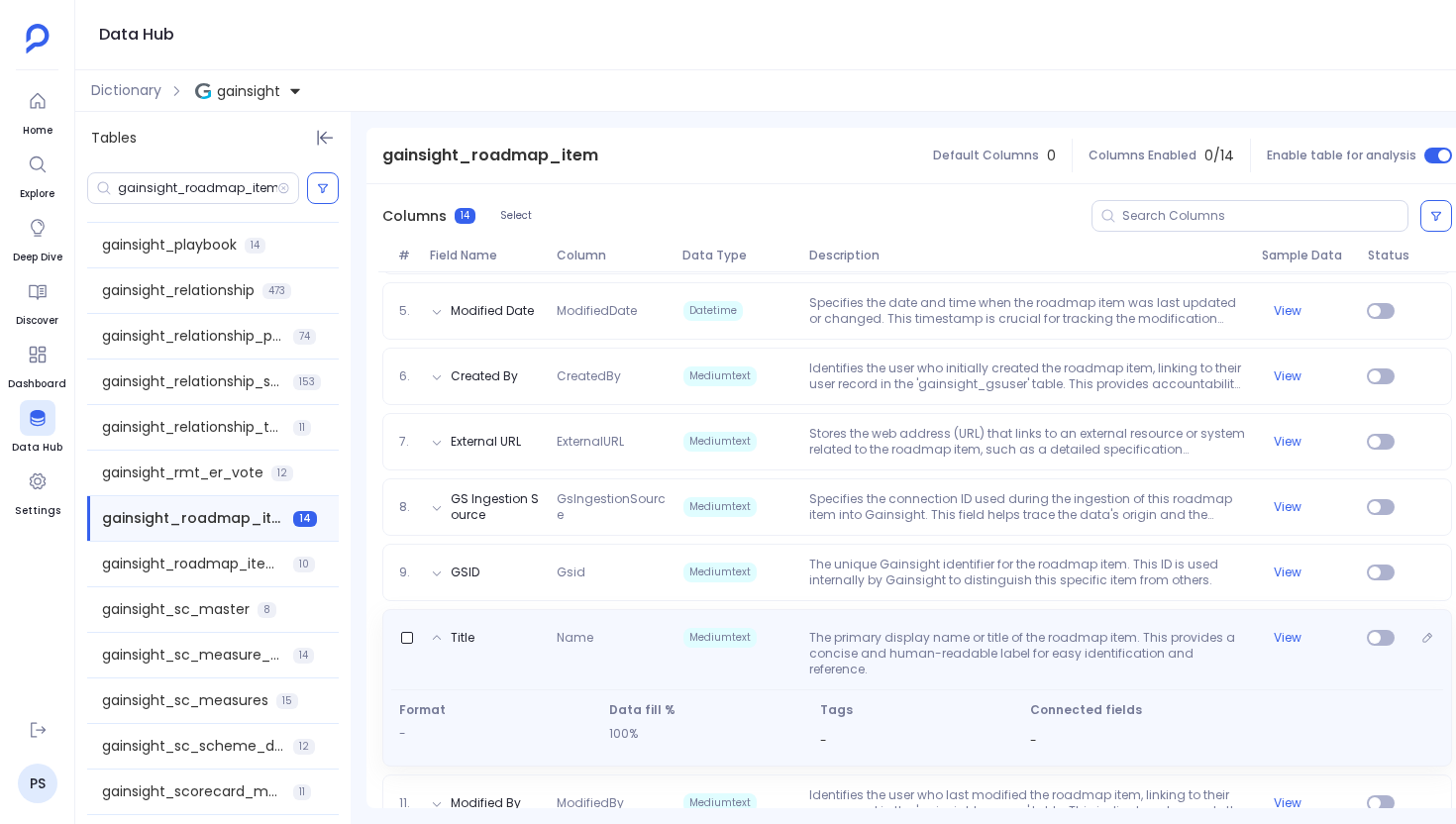 scroll, scrollTop: 602, scrollLeft: 0, axis: vertical 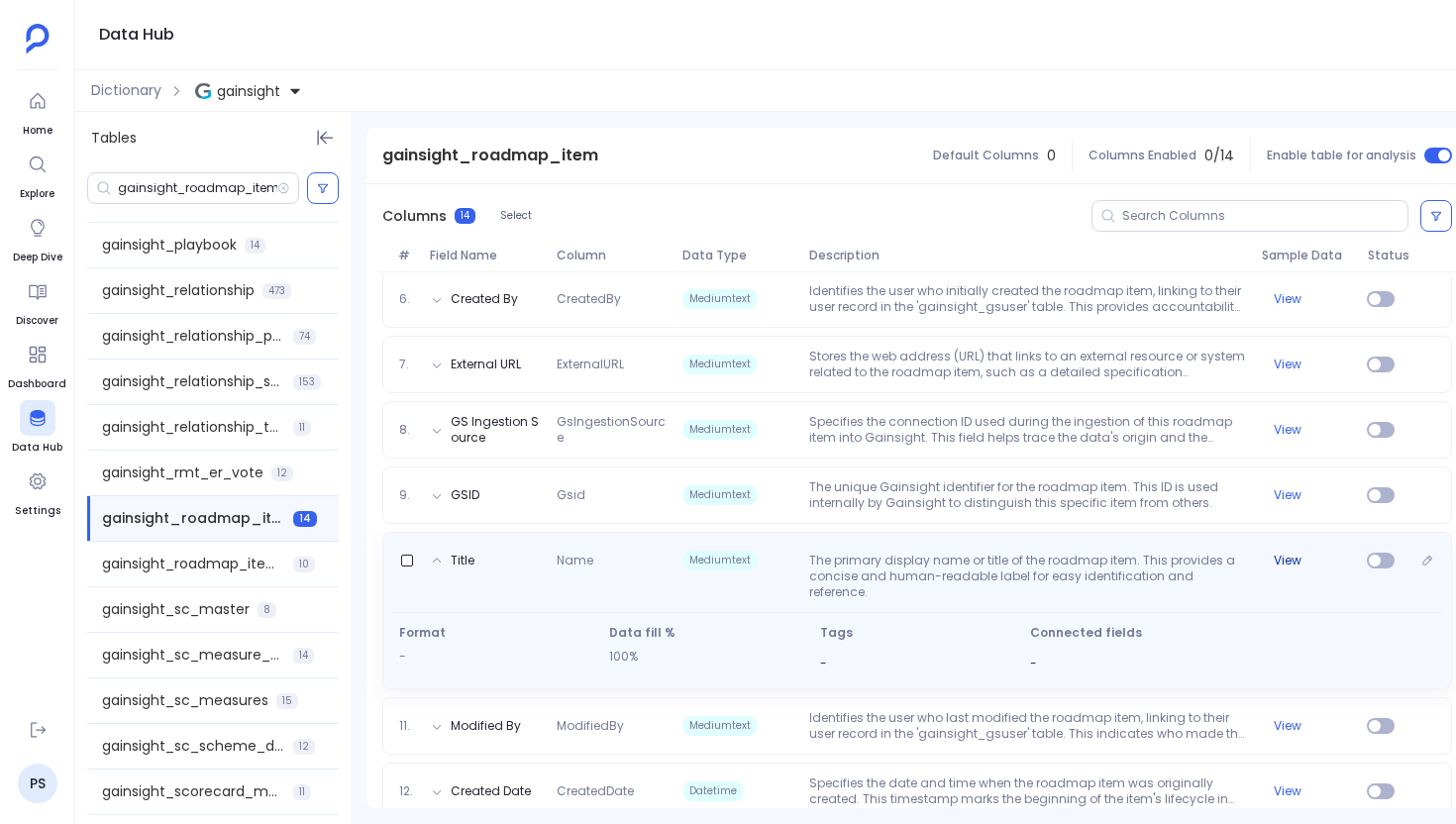 click on "View" at bounding box center (1288, 561) 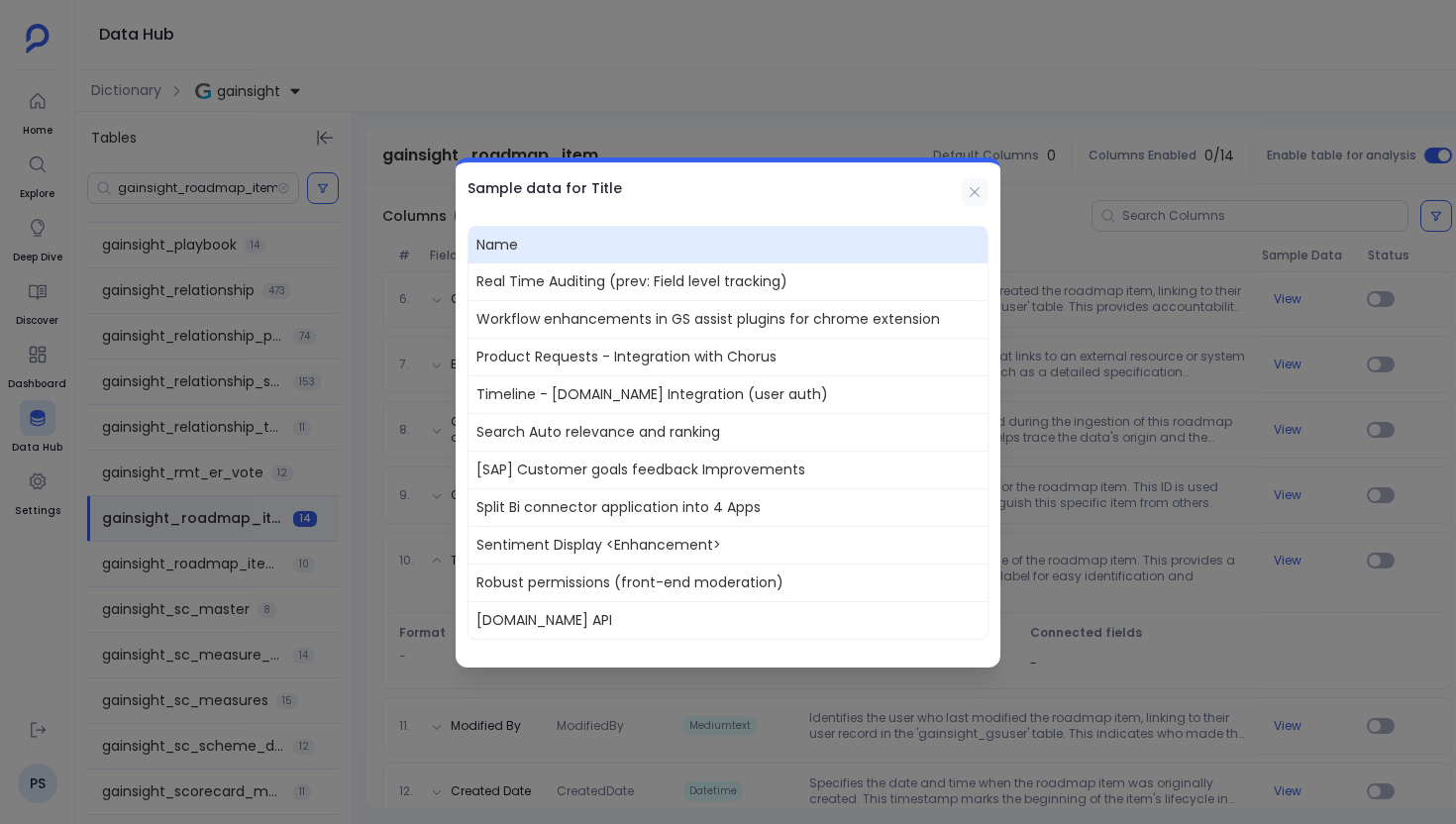 click 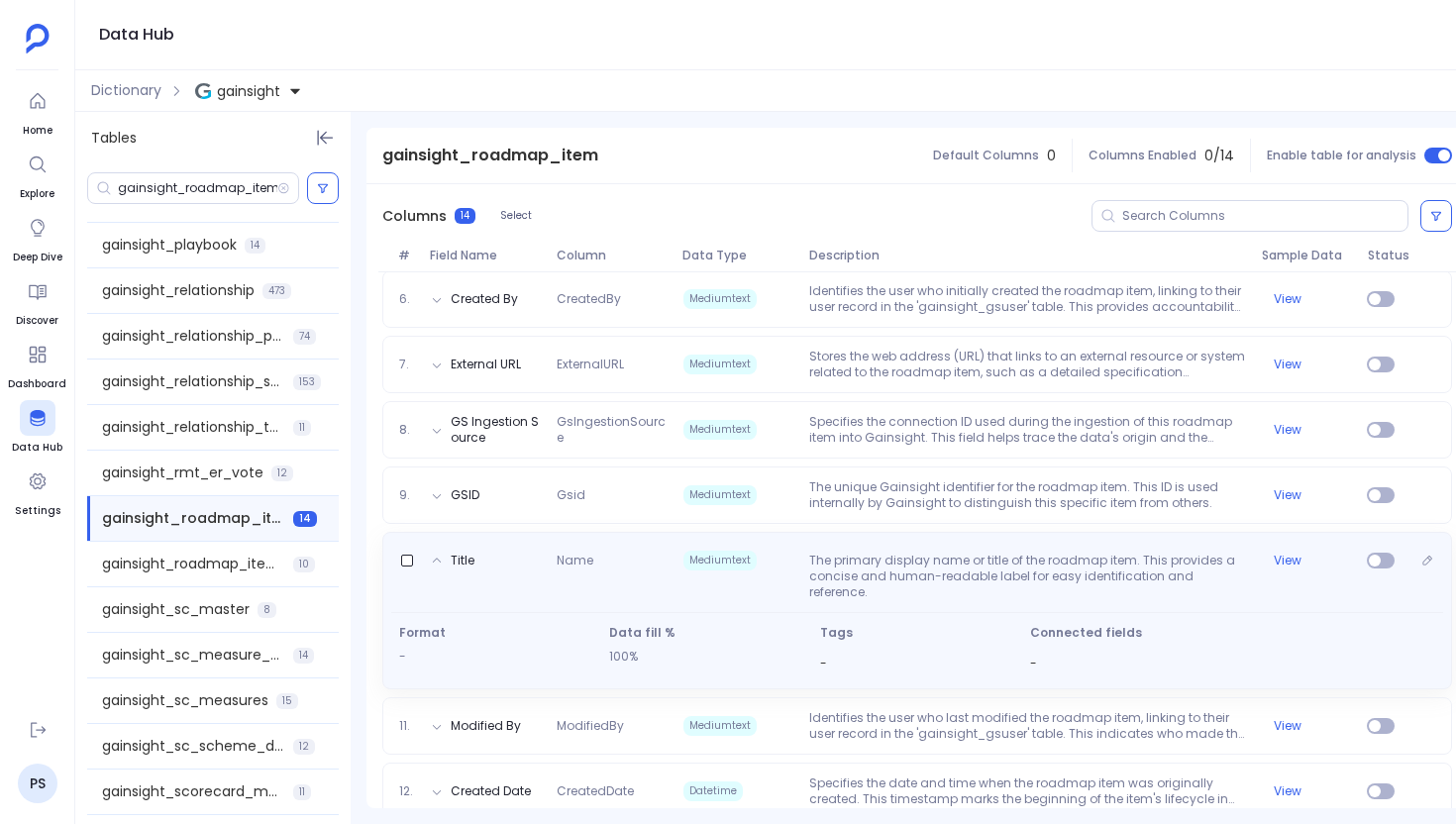 scroll, scrollTop: 745, scrollLeft: 0, axis: vertical 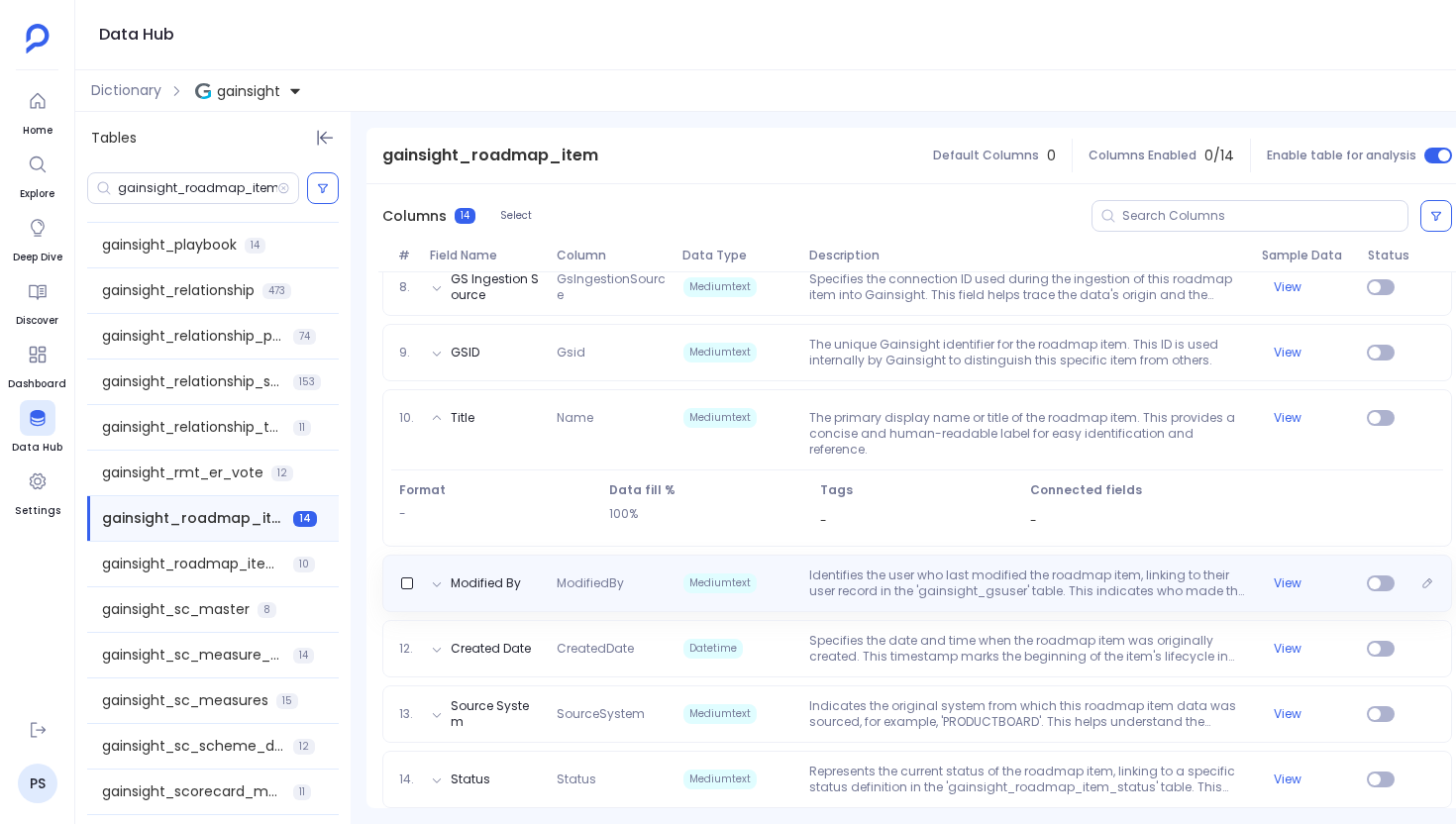 click on "Identifies the user who last modified the roadmap item, linking to their user record in the 'gainsight_gsuser' table. This indicates who made the most recent updates and helps track changes." at bounding box center [1027, 583] 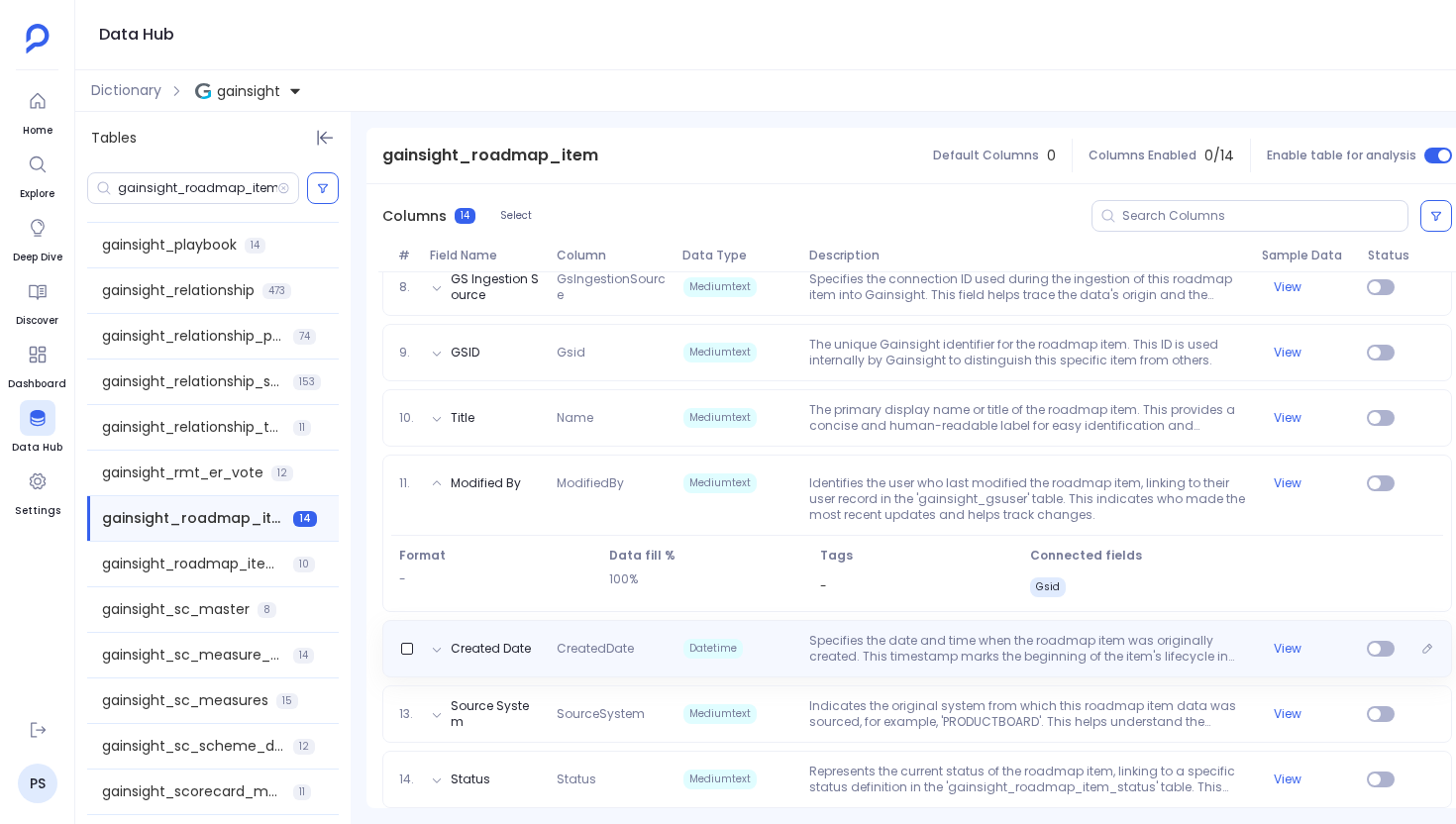 click on "Created Date CreatedDate Datetime Specifies the date and time when the roadmap item was originally created. This timestamp marks the beginning of the item's lifecycle in the system. View" at bounding box center [917, 649] 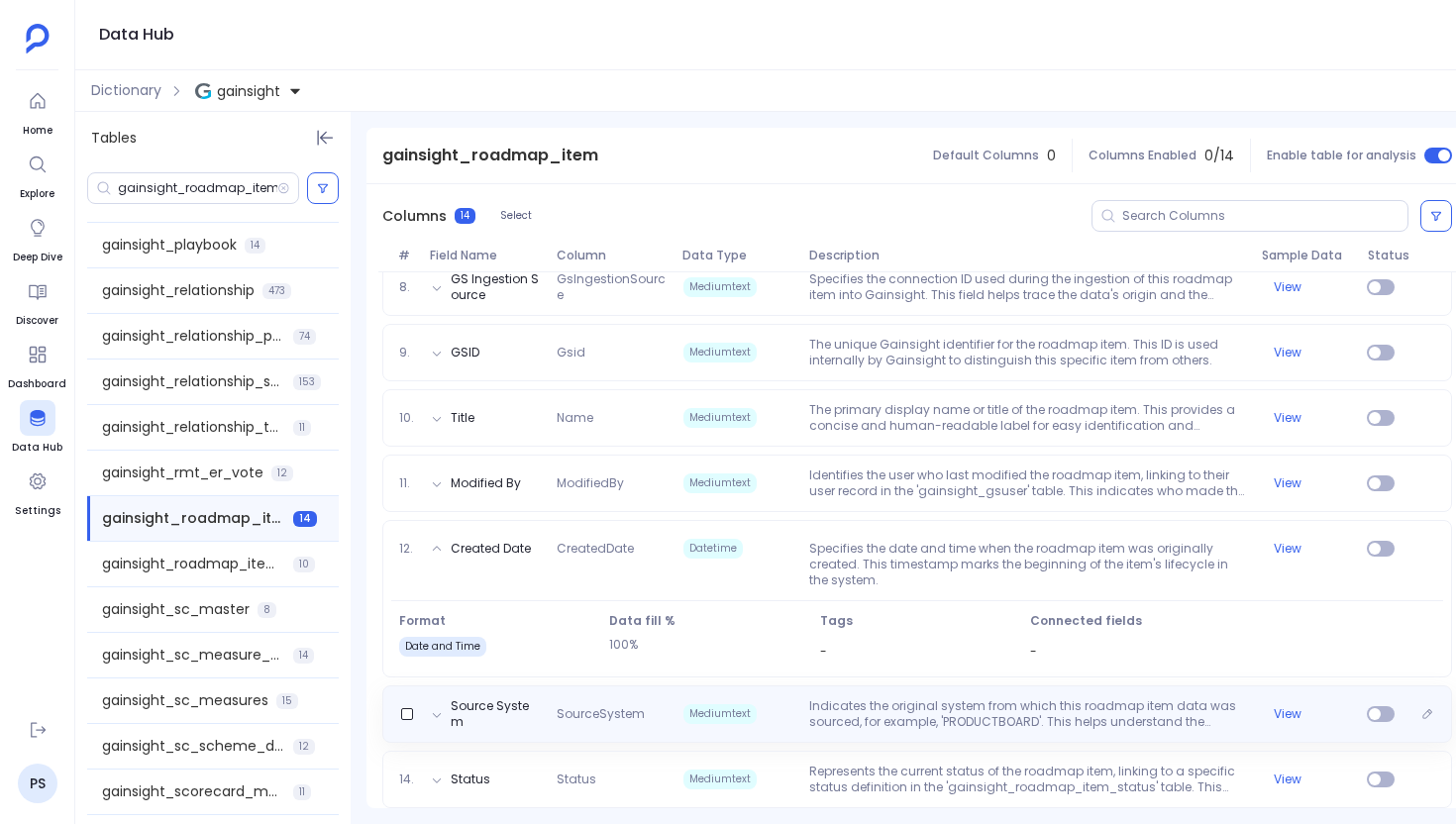 click on "Indicates the original system from which this roadmap item data was sourced, for example, 'PRODUCTBOARD'. This helps understand the data's provenance and integration context." at bounding box center (1027, 714) 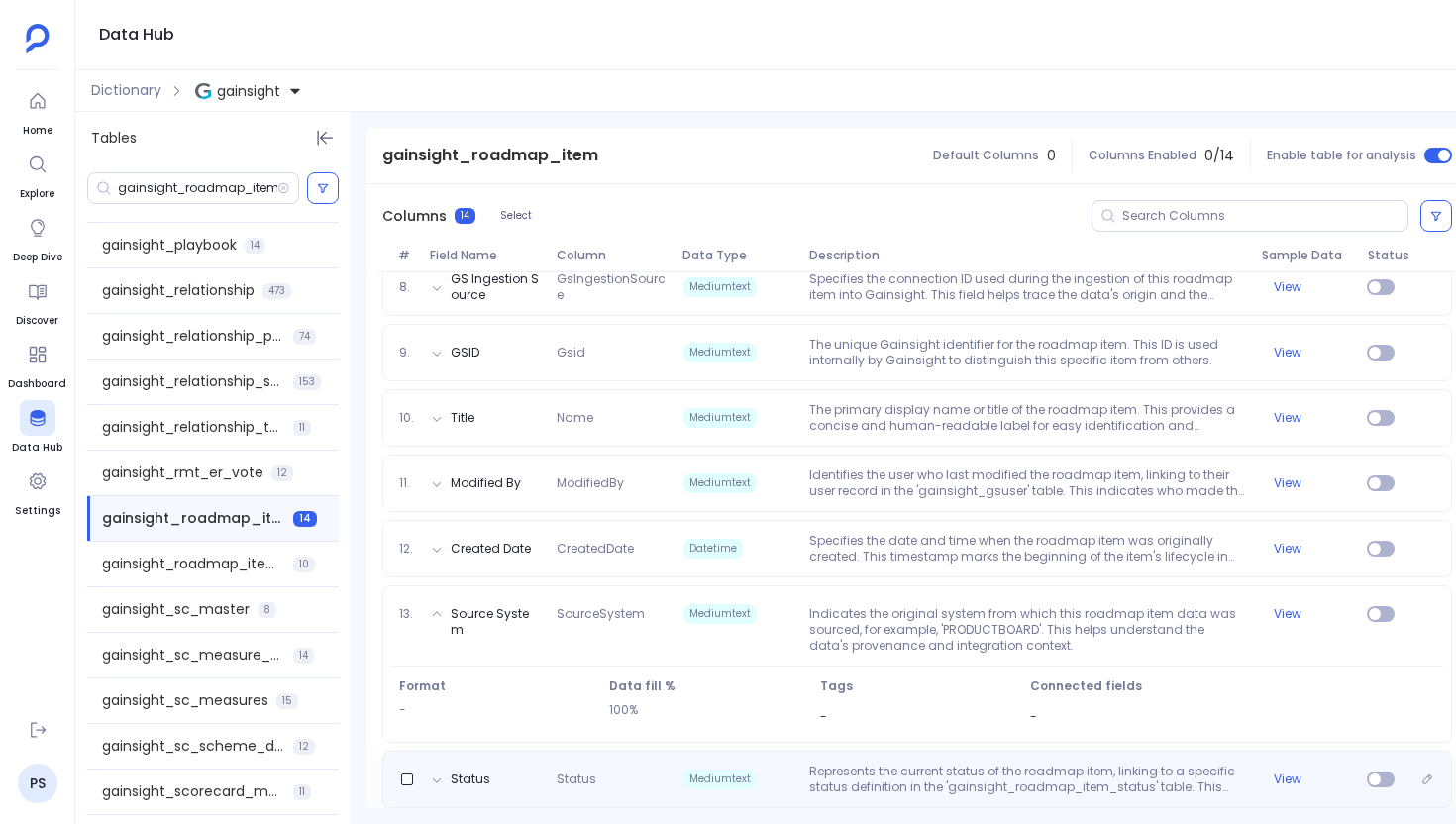 click on "Represents the current status of the roadmap item, linking to a specific status definition in the 'gainsight_roadmap_item_status' table. This allows for standardized tracking of progress through predefined stages." at bounding box center [1027, 779] 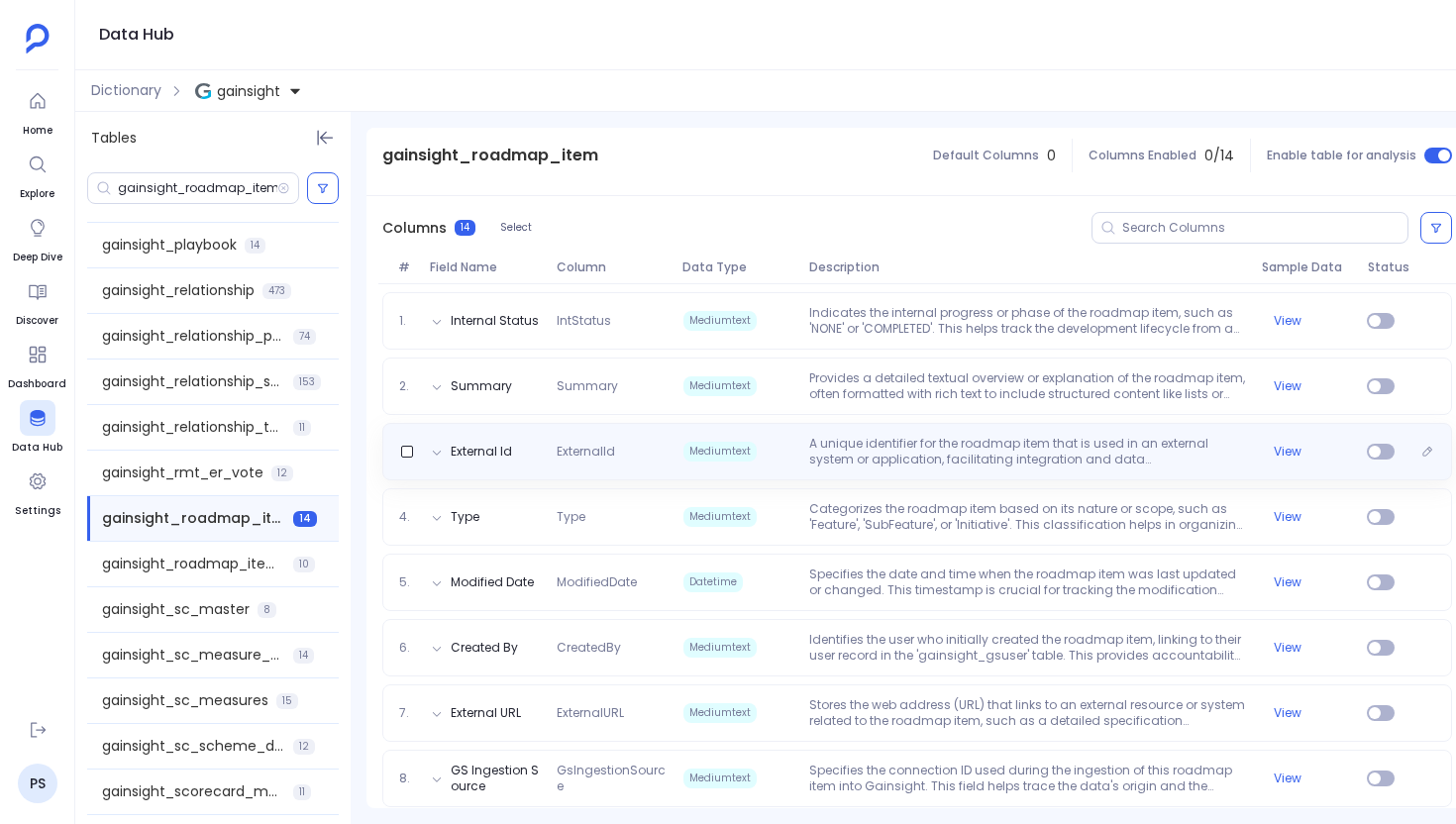 scroll, scrollTop: 215, scrollLeft: 0, axis: vertical 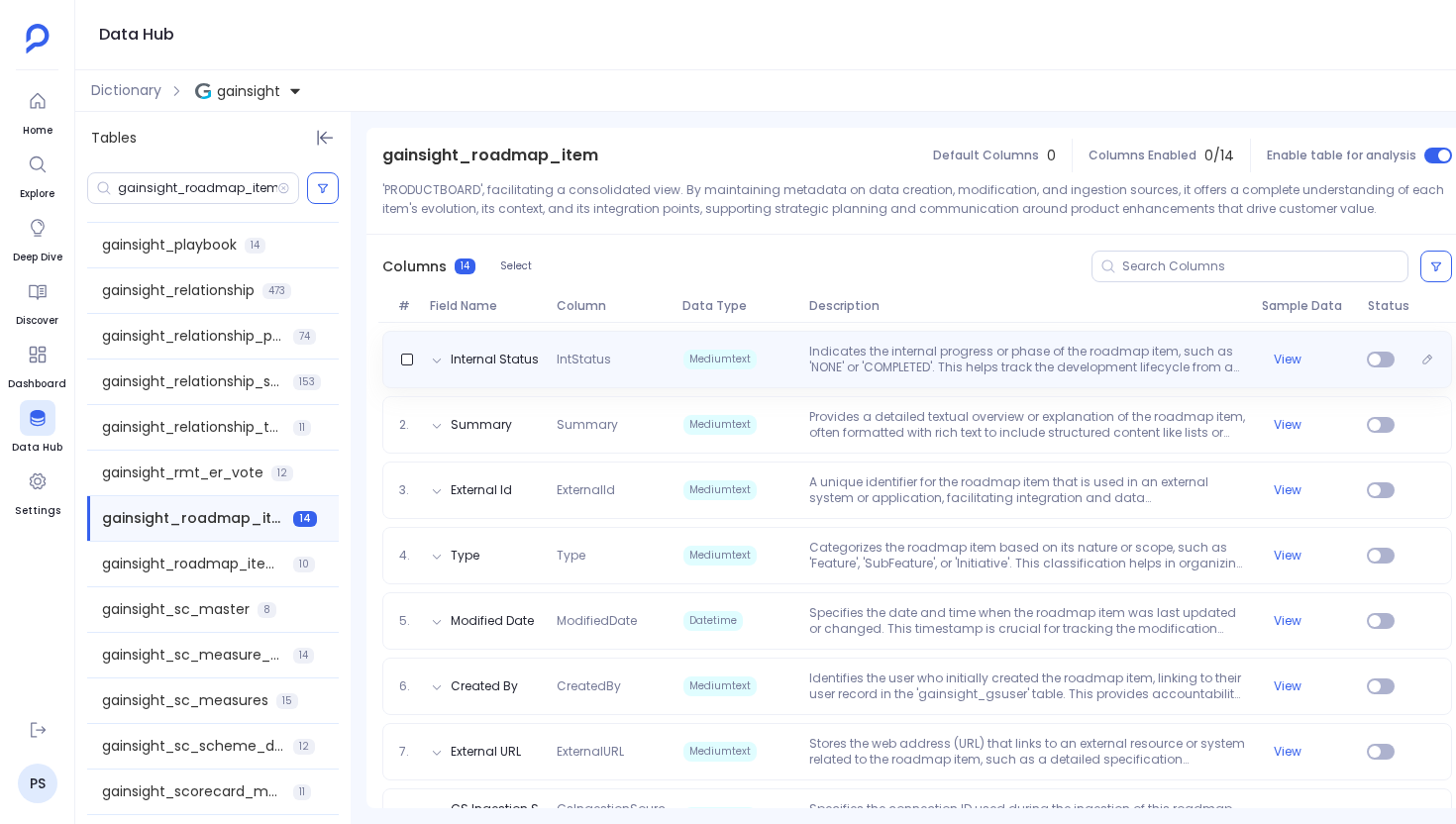 click on "Indicates the internal progress or phase of the roadmap item, such as 'NONE' or 'COMPLETED'. This helps track the development lifecycle from an internal perspective." at bounding box center [1027, 360] 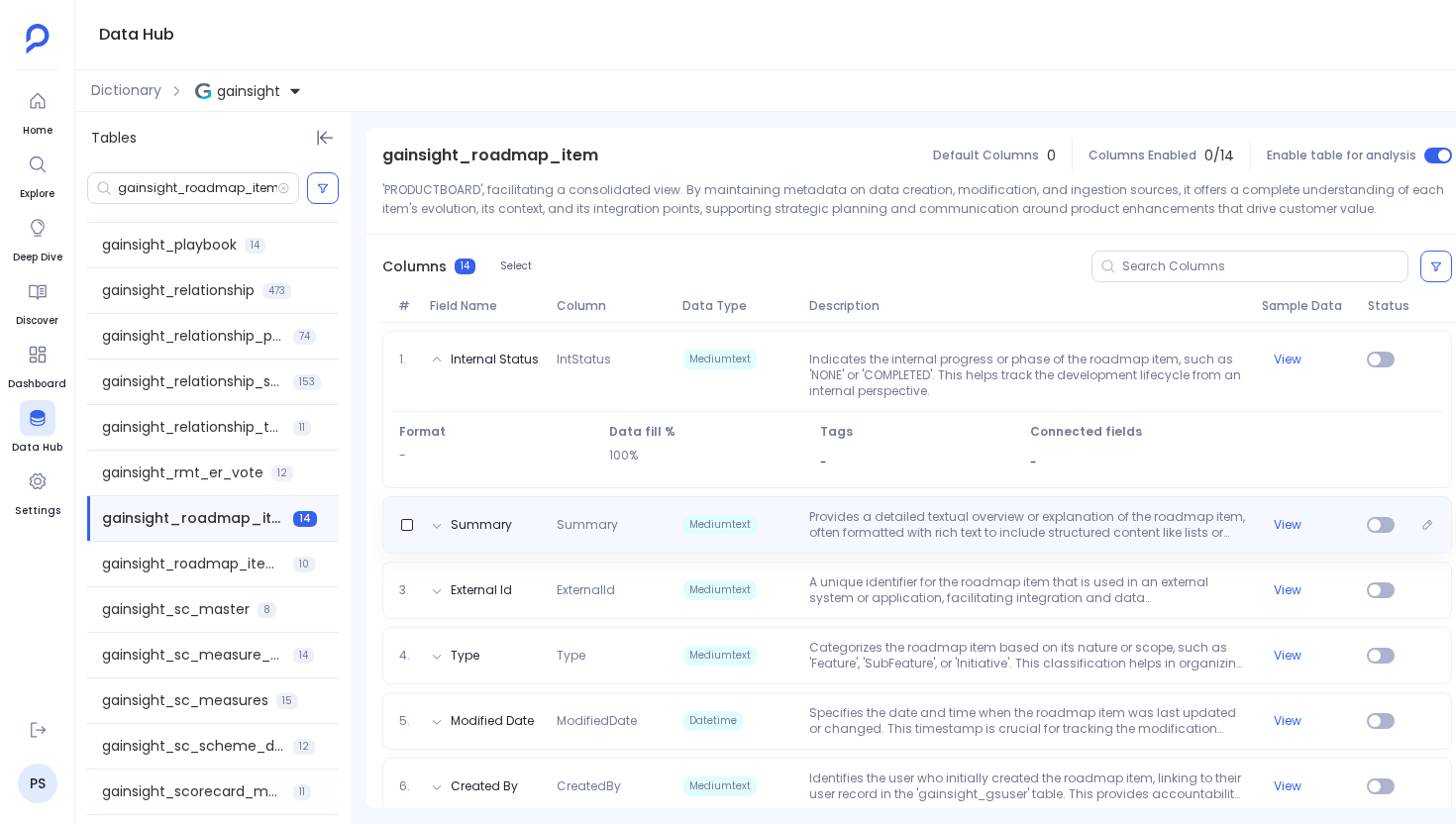 click on "Provides a detailed textual overview or explanation of the roadmap item, often formatted with rich text to include structured content like lists or headings. This field elaborates on the purpose and scope of the item." at bounding box center (1027, 525) 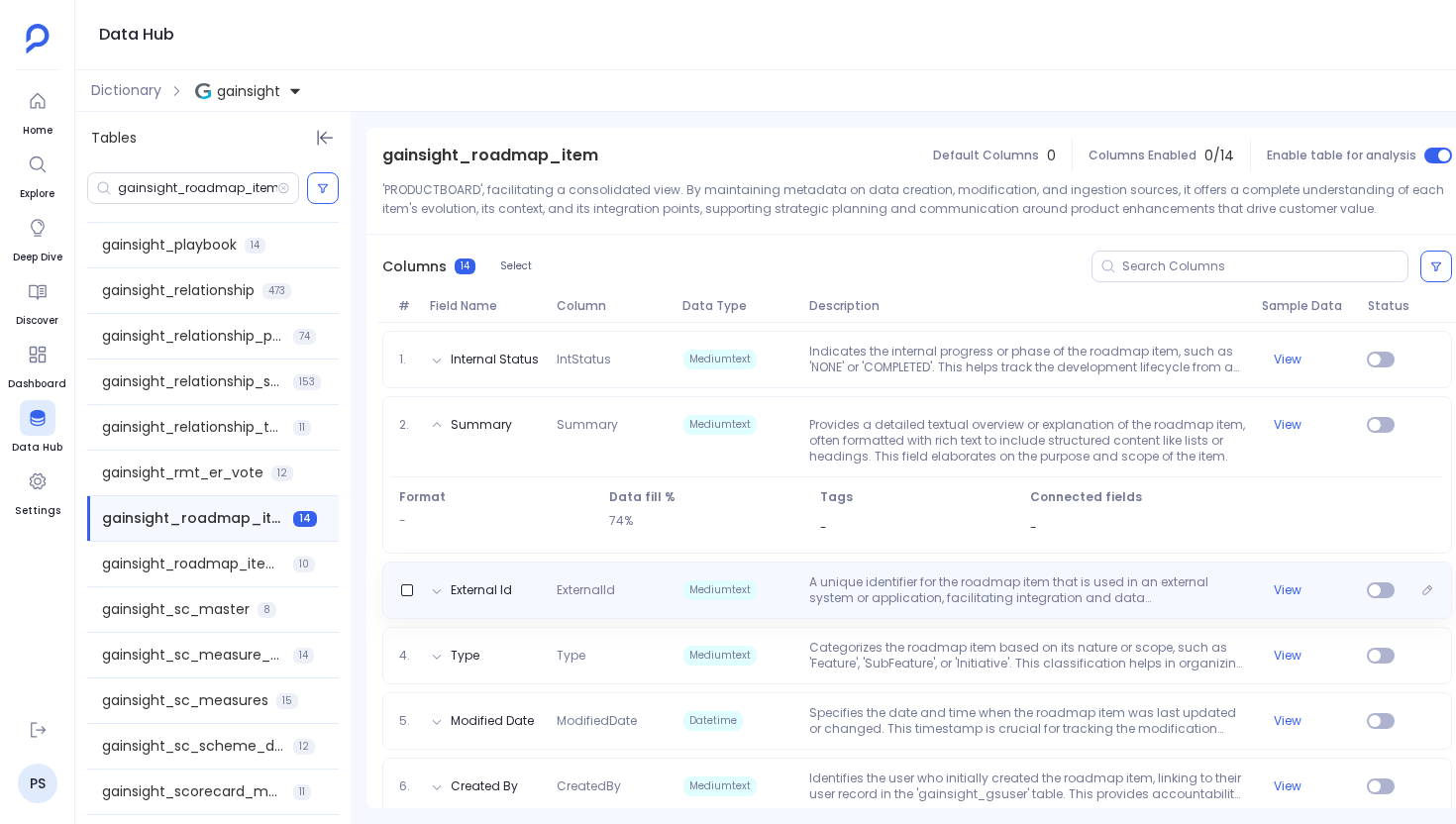 click on "A unique identifier for the roadmap item that is used in an external system or application, facilitating integration and data synchronization. It helps link this roadmap item to corresponding records outside of Gainsight." at bounding box center (1027, 590) 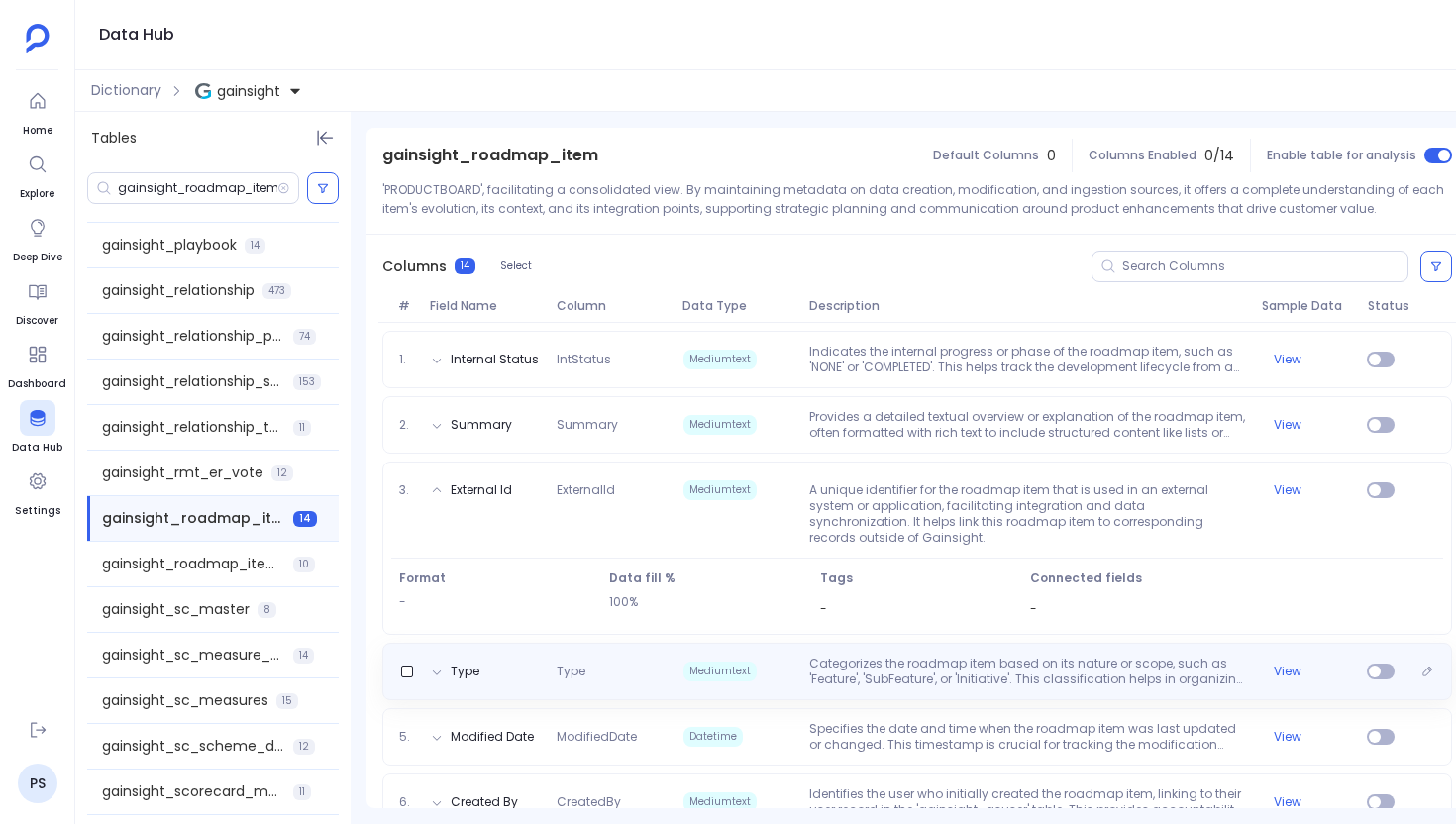 click on "Type Type Mediumtext Categorizes the roadmap item based on its nature or scope, such as 'Feature', 'SubFeature', or 'Initiative'. This classification helps in organizing and prioritizing development efforts. View" at bounding box center [917, 671] 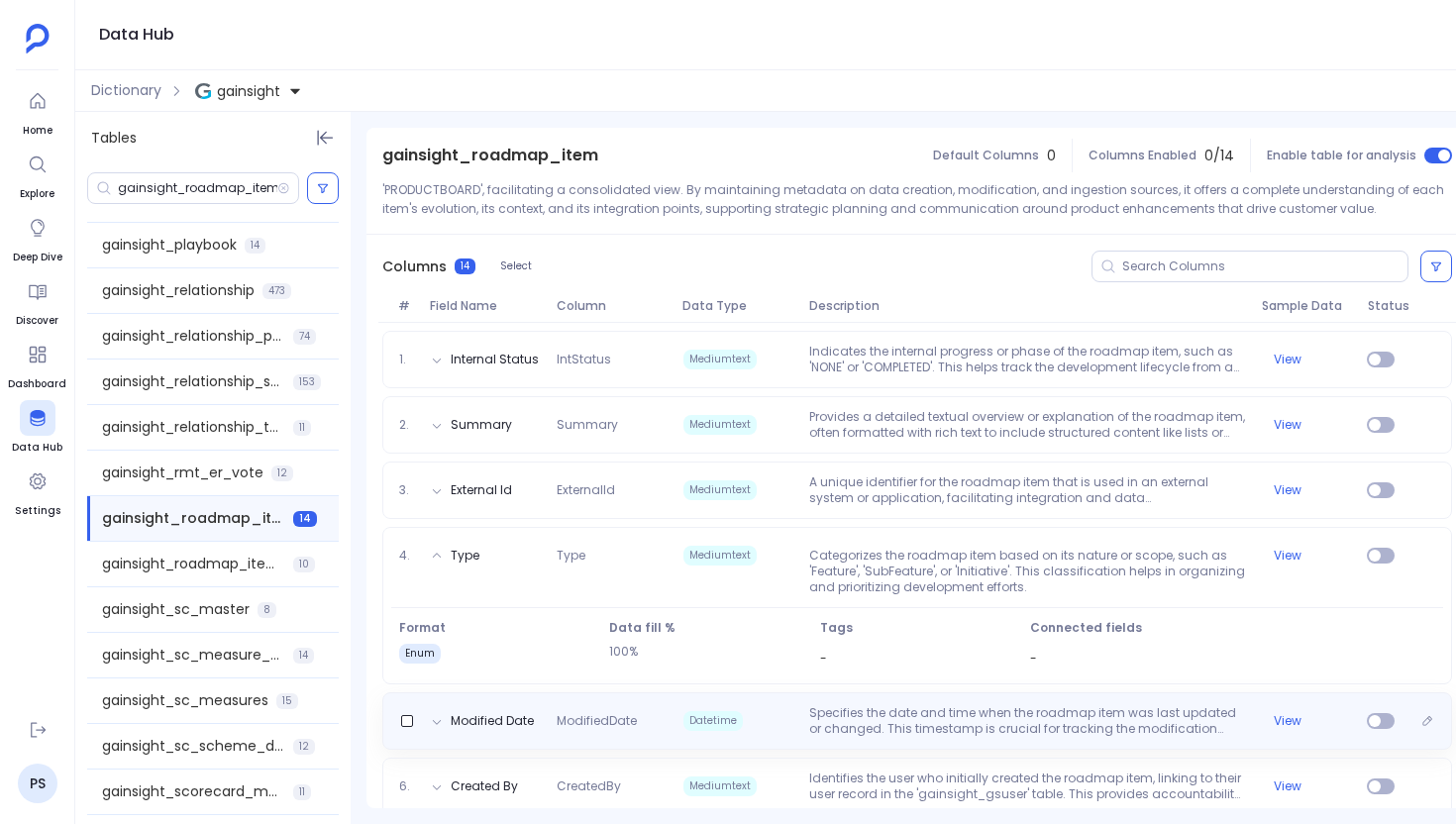 click on "Specifies the date and time when the roadmap item was last updated or changed. This timestamp is crucial for tracking the modification history and recency of information." at bounding box center [1027, 721] 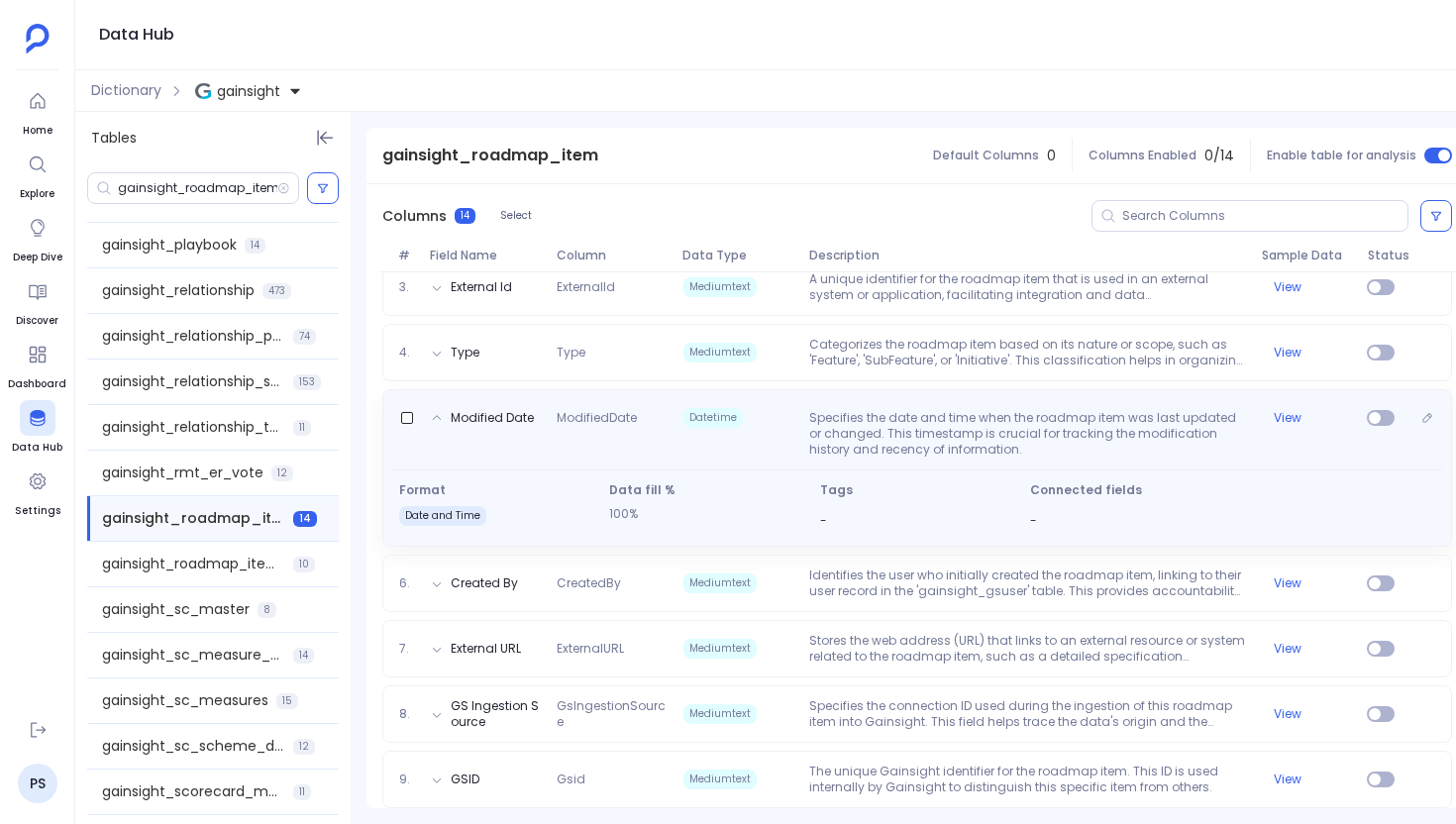 scroll, scrollTop: 510, scrollLeft: 0, axis: vertical 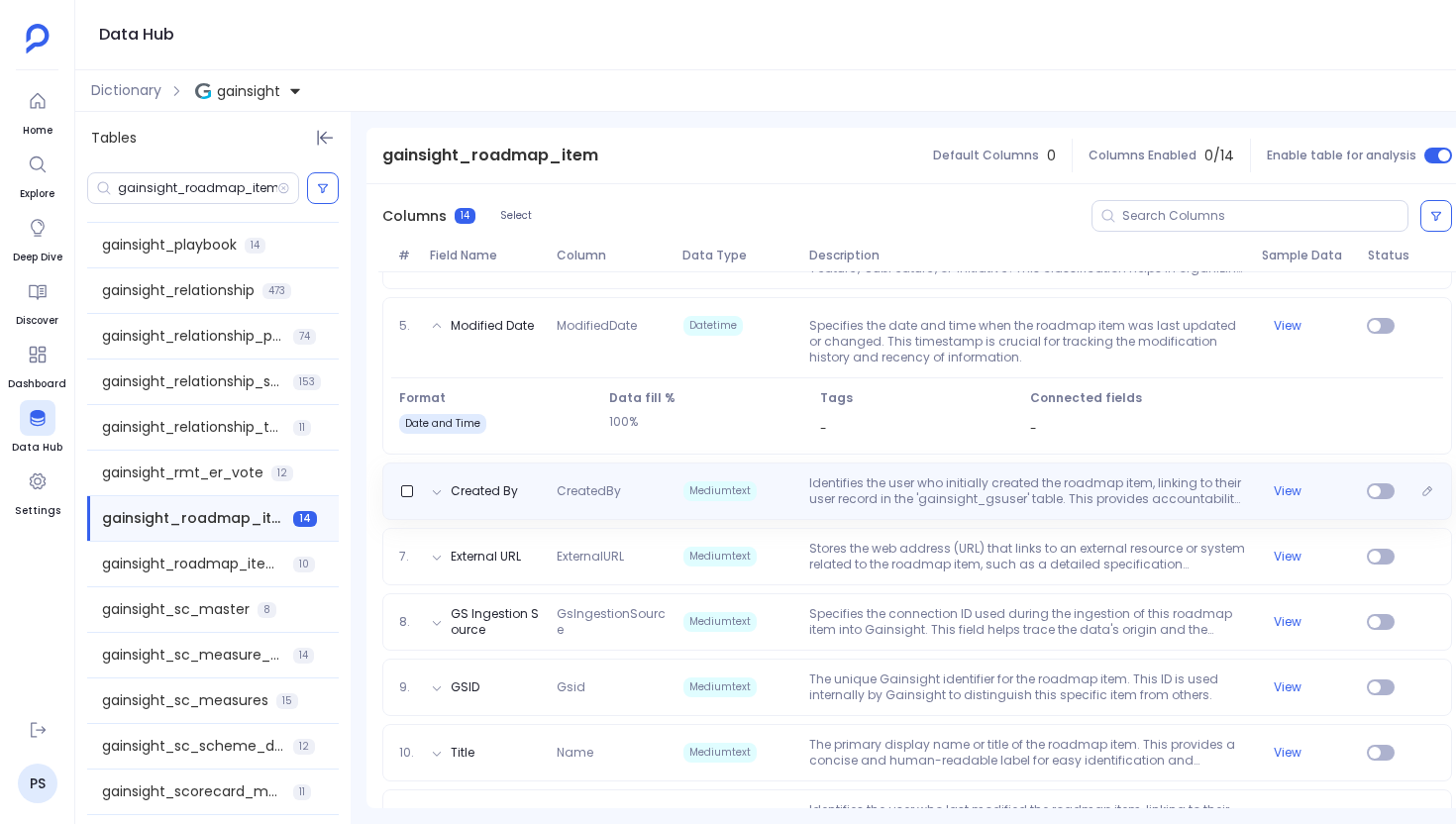 click on "Identifies the user who initially created the roadmap item, linking to their user record in the 'gainsight_gsuser' table. This provides accountability and a point of contact for the item's origin." at bounding box center (1027, 491) 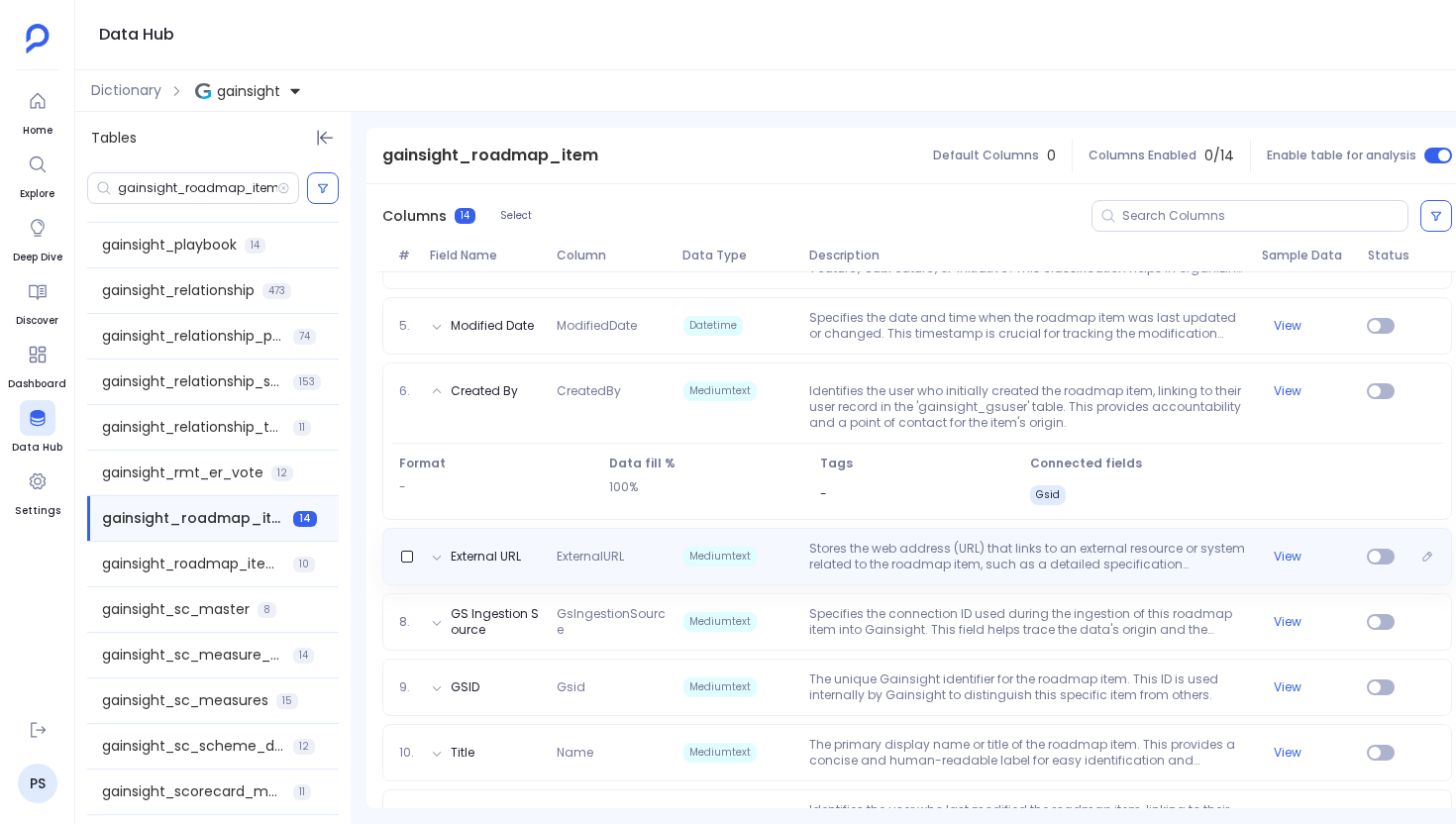 click on "Stores the web address (URL) that links to an external resource or system related to the roadmap item, such as a detailed specification document or a project management tool. This provides direct access to supplementary information." at bounding box center [1027, 557] 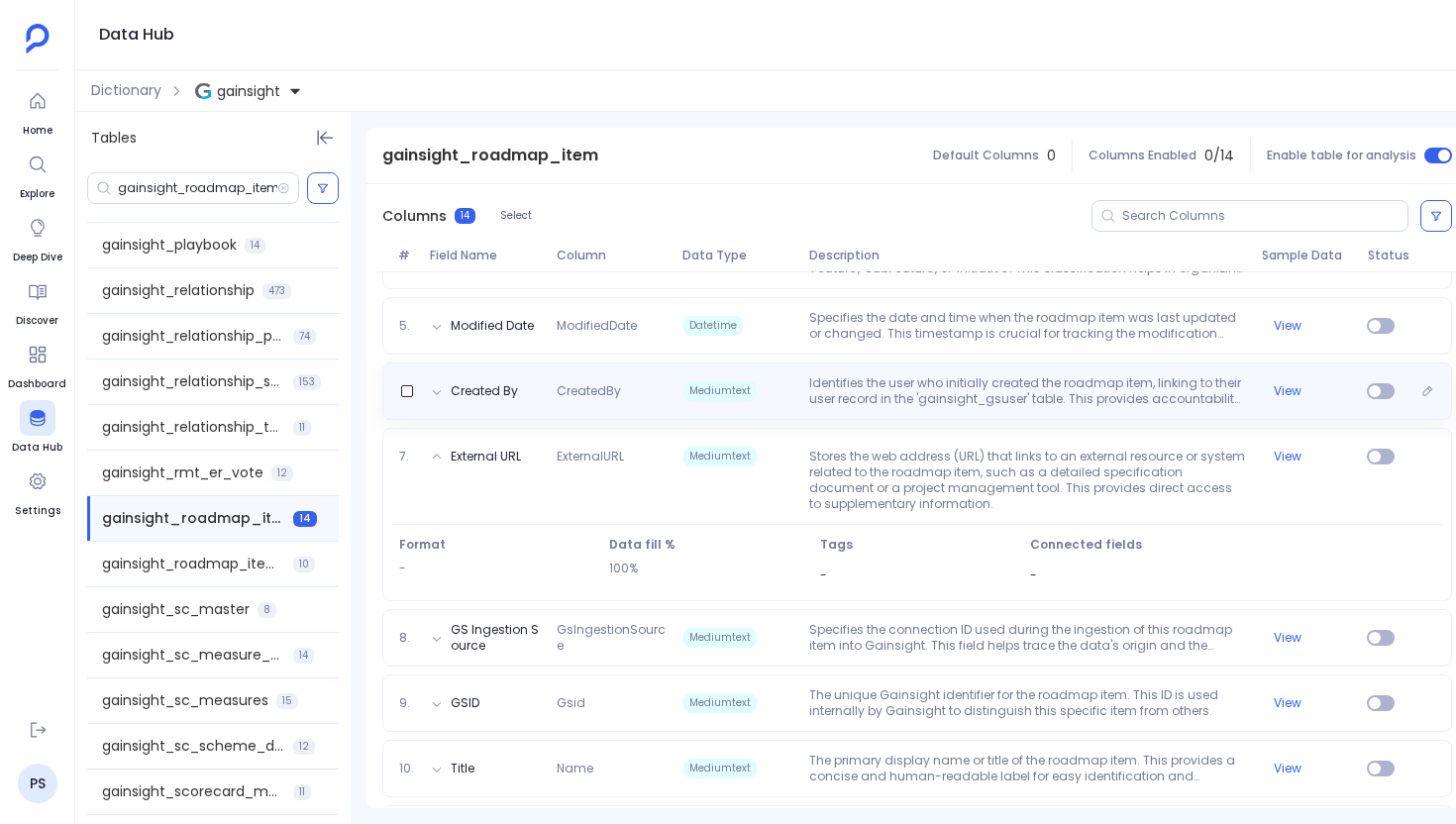 click on "Identifies the user who initially created the roadmap item, linking to their user record in the 'gainsight_gsuser' table. This provides accountability and a point of contact for the item's origin." at bounding box center [1027, 391] 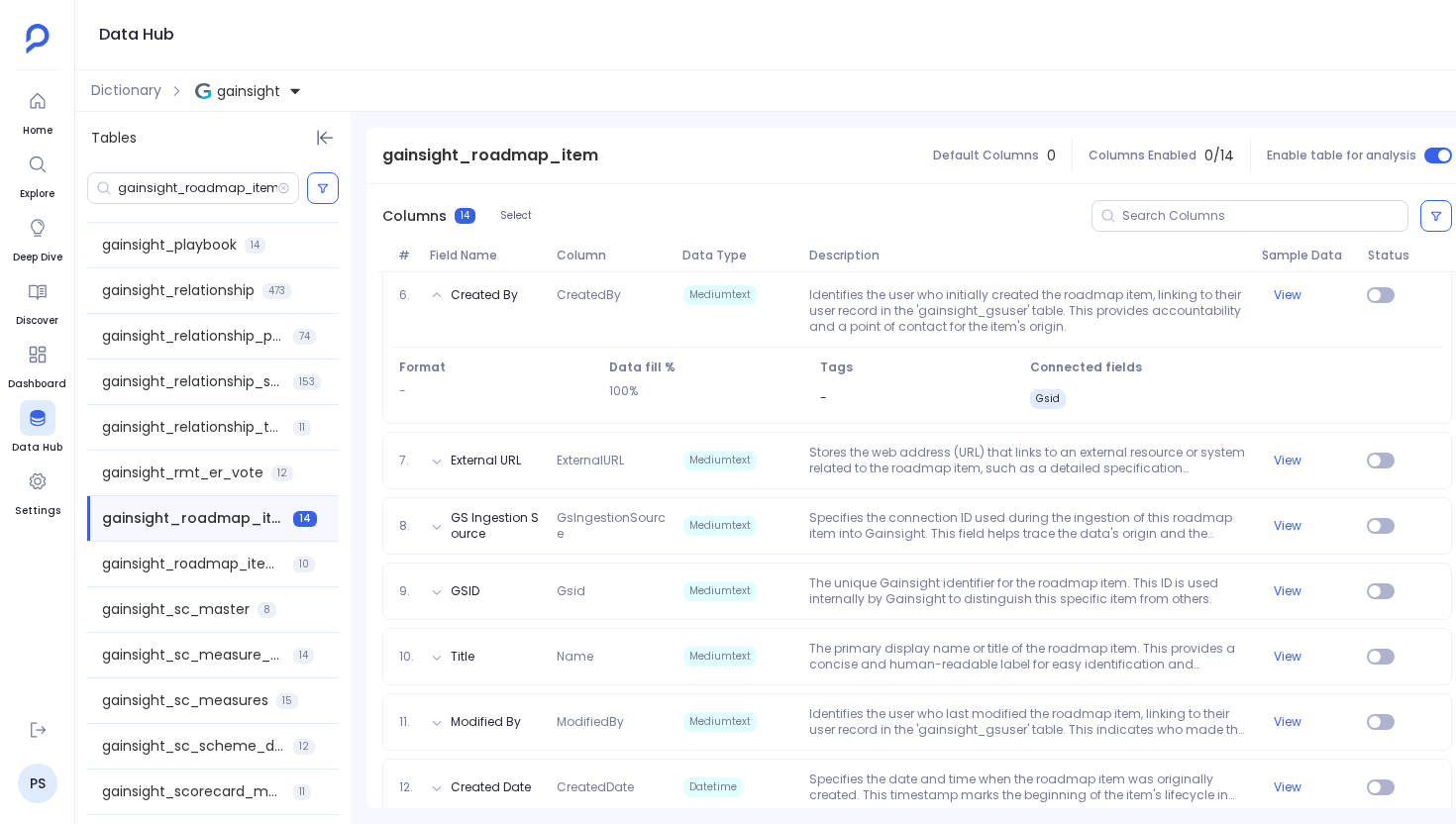 scroll, scrollTop: 670, scrollLeft: 0, axis: vertical 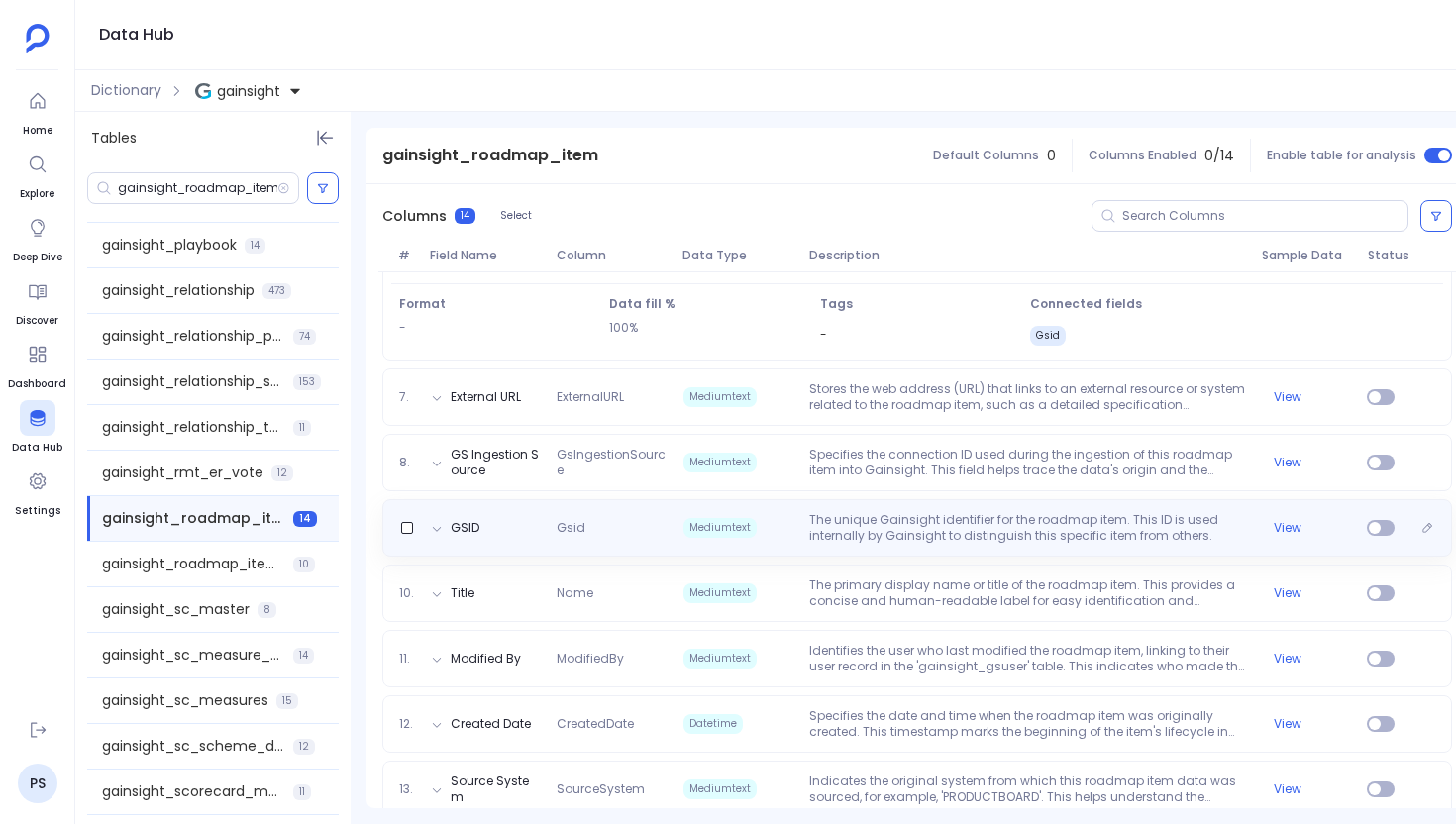 click on "GSID Gsid Mediumtext The unique Gainsight identifier for the roadmap item. This ID is used internally by Gainsight to distinguish this specific item from others. View" at bounding box center [917, 528] 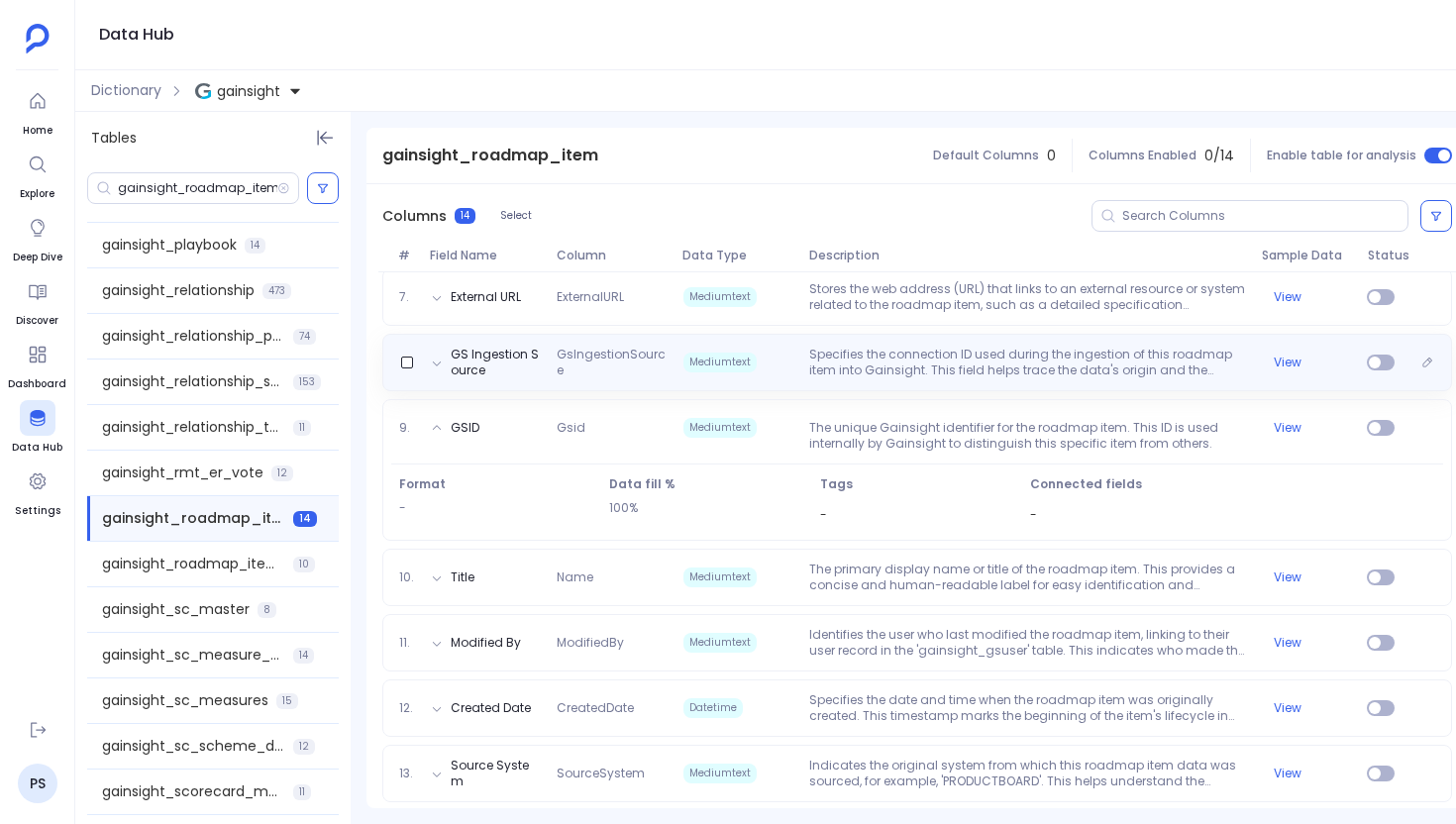click on "Specifies the connection ID used during the ingestion of this roadmap item into Gainsight. This field helps trace the data's origin and the specific import process." at bounding box center [1027, 362] 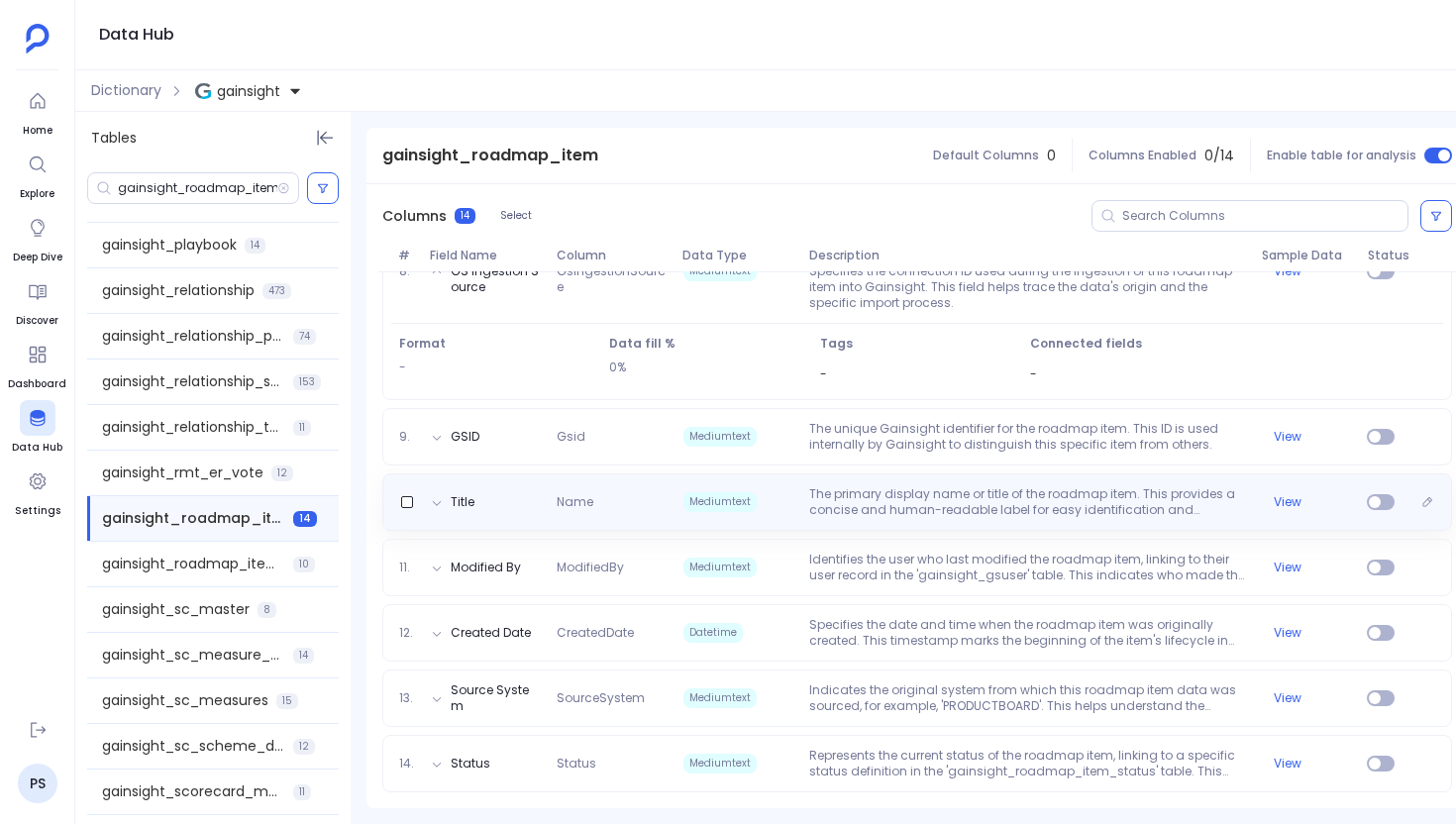 click on "The primary display name or title of the roadmap item. This provides a concise and human-readable label for easy identification and reference." at bounding box center (1027, 502) 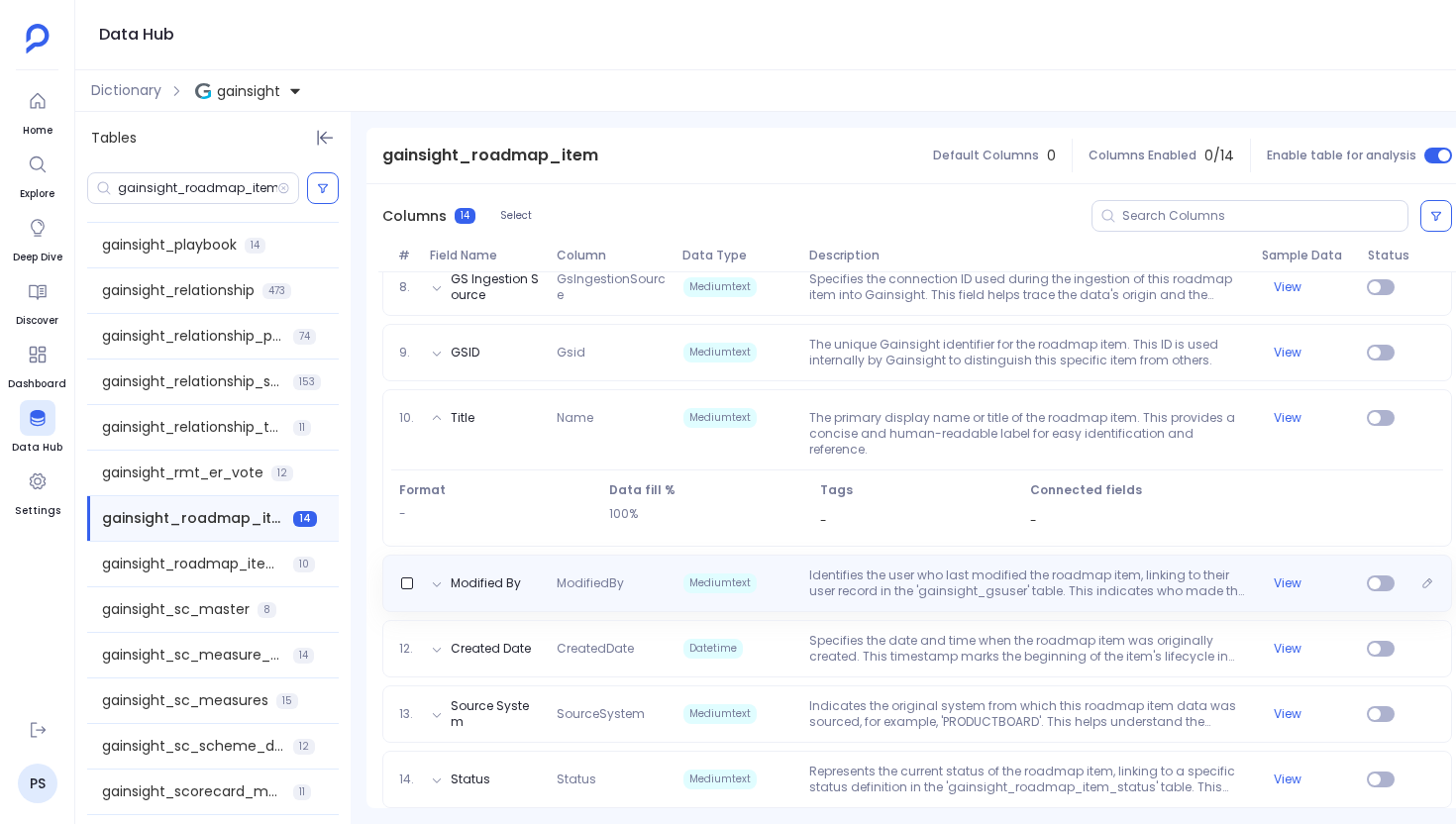 click on "Identifies the user who last modified the roadmap item, linking to their user record in the 'gainsight_gsuser' table. This indicates who made the most recent updates and helps track changes." at bounding box center (1027, 583) 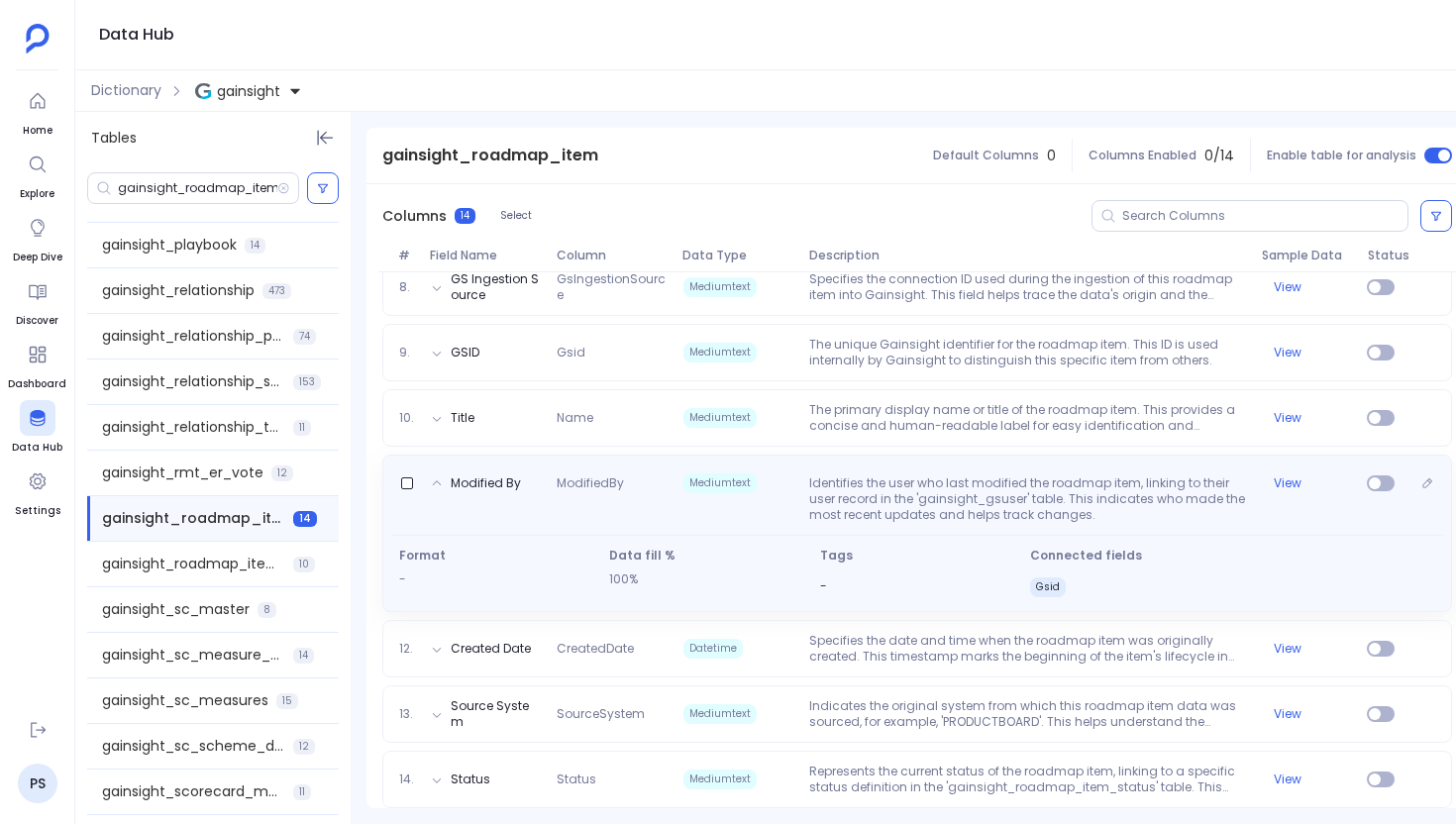 scroll, scrollTop: 761, scrollLeft: 0, axis: vertical 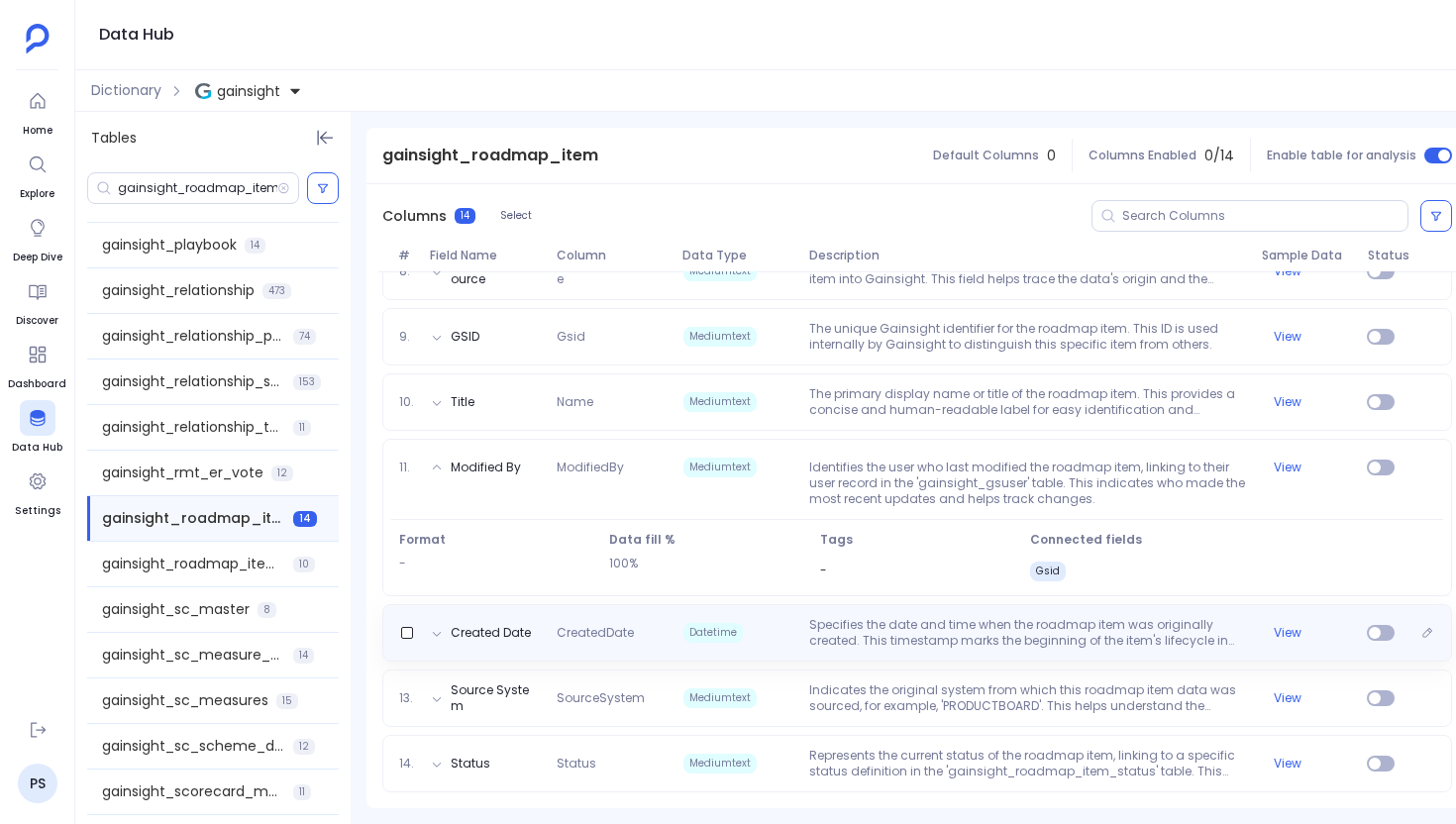 click on "Specifies the date and time when the roadmap item was originally created. This timestamp marks the beginning of the item's lifecycle in the system." at bounding box center (1027, 633) 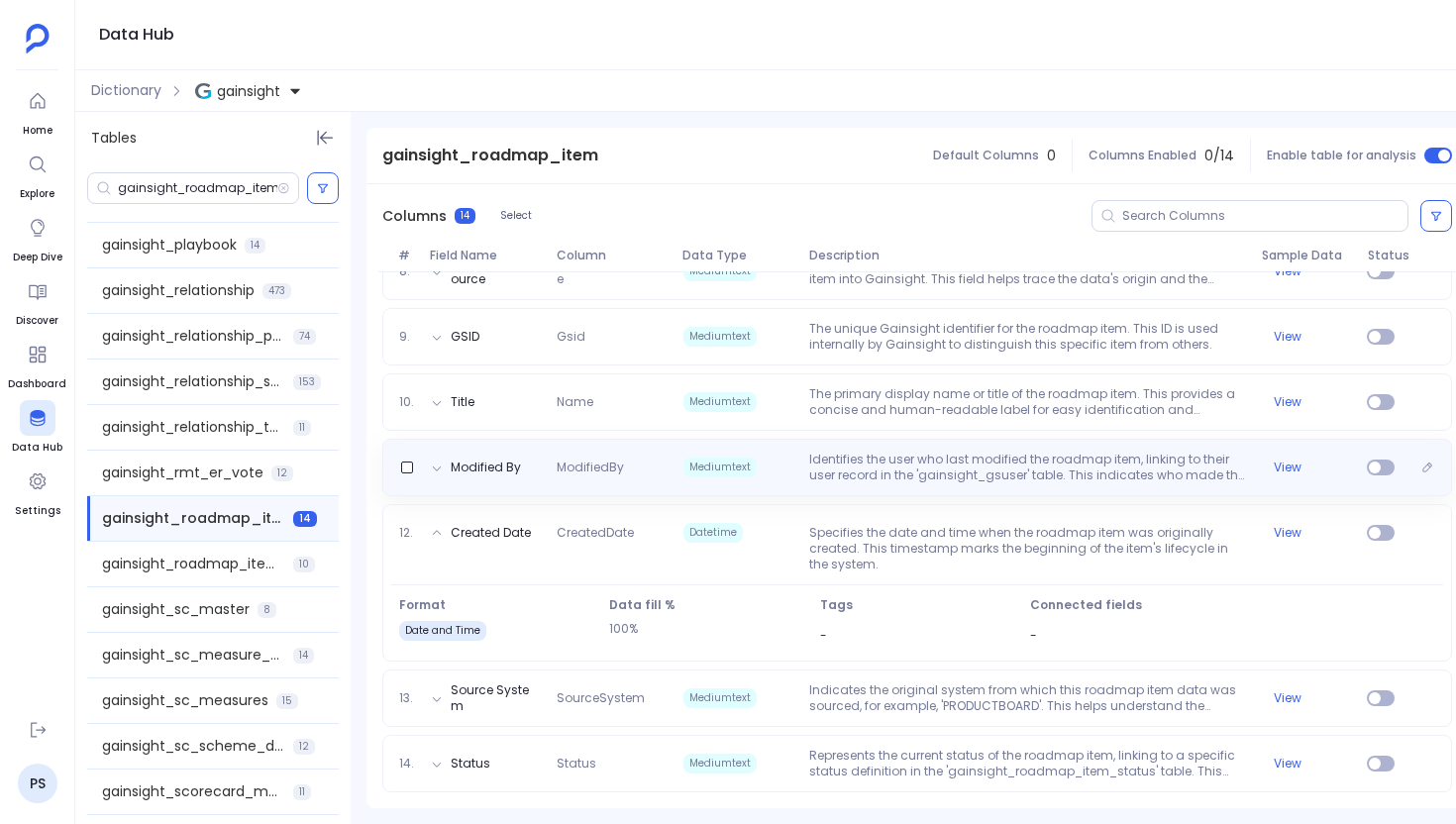 click on "Identifies the user who last modified the roadmap item, linking to their user record in the 'gainsight_gsuser' table. This indicates who made the most recent updates and helps track changes." at bounding box center [1027, 467] 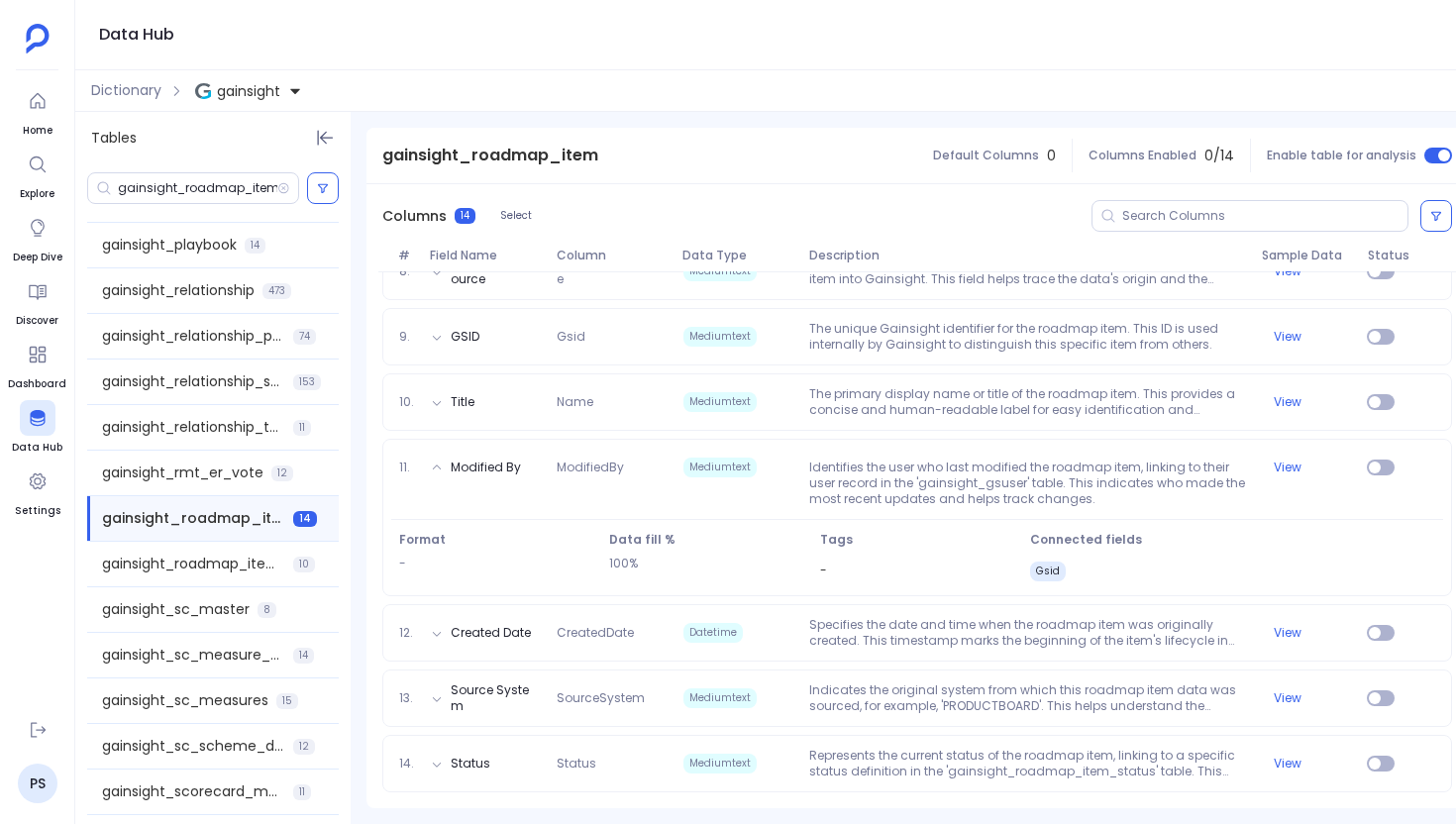 click on "1. Internal Status IntStatus Mediumtext Indicates the internal progress or phase of the roadmap item, such as 'NONE' or 'COMPLETED'. This helps track the development lifecycle from an internal perspective. View 2. Summary Summary Mediumtext Provides a detailed textual overview or explanation of the roadmap item, often formatted with rich text to include structured content like lists or headings. This field elaborates on the purpose and scope of the item. View 3. External Id ExternalId Mediumtext A unique identifier for the roadmap item that is used in an external system or application, facilitating integration and data synchronization. It helps link this roadmap item to corresponding records outside of Gainsight. View 4. Type Type Mediumtext Categorizes the roadmap item based on its nature or scope, such as 'Feature', 'SubFeature', or 'Initiative'. This classification helps in organizing and prioritizing development efforts. View 5. Modified Date ModifiedDate Datetime View 6. Created By CreatedBy Mediumtext -" at bounding box center [917, 292] 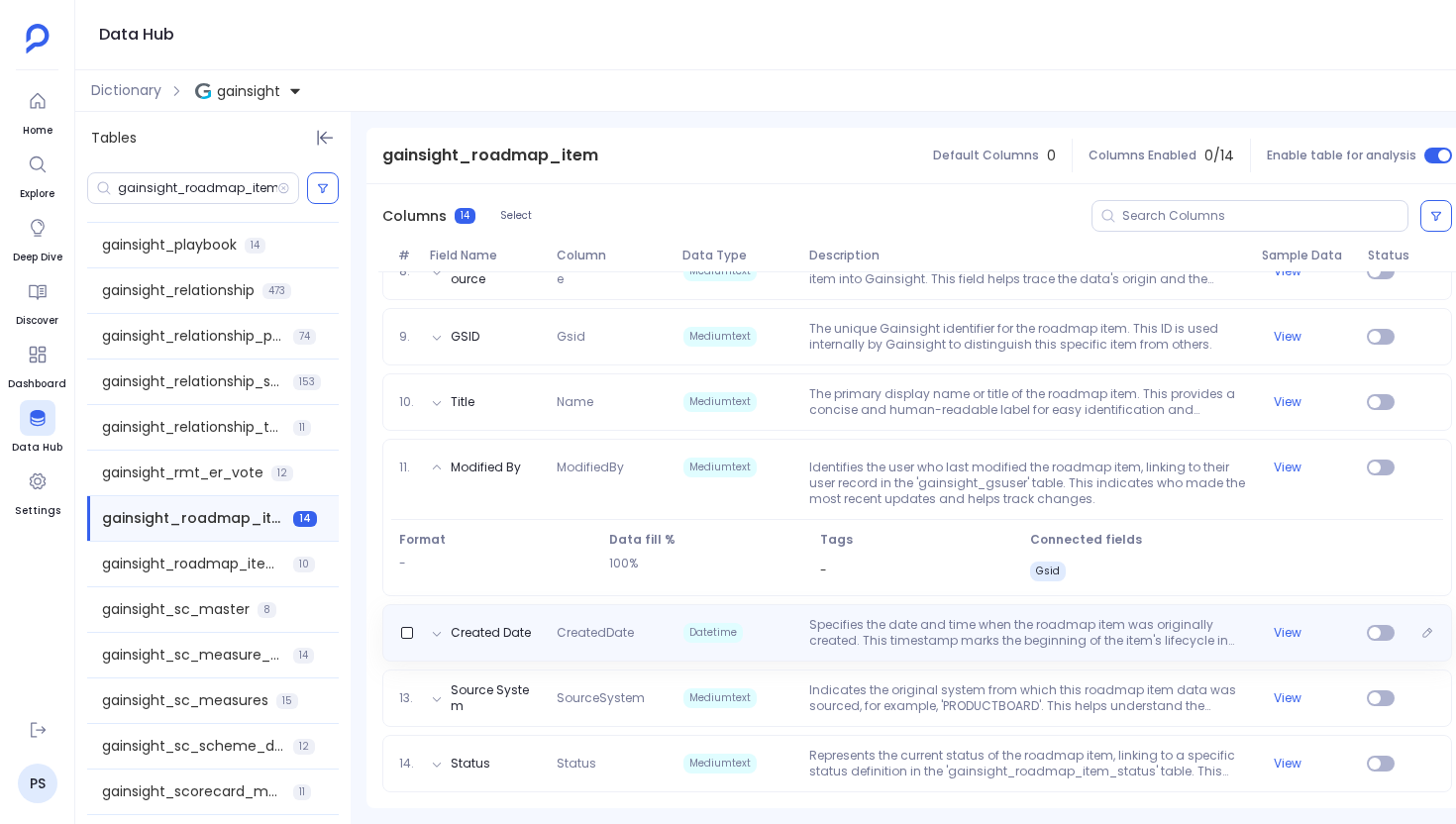 click on "Specifies the date and time when the roadmap item was originally created. This timestamp marks the beginning of the item's lifecycle in the system." at bounding box center (1027, 633) 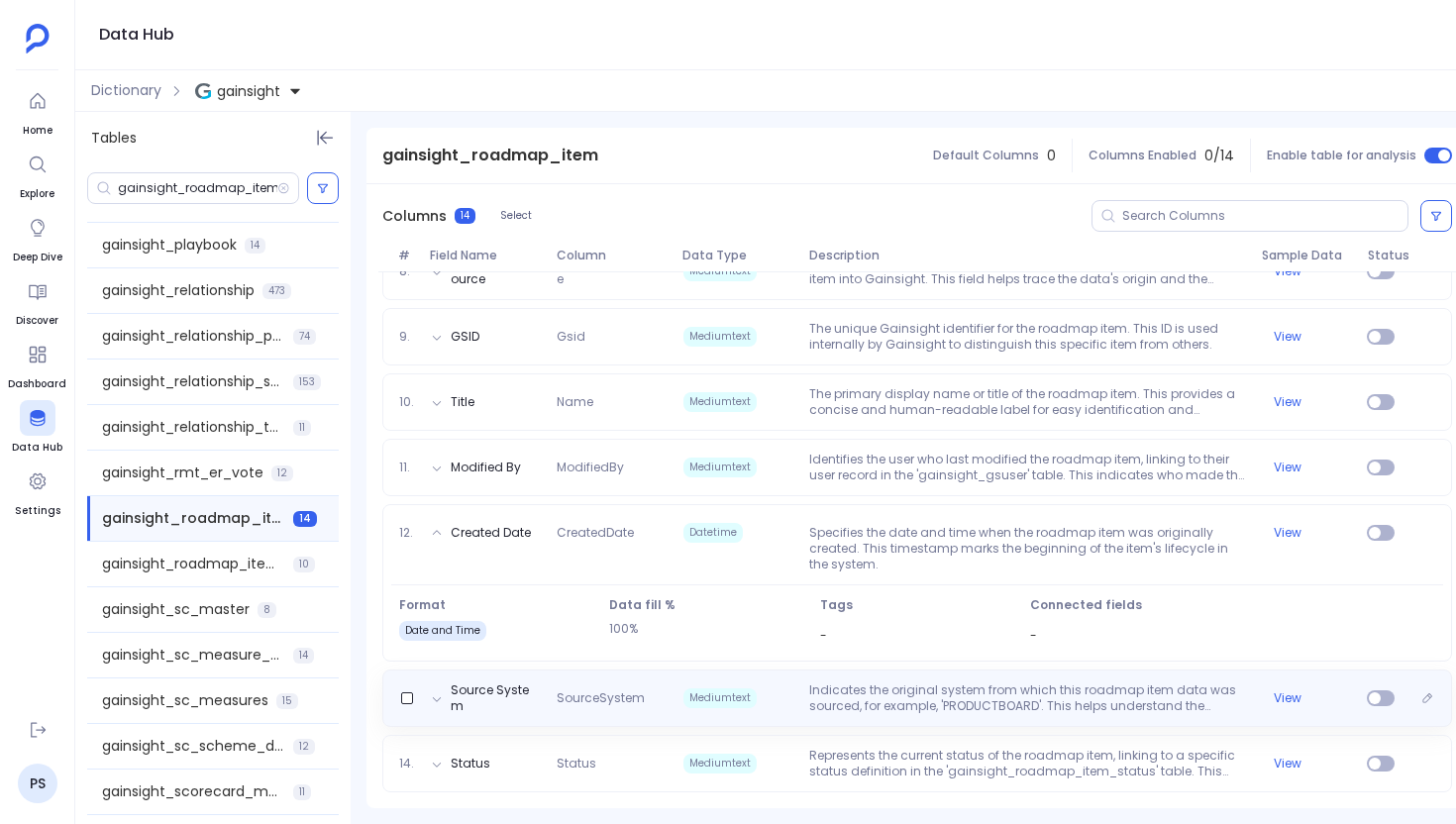 click on "Source System SourceSystem Mediumtext Indicates the original system from which this roadmap item data was sourced, for example, 'PRODUCTBOARD'. This helps understand the data's provenance and integration context. View" at bounding box center (917, 698) 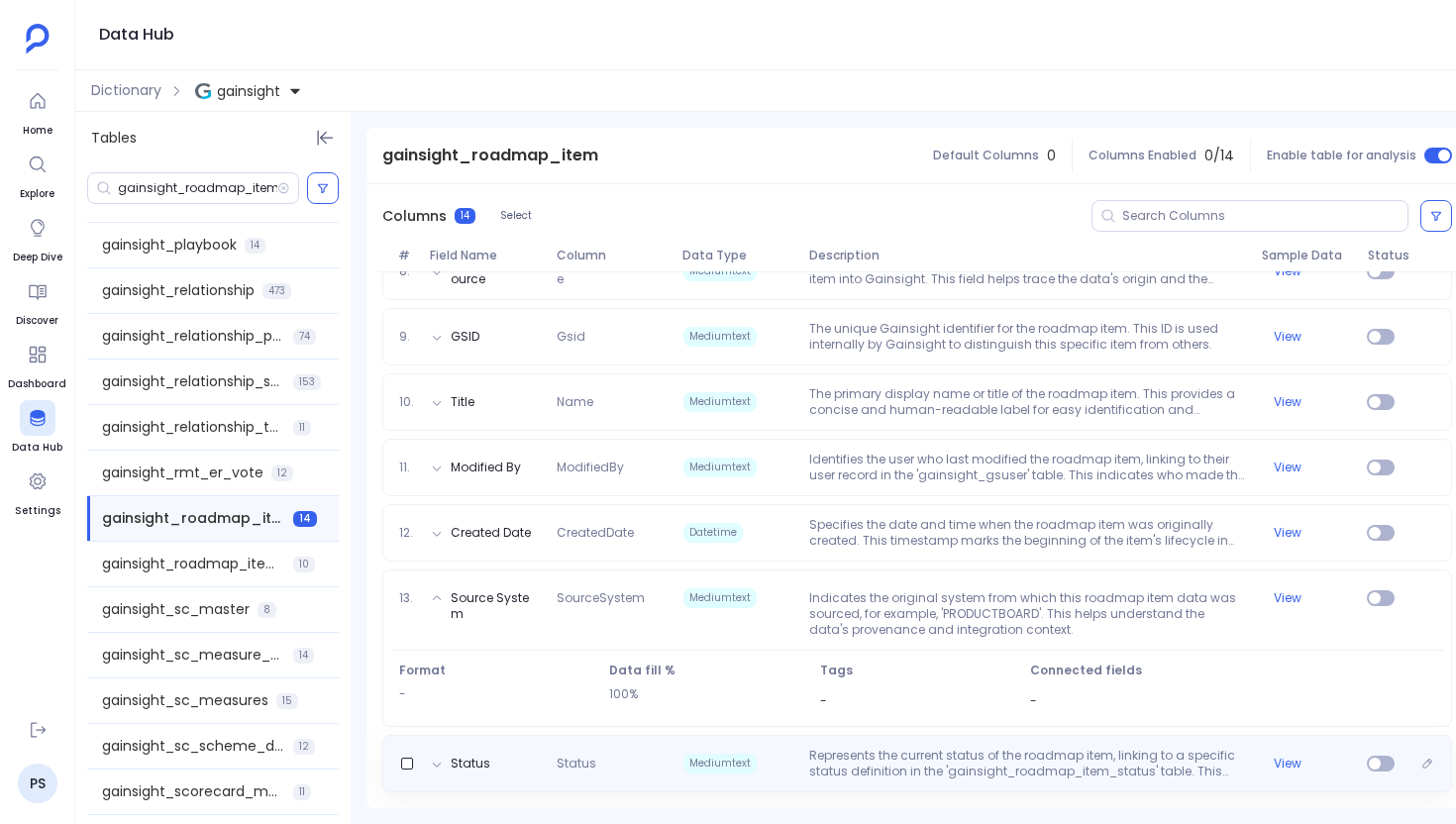 click on "Represents the current status of the roadmap item, linking to a specific status definition in the 'gainsight_roadmap_item_status' table. This allows for standardized tracking of progress through predefined stages." at bounding box center (1027, 764) 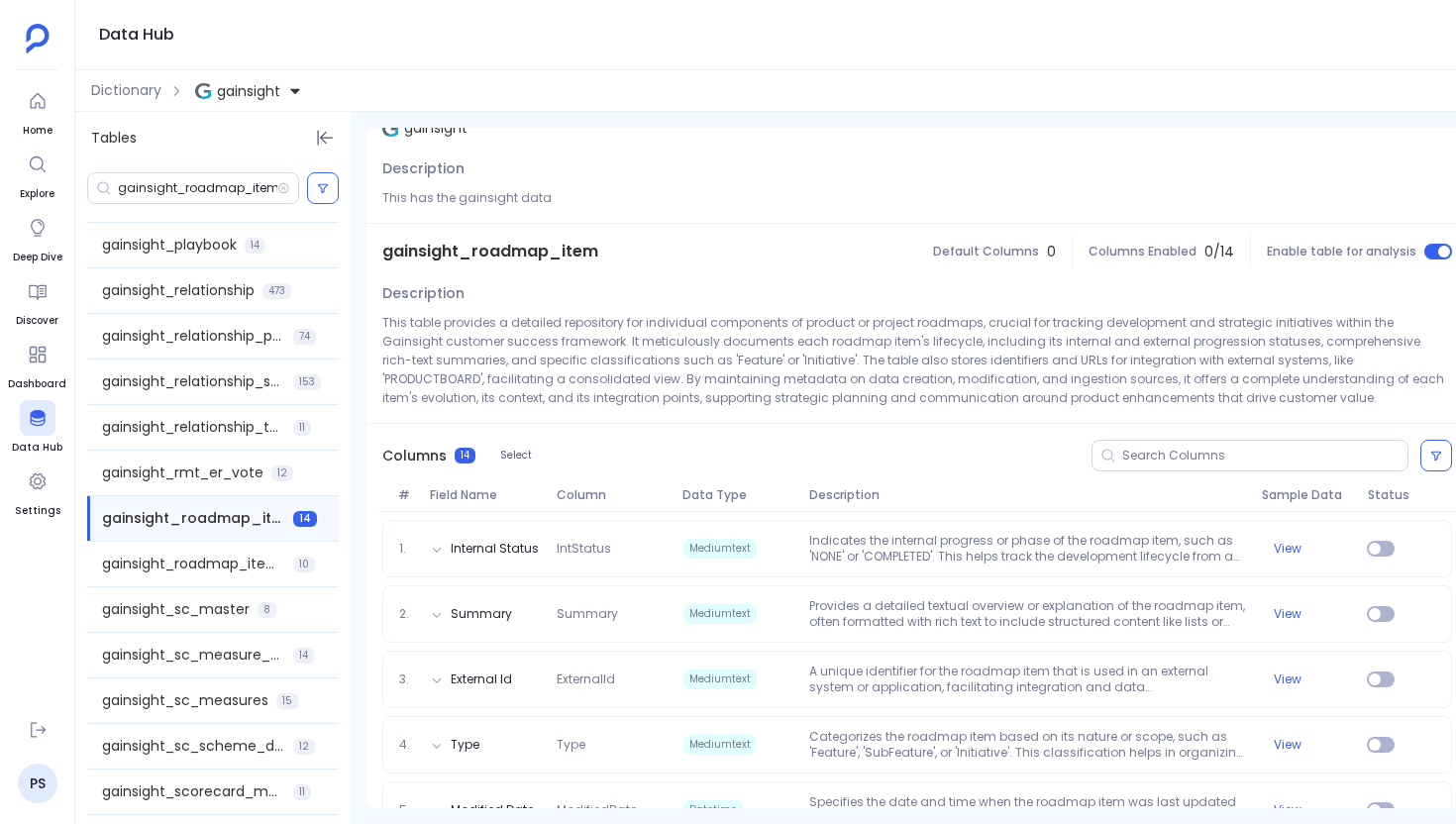 scroll, scrollTop: 0, scrollLeft: 0, axis: both 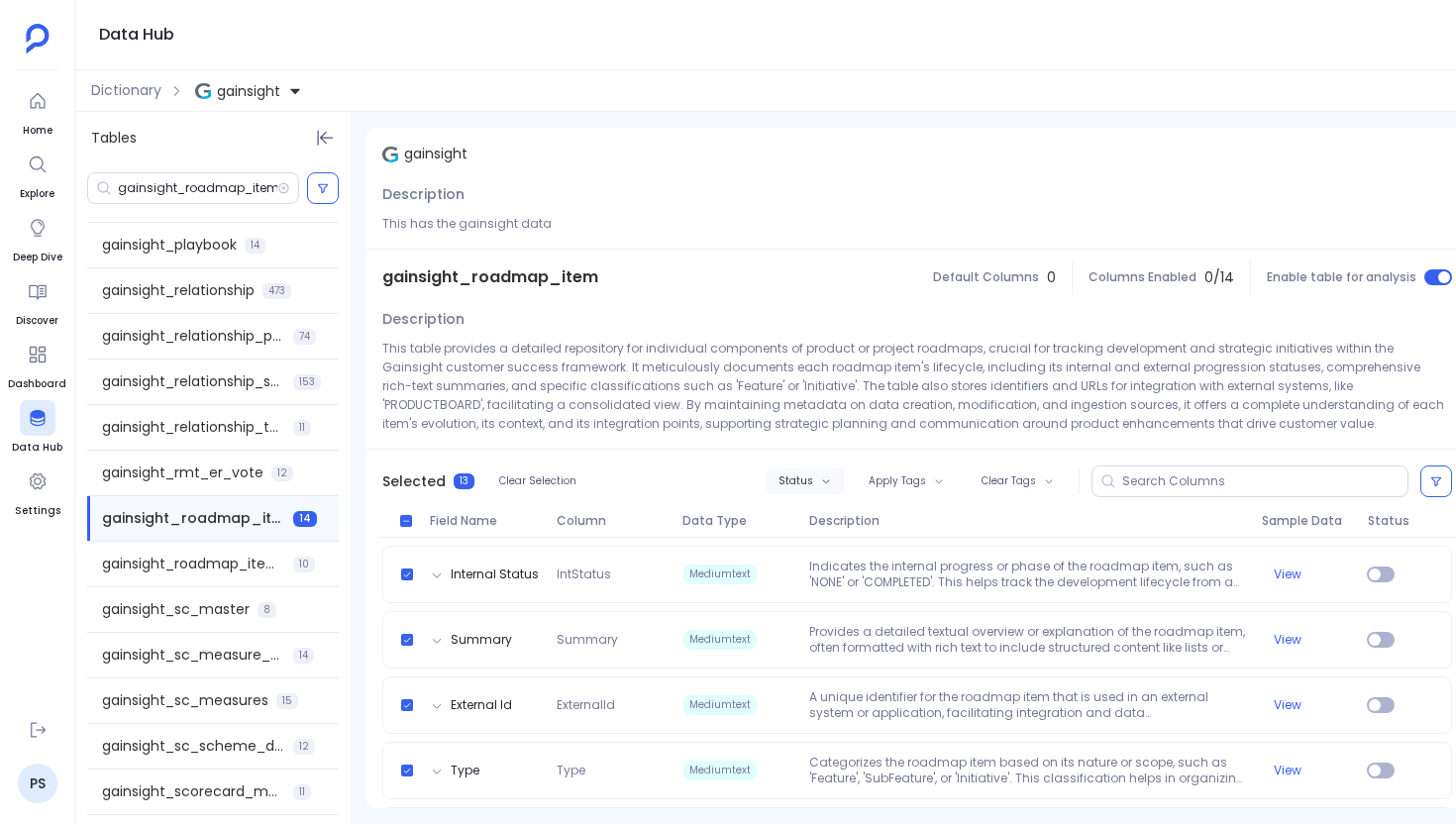 click on "Status" at bounding box center [795, 481] 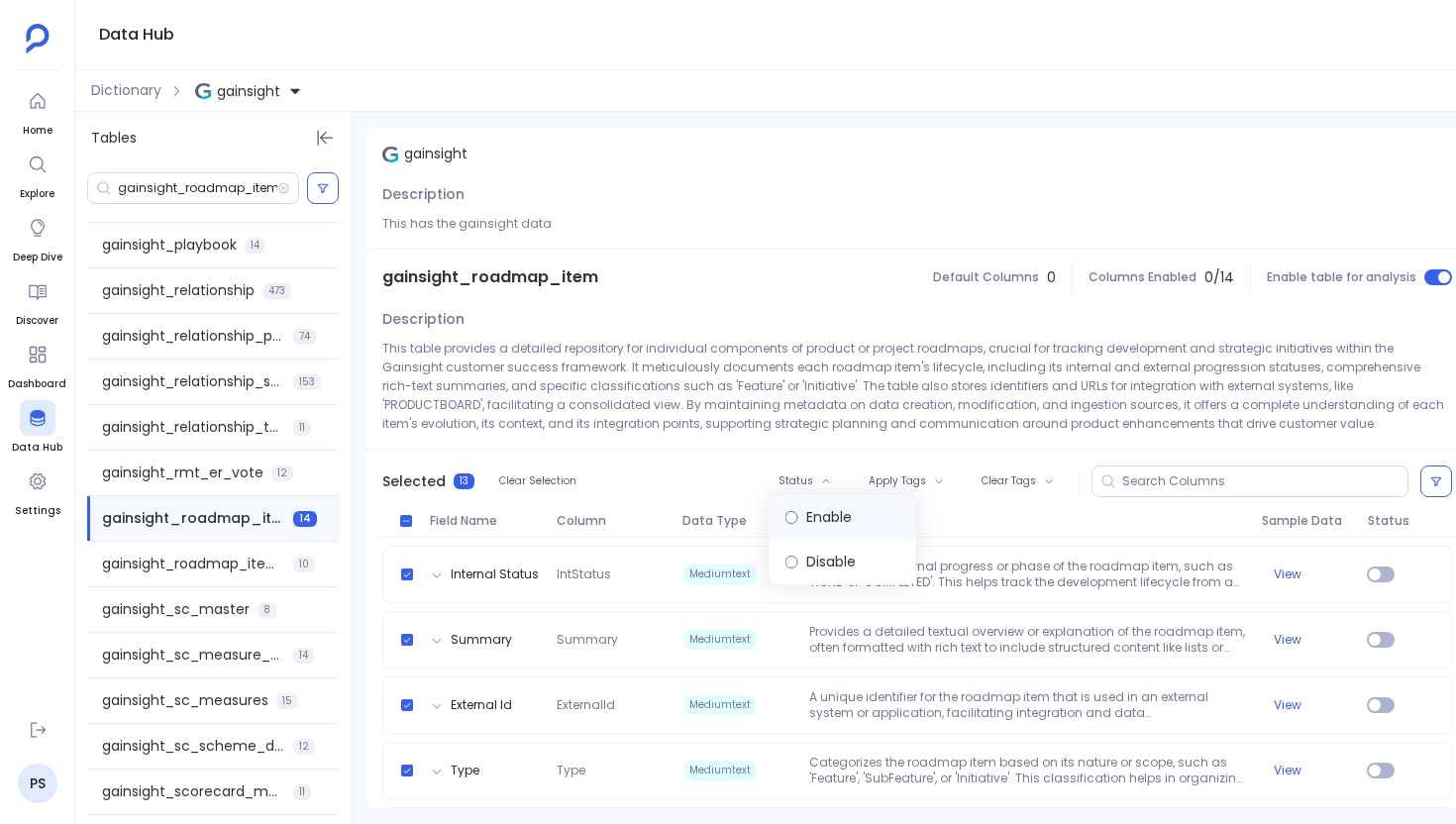 click on "Enable" at bounding box center (843, 517) 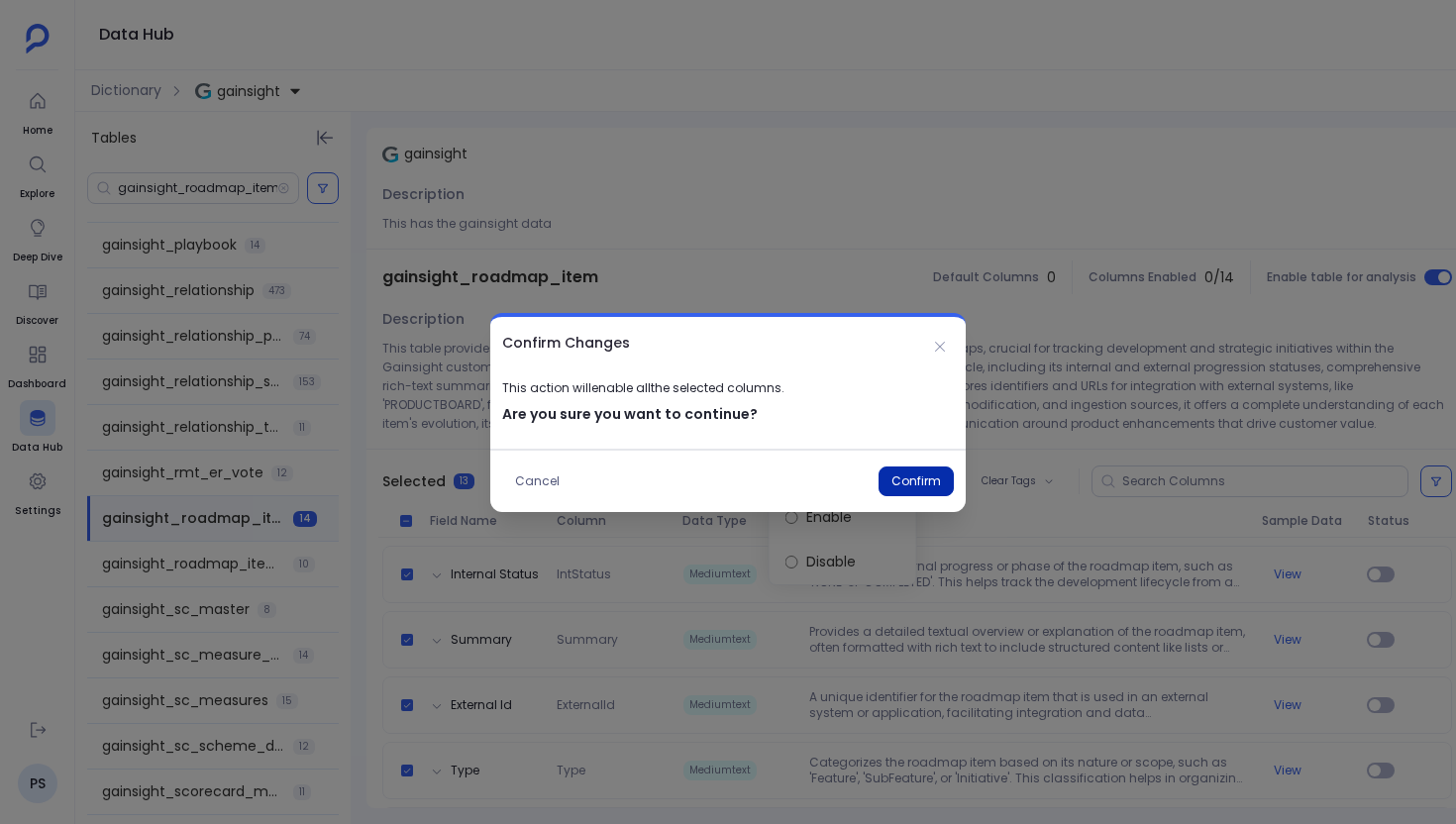 click on "Confirm" at bounding box center (916, 481) 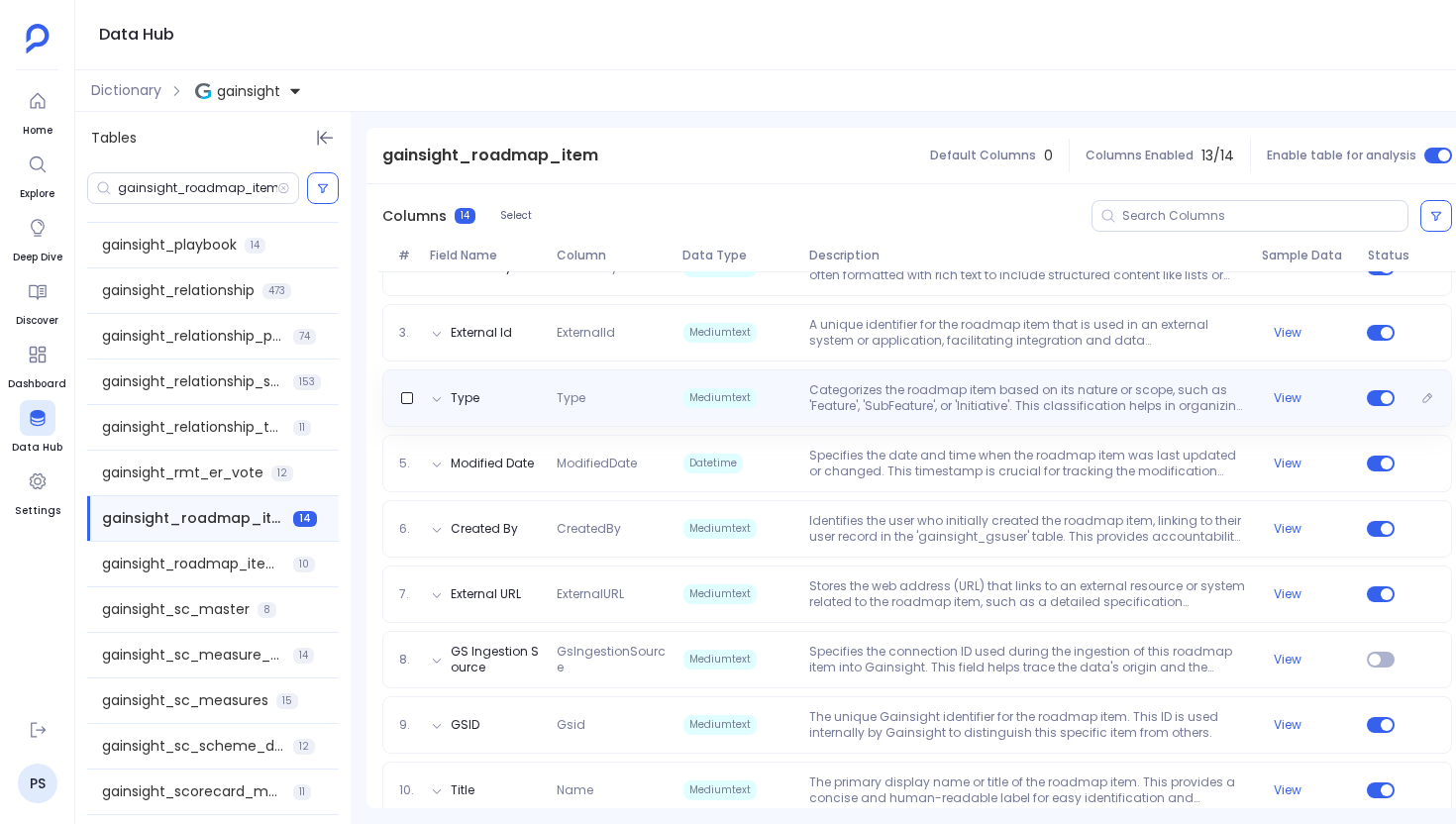 scroll, scrollTop: 368, scrollLeft: 0, axis: vertical 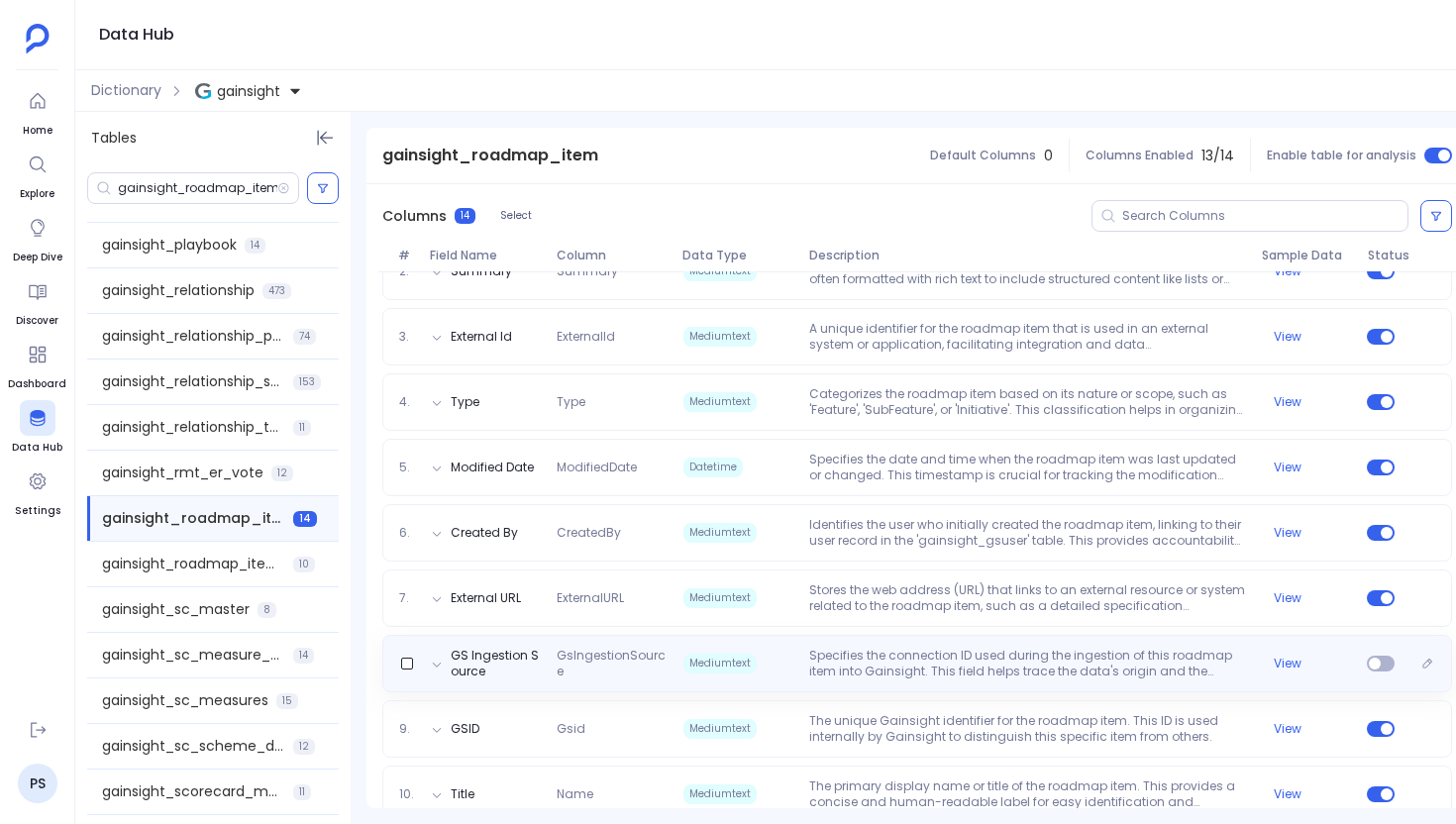 click on "GS Ingestion Source GsIngestionSource Mediumtext Specifies the connection ID used during the ingestion of this roadmap item into Gainsight. This field helps trace the data's origin and the specific import process. View" at bounding box center (917, 664) 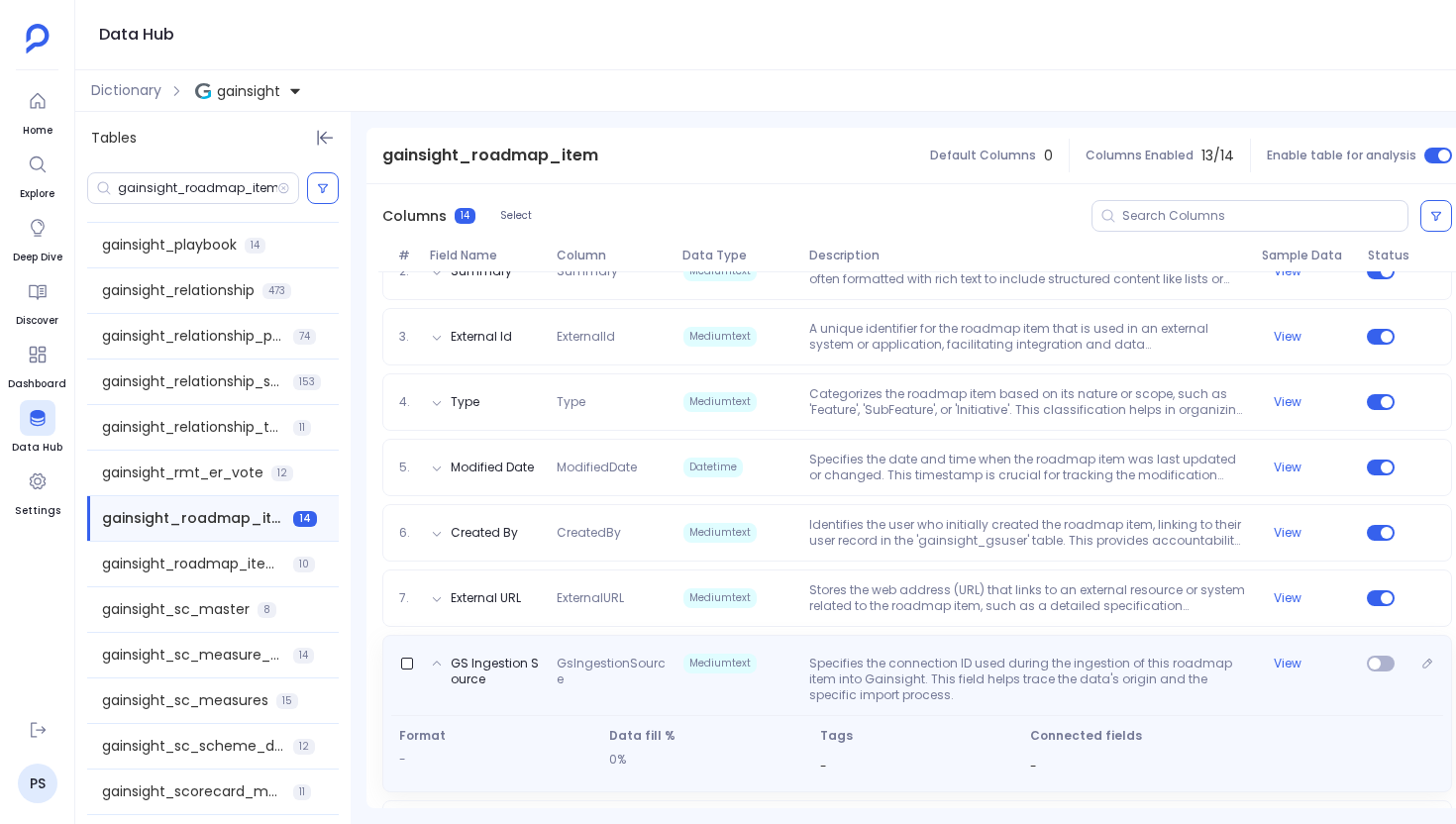 click on "GS Ingestion Source GsIngestionSource Mediumtext Specifies the connection ID used during the ingestion of this roadmap item into Gainsight. This field helps trace the data's origin and the specific import process. View Format - Data fill % 0% Tags - Connected fields -" at bounding box center [917, 713] 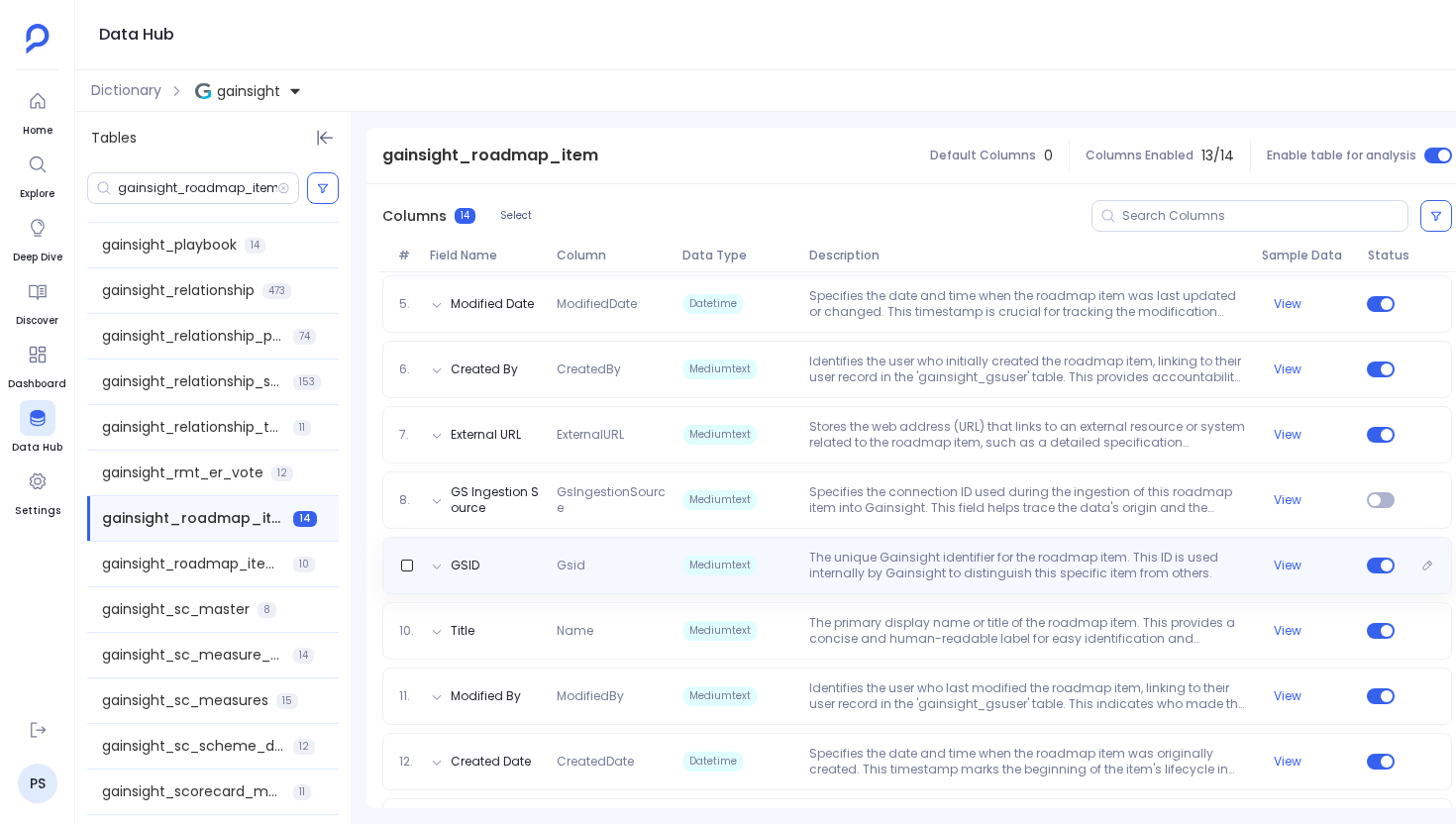 scroll, scrollTop: 661, scrollLeft: 0, axis: vertical 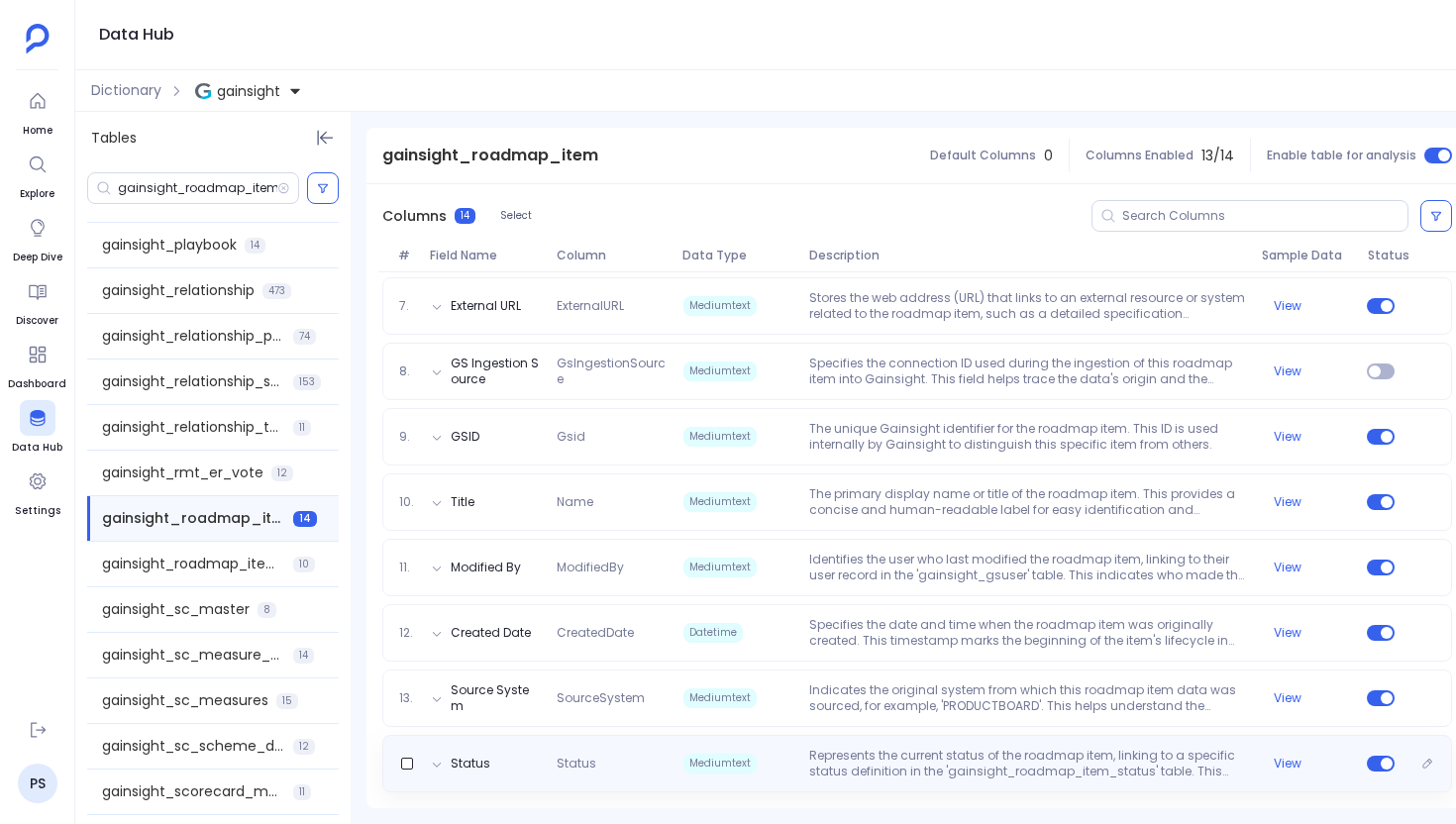 click on "Represents the current status of the roadmap item, linking to a specific status definition in the 'gainsight_roadmap_item_status' table. This allows for standardized tracking of progress through predefined stages." at bounding box center (1027, 764) 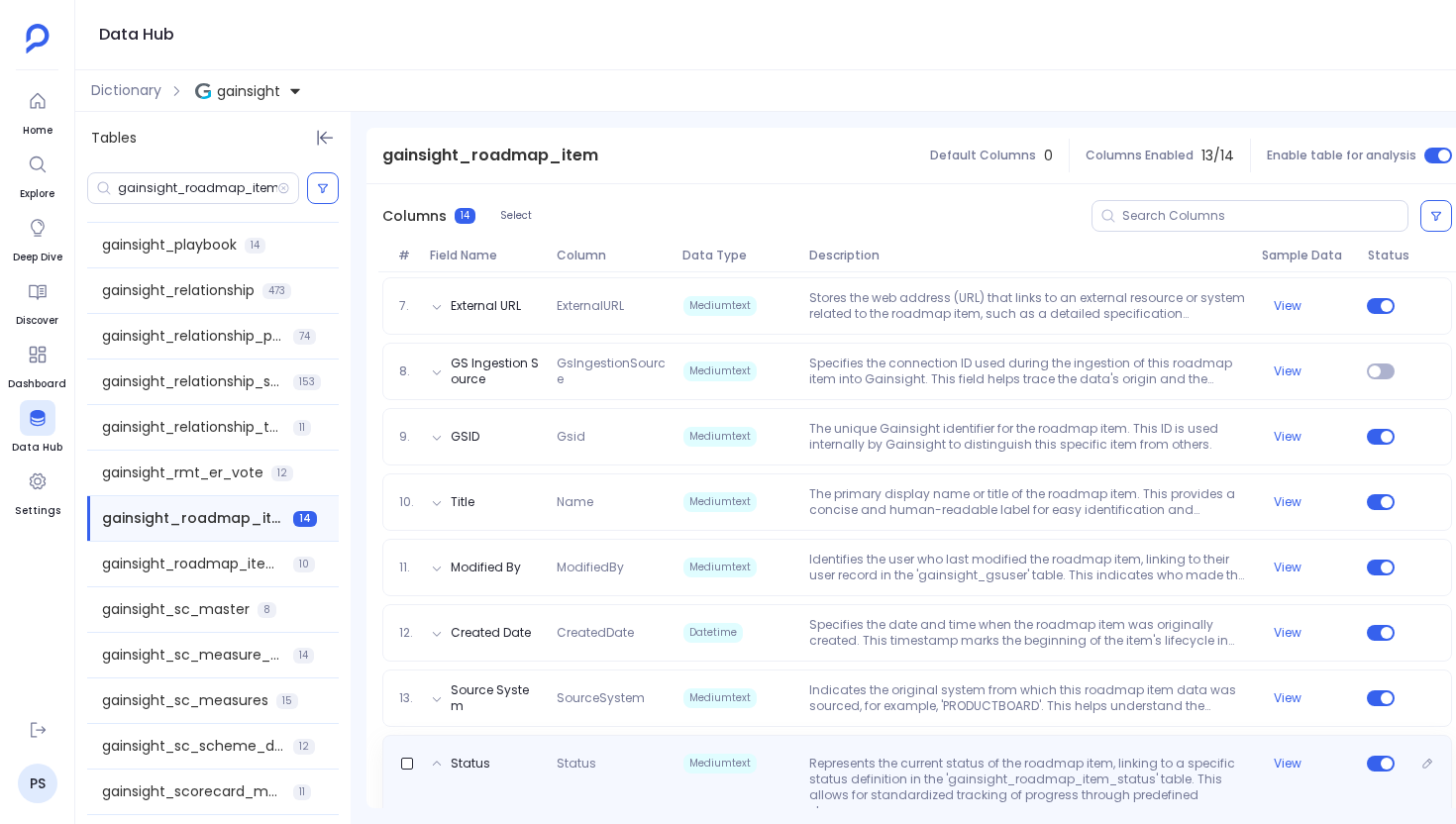 scroll, scrollTop: 761, scrollLeft: 0, axis: vertical 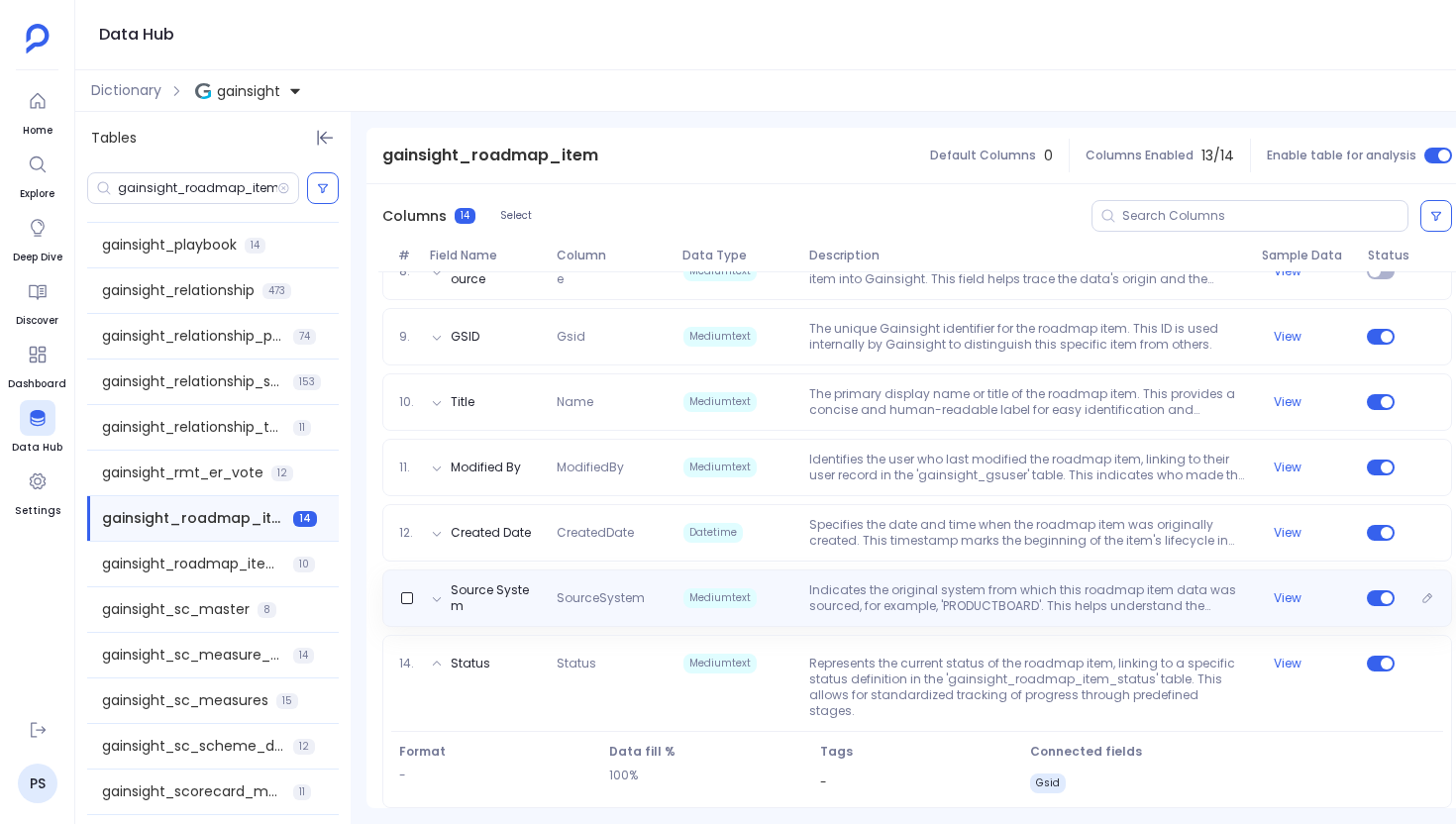click on "Indicates the original system from which this roadmap item data was sourced, for example, 'PRODUCTBOARD'. This helps understand the data's provenance and integration context." at bounding box center [1027, 598] 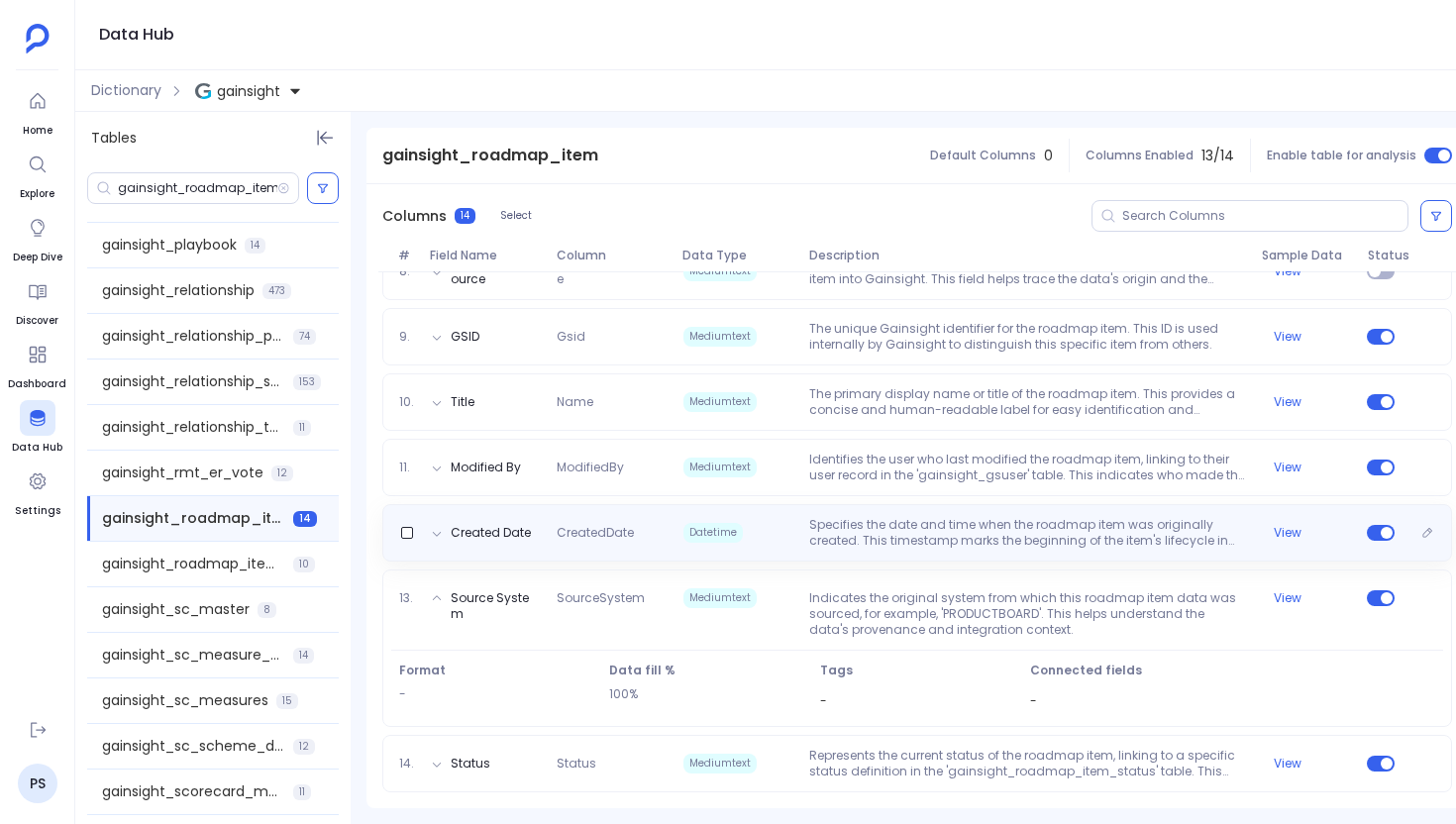 click on "Created Date CreatedDate Datetime Specifies the date and time when the roadmap item was originally created. This timestamp marks the beginning of the item's lifecycle in the system. View" at bounding box center [917, 533] 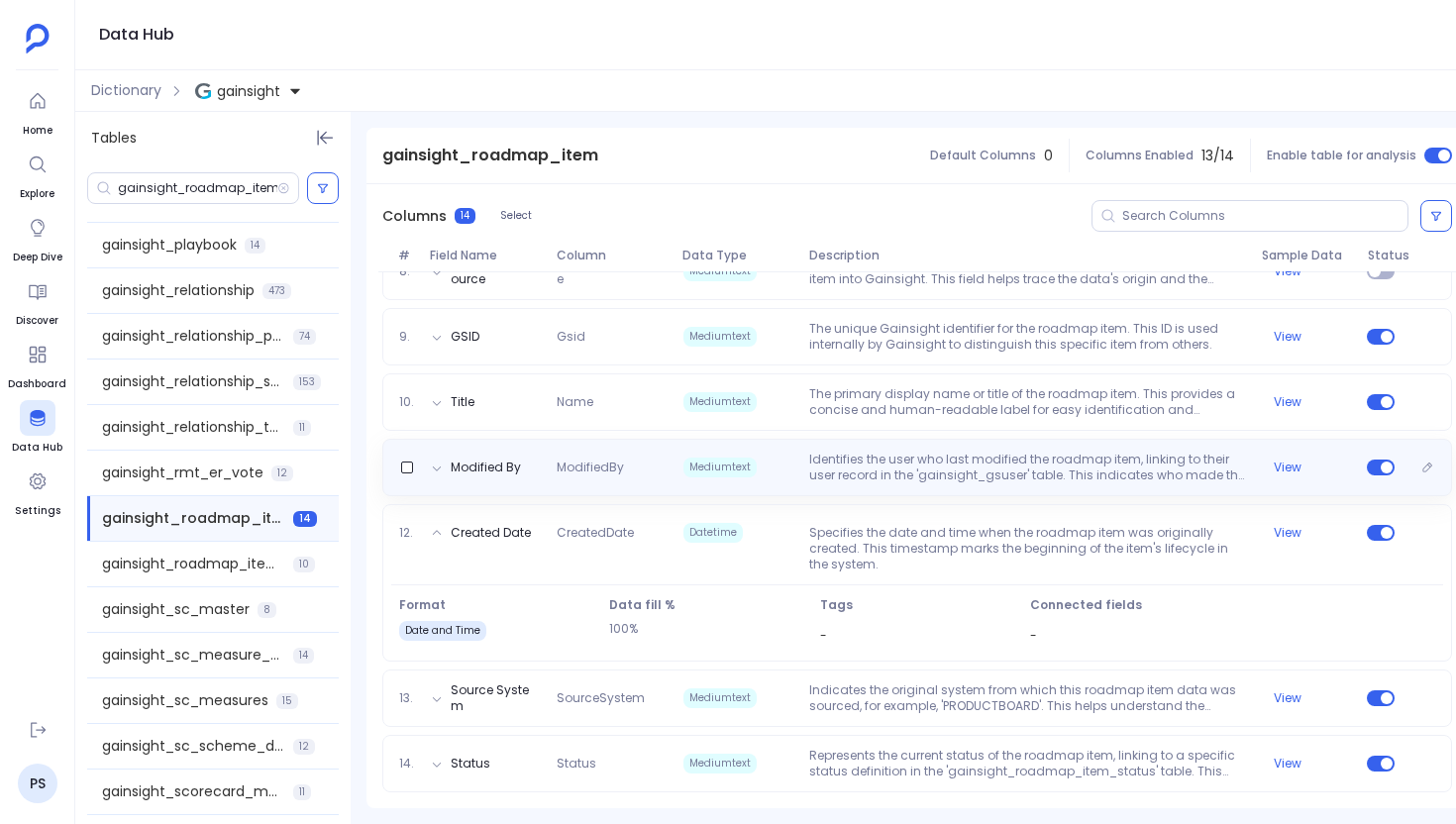 click on "Identifies the user who last modified the roadmap item, linking to their user record in the 'gainsight_gsuser' table. This indicates who made the most recent updates and helps track changes." at bounding box center [1027, 467] 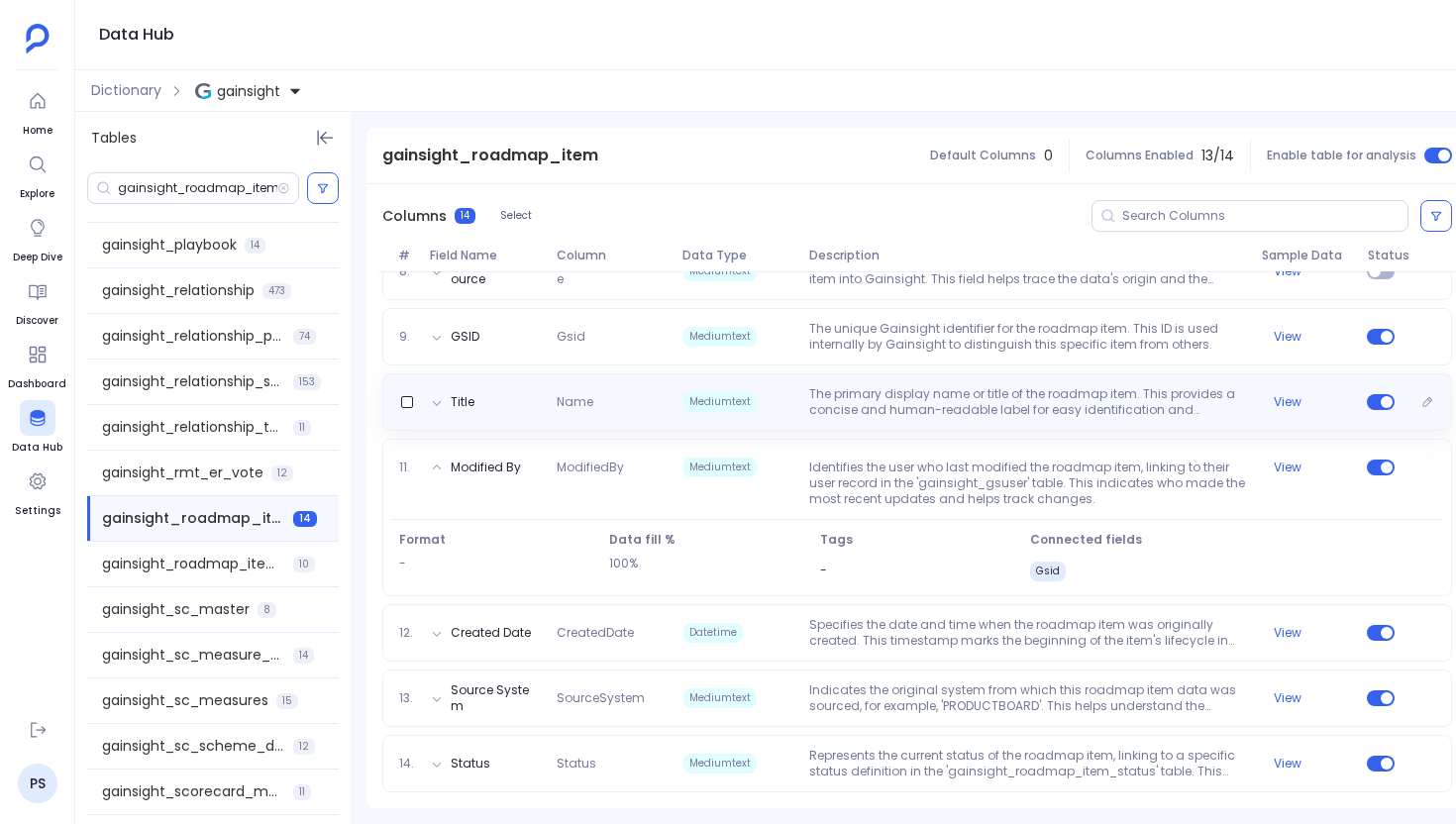 click on "Title Name Mediumtext The primary display name or title of the roadmap item. This provides a concise and human-readable label for easy identification and reference. View" at bounding box center (917, 402) 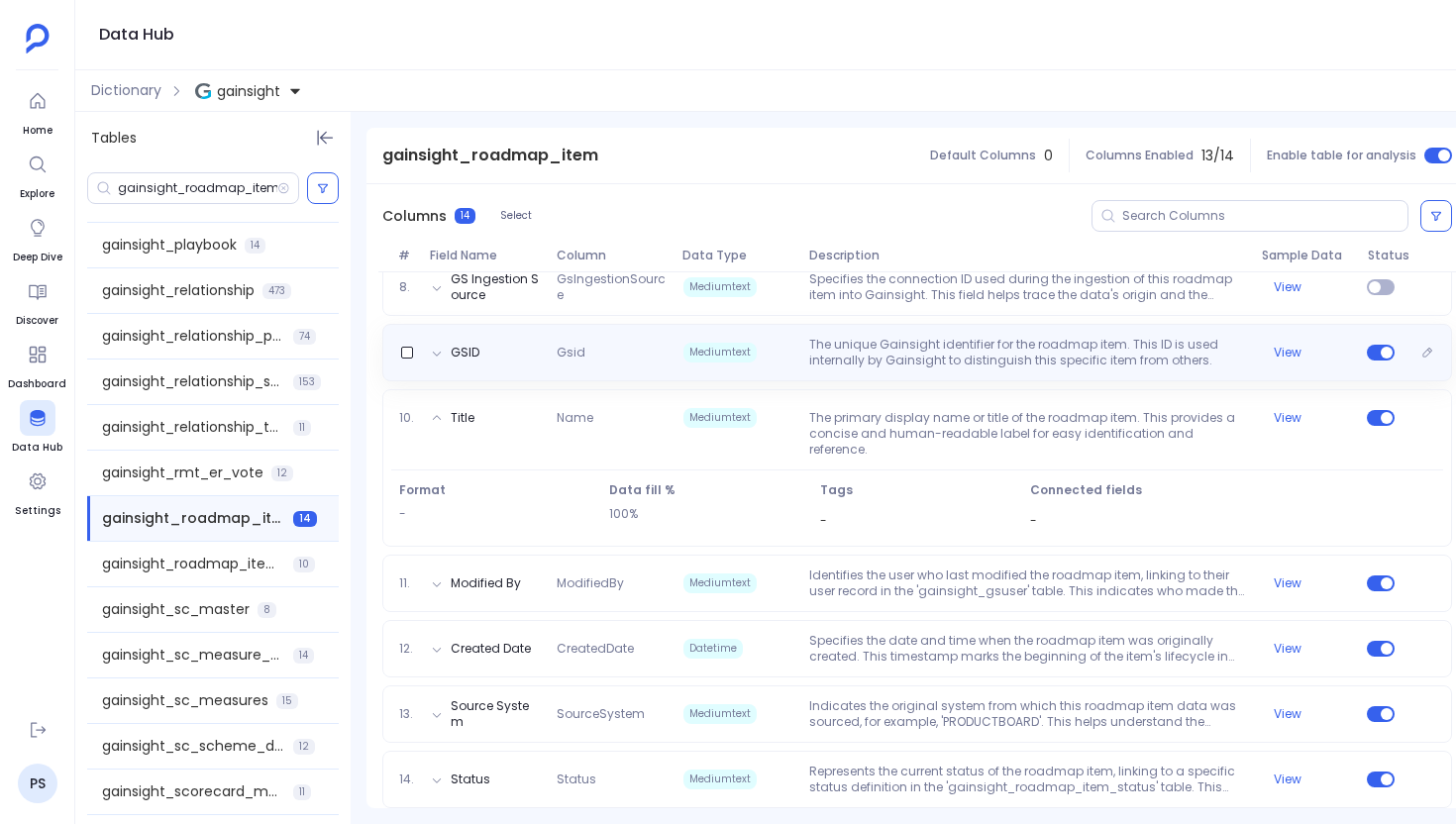 click on "GSID Gsid Mediumtext The unique Gainsight identifier for the roadmap item. This ID is used internally by Gainsight to distinguish this specific item from others. View" at bounding box center (917, 353) 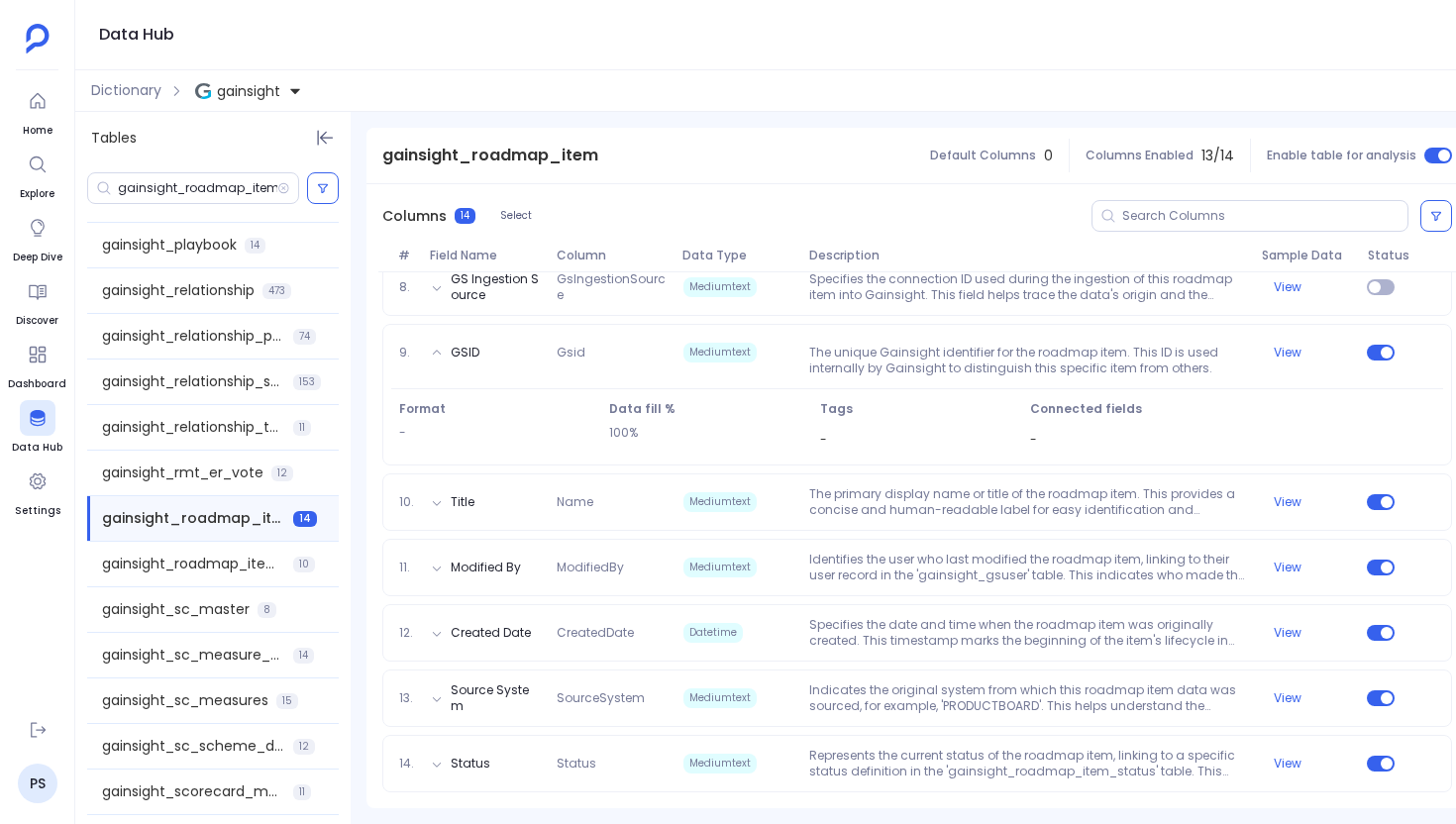 click on "1. Internal Status IntStatus Mediumtext Indicates the internal progress or phase of the roadmap item, such as 'NONE' or 'COMPLETED'. This helps track the development lifecycle from an internal perspective. View 2. Summary Summary Mediumtext Provides a detailed textual overview or explanation of the roadmap item, often formatted with rich text to include structured content like lists or headings. This field elaborates on the purpose and scope of the item. View 3. External Id ExternalId Mediumtext A unique identifier for the roadmap item that is used in an external system or application, facilitating integration and data synchronization. It helps link this roadmap item to corresponding records outside of Gainsight. View 4. Type Type Mediumtext Categorizes the roadmap item based on its nature or scope, such as 'Feature', 'SubFeature', or 'Initiative'. This classification helps in organizing and prioritizing development efforts. View 5. Modified Date ModifiedDate Datetime View 6. Created By CreatedBy Mediumtext -" at bounding box center (917, 300) 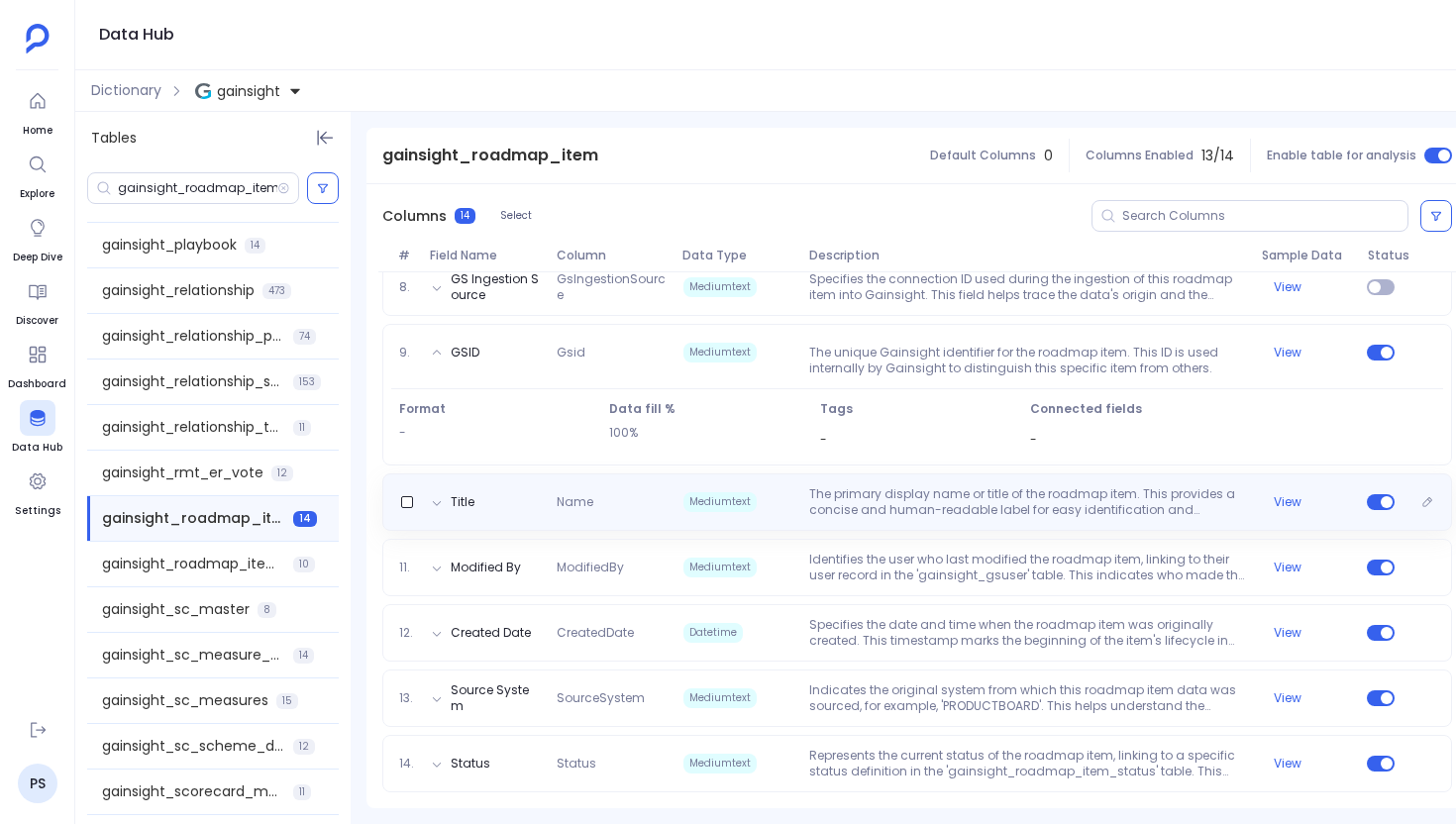click on "The primary display name or title of the roadmap item. This provides a concise and human-readable label for easy identification and reference." at bounding box center (1027, 502) 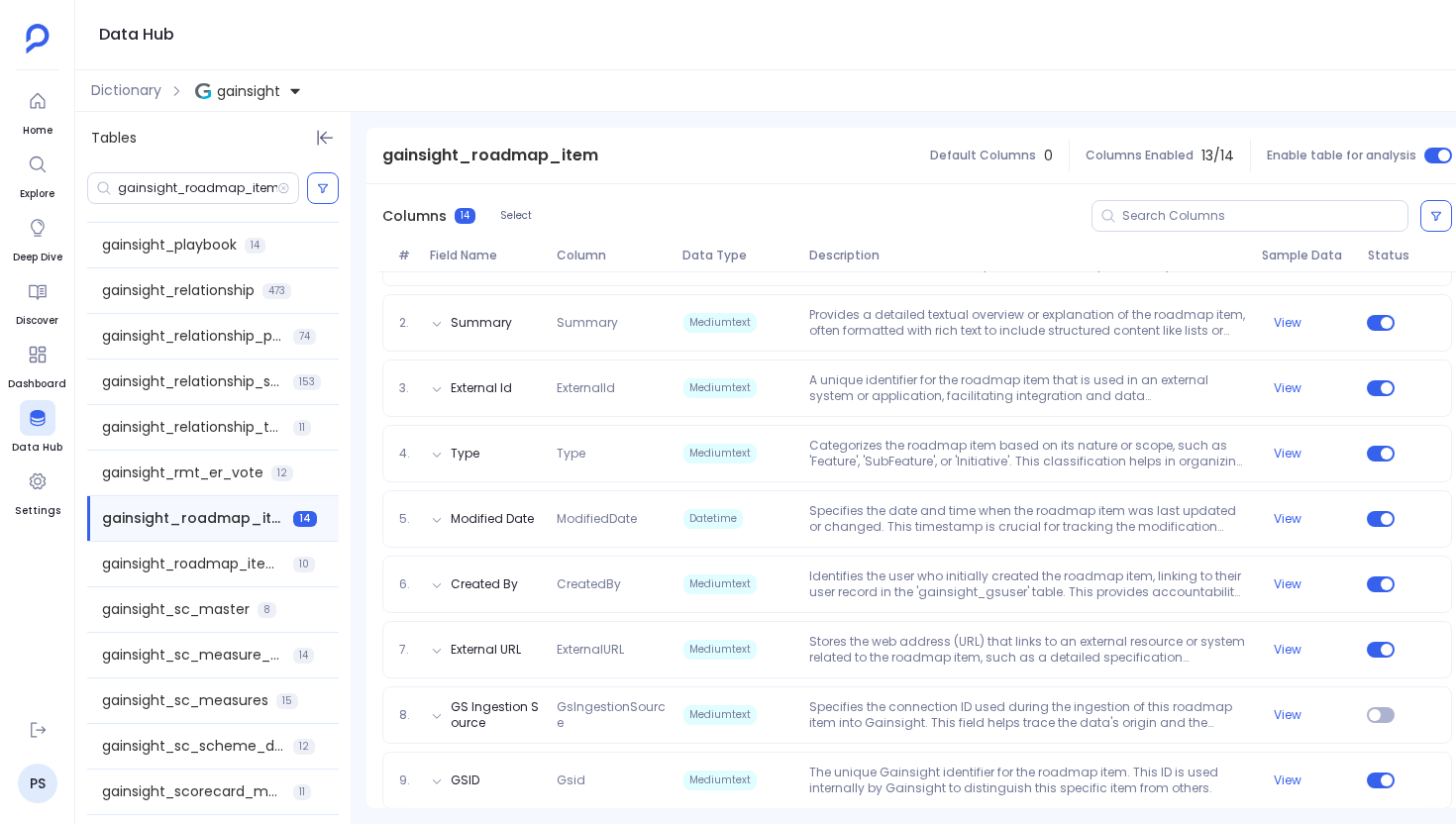 scroll, scrollTop: 308, scrollLeft: 0, axis: vertical 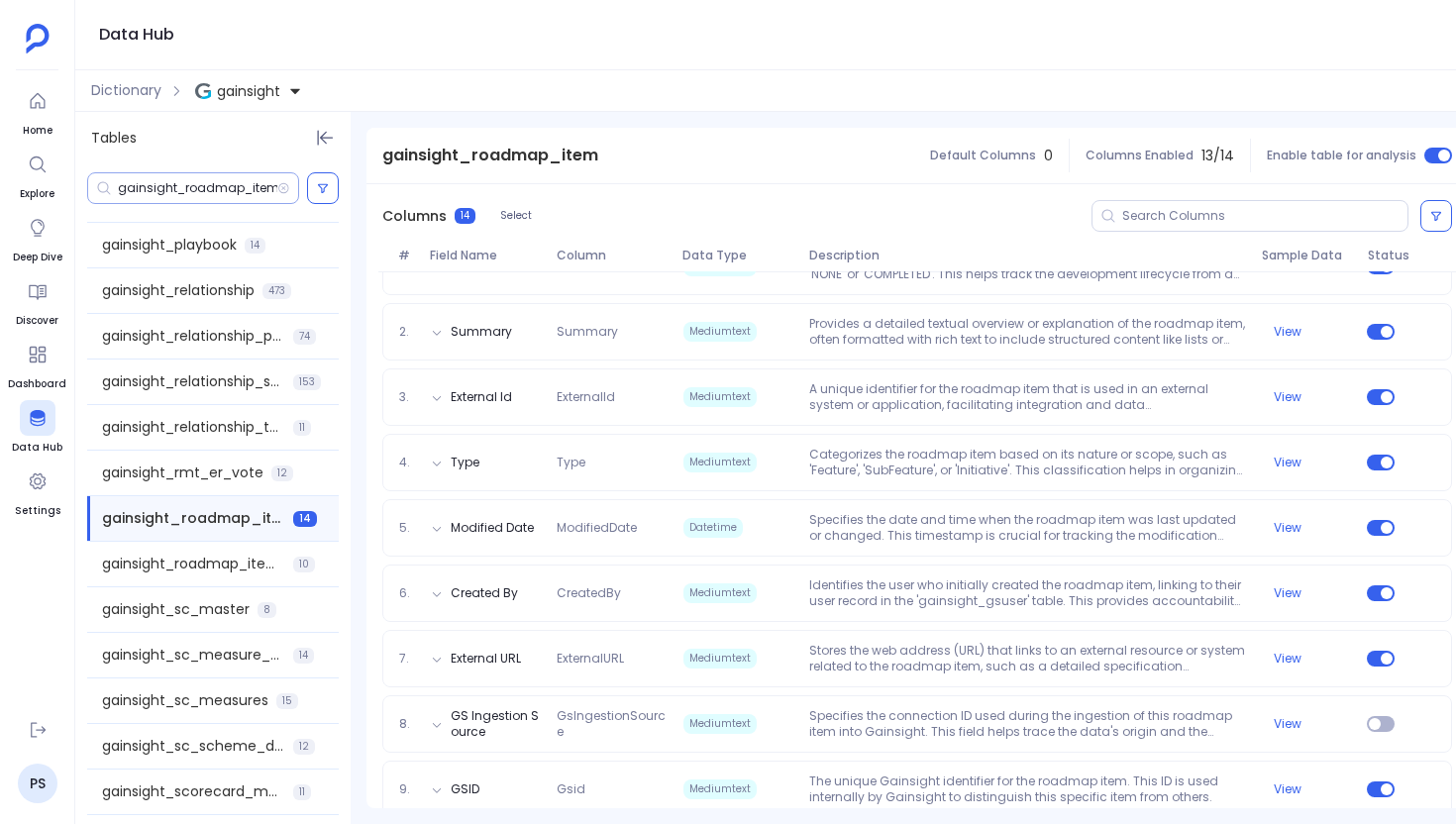 click on "gainsight_roadmap_item" at bounding box center [197, 188] 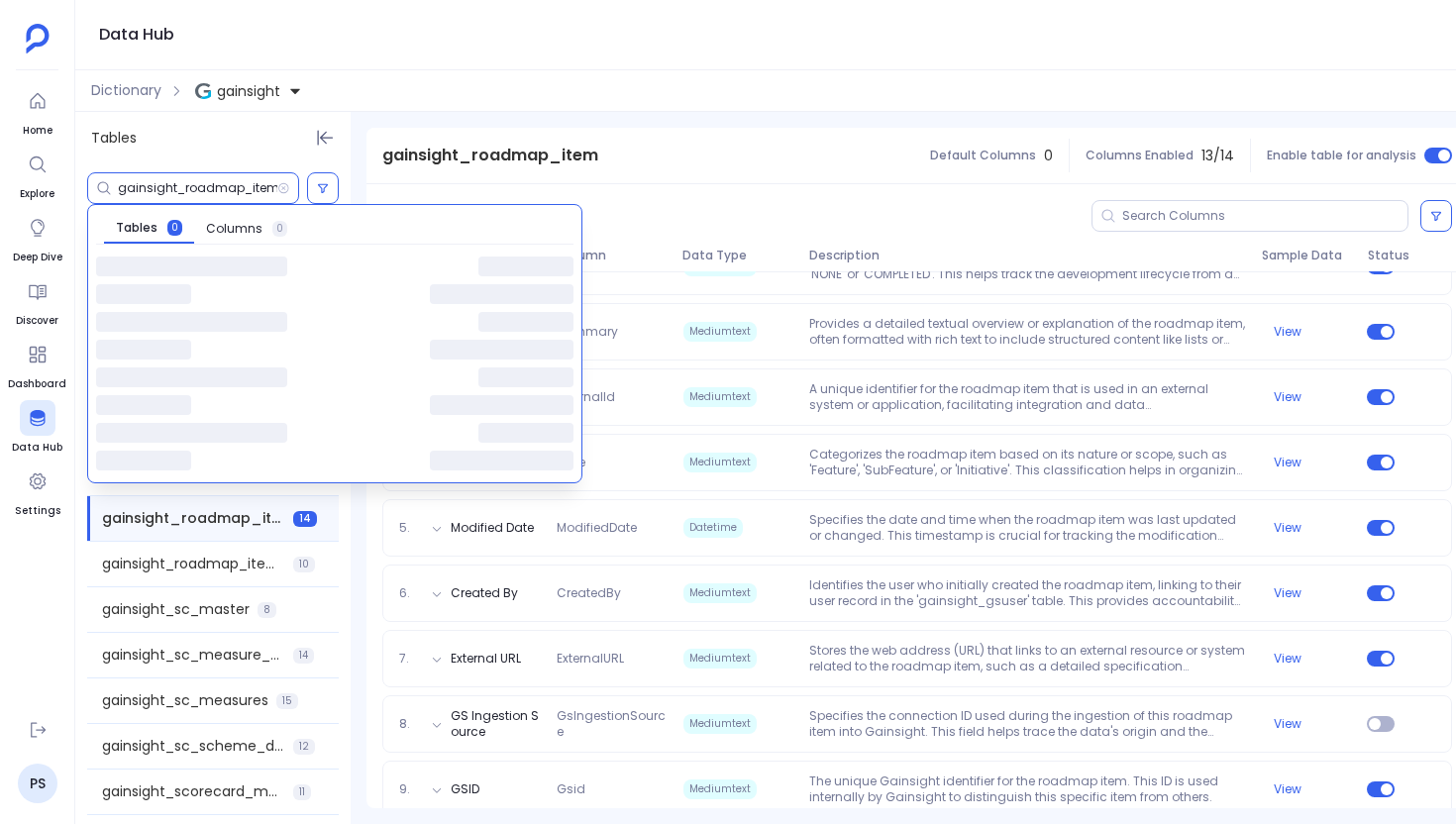 paste on "ao_participant_source_configuration__gc" 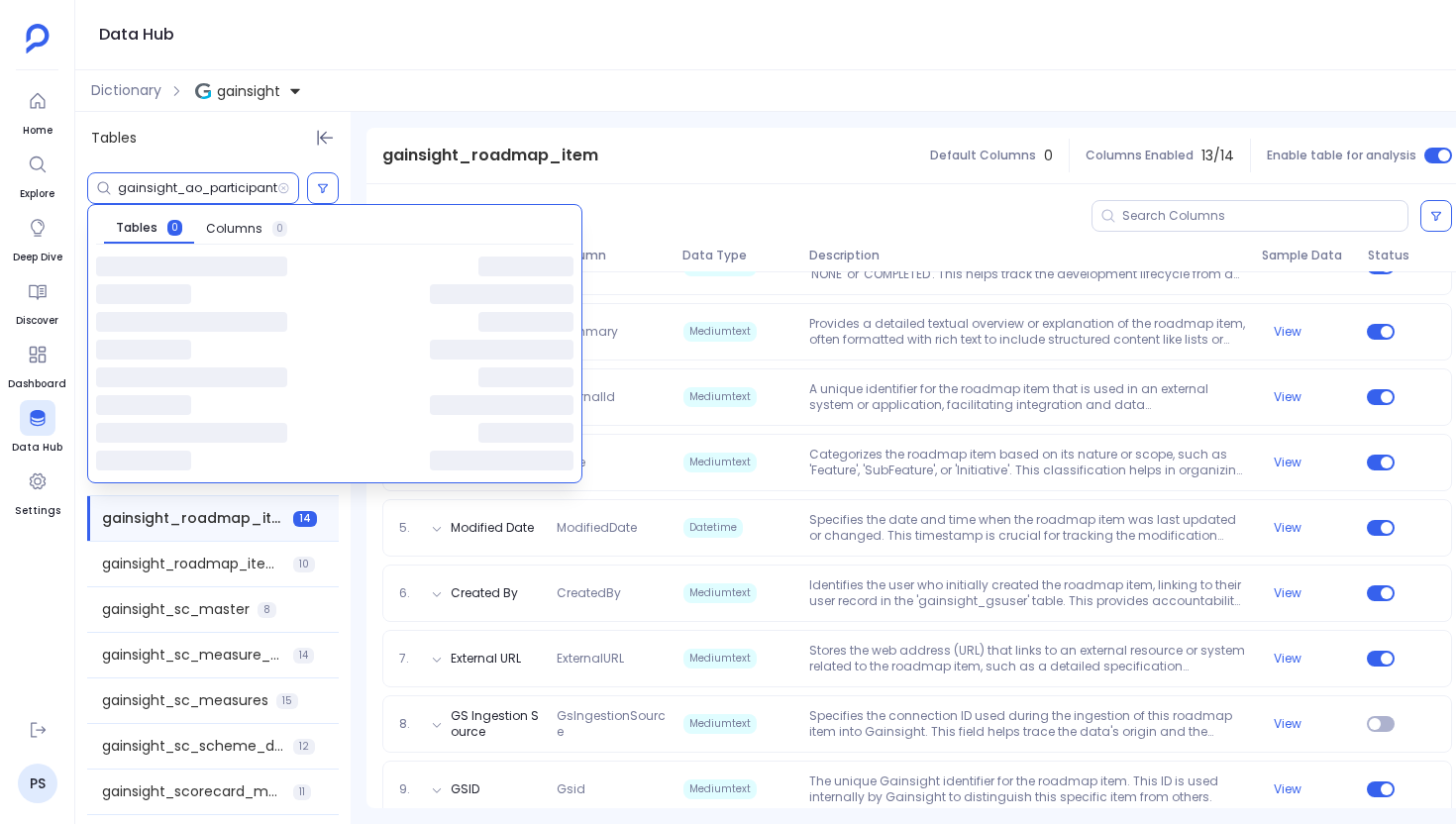 scroll, scrollTop: 0, scrollLeft: 164, axis: horizontal 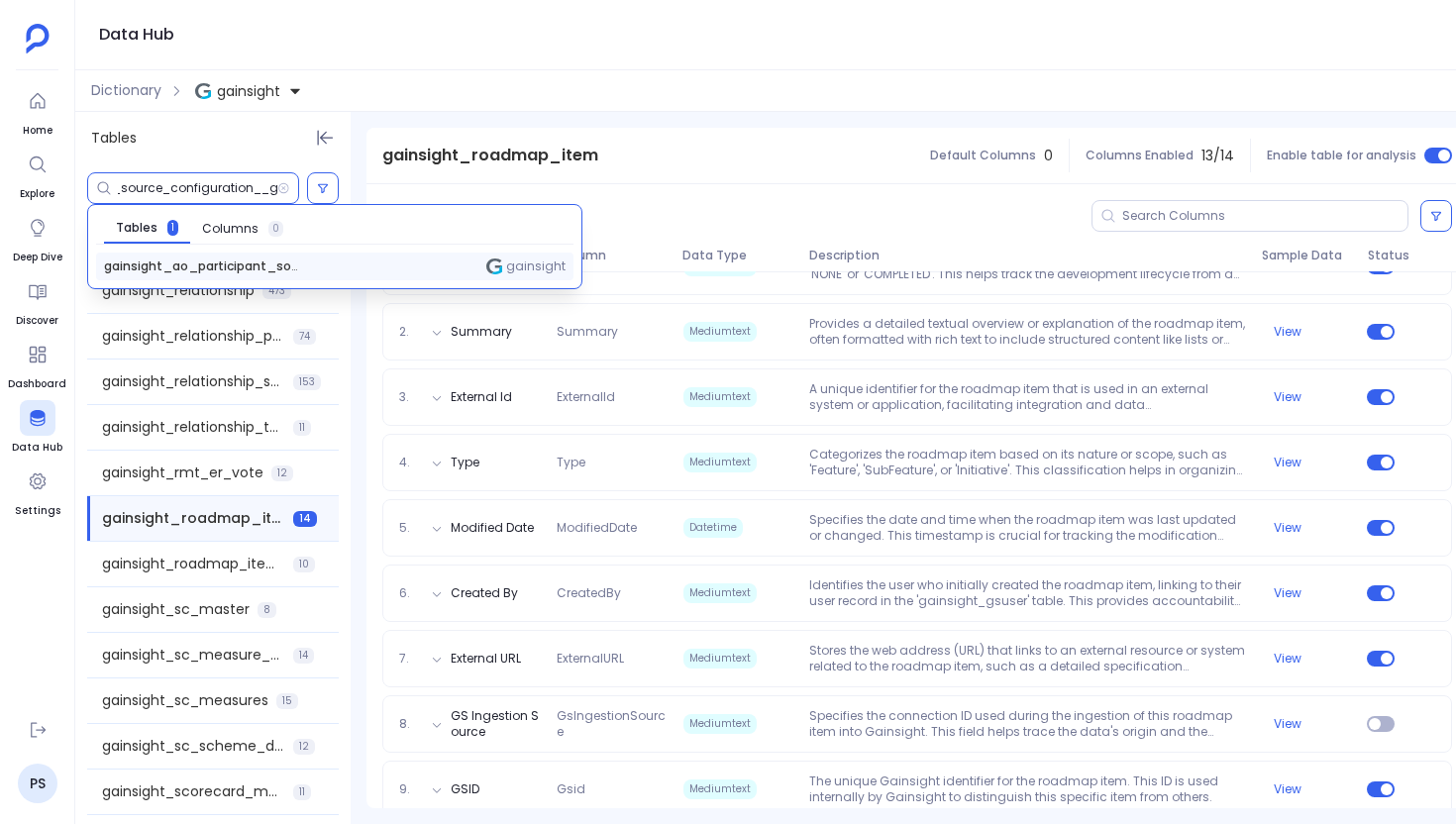 type on "gainsight_ao_participant_source_configuration__gc" 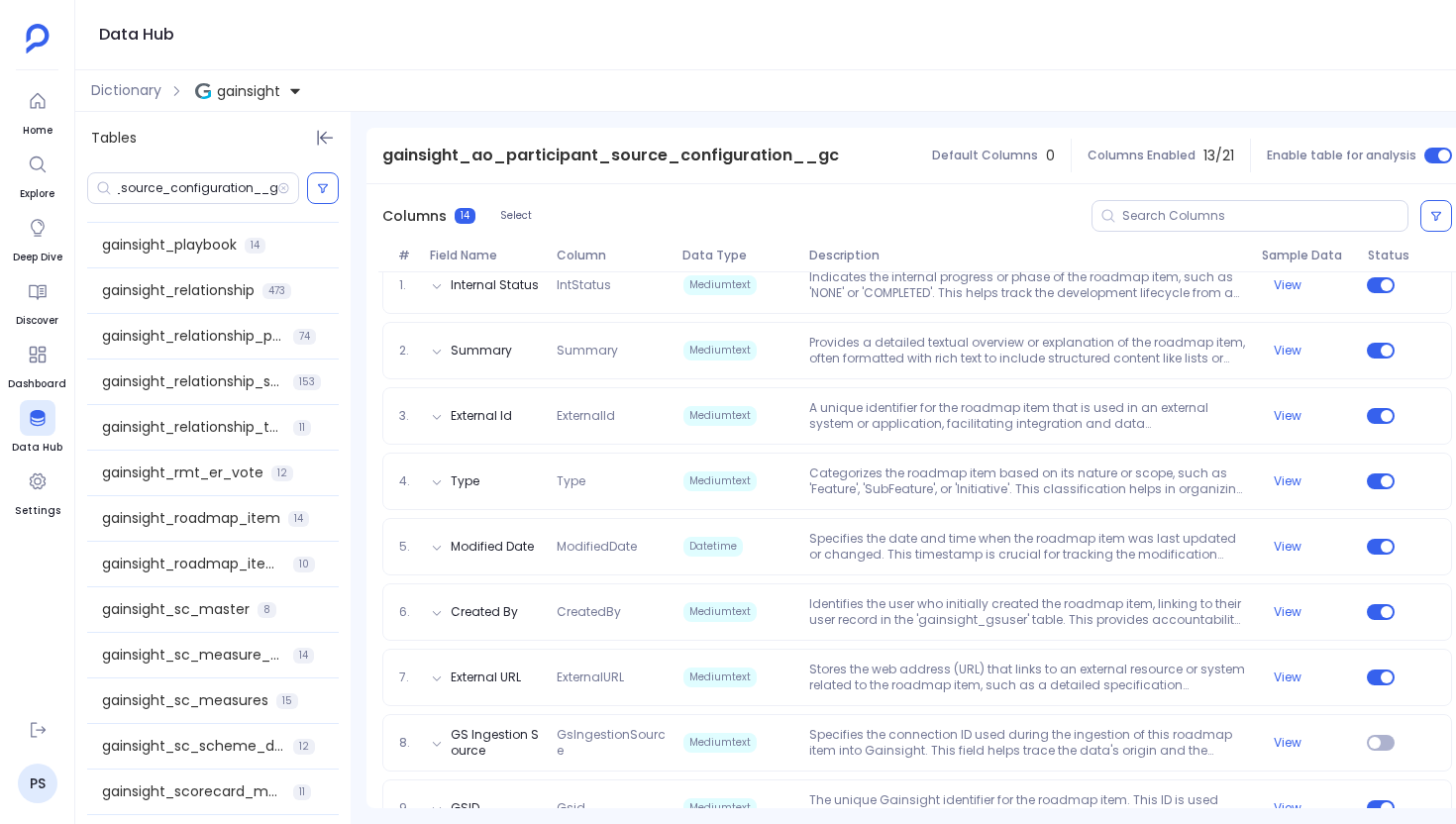 scroll, scrollTop: 0, scrollLeft: 0, axis: both 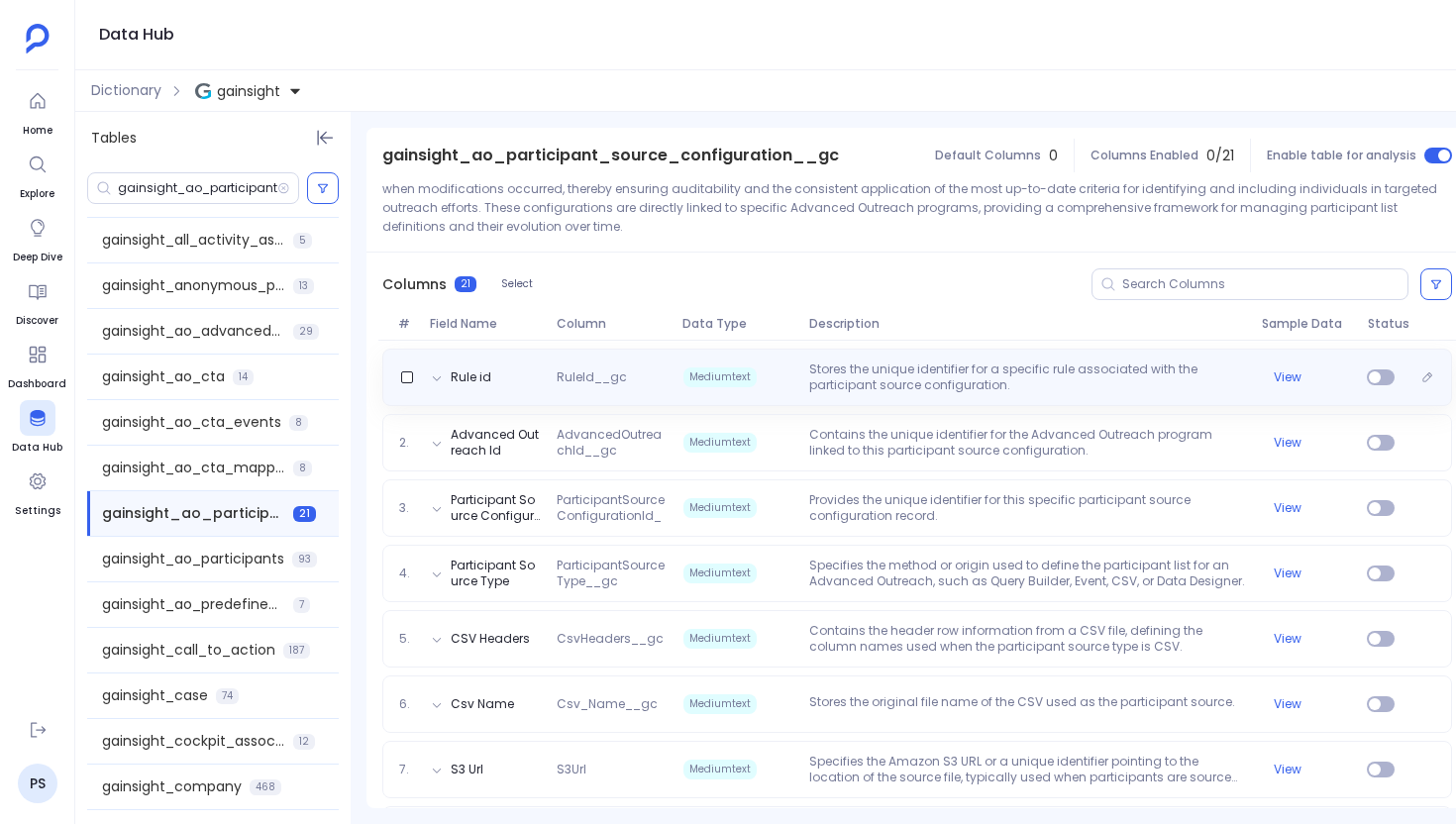 click on "Rule id RuleId__gc Mediumtext Stores the unique identifier for a specific rule associated with the participant source configuration. View" at bounding box center (917, 377) 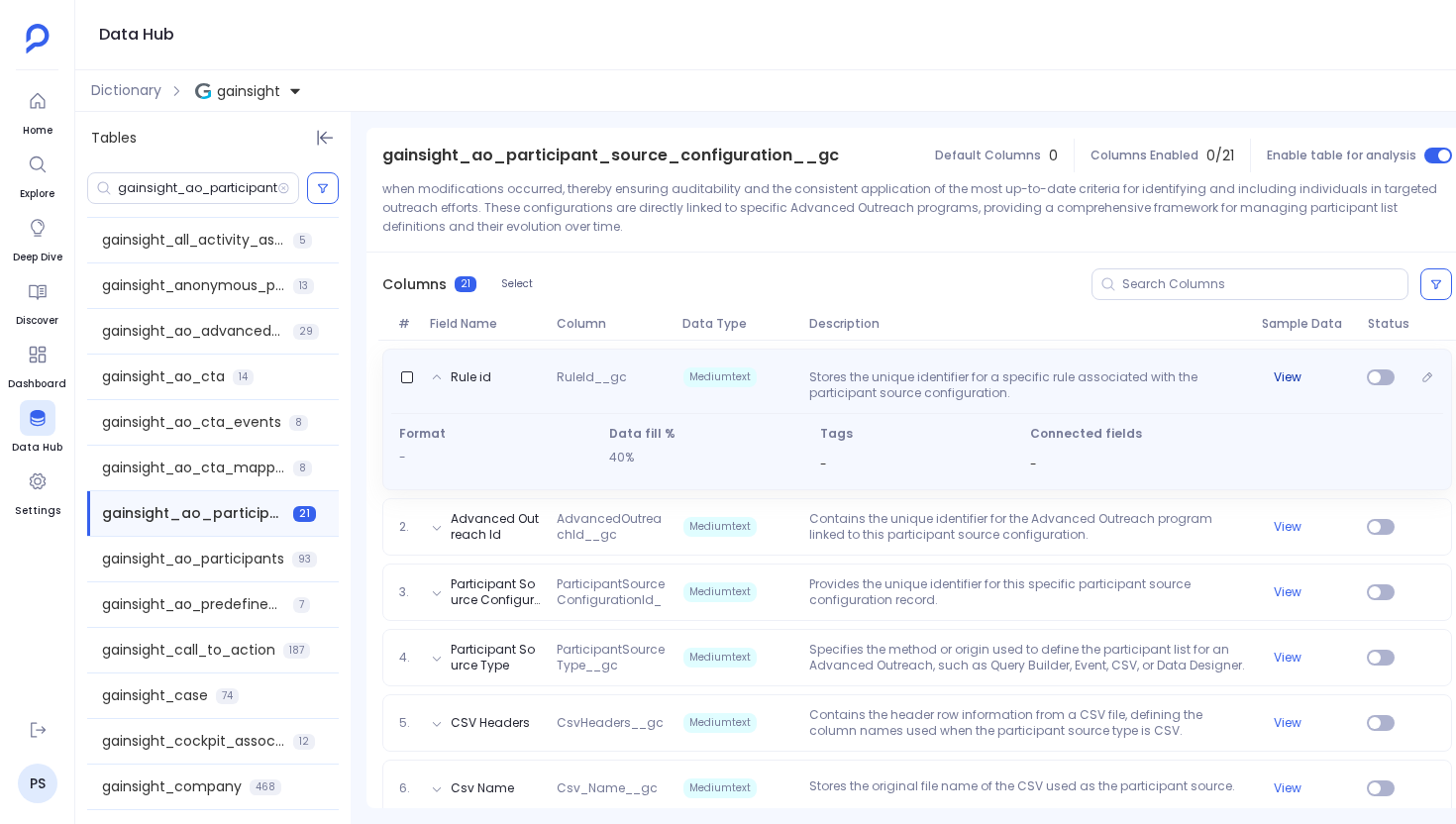click on "View" at bounding box center (1288, 377) 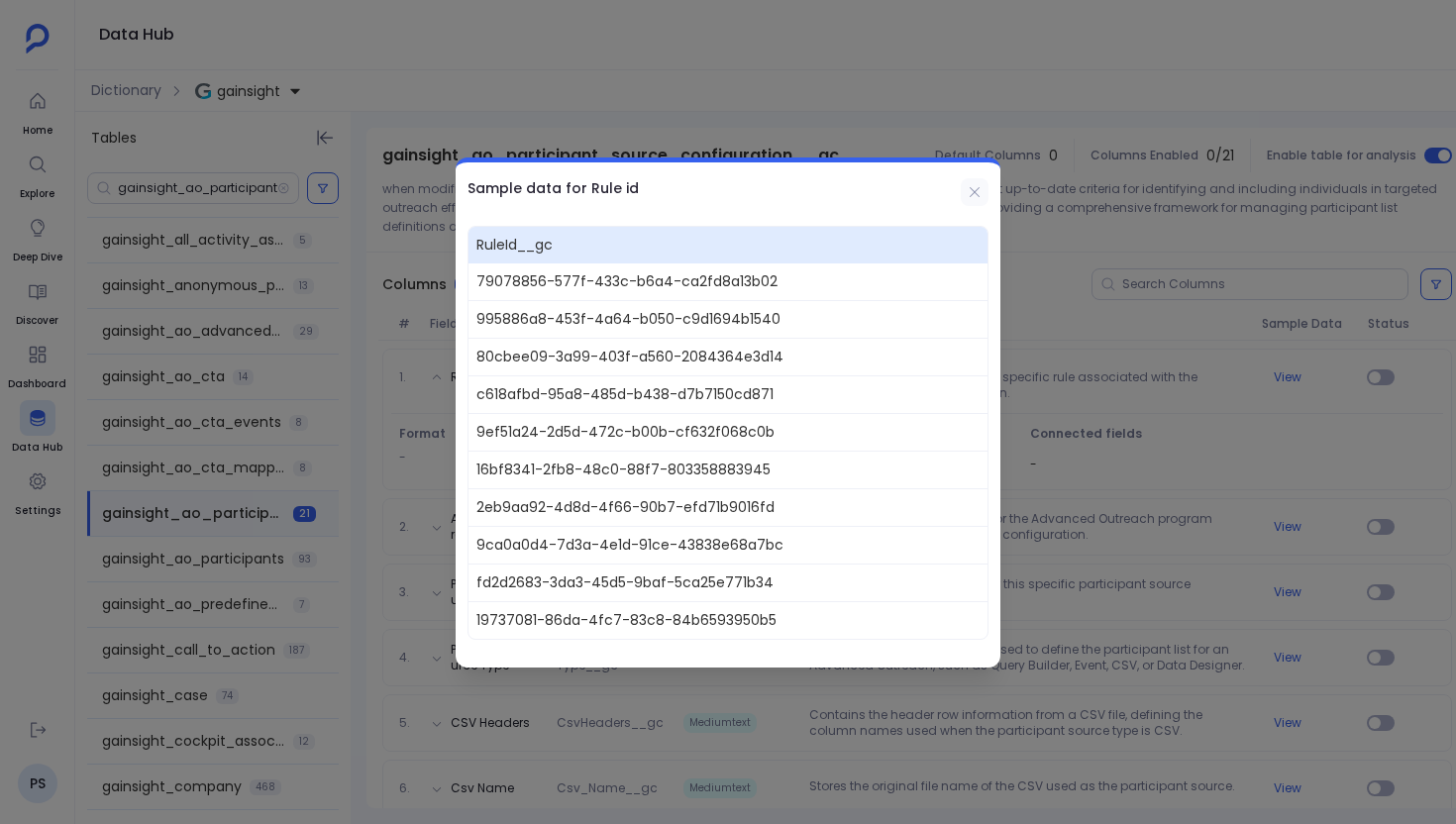 click 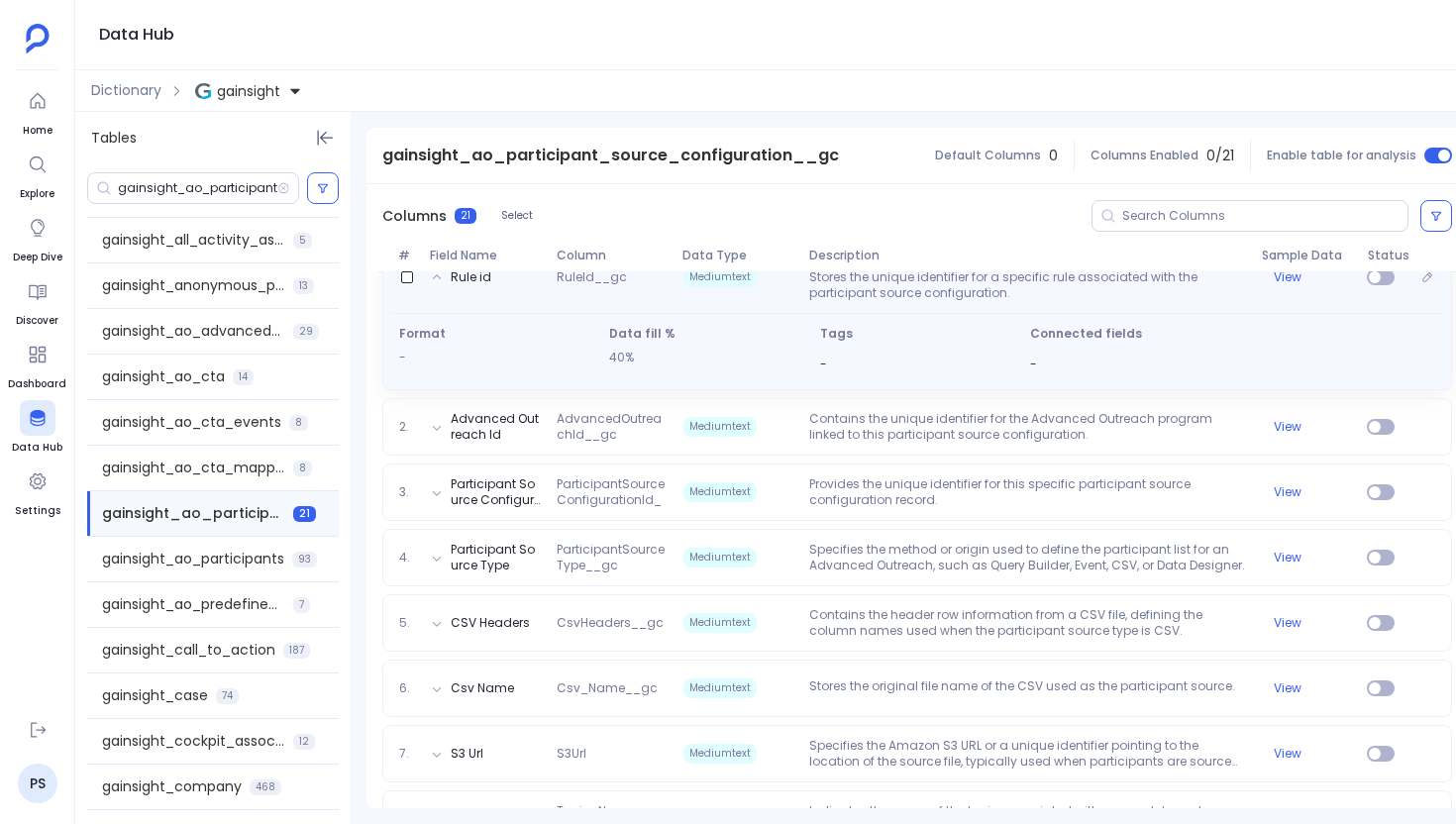 scroll, scrollTop: 335, scrollLeft: 0, axis: vertical 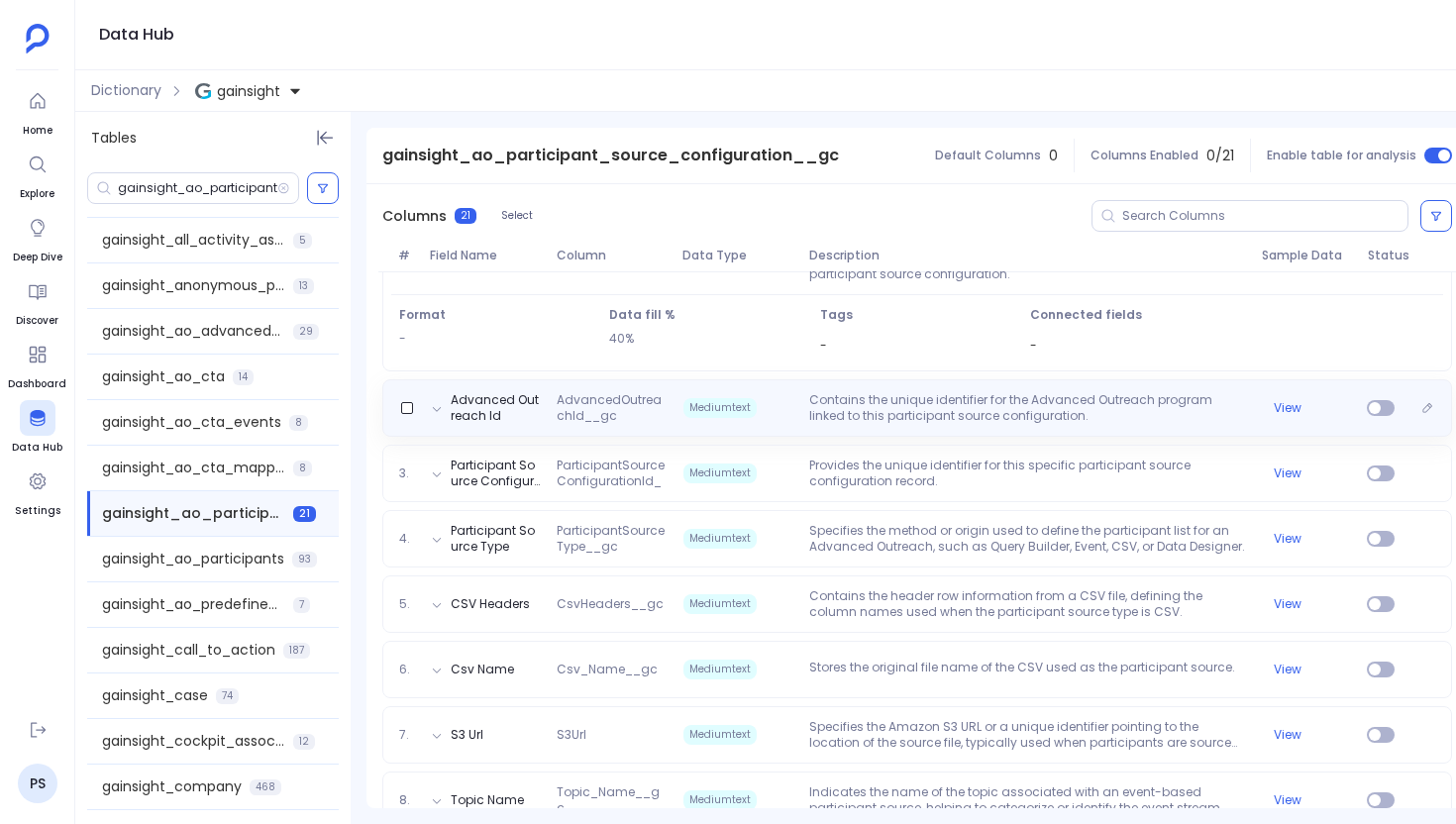click on "Contains the unique identifier for the Advanced Outreach program linked to this participant source configuration." at bounding box center [1027, 408] 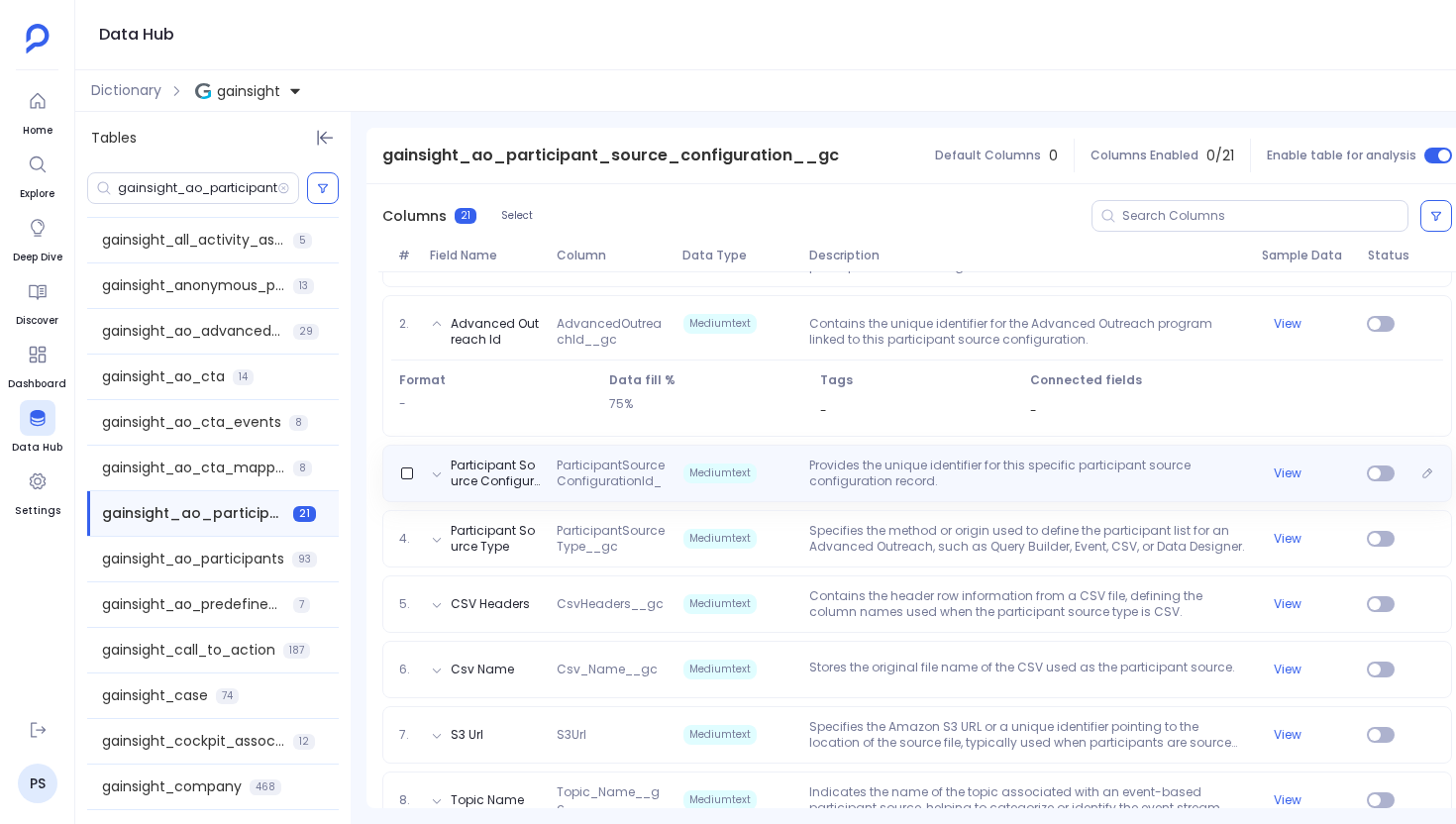 click on "Provides the unique identifier for this specific participant source configuration record." at bounding box center (1027, 473) 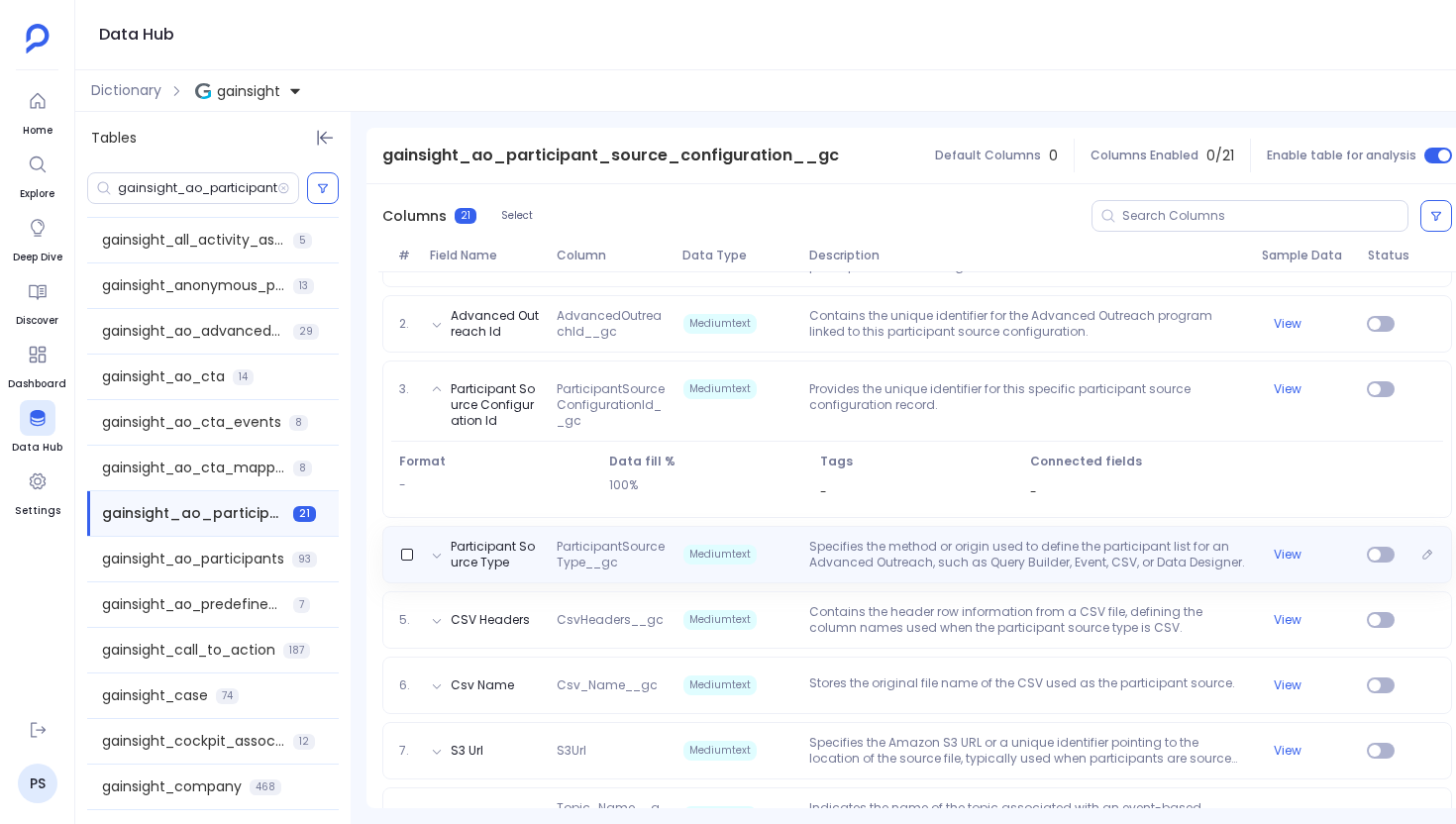 click on "Participant Source Type ParticipantSourceType__gc Mediumtext Specifies the method or origin used to define the participant list for an Advanced Outreach, such as Query Builder, Event, CSV, or Data Designer. View" at bounding box center (917, 555) 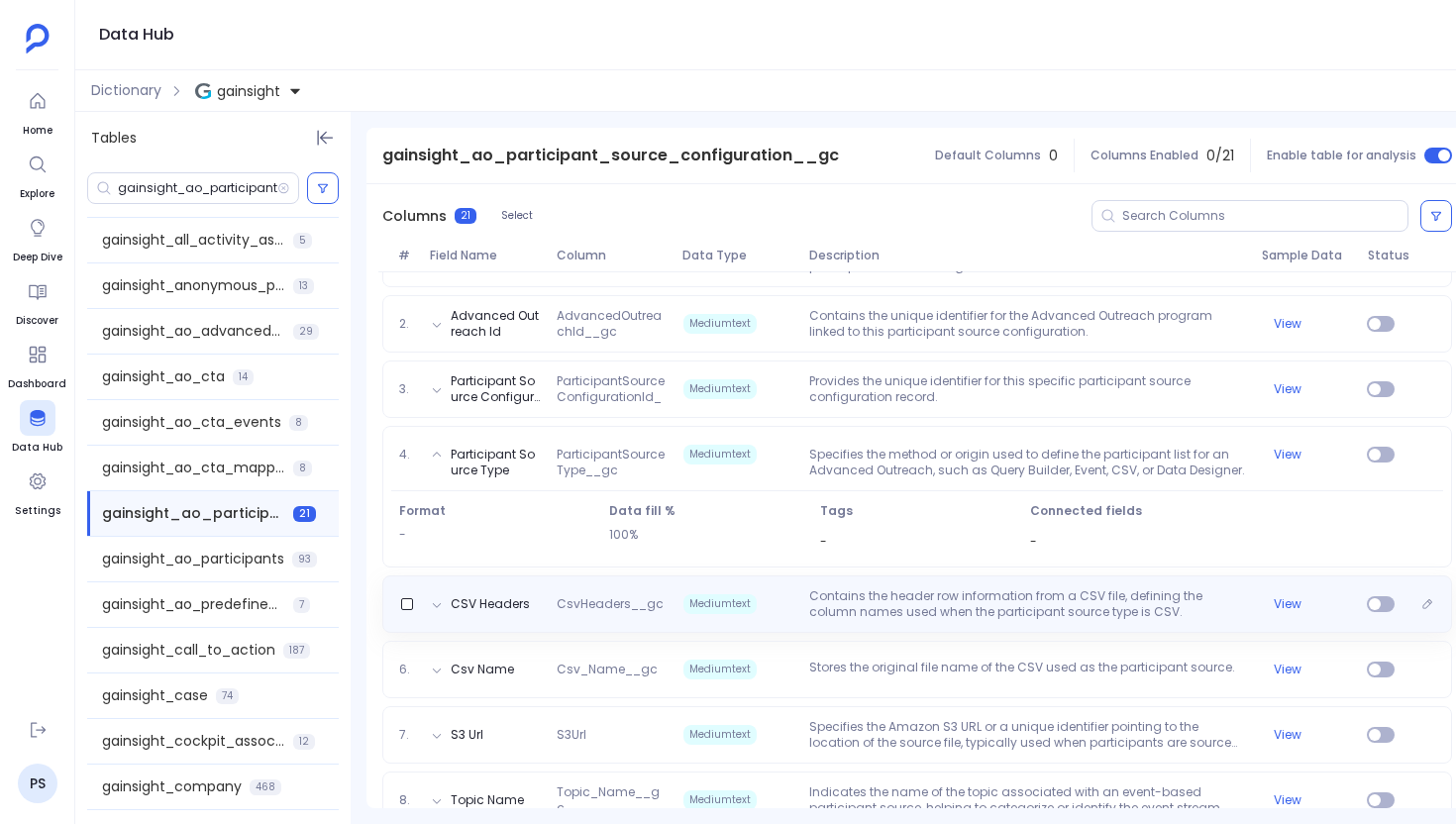 click on "Contains the header row information from a CSV file, defining the column names used when the participant source type is CSV." at bounding box center (1027, 604) 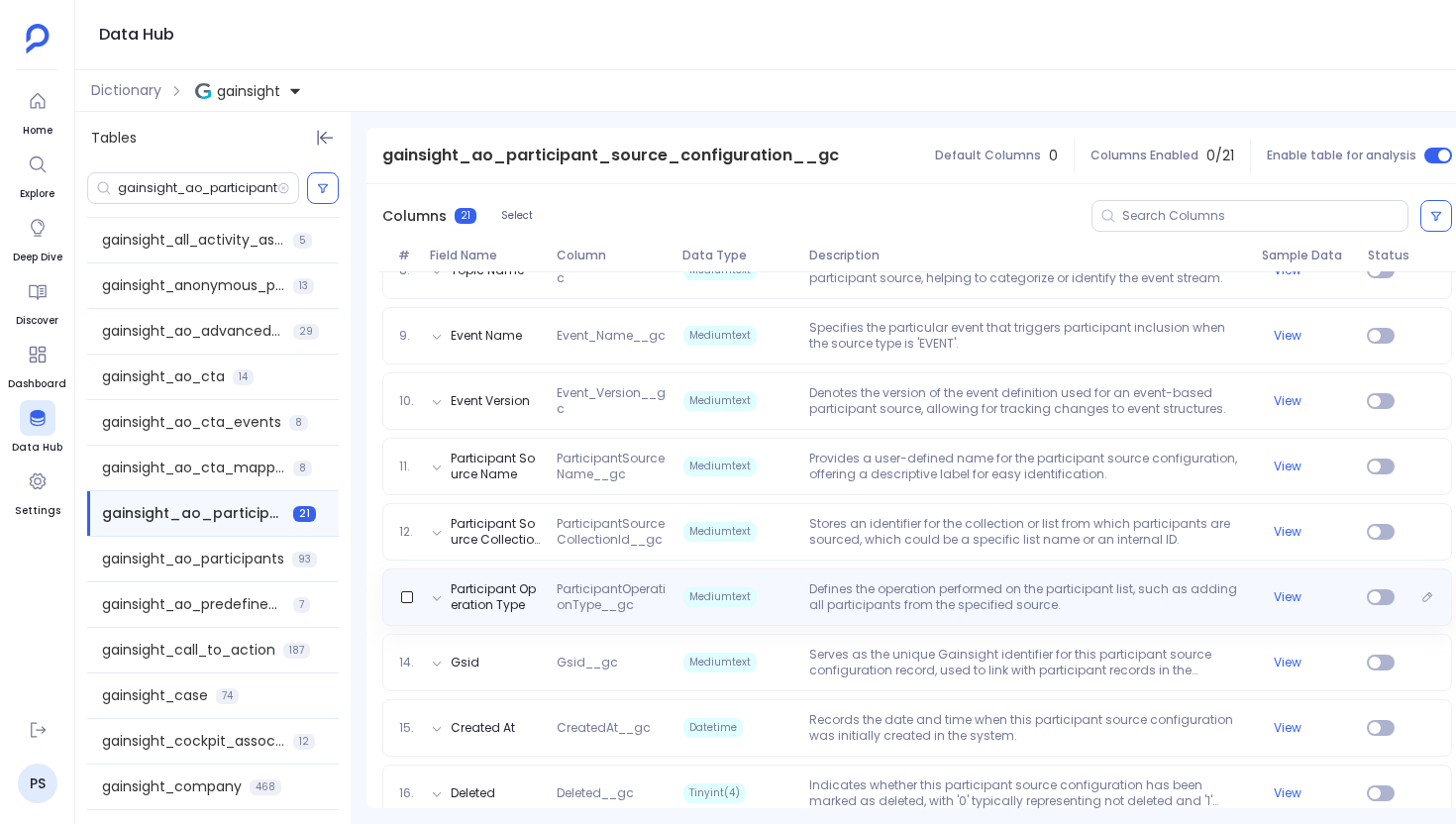 scroll, scrollTop: 1221, scrollLeft: 0, axis: vertical 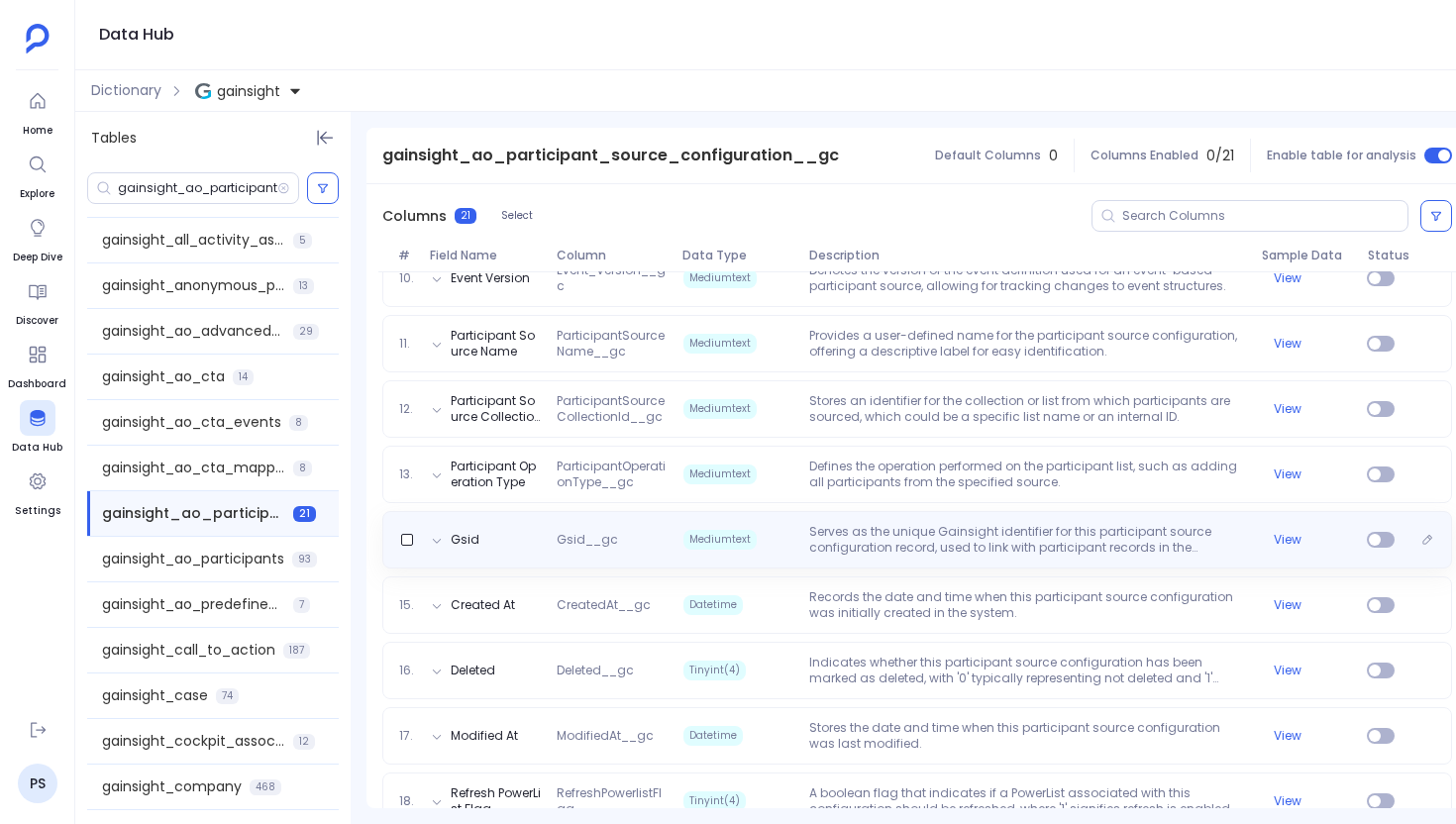 click on "Serves as the unique Gainsight identifier for this participant source configuration record, used to link with participant records in the `gainsight_ao_participants` table." at bounding box center (1027, 540) 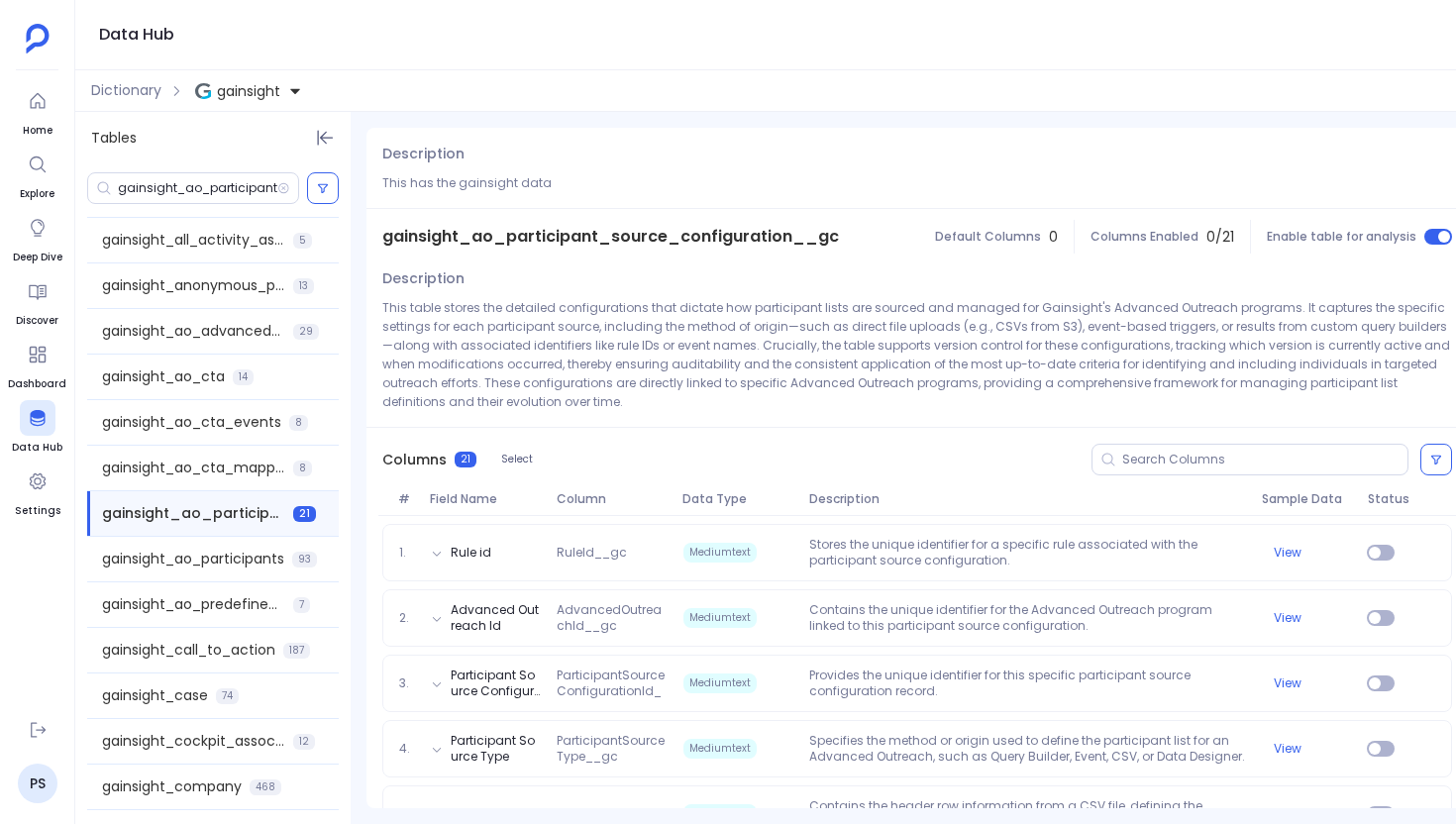 scroll, scrollTop: 0, scrollLeft: 0, axis: both 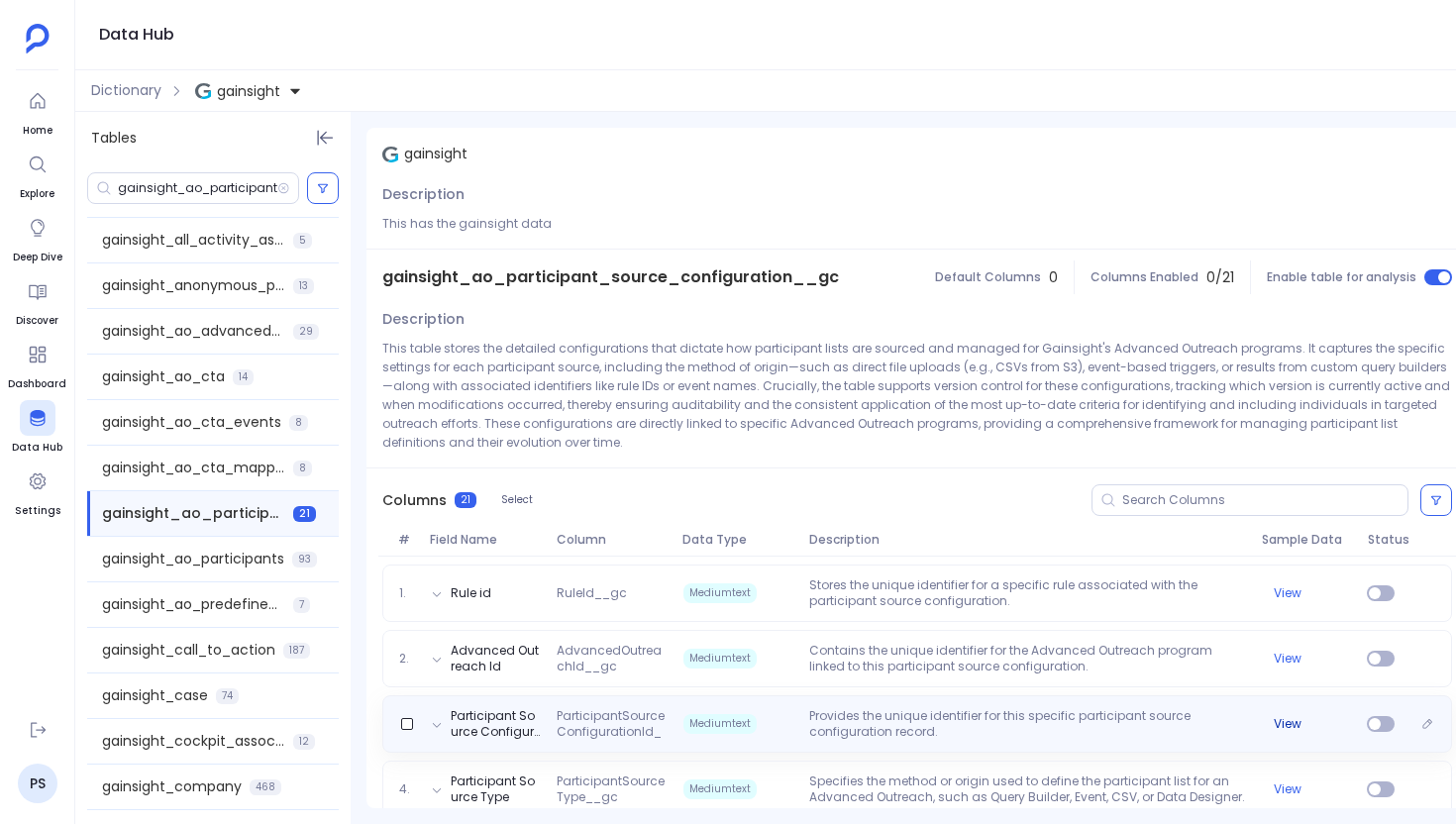 click on "View" at bounding box center [1288, 724] 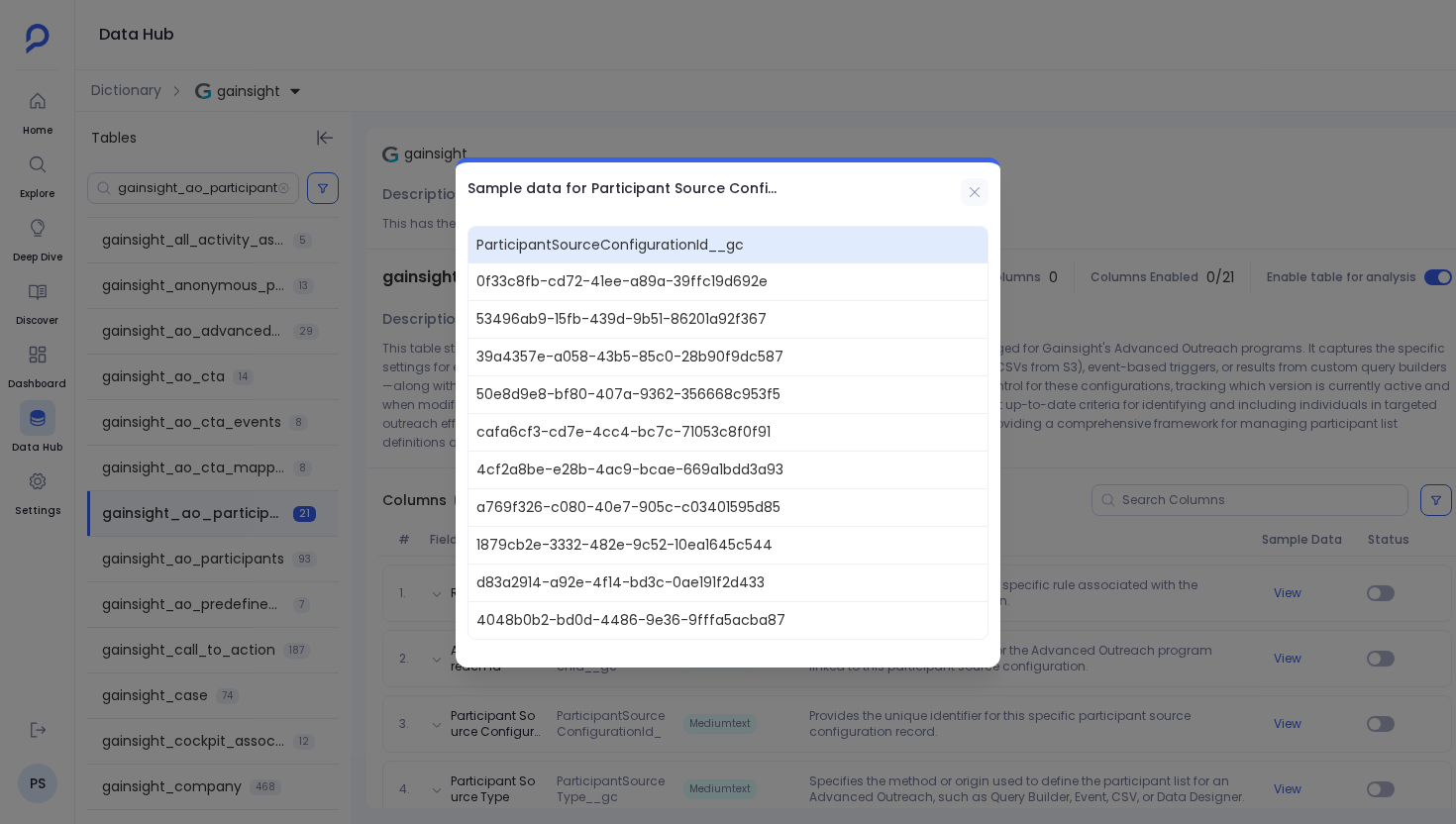 click 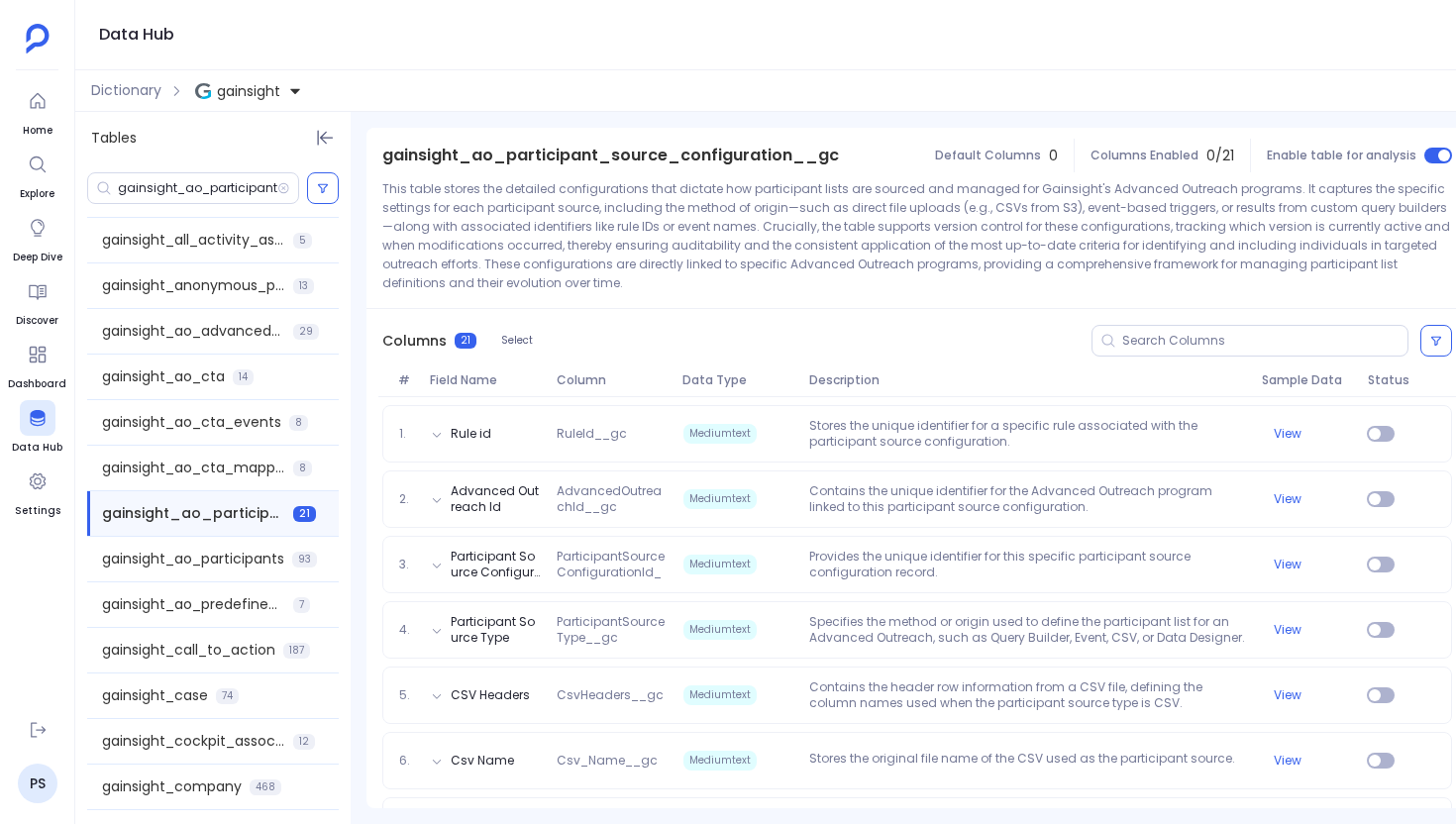 scroll, scrollTop: 291, scrollLeft: 0, axis: vertical 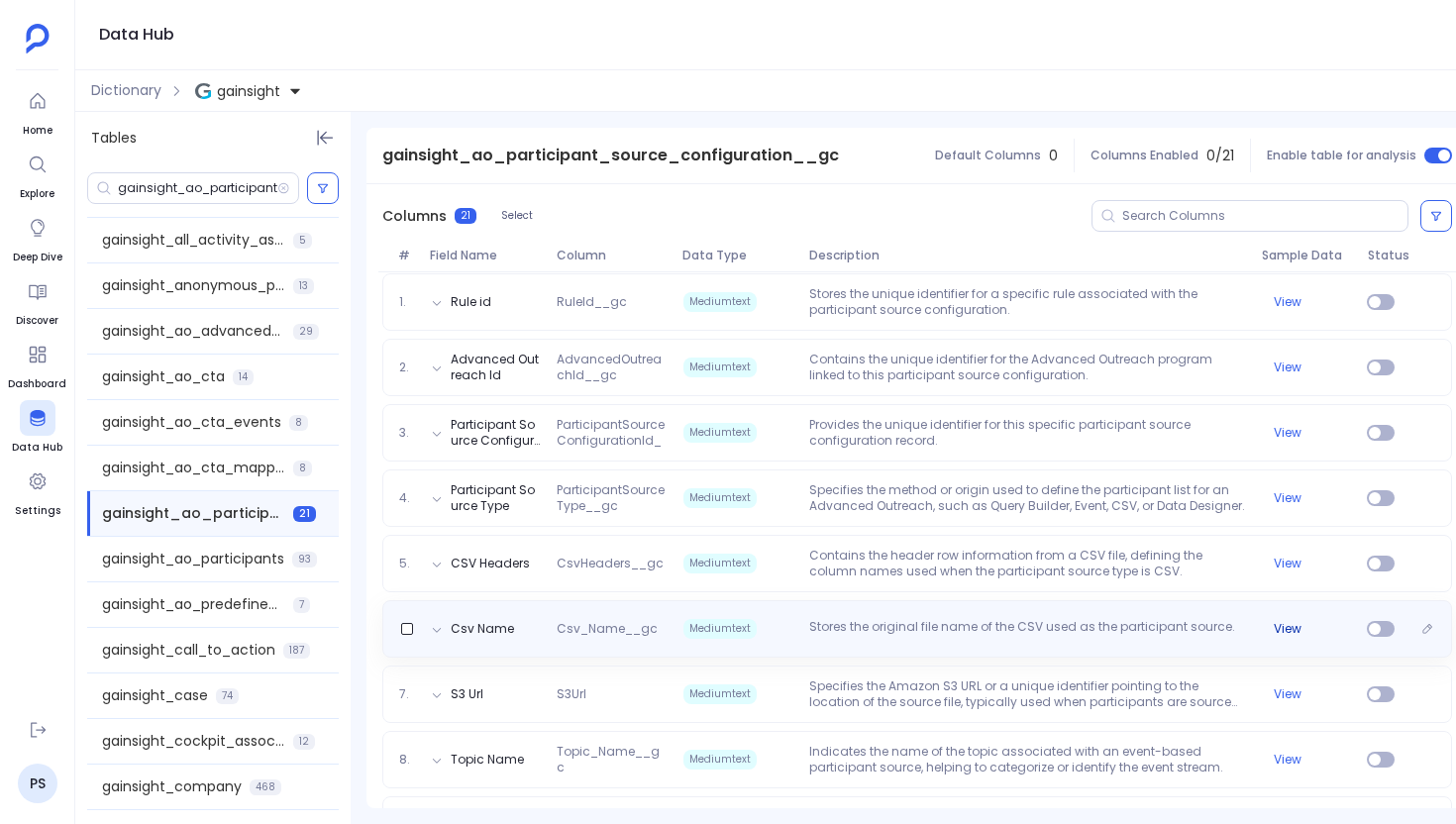 click on "View" at bounding box center [1306, 629] 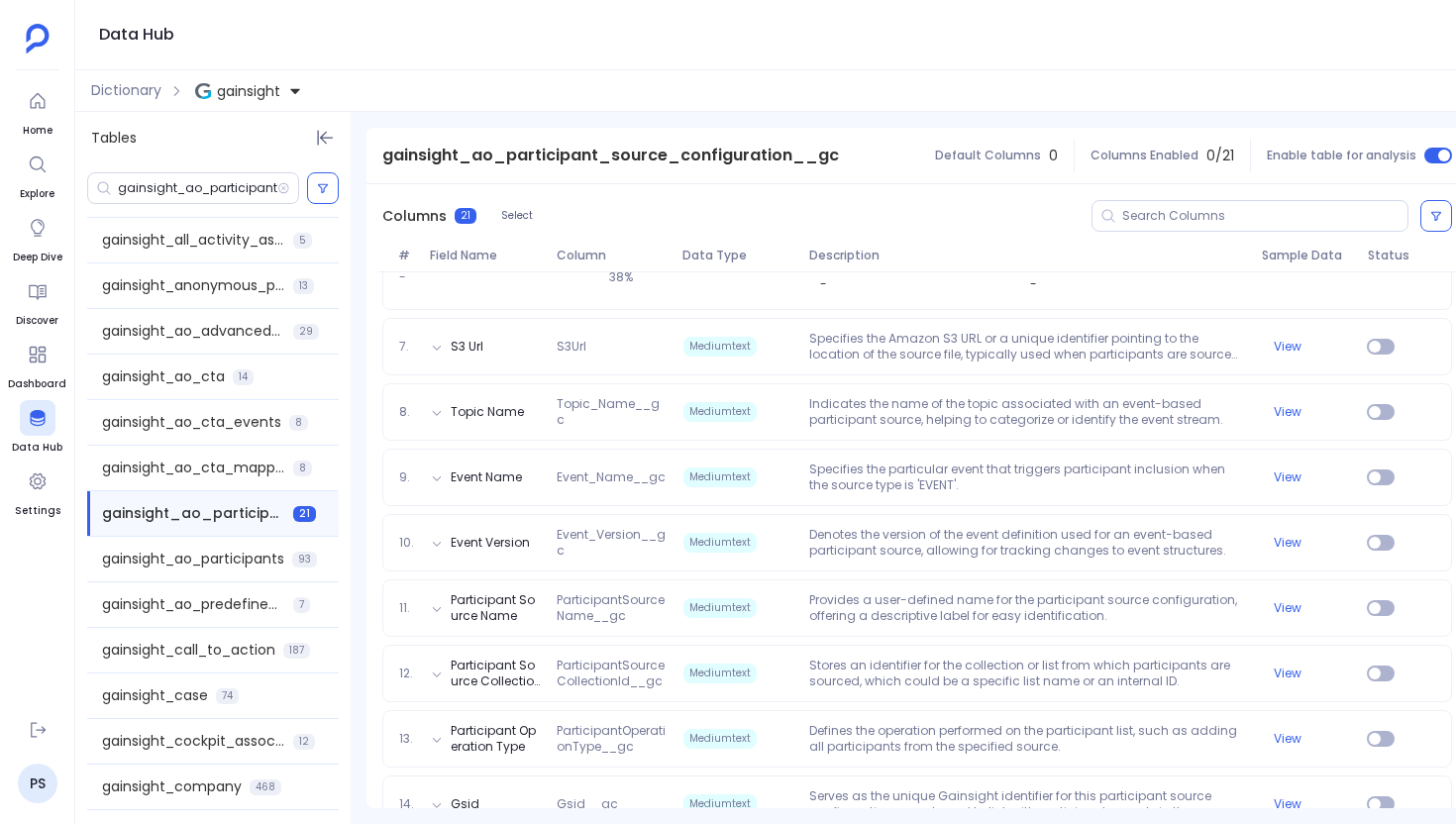 scroll, scrollTop: 688, scrollLeft: 0, axis: vertical 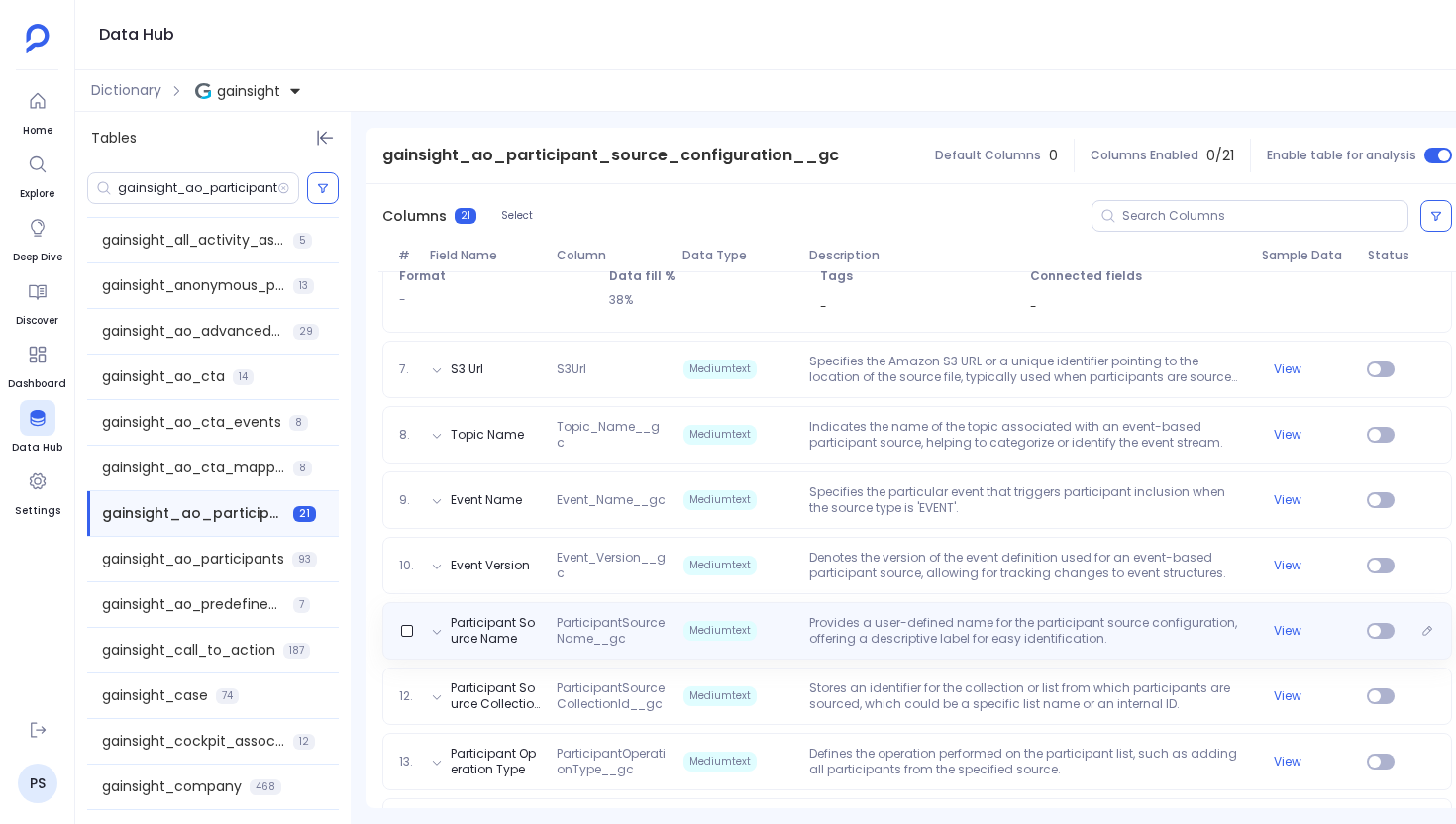 click on "Participant Source Name ParticipantSourceName__gc Mediumtext Provides a user-defined name for the participant source configuration, offering a descriptive label for easy identification. View" at bounding box center (917, 631) 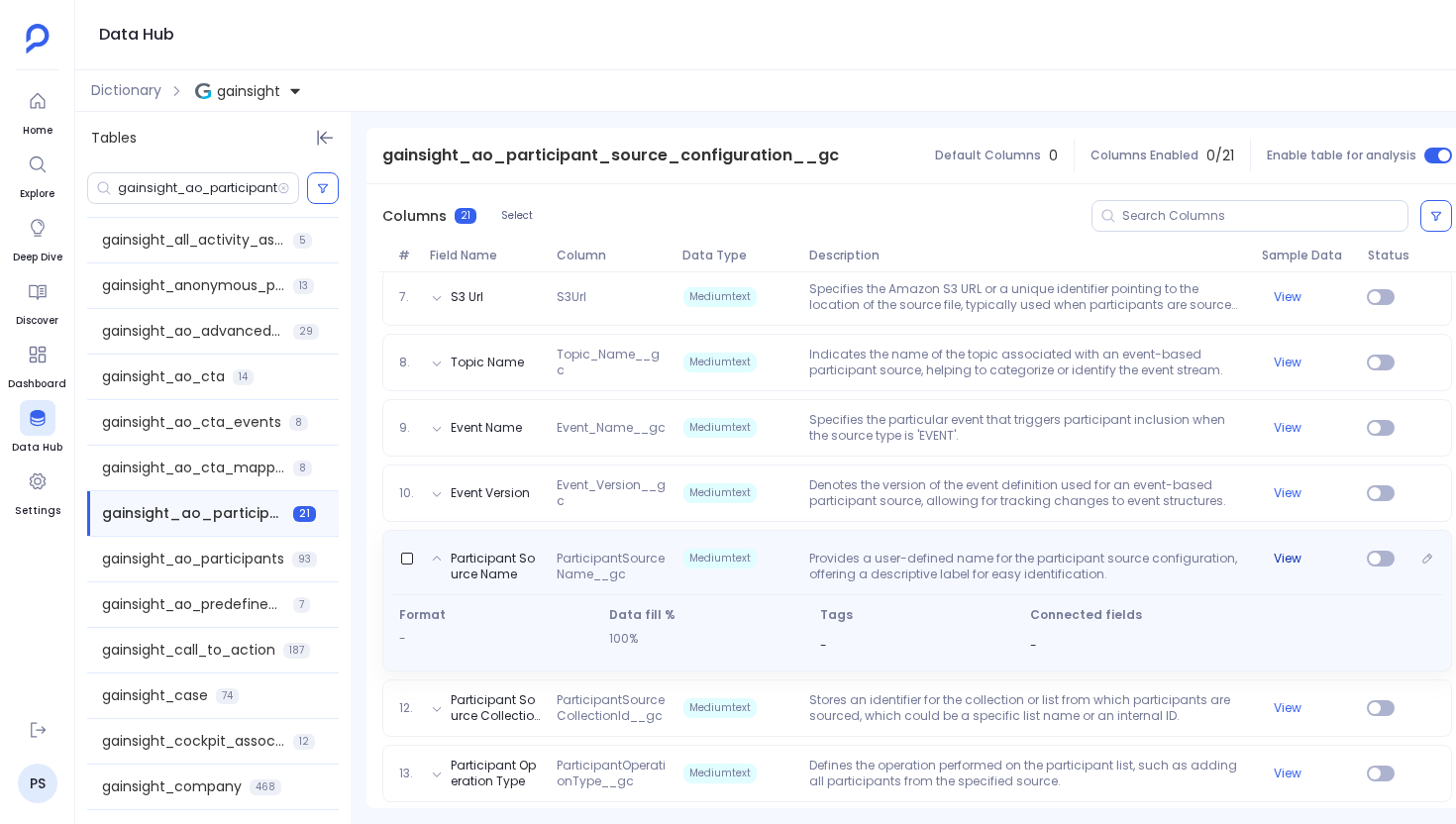 click on "View" at bounding box center [1288, 559] 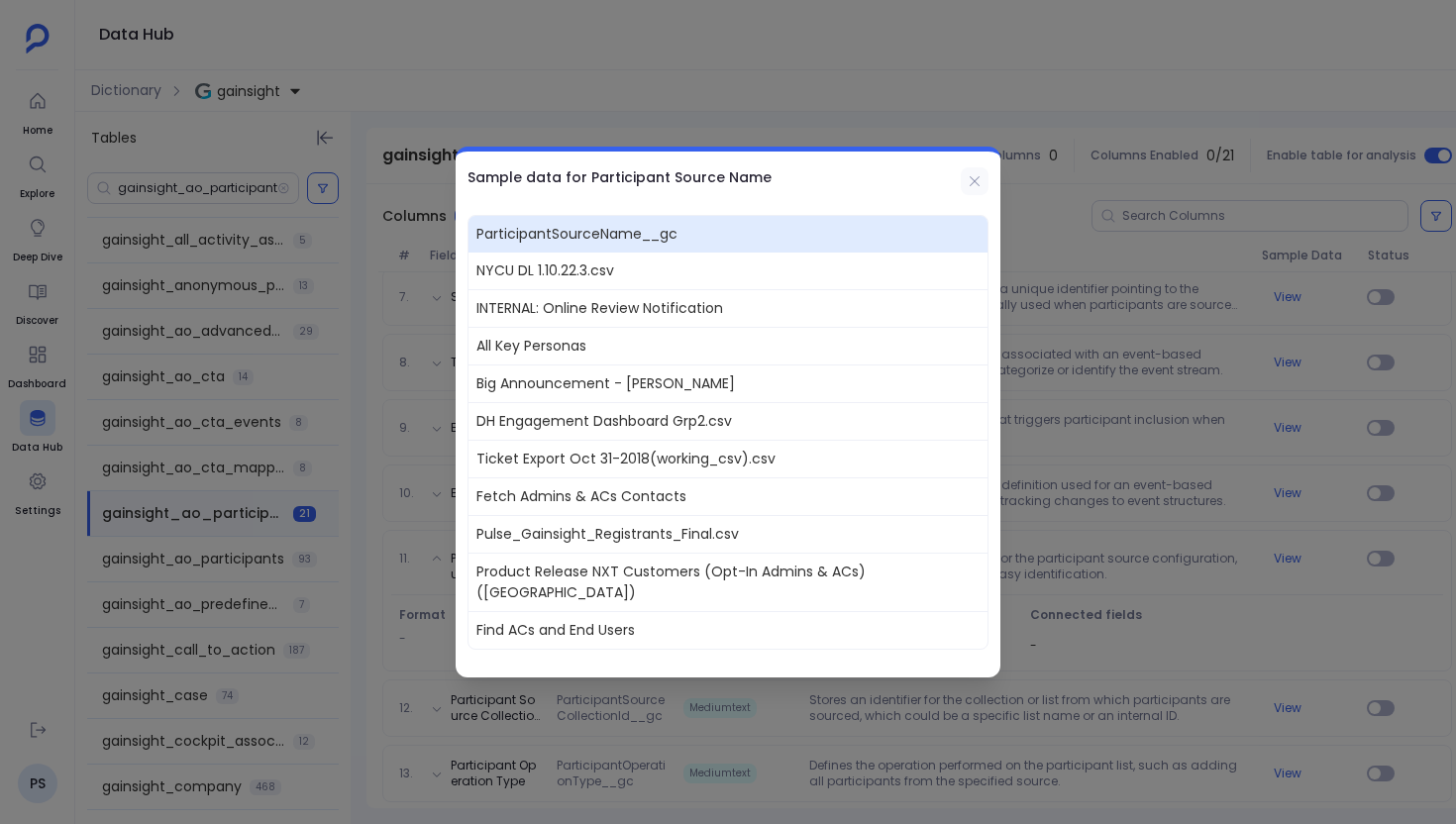 click 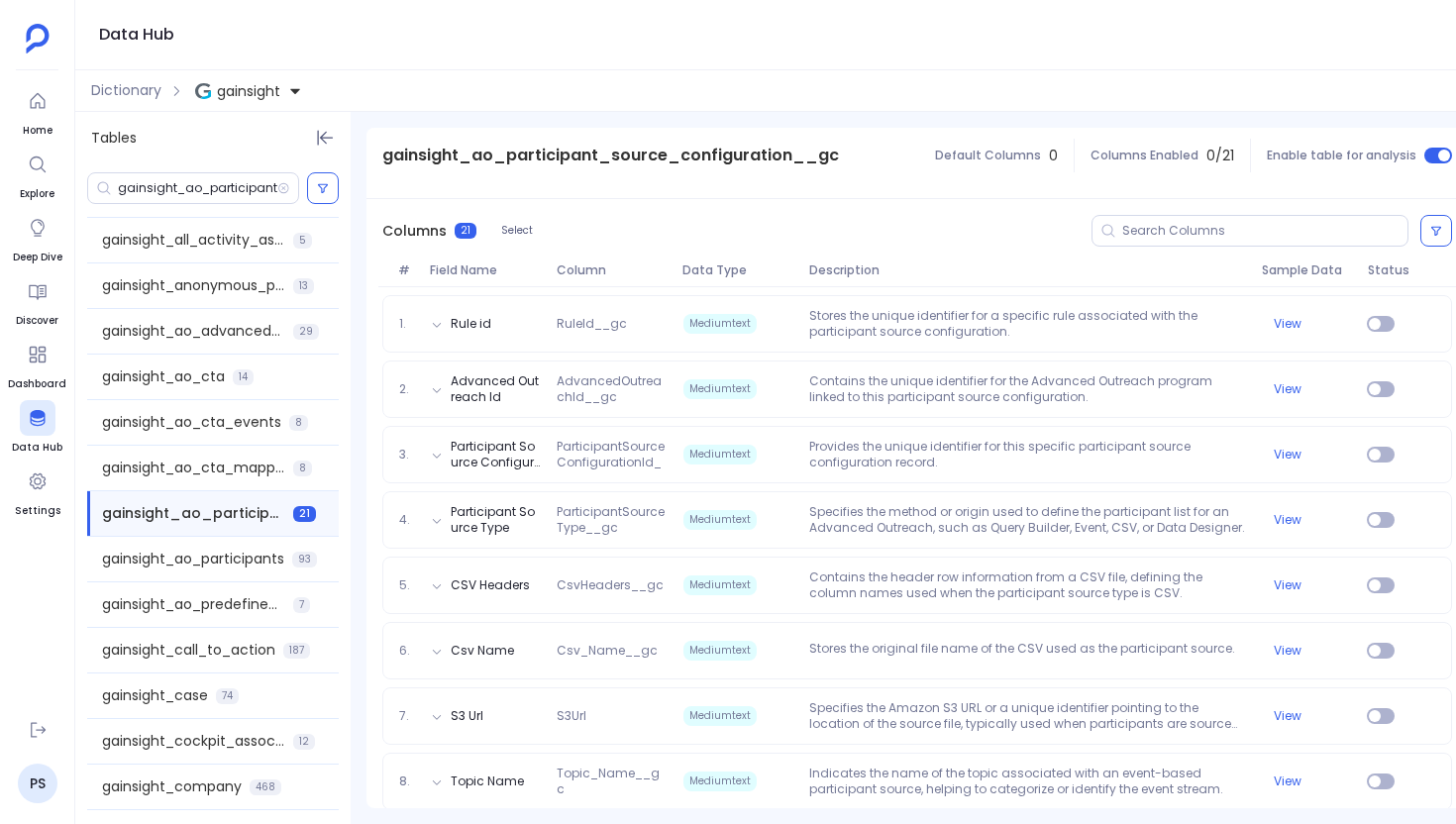 scroll, scrollTop: 311, scrollLeft: 0, axis: vertical 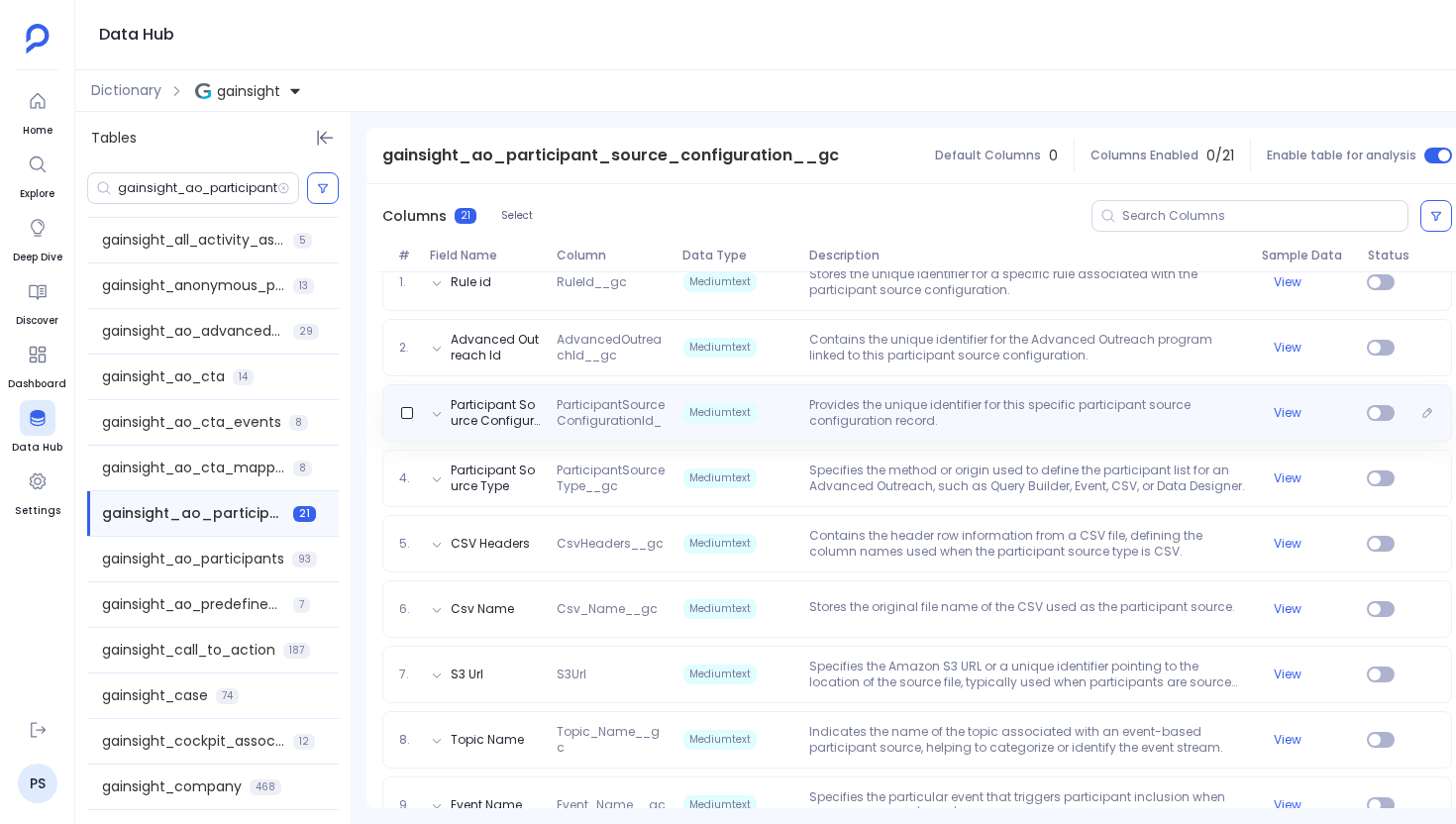 click on "Provides the unique identifier for this specific participant source configuration record." at bounding box center [1027, 413] 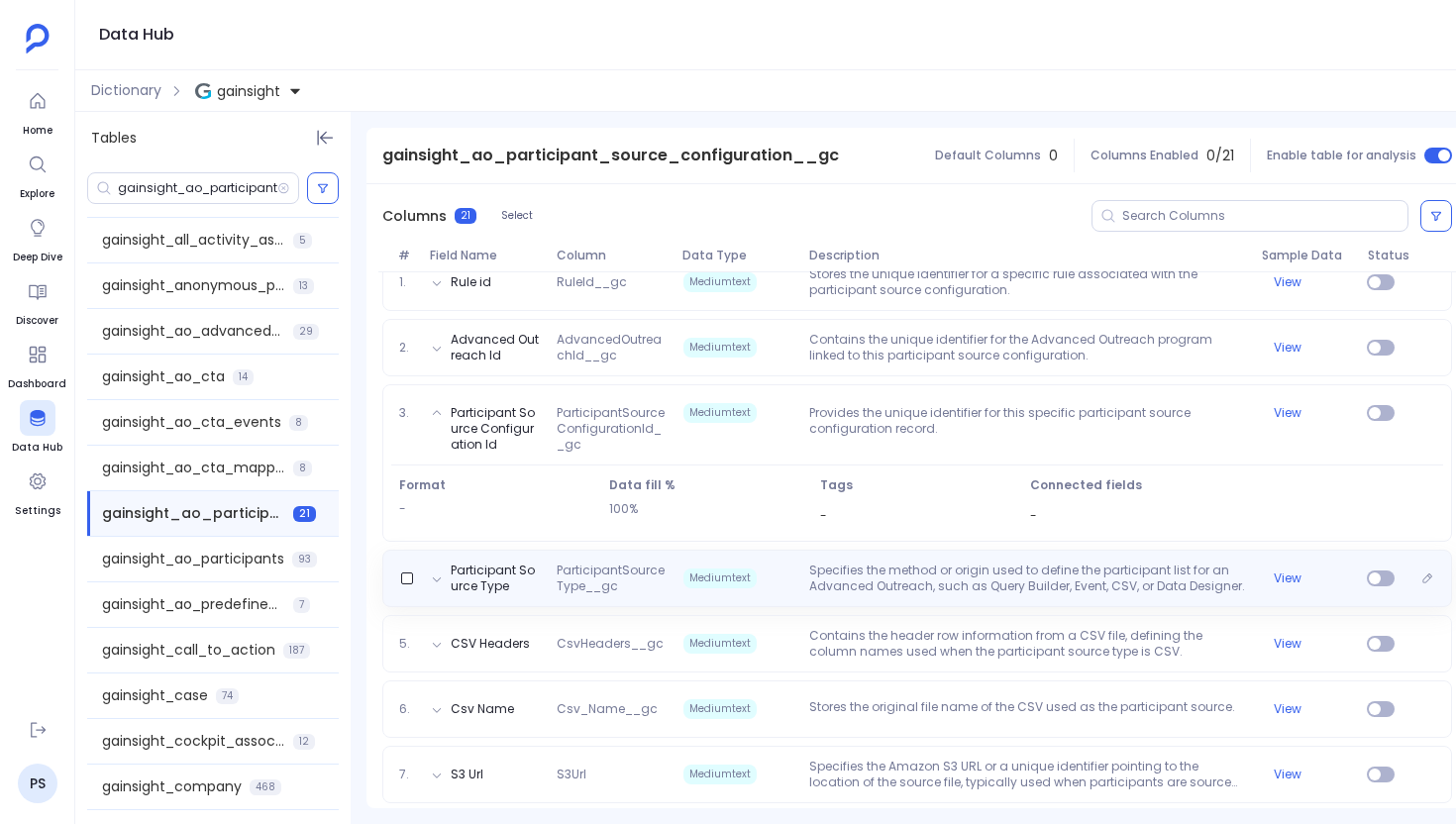 click on "Mediumtext" at bounding box center [738, 578] 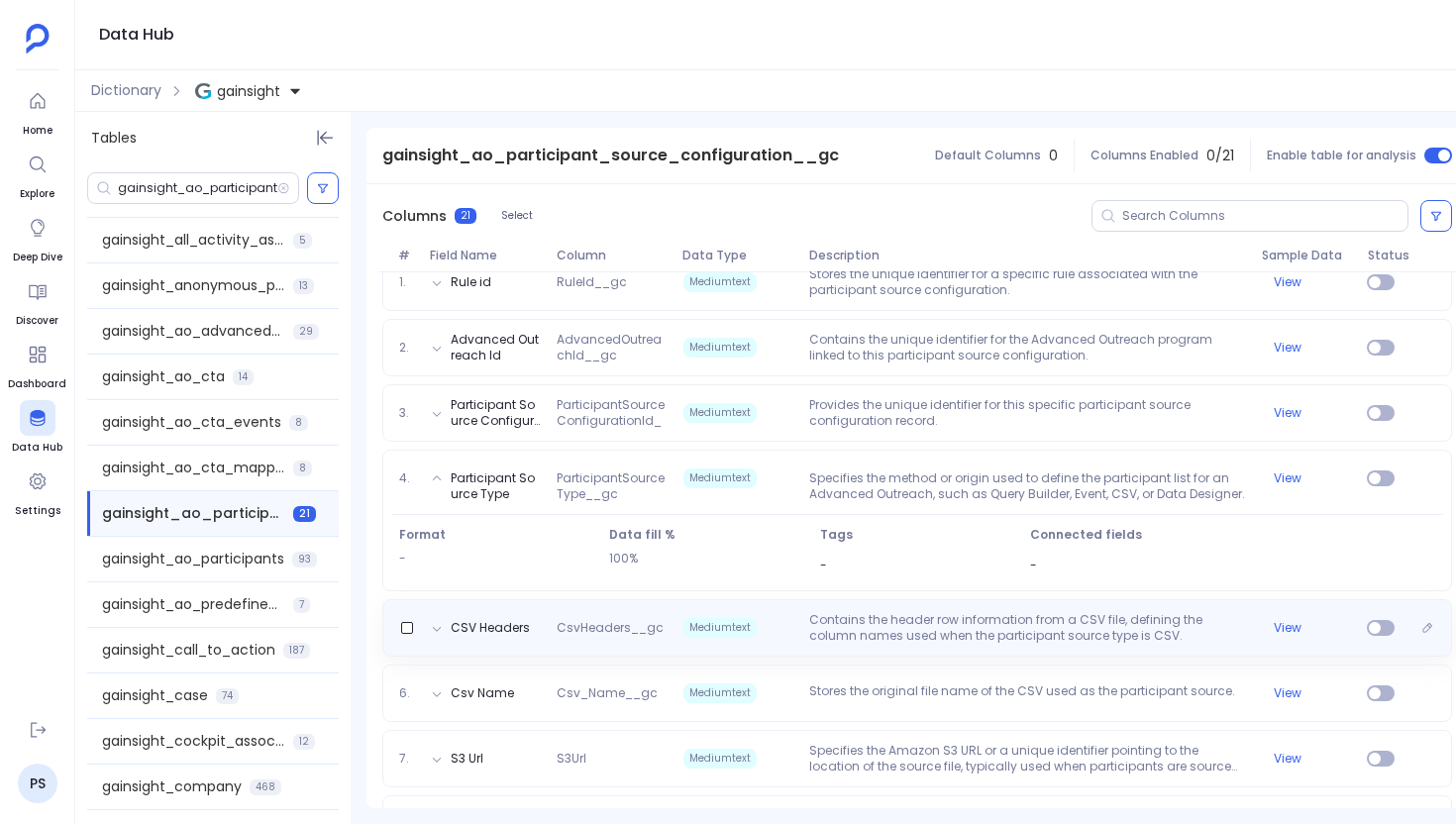 click on "CSV Headers CsvHeaders__gc Mediumtext Contains the header row information from a CSV file, defining the column names used when the participant source type is CSV. View" at bounding box center [917, 628] 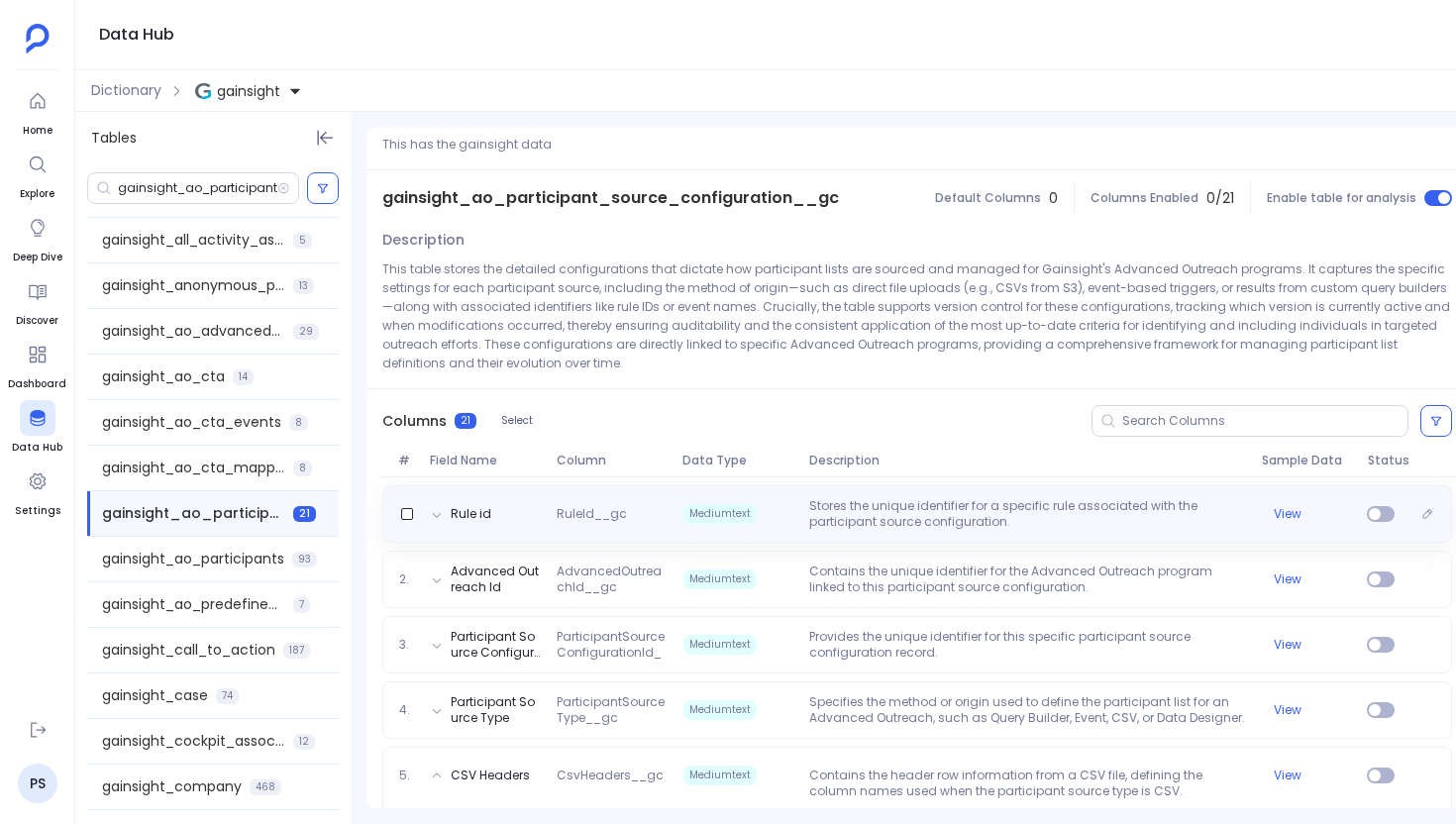 scroll, scrollTop: 72, scrollLeft: 0, axis: vertical 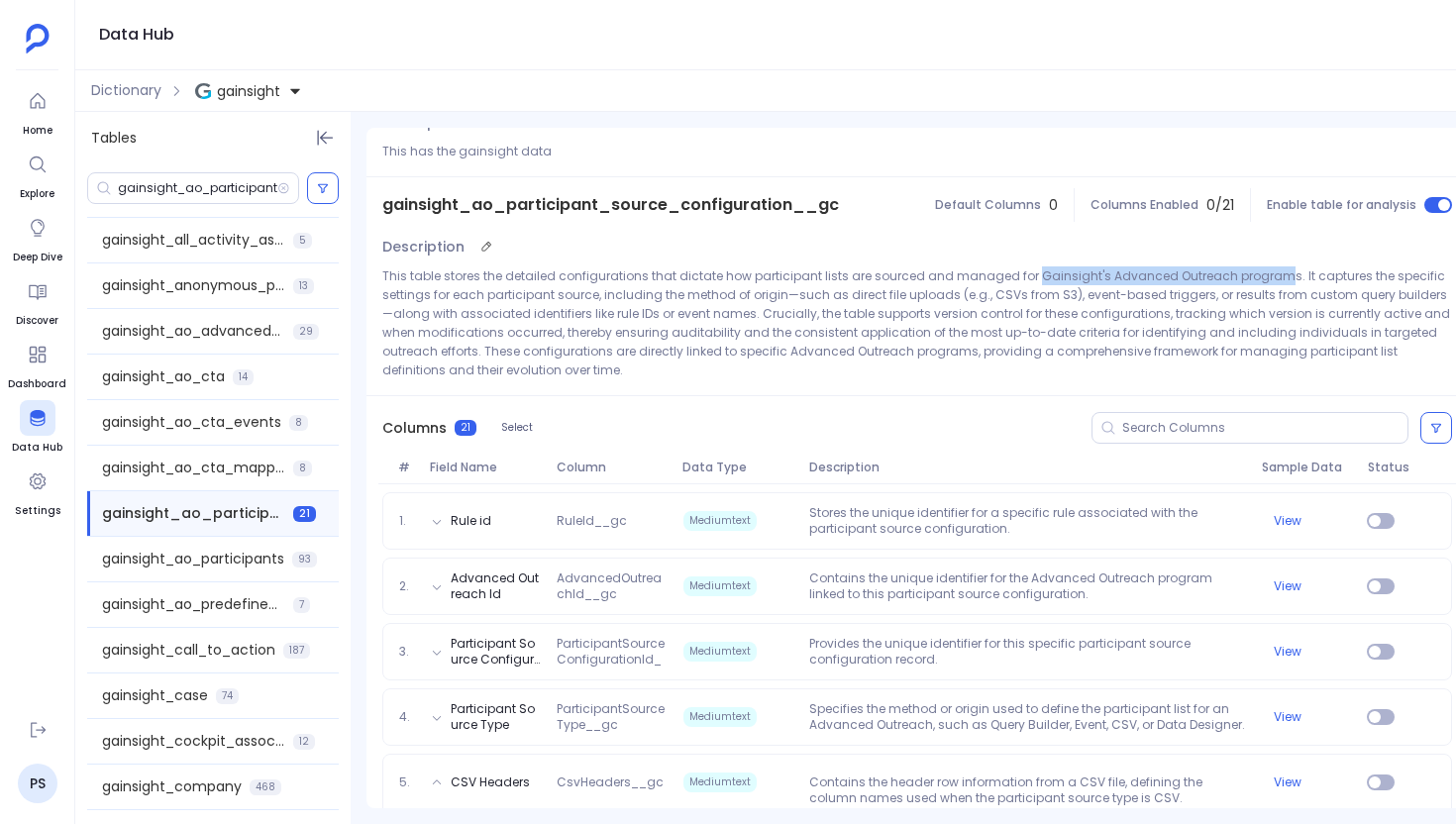 drag, startPoint x: 1024, startPoint y: 279, endPoint x: 1272, endPoint y: 277, distance: 248.008 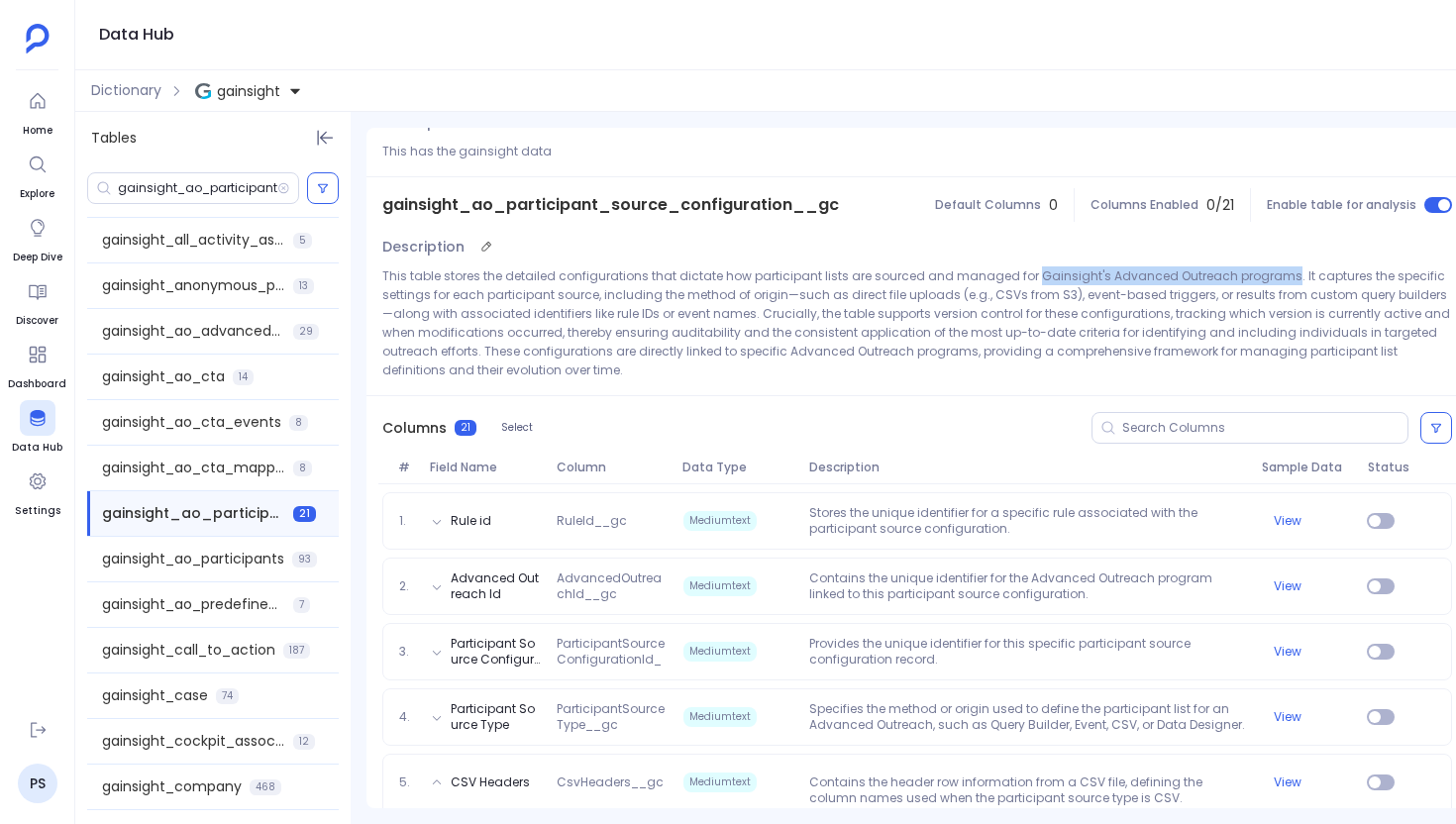 drag, startPoint x: 1274, startPoint y: 277, endPoint x: 1026, endPoint y: 279, distance: 248.008 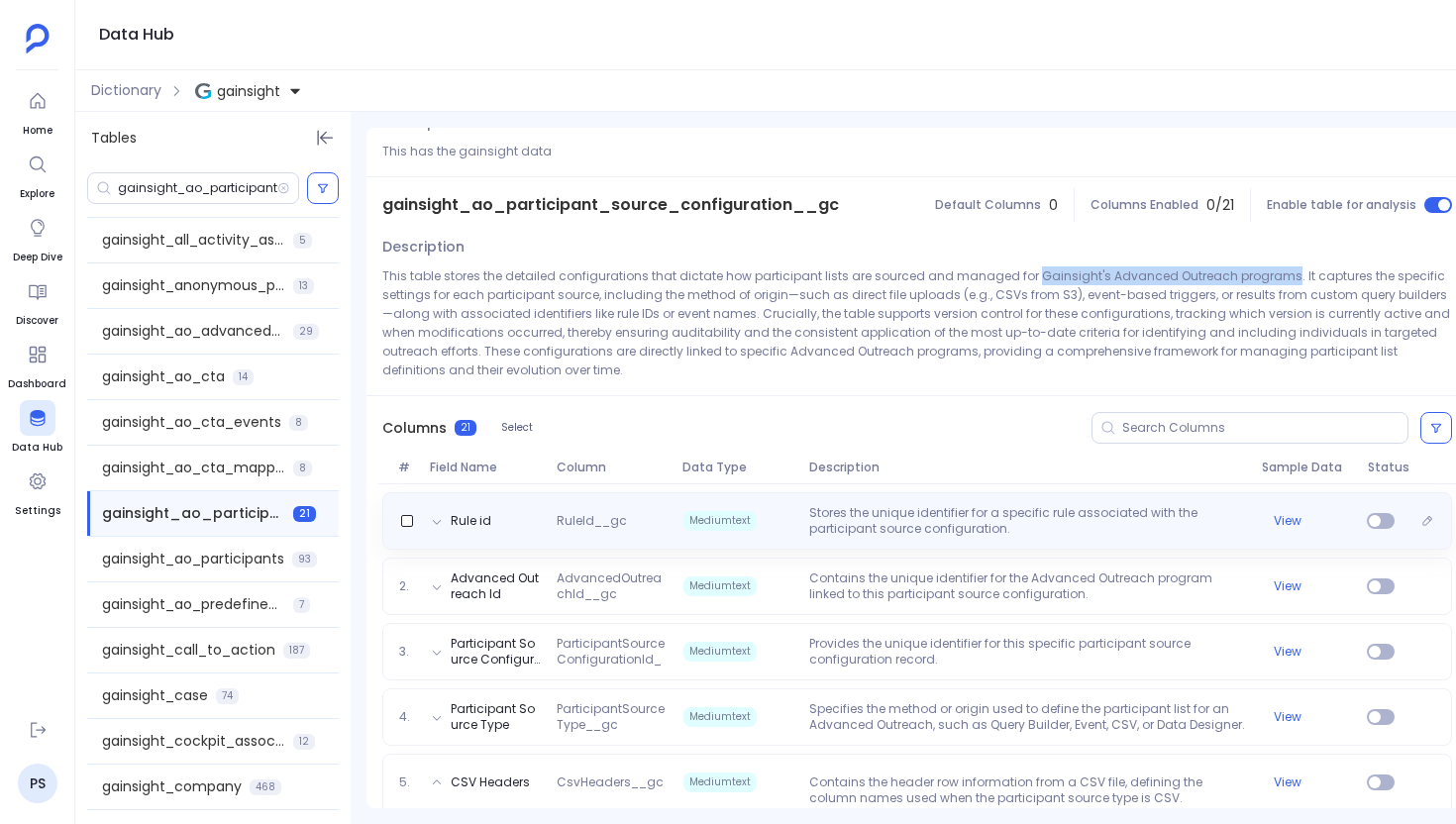 click on "Stores the unique identifier for a specific rule associated with the participant source configuration." at bounding box center [1027, 521] 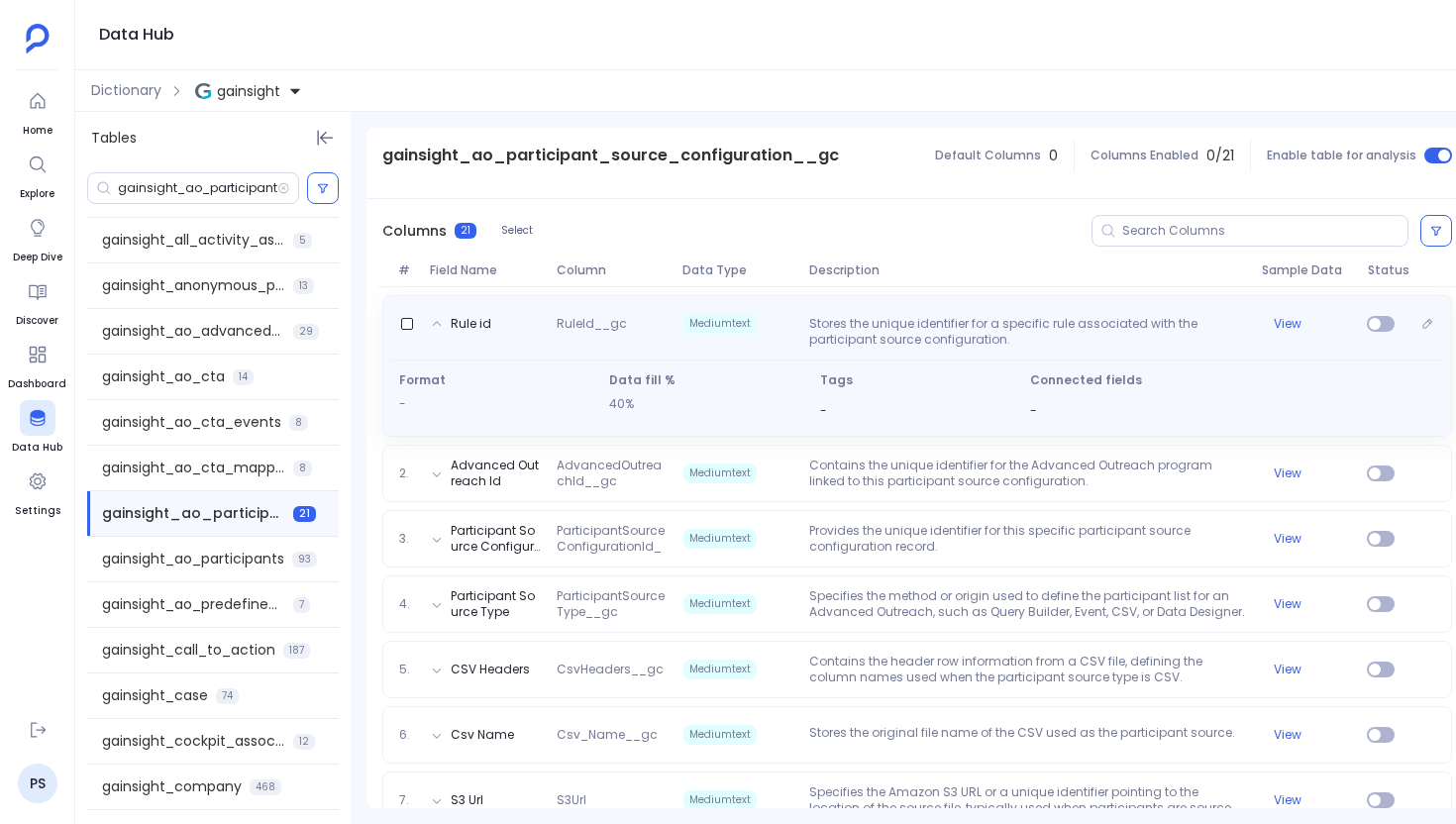 scroll, scrollTop: 397, scrollLeft: 0, axis: vertical 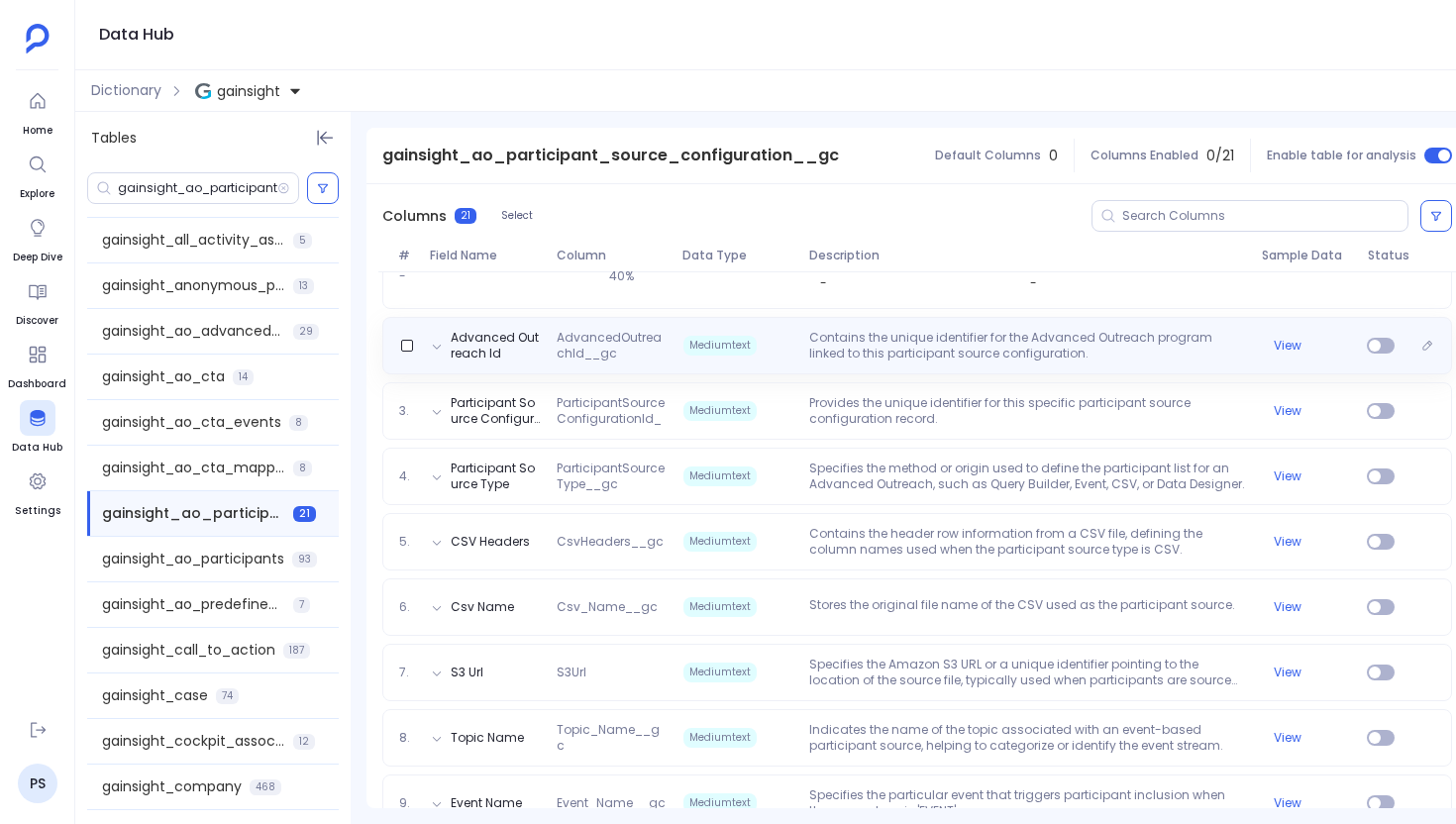 click on "Advanced Outreach Id AdvancedOutreachId__gc Mediumtext Contains the unique identifier for the Advanced Outreach program linked to this participant source configuration. View" at bounding box center [917, 346] 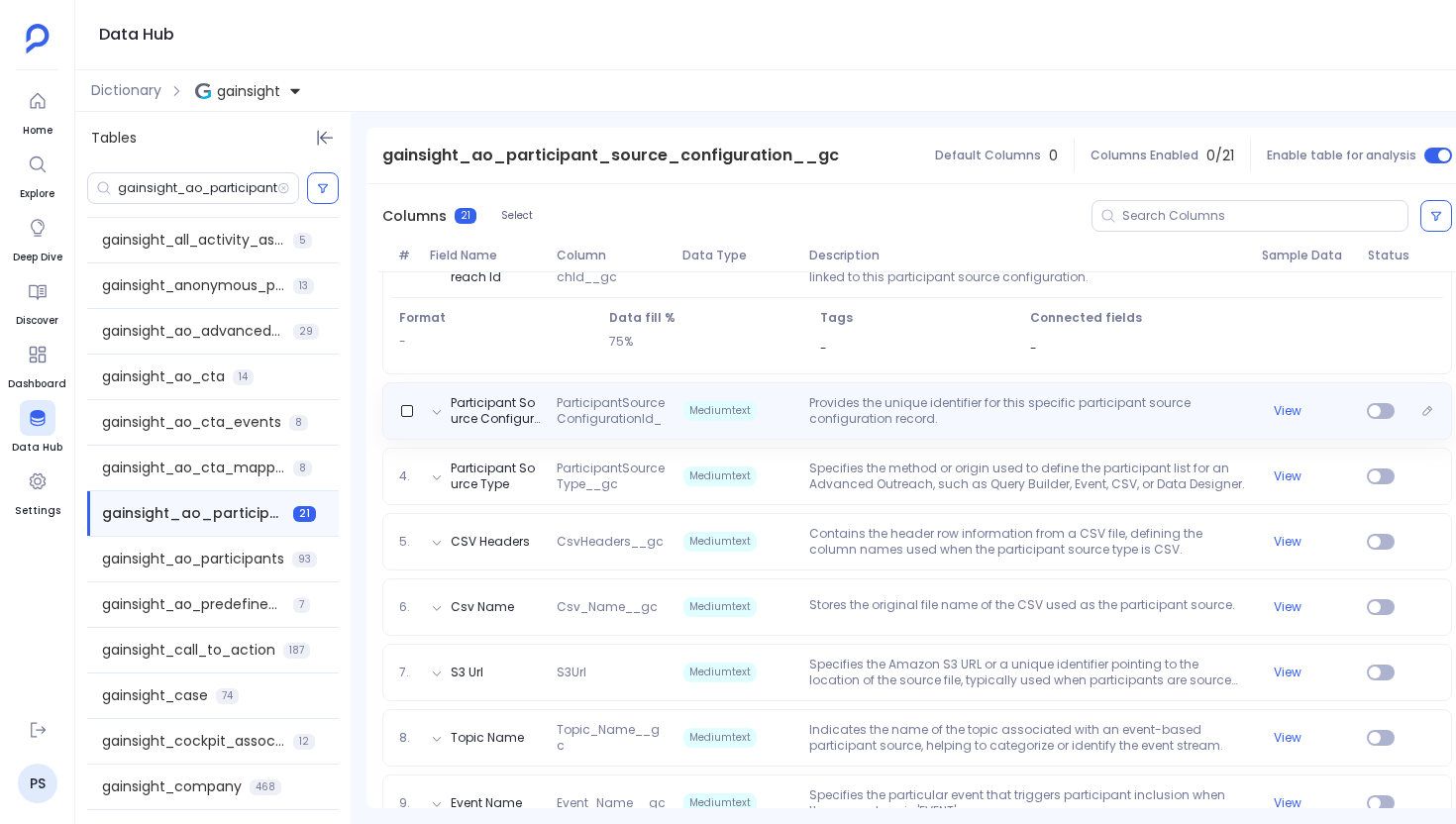 click on "Provides the unique identifier for this specific participant source configuration record." at bounding box center (1027, 411) 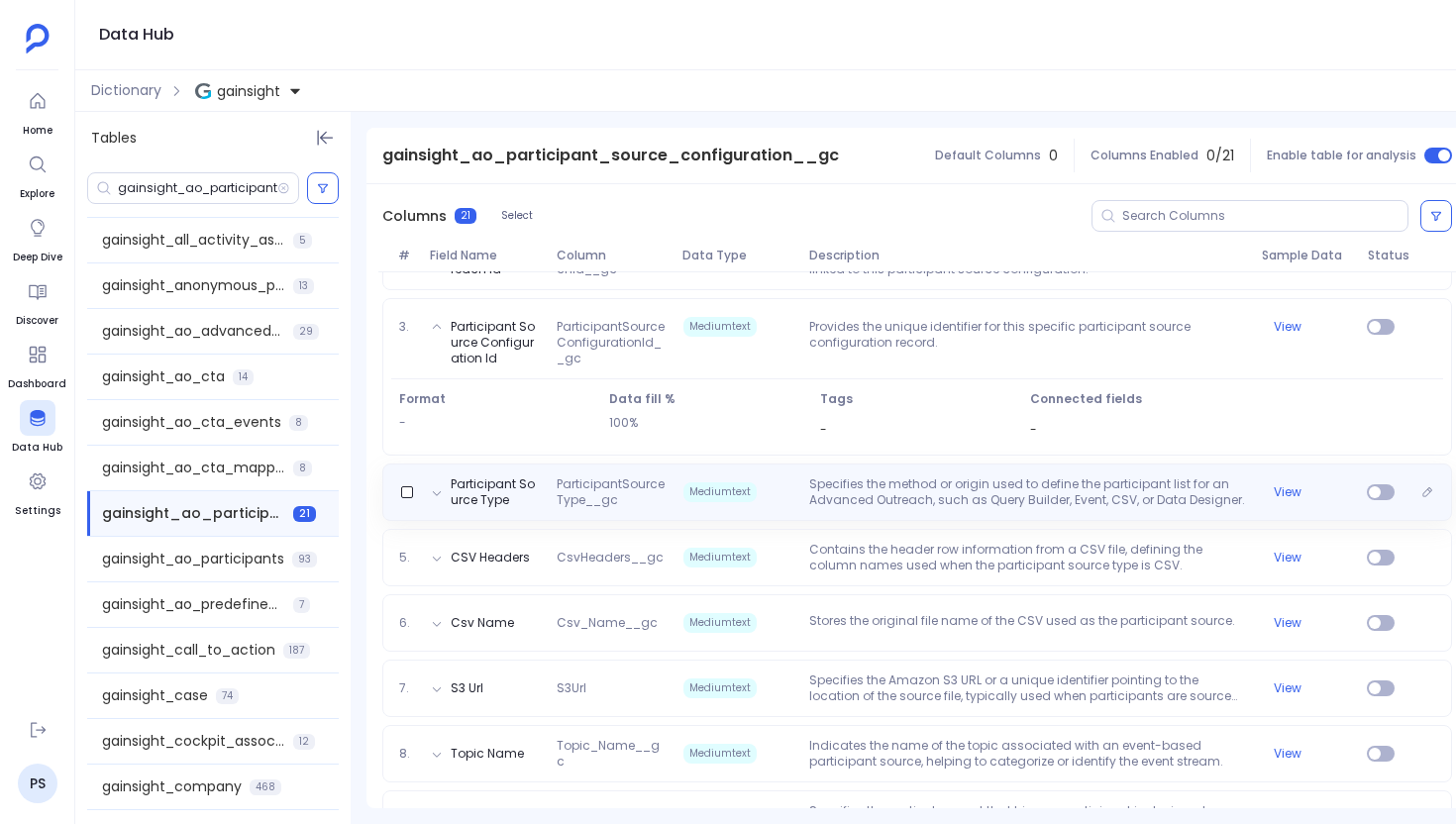 click on "Specifies the method or origin used to define the participant list for an Advanced Outreach, such as Query Builder, Event, CSV, or Data Designer." at bounding box center [1027, 492] 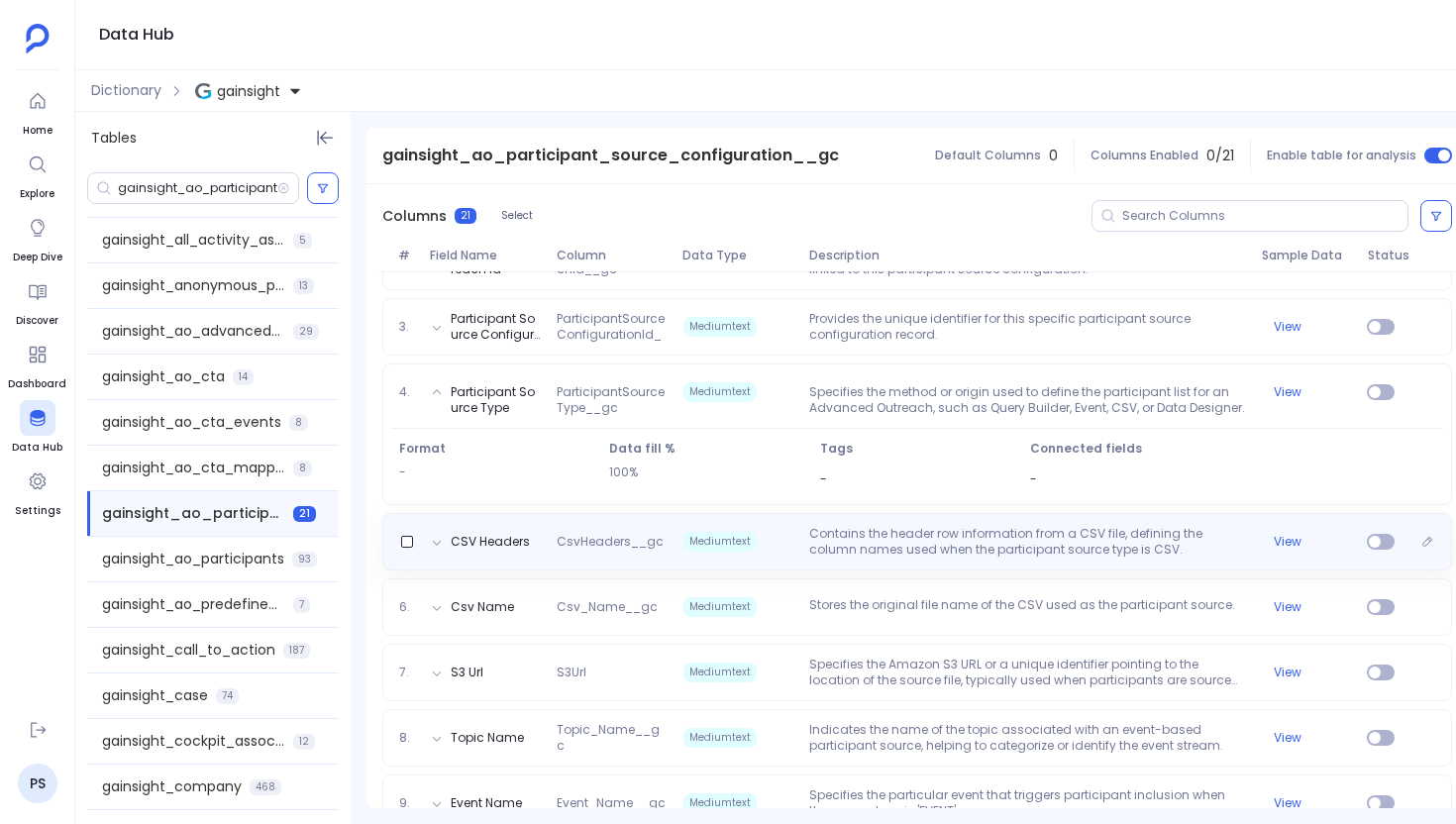 click on "CSV Headers CsvHeaders__gc Mediumtext Contains the header row information from a CSV file, defining the column names used when the participant source type is CSV. View" at bounding box center (917, 542) 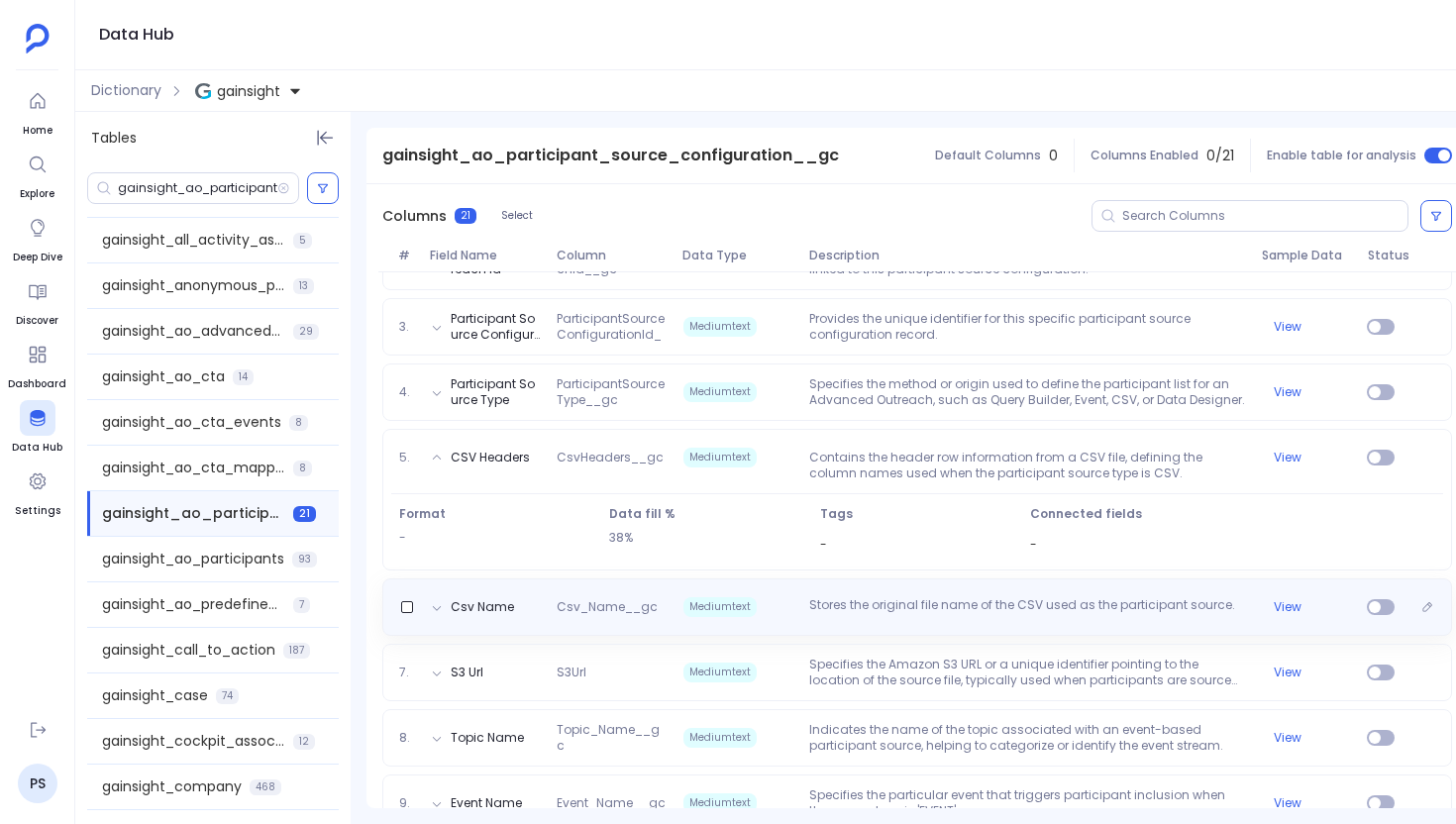 click on "Stores the original file name of the CSV used as the participant source." at bounding box center (1027, 607) 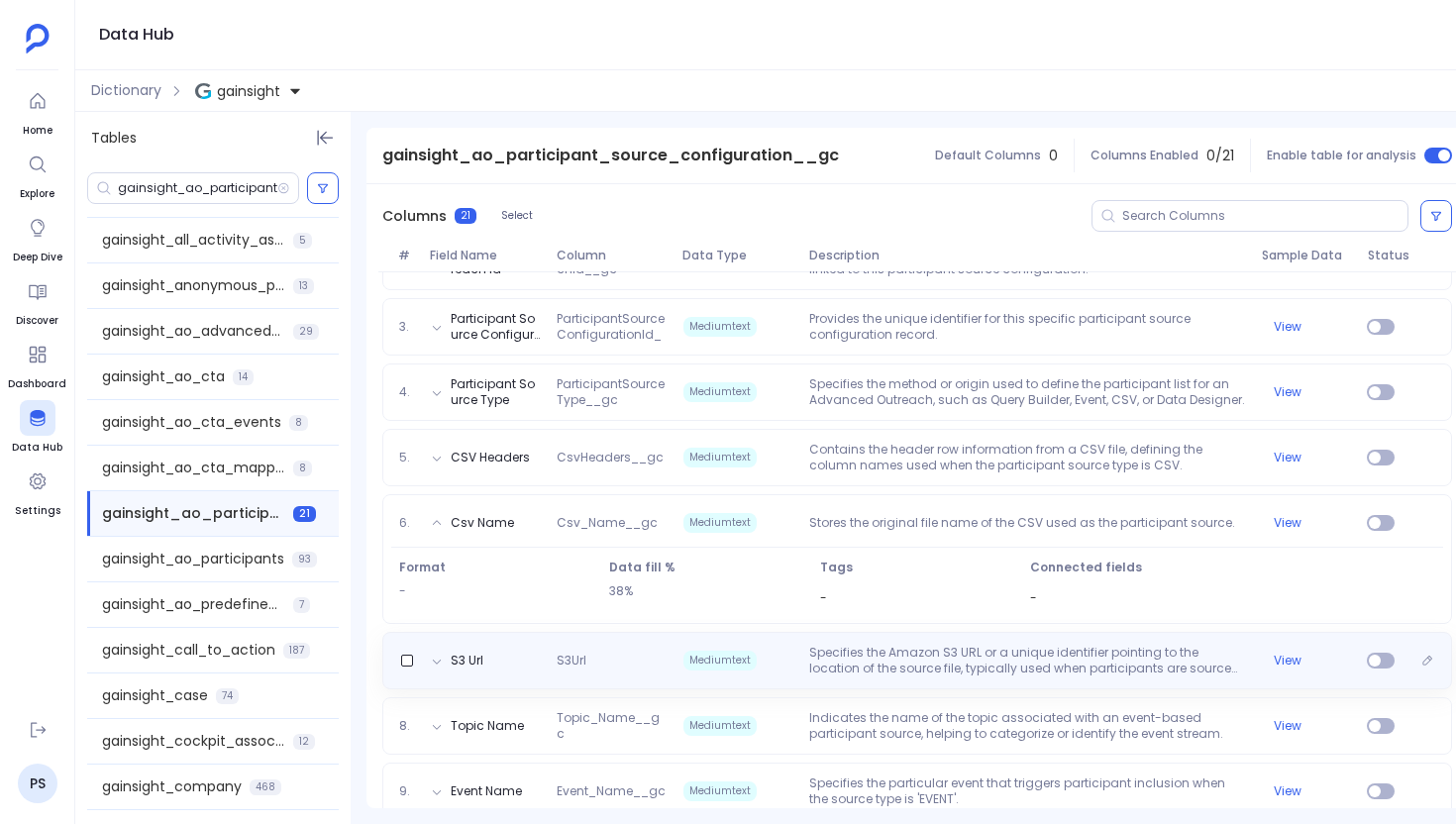 click on "Specifies the Amazon S3 URL or a unique identifier pointing to the location of the source file, typically used when participants are sourced from a file stored in S3." at bounding box center (1027, 661) 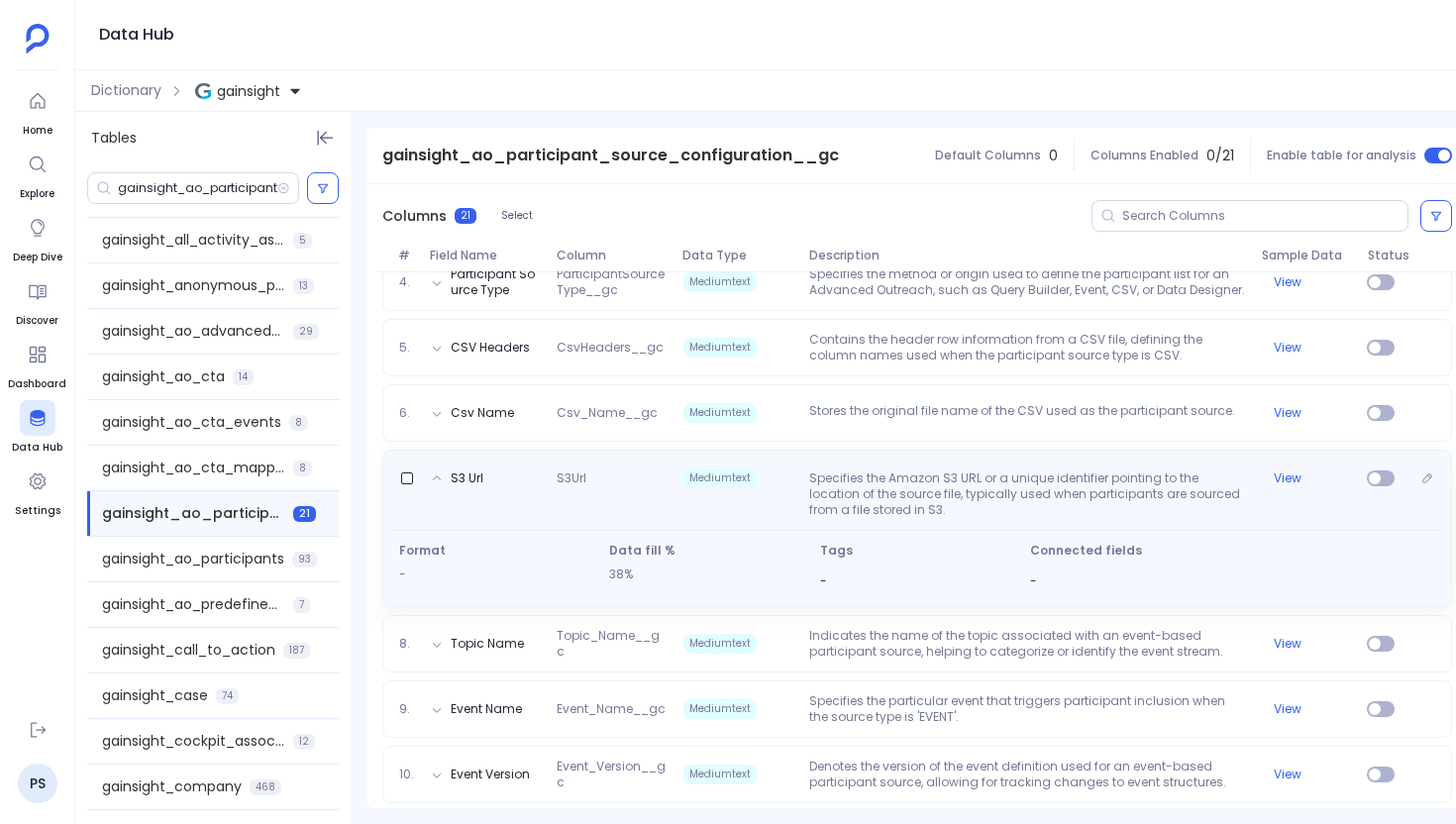scroll, scrollTop: 609, scrollLeft: 0, axis: vertical 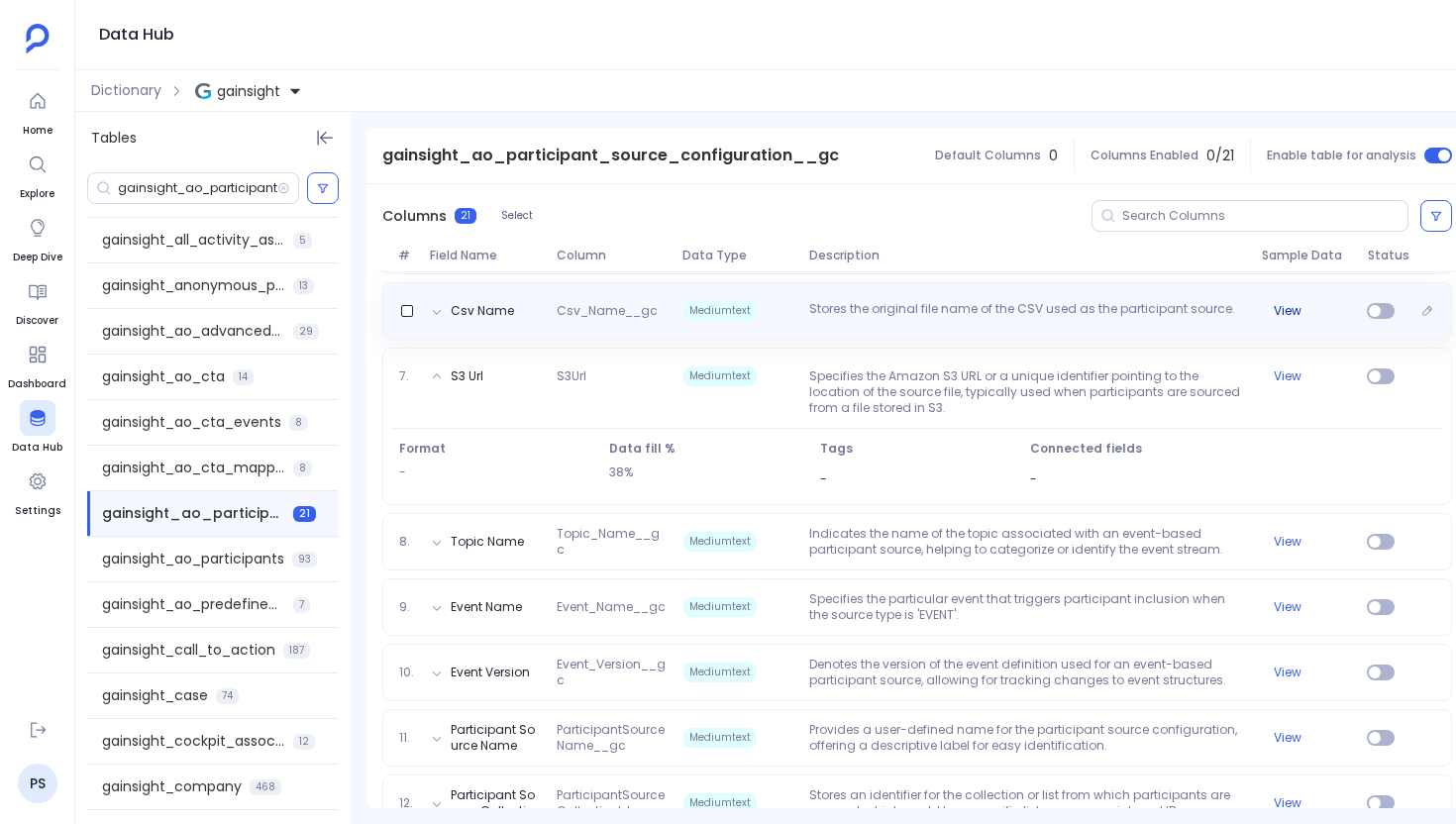 click on "View" at bounding box center [1288, 311] 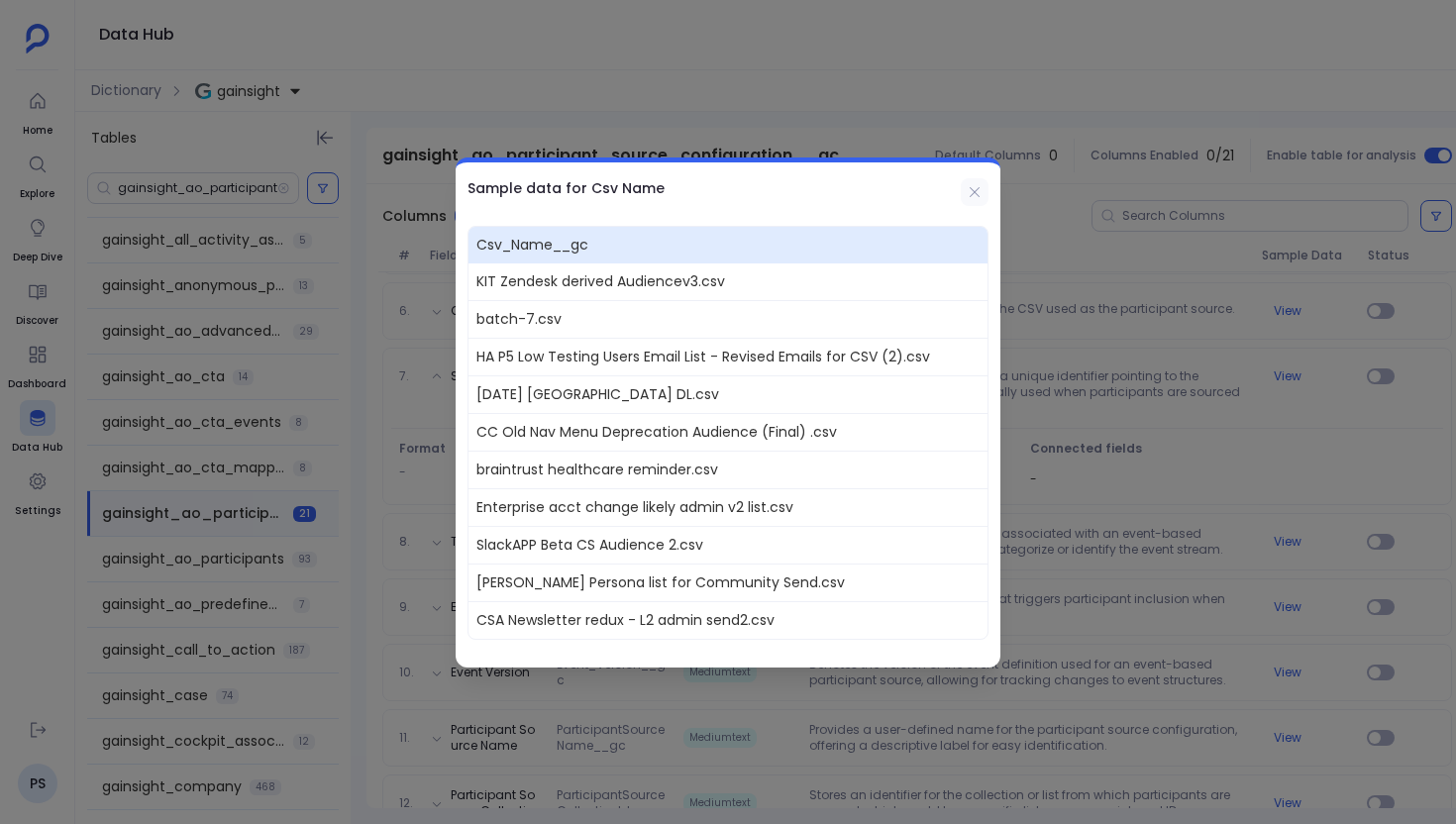 click 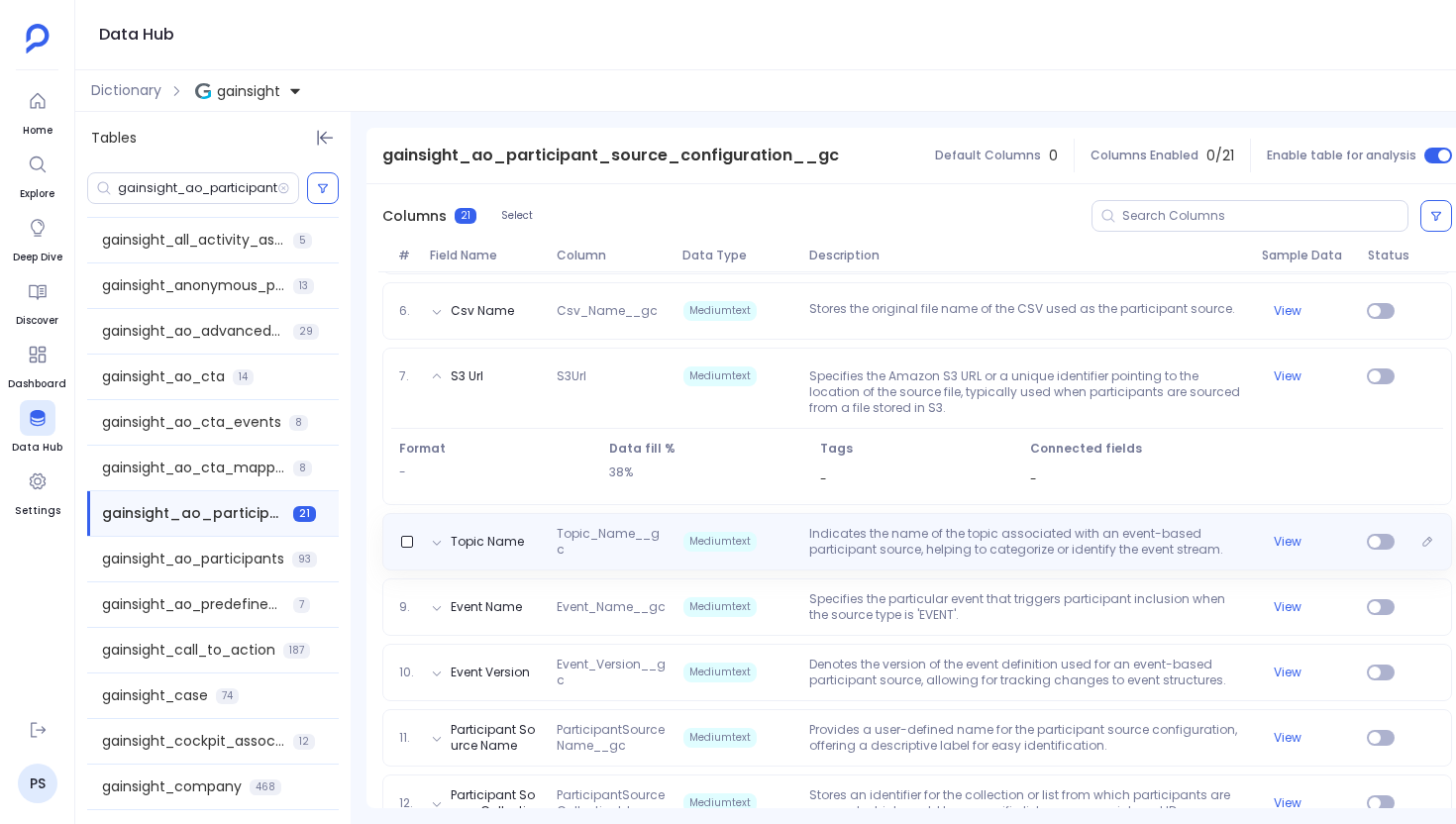 click on "Topic Name Topic_Name__gc Mediumtext Indicates the name of the topic associated with an event-based participant source, helping to categorize or identify the event stream. View" at bounding box center (917, 542) 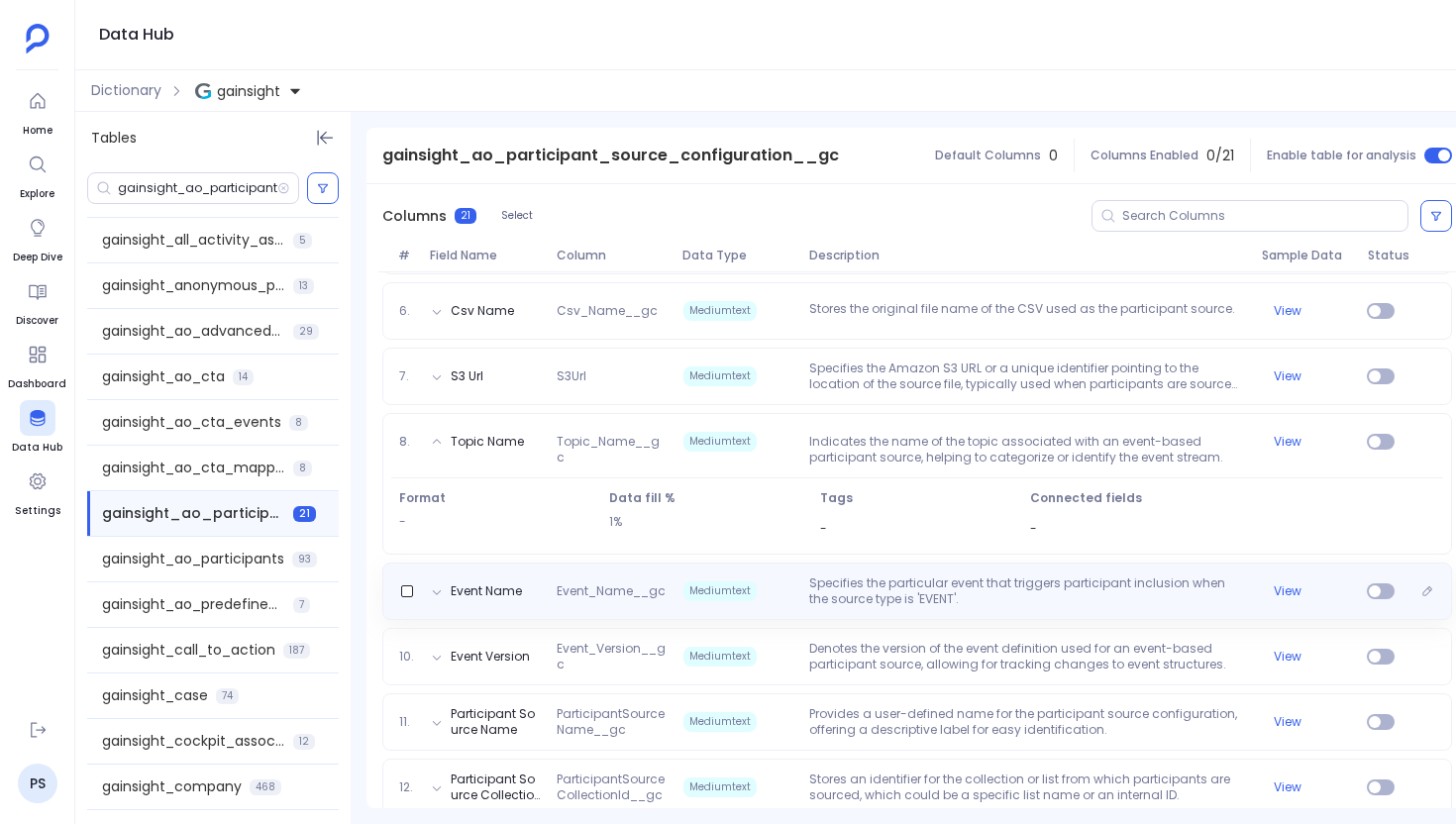 click on "Specifies the particular event that triggers participant inclusion when the source type is 'EVENT'." at bounding box center (1027, 591) 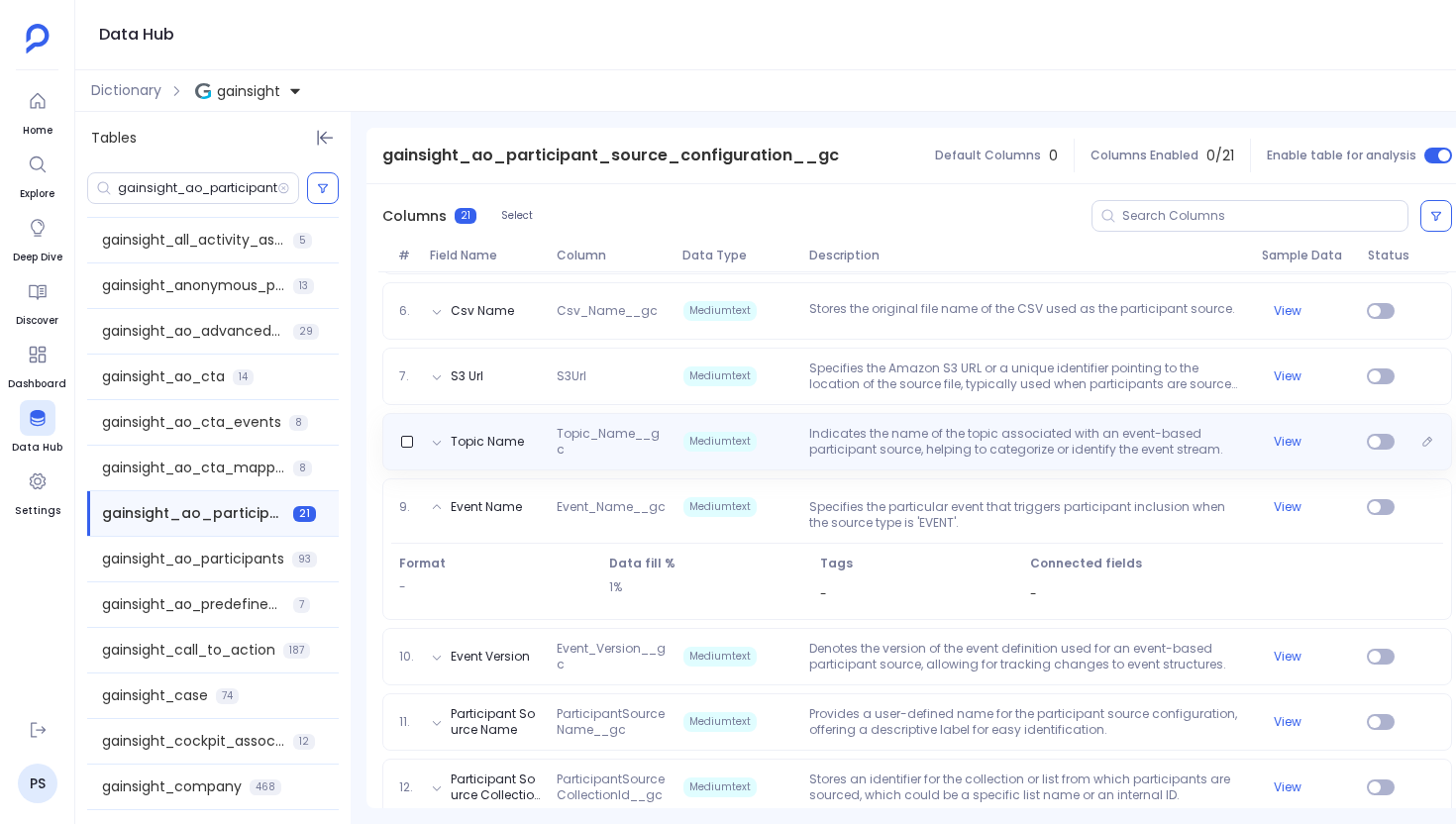 click on "Indicates the name of the topic associated with an event-based participant source, helping to categorize or identify the event stream." at bounding box center [1027, 442] 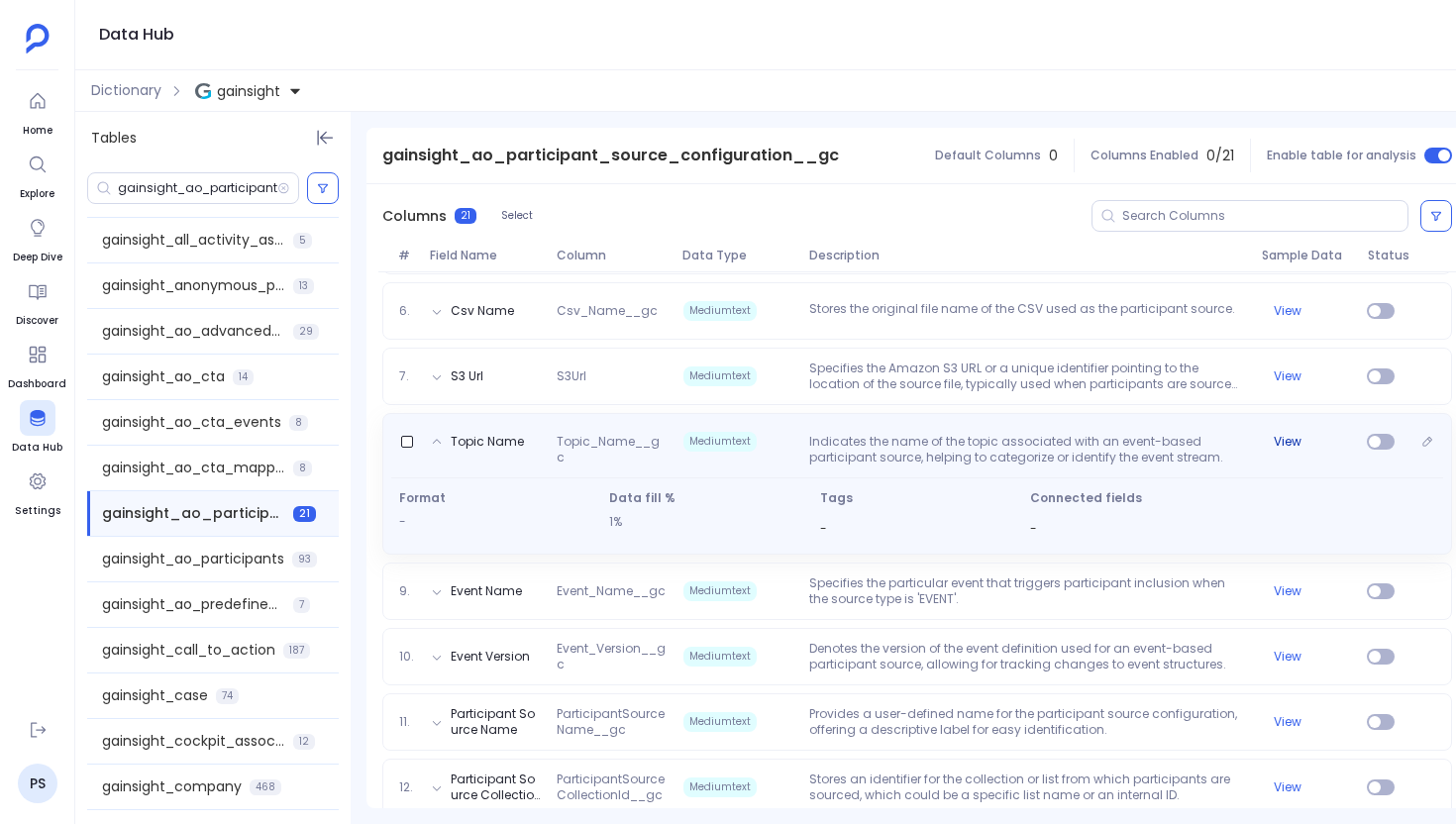 click on "View" at bounding box center [1306, 442] 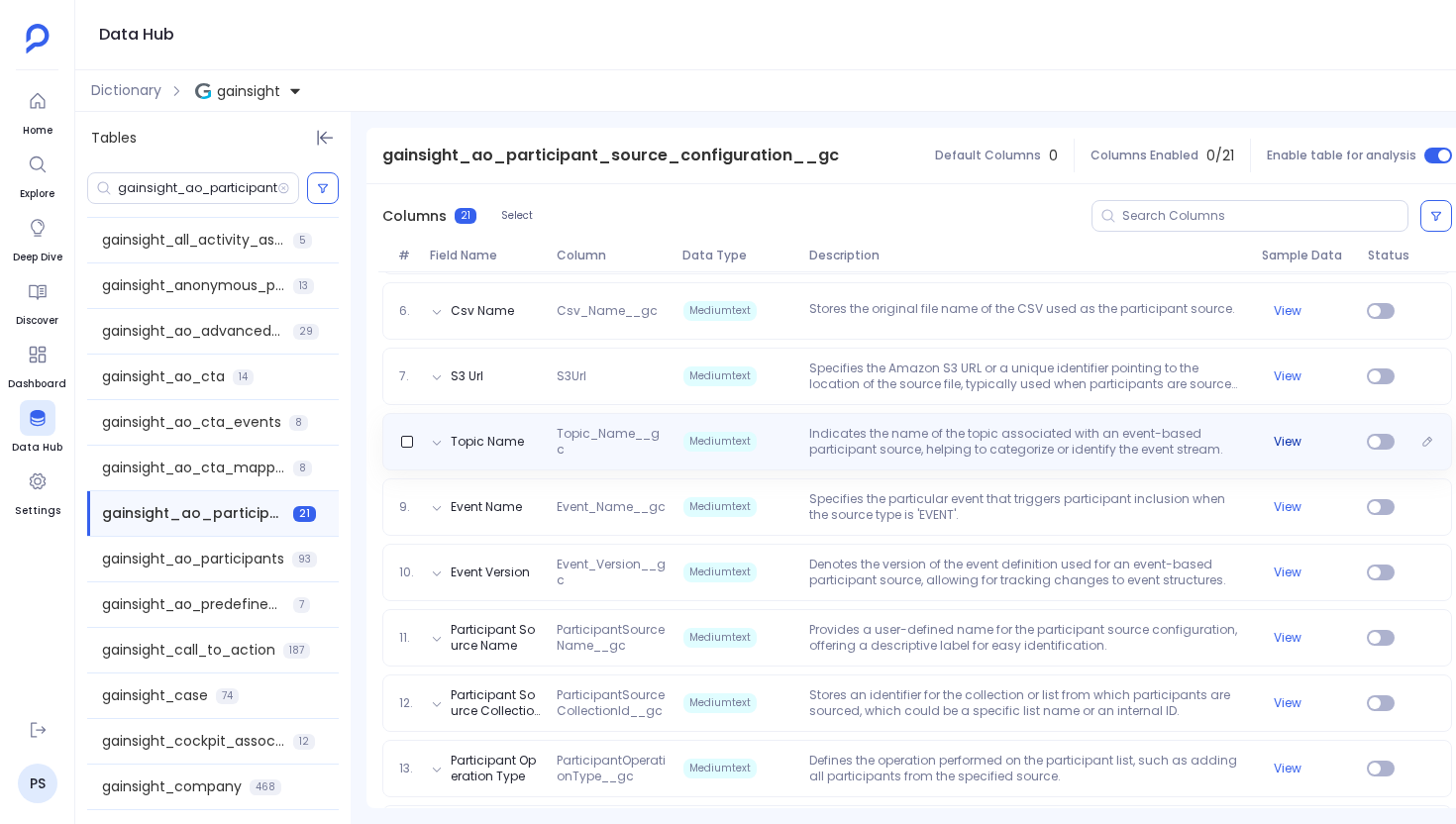 click on "View" at bounding box center [1288, 442] 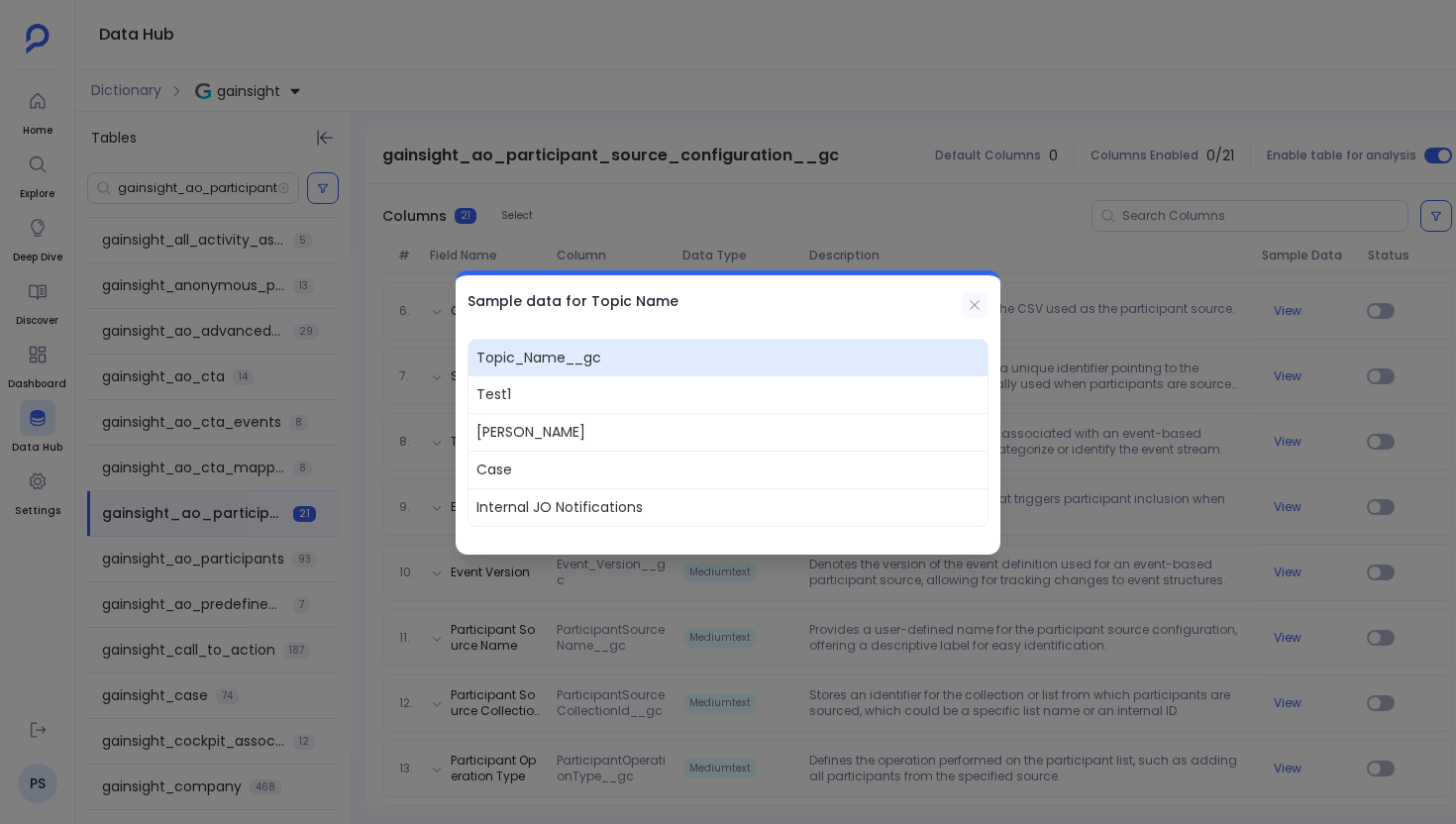 click 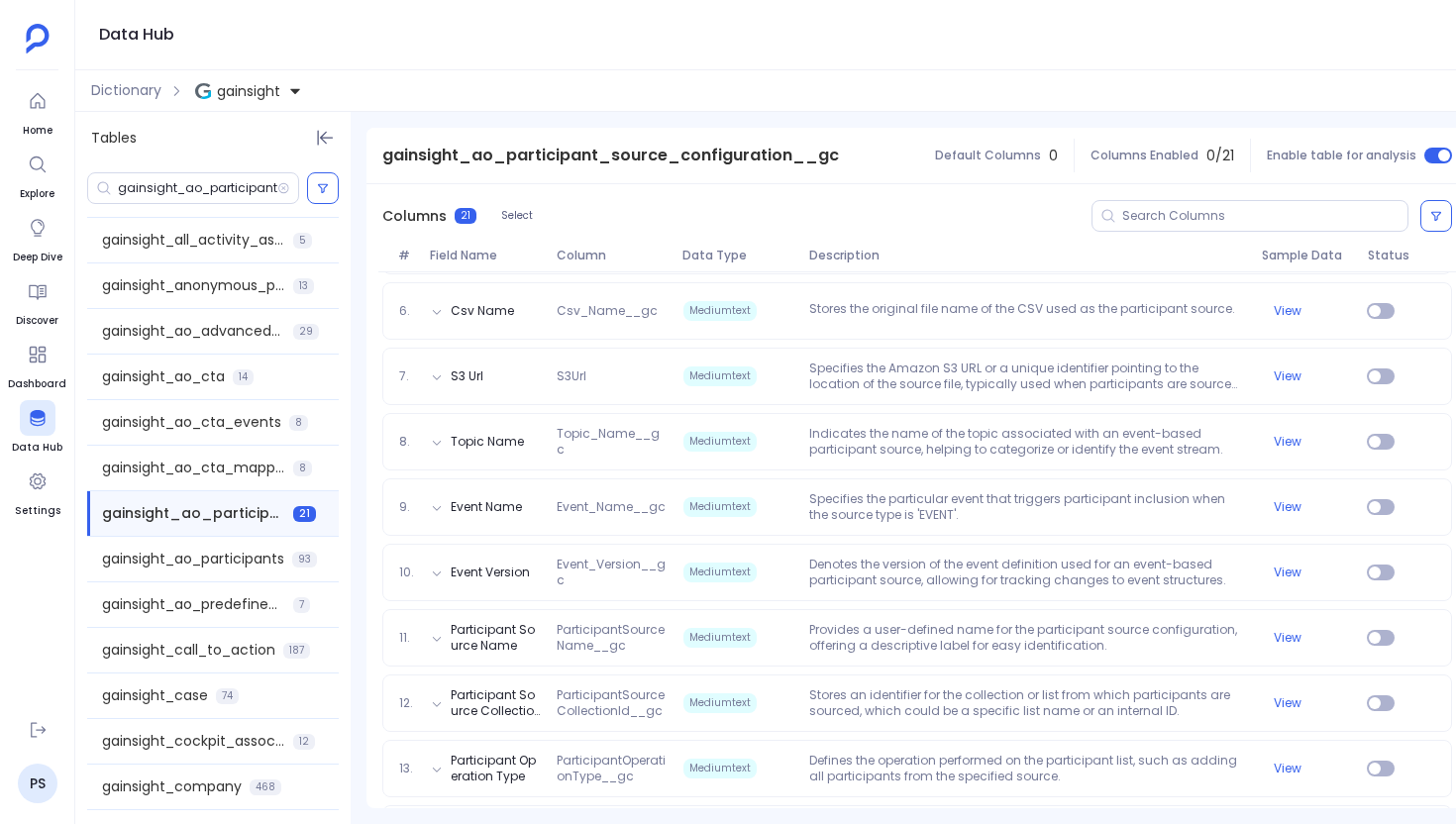 click on "1. Rule id RuleId__gc Mediumtext Stores the unique identifier for a specific rule associated with the participant source configuration. View 2. Advanced Outreach Id AdvancedOutreachId__gc Mediumtext Contains the unique identifier for the Advanced Outreach program linked to this participant source configuration. View 3. Participant Source Configuration Id ParticipantSourceConfigurationId__gc Mediumtext Provides the unique identifier for this specific participant source configuration record. View 4. Participant Source Type ParticipantSourceType__gc Mediumtext Specifies the method or origin used to define the participant list for an Advanced Outreach, such as Query Builder, Event, CSV, or Data Designer. View 5. CSV Headers CsvHeaders__gc Mediumtext Contains the header row information from a CSV file, defining the column names used when the participant source type is CSV. View 6. Csv Name Csv_Name__gc Mediumtext Stores the original file name of the CSV used as the participant source. View 7. S3 Url S3Url View 8." at bounding box center (917, 642) 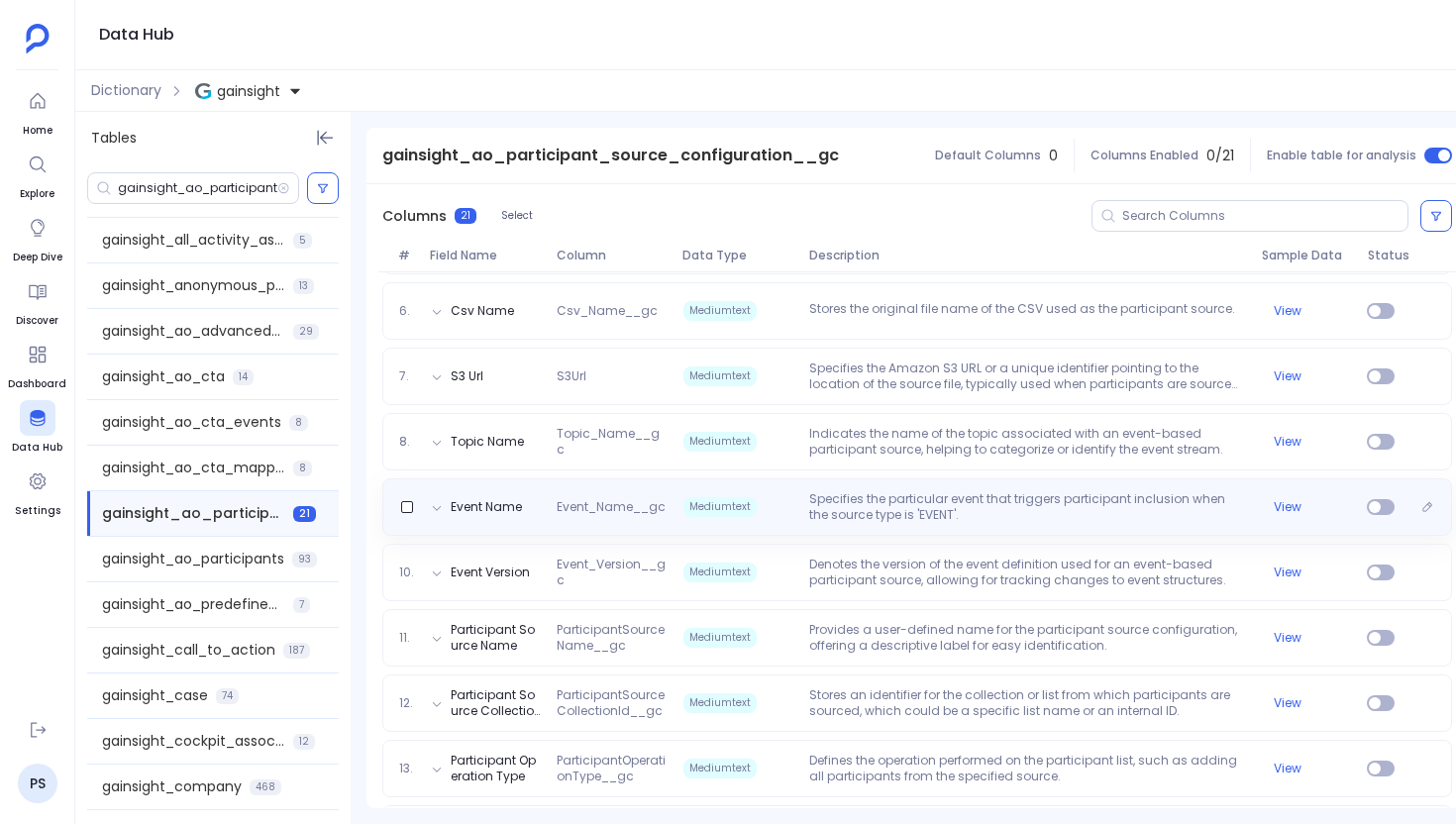 click on "Specifies the particular event that triggers participant inclusion when the source type is 'EVENT'." at bounding box center (1027, 507) 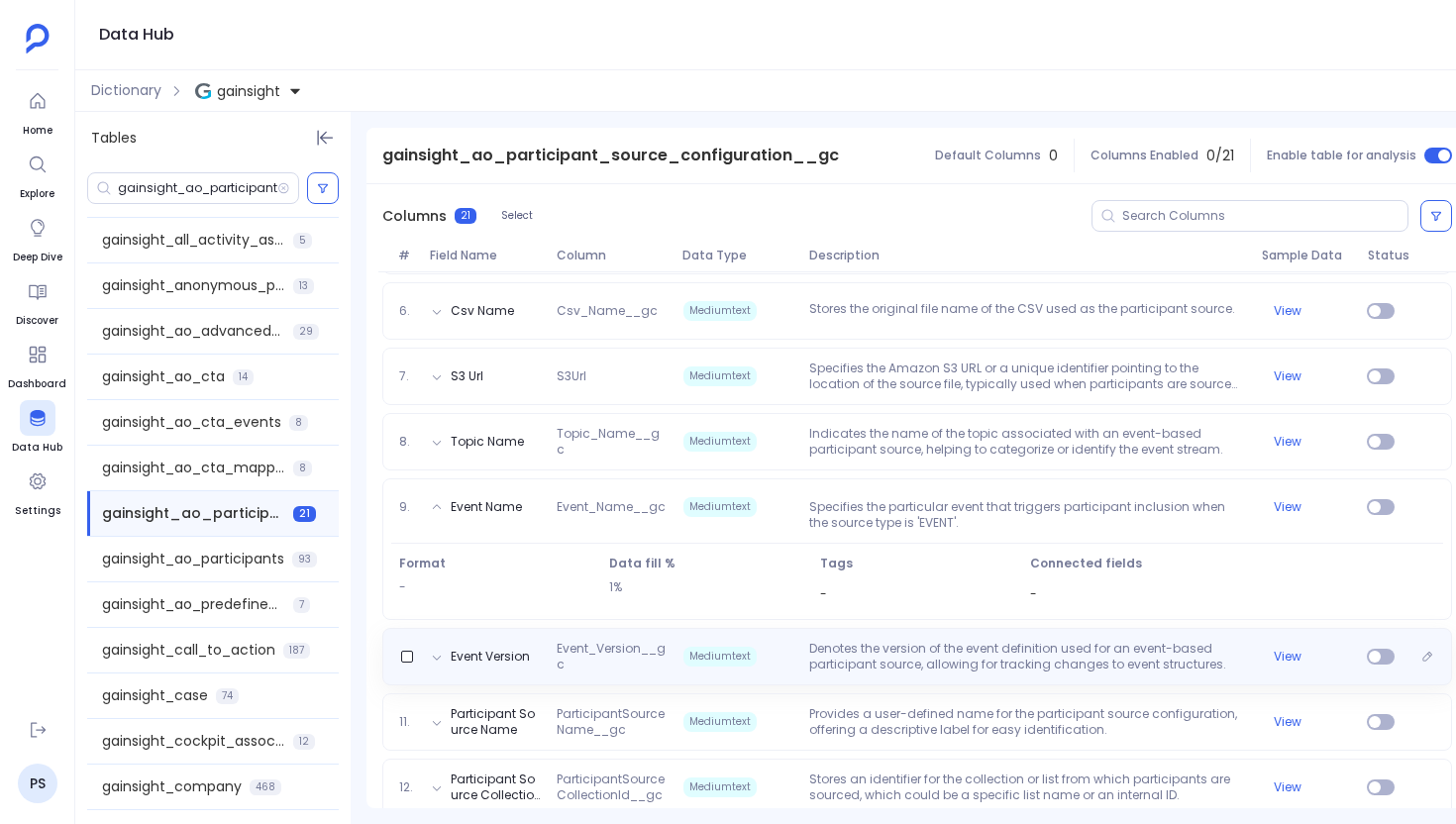 click on "Denotes the version of the event definition used for an event-based participant source, allowing for tracking changes to event structures." at bounding box center (1027, 657) 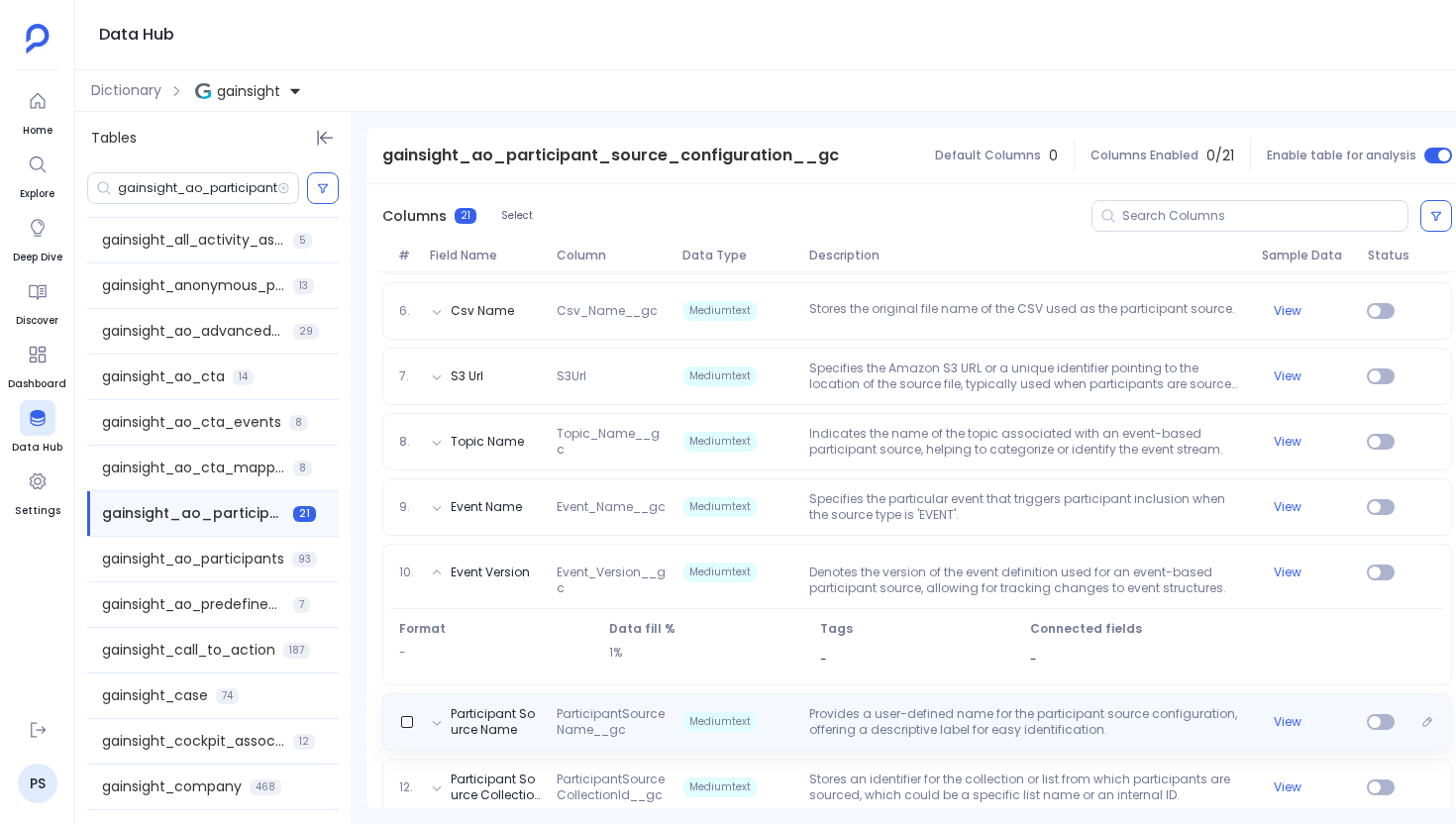 click on "Provides a user-defined name for the participant source configuration, offering a descriptive label for easy identification." at bounding box center (1027, 722) 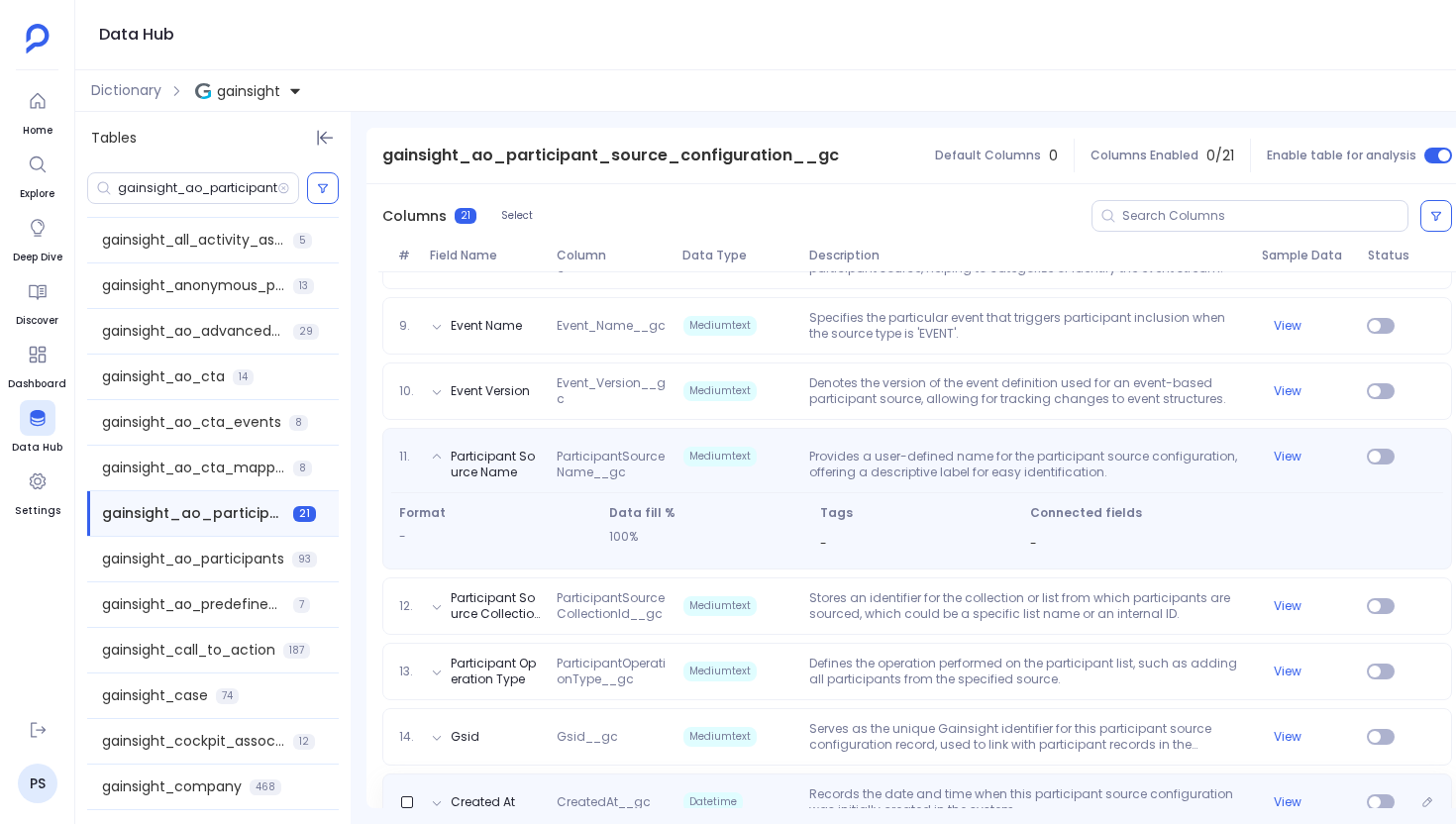 scroll, scrollTop: 875, scrollLeft: 0, axis: vertical 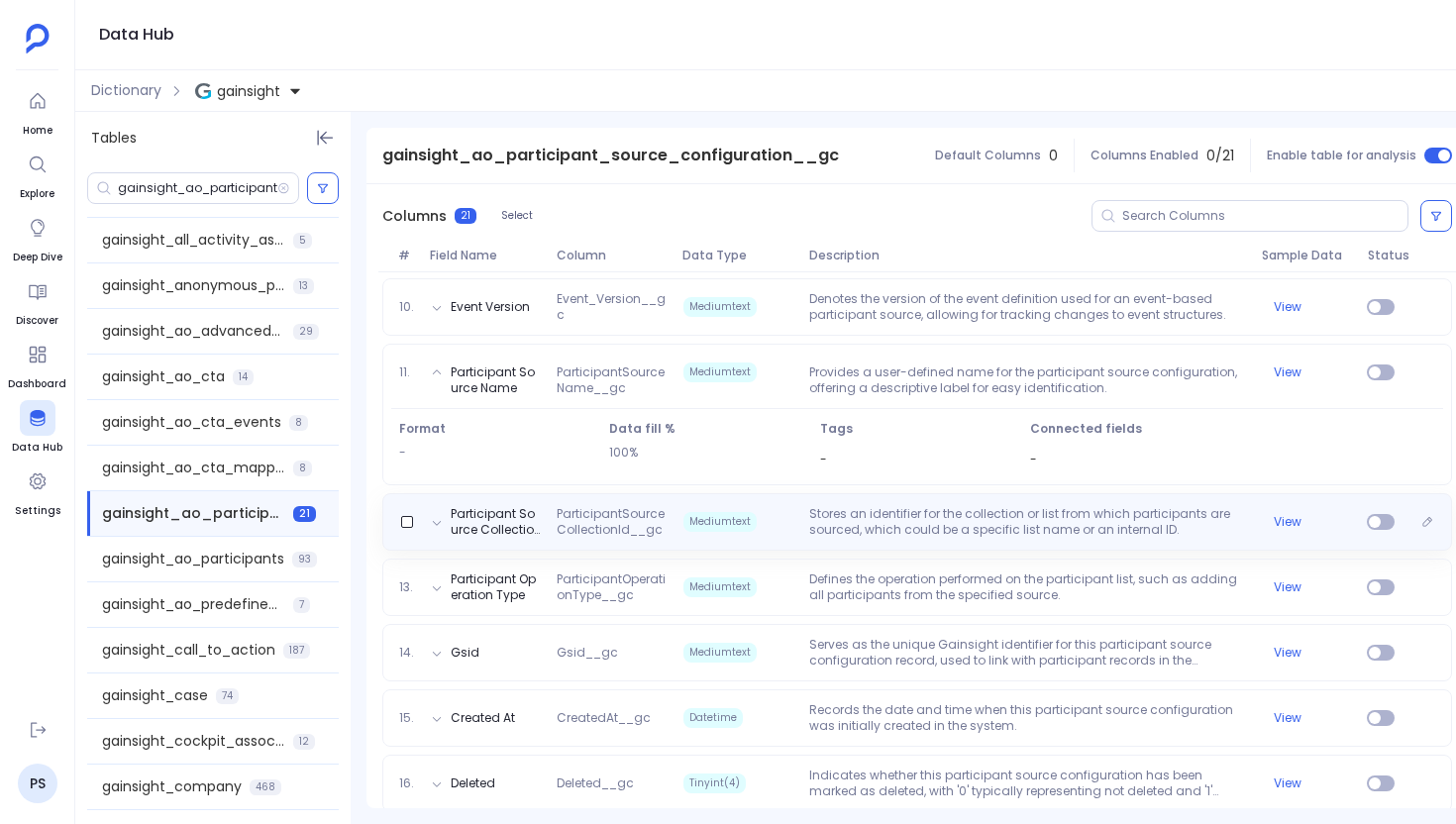 click on "Participant Source Collection Id ParticipantSourceCollectionId__gc Mediumtext Stores an identifier for the collection or list from which participants are sourced, which could be a specific list name or an internal ID. View" at bounding box center [917, 522] 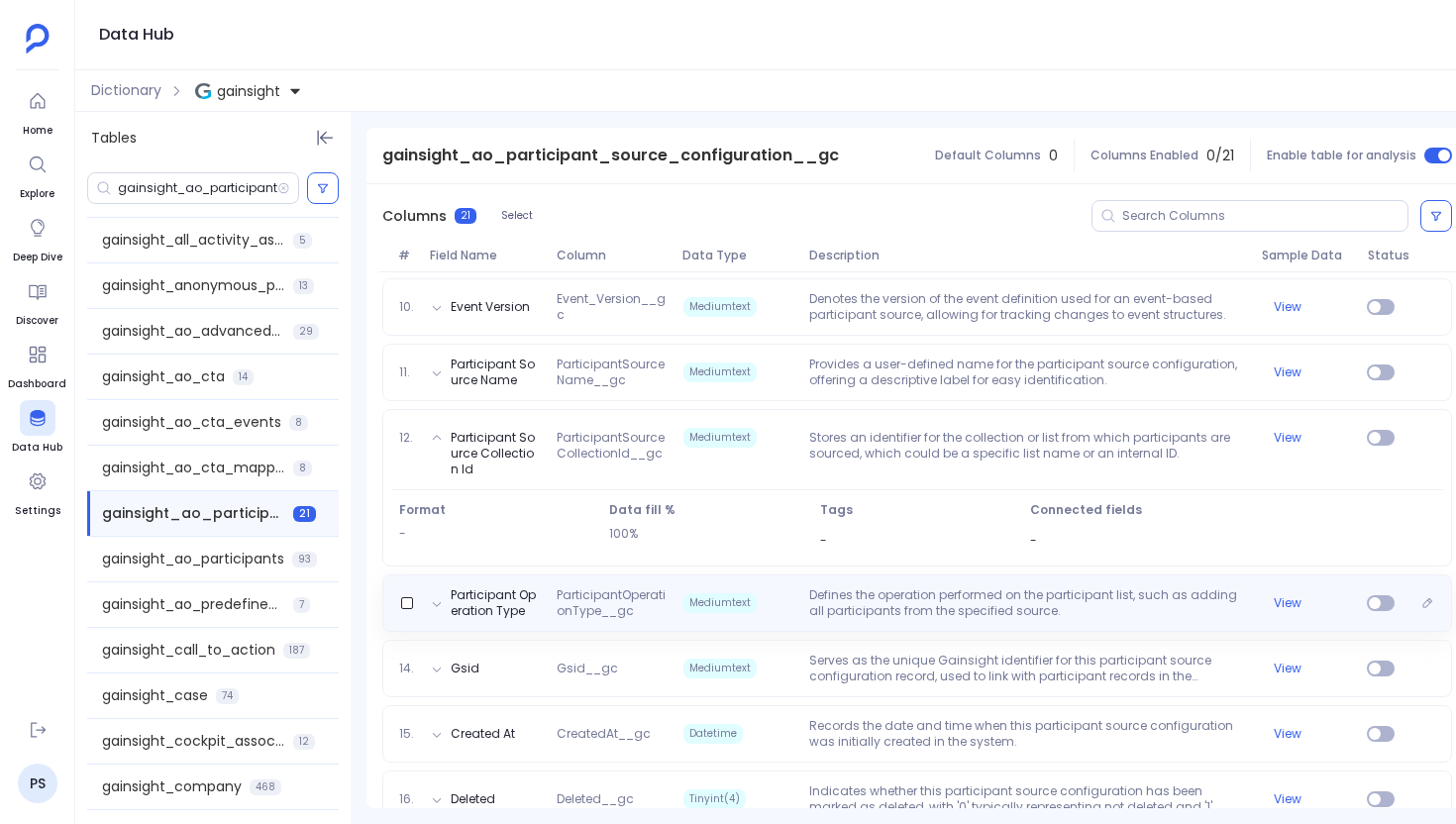 click on "Defines the operation performed on the participant list, such as adding all participants from the specified source." at bounding box center (1027, 603) 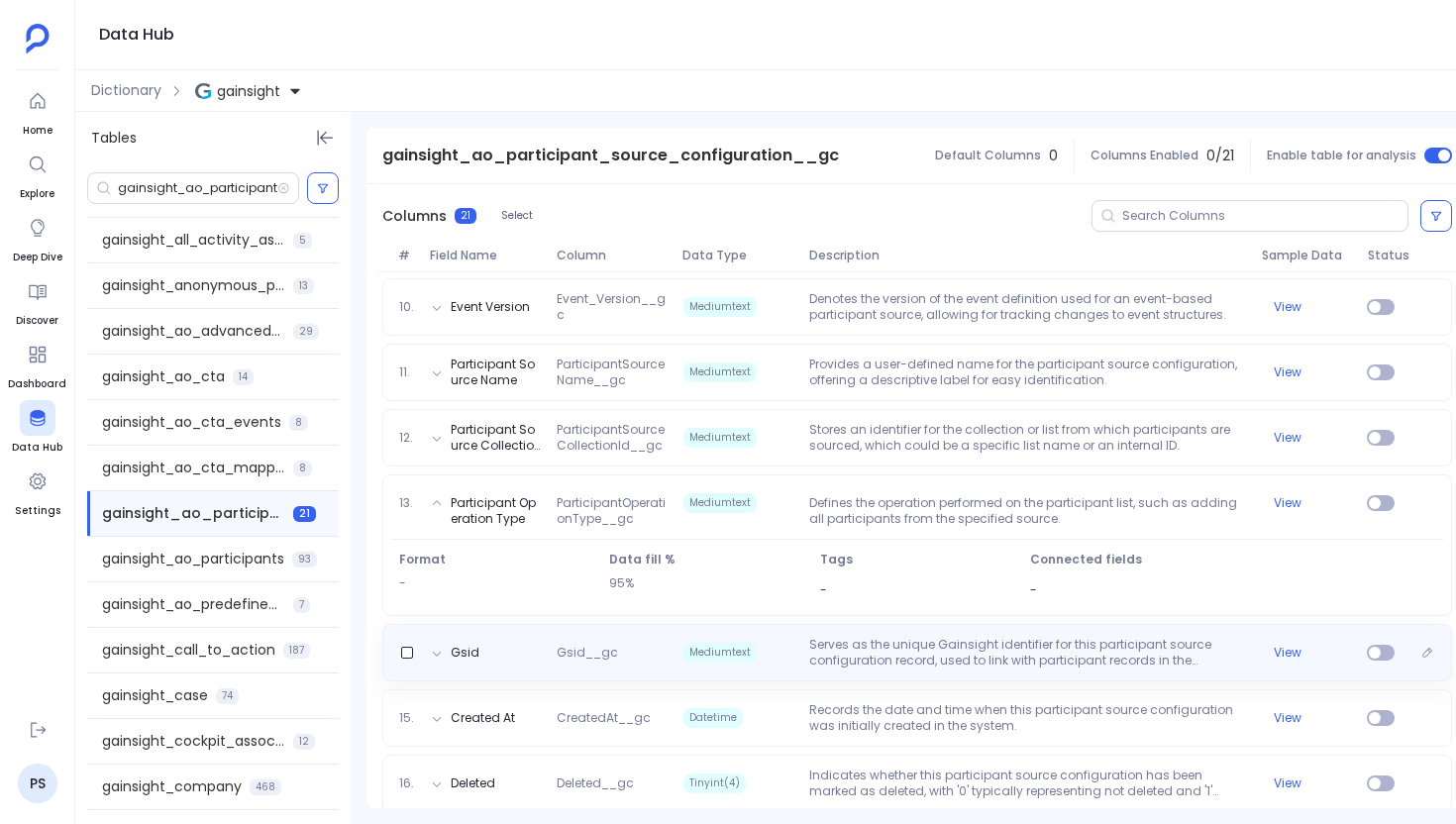 click on "Serves as the unique Gainsight identifier for this participant source configuration record, used to link with participant records in the `gainsight_ao_participants` table." at bounding box center (1027, 653) 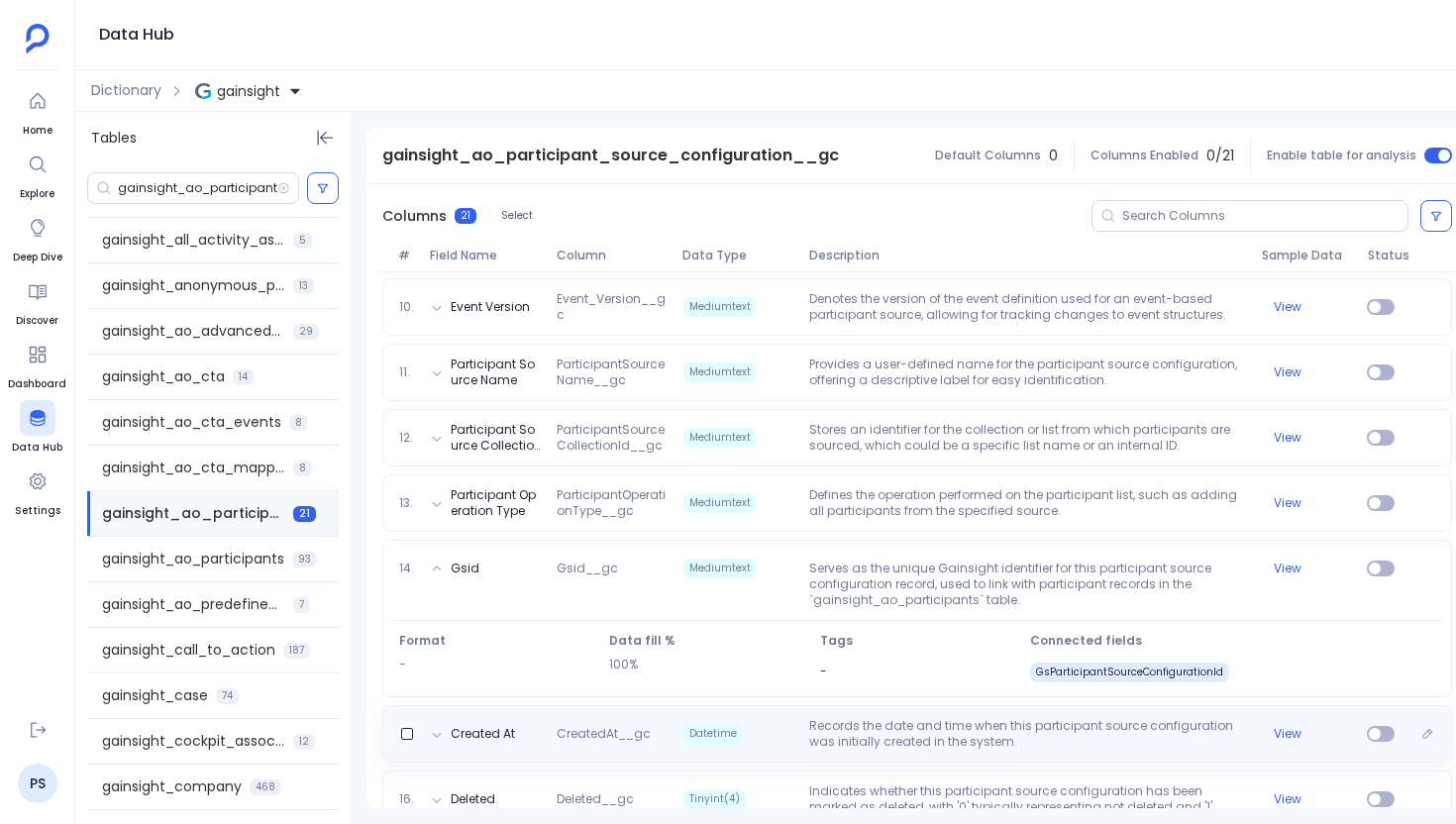 click on "Records the date and time when this participant source configuration was initially created in the system." at bounding box center [1027, 734] 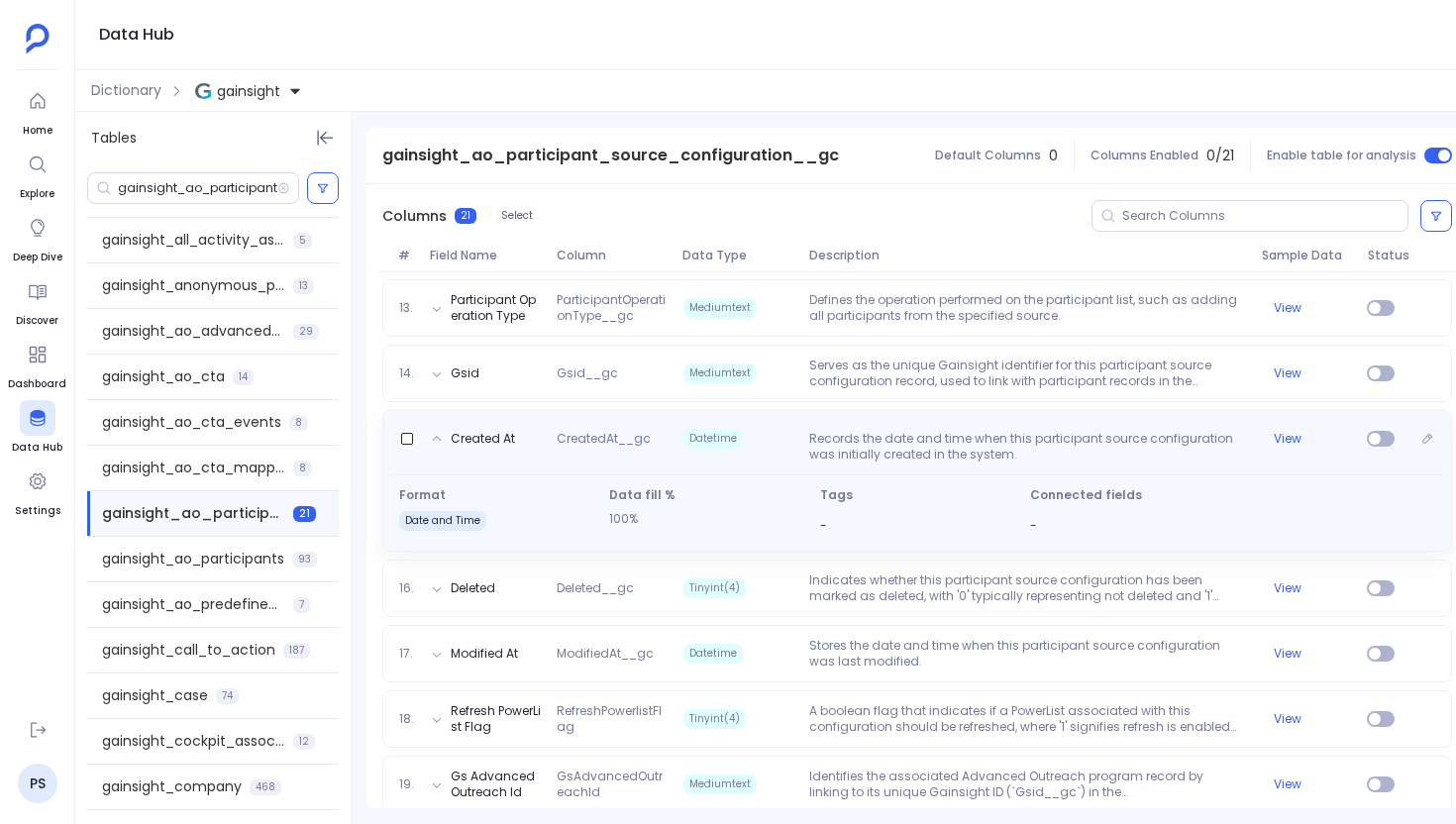 scroll, scrollTop: 1099, scrollLeft: 0, axis: vertical 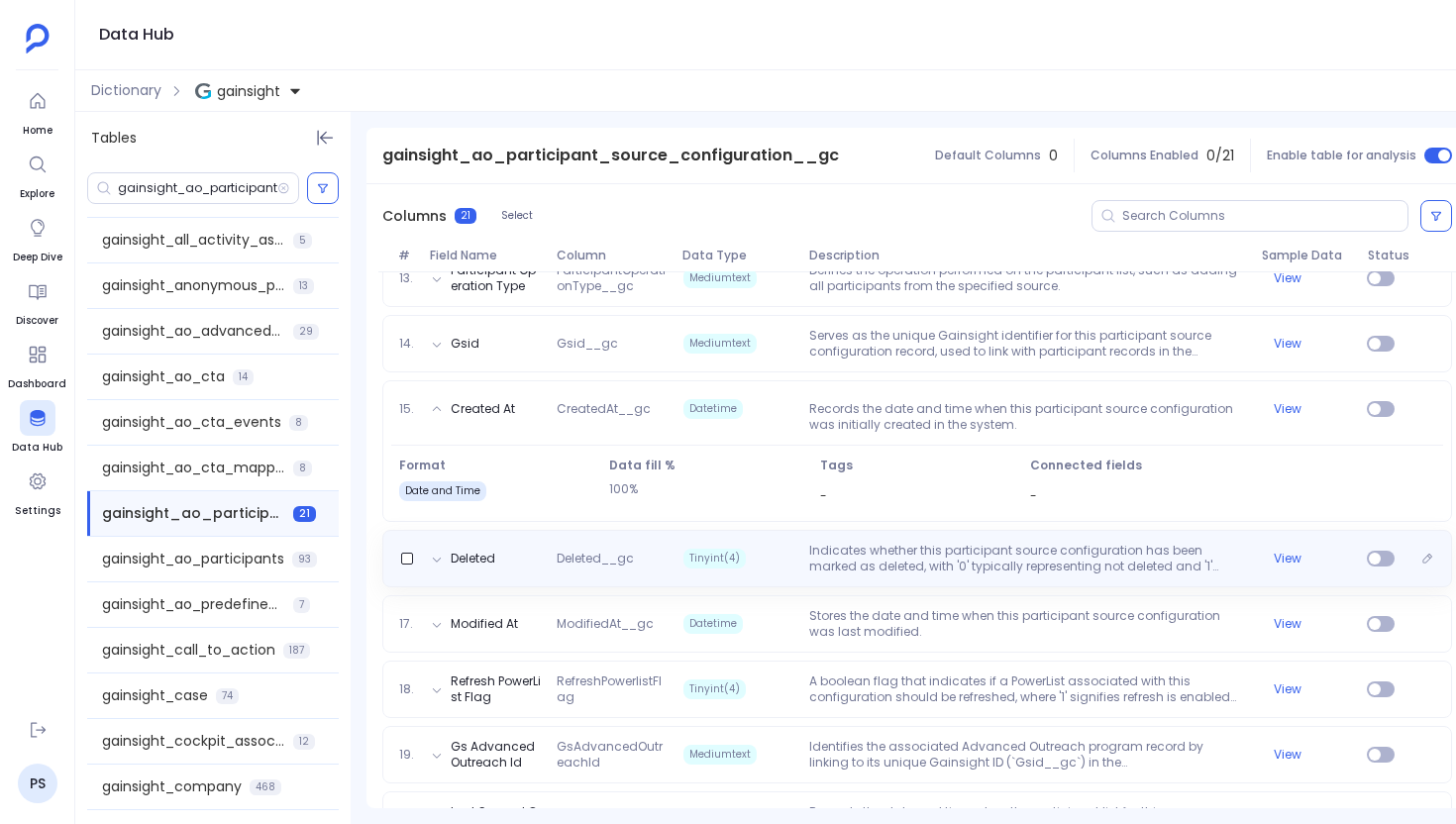 click on "Indicates whether this participant source configuration has been marked as deleted, with '0' typically representing not deleted and '1' representing deleted." at bounding box center (1027, 559) 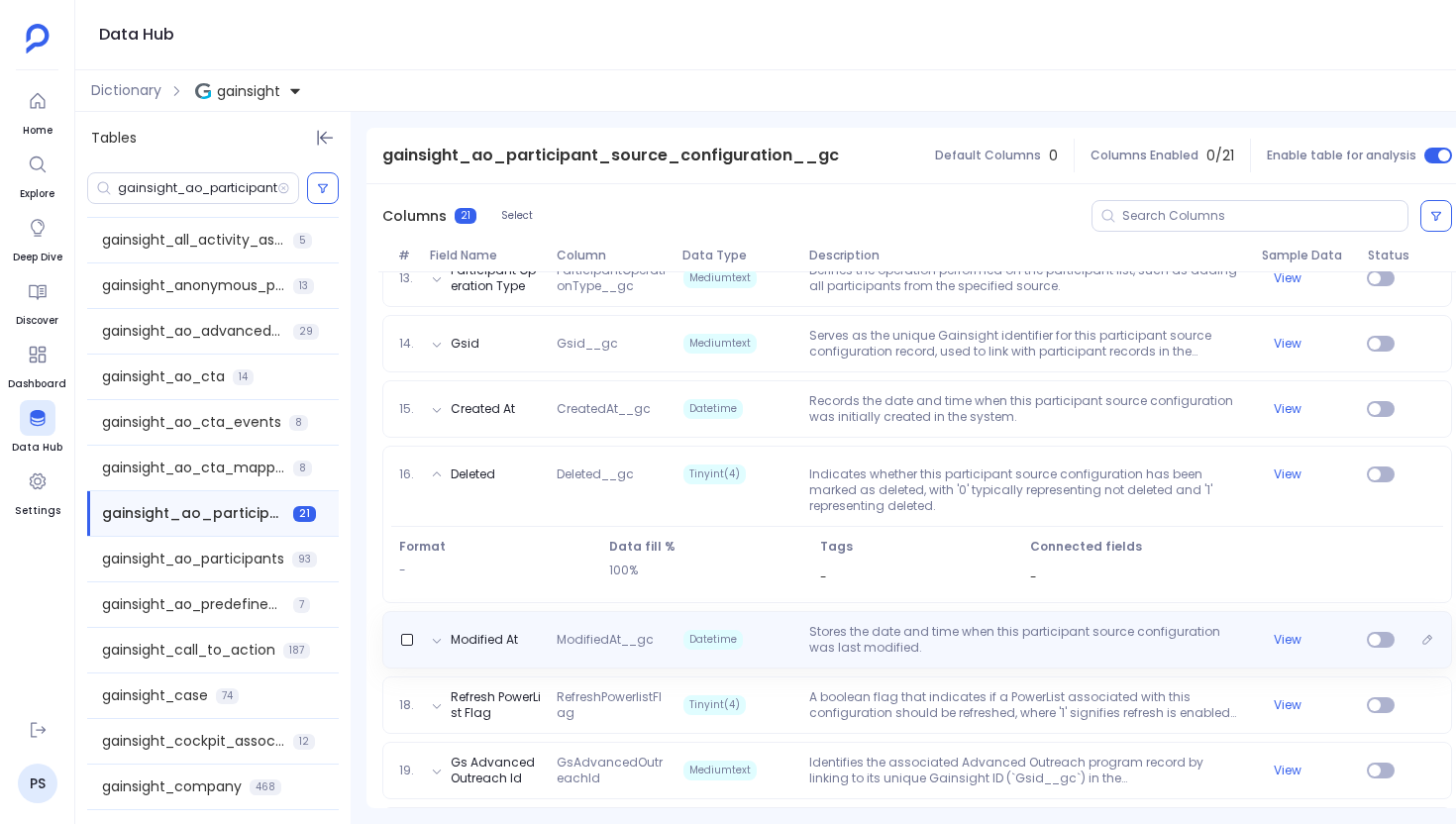 click on "Stores the date and time when this participant source configuration was last modified." at bounding box center (1027, 640) 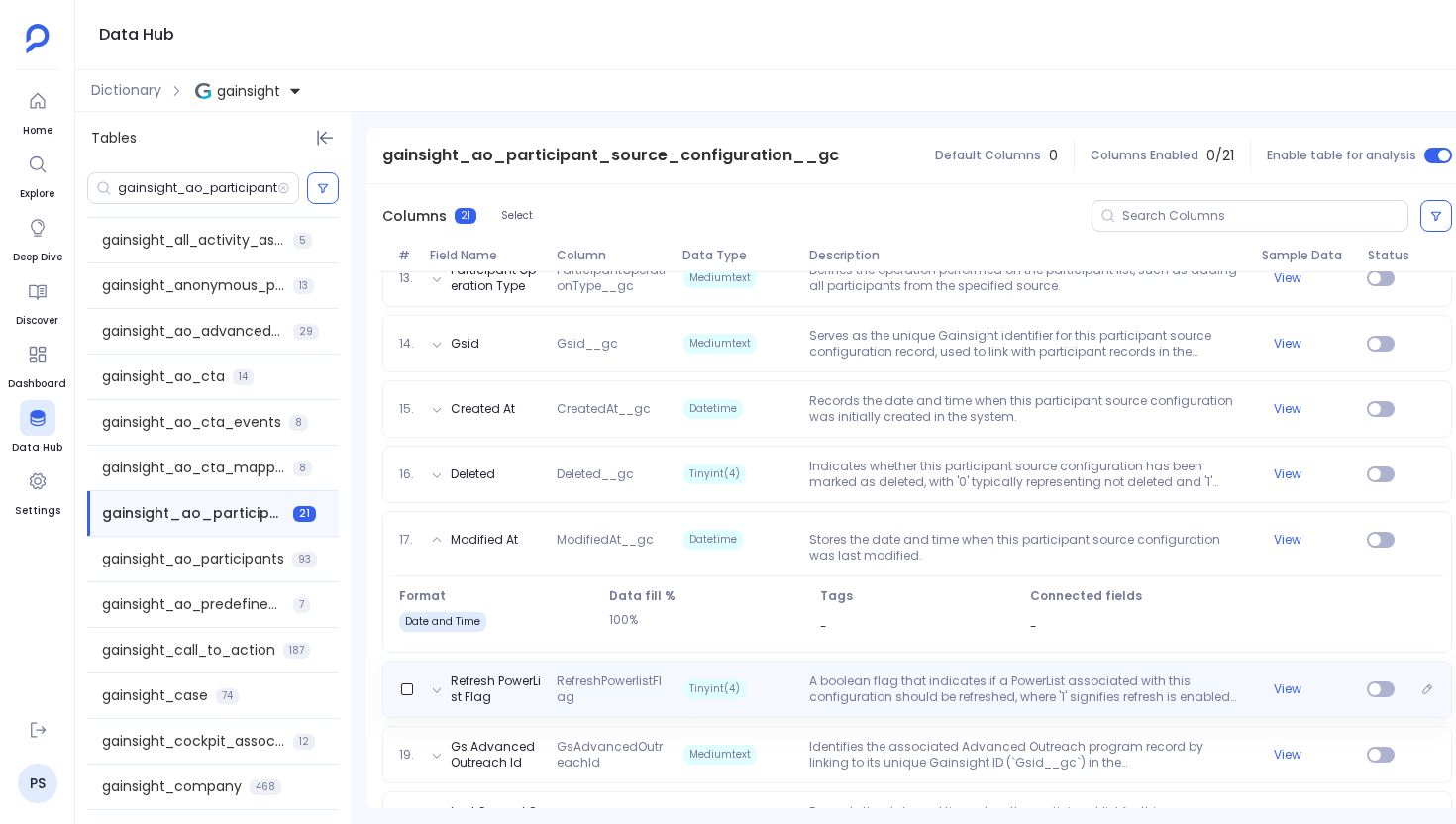 click on "A boolean flag that indicates if a PowerList associated with this configuration should be refreshed, where '1' signifies refresh is enabled and '0' signifies it is not." at bounding box center [1027, 689] 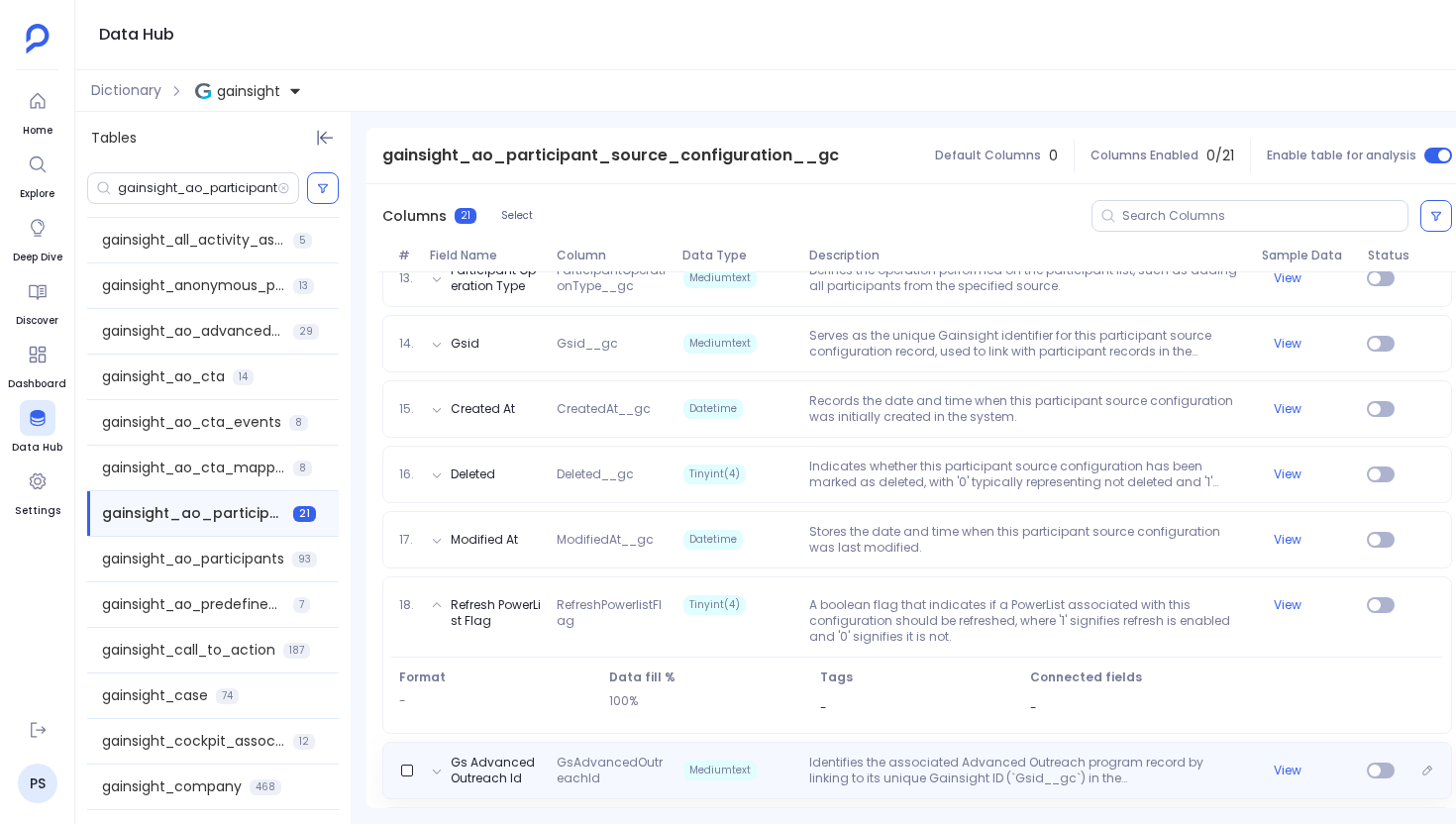 click on "Identifies the associated Advanced Outreach program record by linking to its unique Gainsight ID (`Gsid__gc`) in the `gainsight_ao_advanced_outreach__gc` table." at bounding box center [1027, 771] 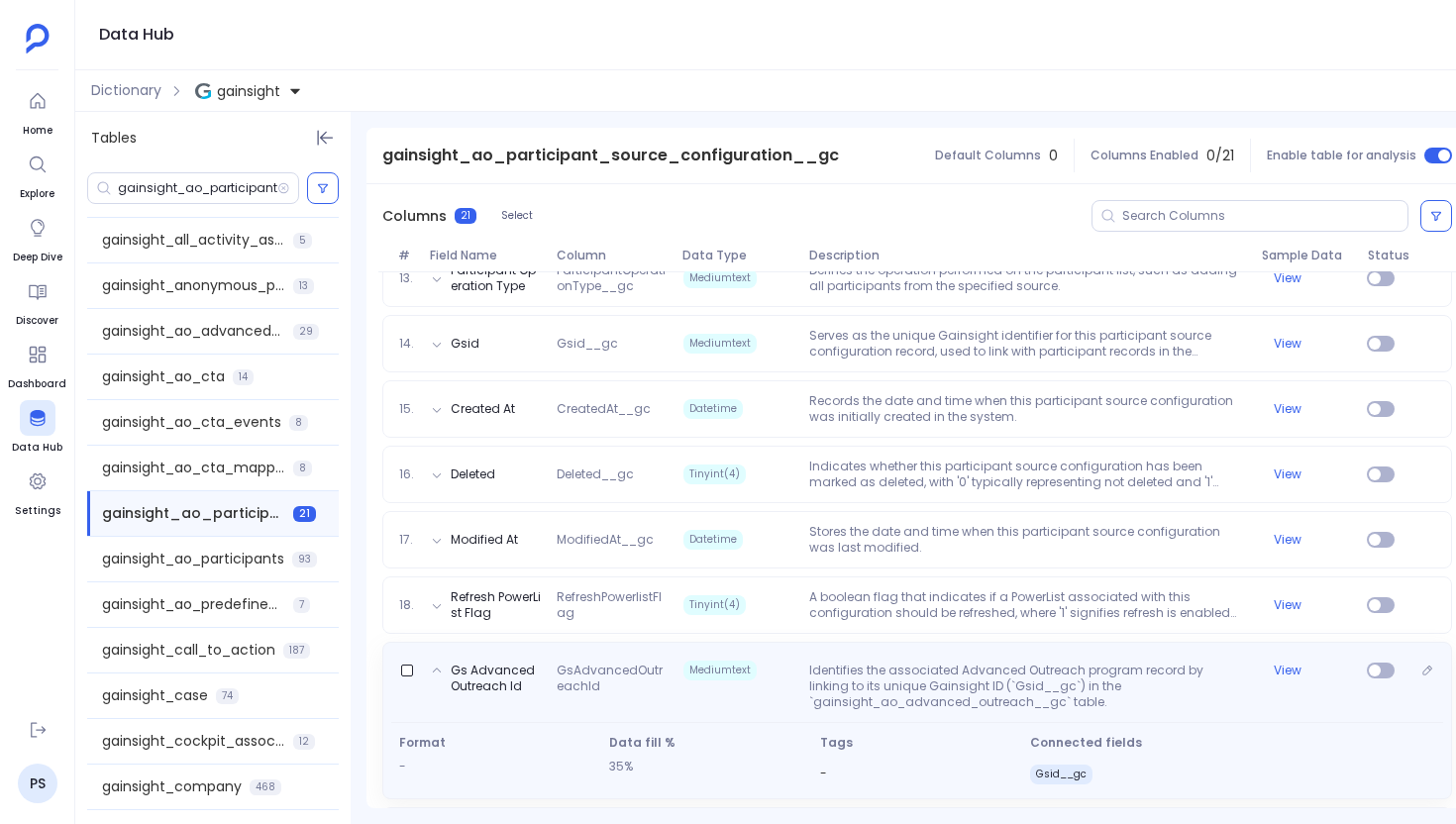 scroll, scrollTop: 1237, scrollLeft: 0, axis: vertical 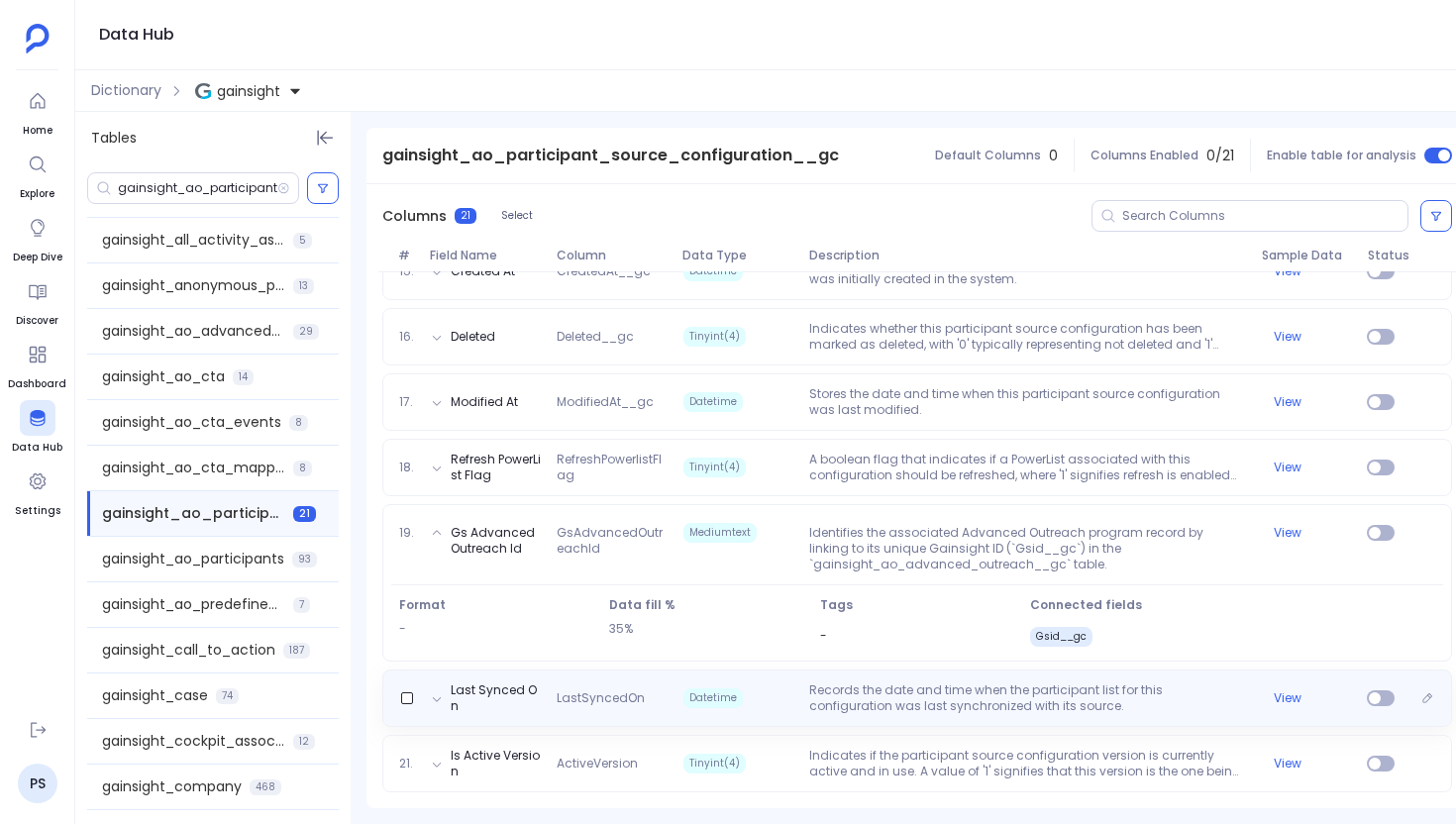 click on "Records the date and time when the participant list for this configuration was last synchronized with its source." at bounding box center [1027, 698] 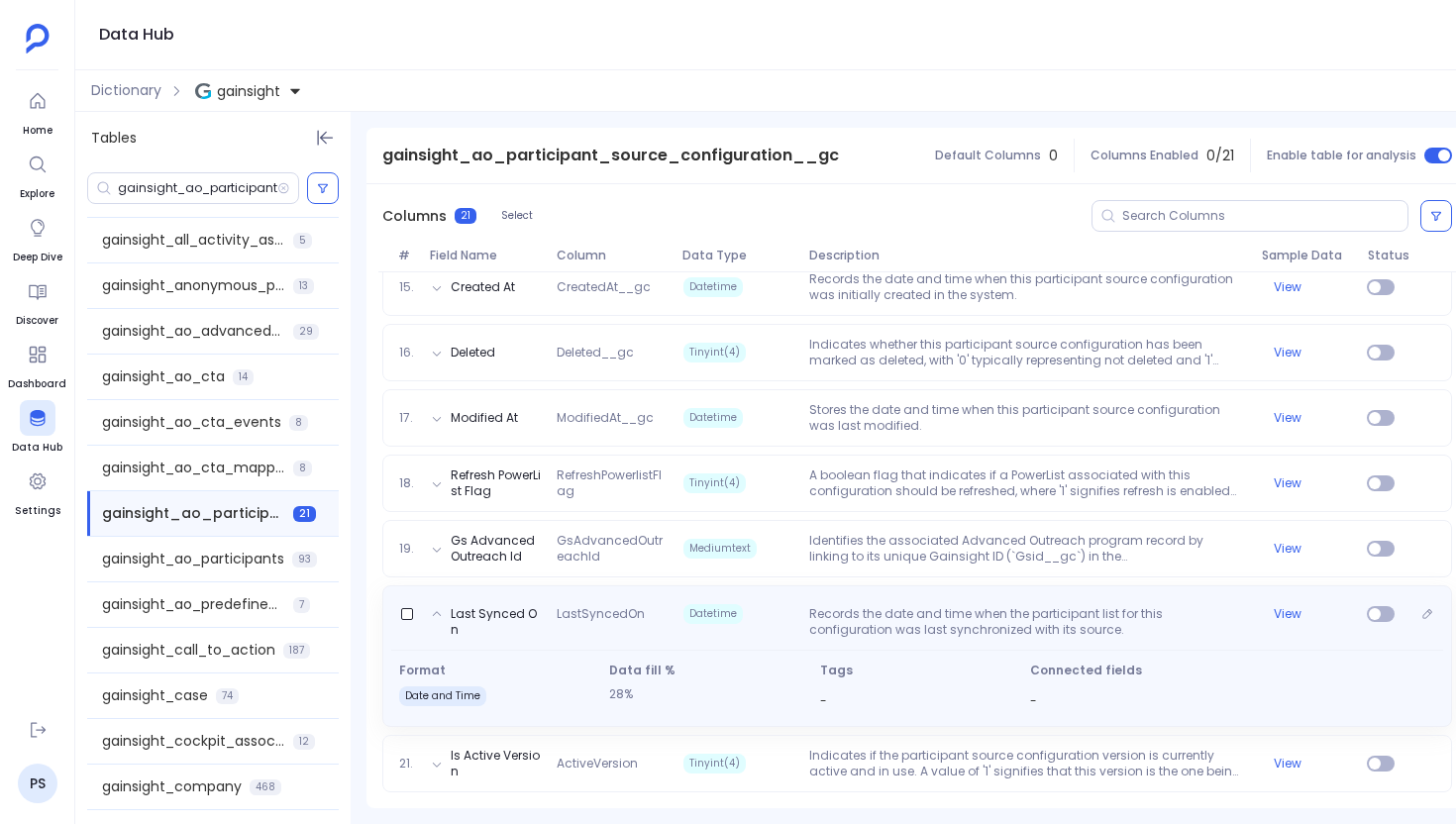 scroll, scrollTop: 1221, scrollLeft: 0, axis: vertical 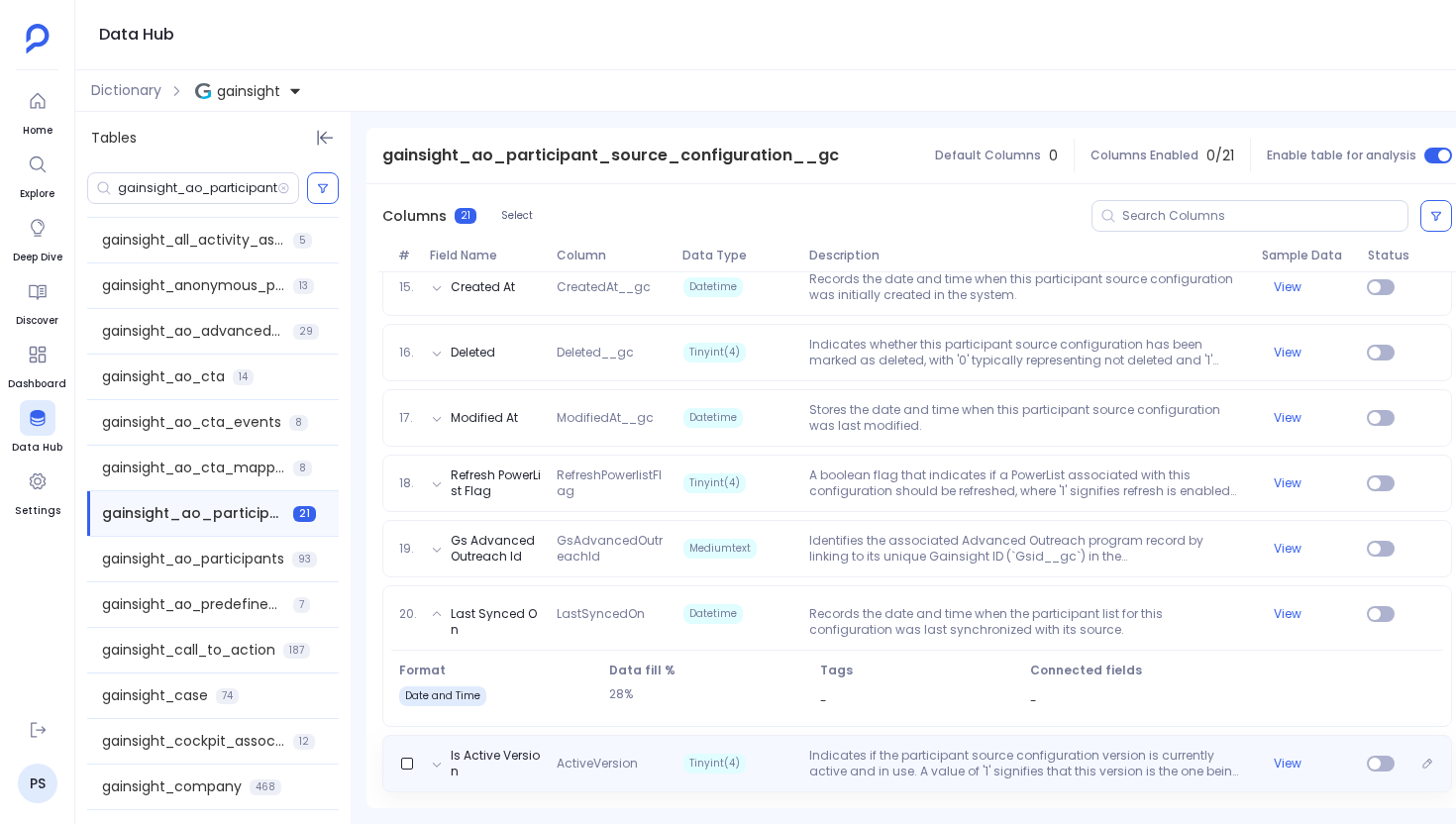 click on "Indicates if the participant source configuration version is currently active and in use. A value of '1' signifies that this version is the one being applied, while '0' would indicate it is inactive." at bounding box center [1027, 764] 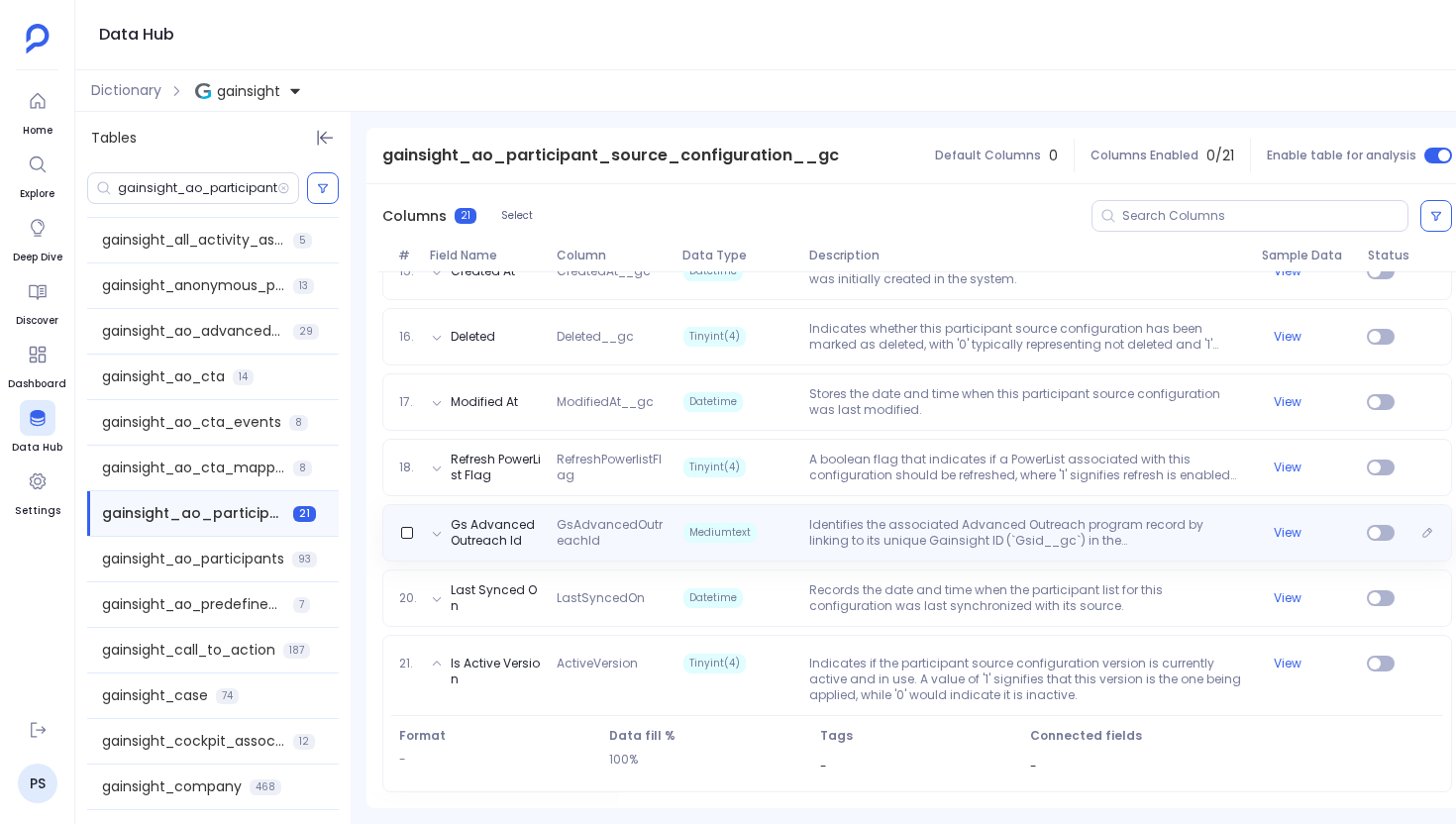 click on "Gs Advanced Outreach Id GsAdvancedOutreachId Mediumtext Identifies the associated Advanced Outreach program record by linking to its unique Gainsight ID (`Gsid__gc`) in the `gainsight_ao_advanced_outreach__gc` table. View" at bounding box center (917, 533) 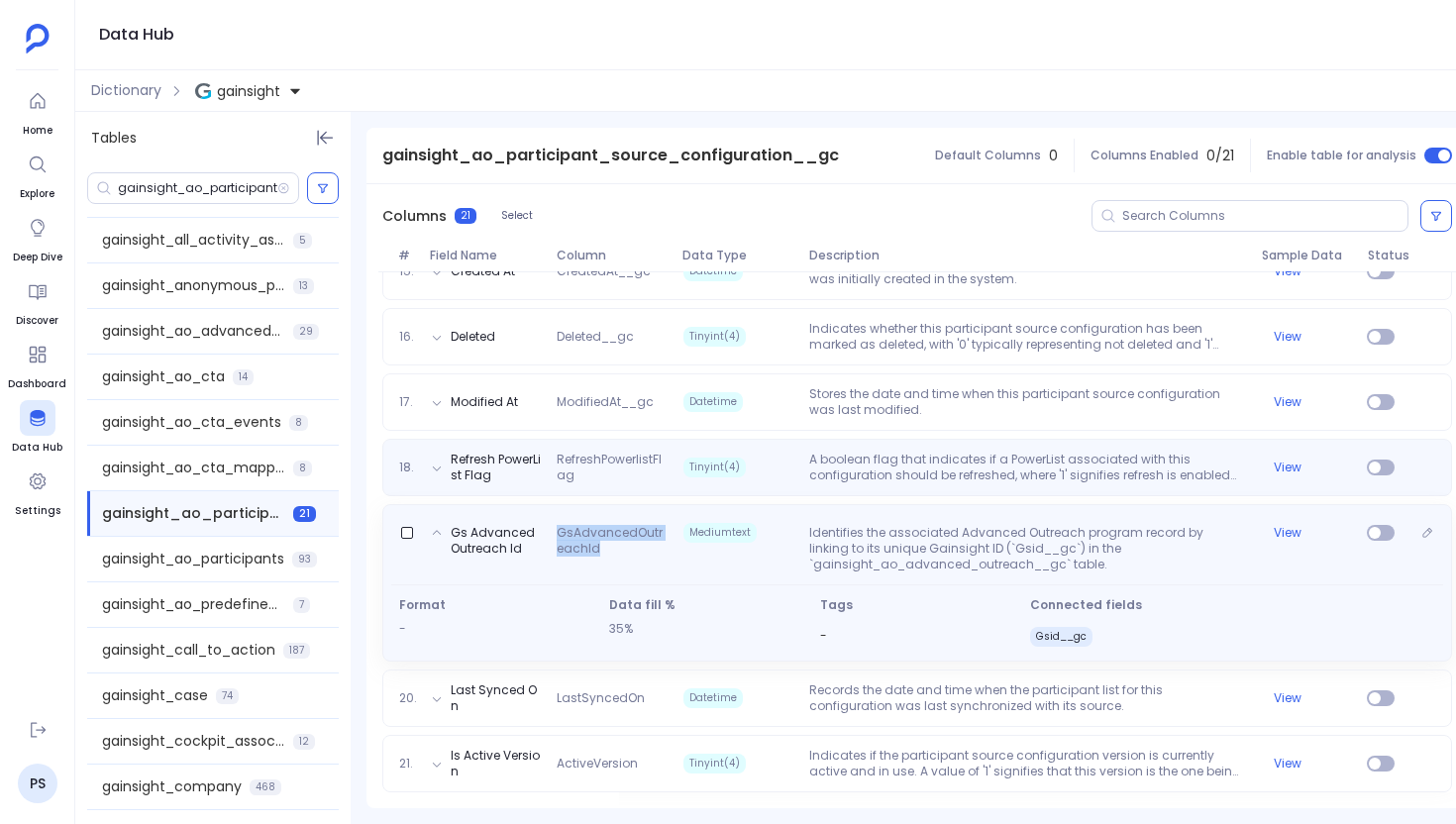 drag, startPoint x: 598, startPoint y: 553, endPoint x: 558, endPoint y: 538, distance: 42.72002 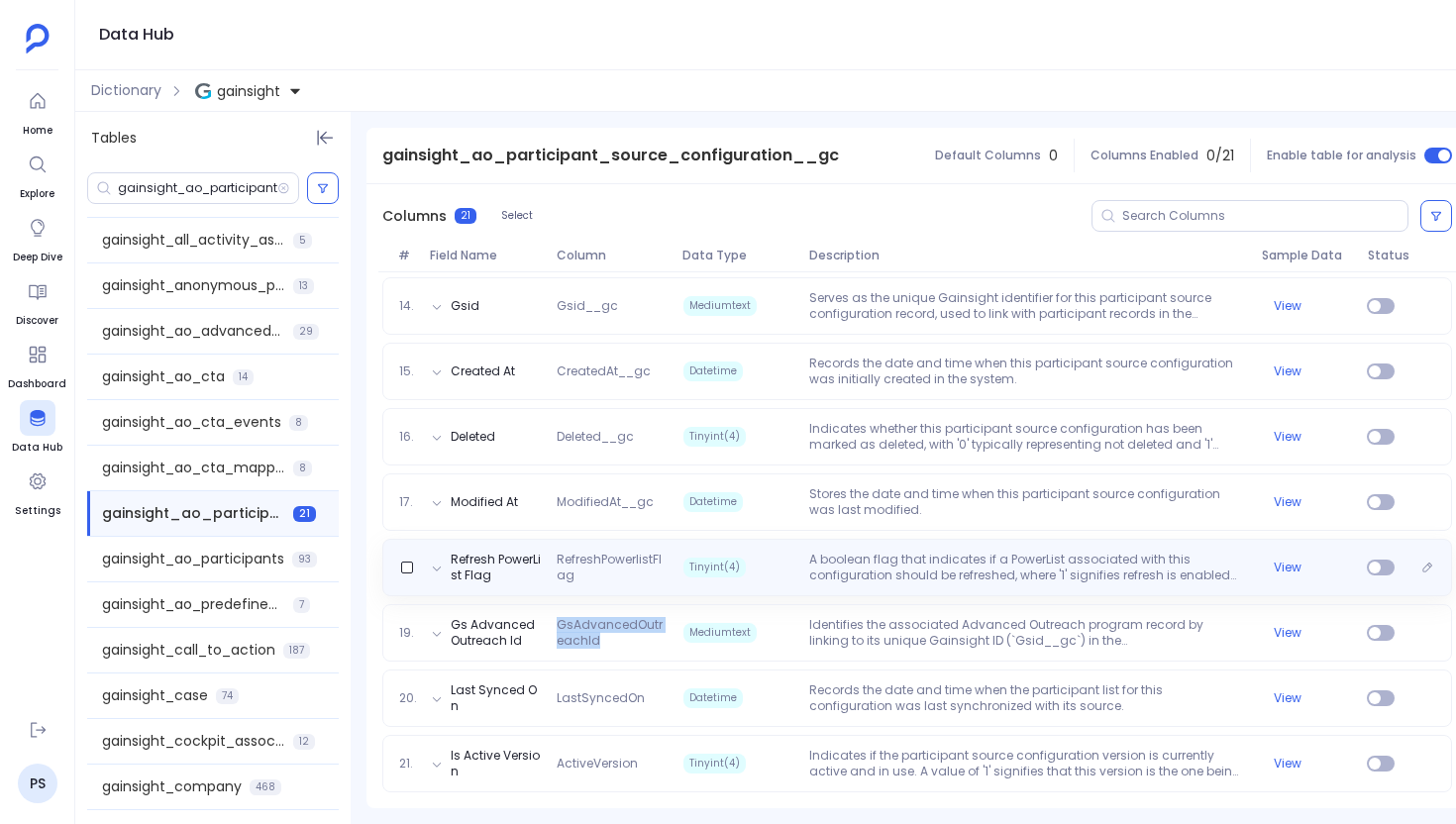 copy on "GsAdvancedOutreachId" 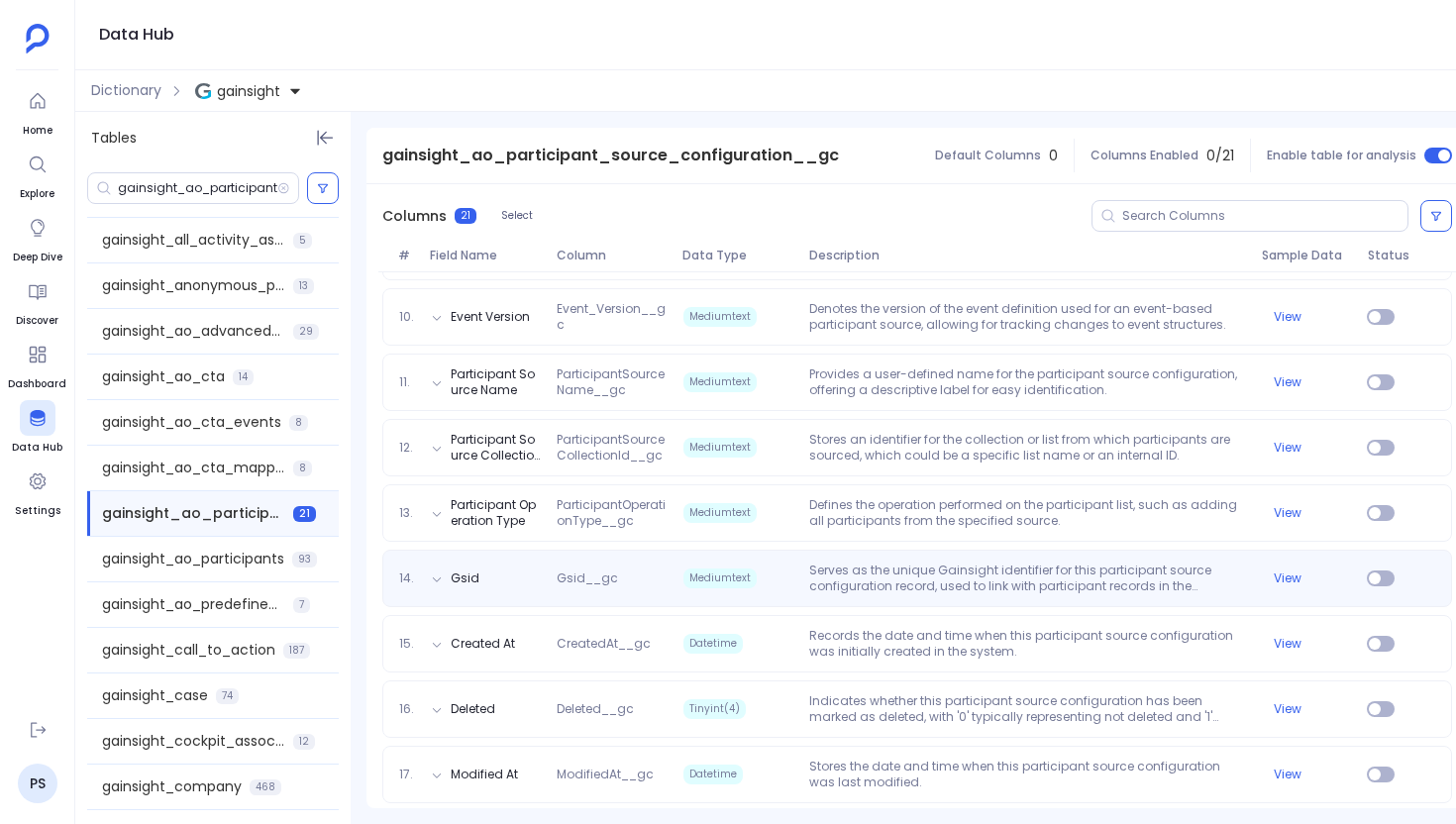 scroll, scrollTop: 1137, scrollLeft: 0, axis: vertical 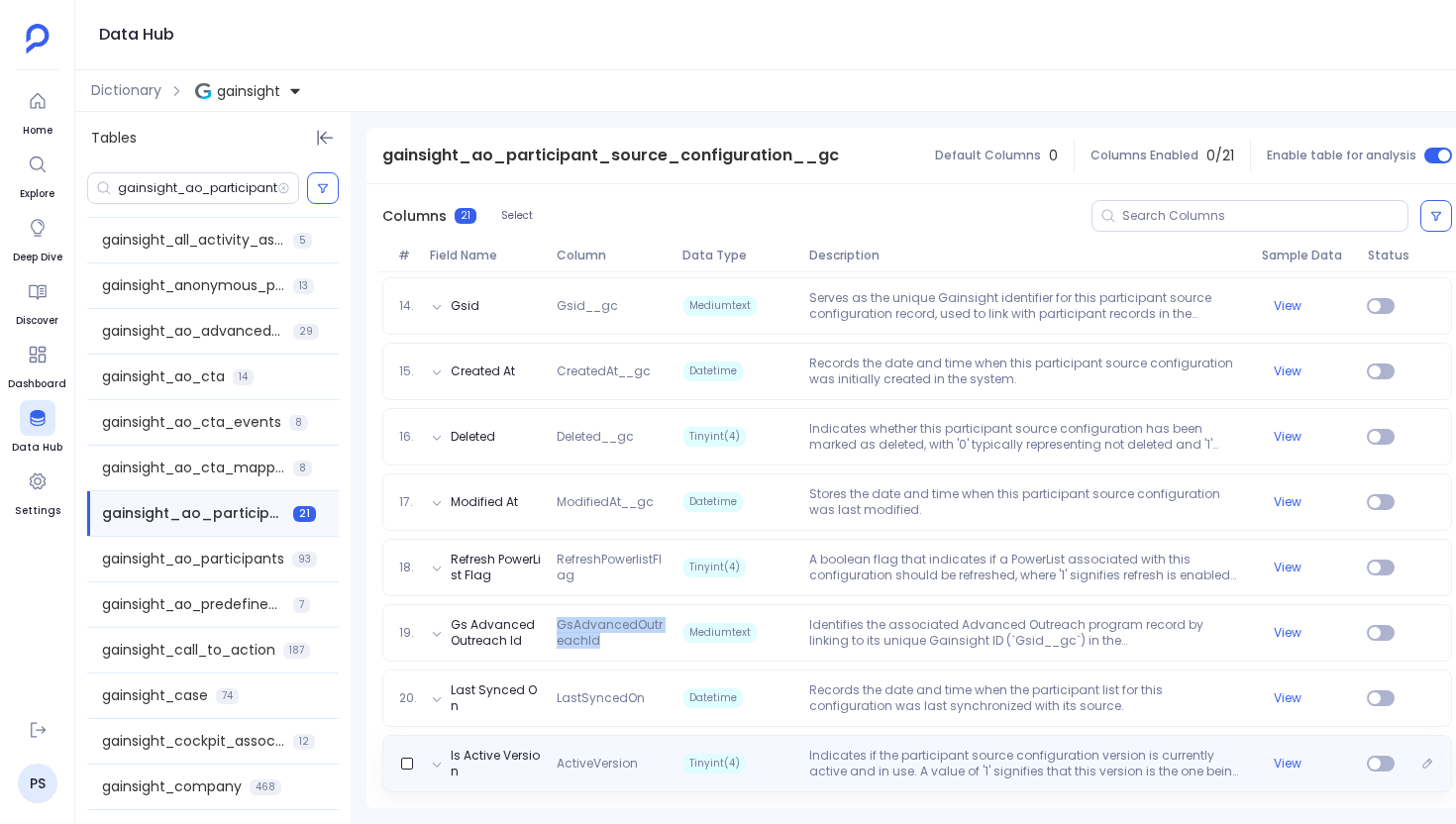 click on "Indicates if the participant source configuration version is currently active and in use. A value of '1' signifies that this version is the one being applied, while '0' would indicate it is inactive." at bounding box center (1027, 764) 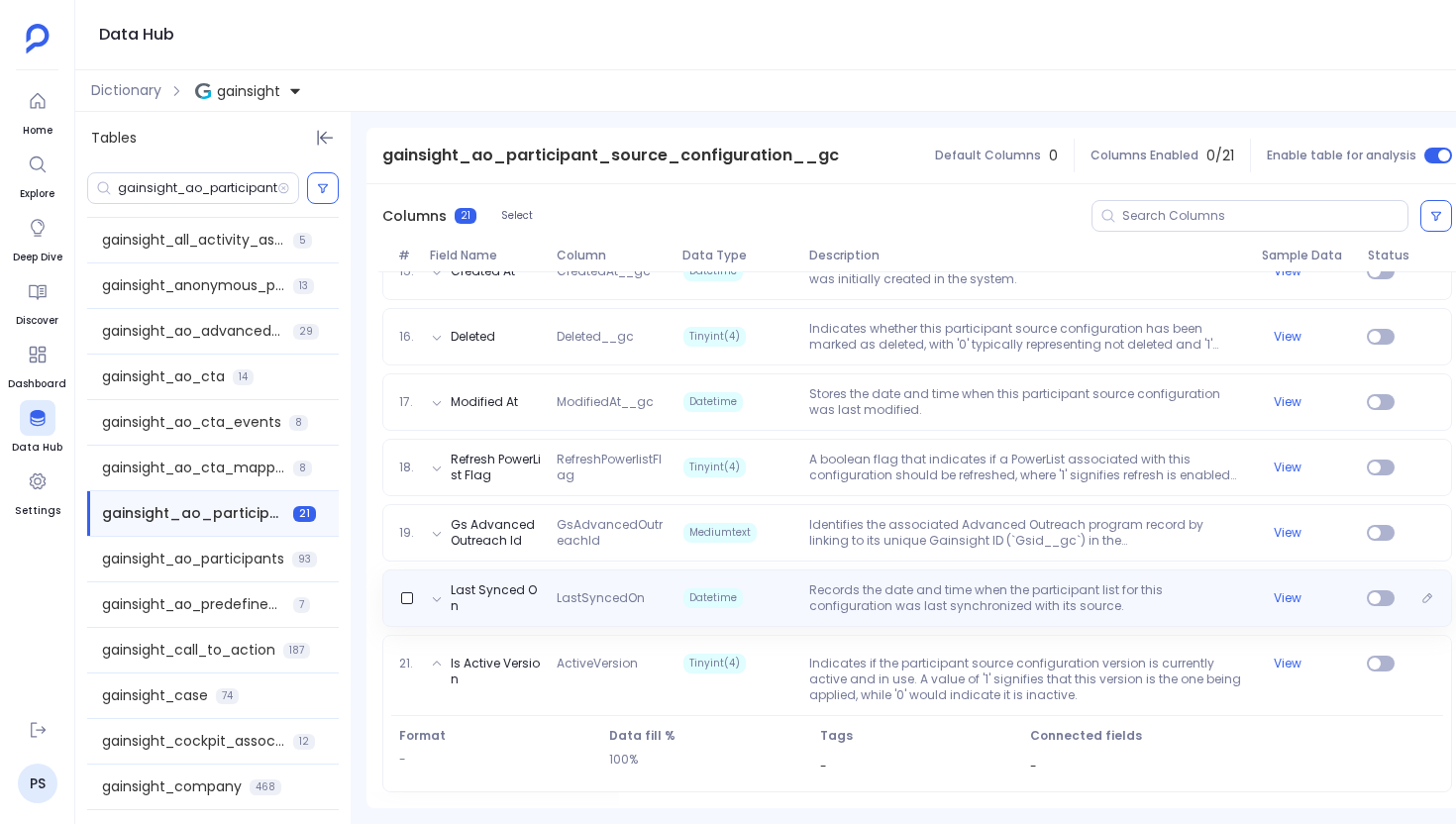 click on "Last Synced On LastSyncedOn Datetime Records the date and time when the participant list for this configuration was last synchronized with its source. View" at bounding box center (917, 598) 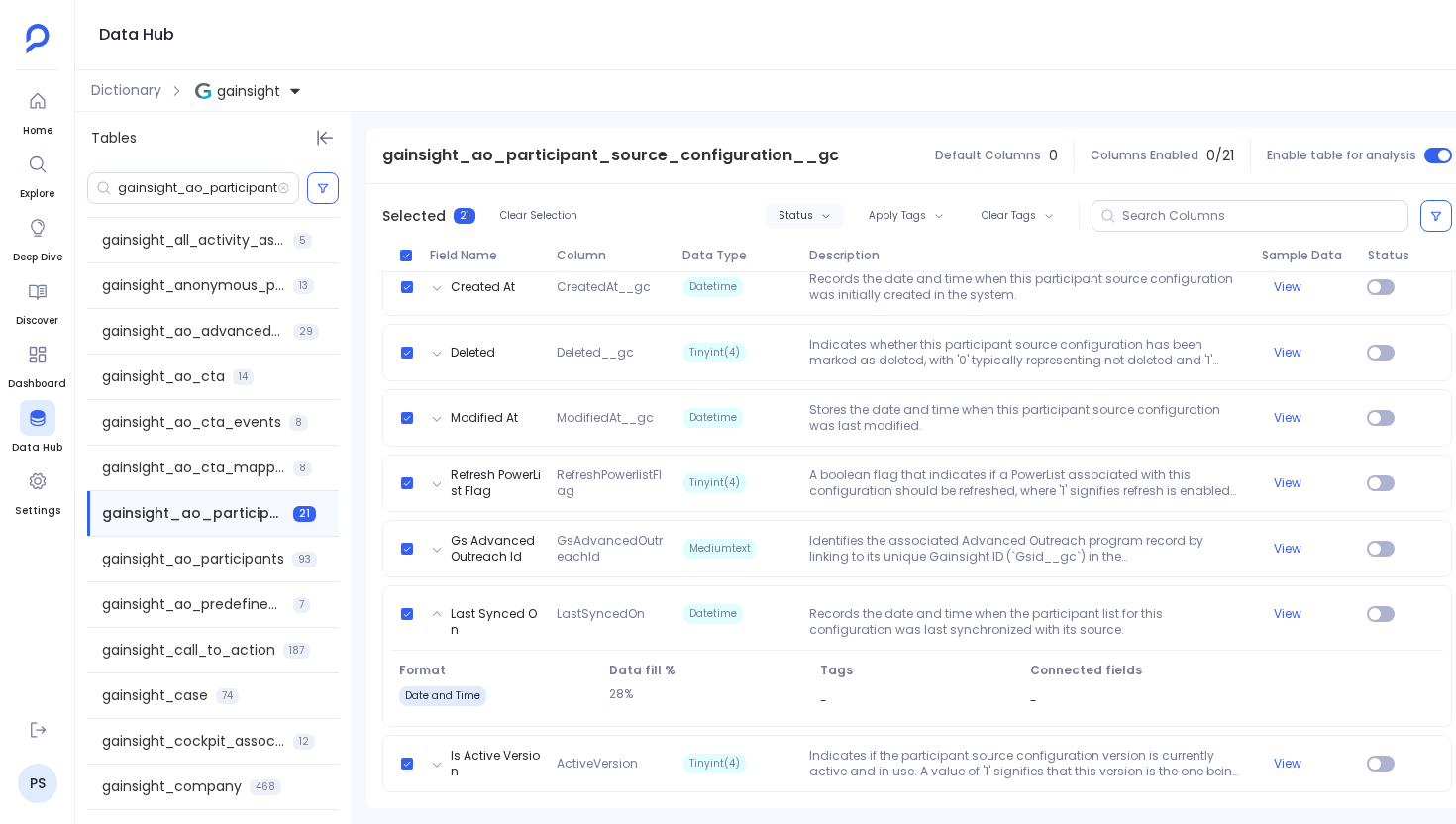 click 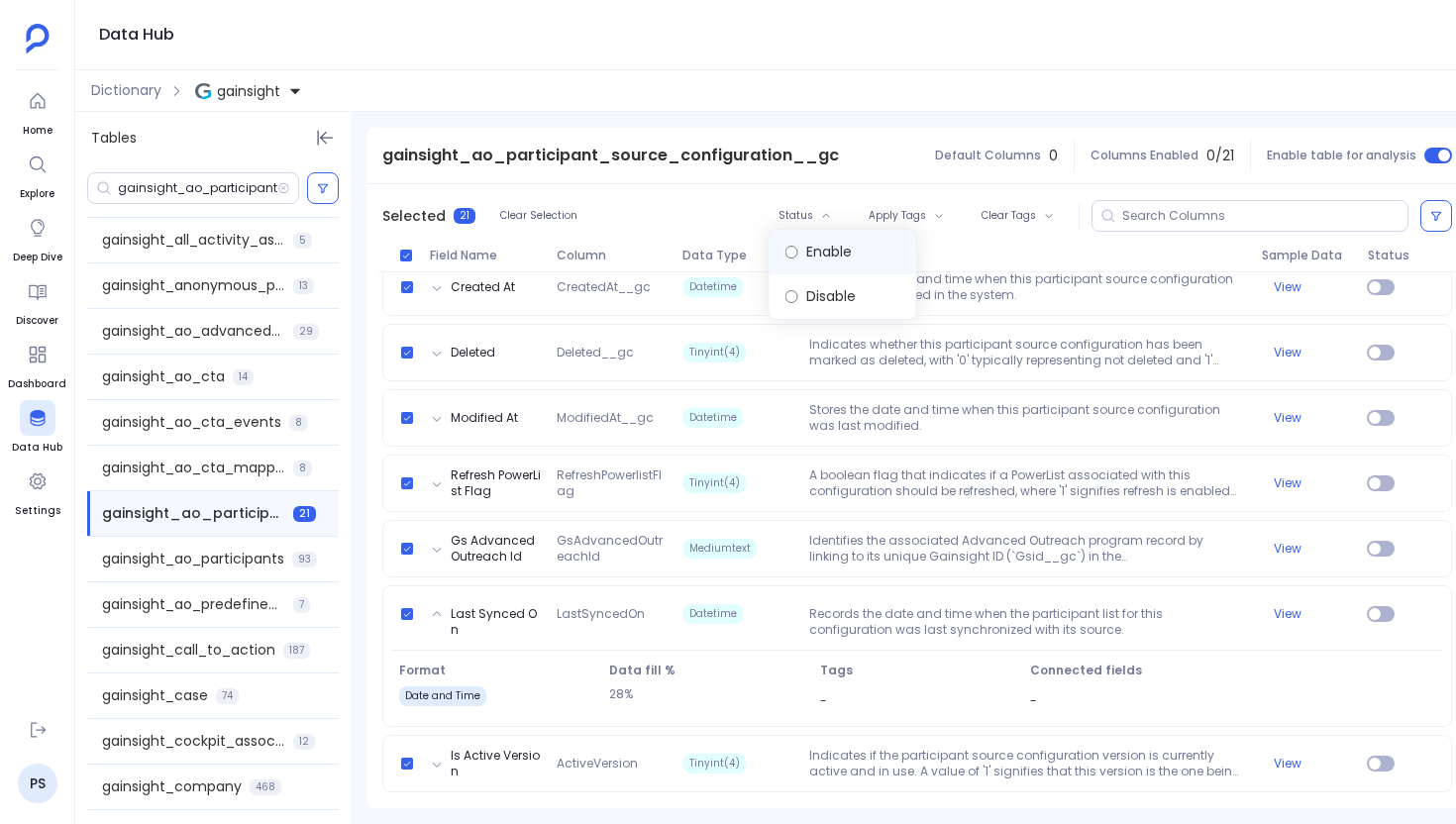 click on "Enable" at bounding box center [843, 252] 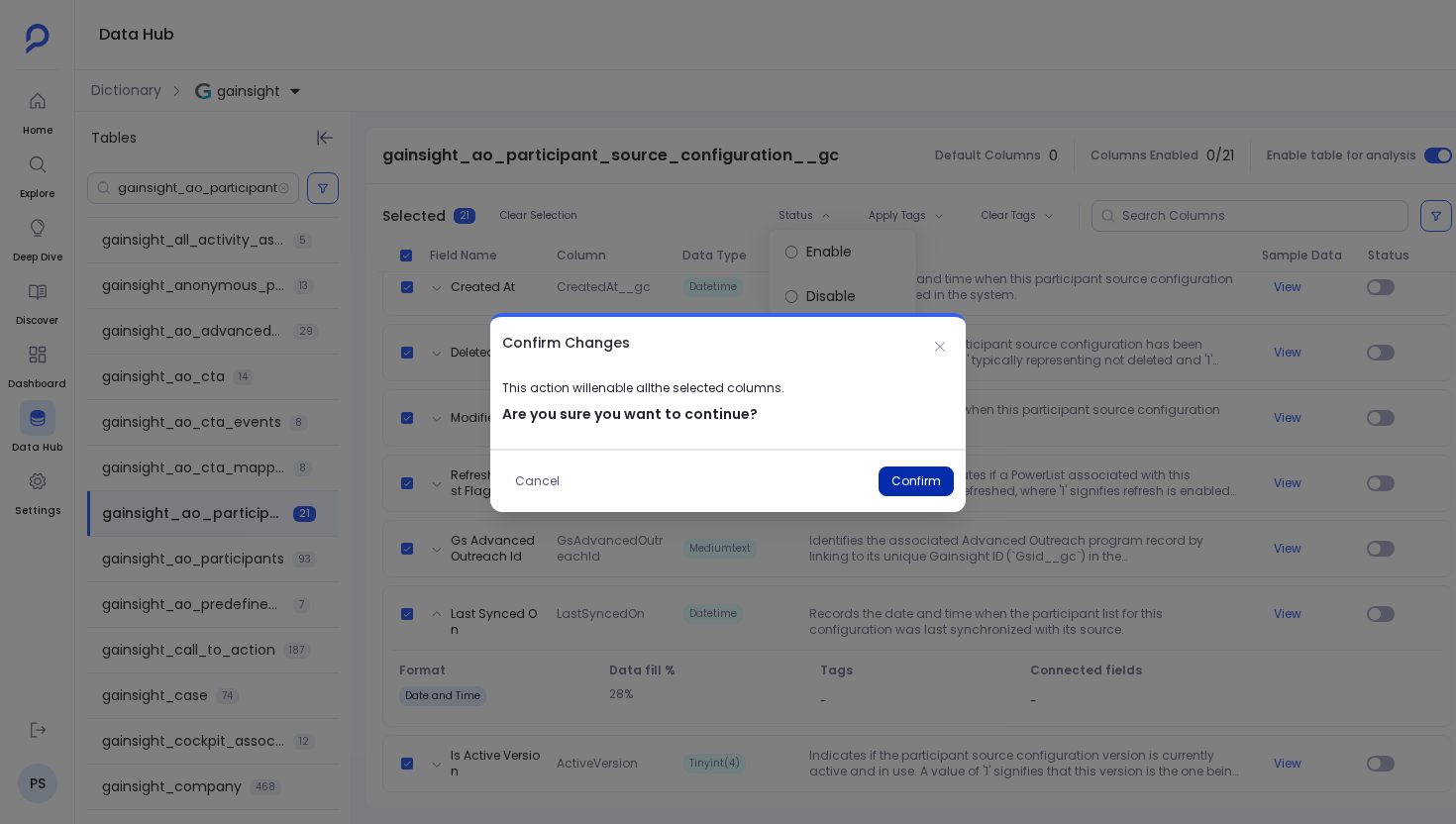 click on "Confirm" at bounding box center (916, 481) 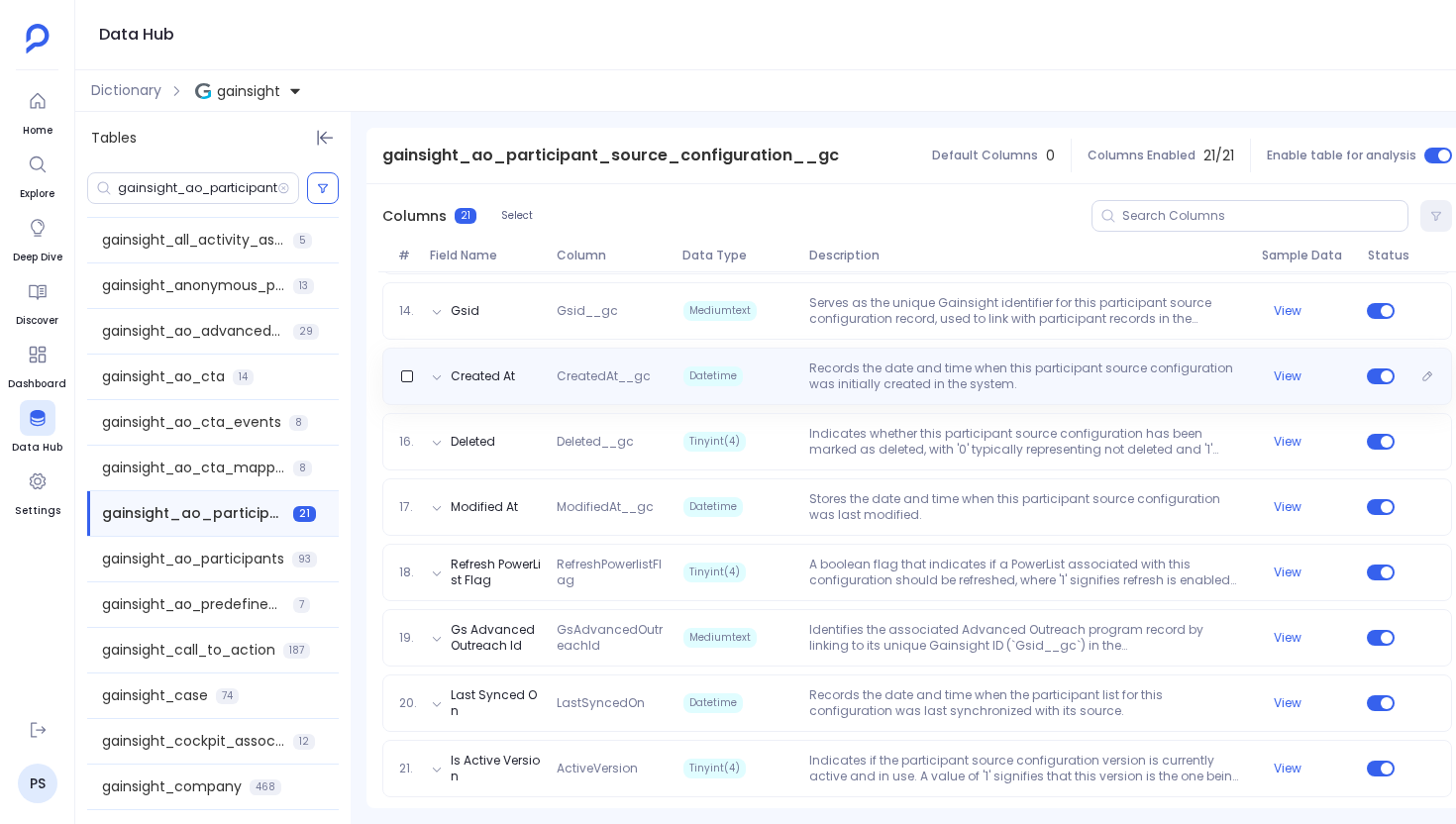 scroll, scrollTop: 1137, scrollLeft: 0, axis: vertical 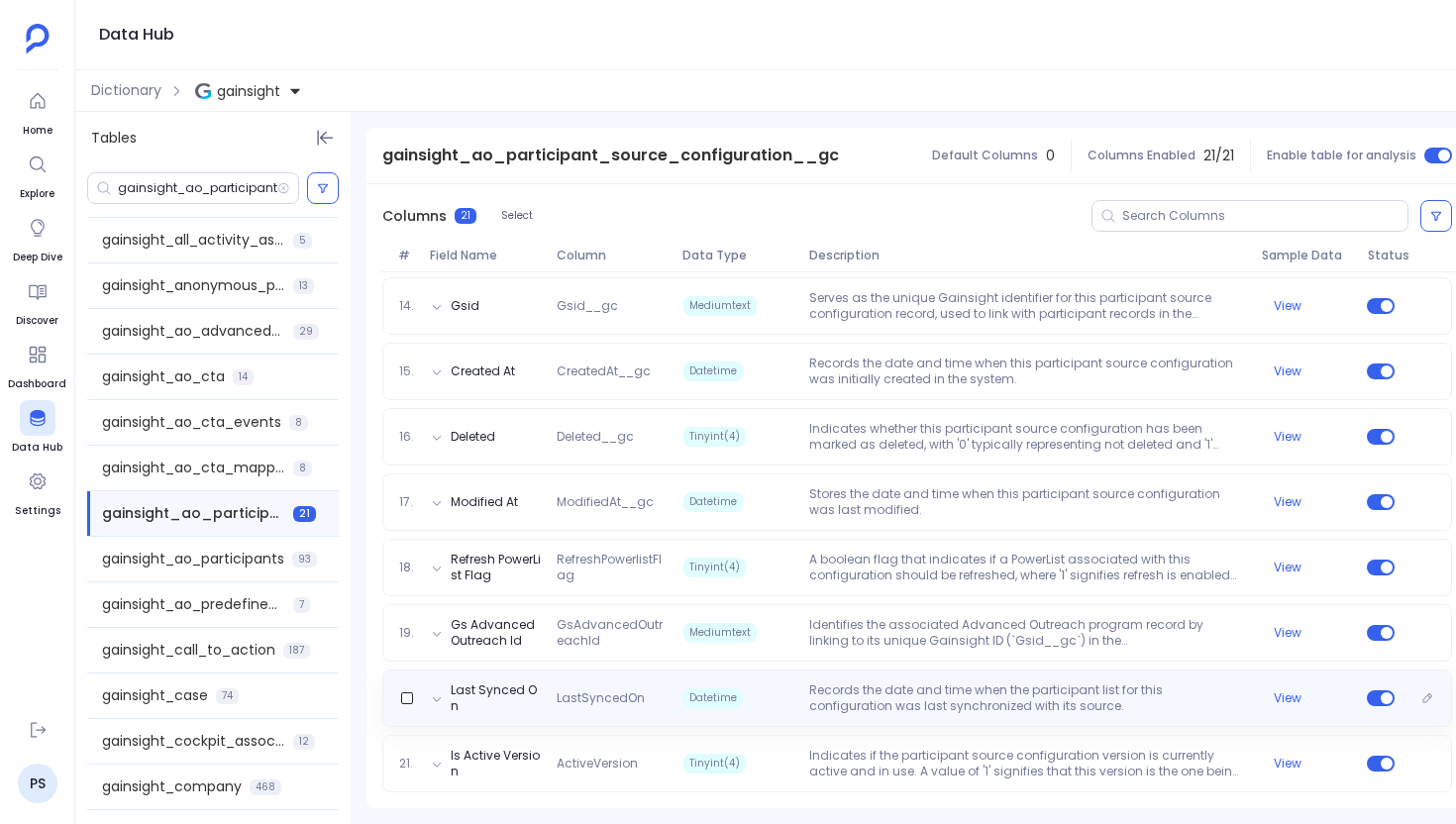 click on "Datetime" at bounding box center [738, 698] 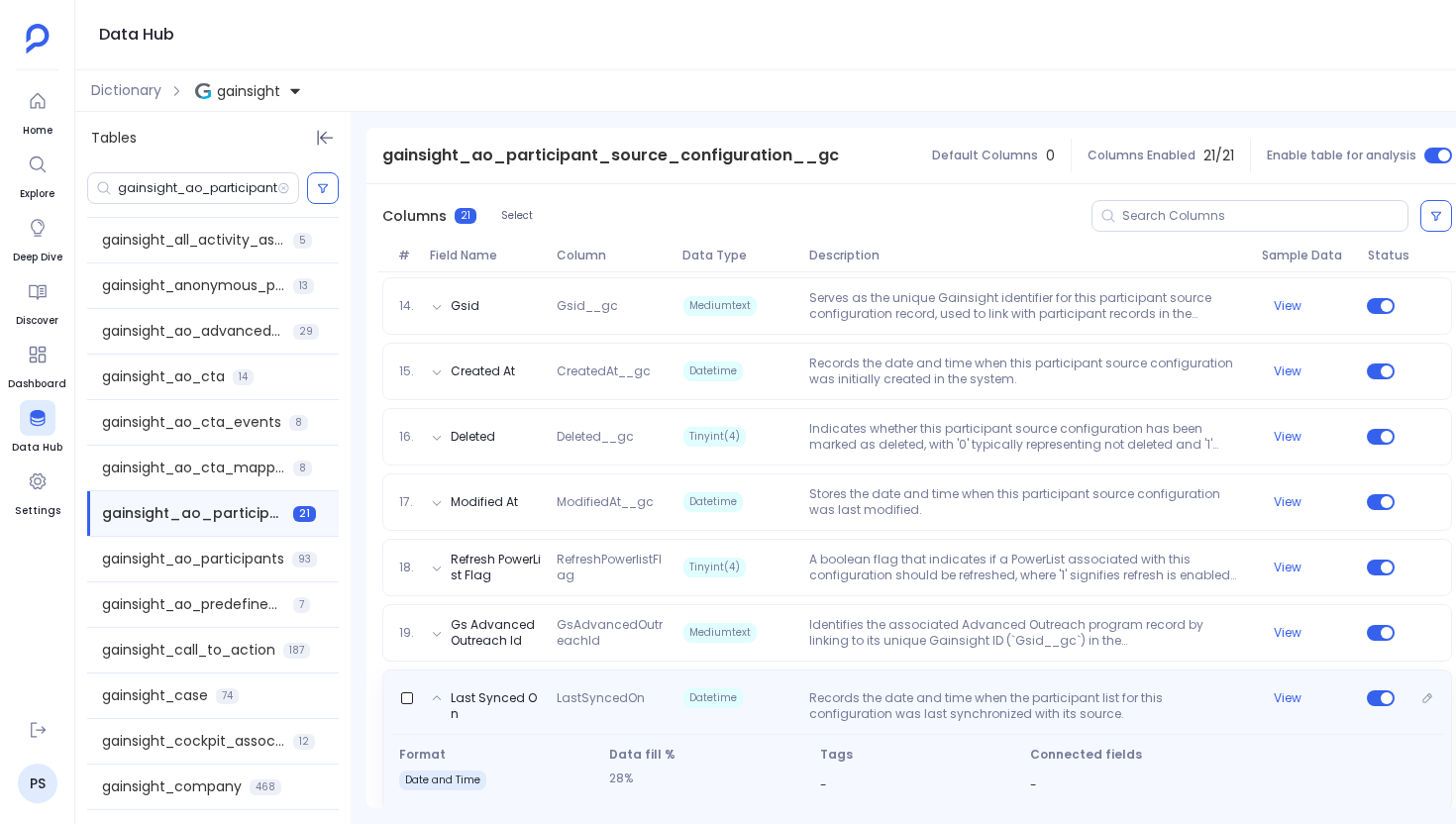 scroll, scrollTop: 1221, scrollLeft: 0, axis: vertical 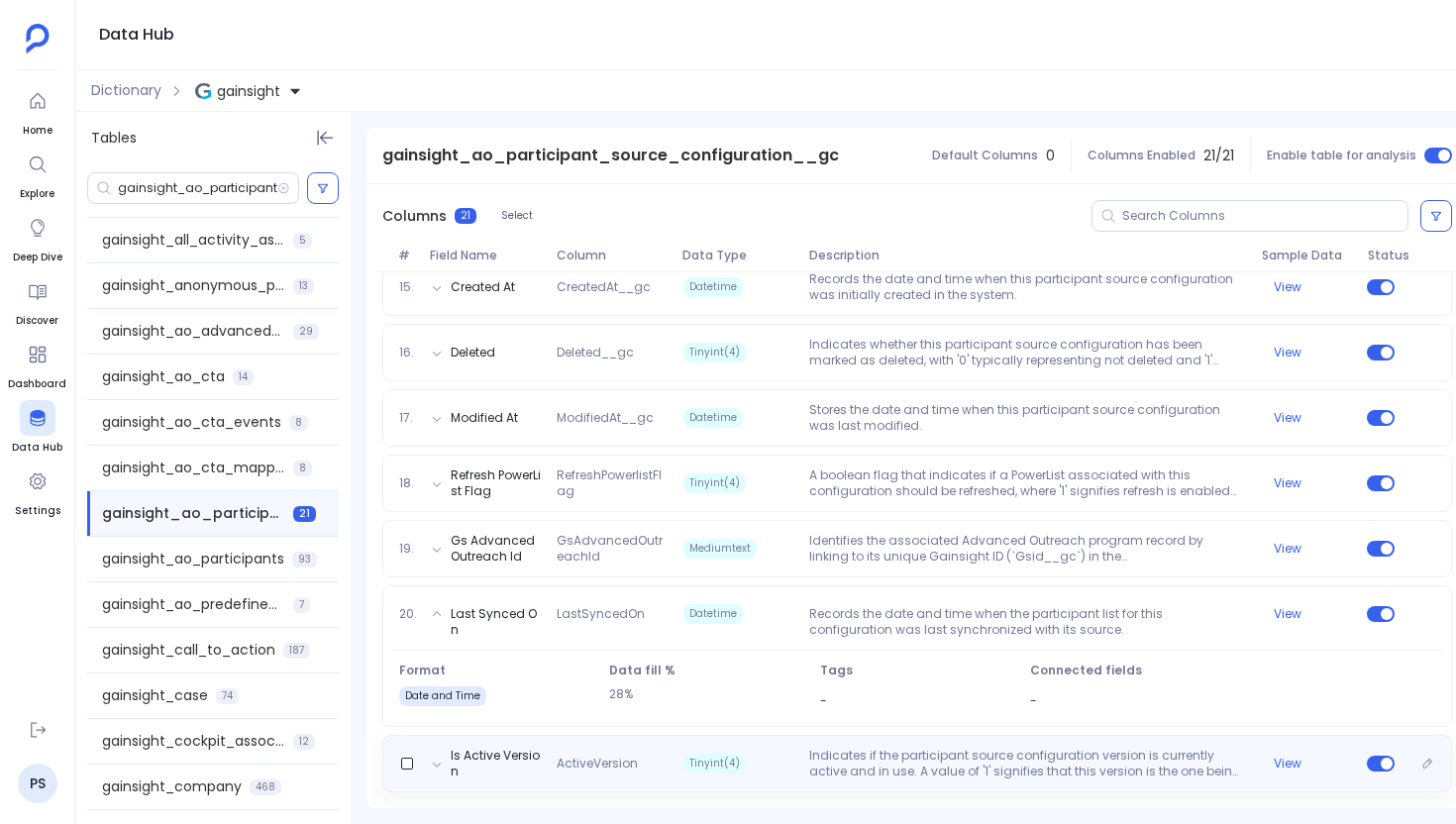 click on "Tinyint(4)" at bounding box center [738, 764] 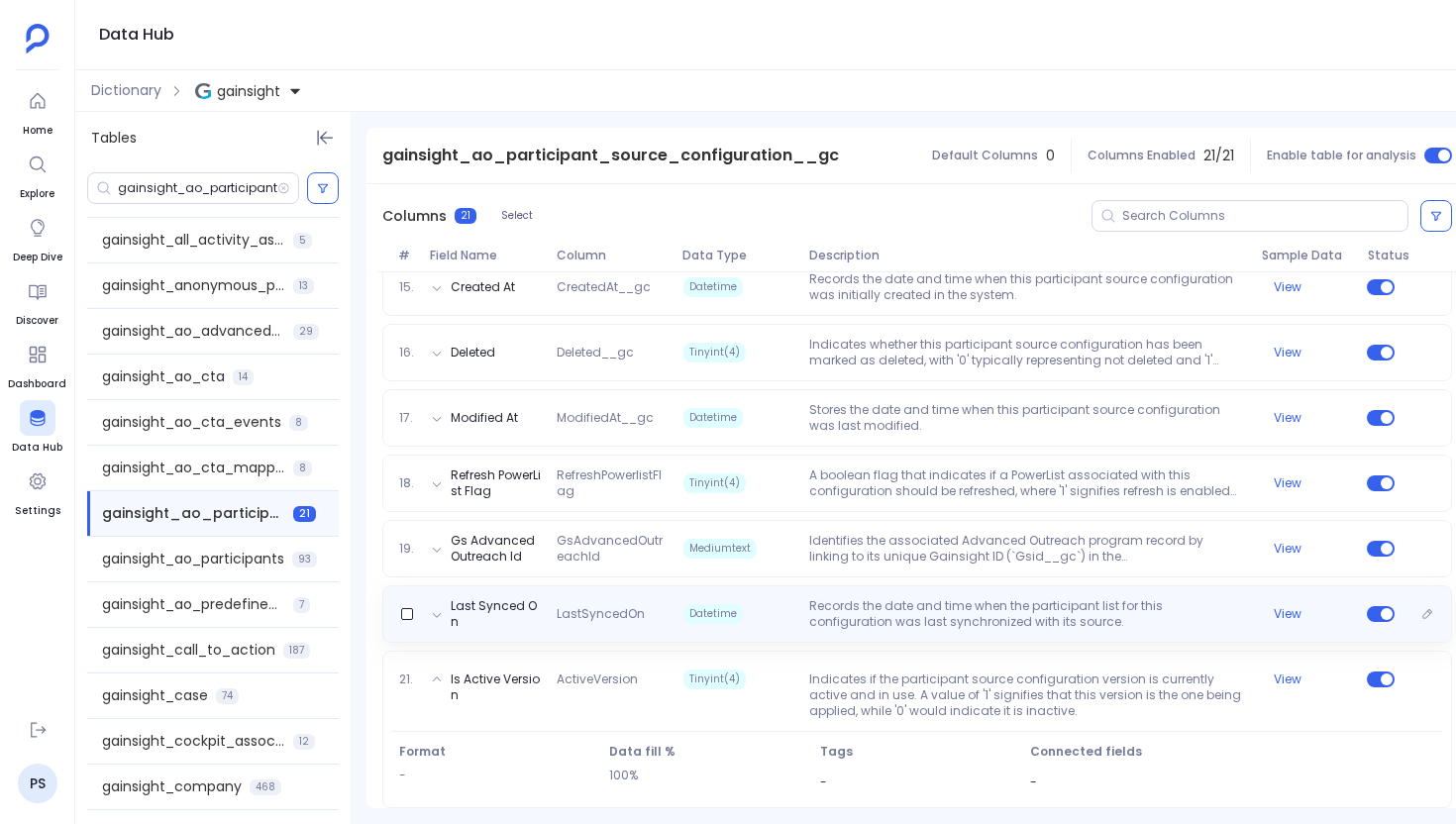 click on "Datetime" at bounding box center (738, 614) 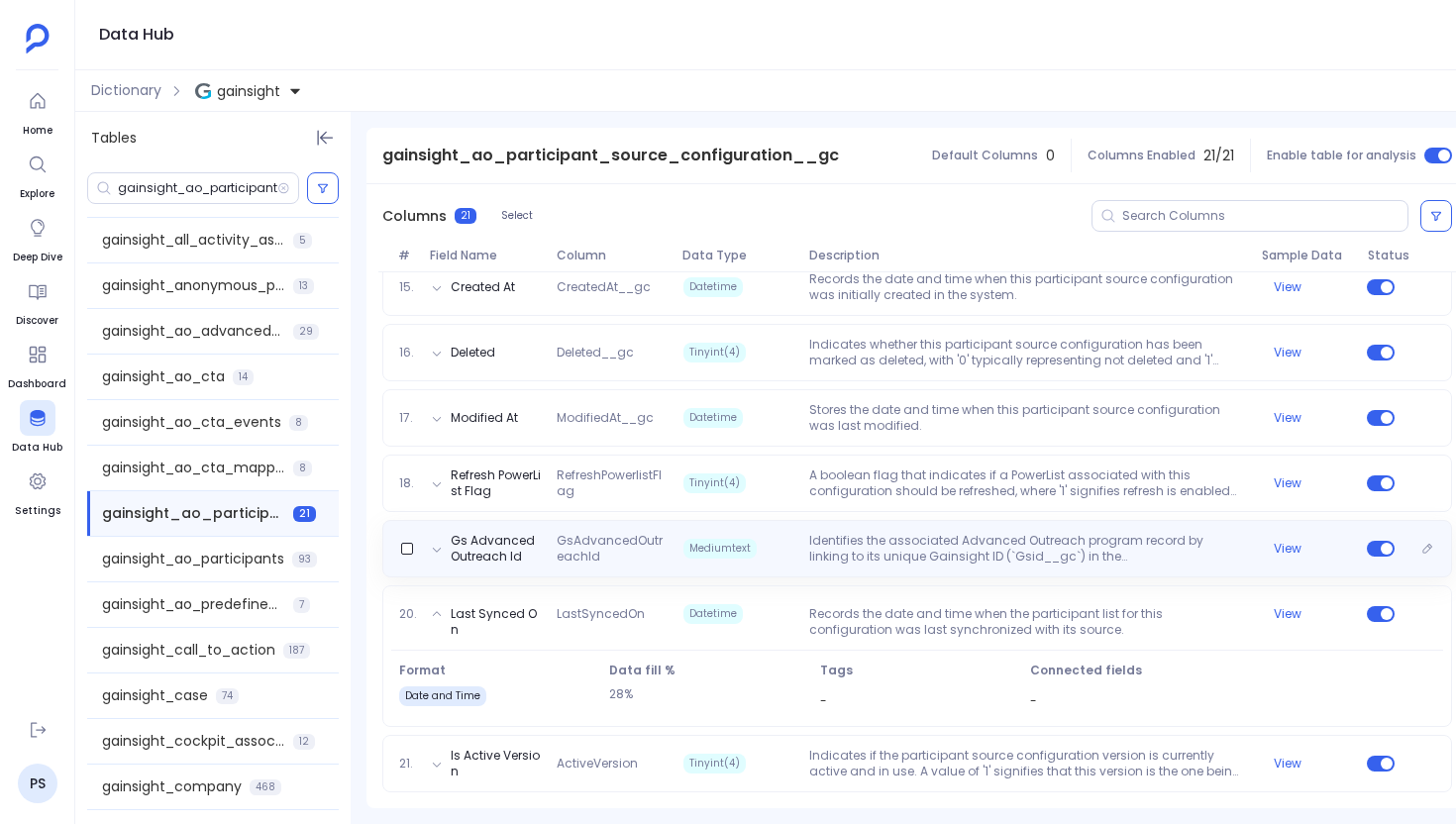 click on "Gs Advanced Outreach Id GsAdvancedOutreachId Mediumtext Identifies the associated Advanced Outreach program record by linking to its unique Gainsight ID (`Gsid__gc`) in the `gainsight_ao_advanced_outreach__gc` table. View" at bounding box center [917, 549] 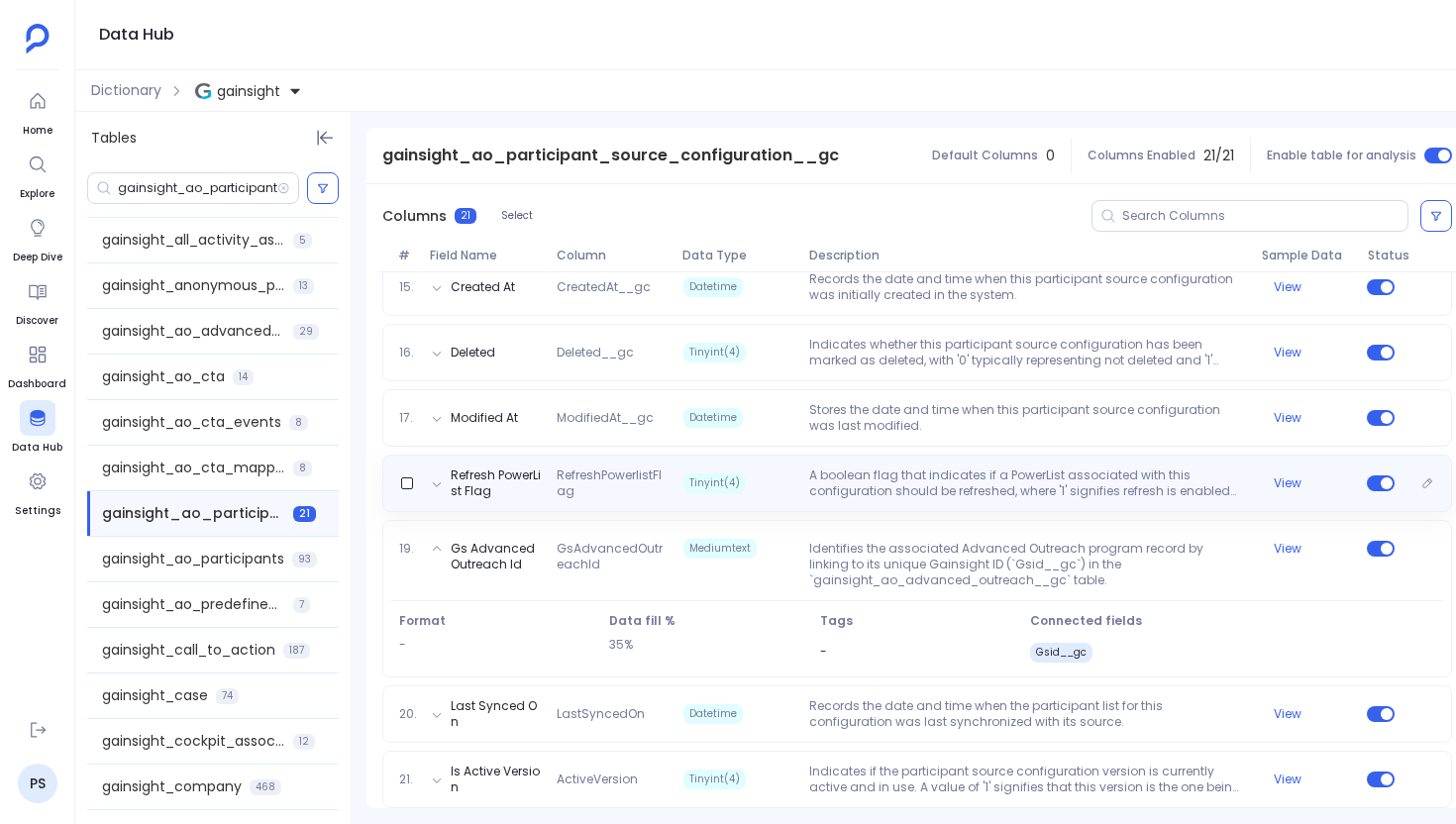 click on "Tinyint(4)" at bounding box center [738, 483] 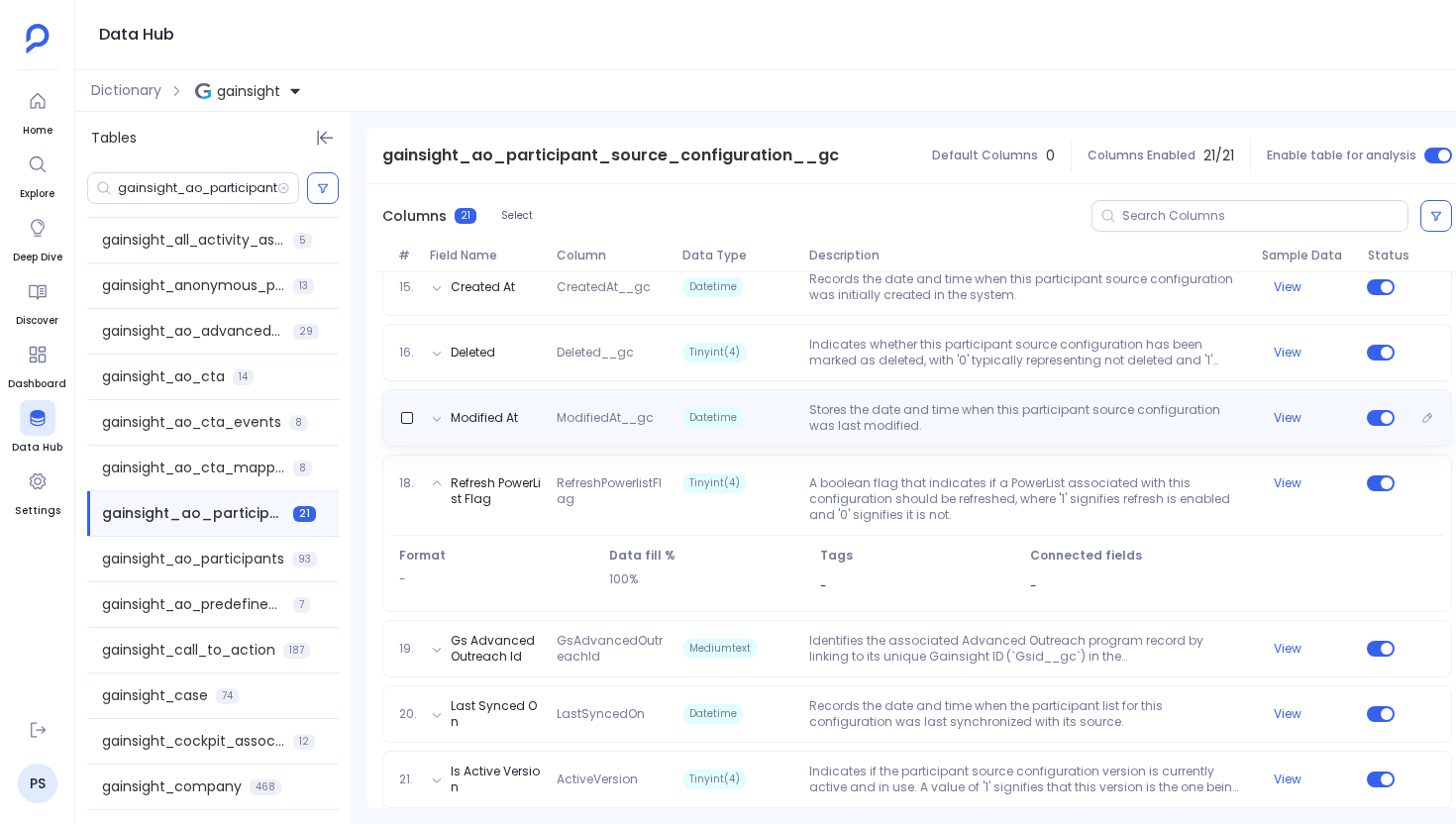 click on "Datetime" at bounding box center (738, 418) 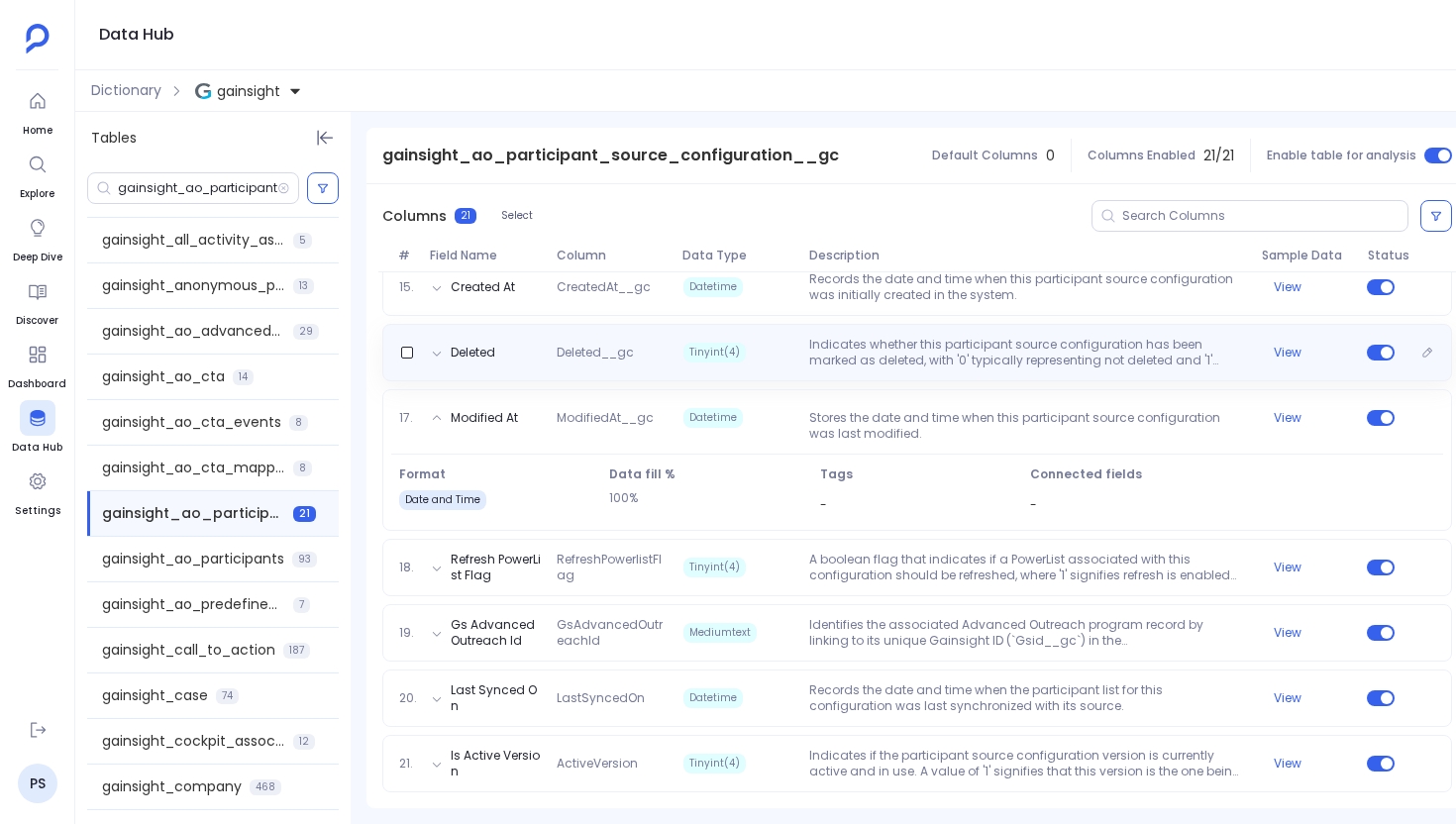 click on "Deleted Deleted__gc Tinyint(4) Indicates whether this participant source configuration has been marked as deleted, with '0' typically representing not deleted and '1' representing deleted. View" at bounding box center (917, 353) 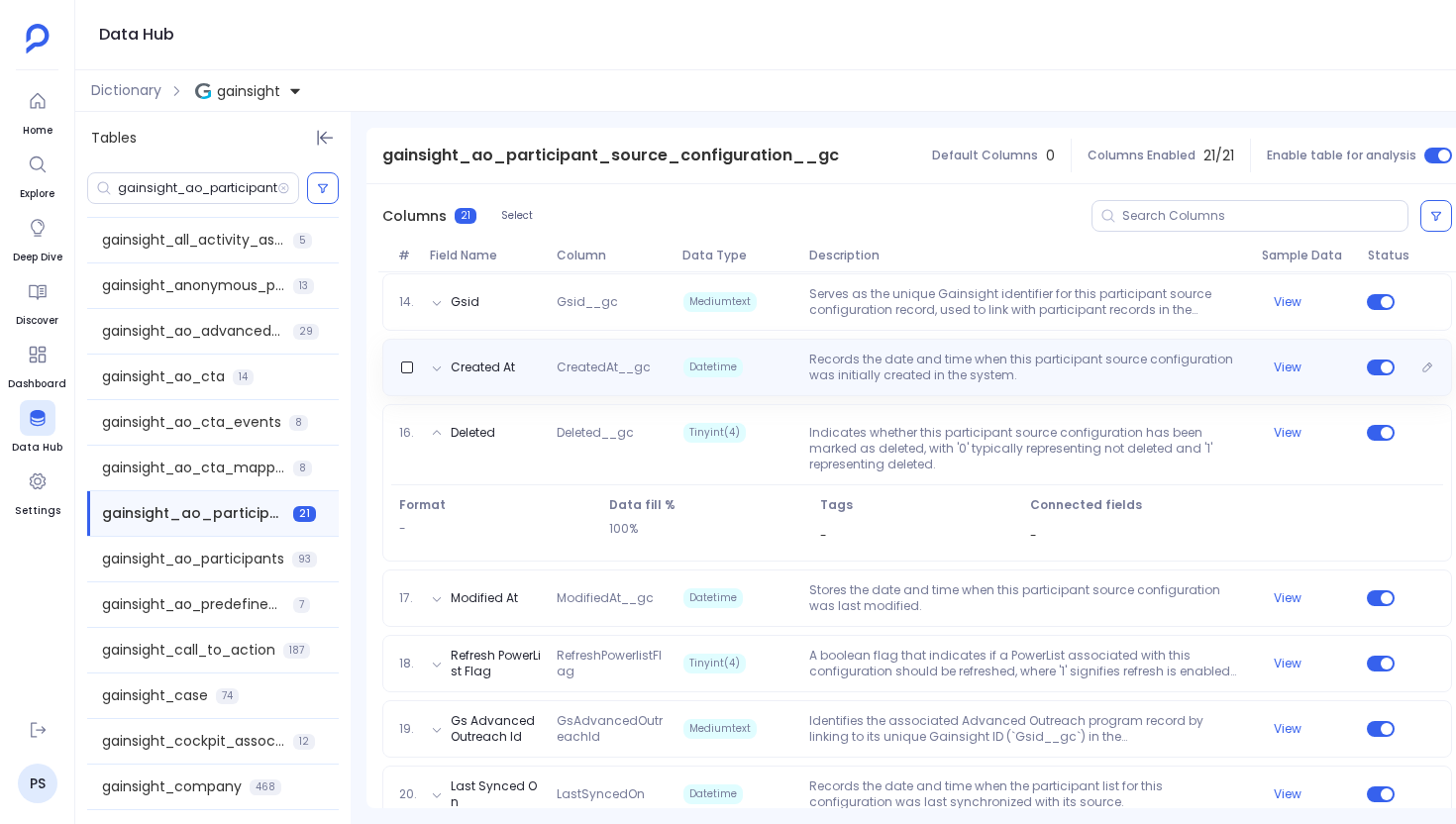 scroll, scrollTop: 1037, scrollLeft: 0, axis: vertical 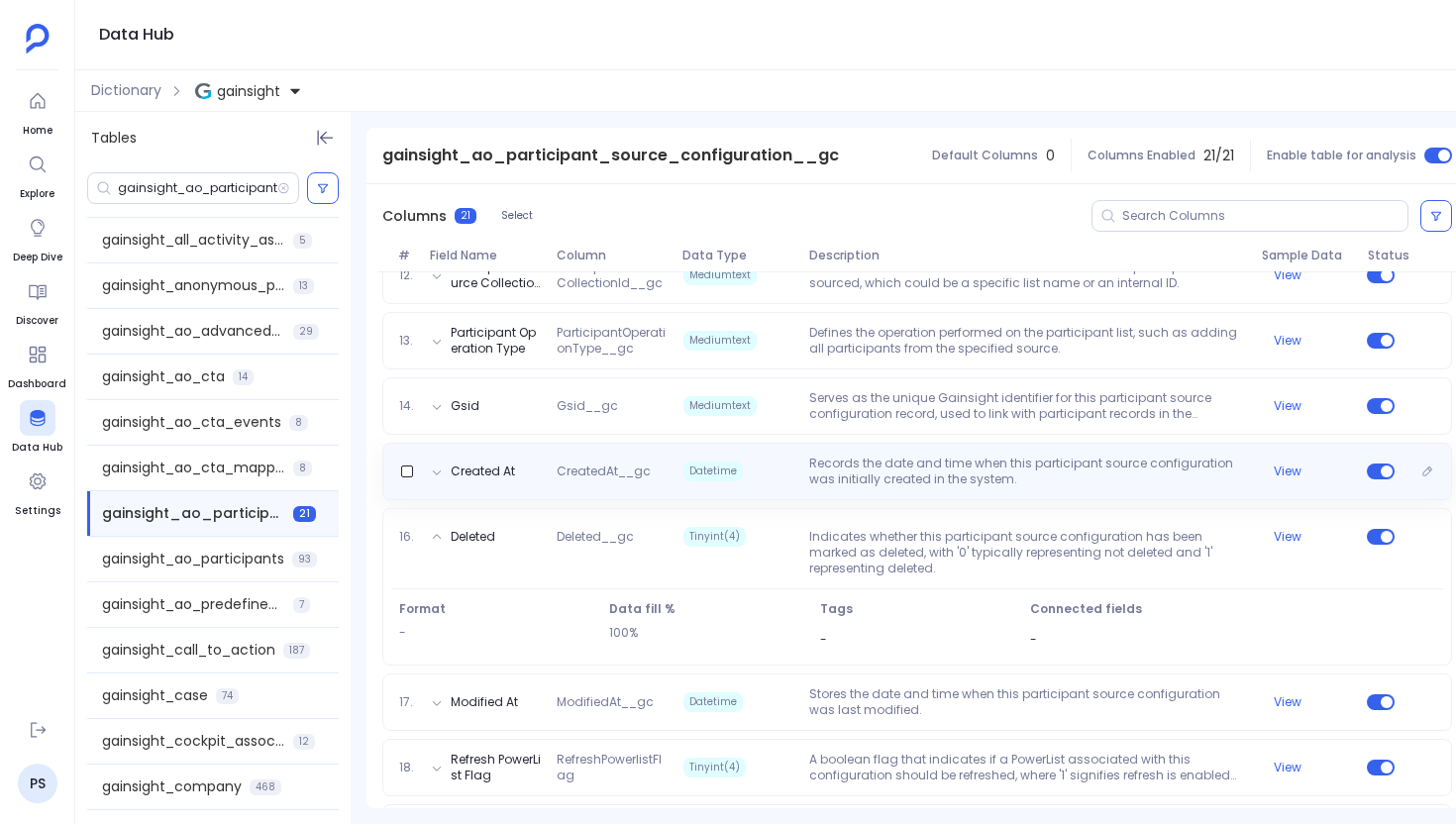 click on "Datetime" at bounding box center [738, 471] 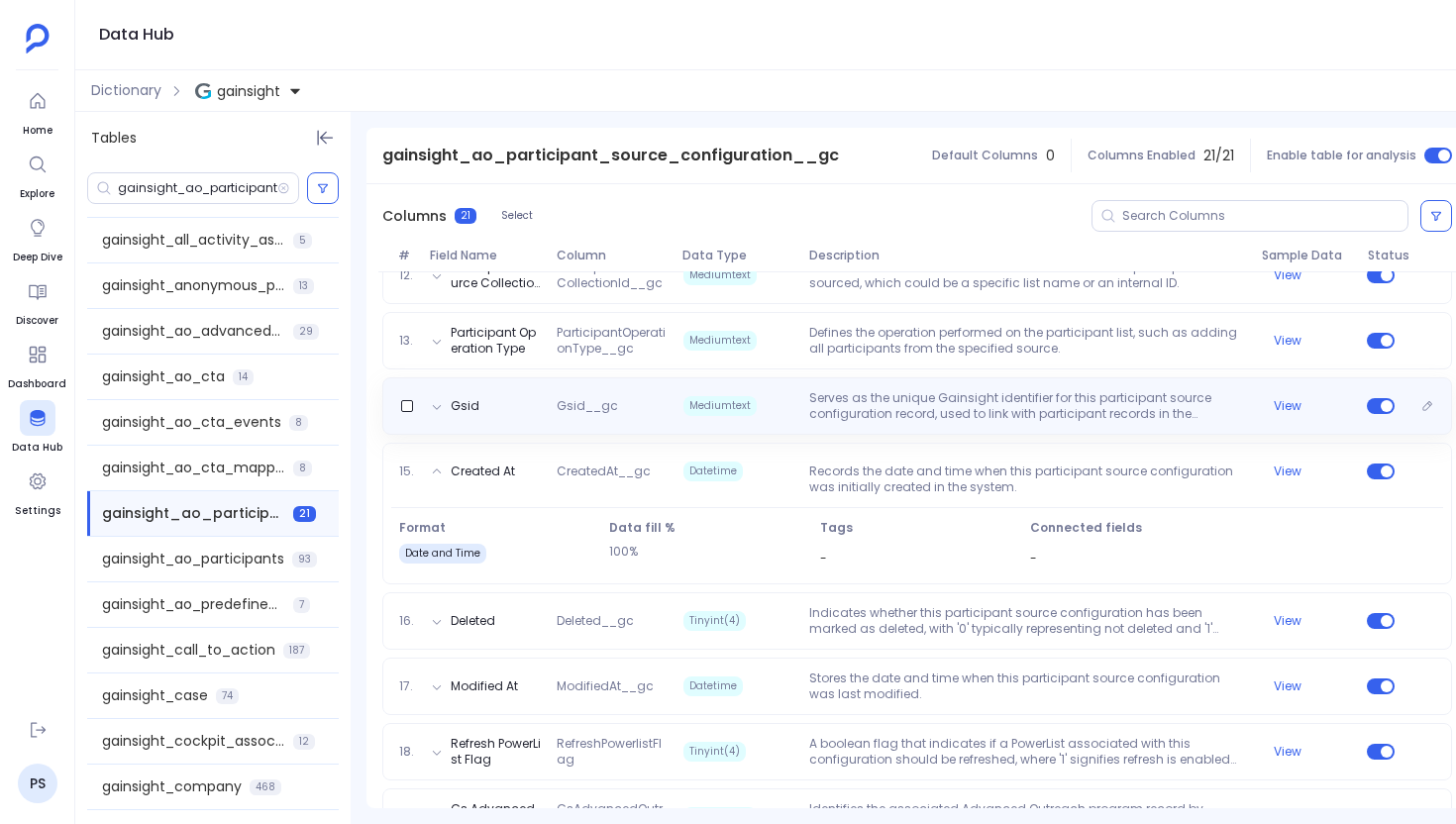 click on "Mediumtext" at bounding box center [738, 406] 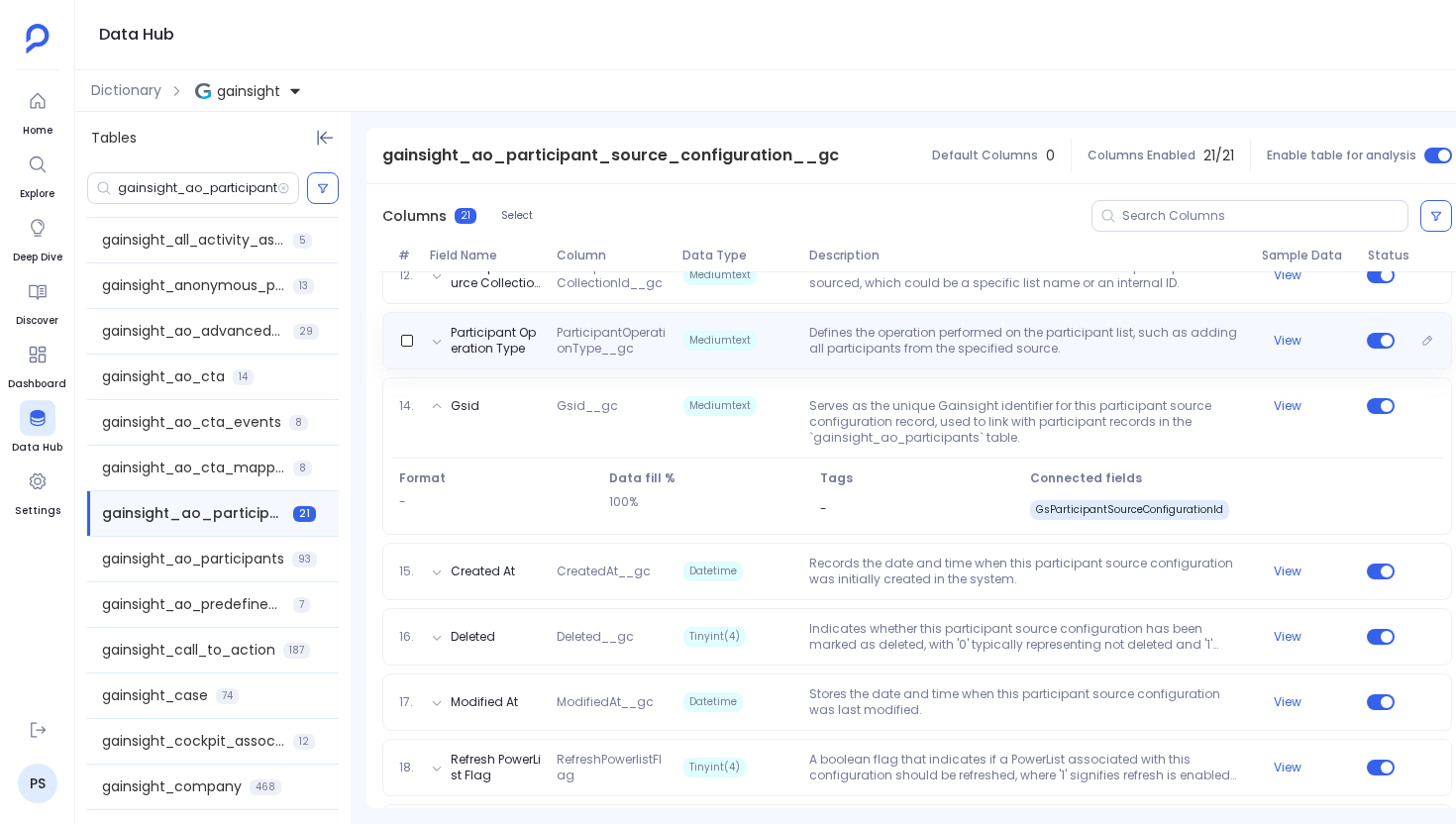 click on "Mediumtext" at bounding box center [720, 341] 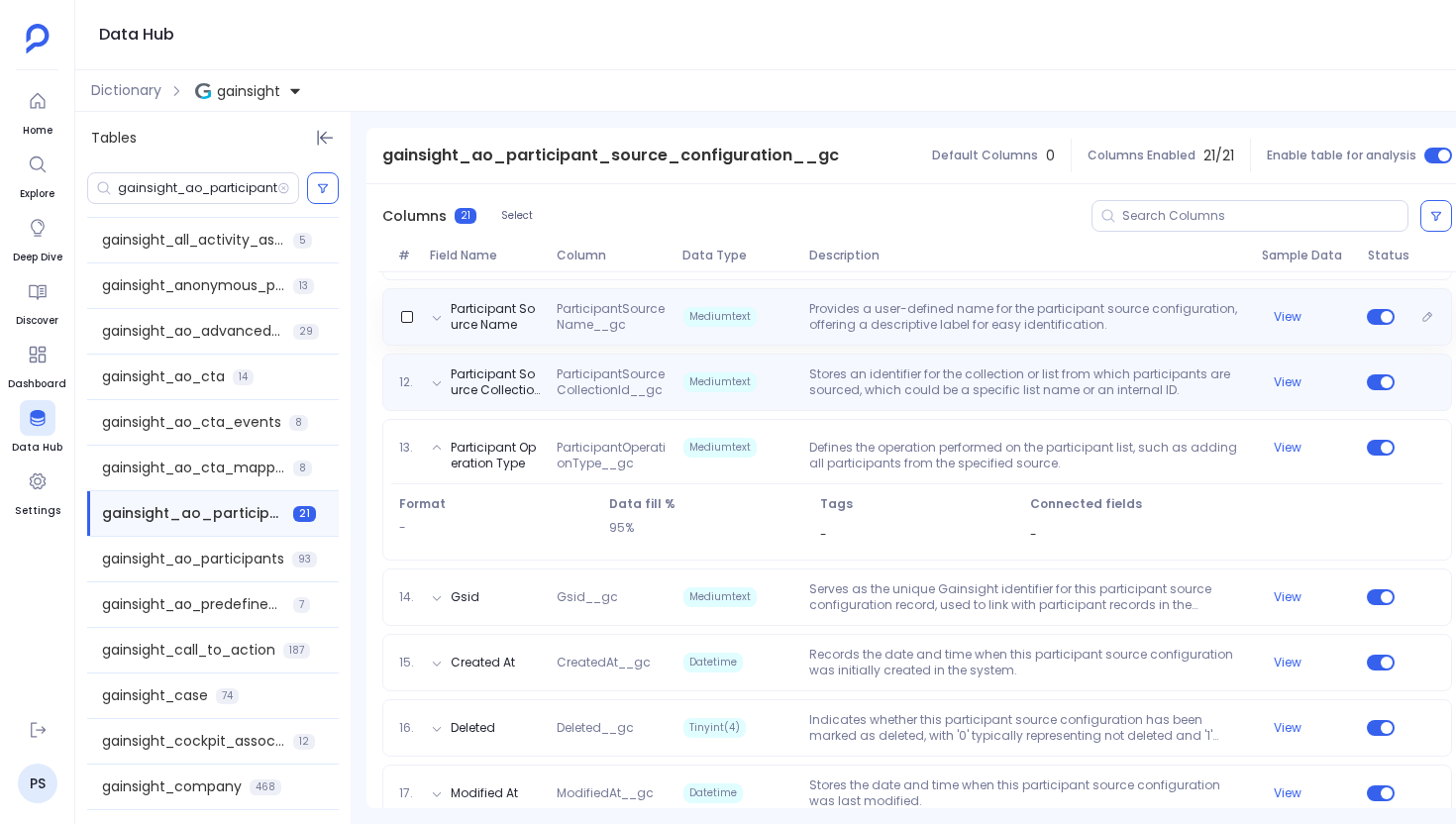 scroll, scrollTop: 925, scrollLeft: 0, axis: vertical 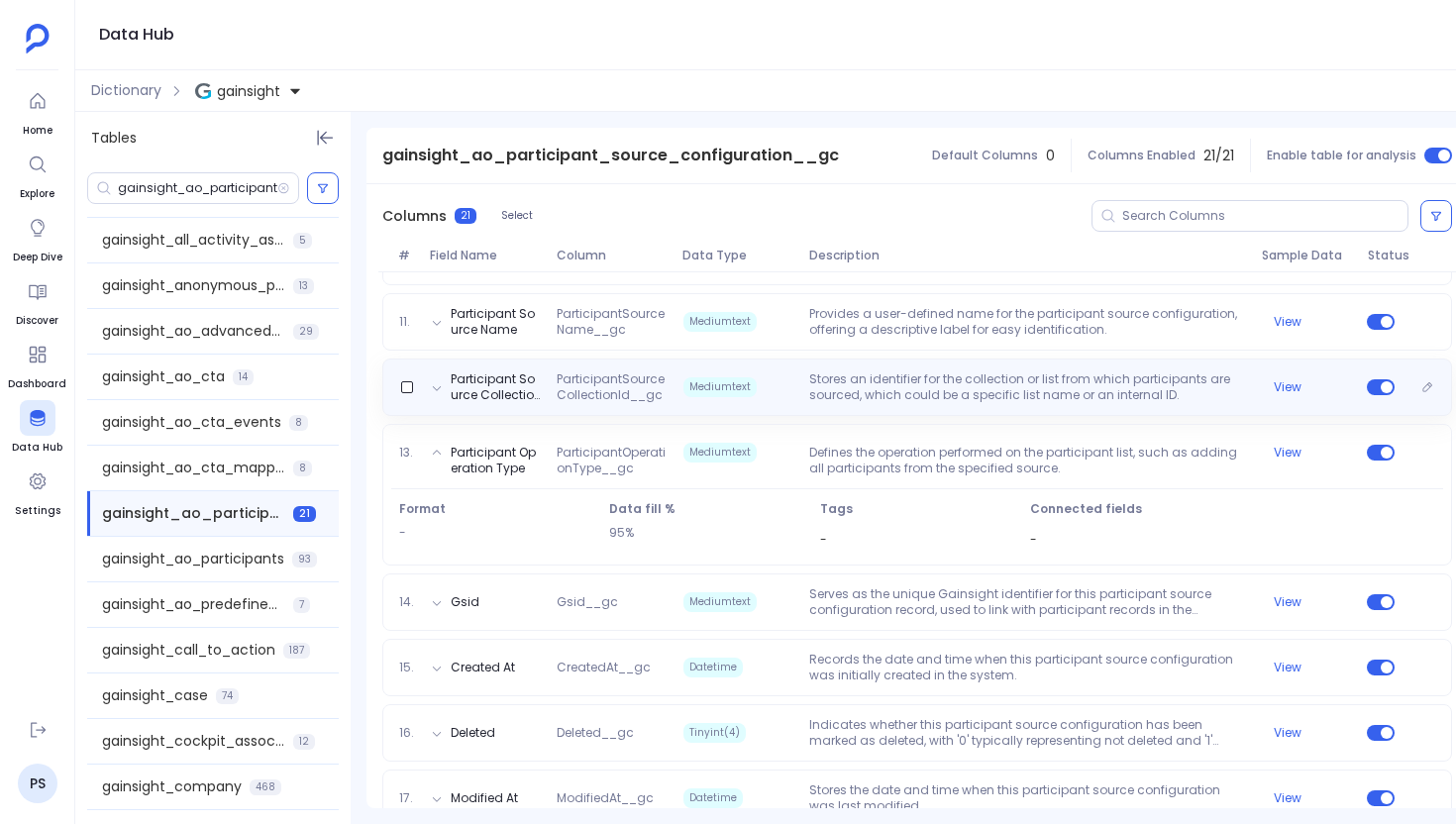 click on "Mediumtext" at bounding box center [738, 387] 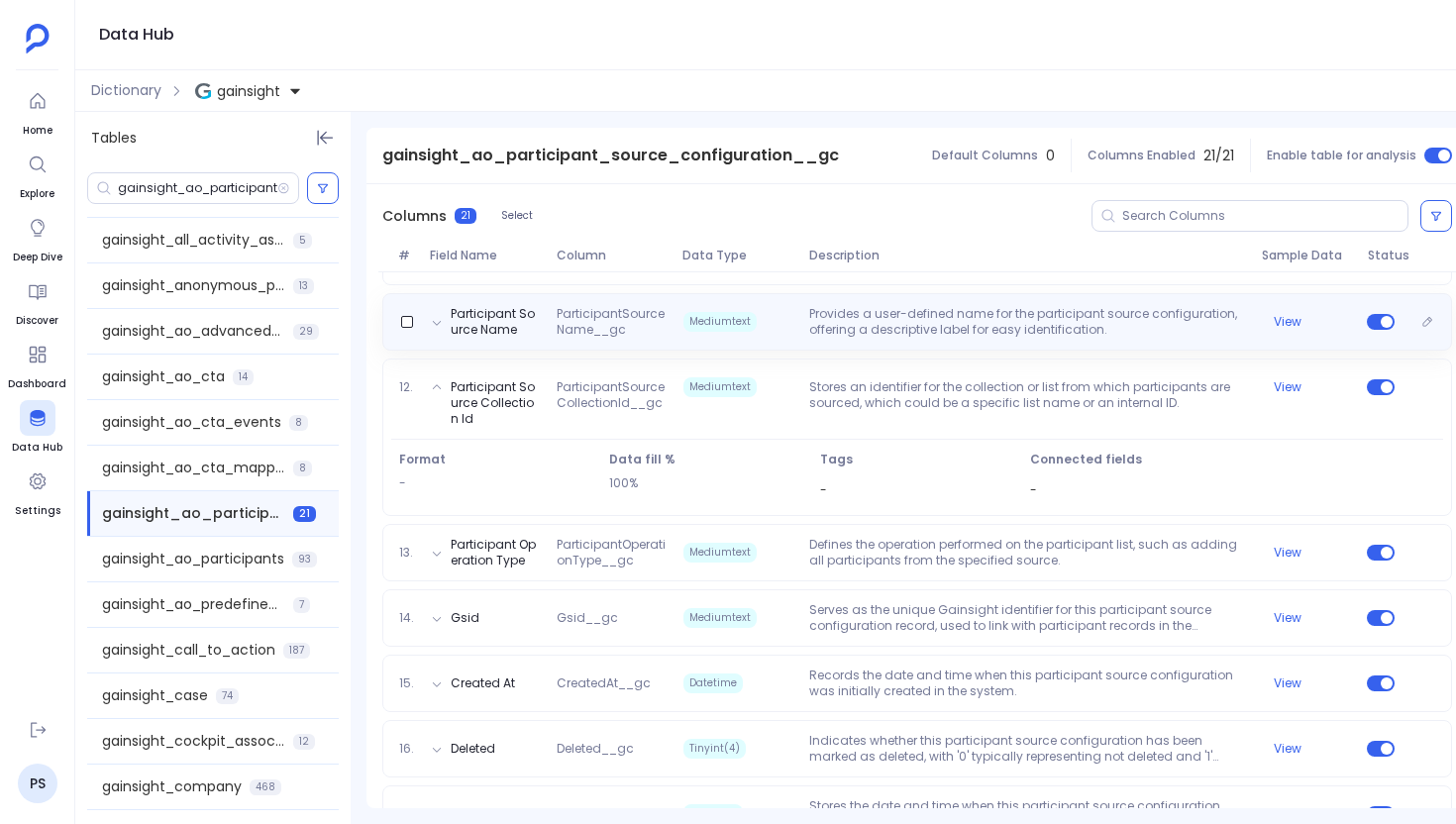 click on "Mediumtext" at bounding box center [738, 322] 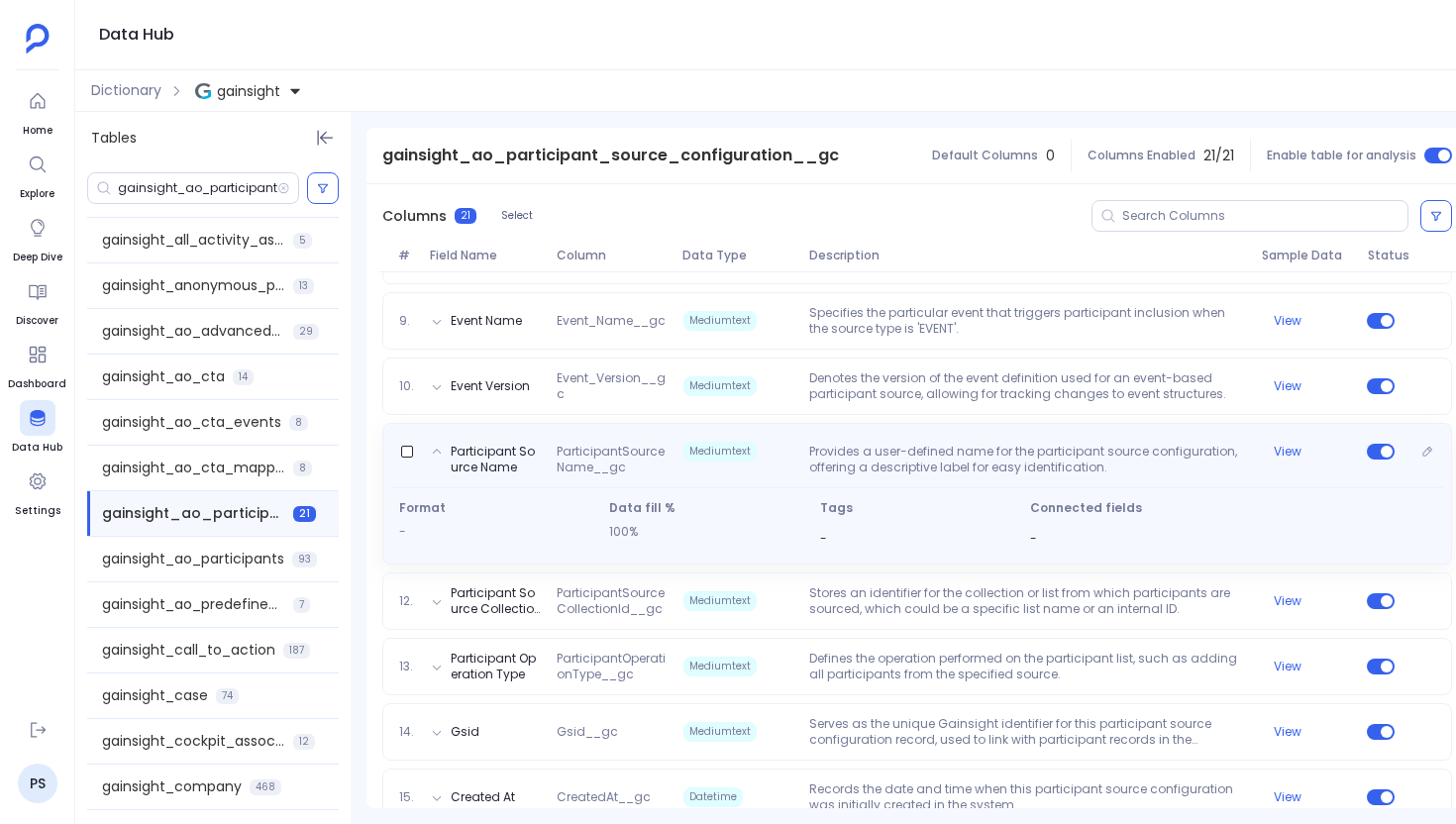 scroll, scrollTop: 726, scrollLeft: 0, axis: vertical 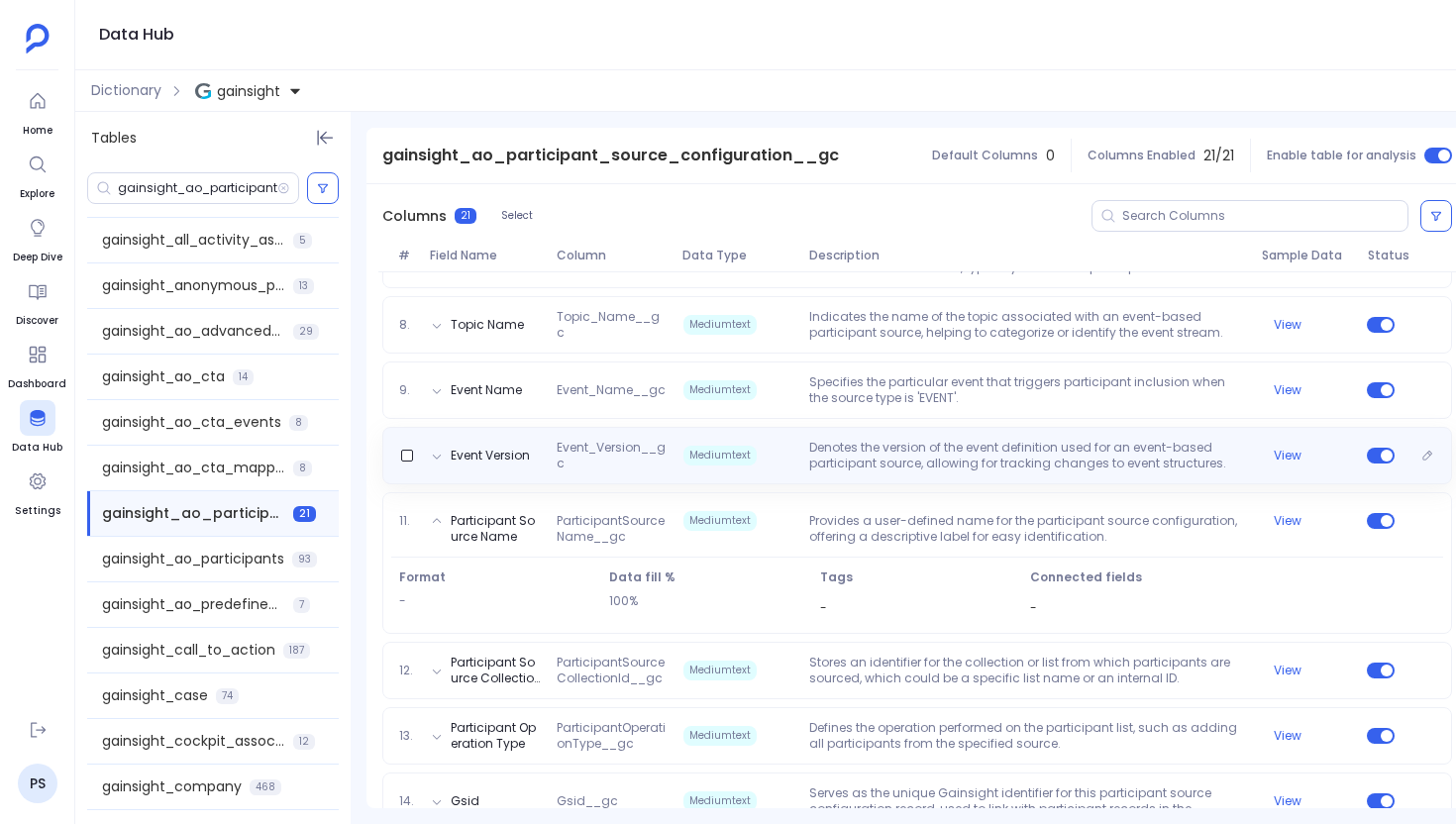 click on "Mediumtext" at bounding box center [738, 456] 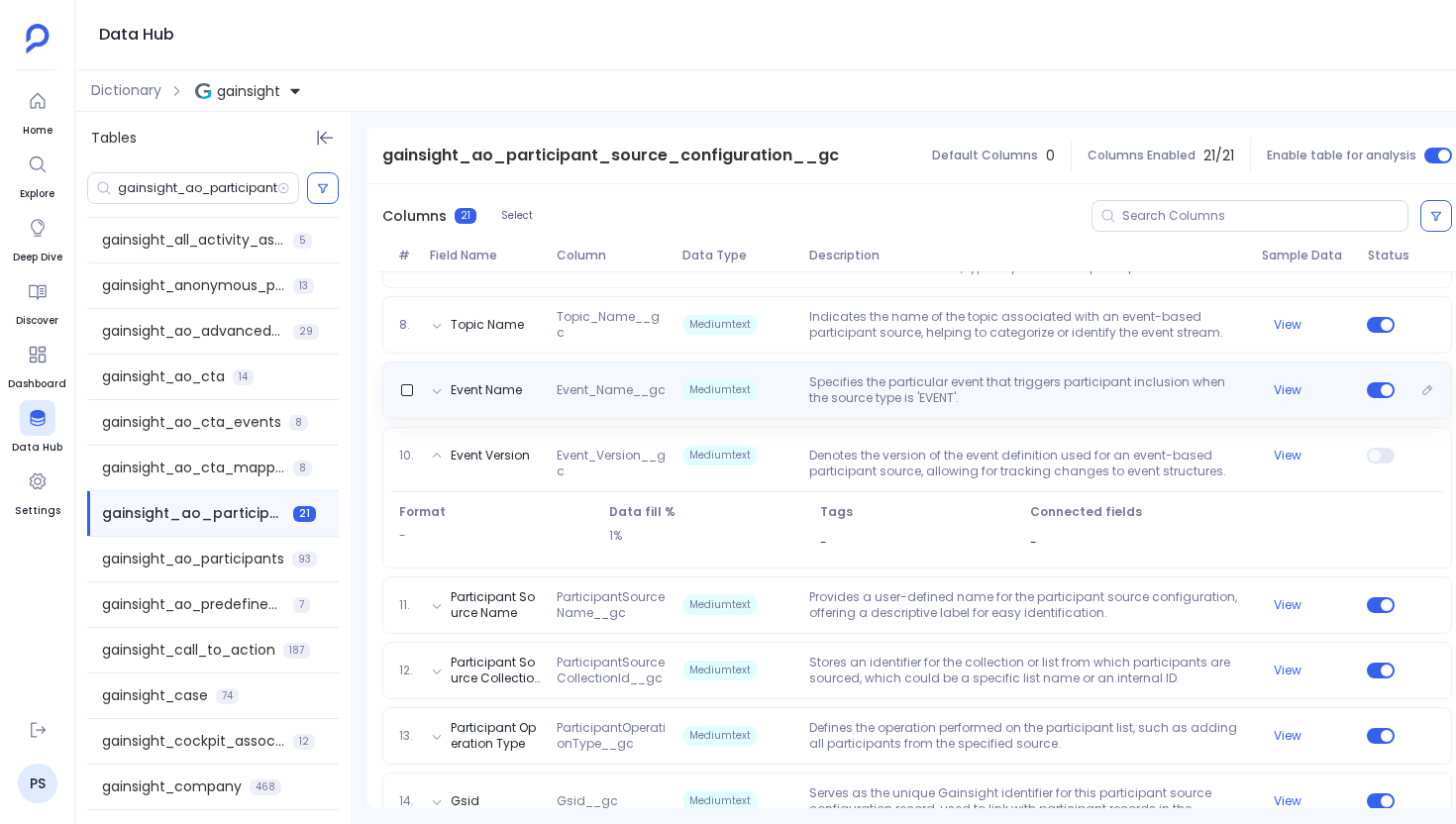 click on "Specifies the particular event that triggers participant inclusion when the source type is 'EVENT'." at bounding box center (1027, 390) 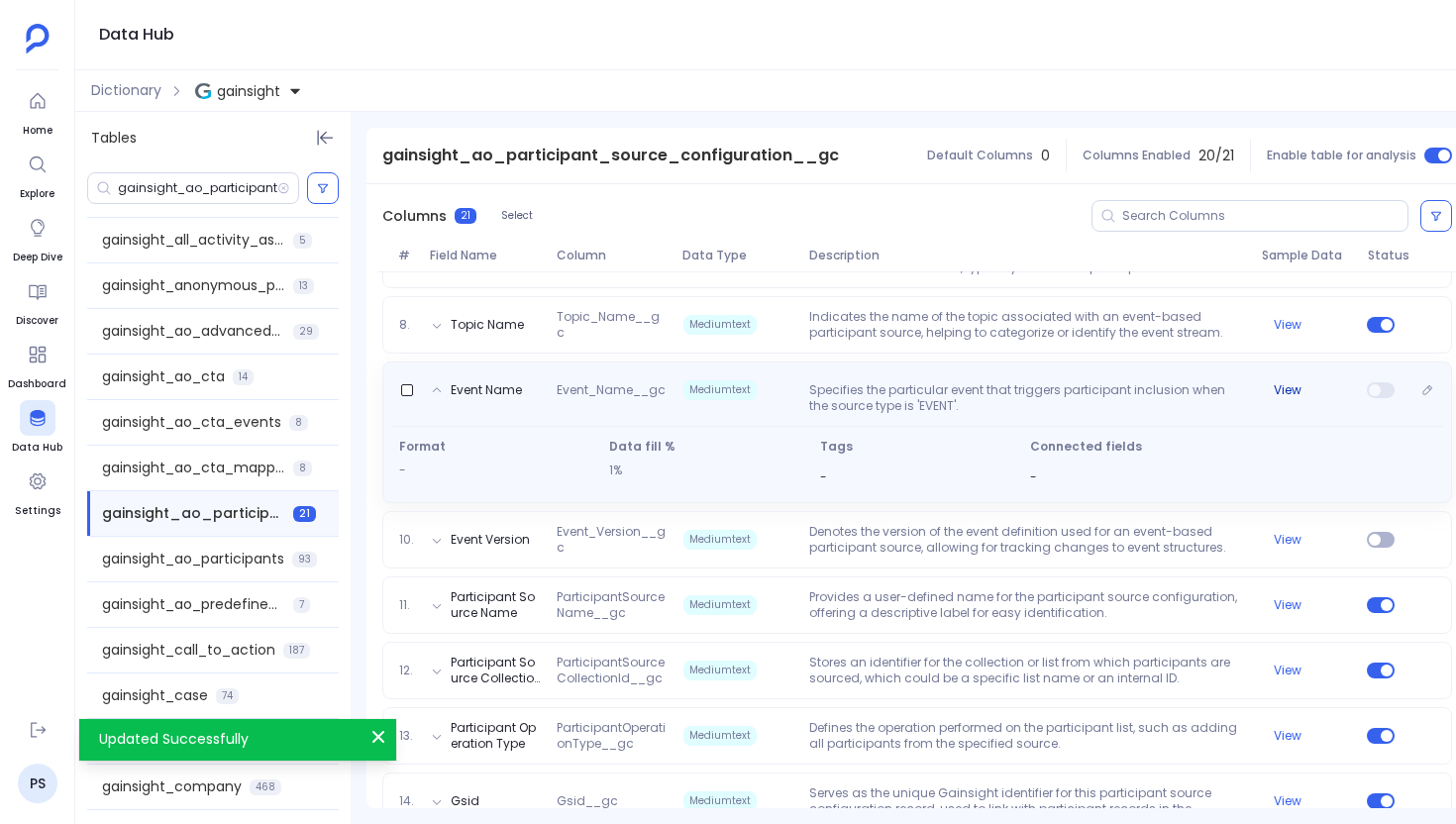 click on "View" at bounding box center [1288, 390] 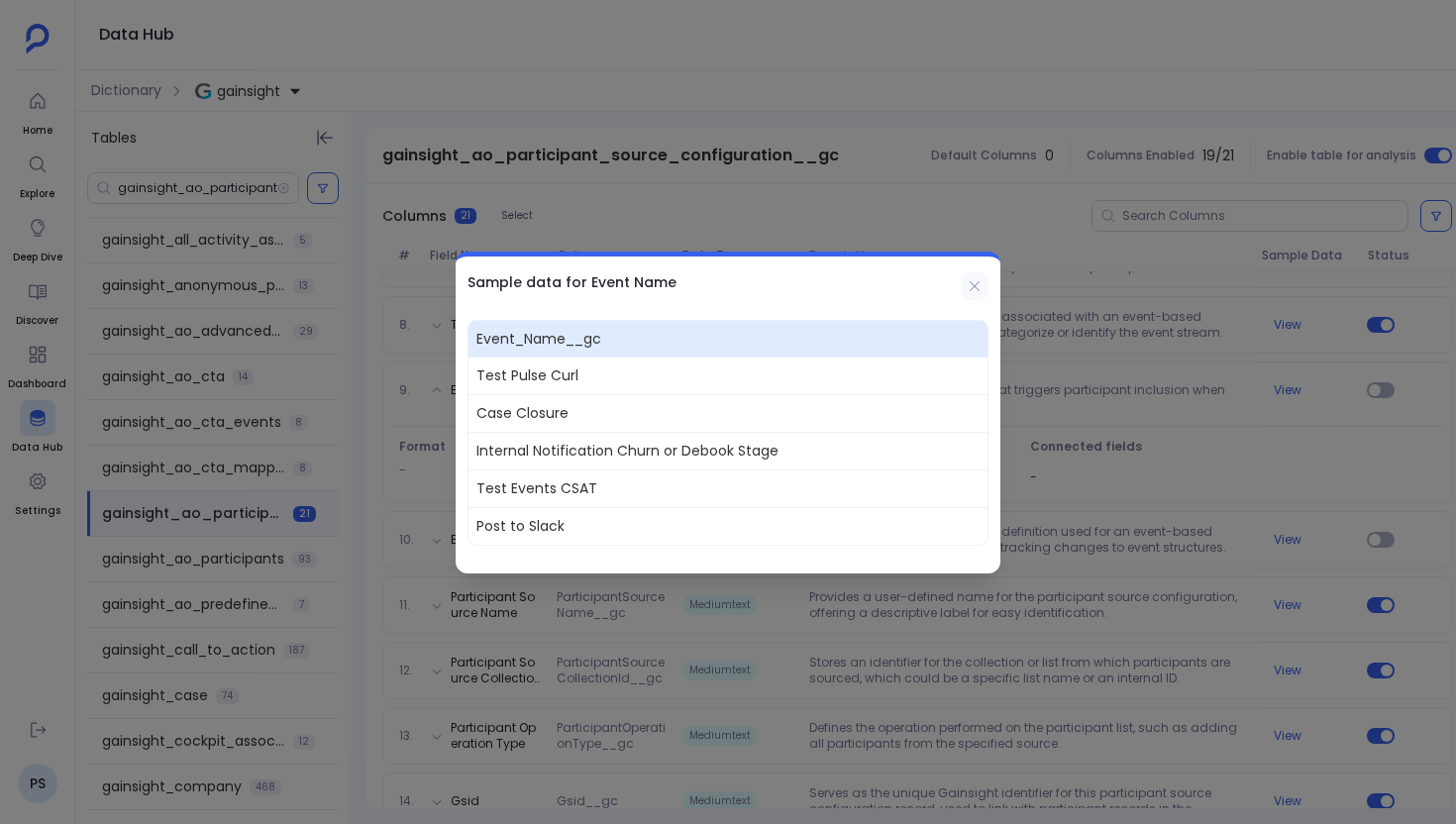 click at bounding box center (975, 286) 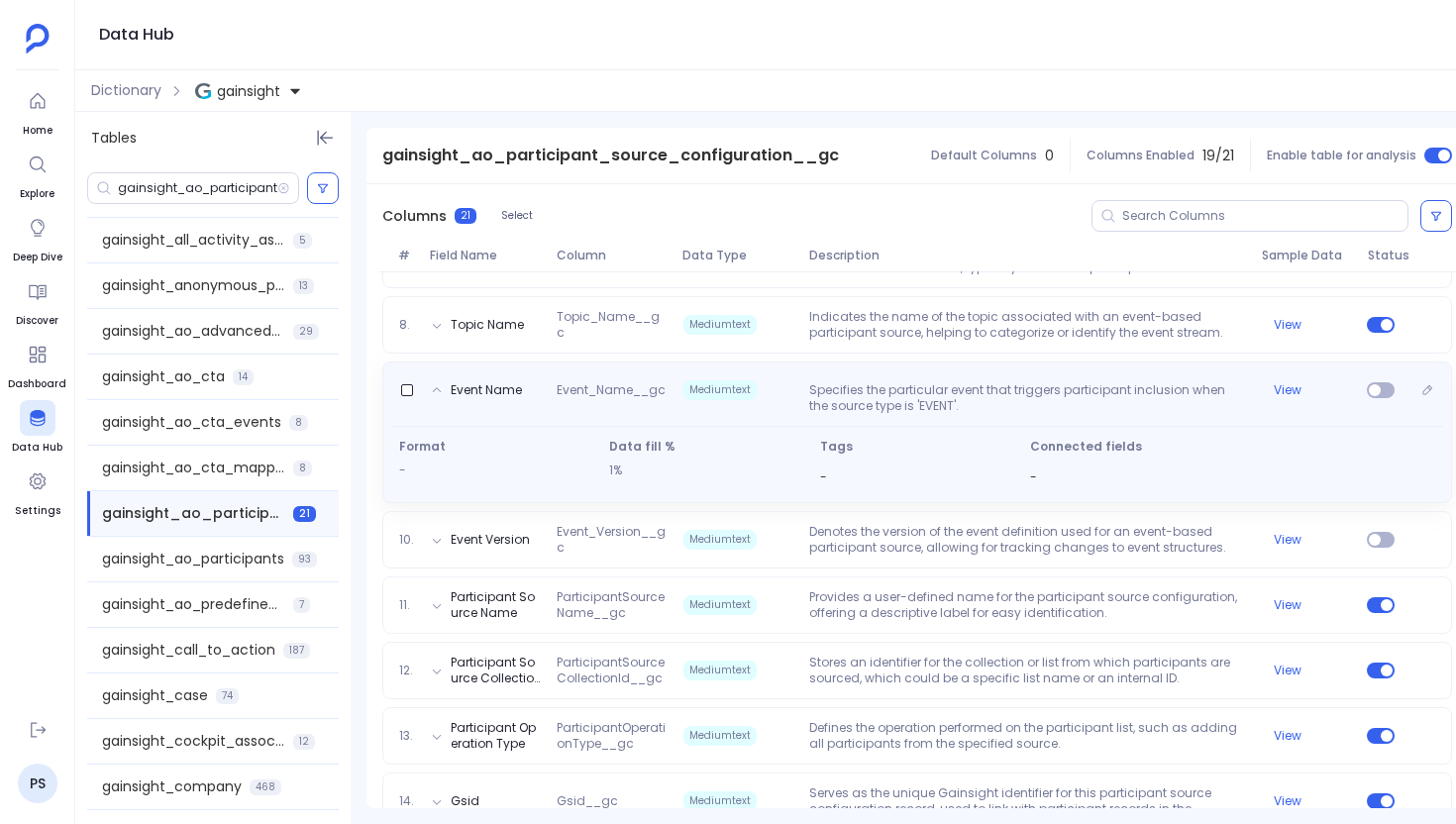 click on "Specifies the particular event that triggers participant inclusion when the source type is 'EVENT'." at bounding box center (1027, 398) 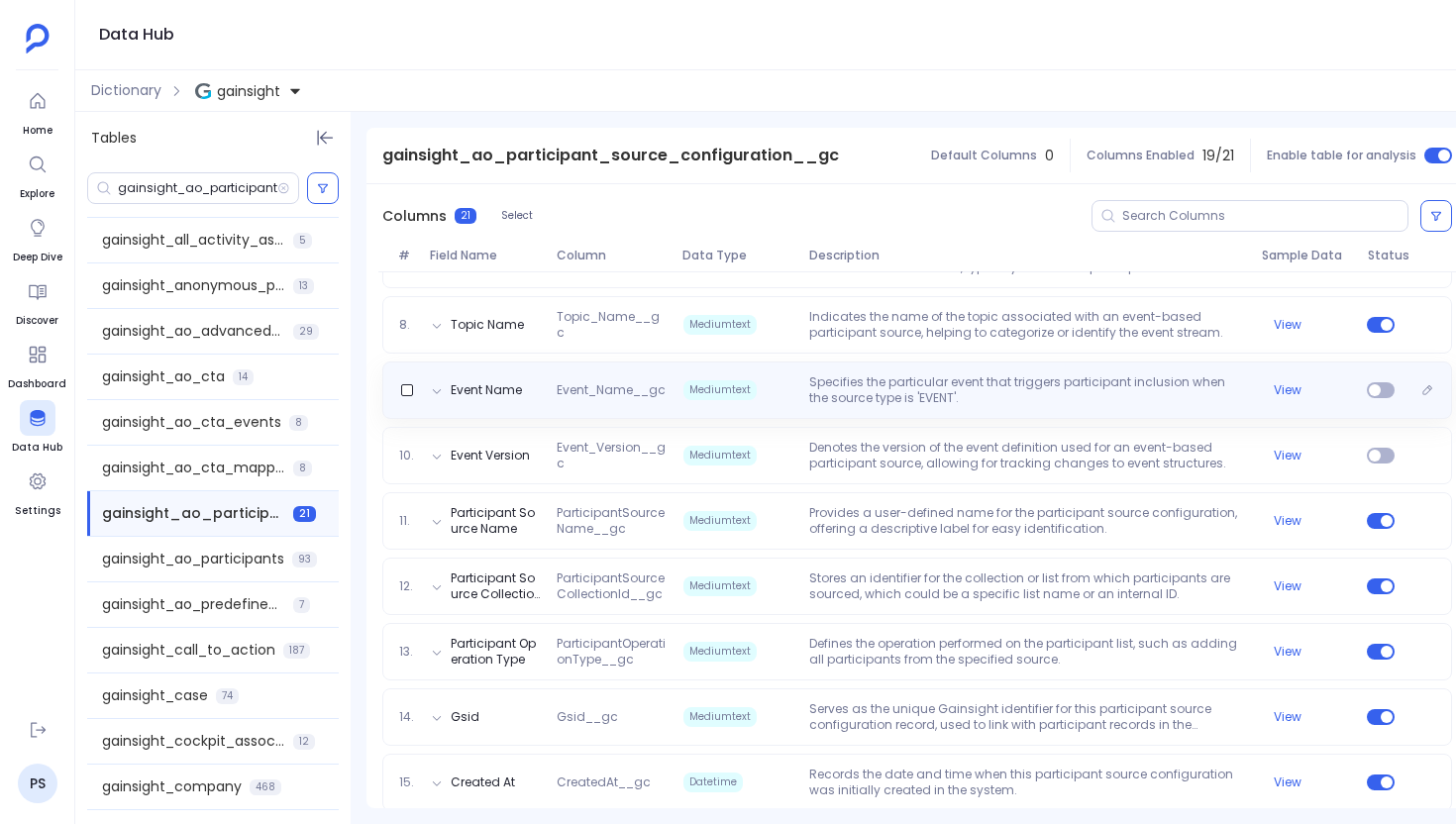 click on "Event Name Event_Name__gc Mediumtext Specifies the particular event that triggers participant inclusion when the source type is 'EVENT'. View" at bounding box center (917, 390) 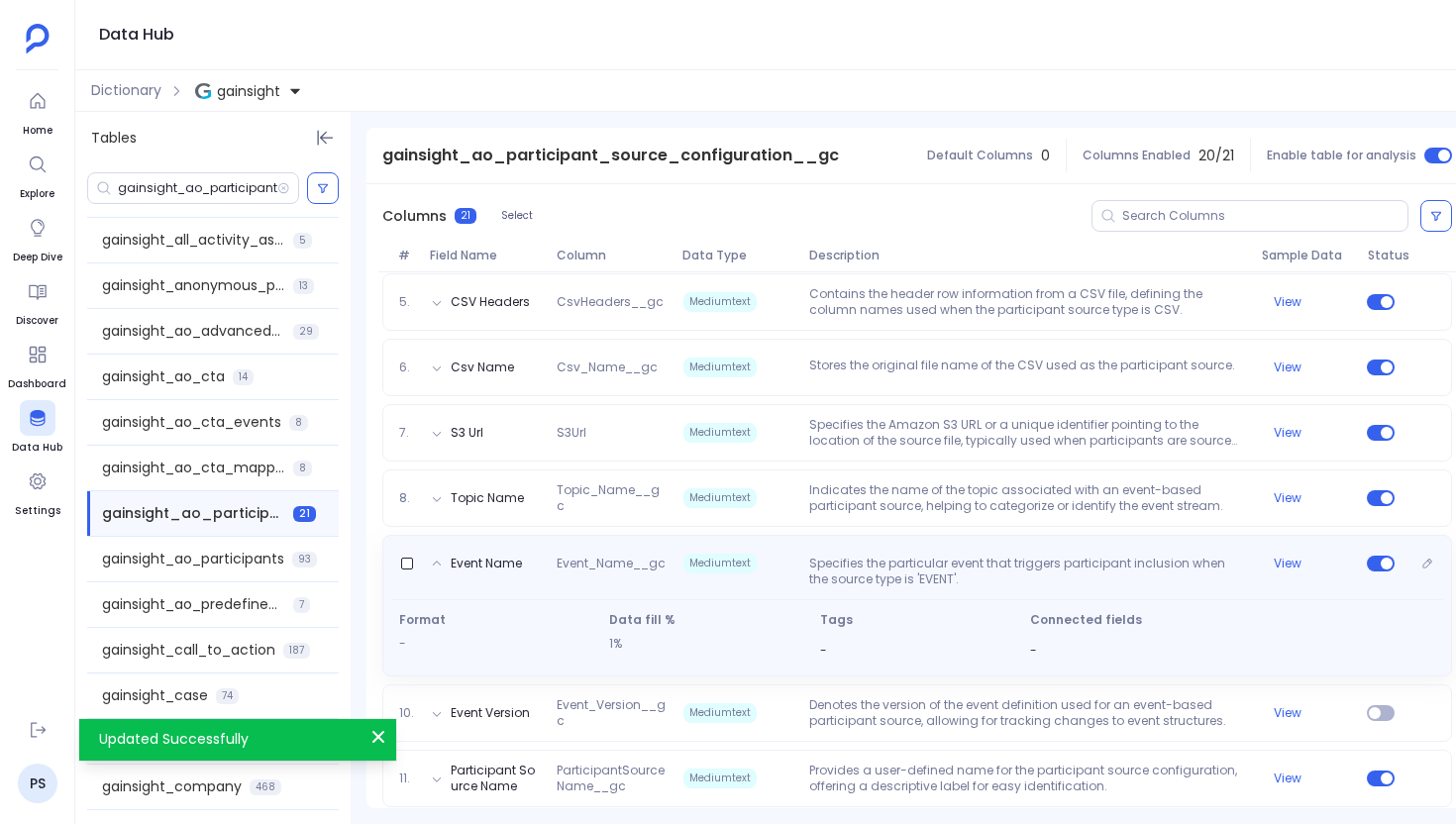 scroll, scrollTop: 550, scrollLeft: 0, axis: vertical 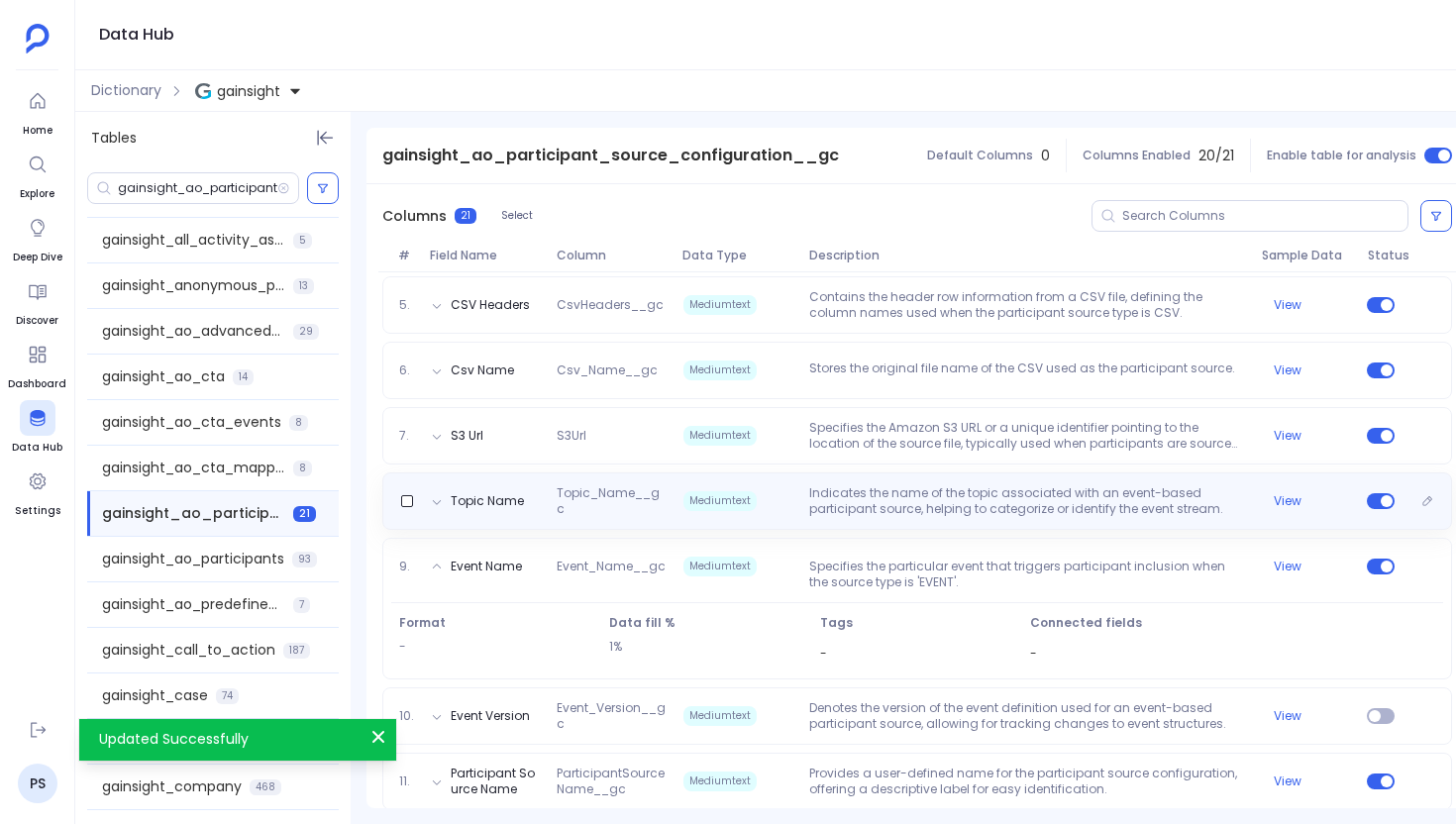 click on "Indicates the name of the topic associated with an event-based participant source, helping to categorize or identify the event stream." at bounding box center (1027, 501) 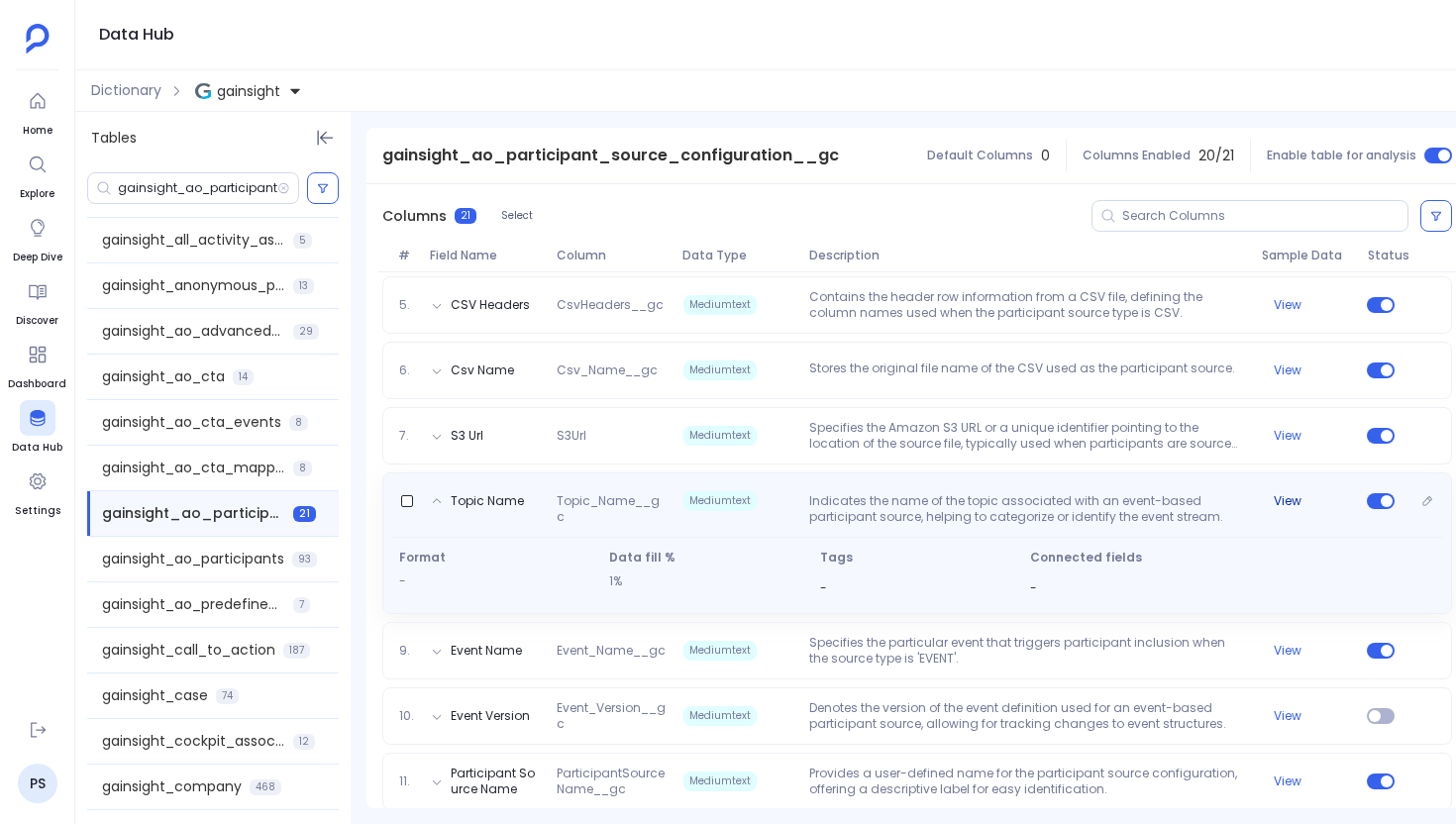 click on "View" at bounding box center (1288, 501) 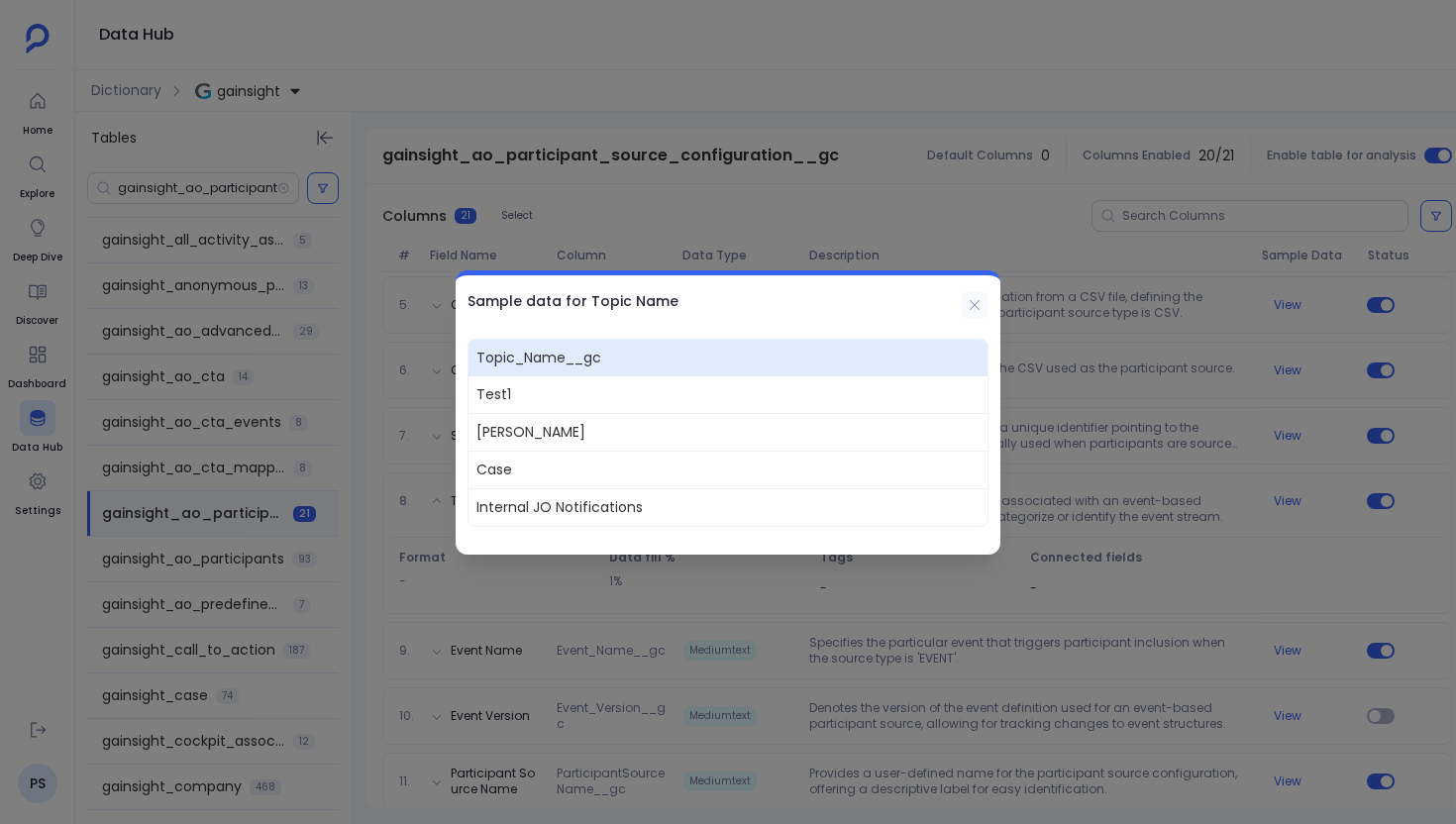 click at bounding box center (975, 305) 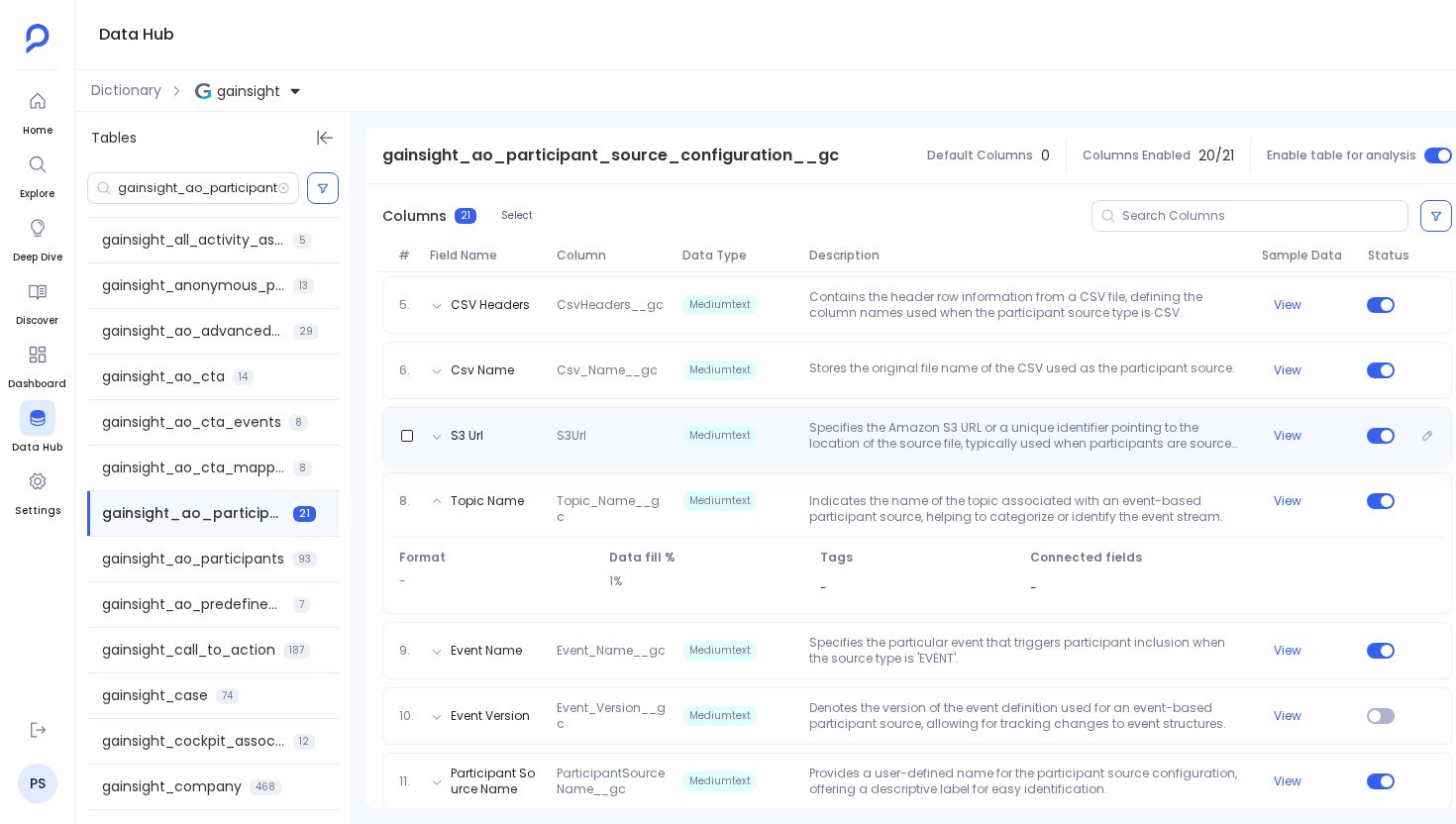 click on "Specifies the Amazon S3 URL or a unique identifier pointing to the location of the source file, typically used when participants are sourced from a file stored in S3." at bounding box center (1027, 436) 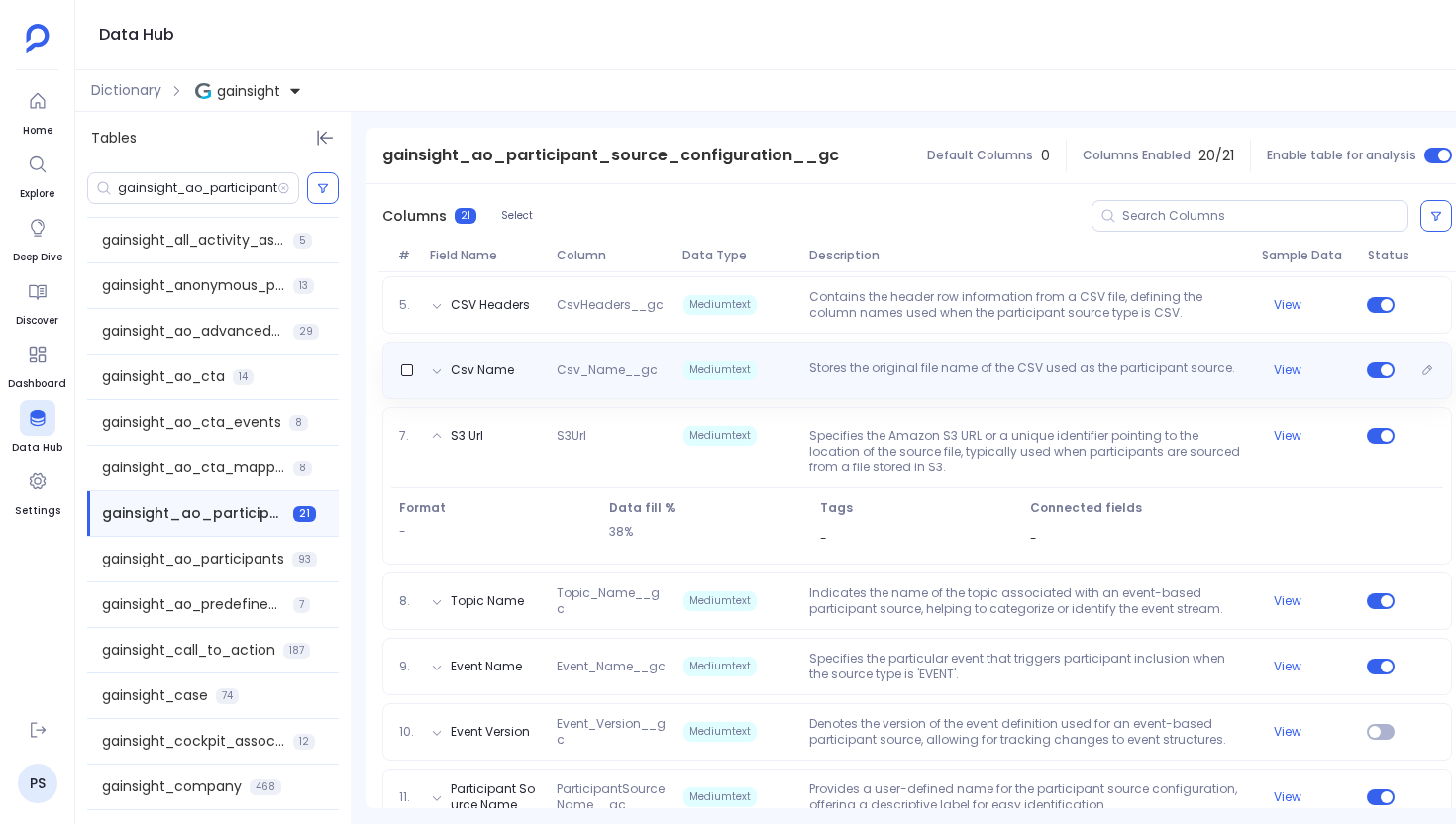 click on "Csv Name Csv_Name__gc Mediumtext Stores the original file name of the CSV used as the participant source. View" at bounding box center (917, 370) 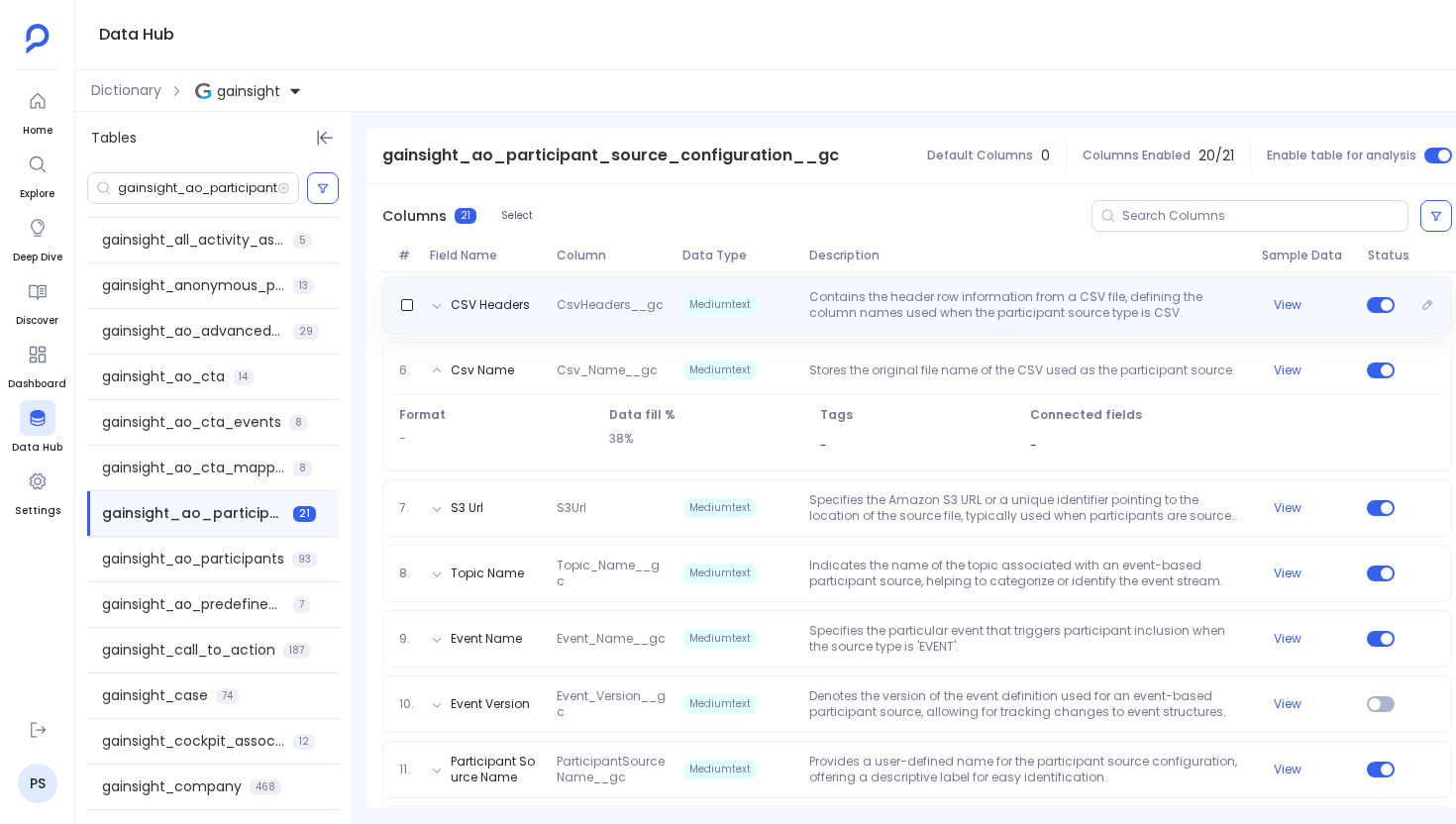 click on "CSV Headers CsvHeaders__gc Mediumtext Contains the header row information from a CSV file, defining the column names used when the participant source type is CSV. View" at bounding box center (917, 305) 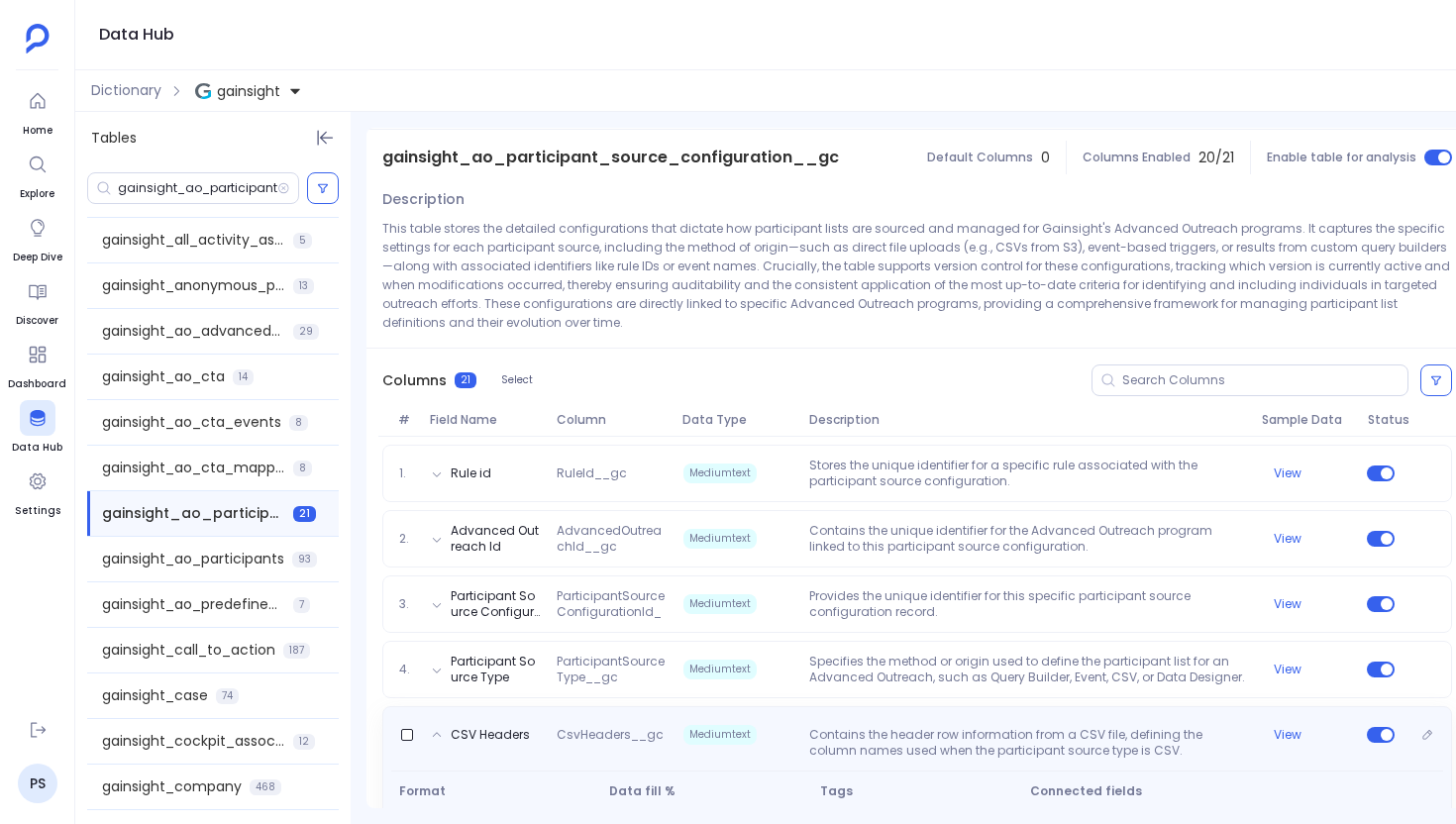 scroll, scrollTop: 0, scrollLeft: 0, axis: both 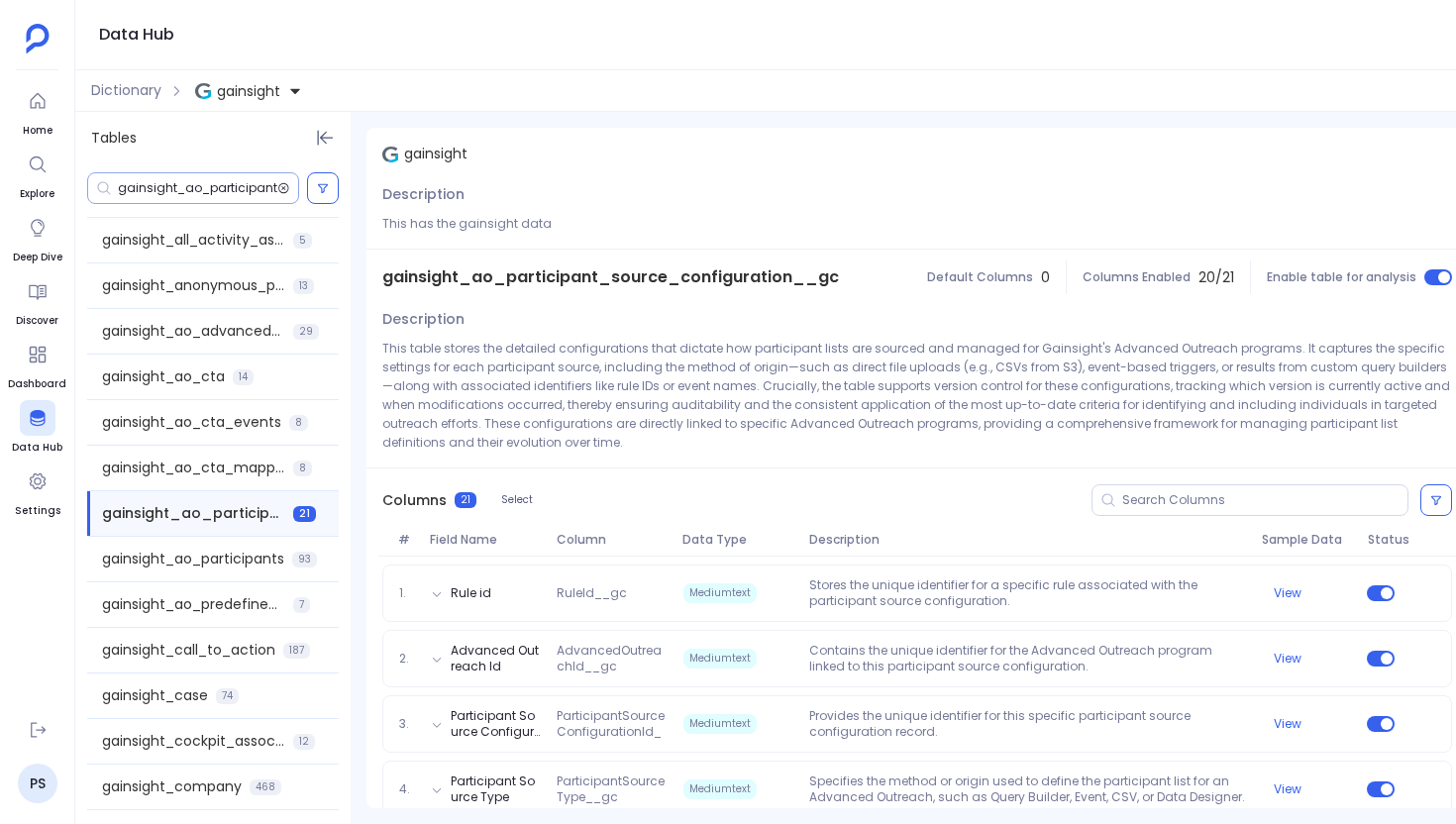 click 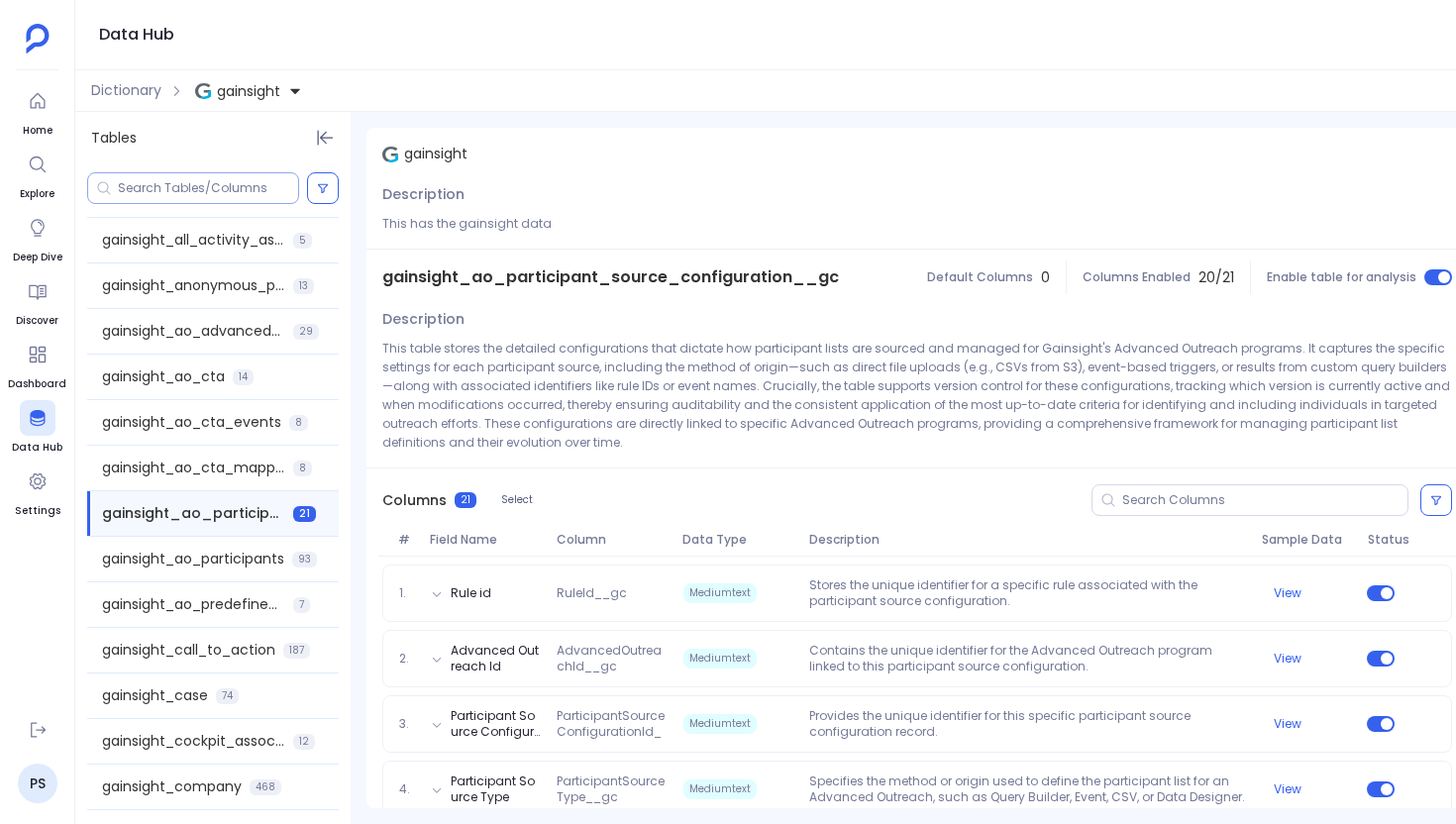 click at bounding box center [208, 188] 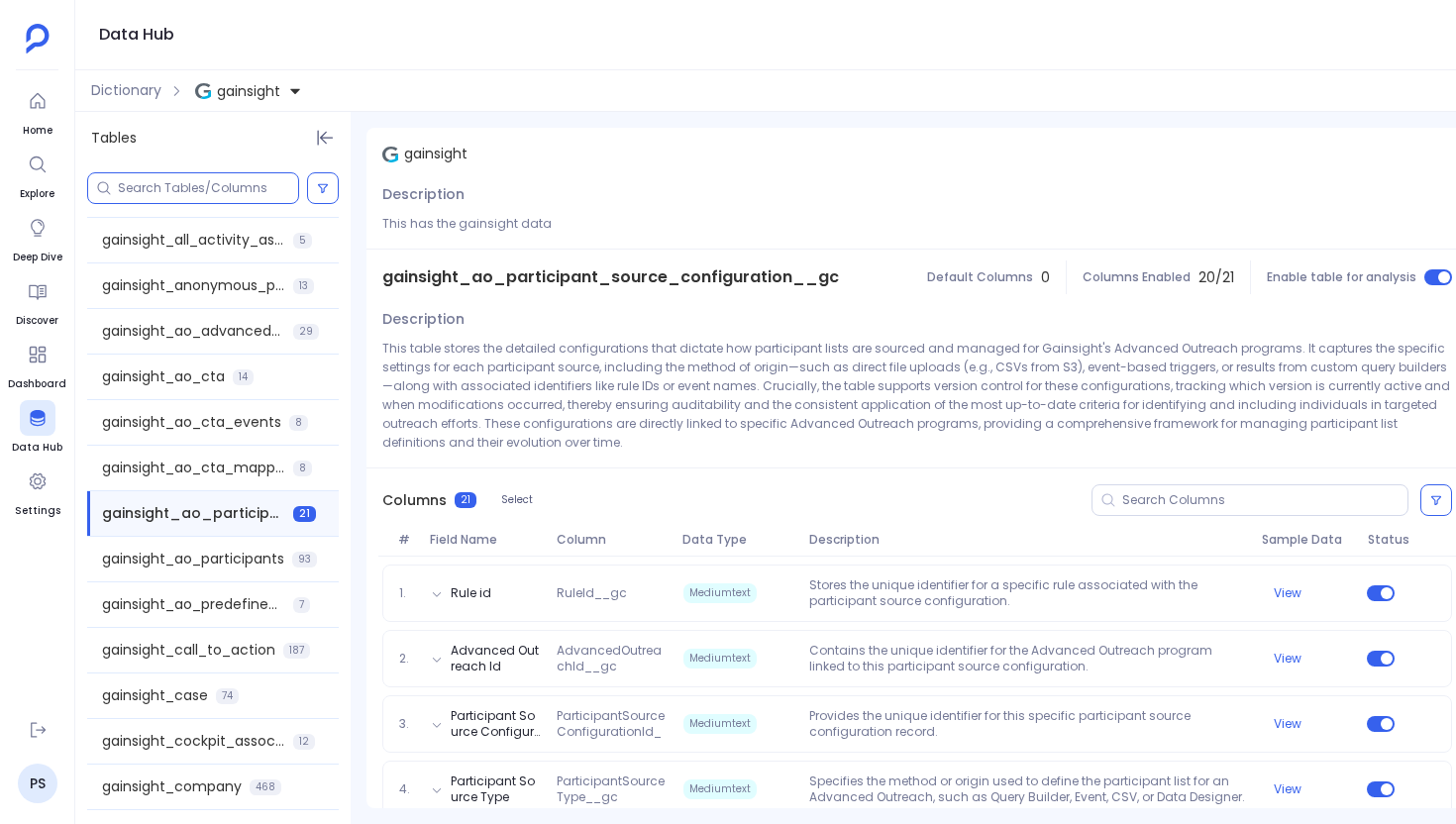 paste on "gainsight_gs_pricebook_entry" 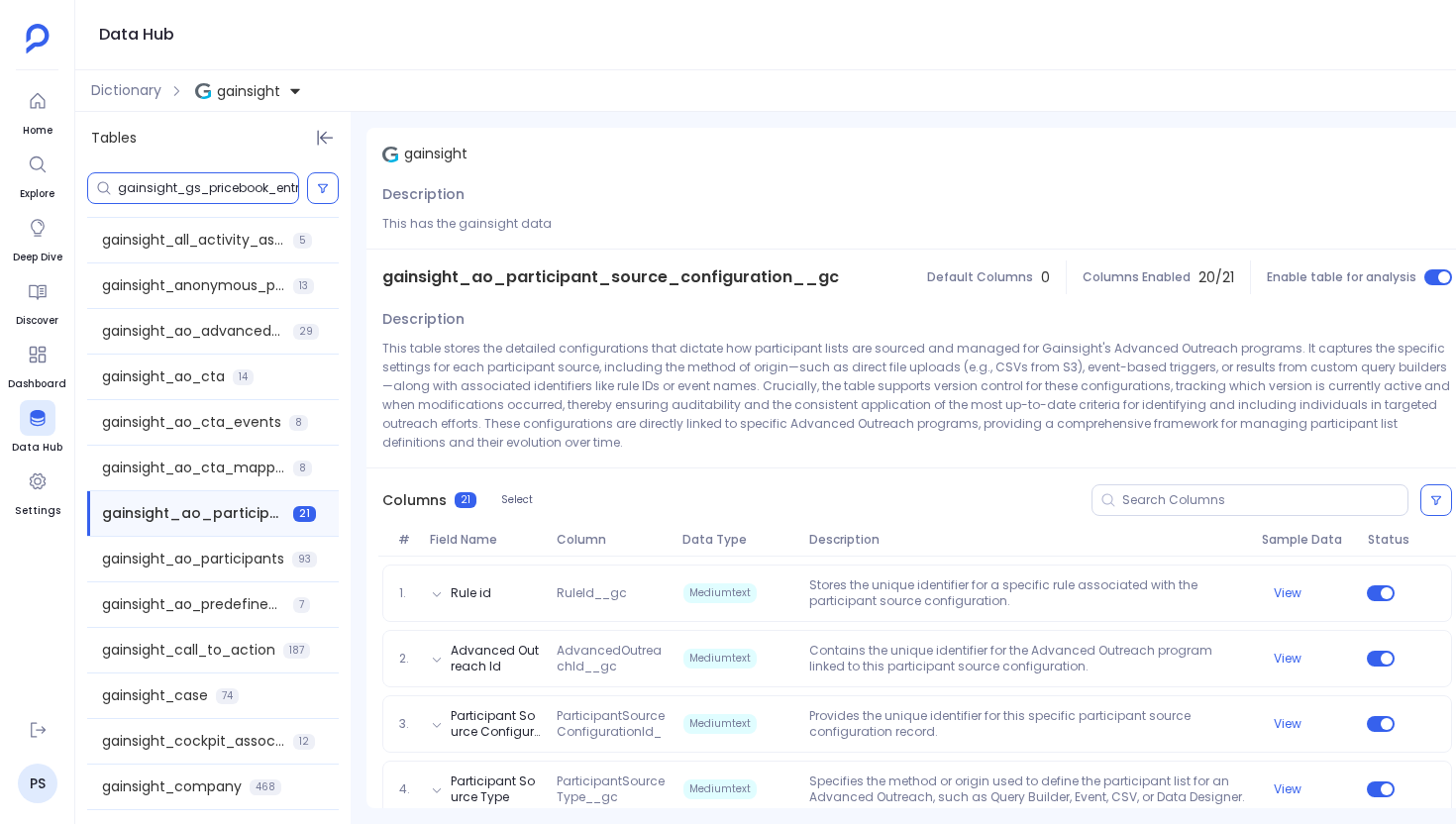 scroll, scrollTop: 0, scrollLeft: 26, axis: horizontal 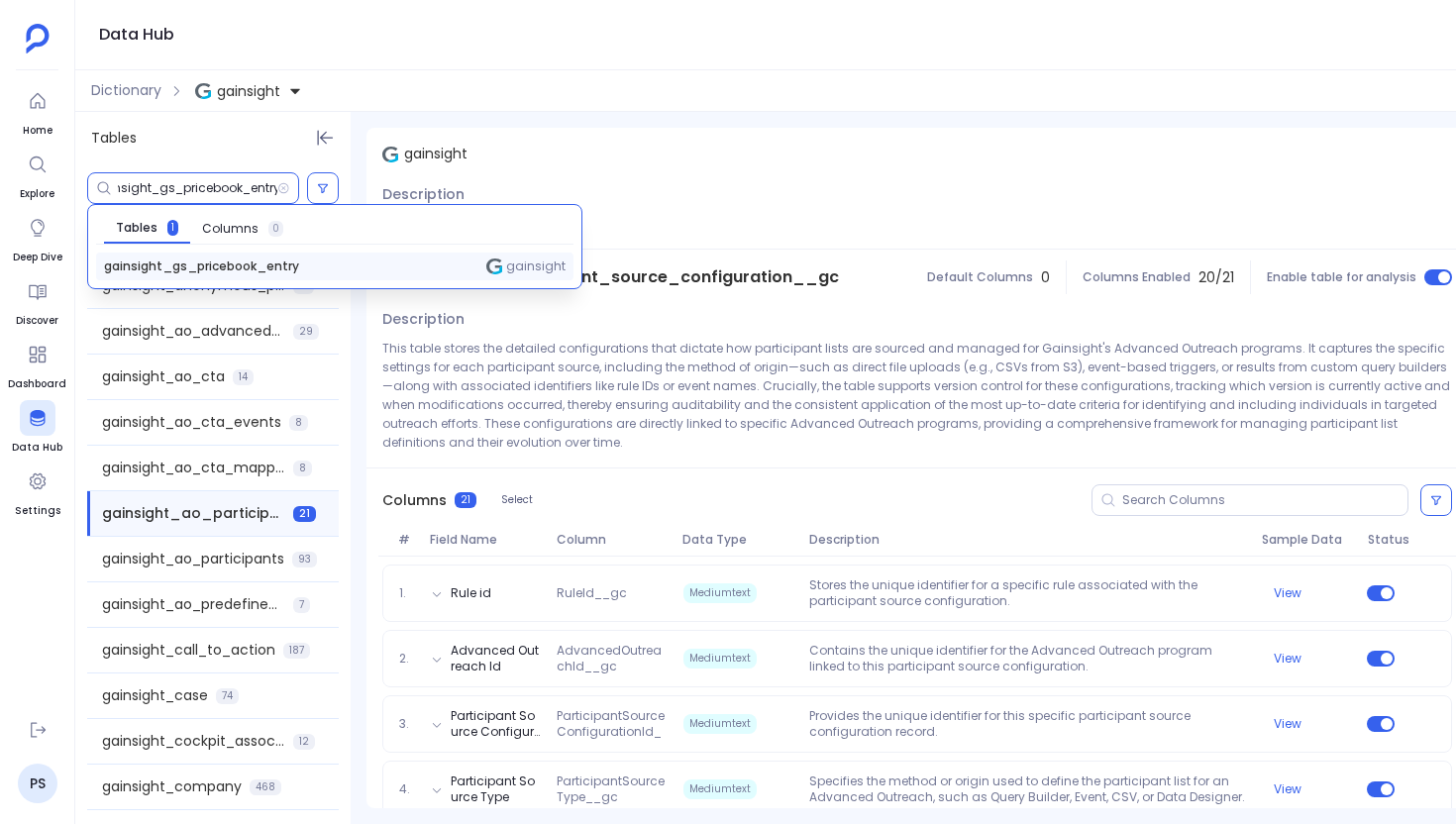 click on "gainsight_gs_pricebook_entry gainsight" at bounding box center (335, 266) 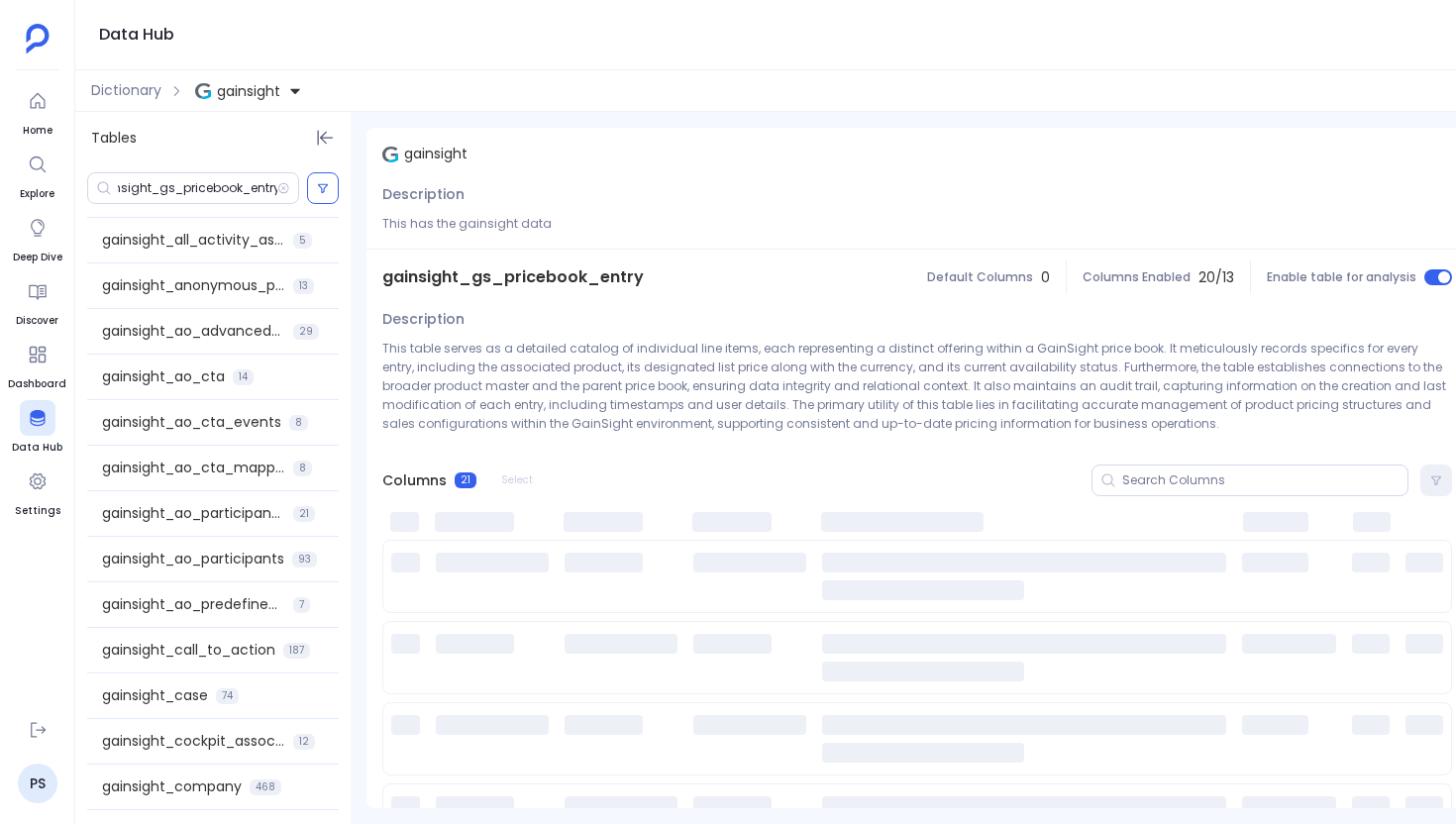 scroll, scrollTop: 0, scrollLeft: 0, axis: both 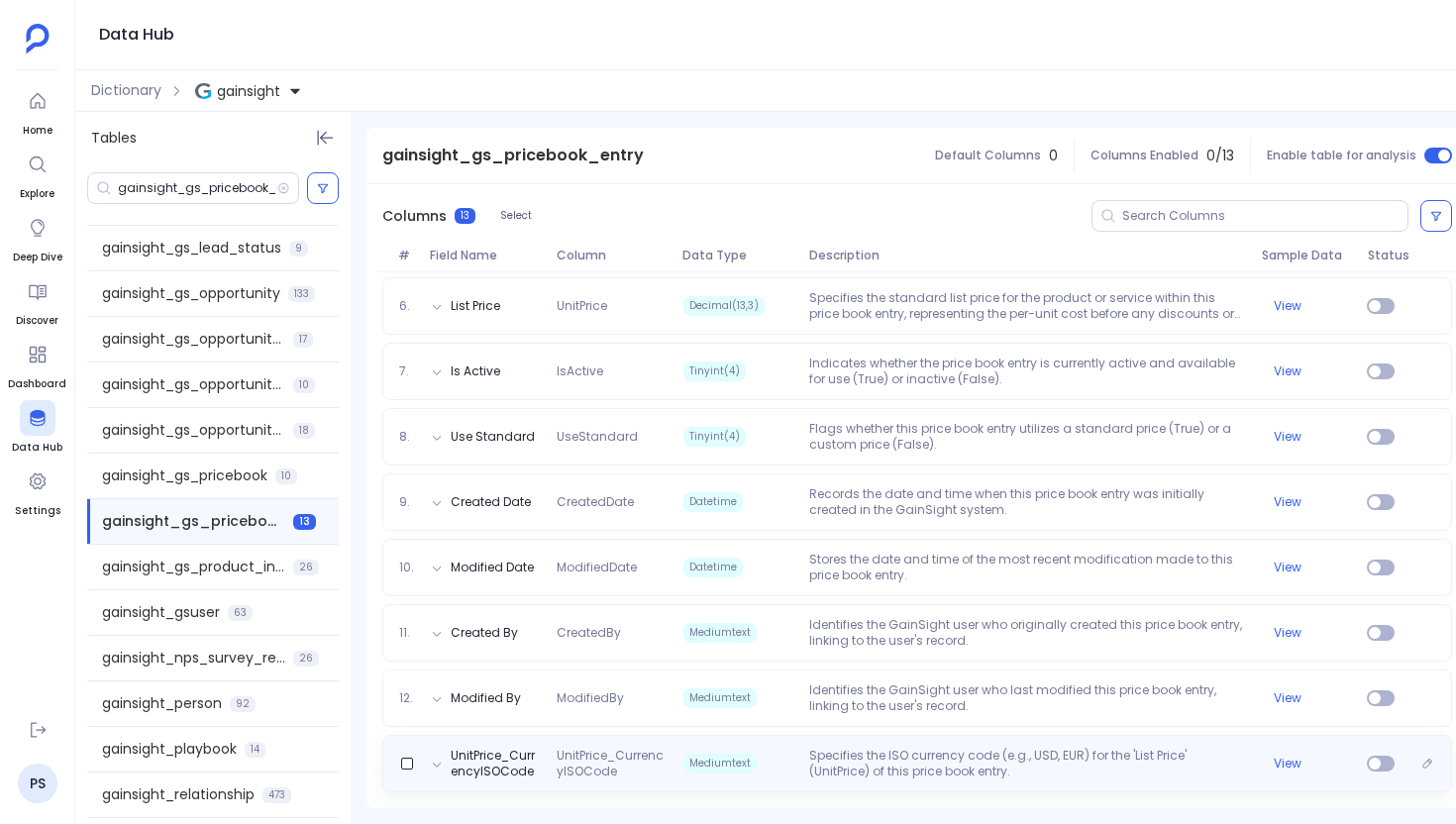 click on "Specifies the ISO currency code (e.g., USD, EUR) for the 'List Price' (UnitPrice) of this price book entry." at bounding box center [1027, 764] 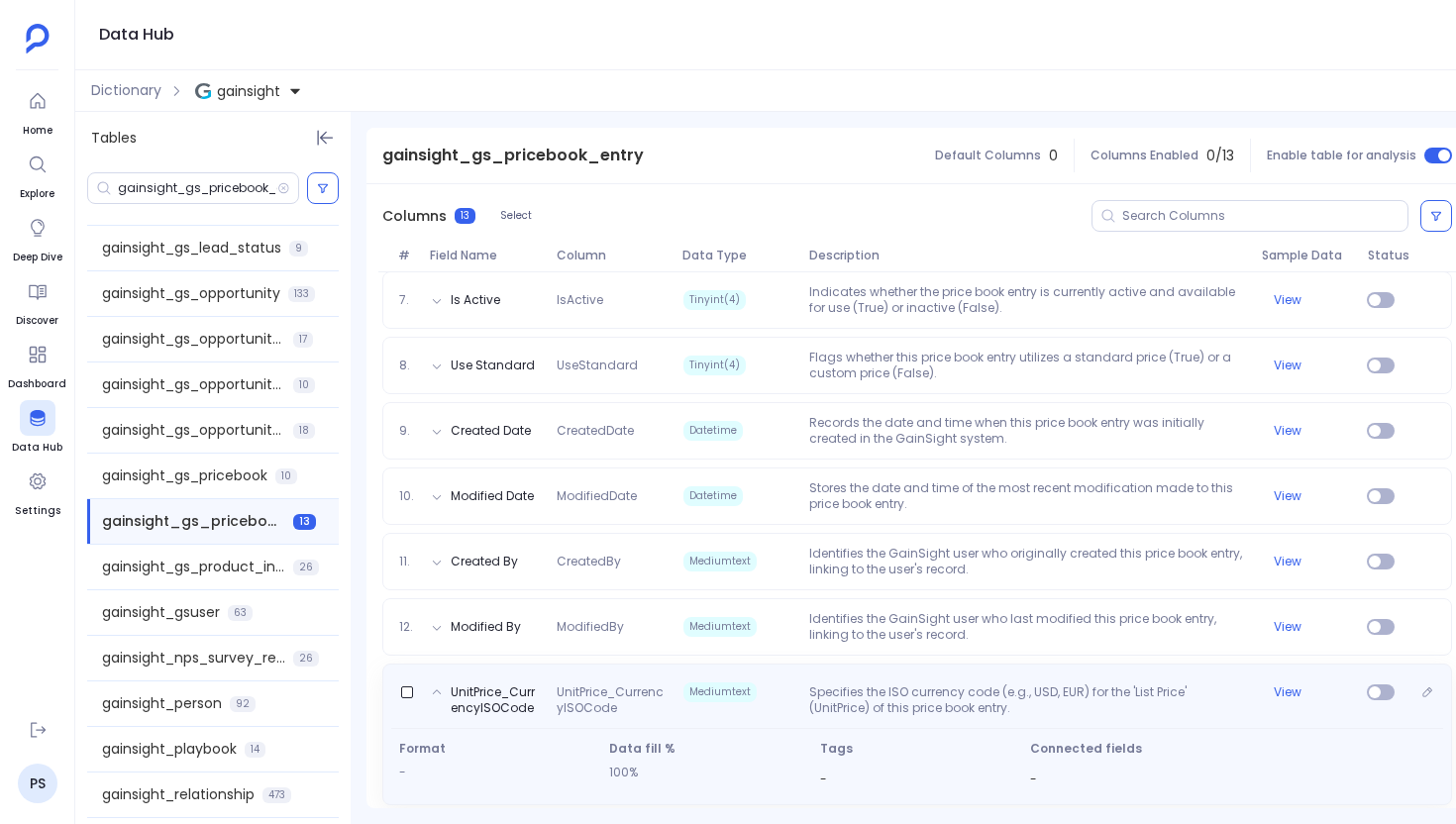 scroll, scrollTop: 679, scrollLeft: 0, axis: vertical 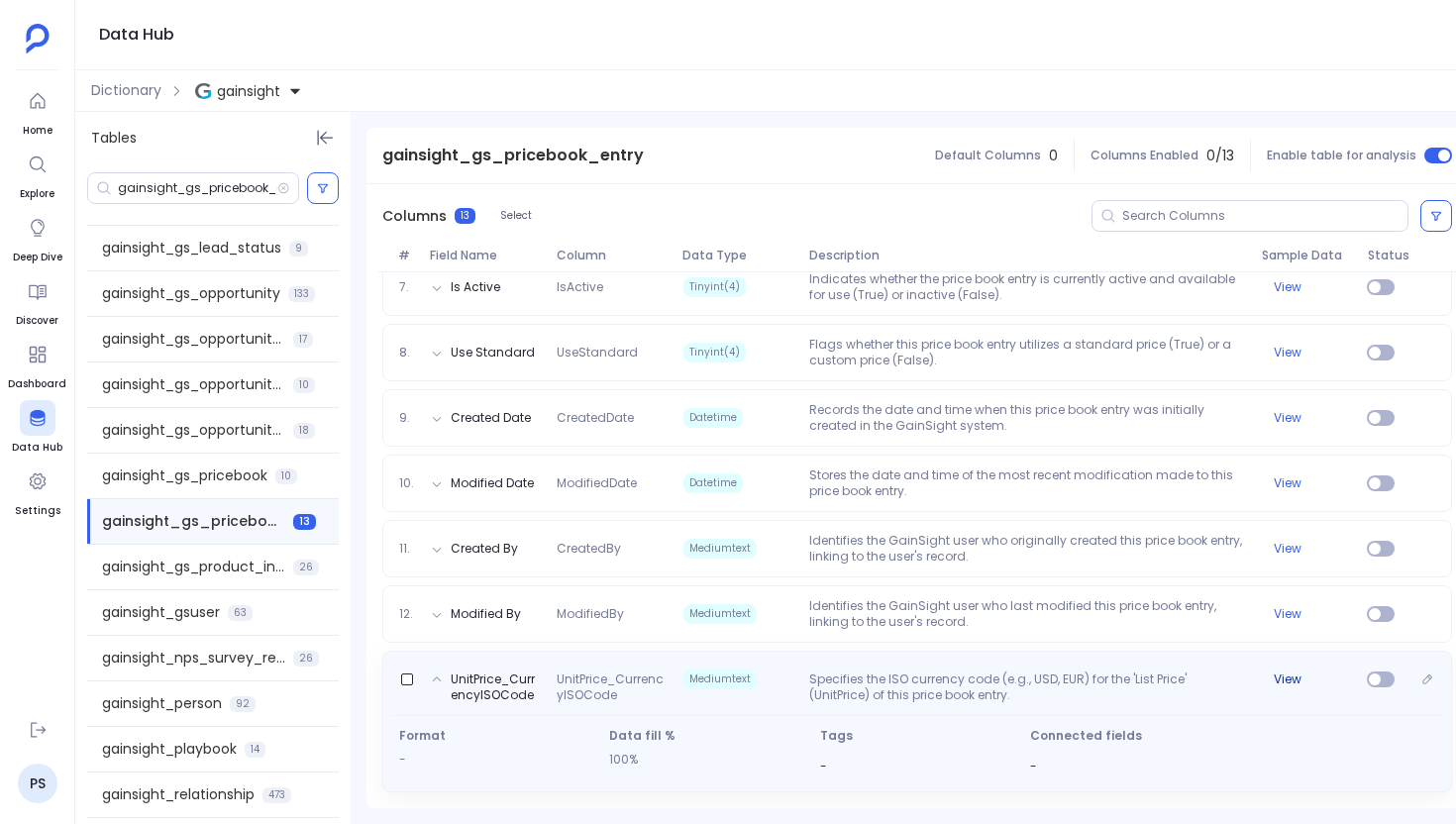 click on "View" at bounding box center [1288, 679] 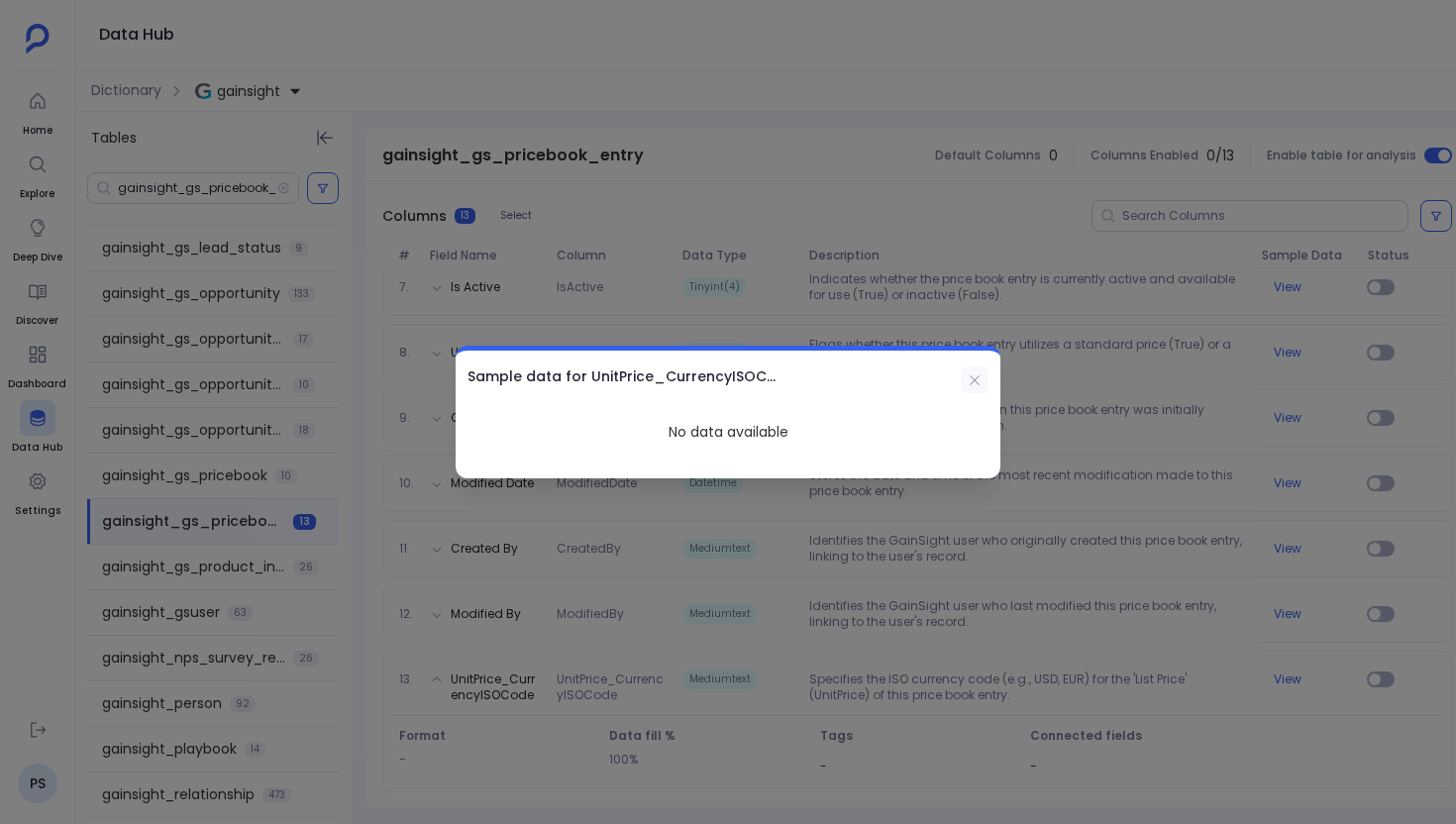 click 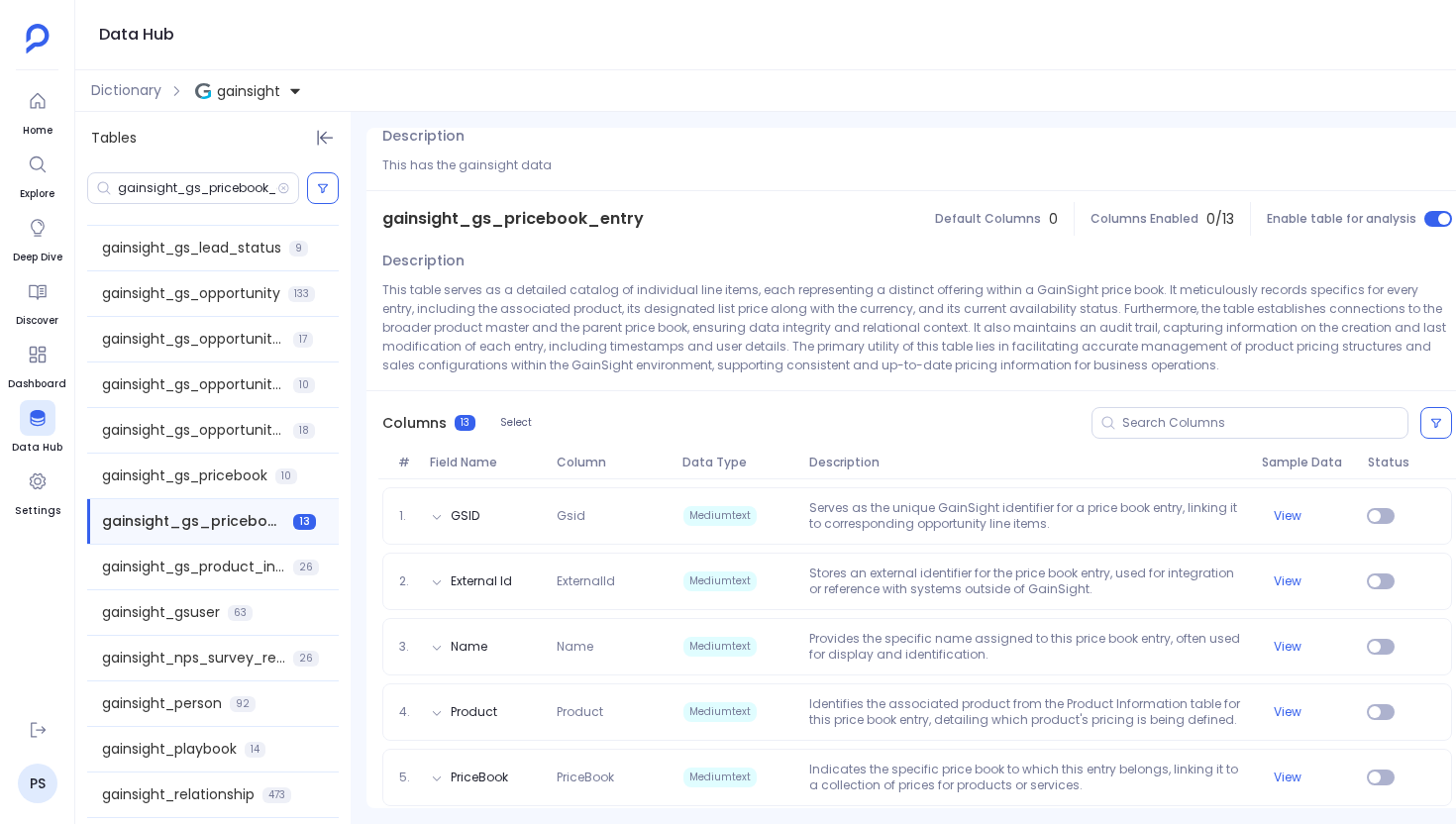 scroll, scrollTop: 14, scrollLeft: 0, axis: vertical 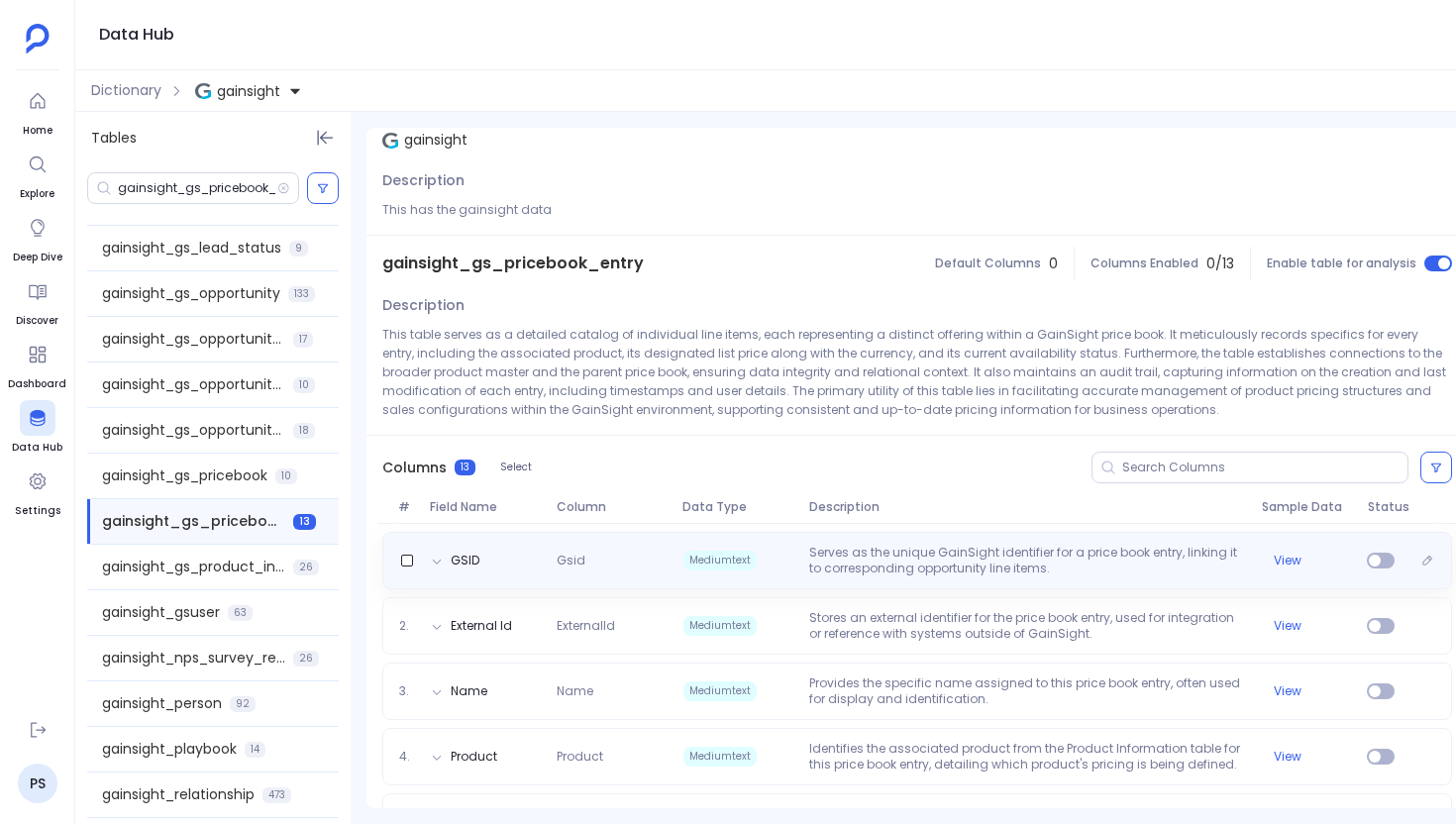 click on "GSID Gsid Mediumtext Serves as the unique GainSight identifier for a price book entry, linking it to corresponding opportunity line items. View" at bounding box center (917, 561) 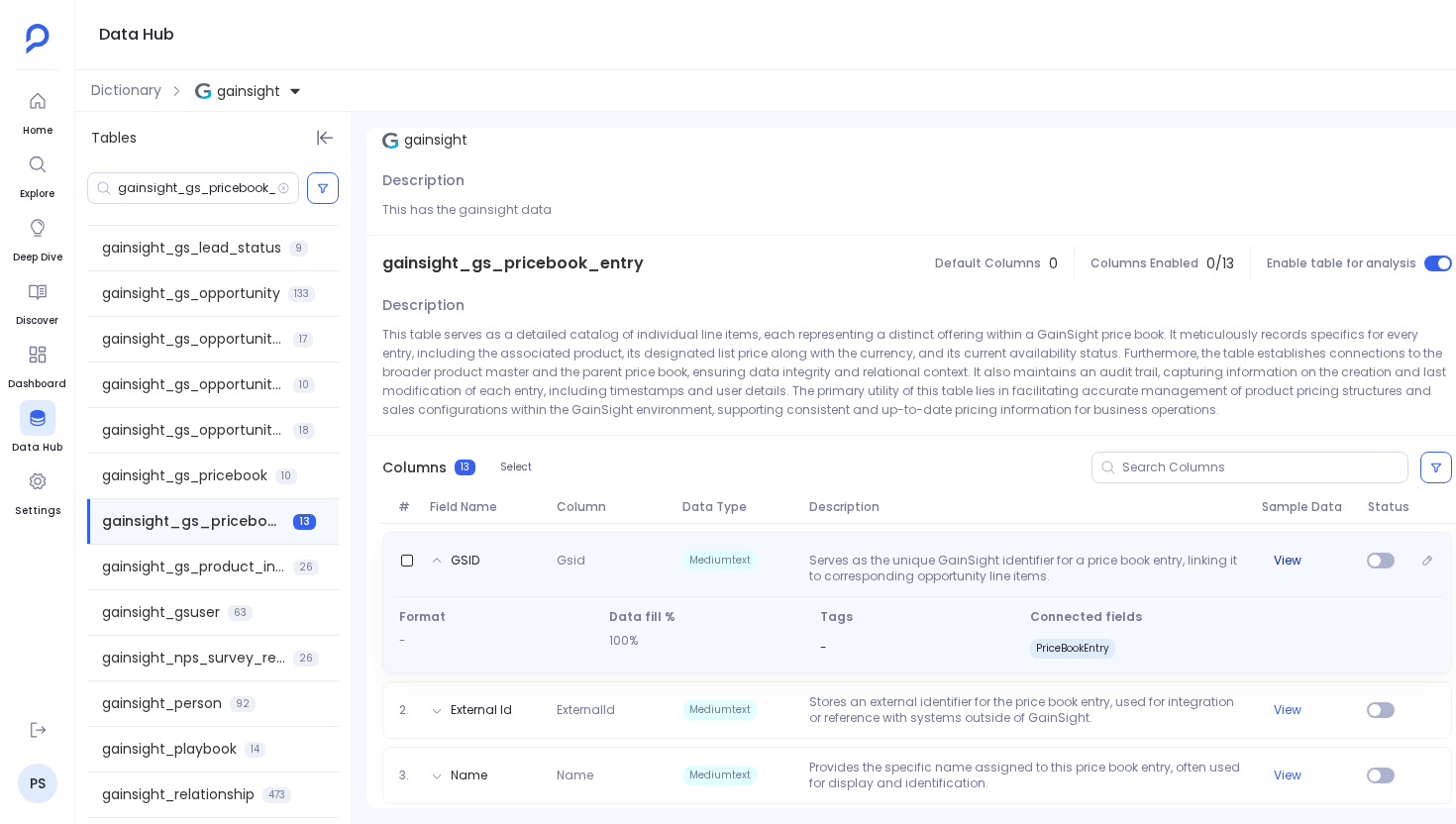 click on "View" at bounding box center (1288, 561) 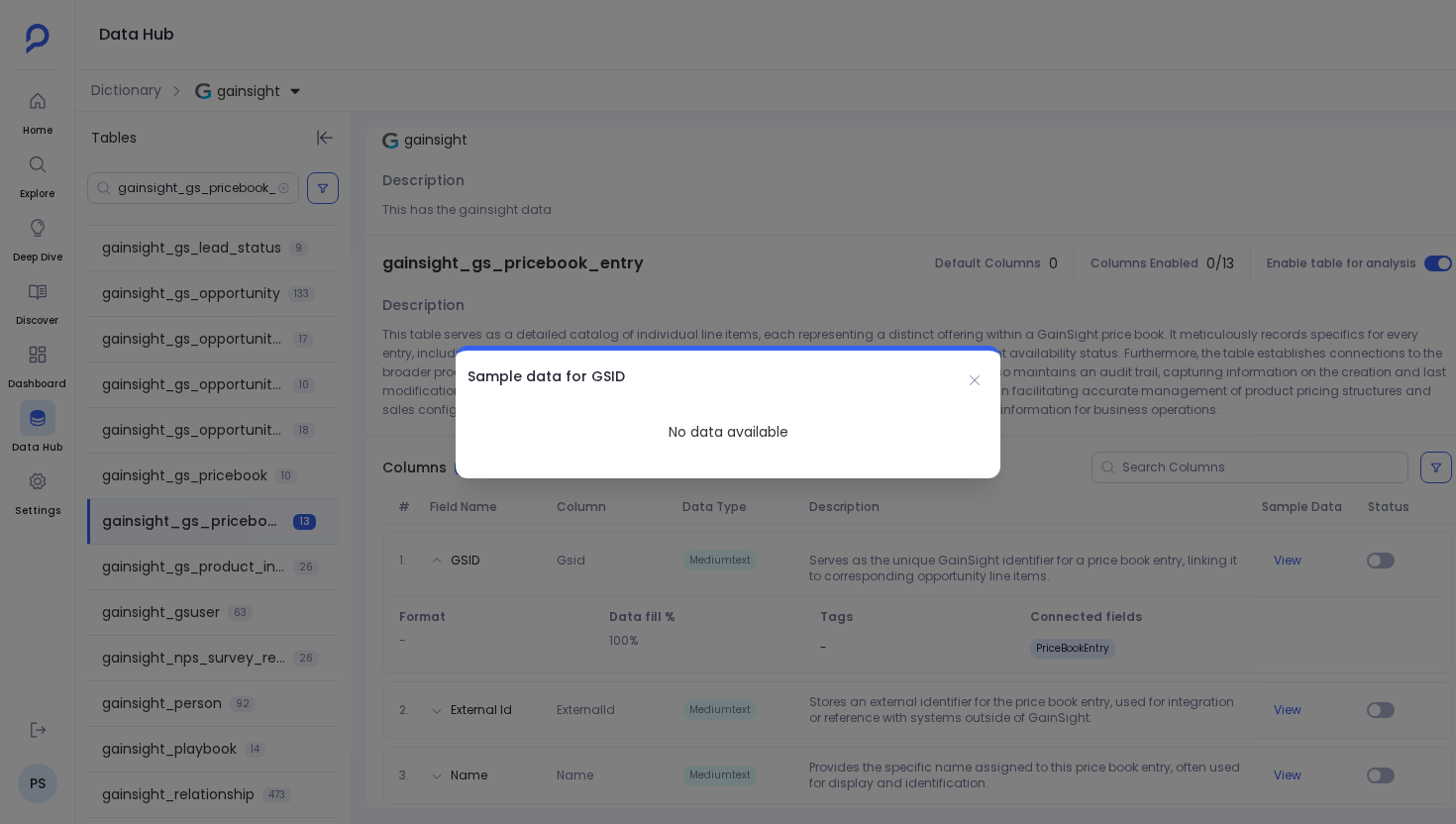 click at bounding box center (728, 412) 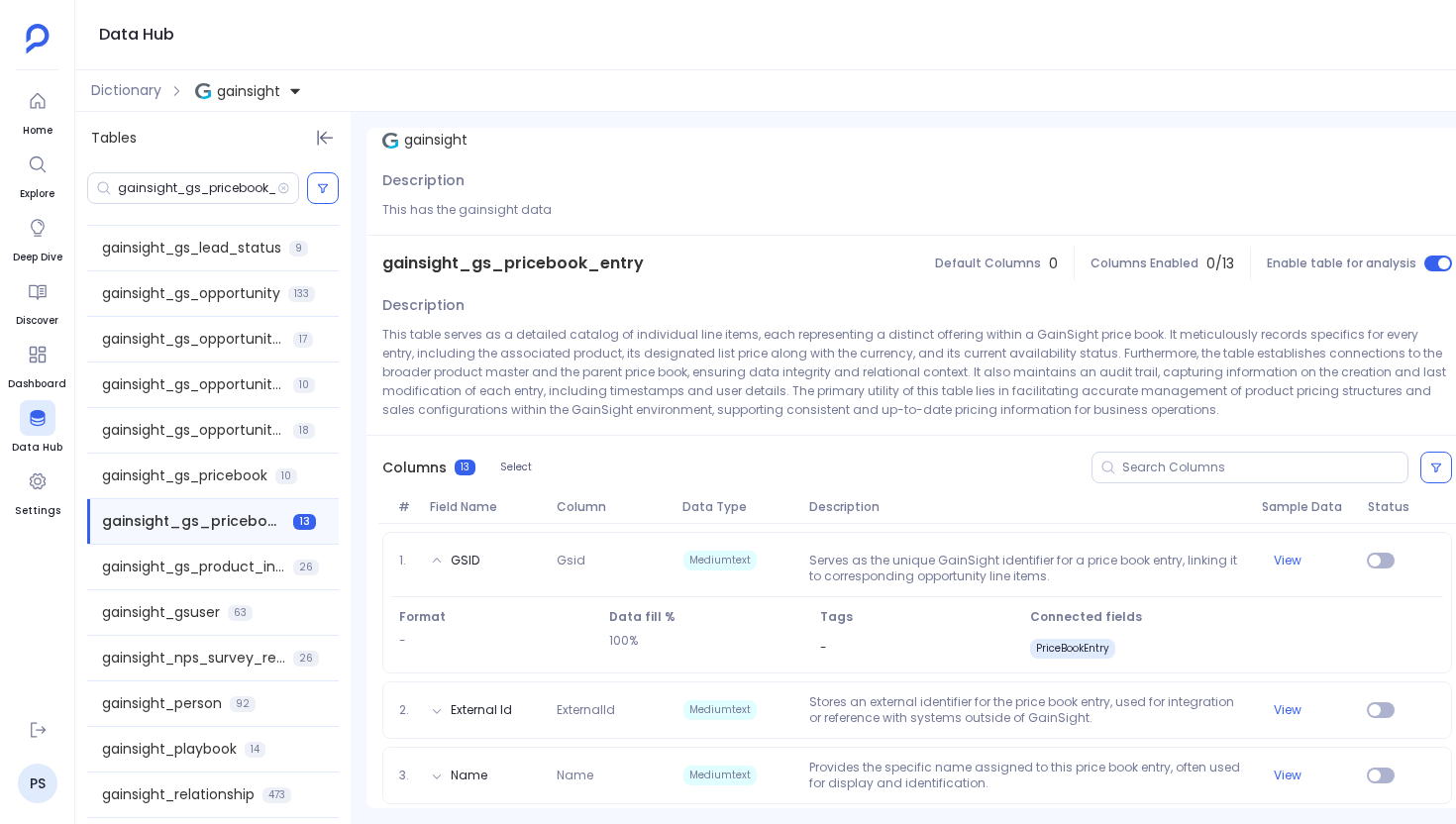 click on "View" at bounding box center [1288, 710] 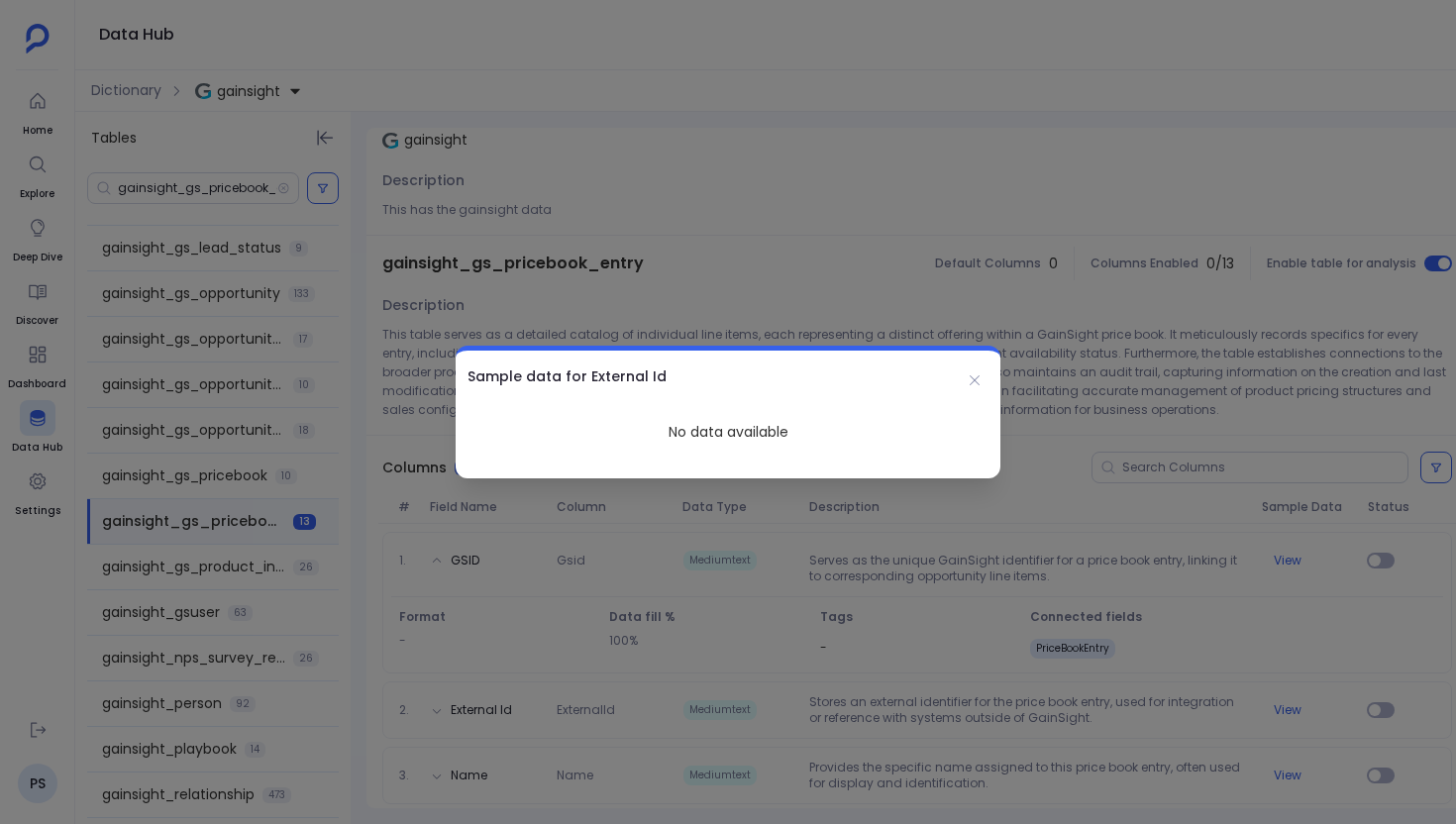 click at bounding box center (728, 412) 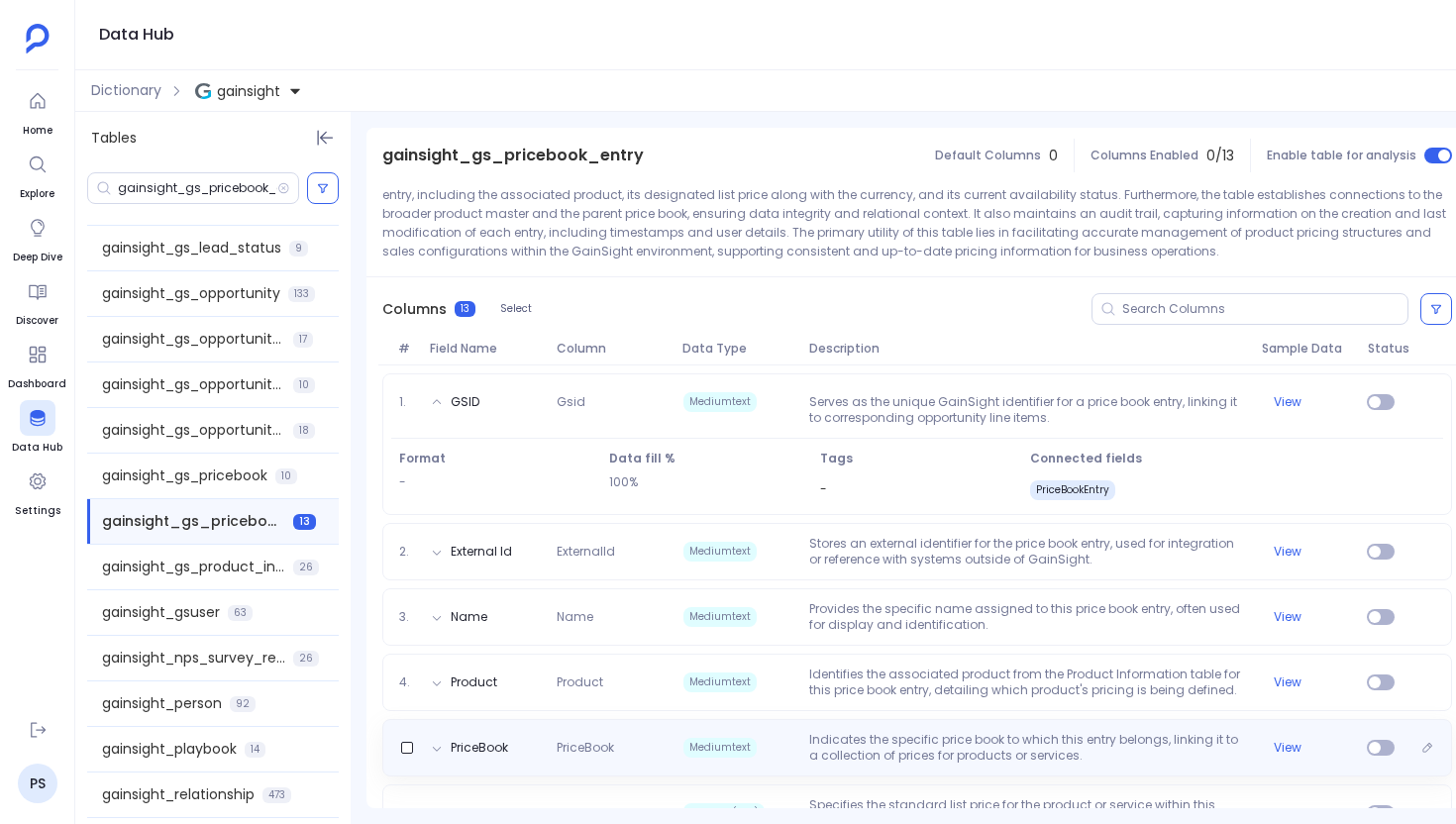 scroll, scrollTop: 186, scrollLeft: 0, axis: vertical 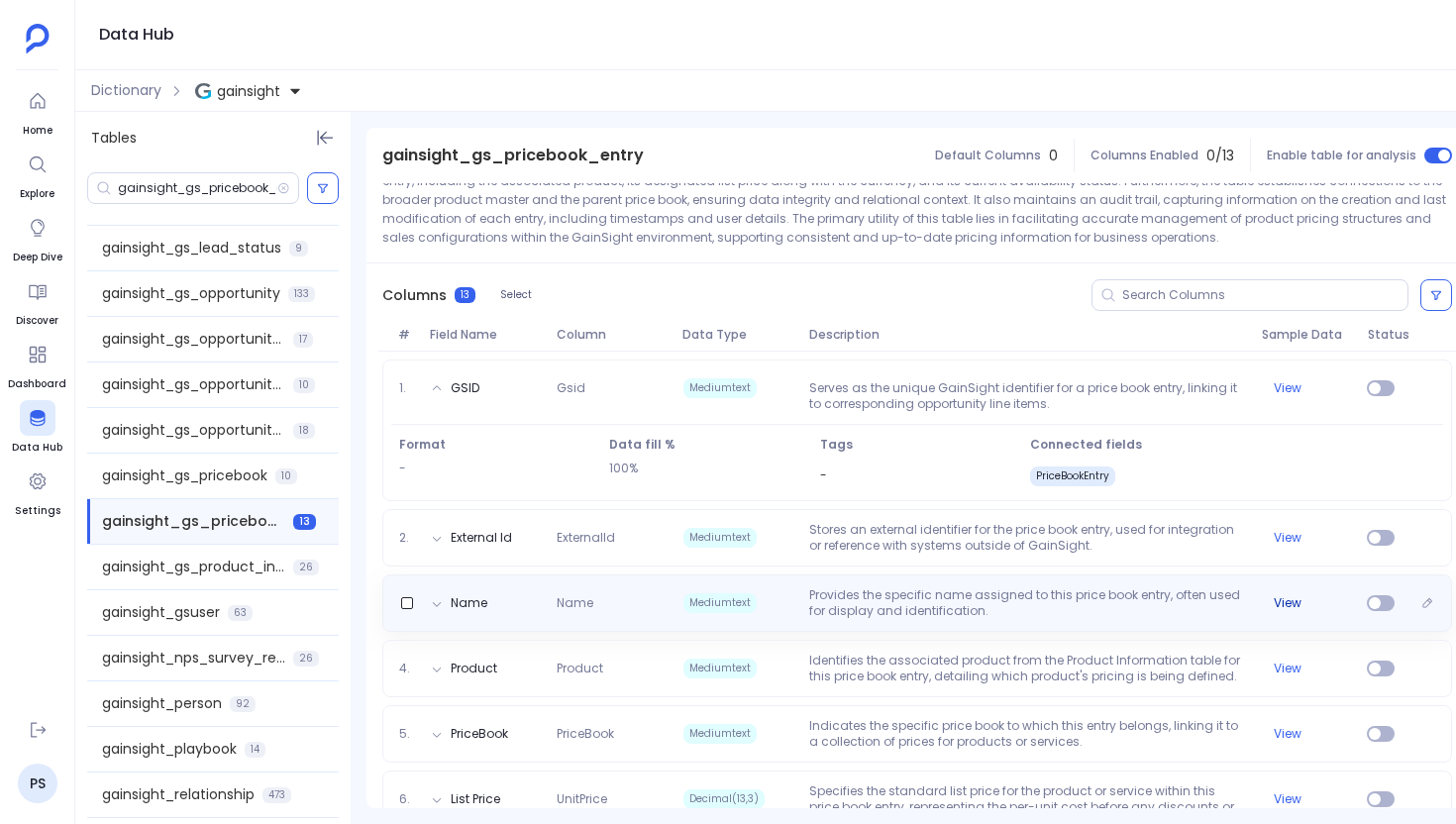click on "View" at bounding box center (1288, 603) 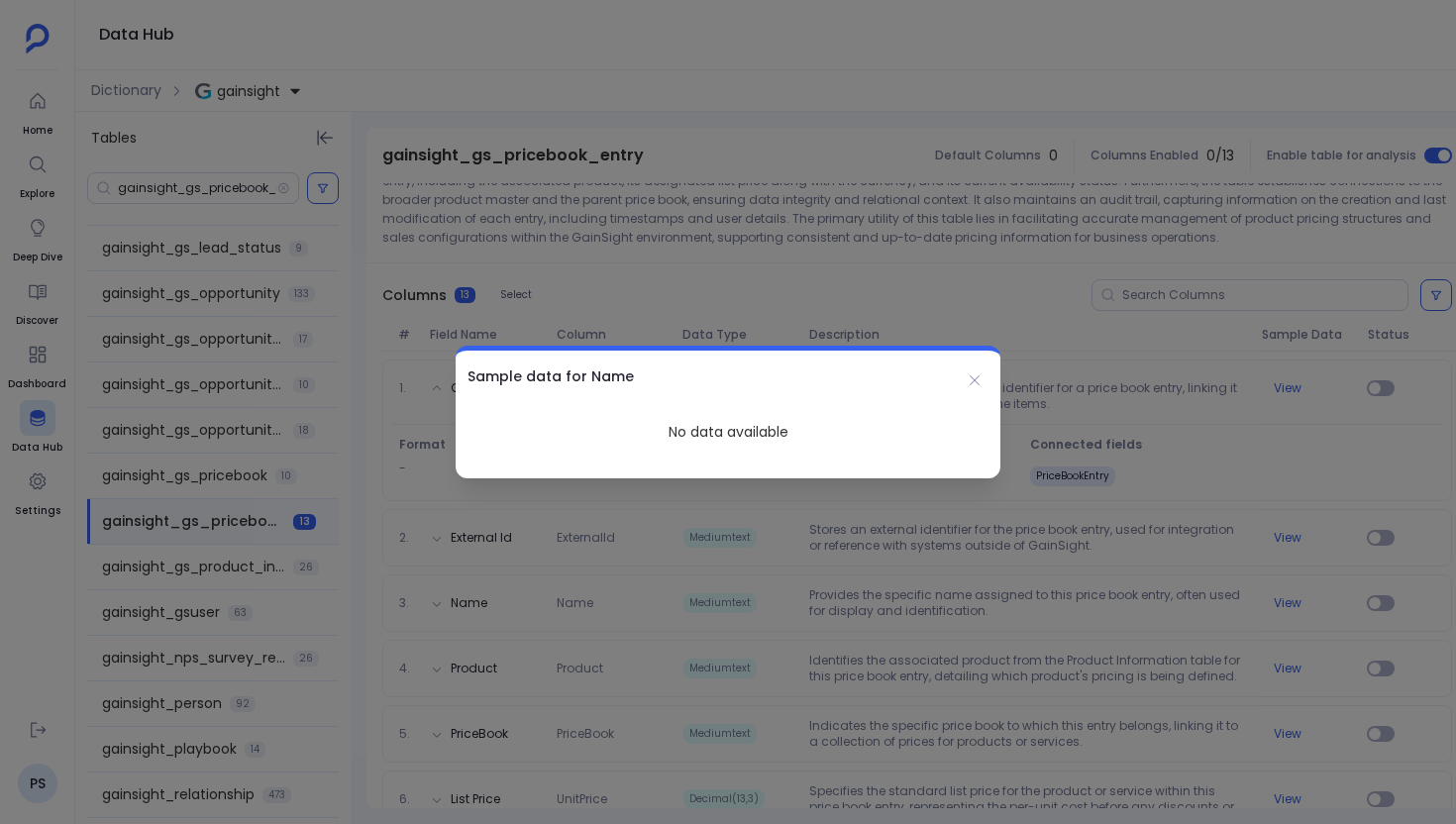 click at bounding box center [728, 412] 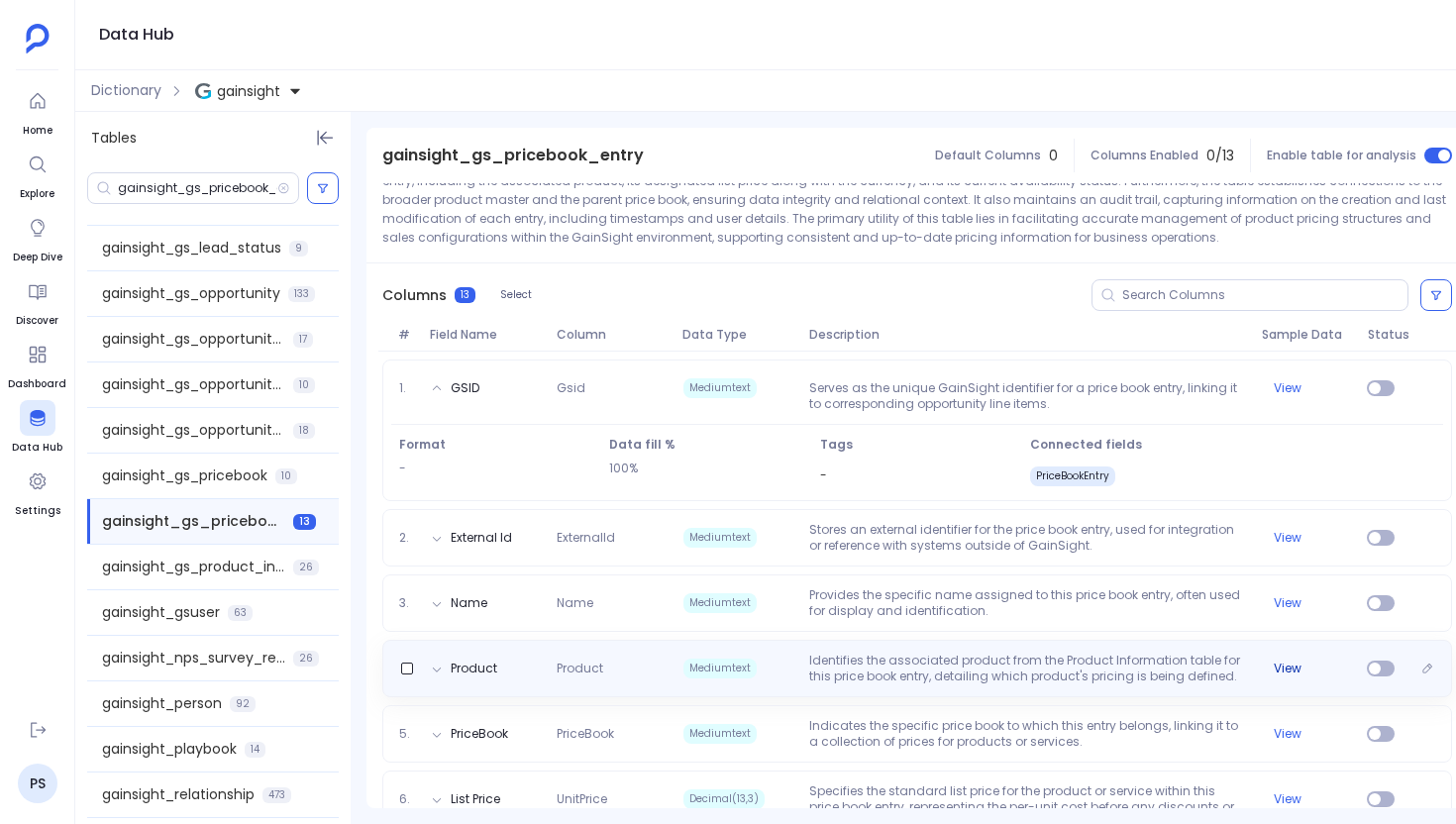 click on "View" at bounding box center [1288, 669] 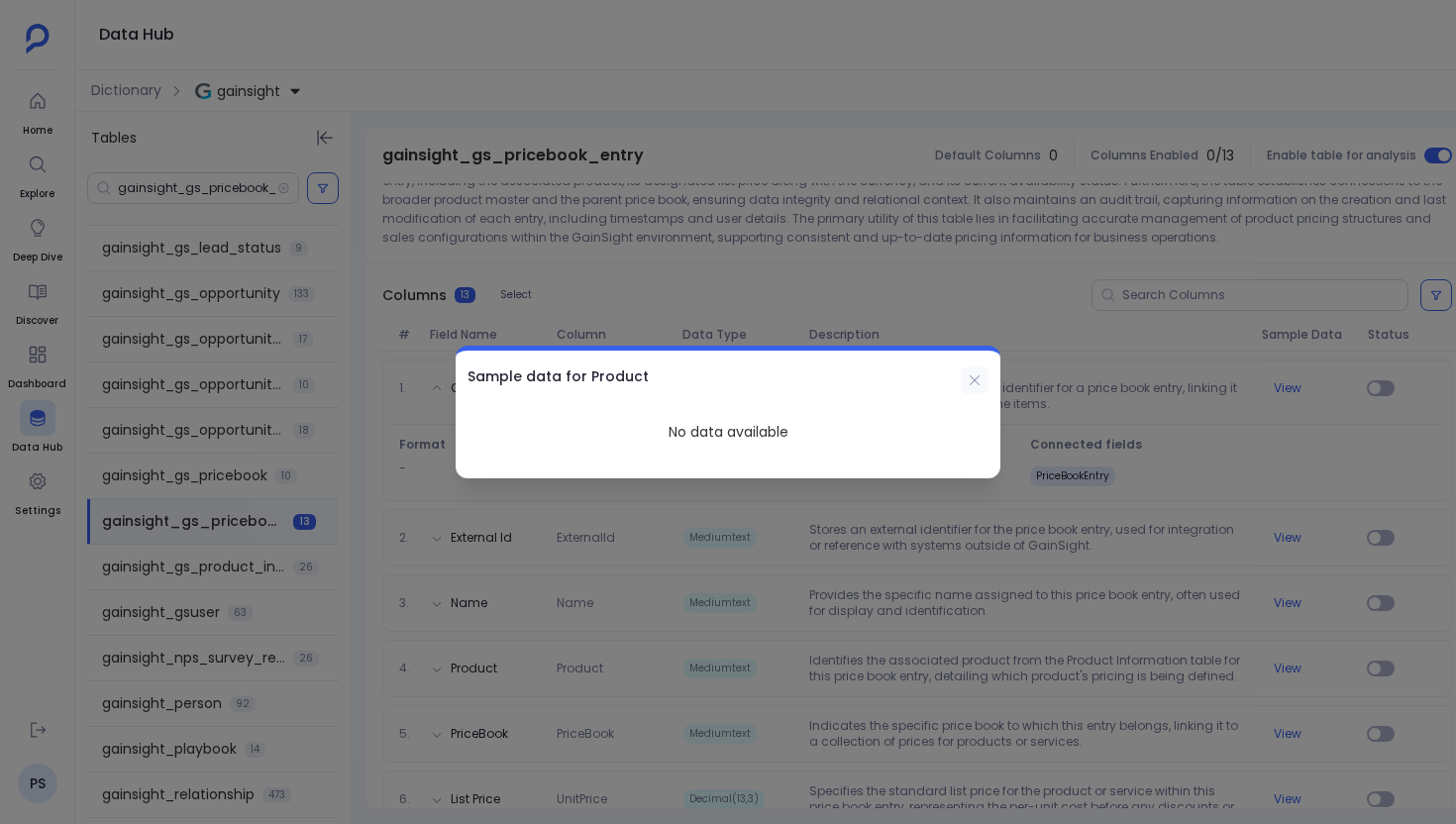 click at bounding box center [975, 380] 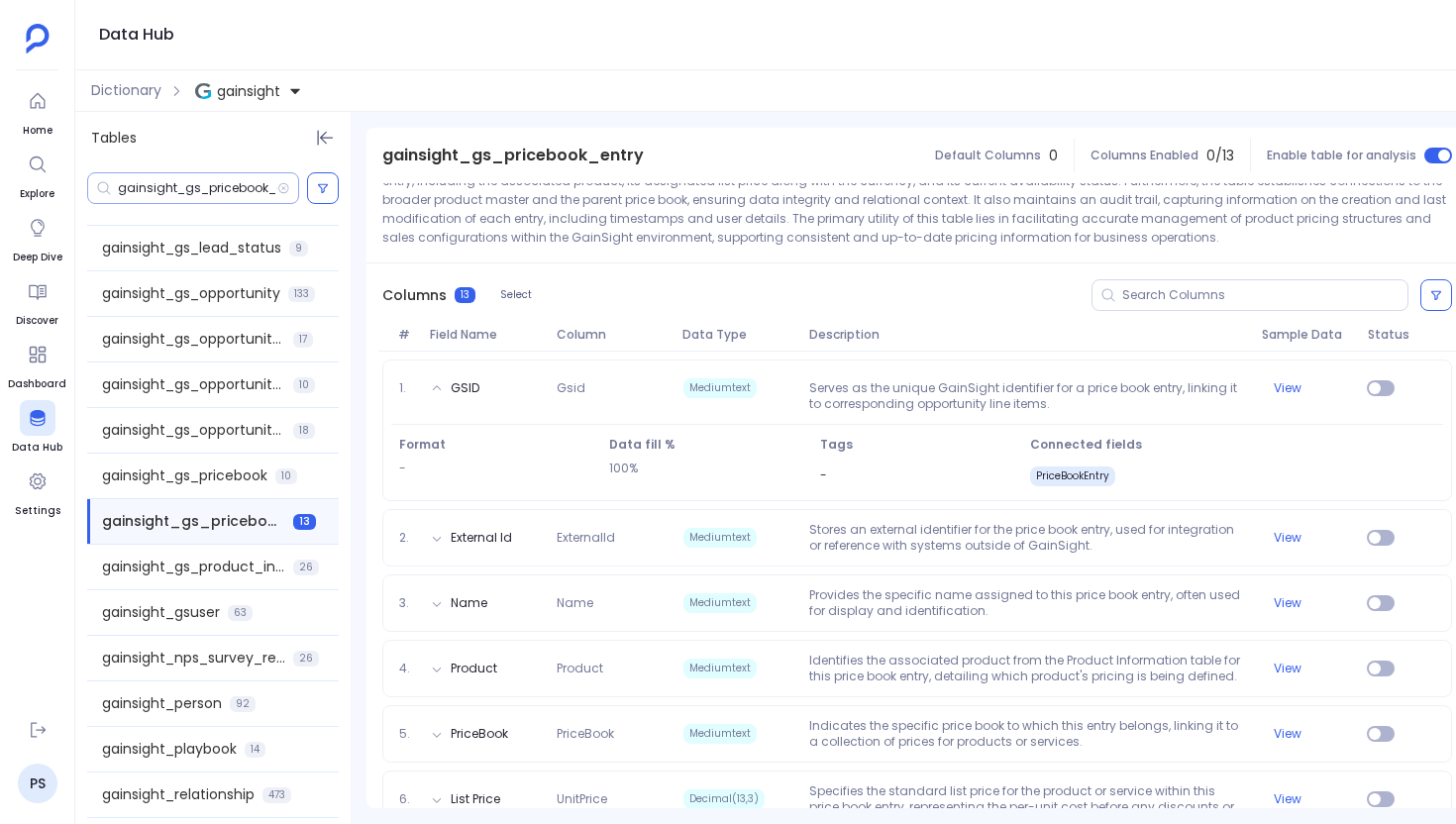 click on "gainsight_gs_pricebook_entry" at bounding box center [197, 188] 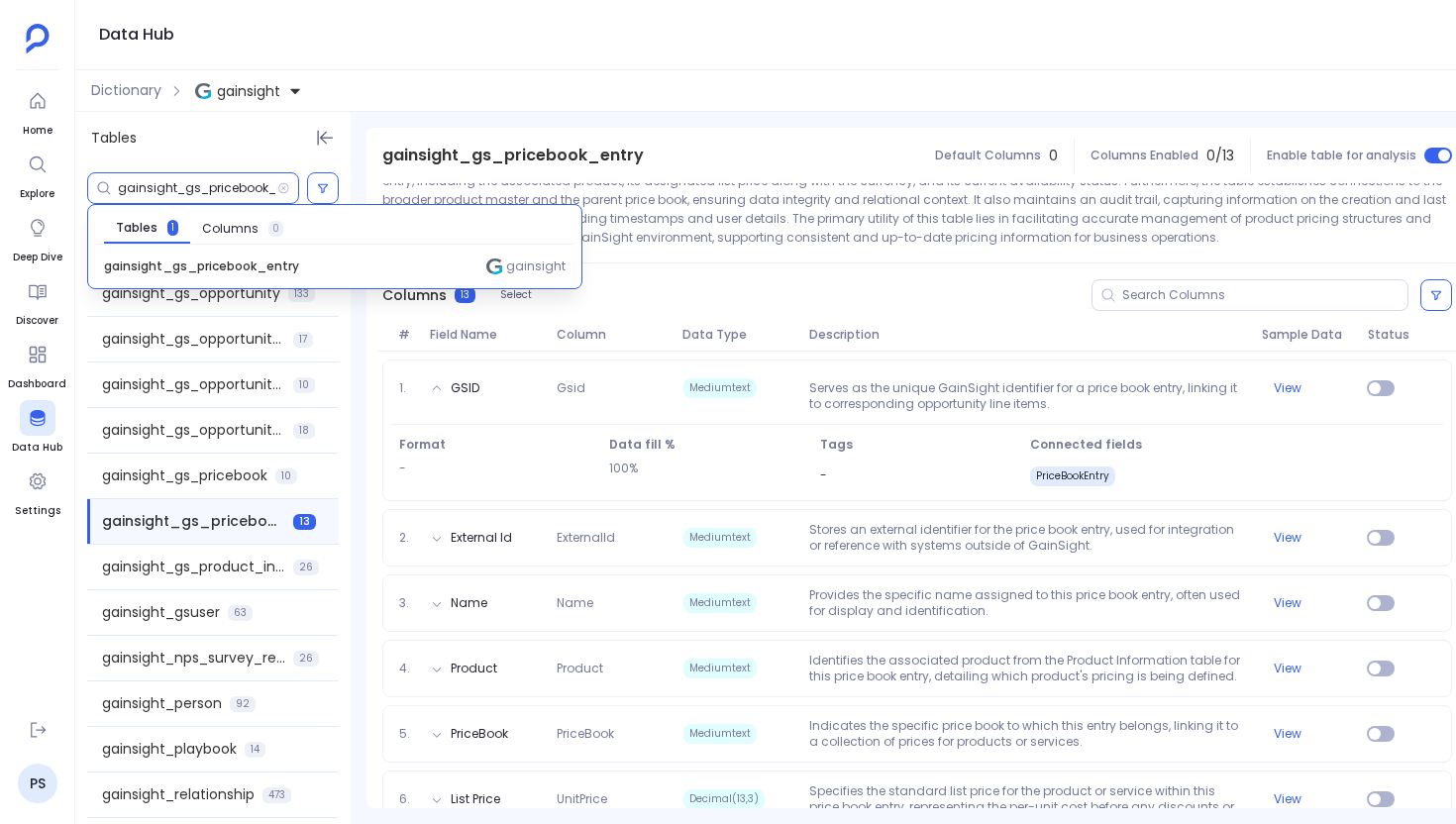click on "gainsight_gs_pricebook_entry" at bounding box center (197, 188) 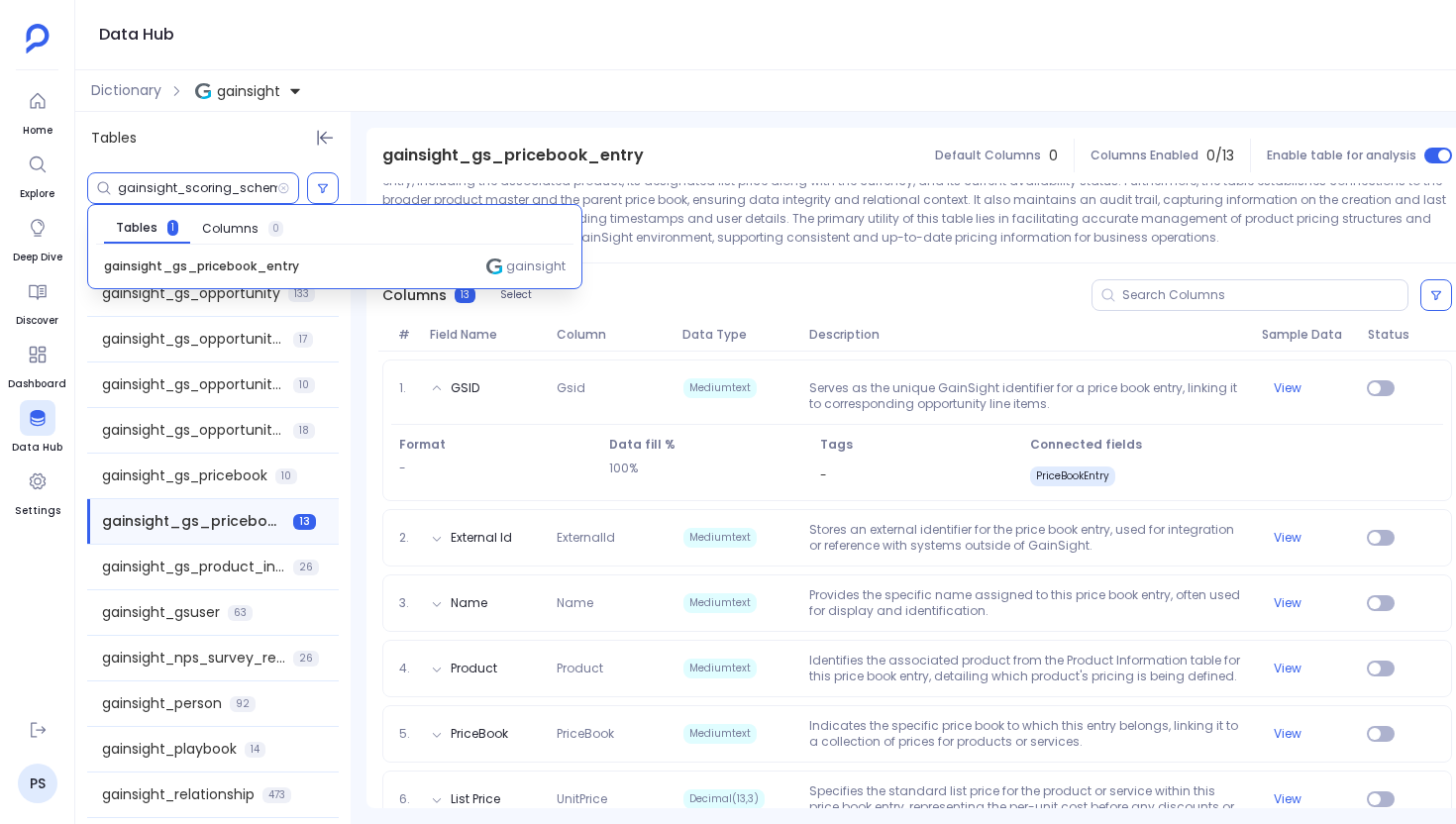 scroll, scrollTop: 0, scrollLeft: 68, axis: horizontal 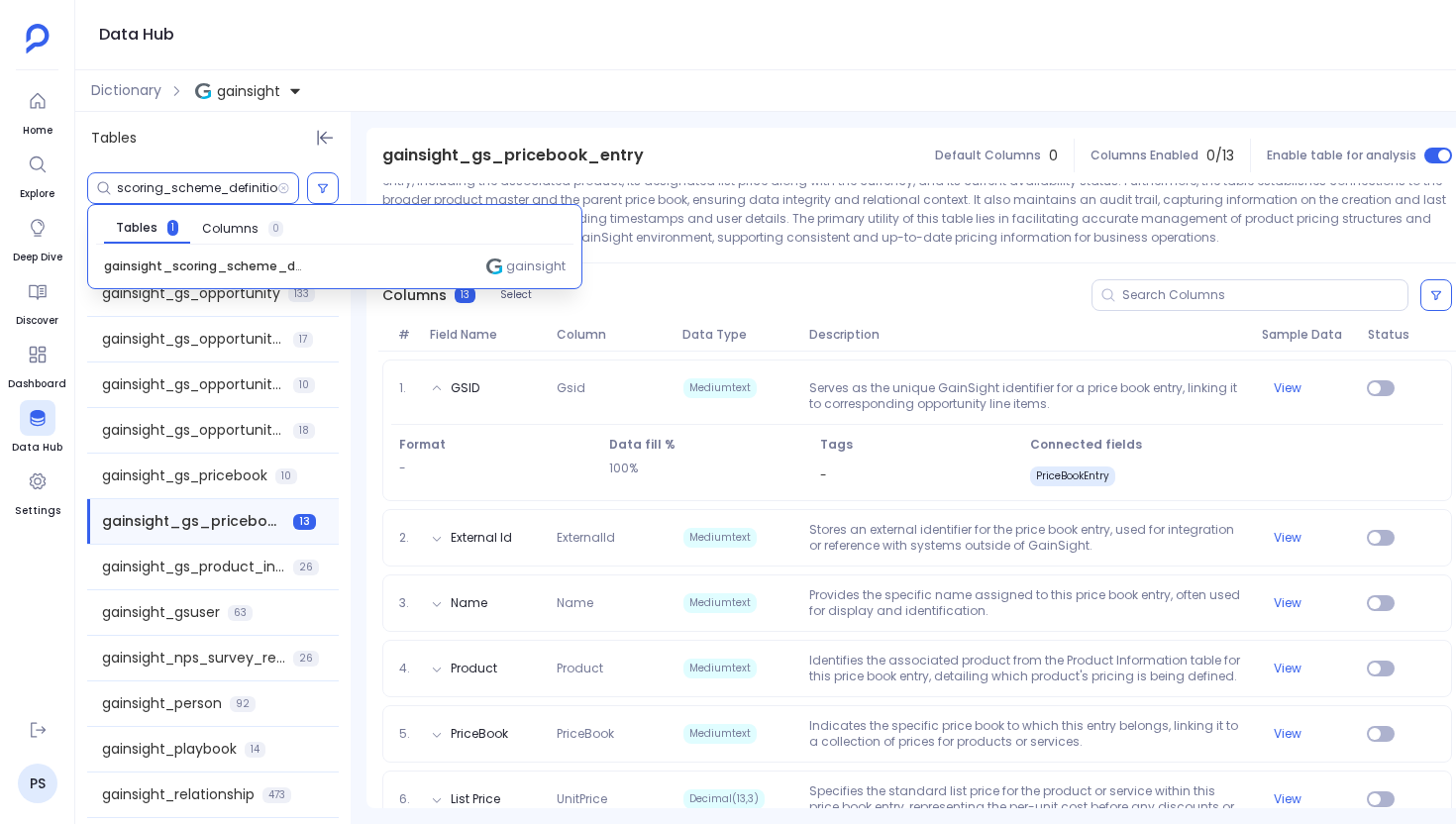 type on "gainsight_scoring_scheme_definition" 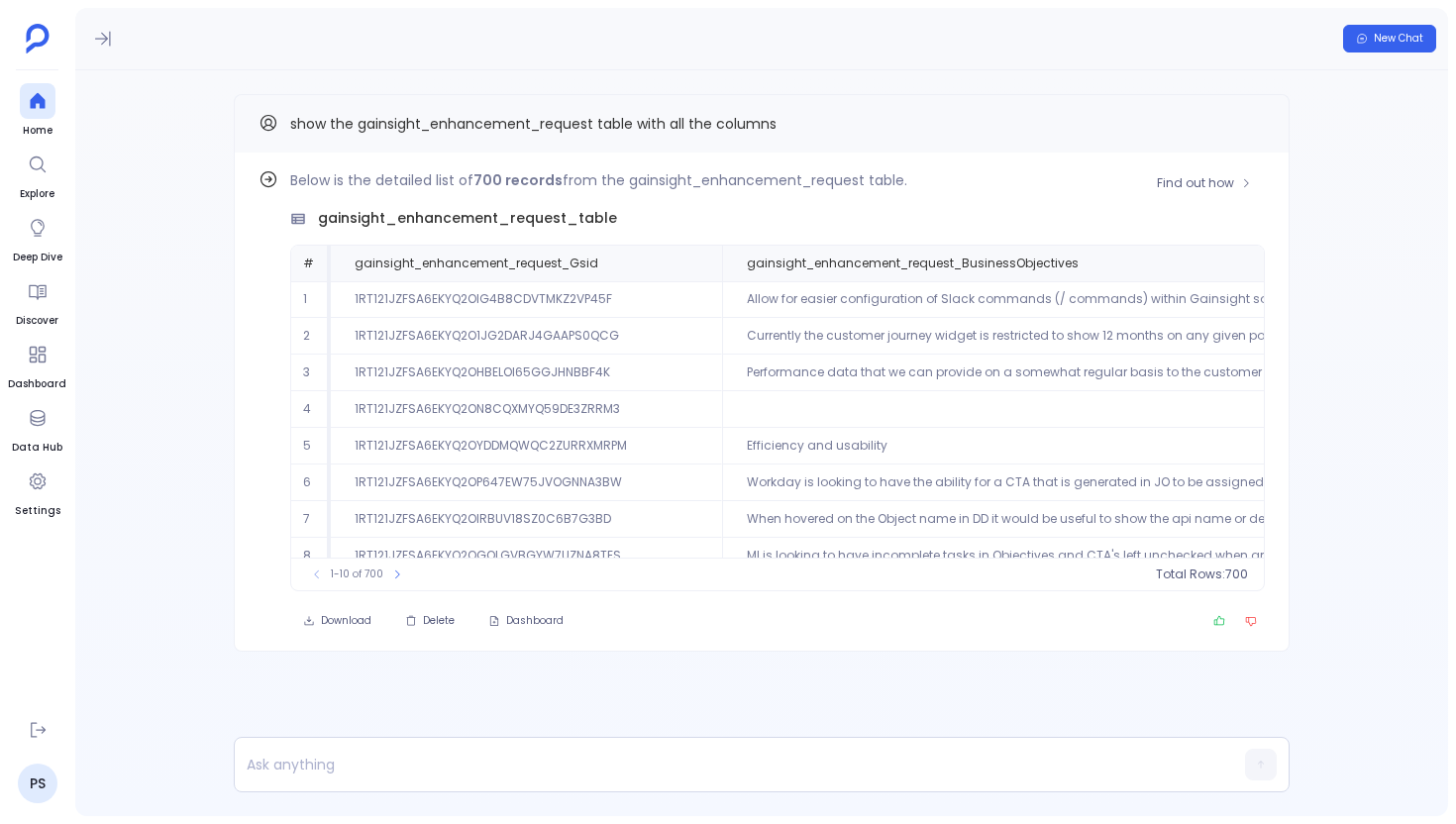scroll, scrollTop: 0, scrollLeft: 0, axis: both 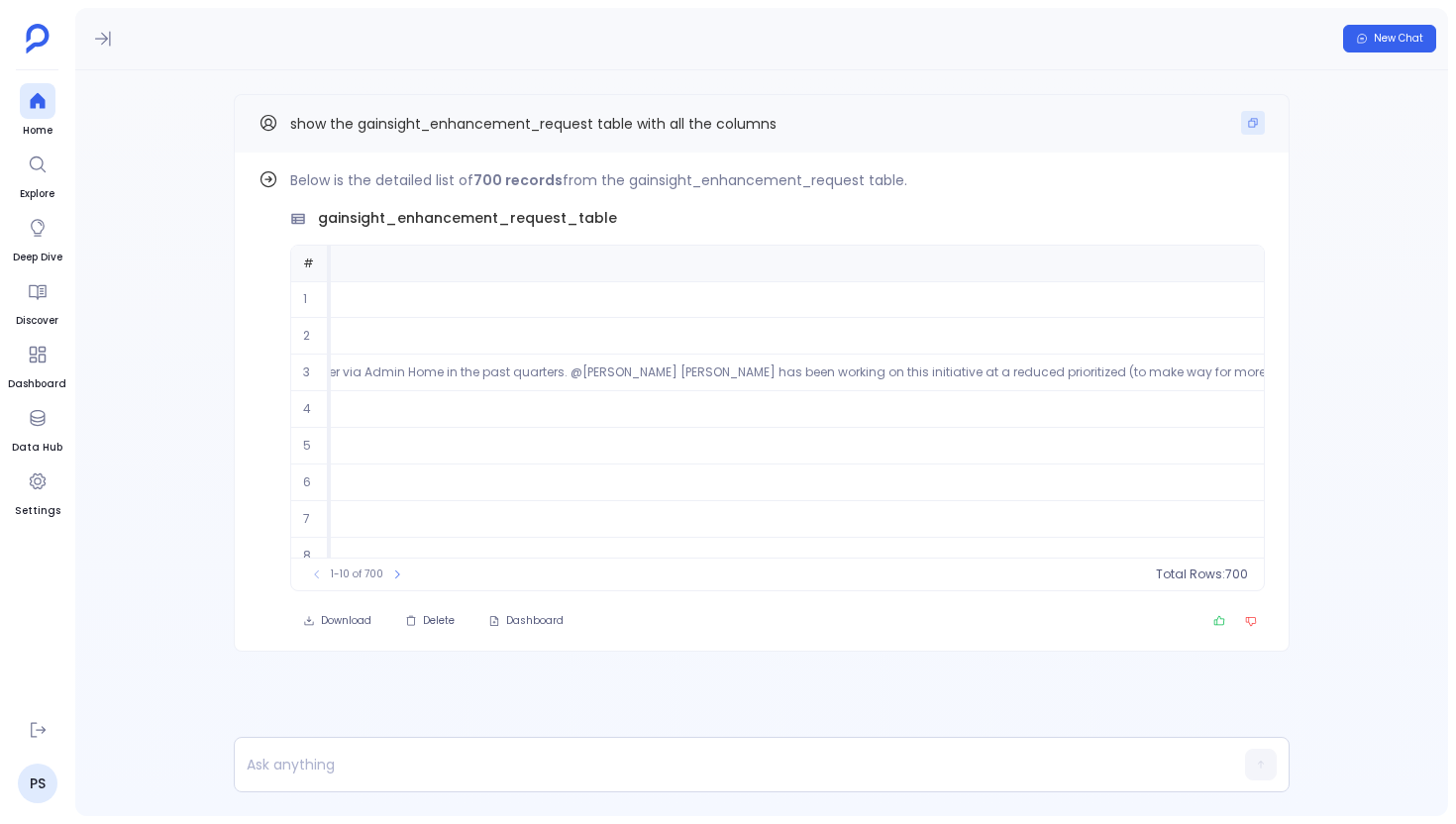 click at bounding box center [1253, 123] 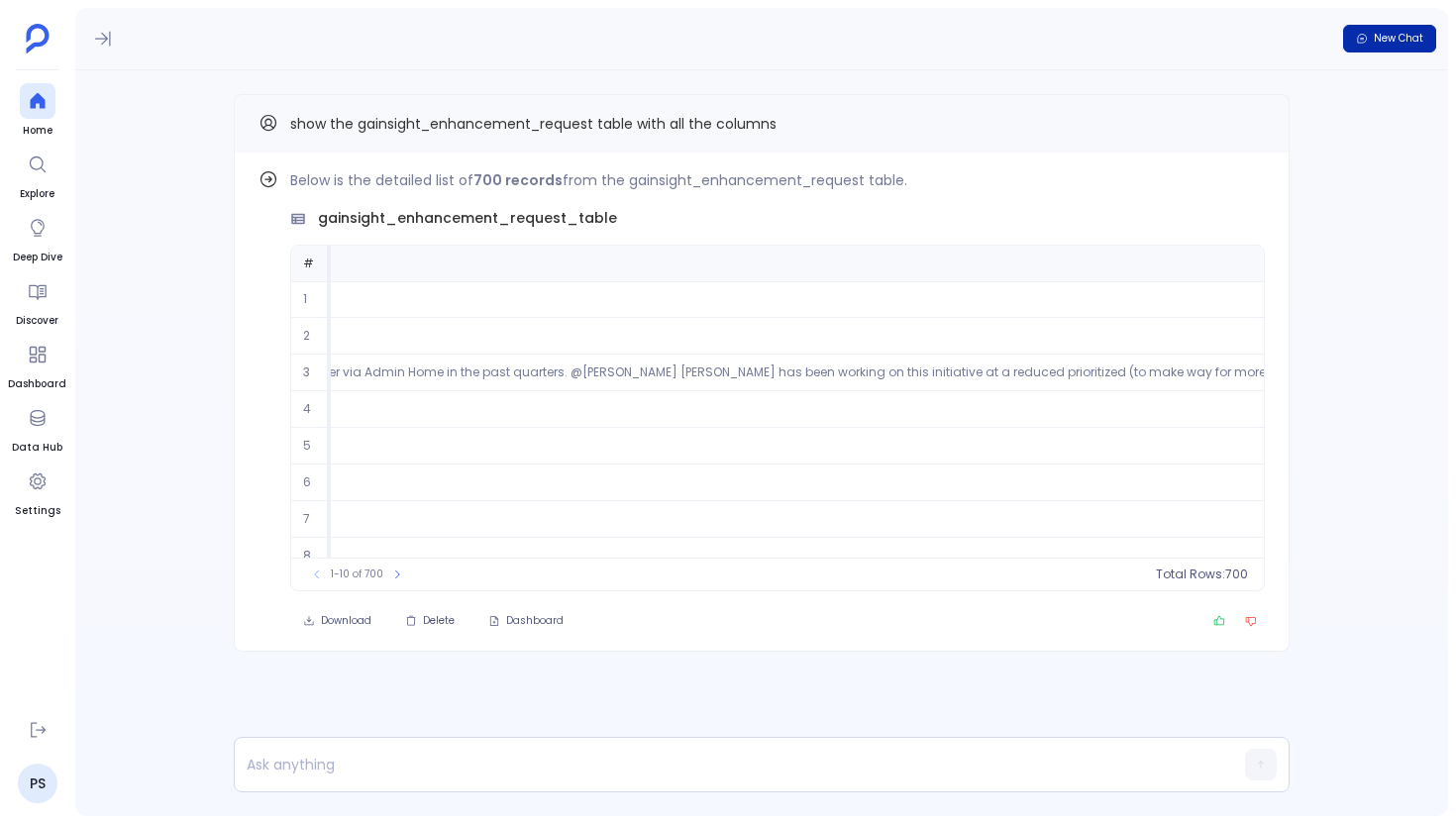 click on "New Chat" at bounding box center (1390, 39) 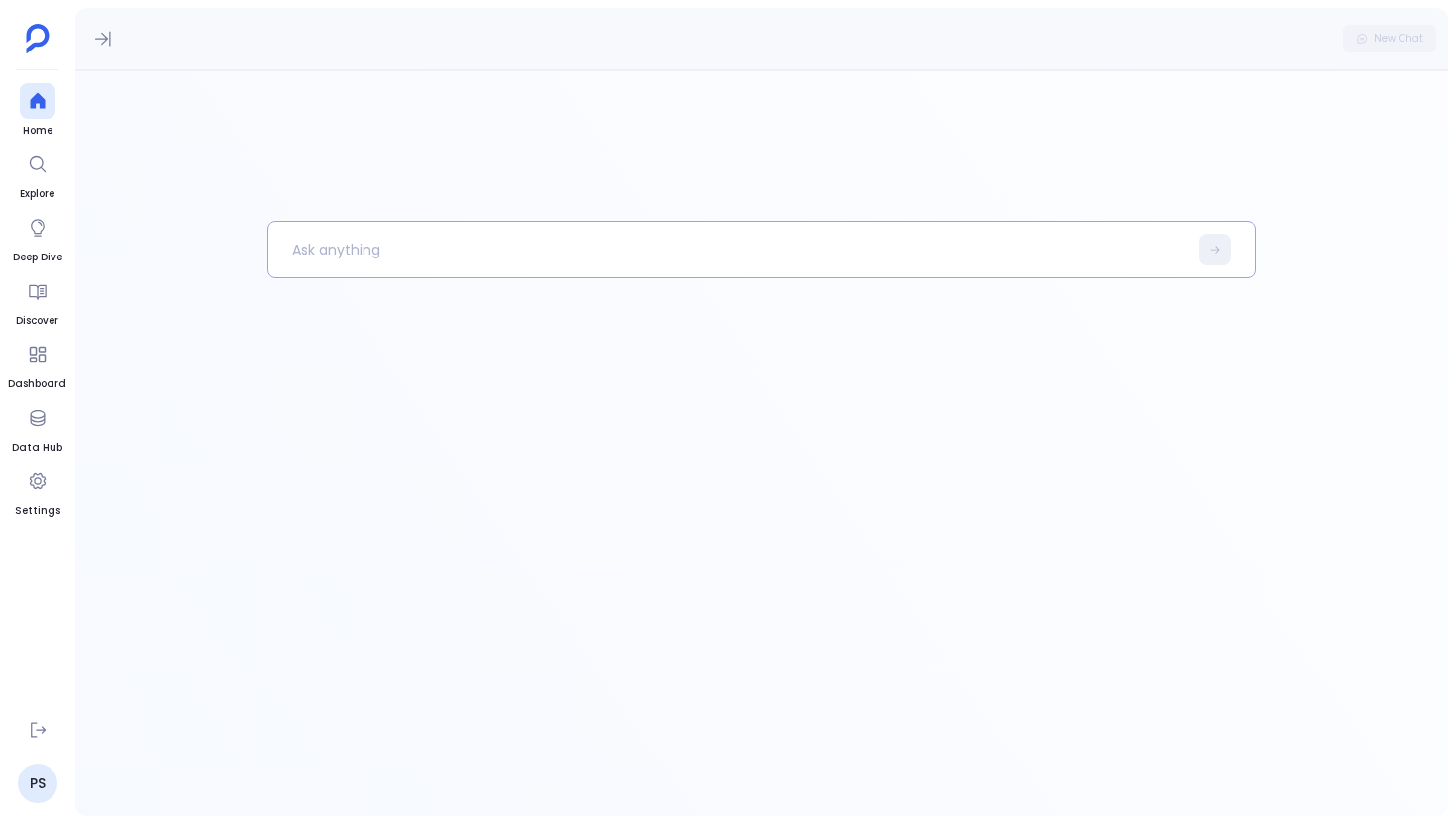click at bounding box center (728, 250) 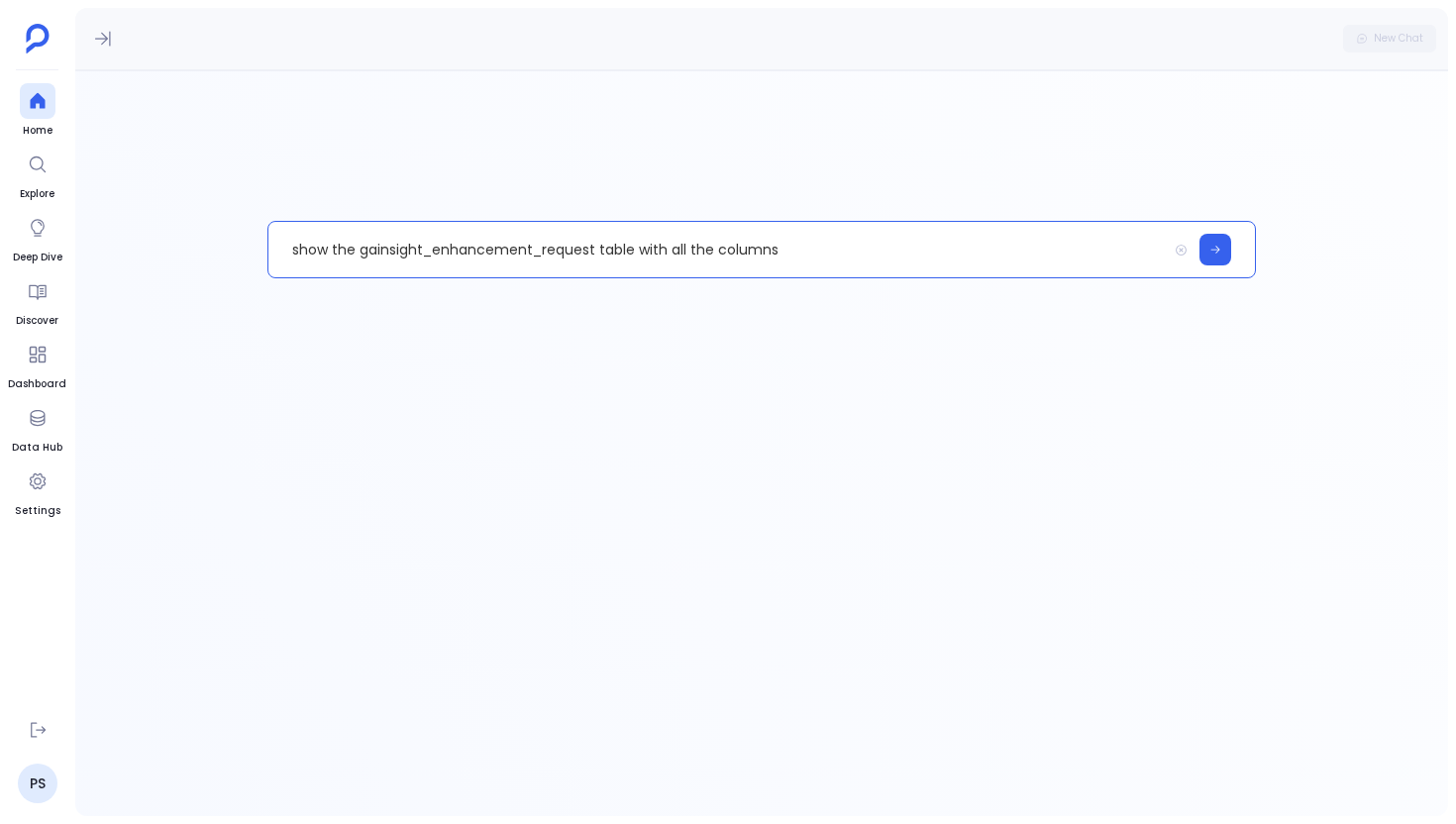 click on "show the gainsight_enhancement_request  table with all the columns" at bounding box center [717, 250] 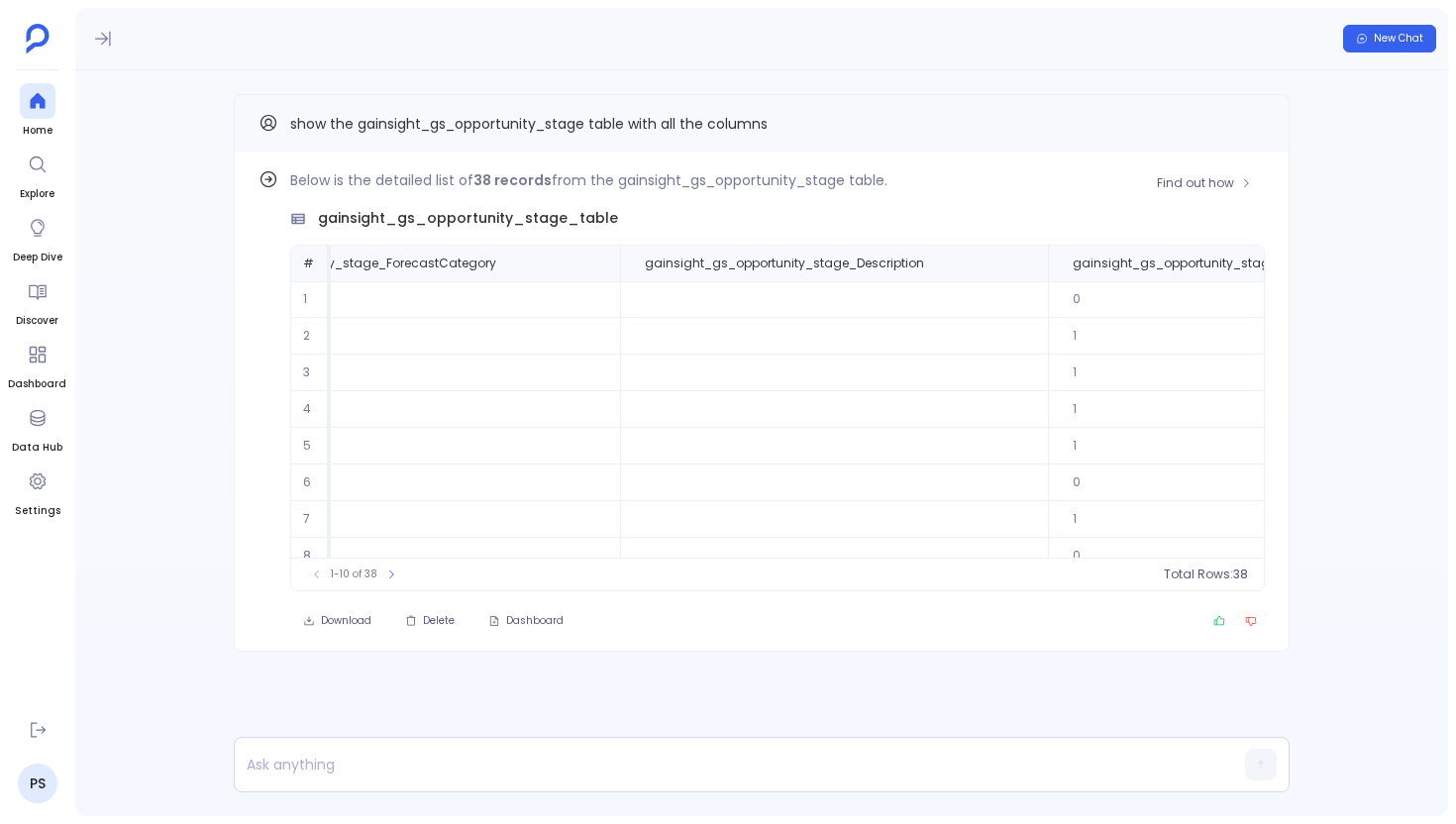 scroll, scrollTop: 95, scrollLeft: 2344, axis: both 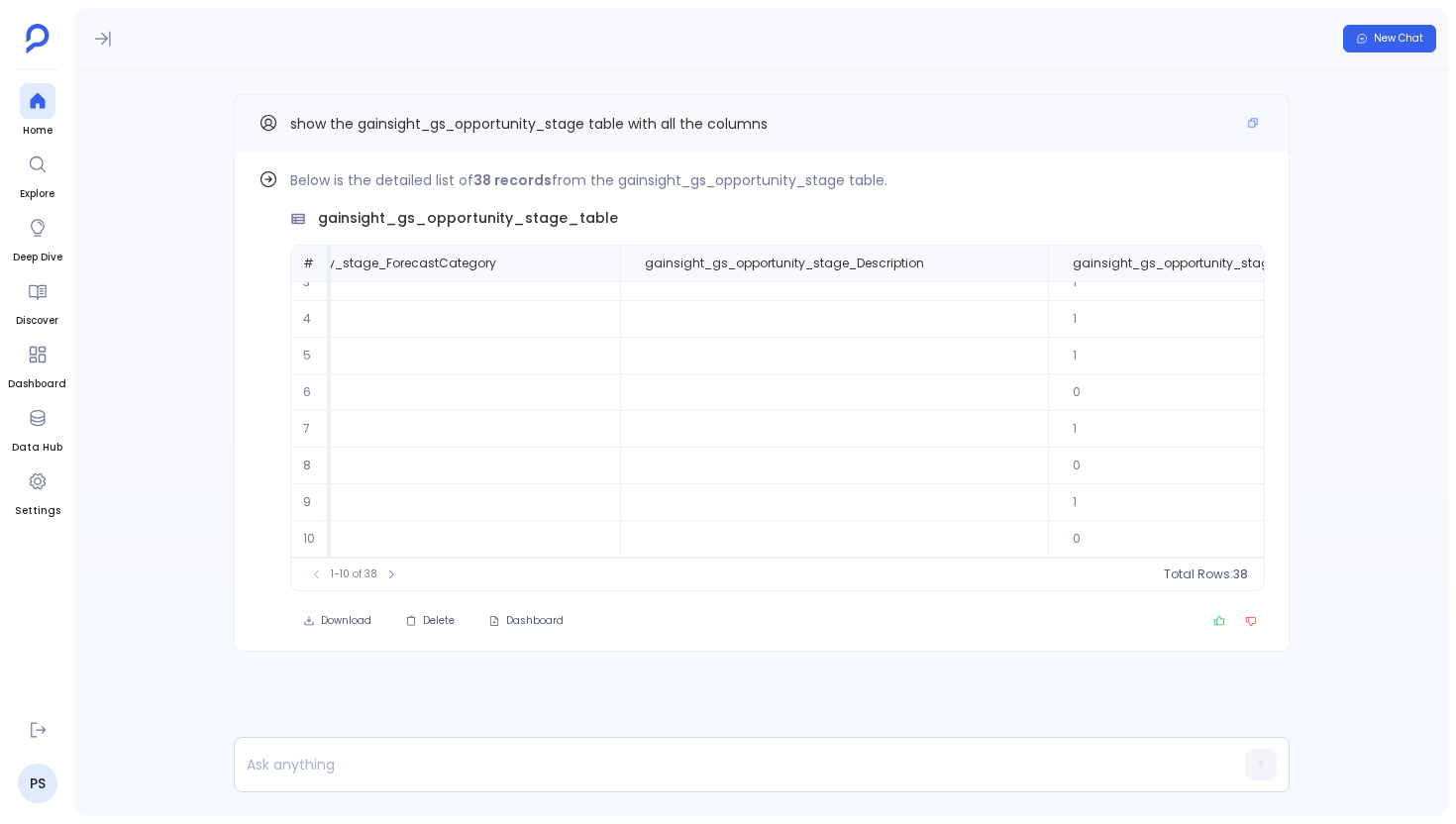 click on "show the gainsight_gs_opportunity_stage  table with all the columns" at bounding box center [529, 124] 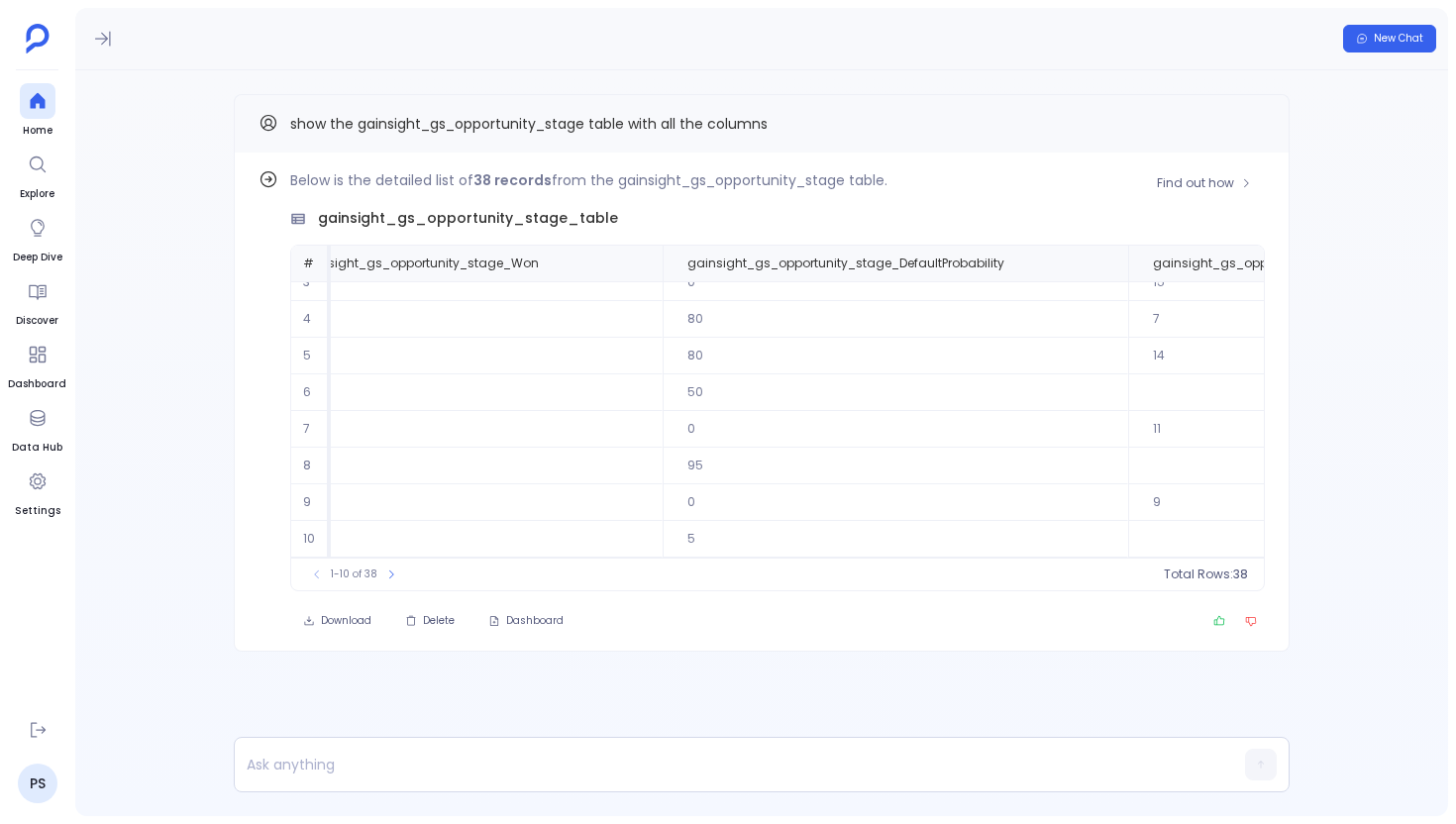 scroll, scrollTop: 95, scrollLeft: 4009, axis: both 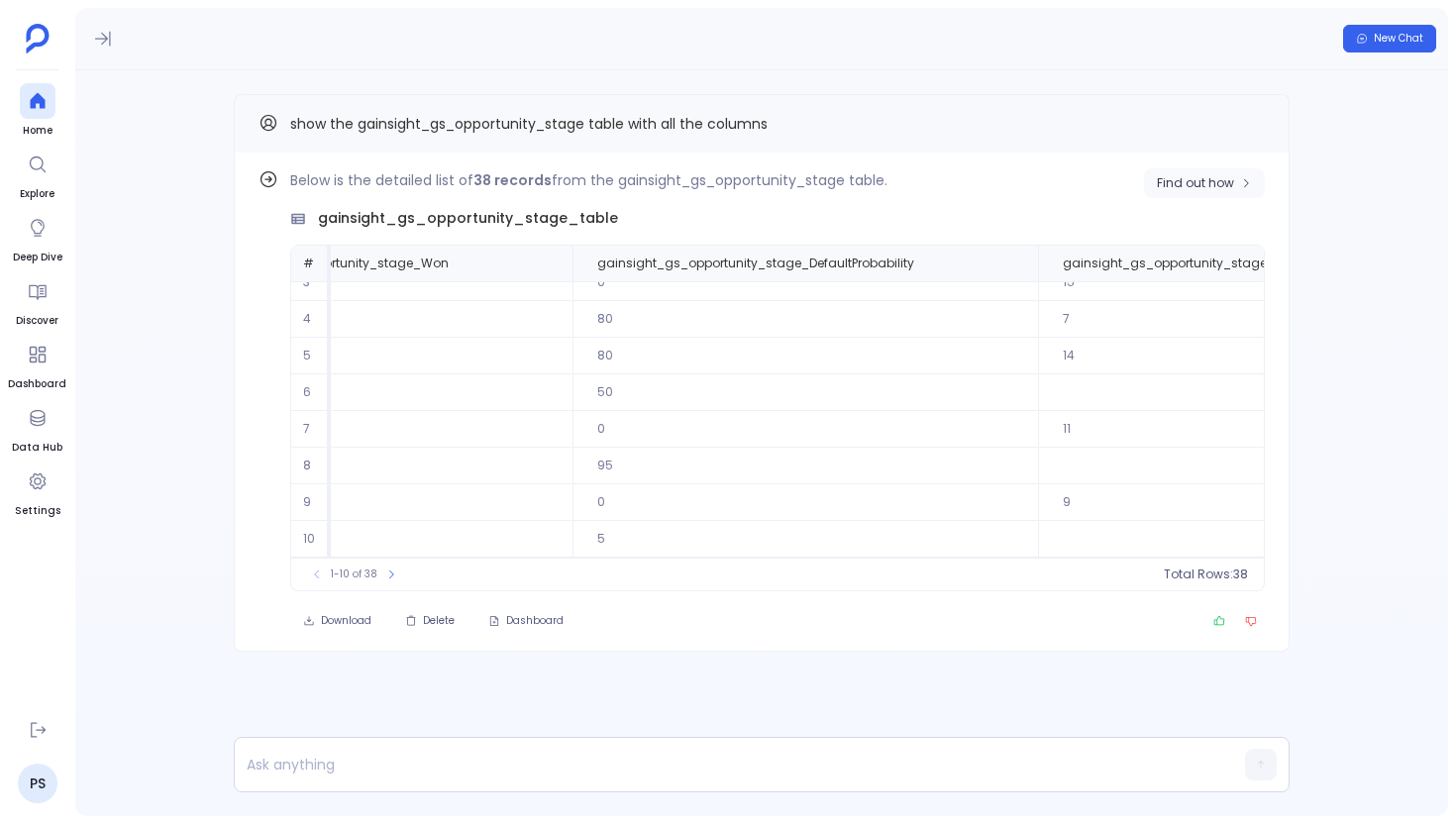 click on "Find out how" at bounding box center [1196, 183] 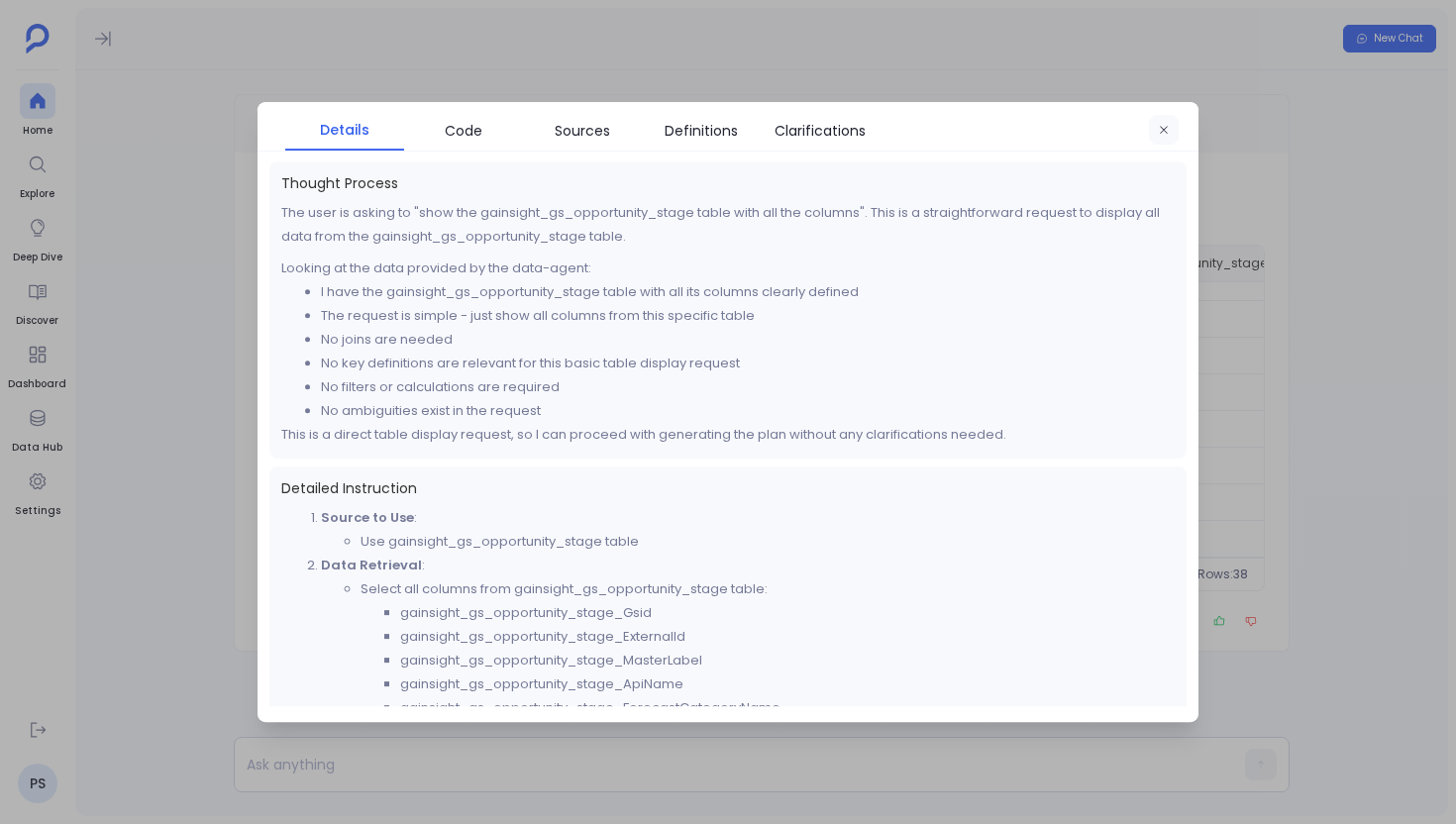 click at bounding box center (1164, 131) 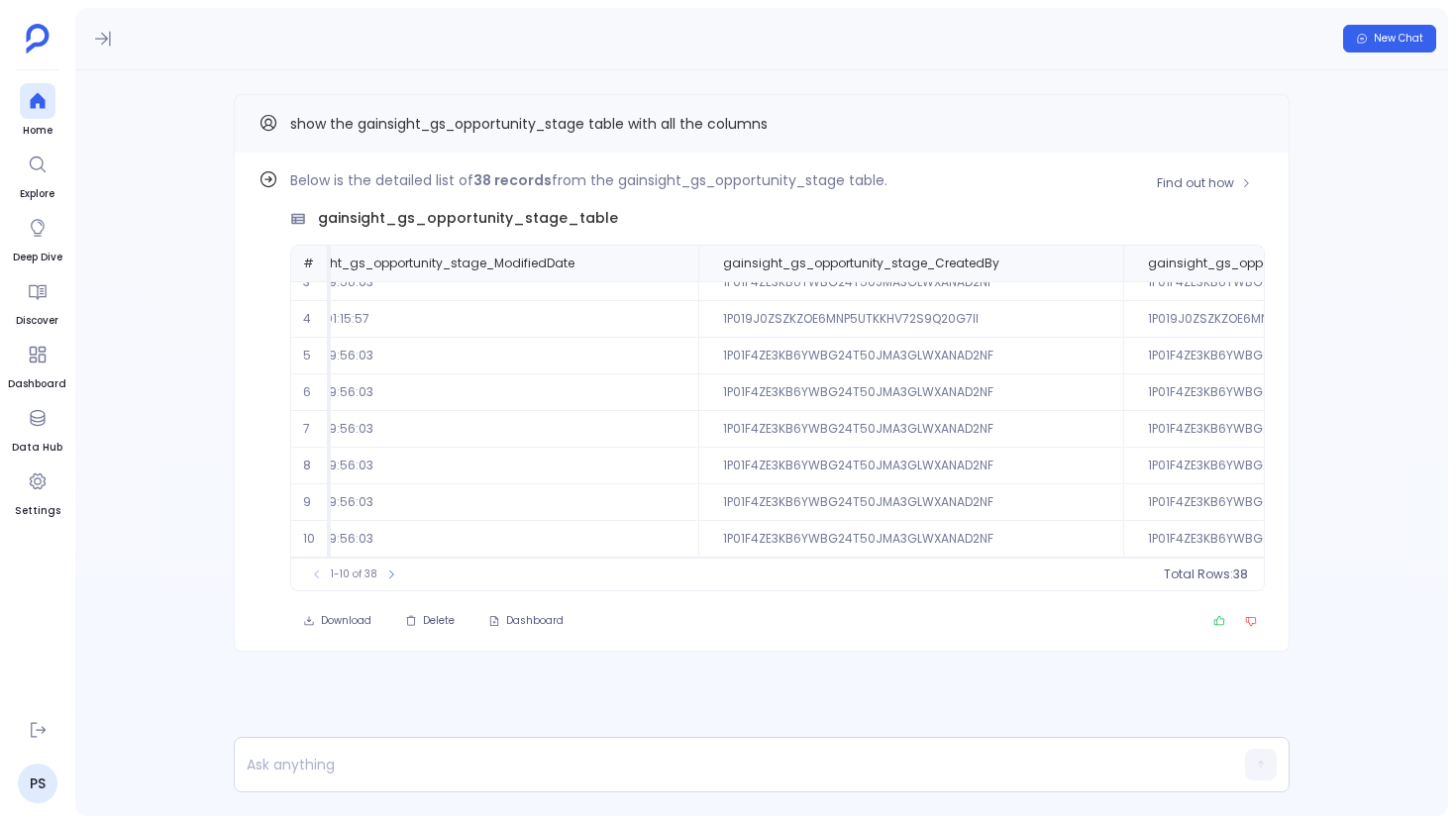 scroll, scrollTop: 95, scrollLeft: 5752, axis: both 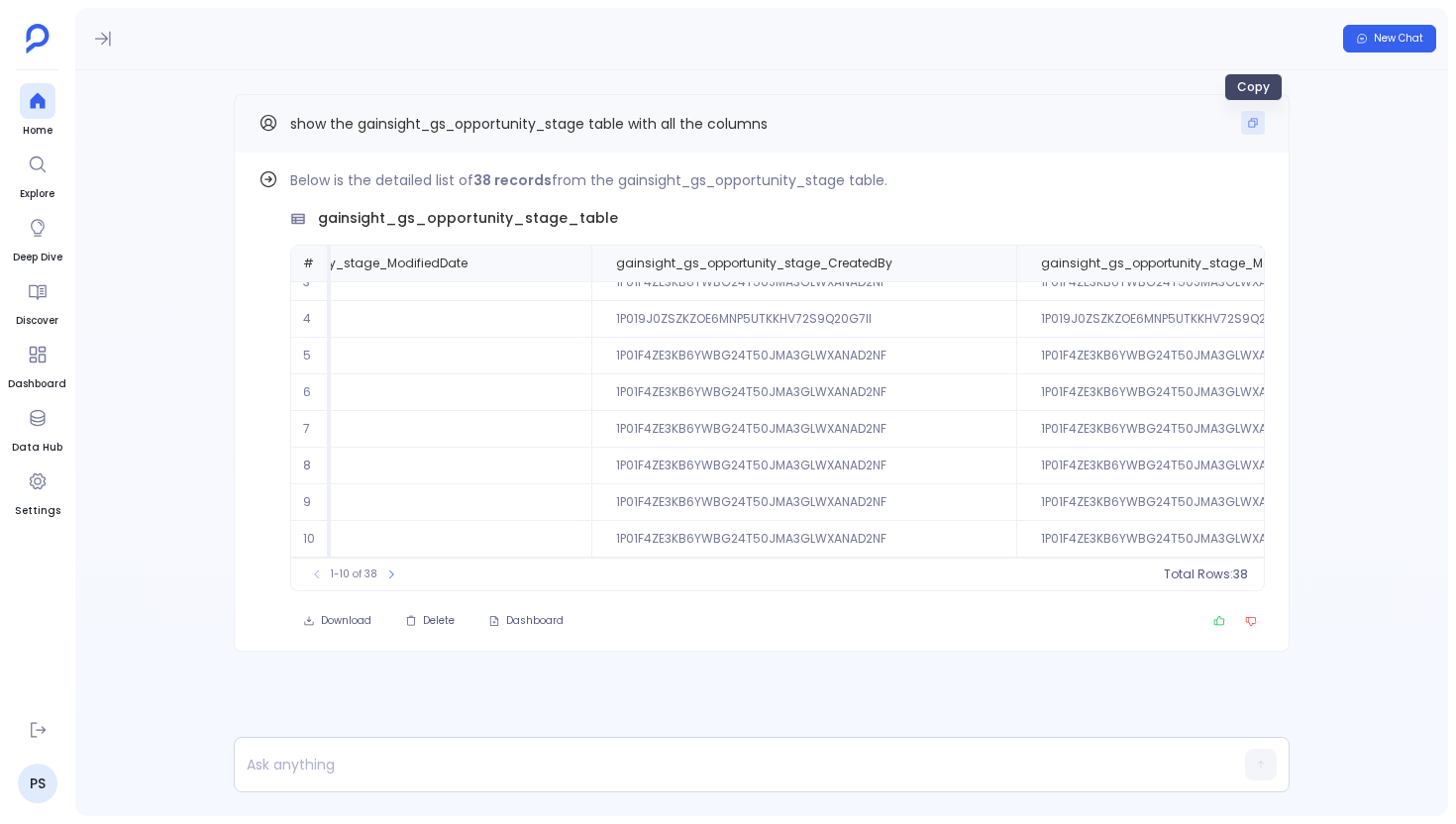 click at bounding box center (1253, 123) 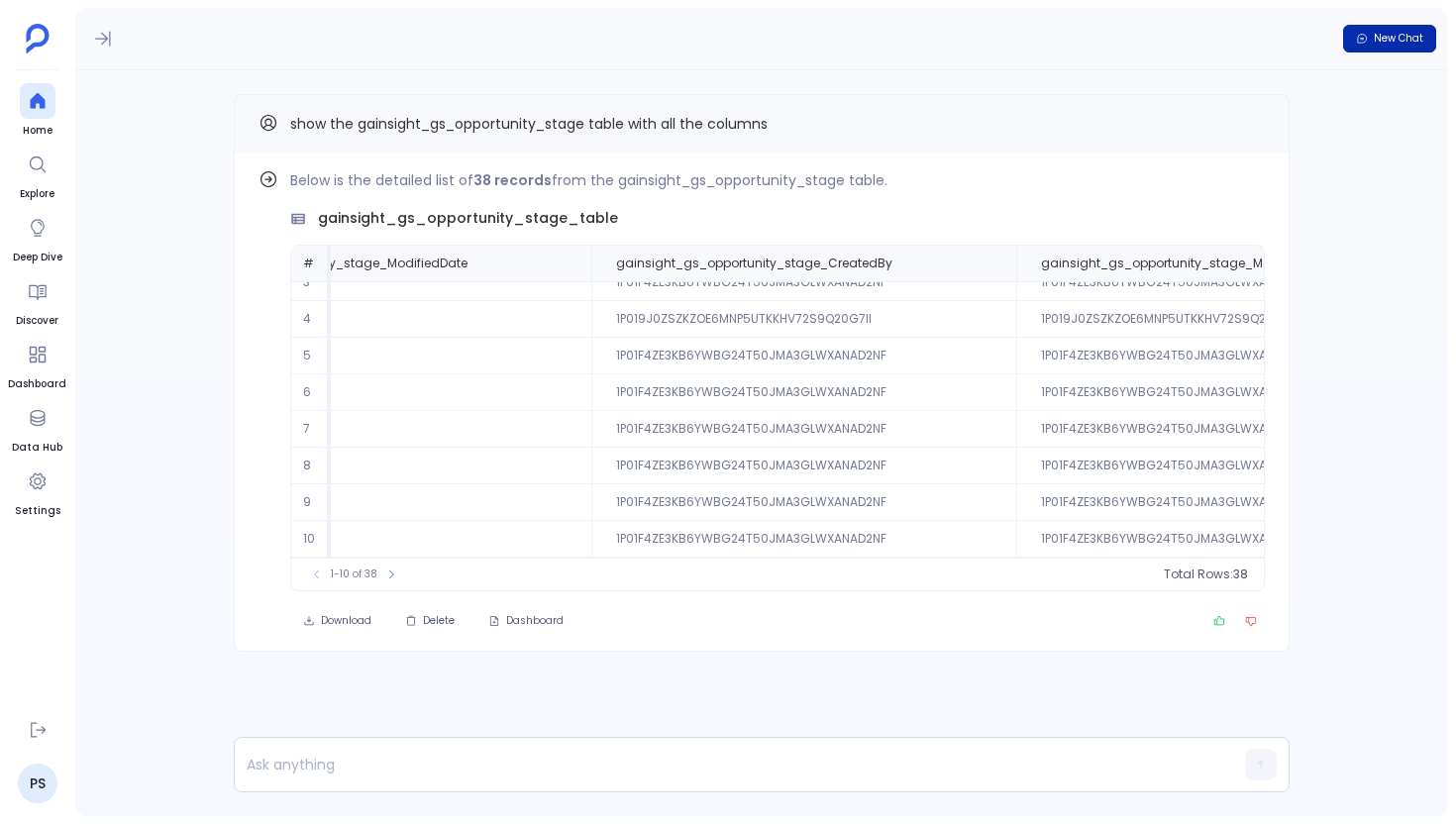 click on "New Chat" at bounding box center (1390, 39) 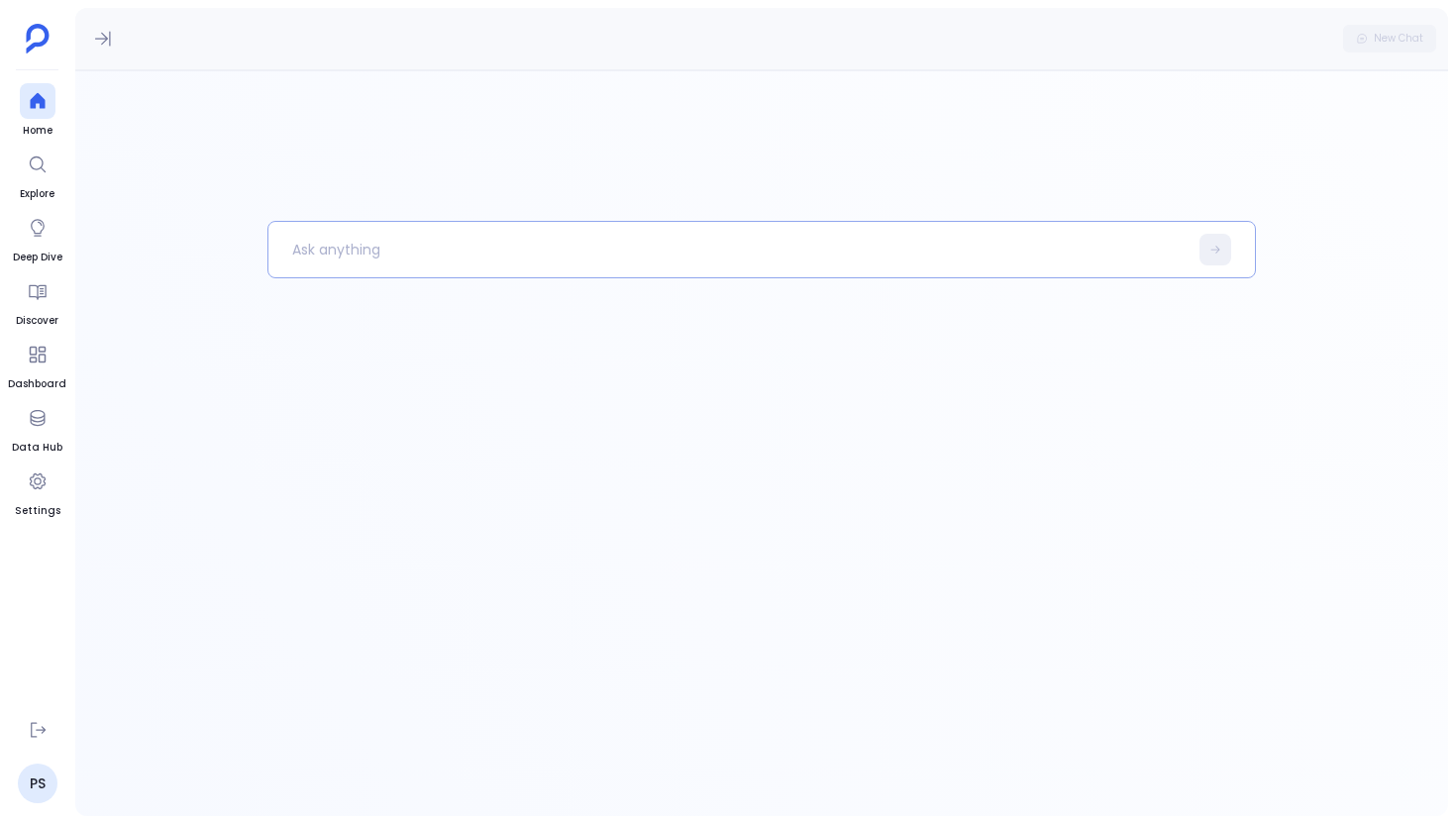 click at bounding box center [728, 250] 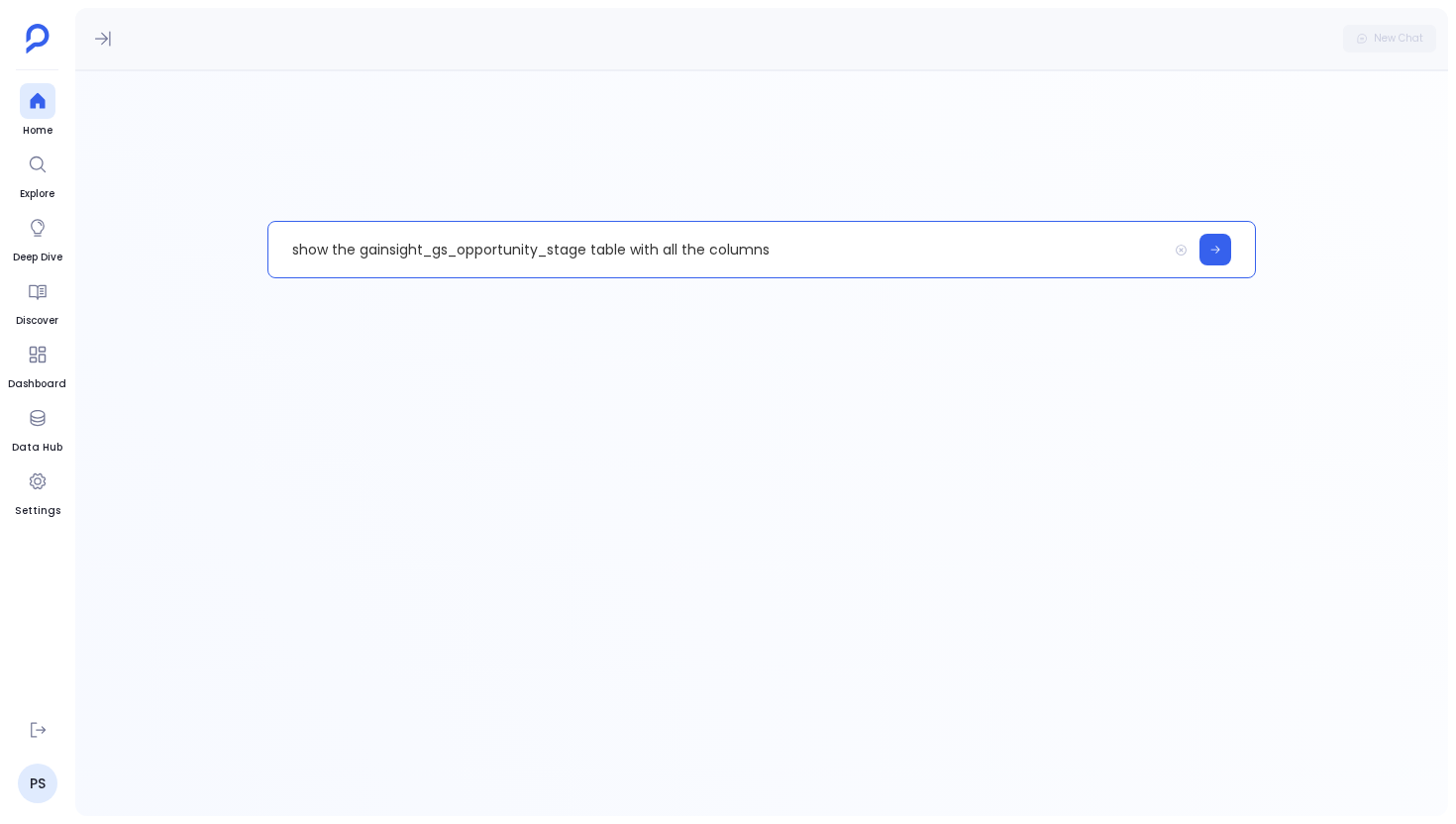 click on "show the gainsight_gs_opportunity_stage  table with all the columns" at bounding box center (717, 250) 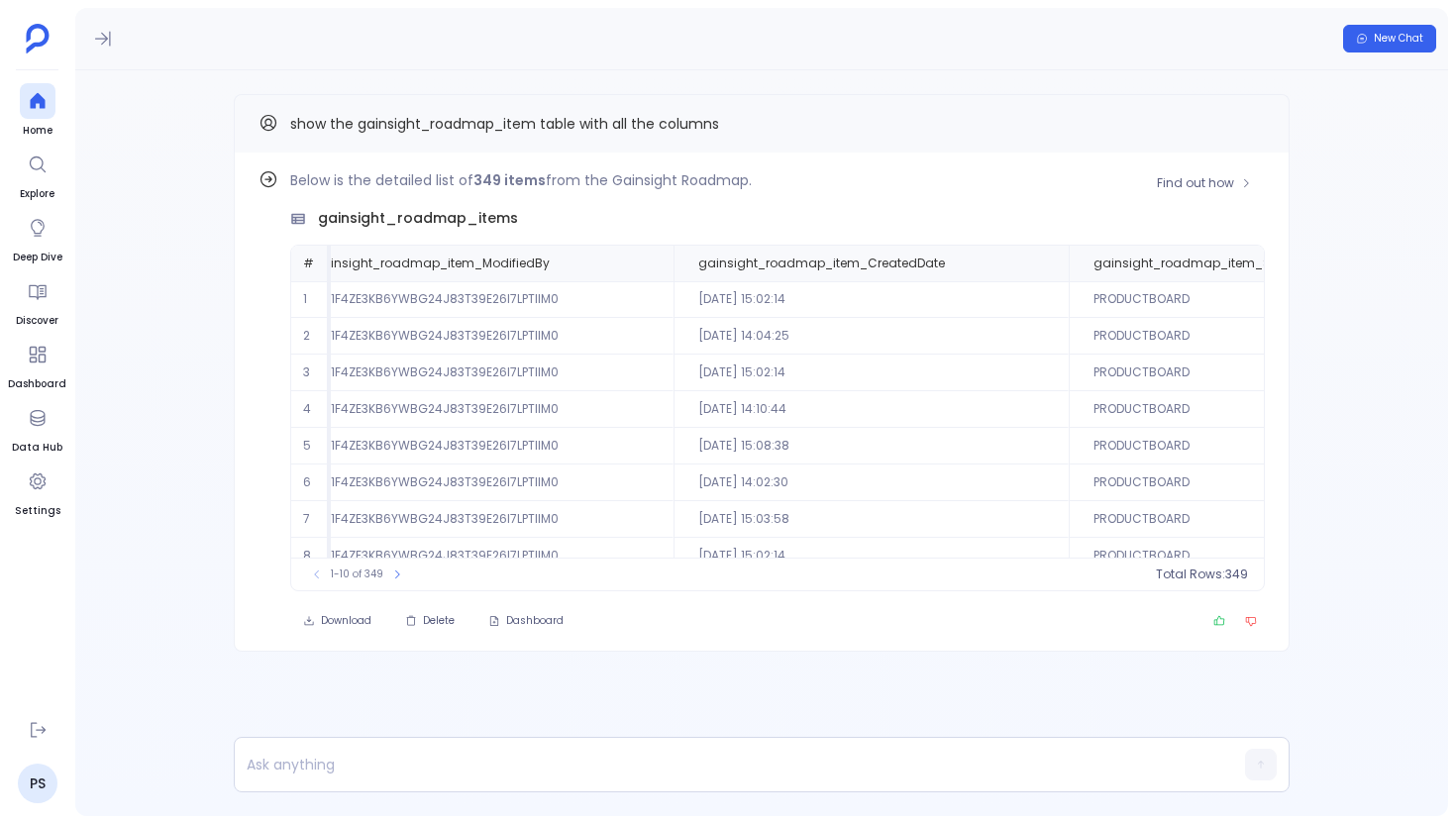 scroll, scrollTop: 0, scrollLeft: 14775, axis: horizontal 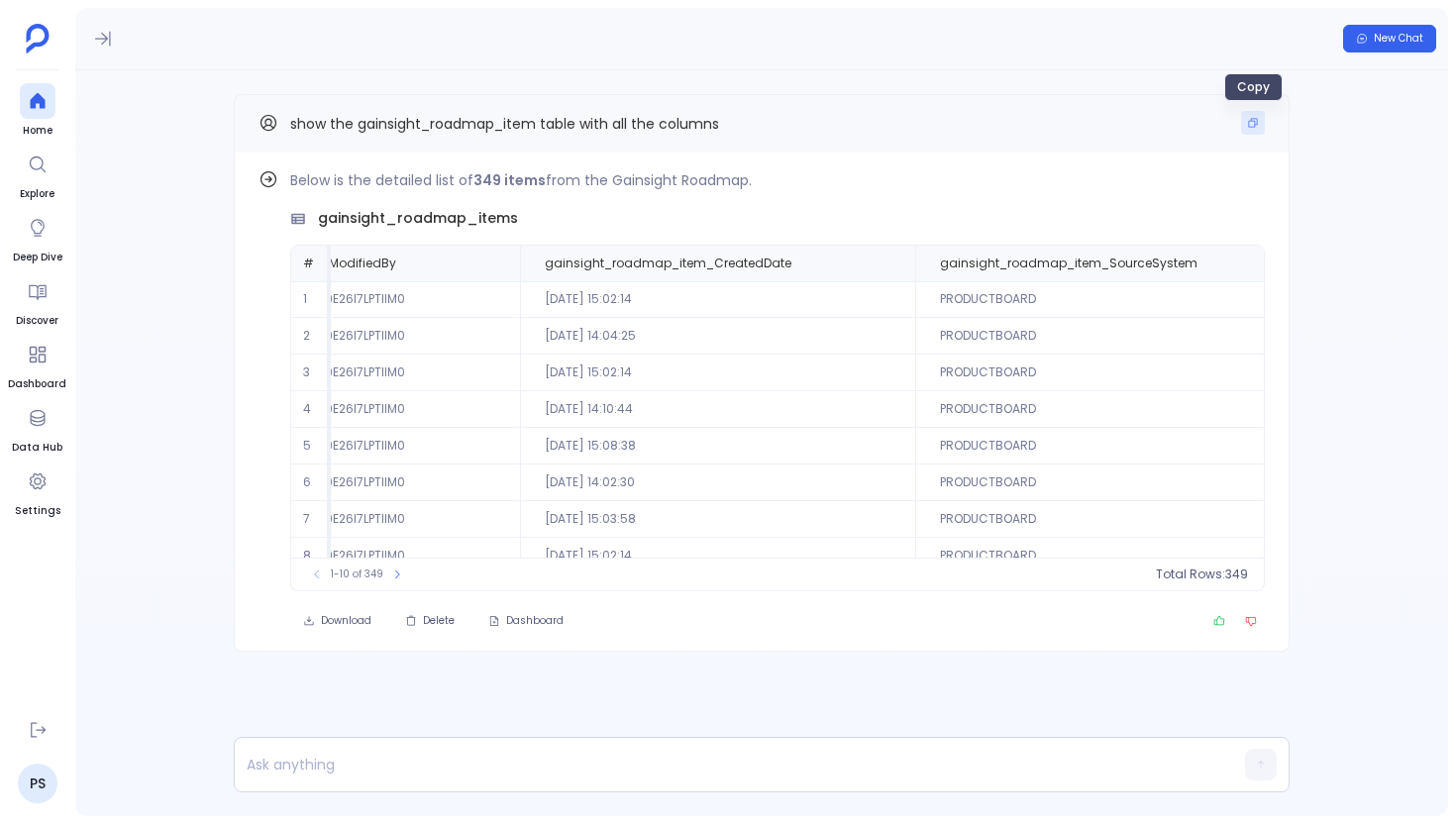 click at bounding box center (1253, 123) 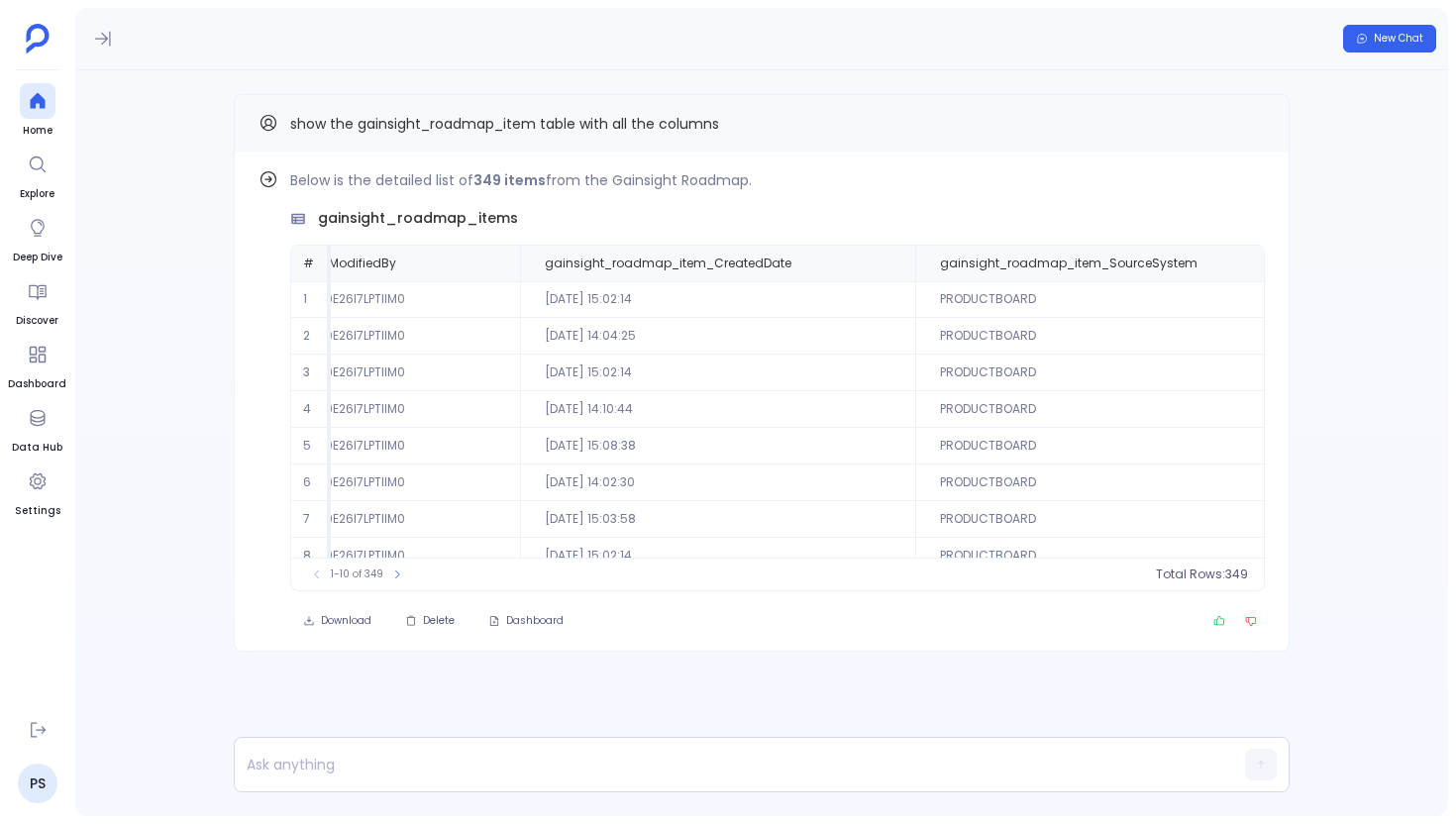 click on "New Chat" at bounding box center [762, 39] 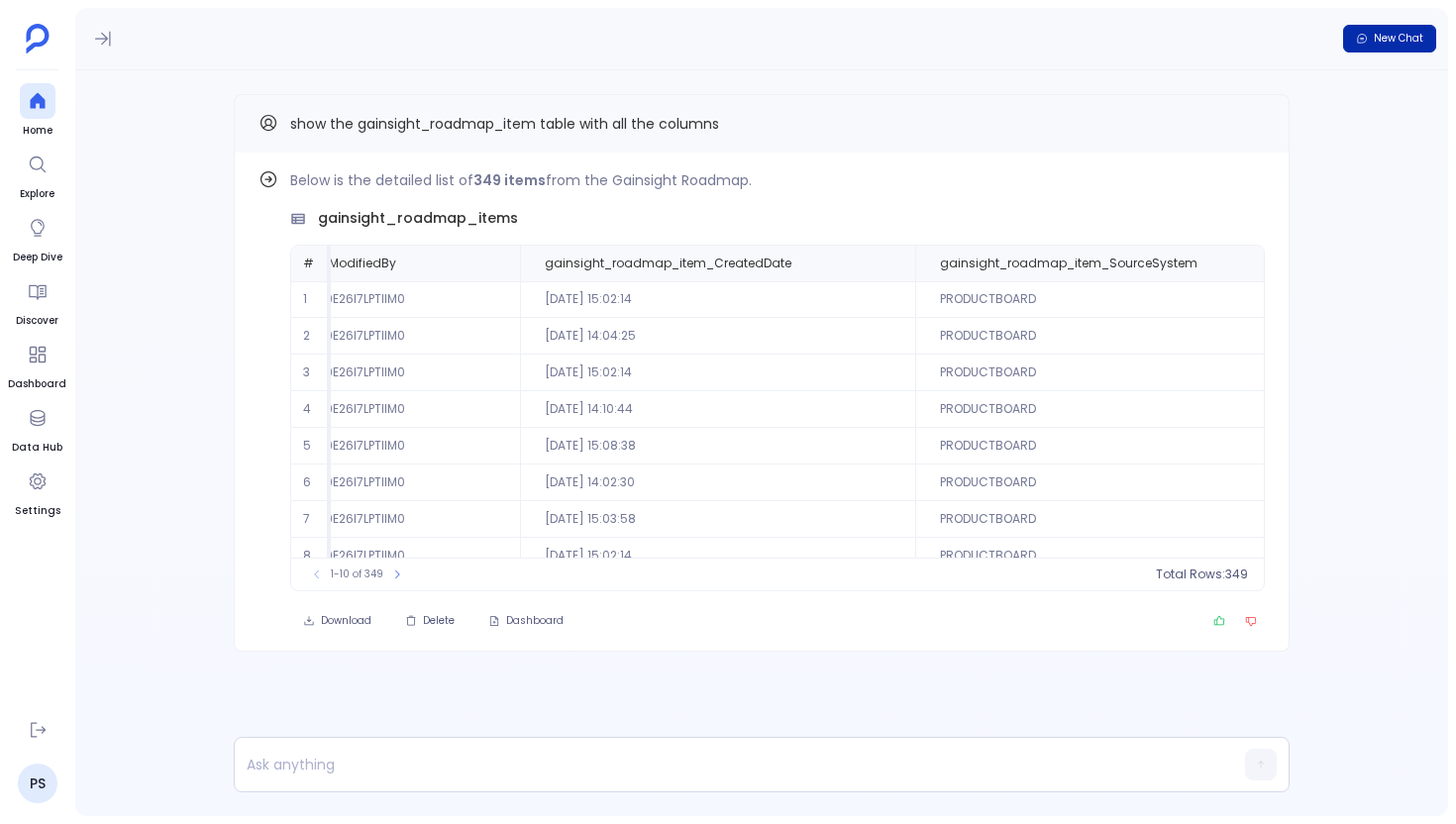 click on "New Chat" at bounding box center (1399, 39) 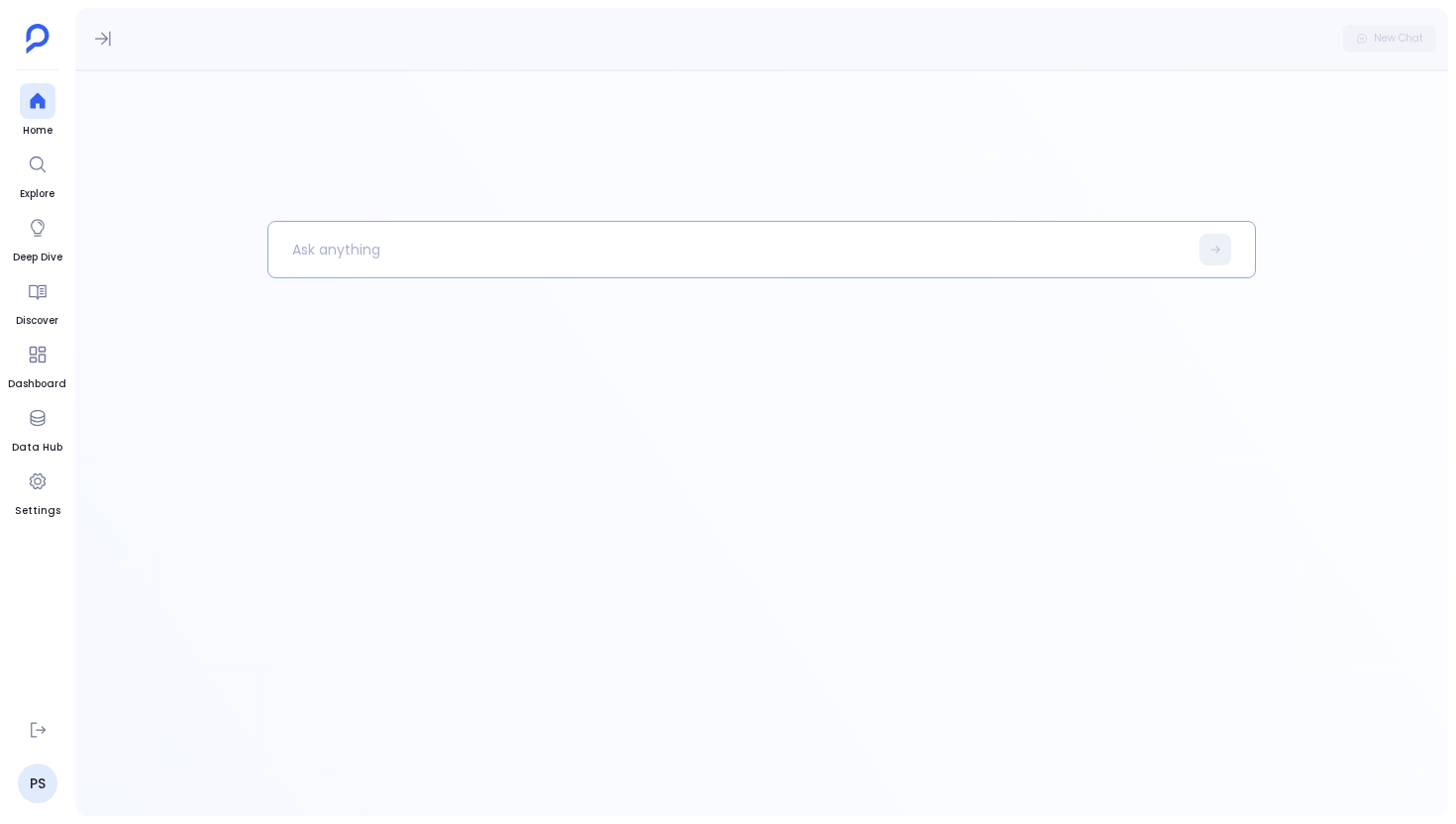 click at bounding box center [728, 250] 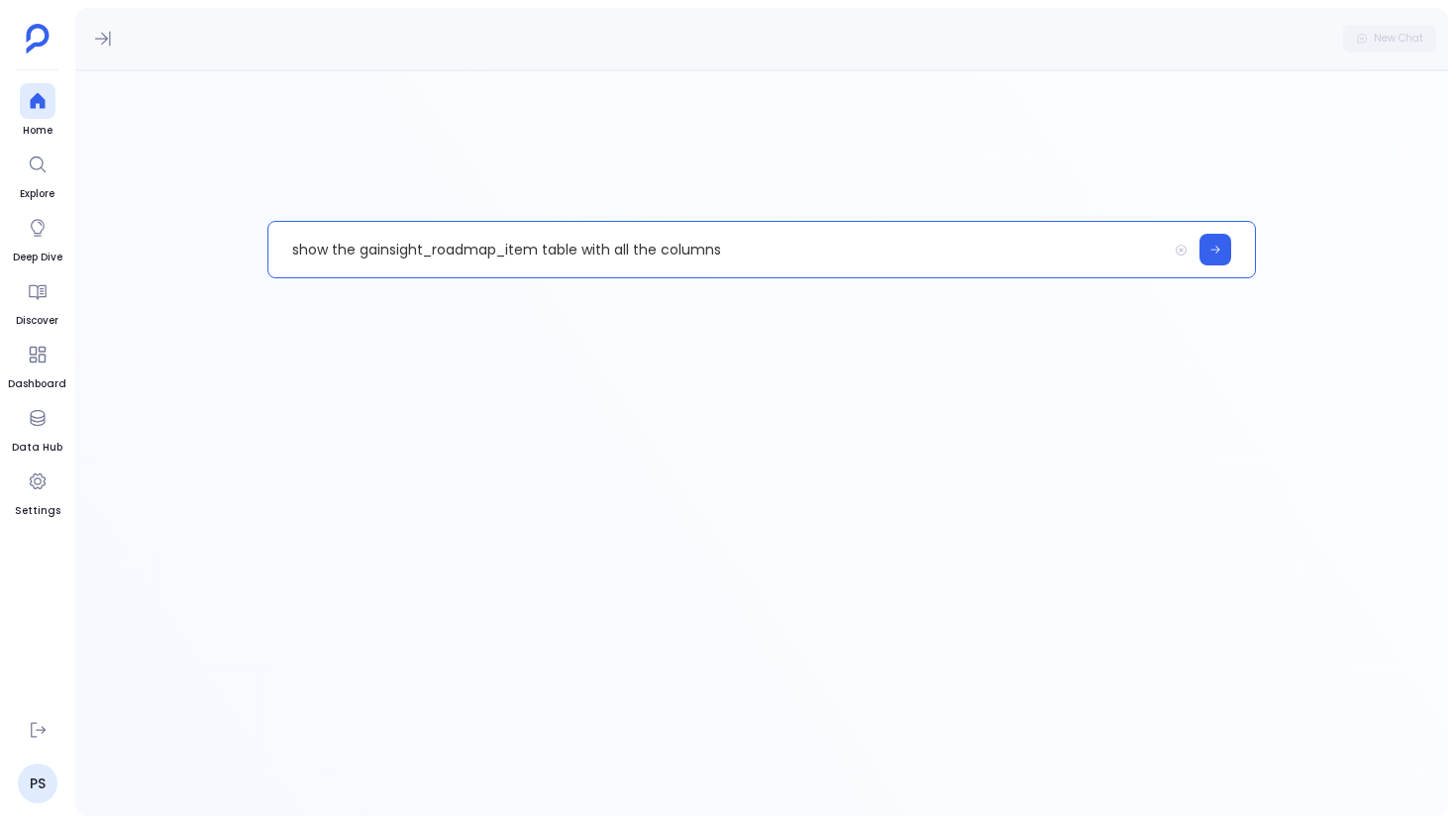 click on "show the gainsight_roadmap_item  table with all the columns" at bounding box center [717, 250] 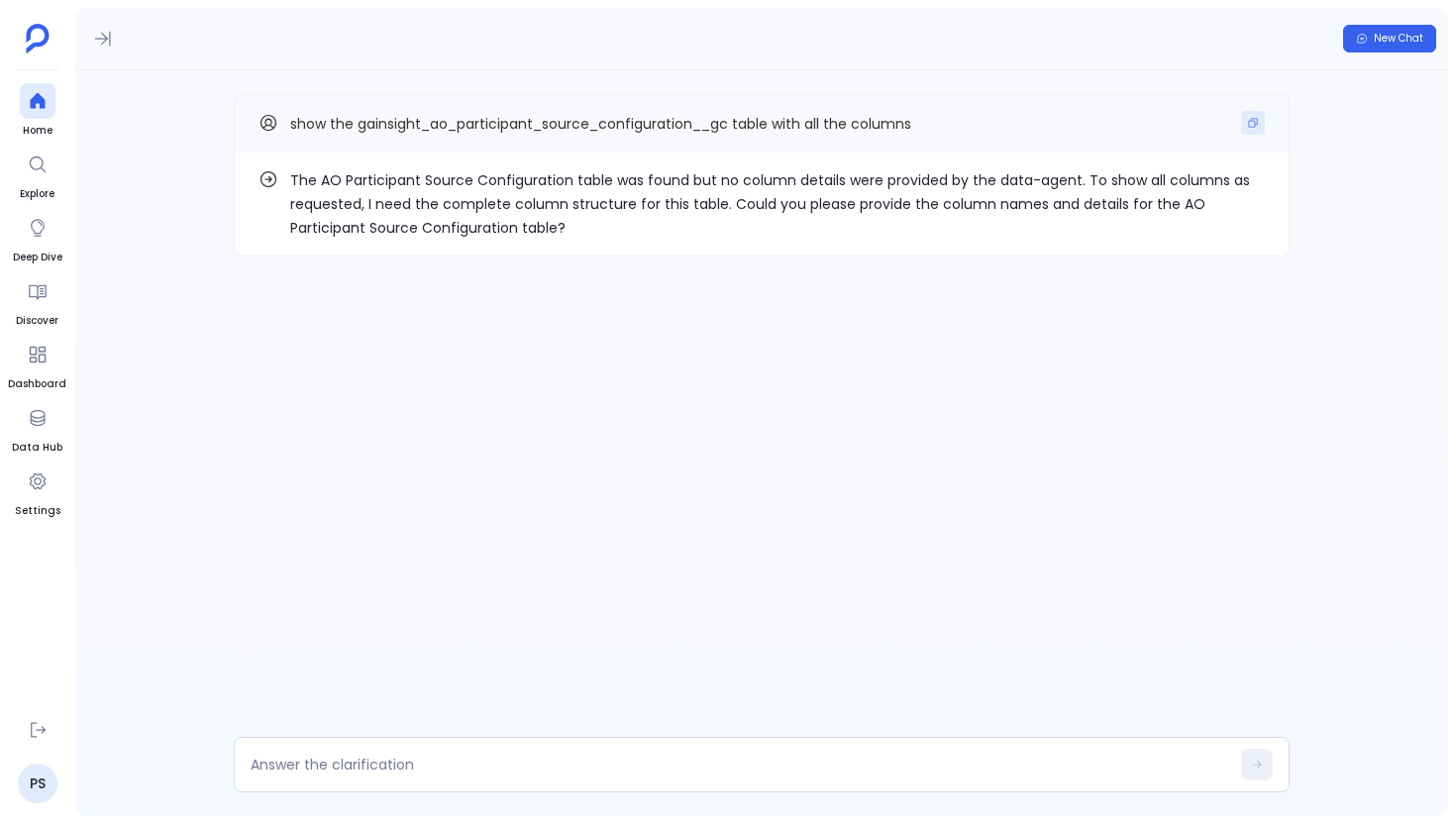 click at bounding box center [1253, 123] 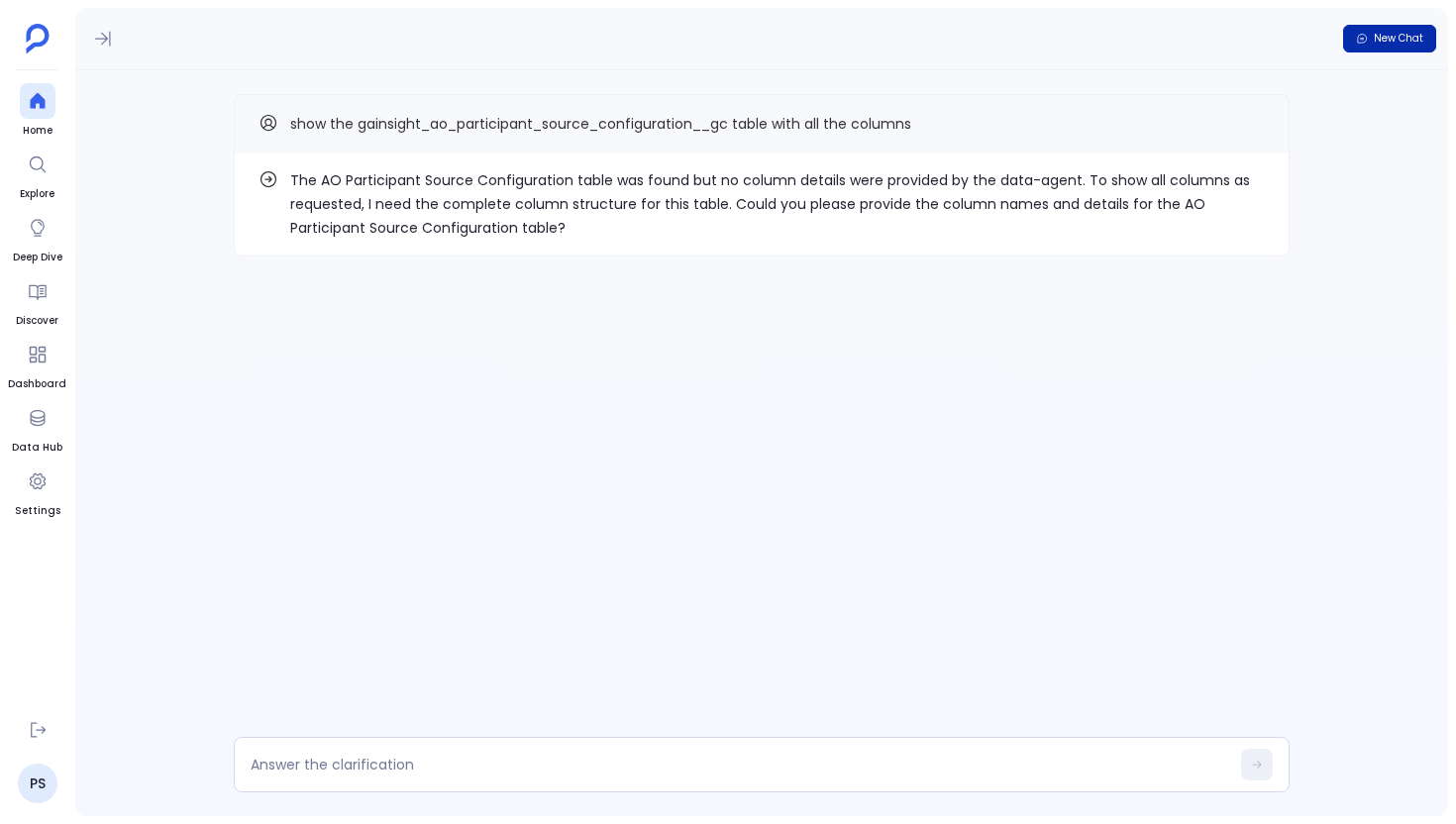 click on "New Chat" at bounding box center (1399, 39) 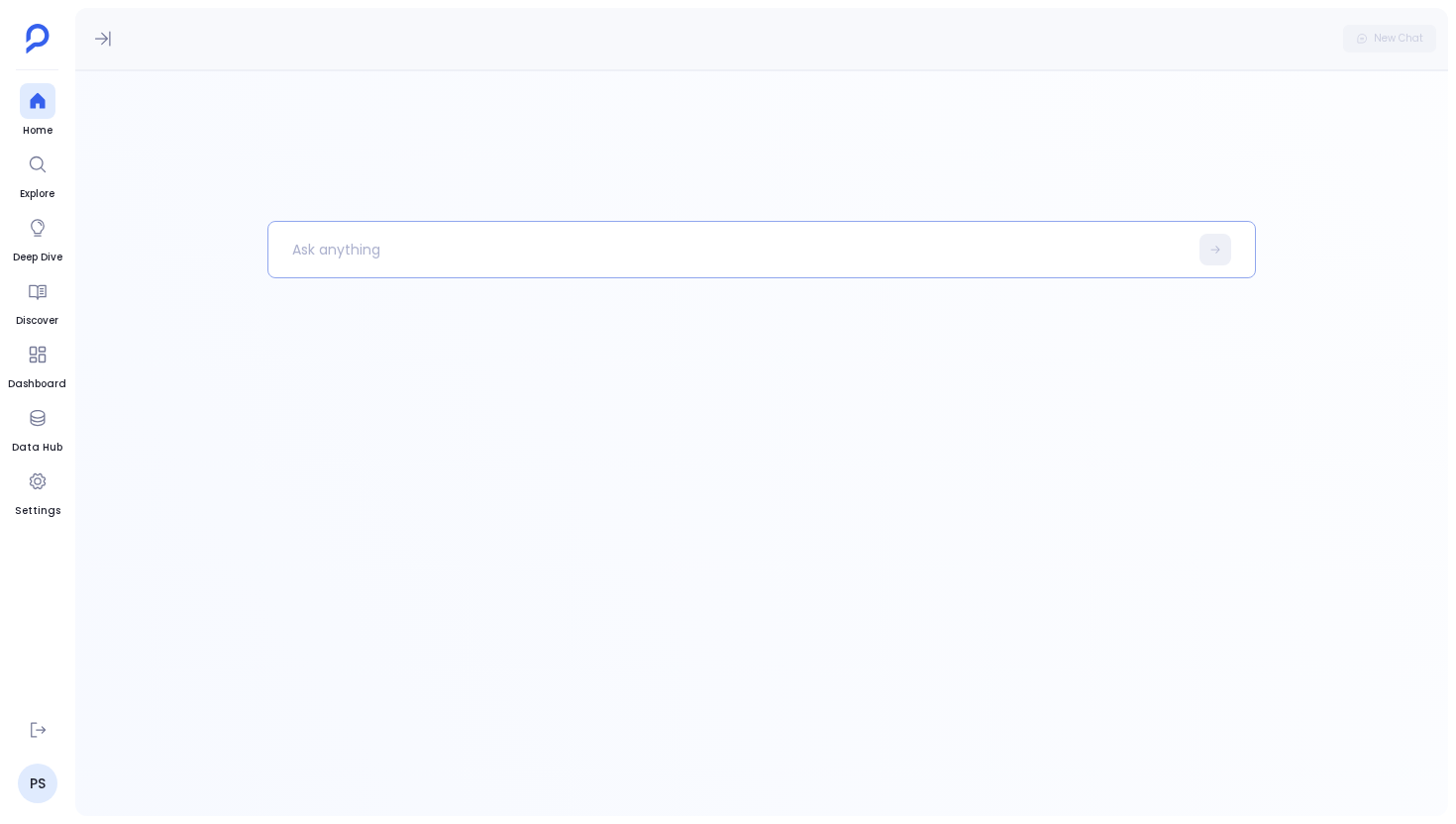 click at bounding box center (728, 250) 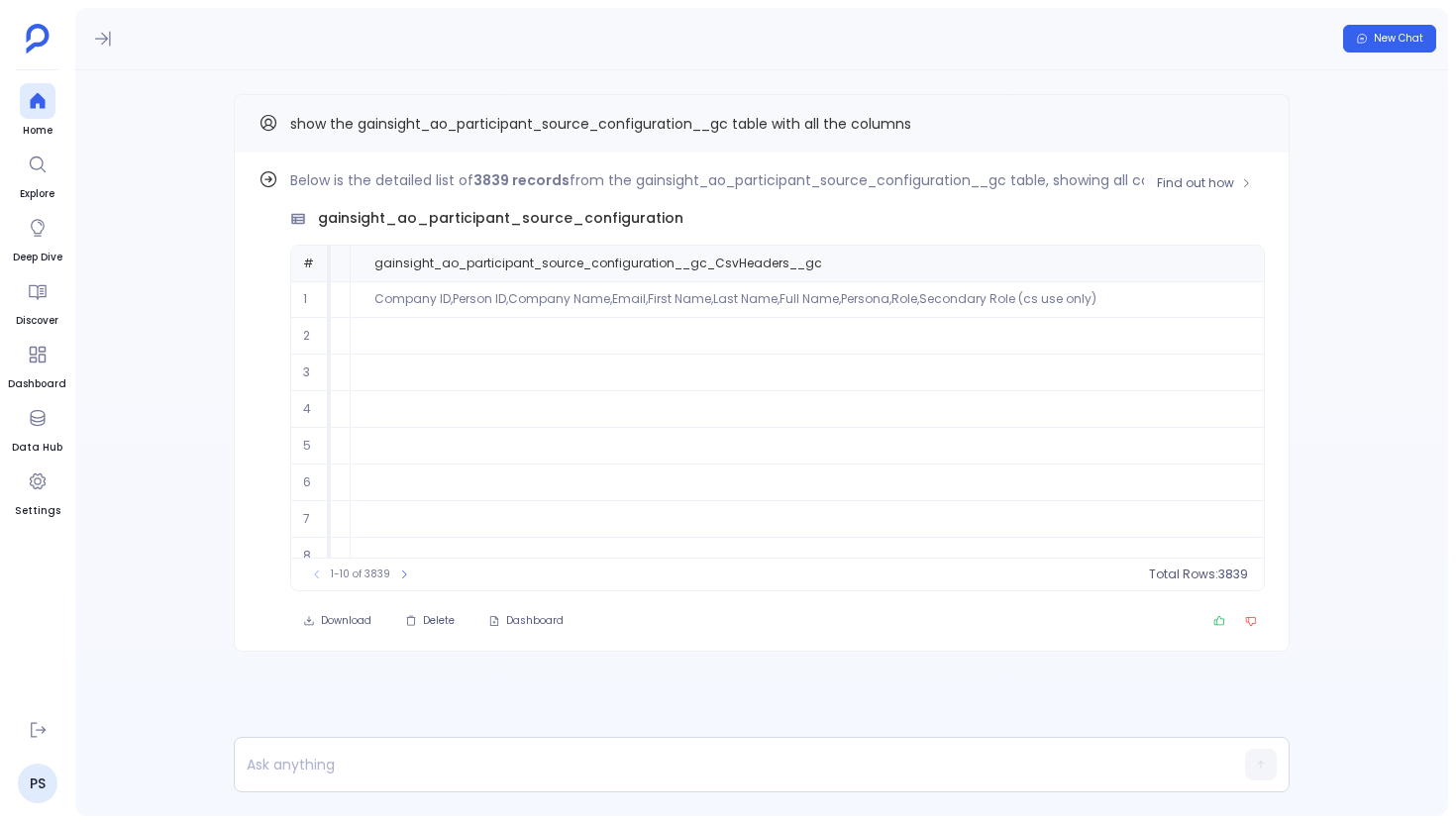 scroll, scrollTop: 0, scrollLeft: 3111, axis: horizontal 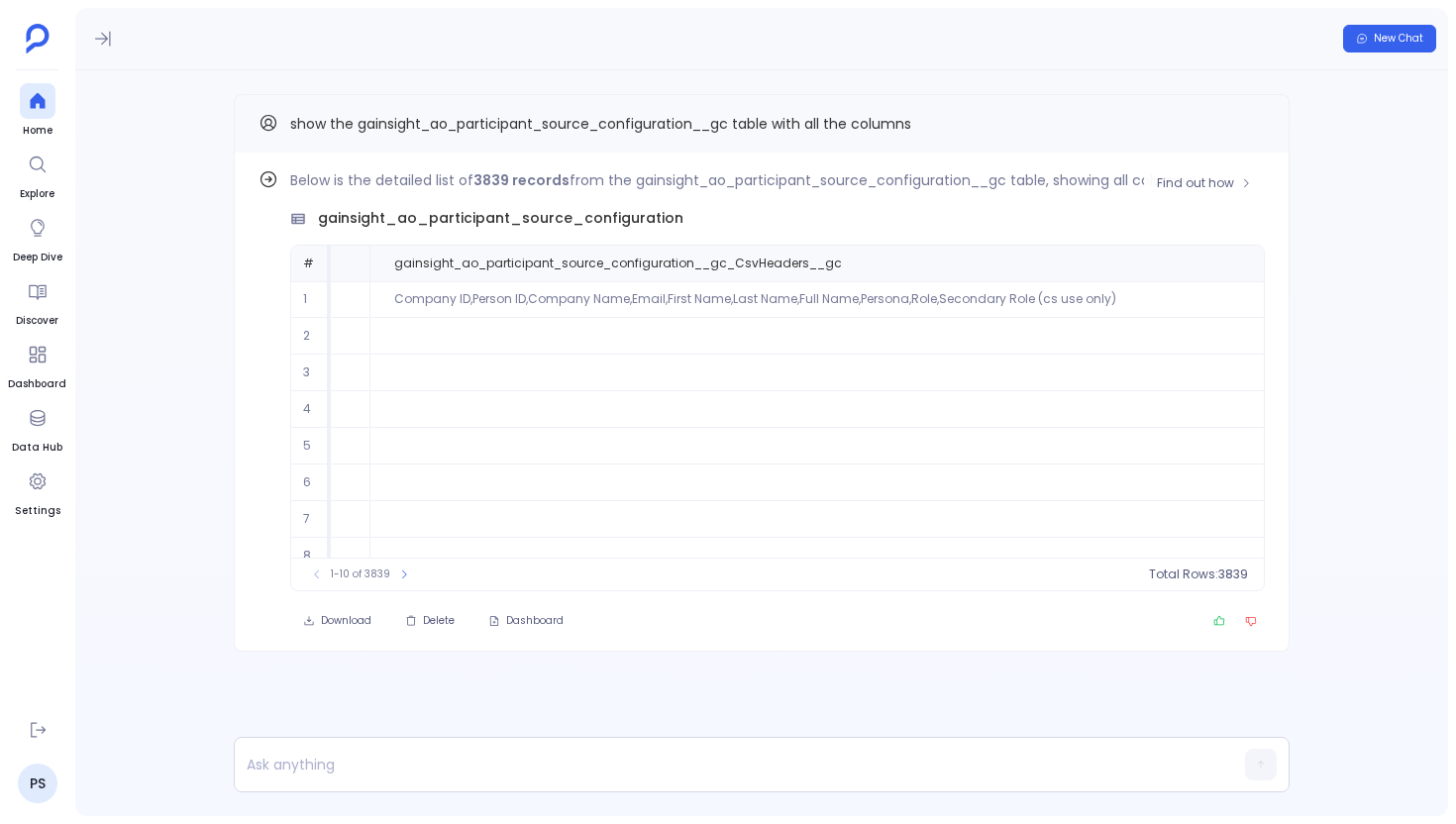click at bounding box center [1353, 336] 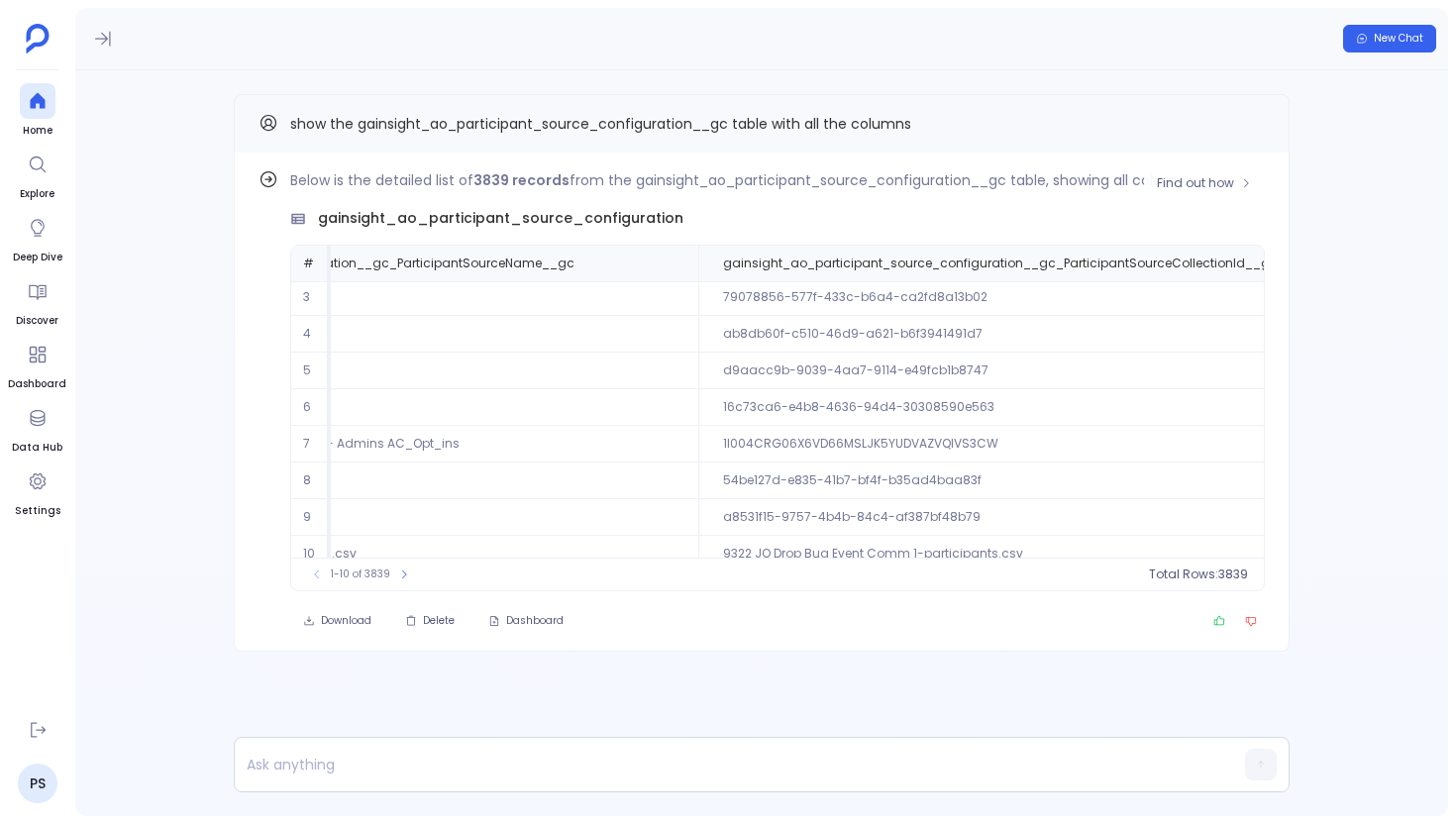scroll, scrollTop: 75, scrollLeft: 9018, axis: both 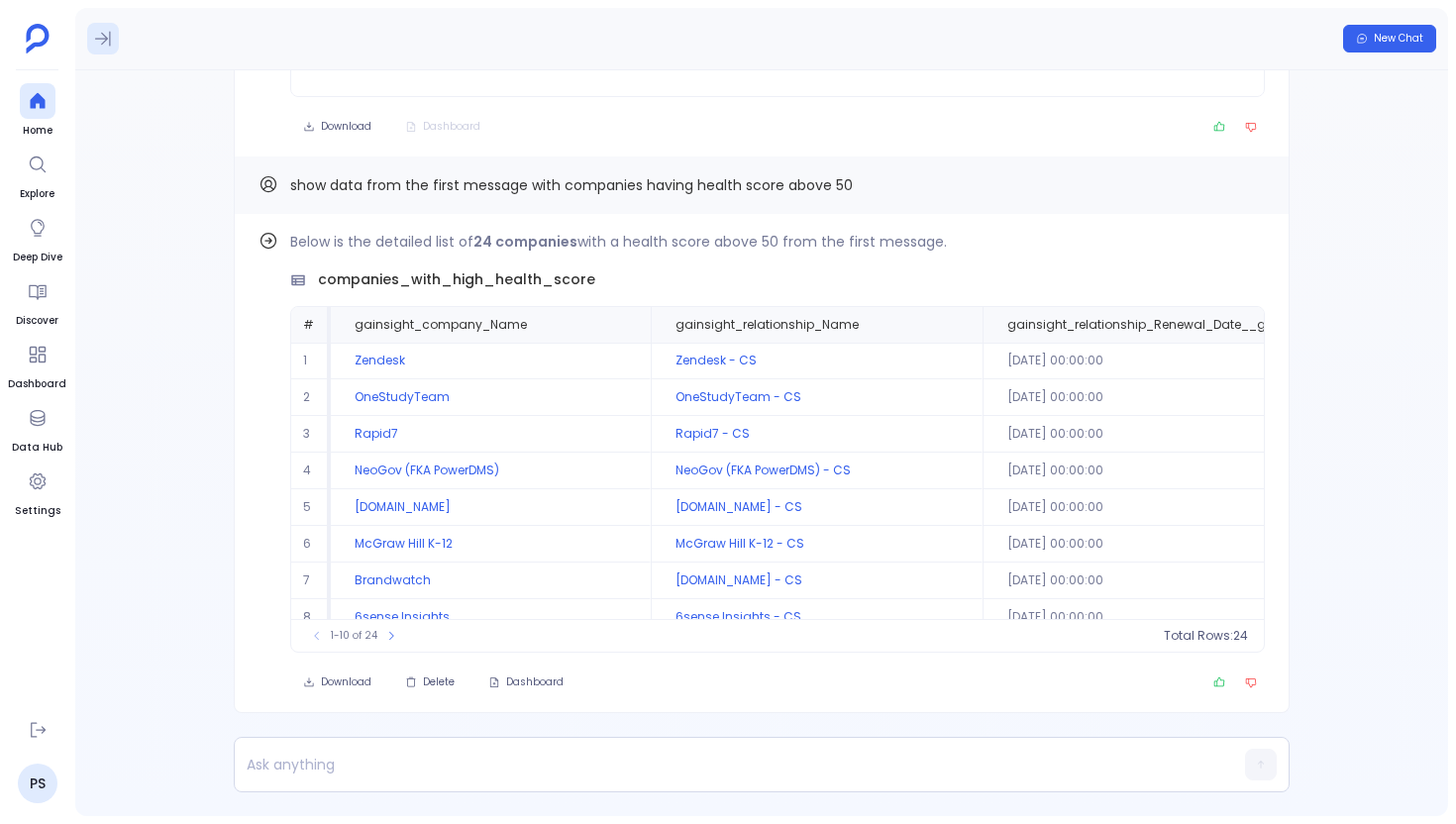 click at bounding box center (103, 39) 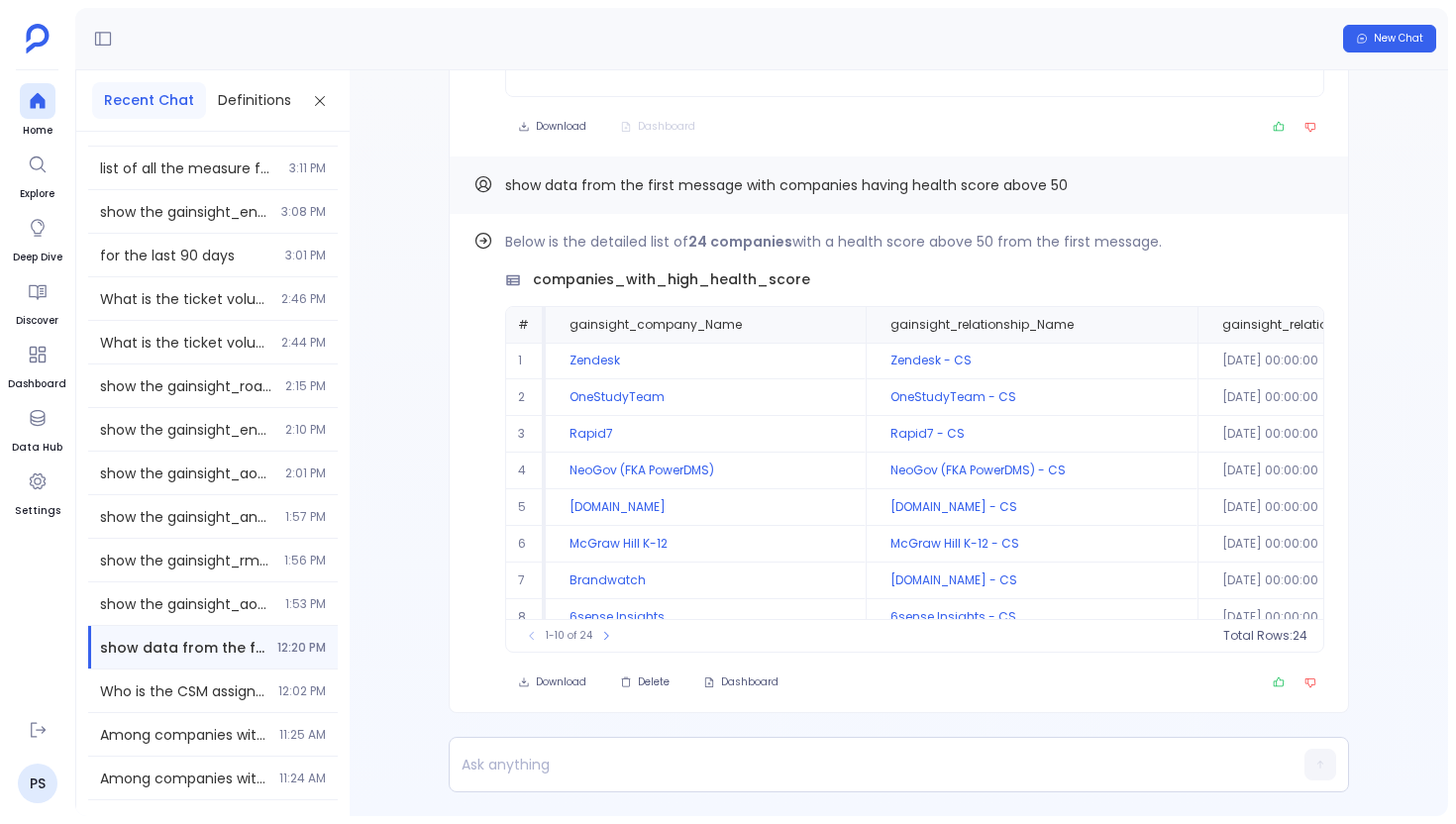 scroll, scrollTop: 501, scrollLeft: 0, axis: vertical 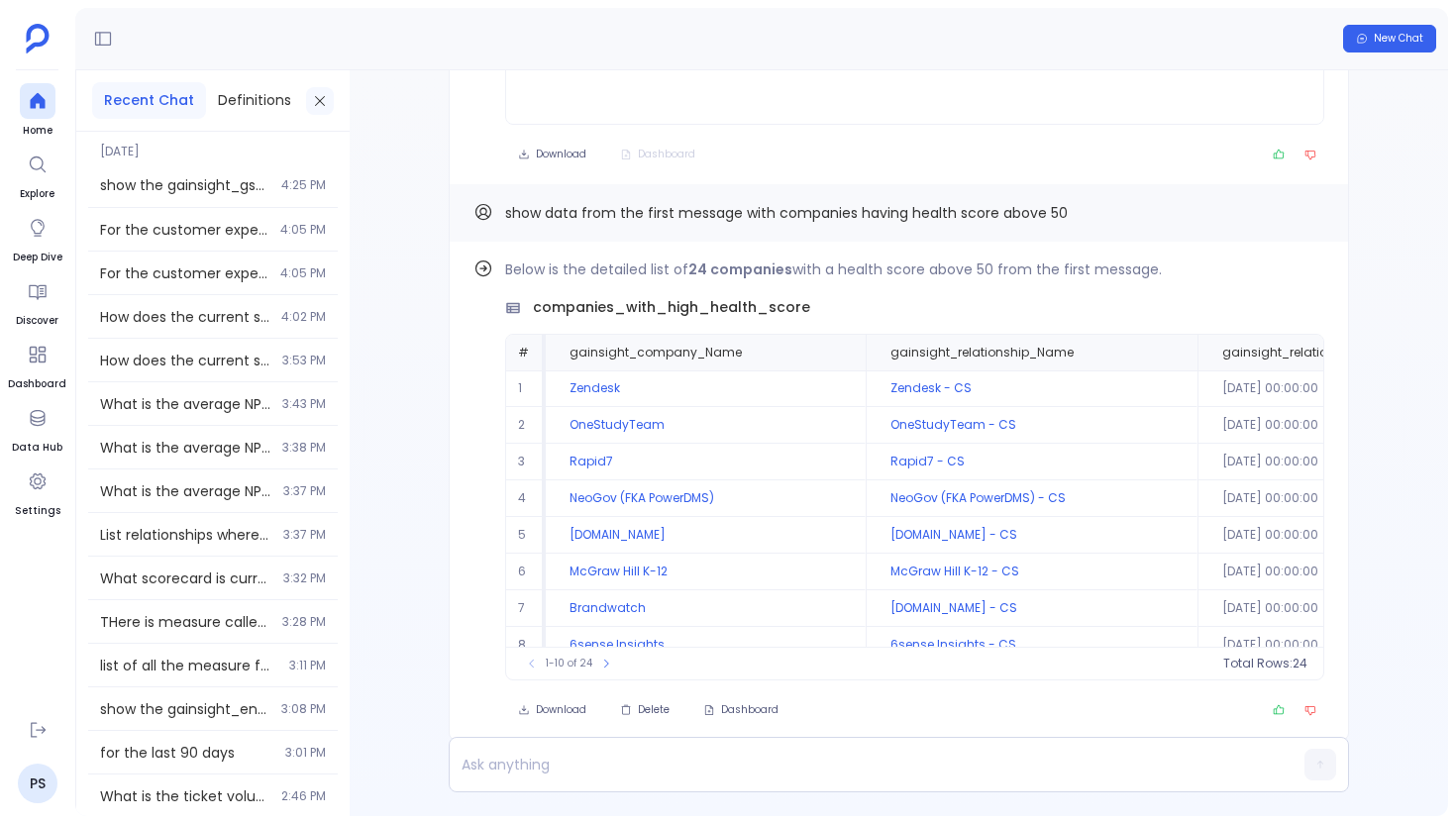 click at bounding box center [320, 101] 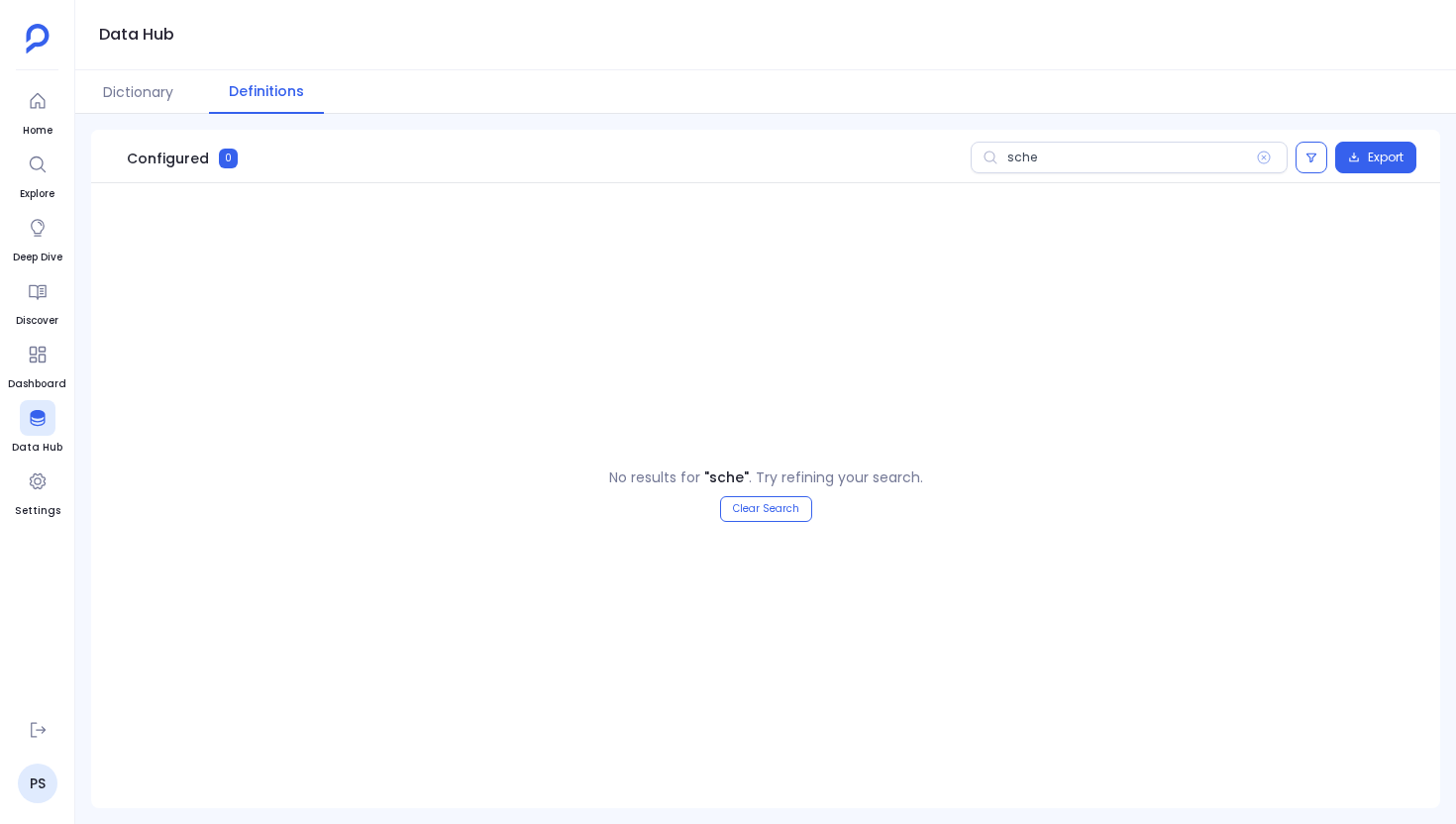 scroll, scrollTop: 0, scrollLeft: 0, axis: both 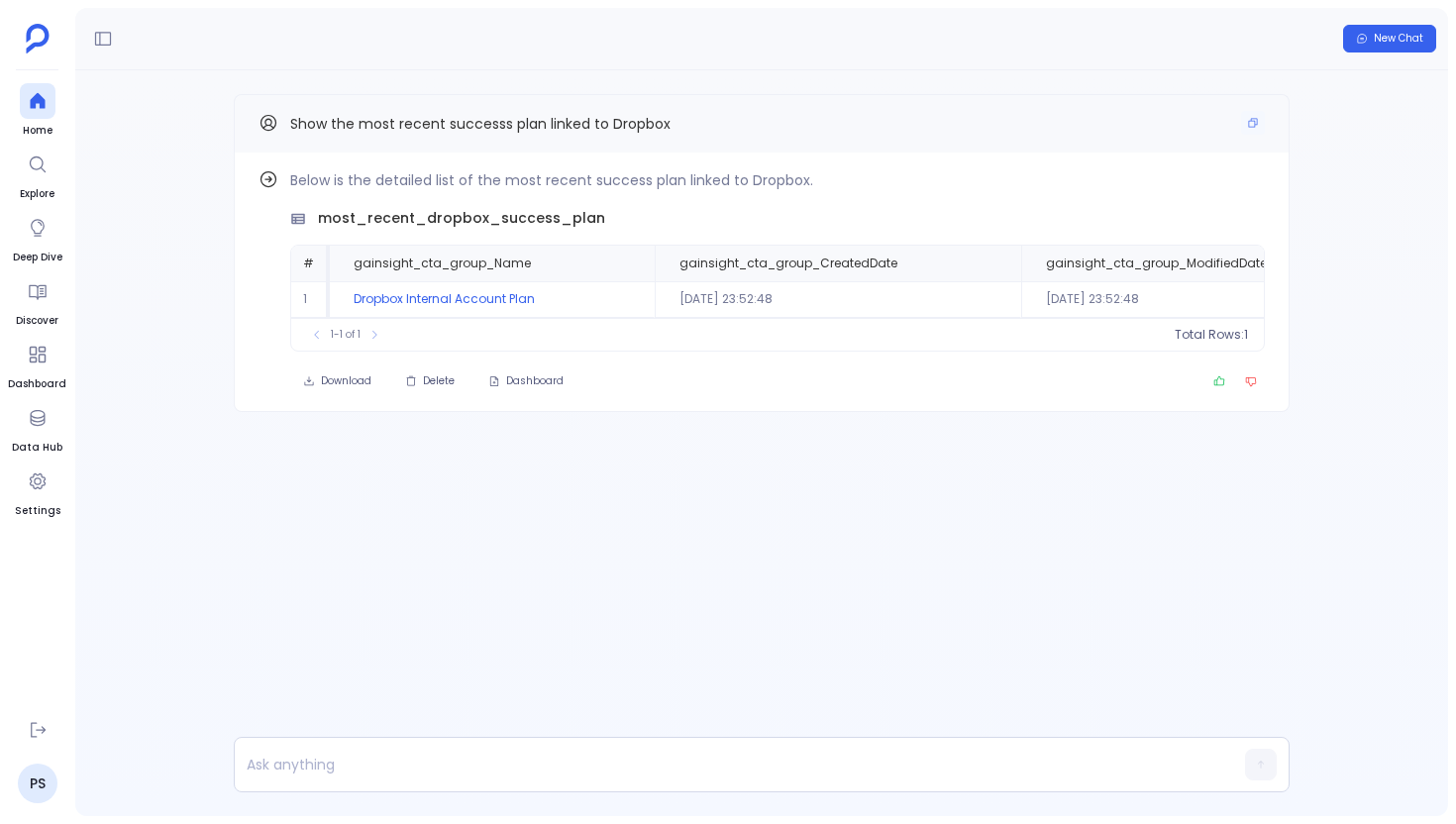 click on "Show the most recent successs plan linked to Dropbox" at bounding box center [480, 124] 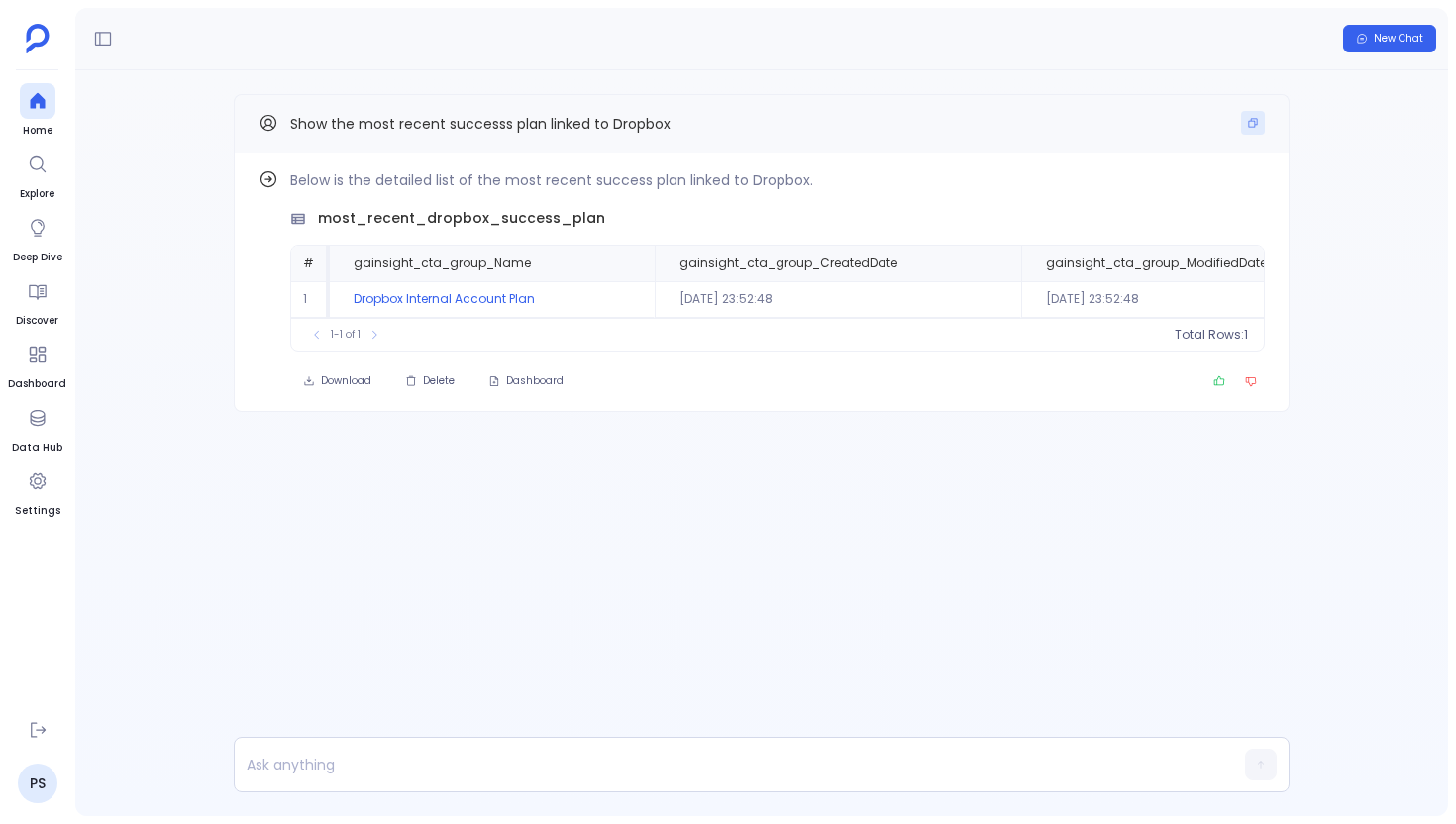 click 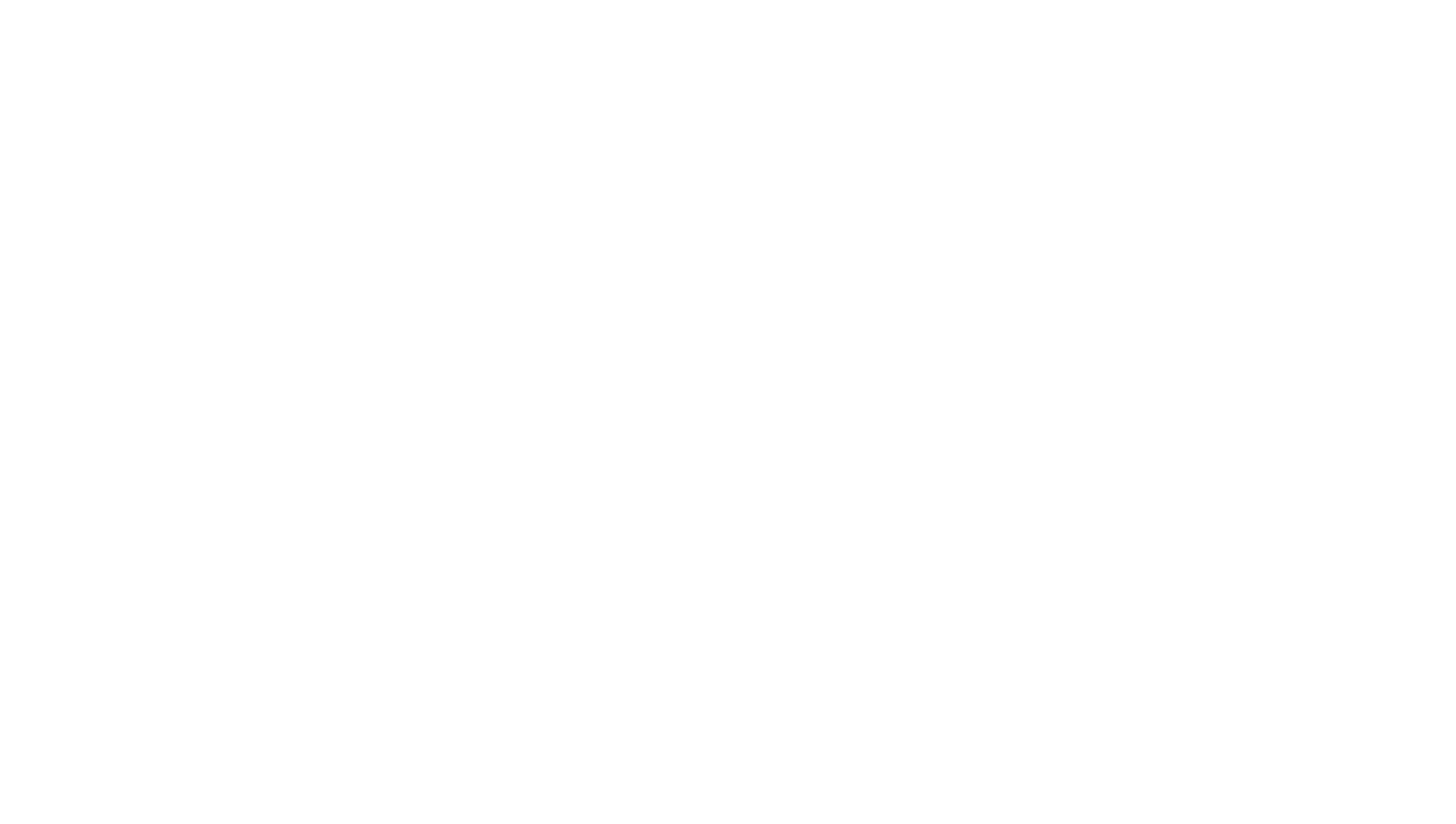 scroll, scrollTop: 0, scrollLeft: 0, axis: both 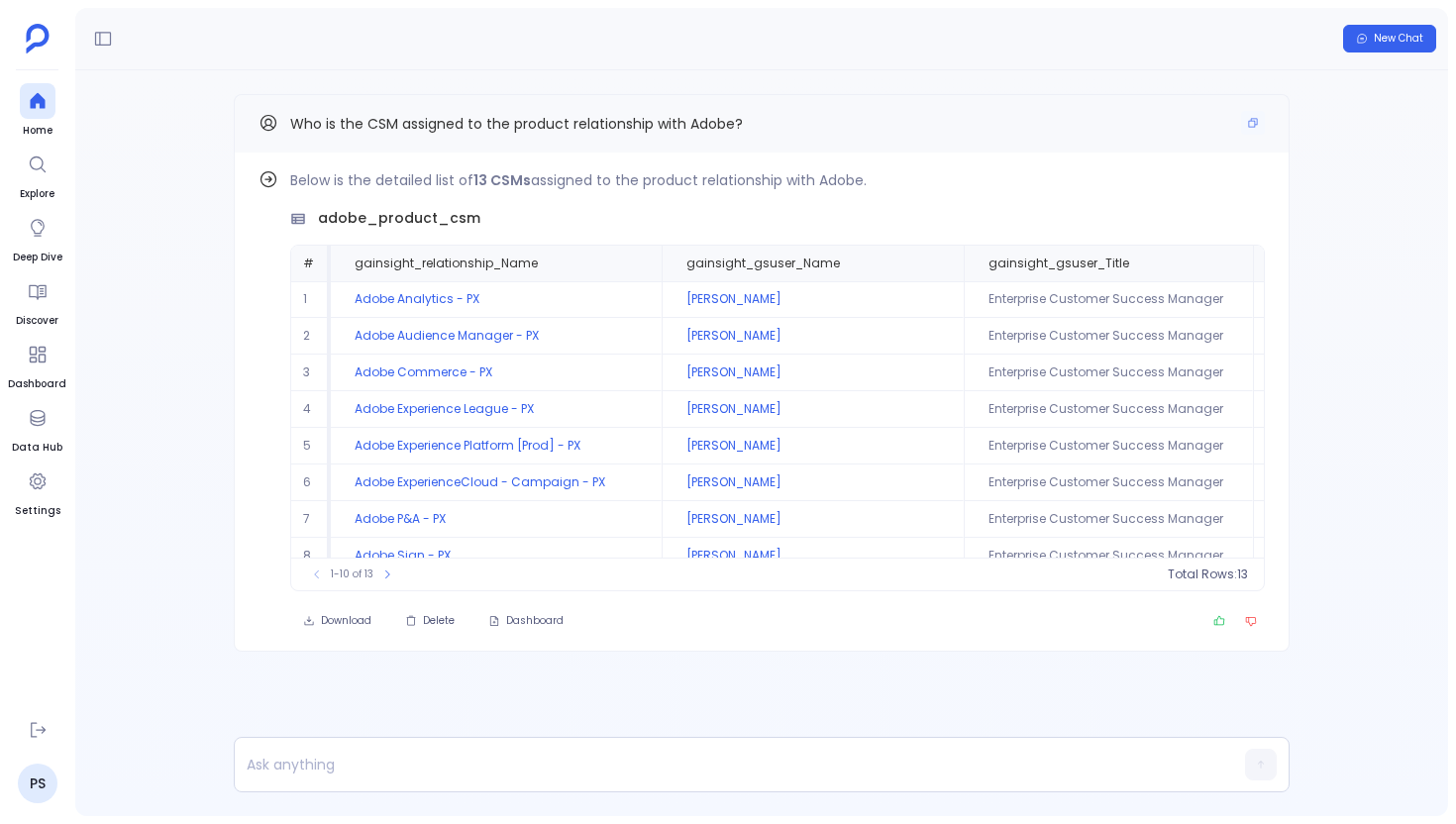click on "Who is the CSM assigned to the product relationship with Adobe?" at bounding box center (516, 124) 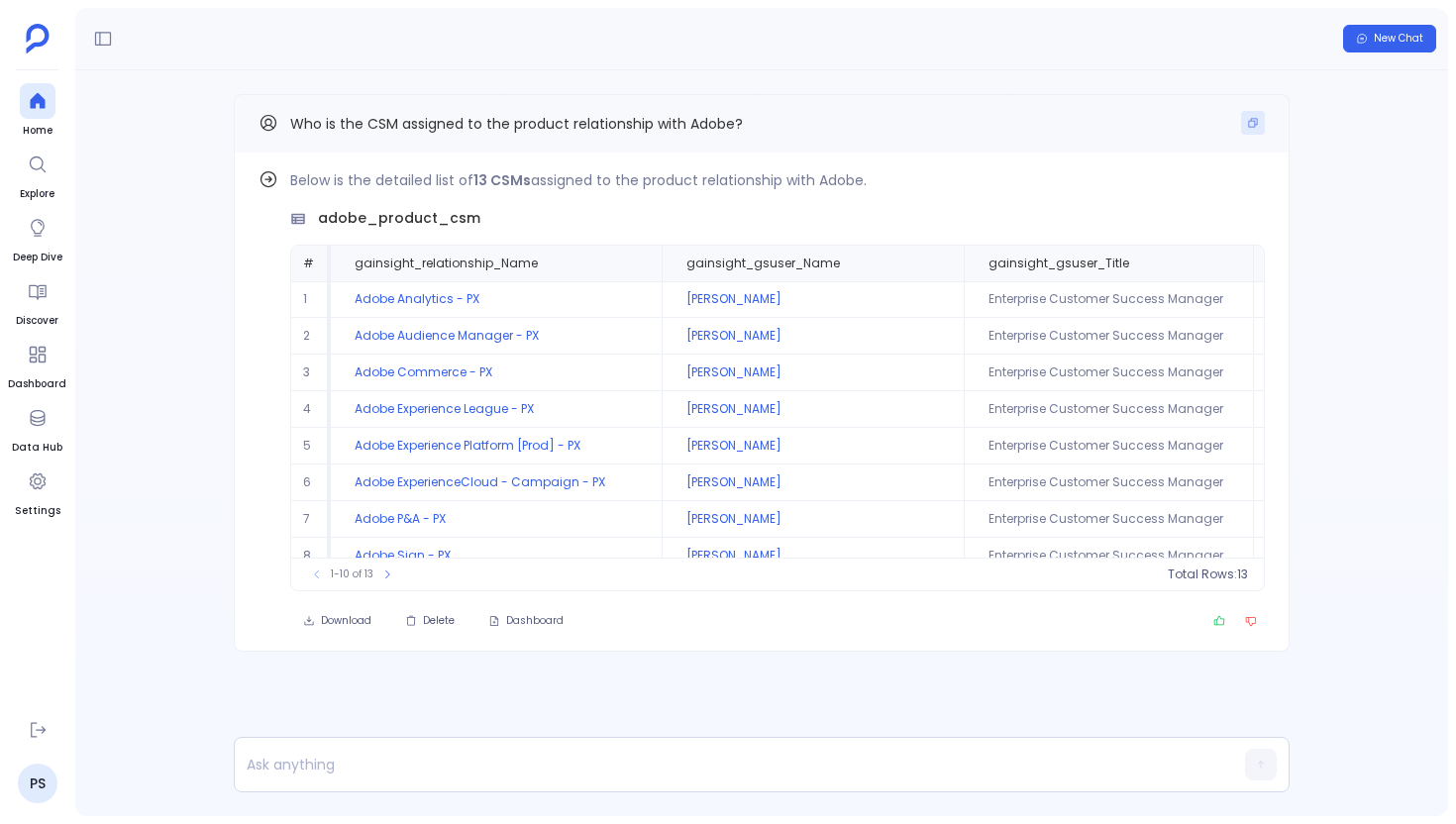 click 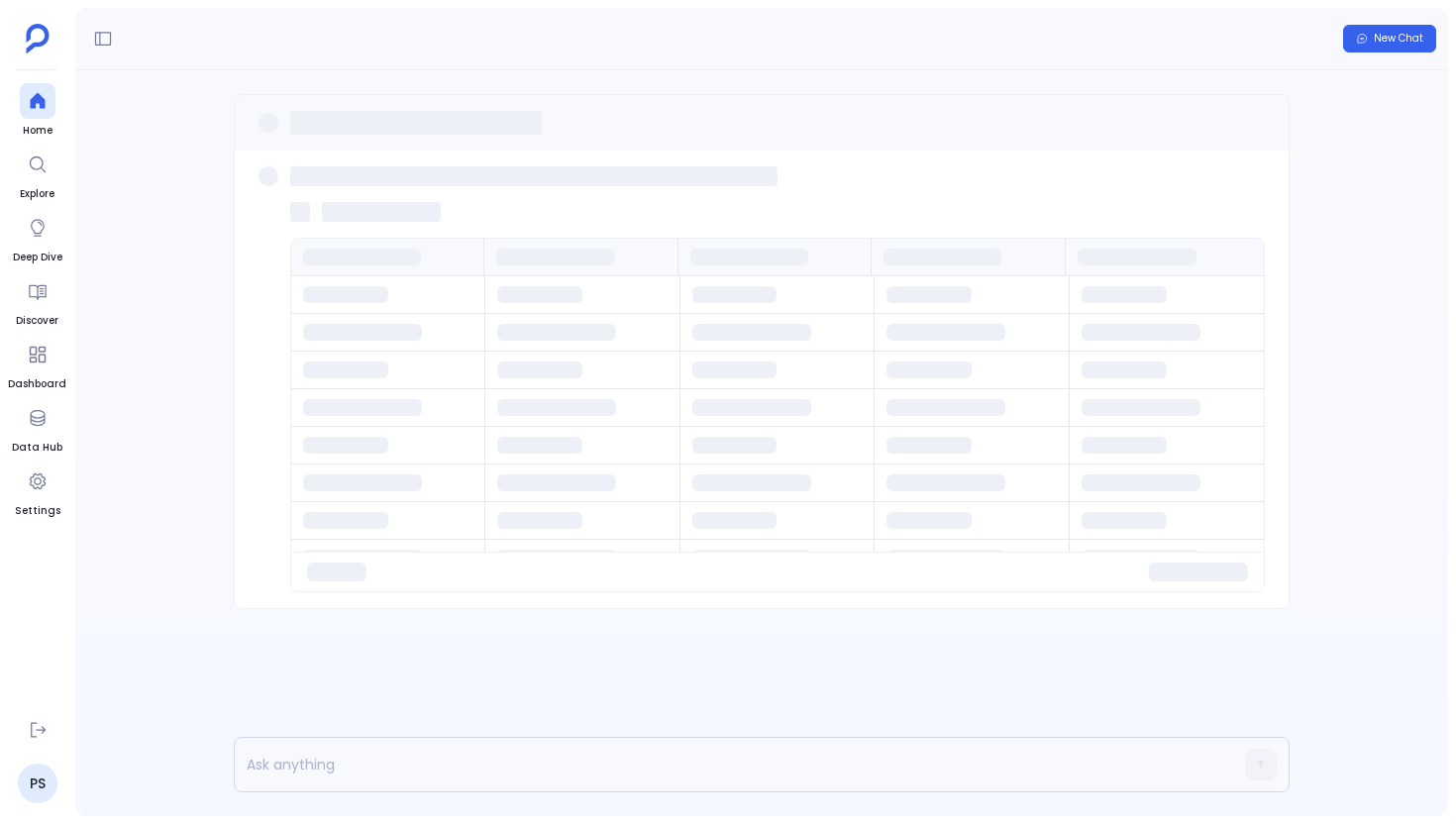 scroll, scrollTop: 0, scrollLeft: 0, axis: both 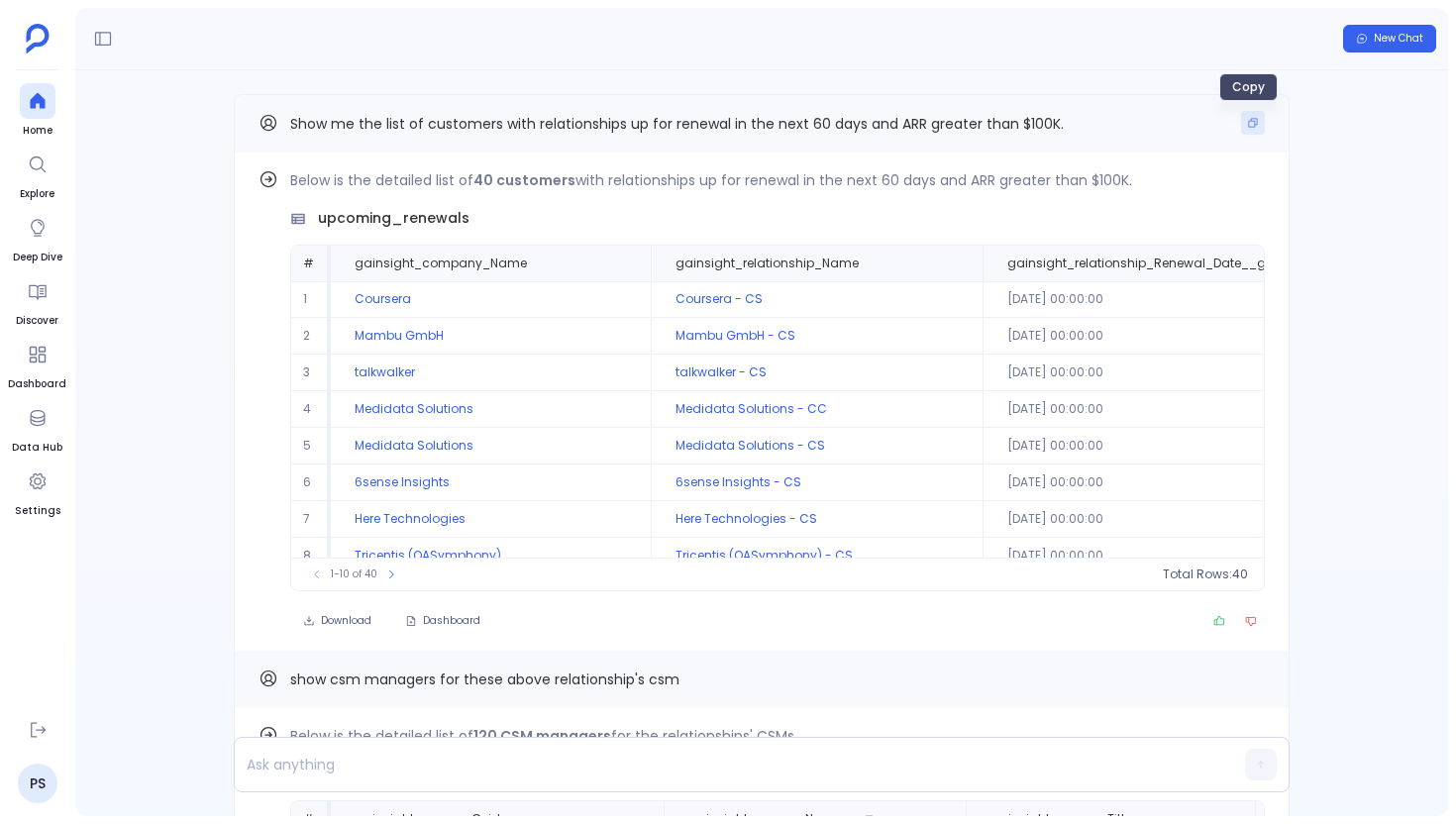 click 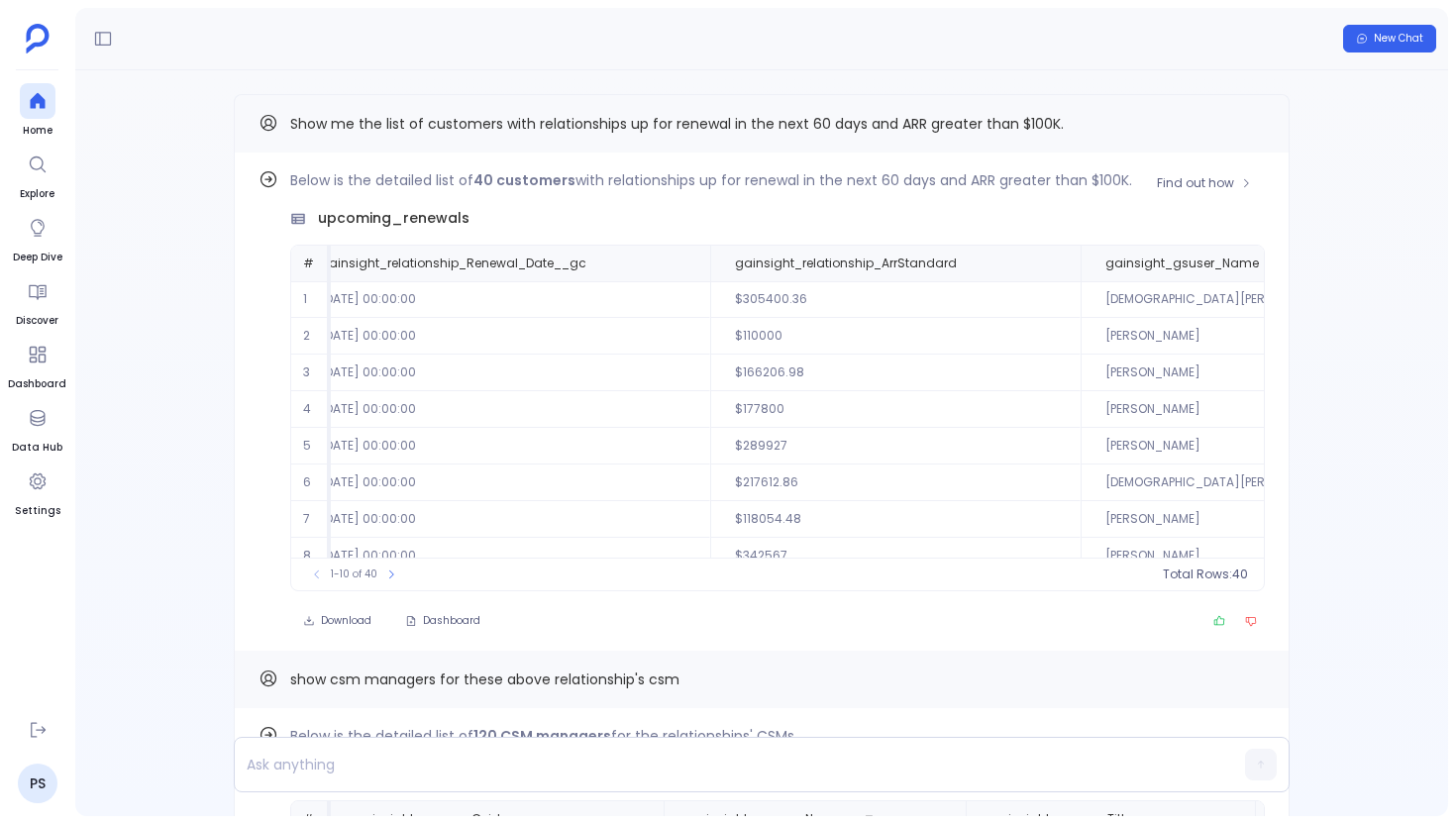scroll, scrollTop: 0, scrollLeft: 717, axis: horizontal 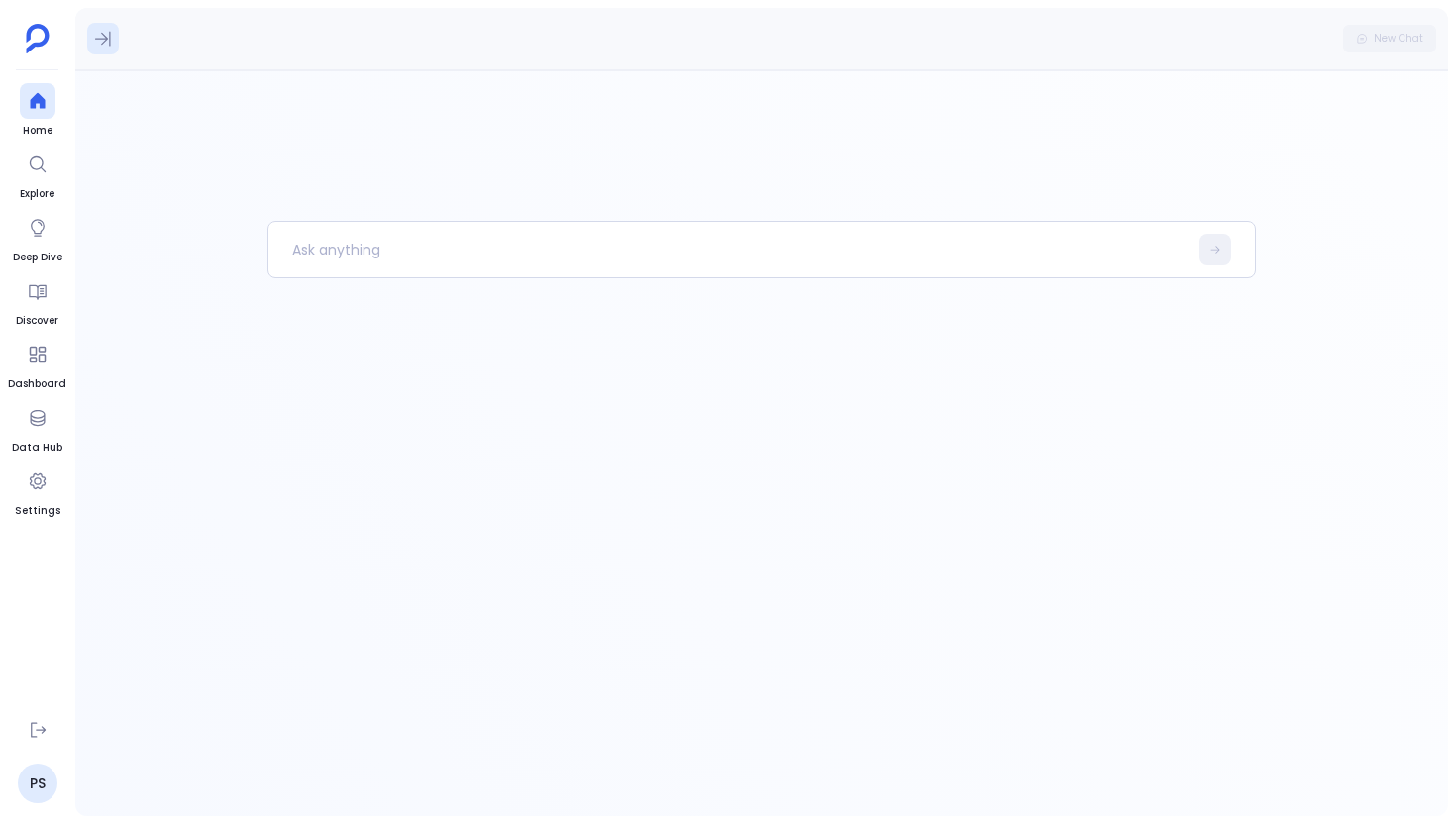 click 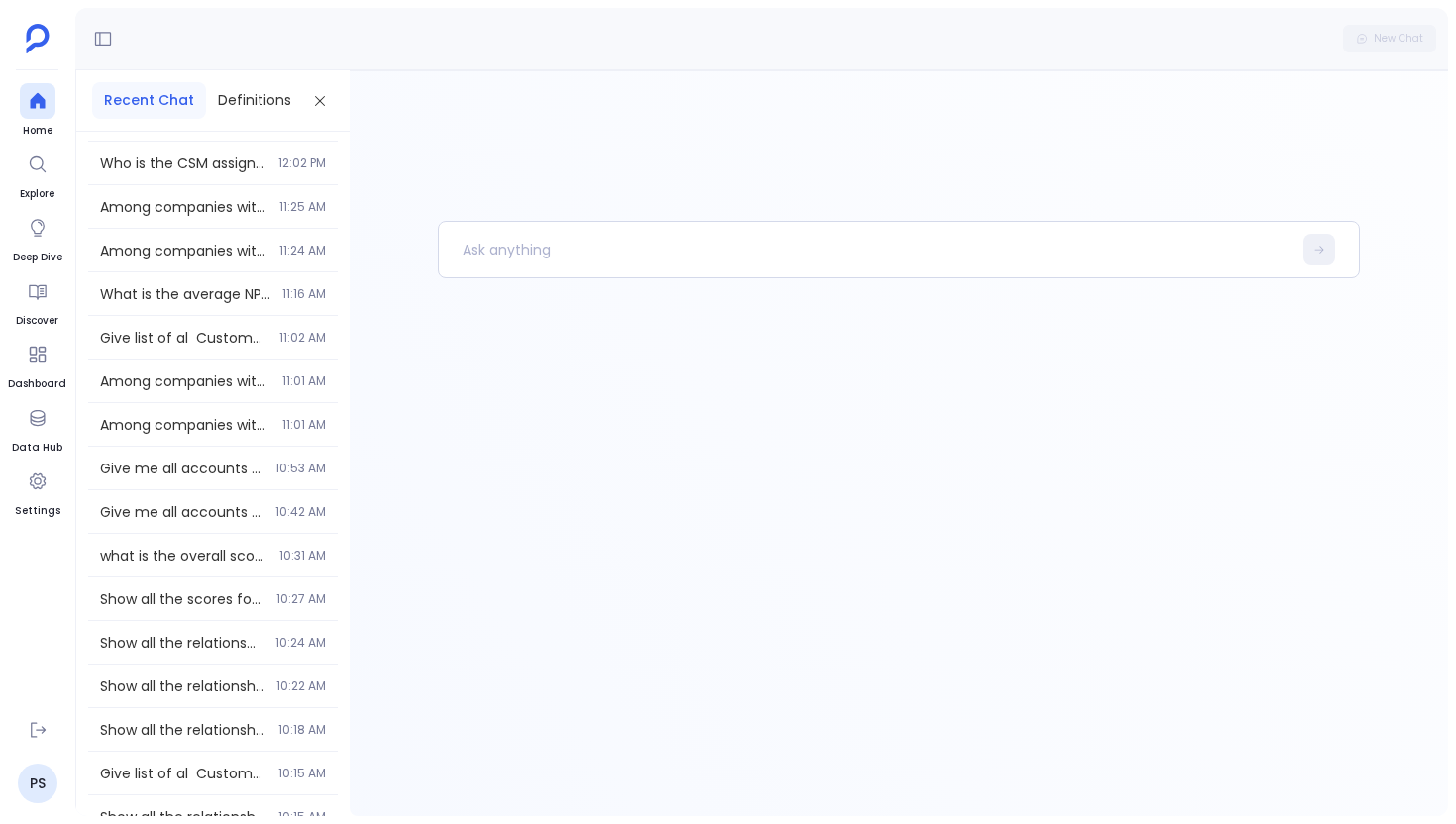 scroll, scrollTop: 1017, scrollLeft: 0, axis: vertical 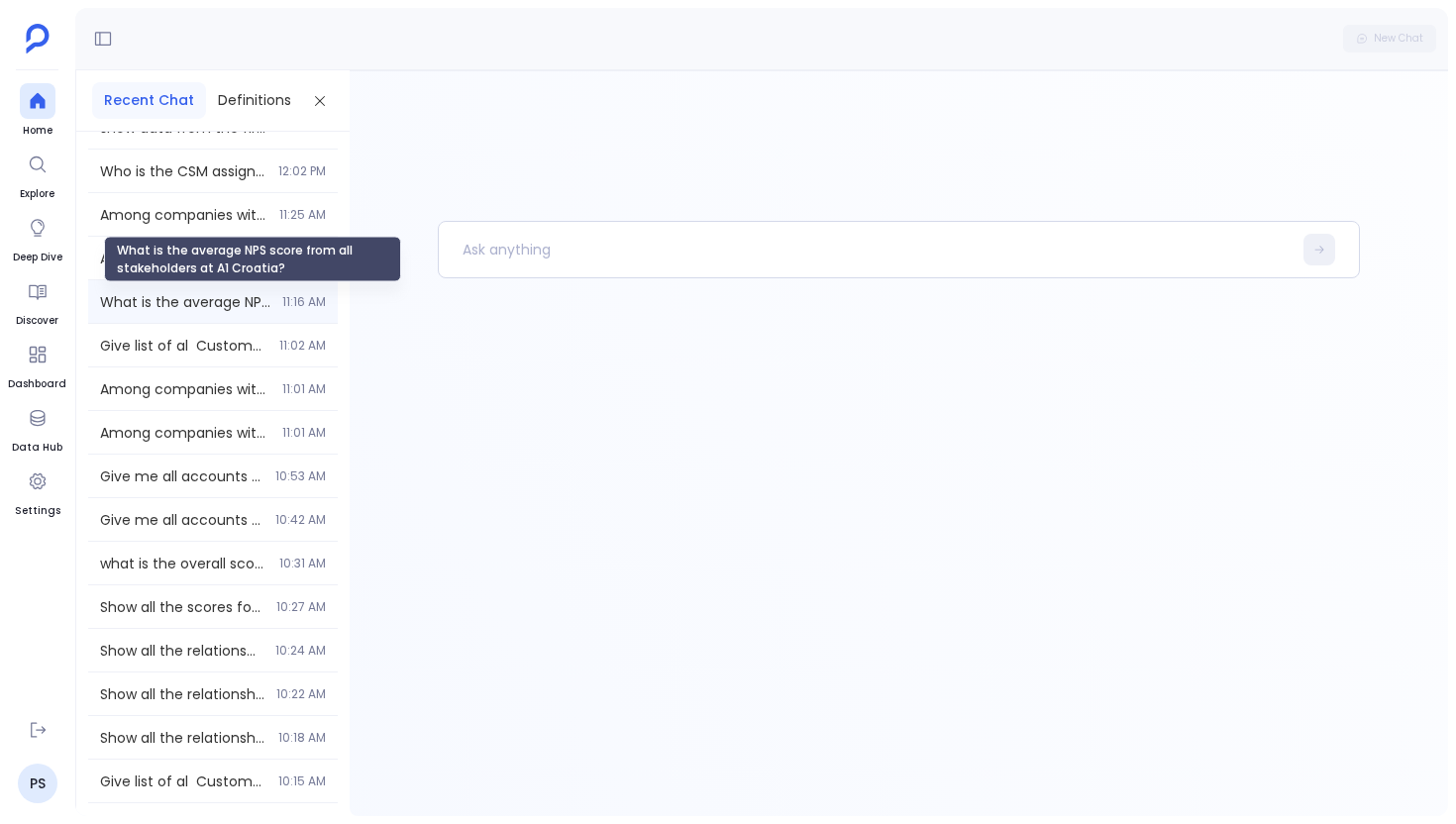 click on "What is the average NPS score from all stakeholders at A1 Croatia?" at bounding box center [185, 302] 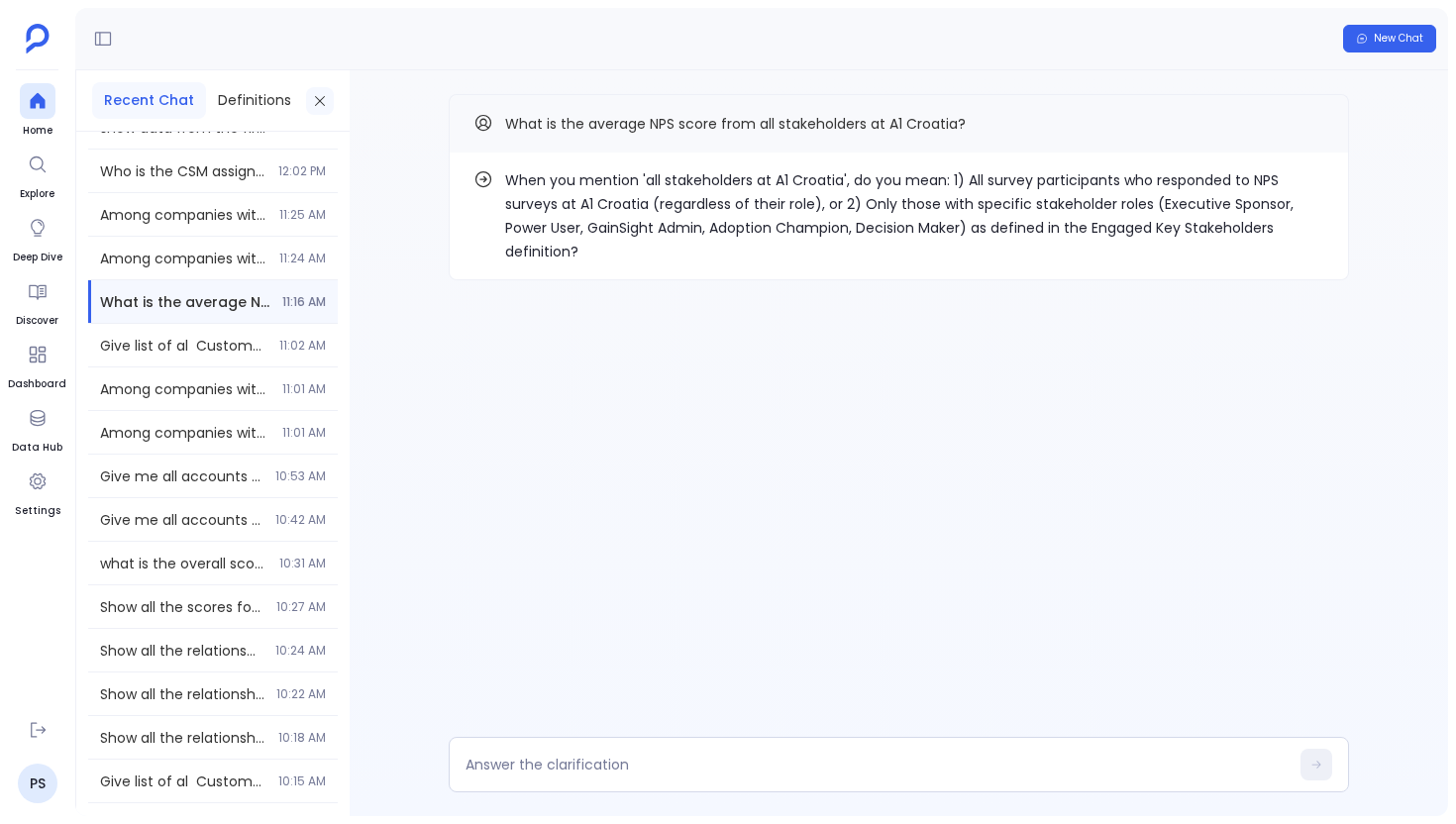 click 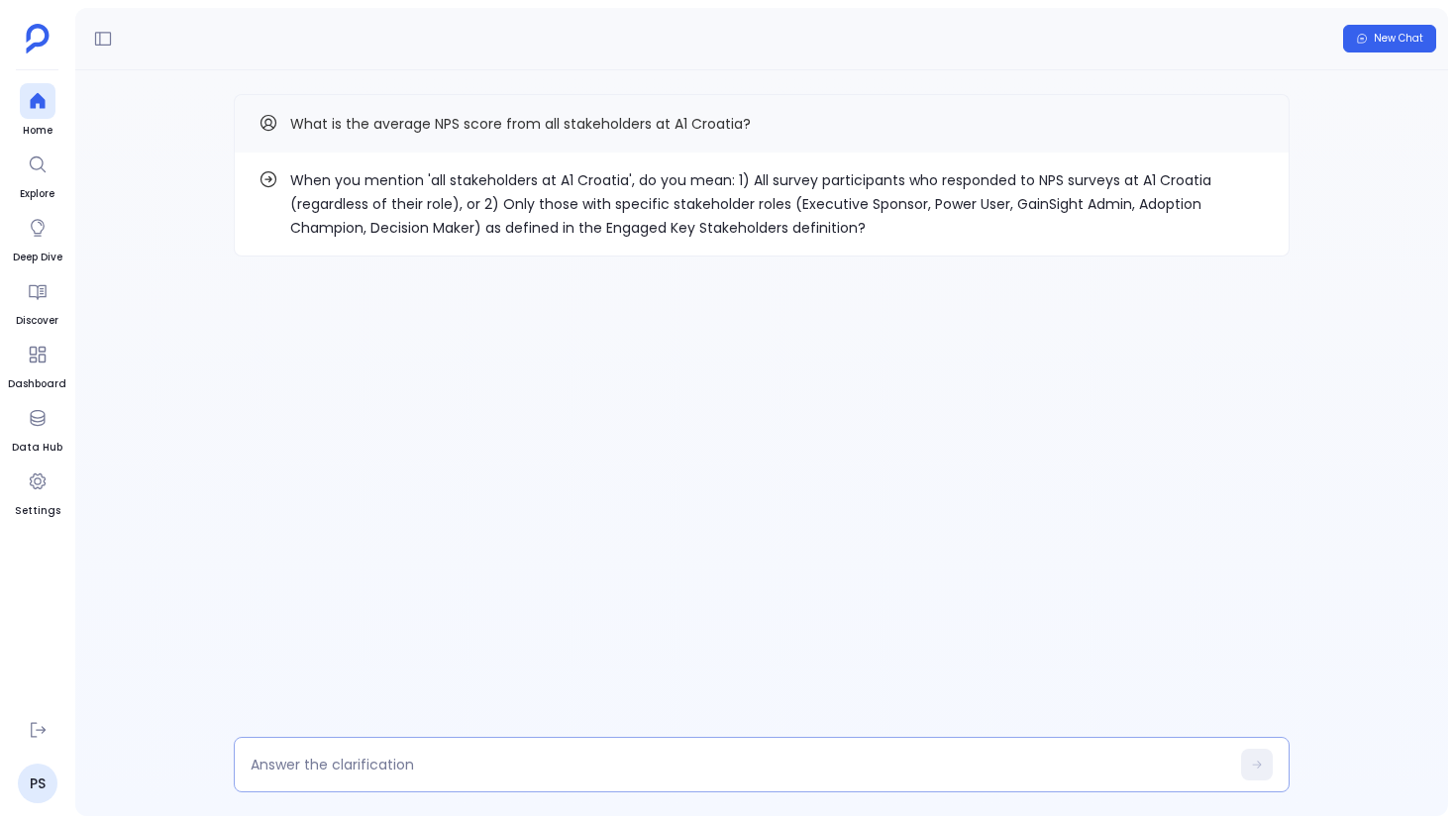 click at bounding box center [740, 765] 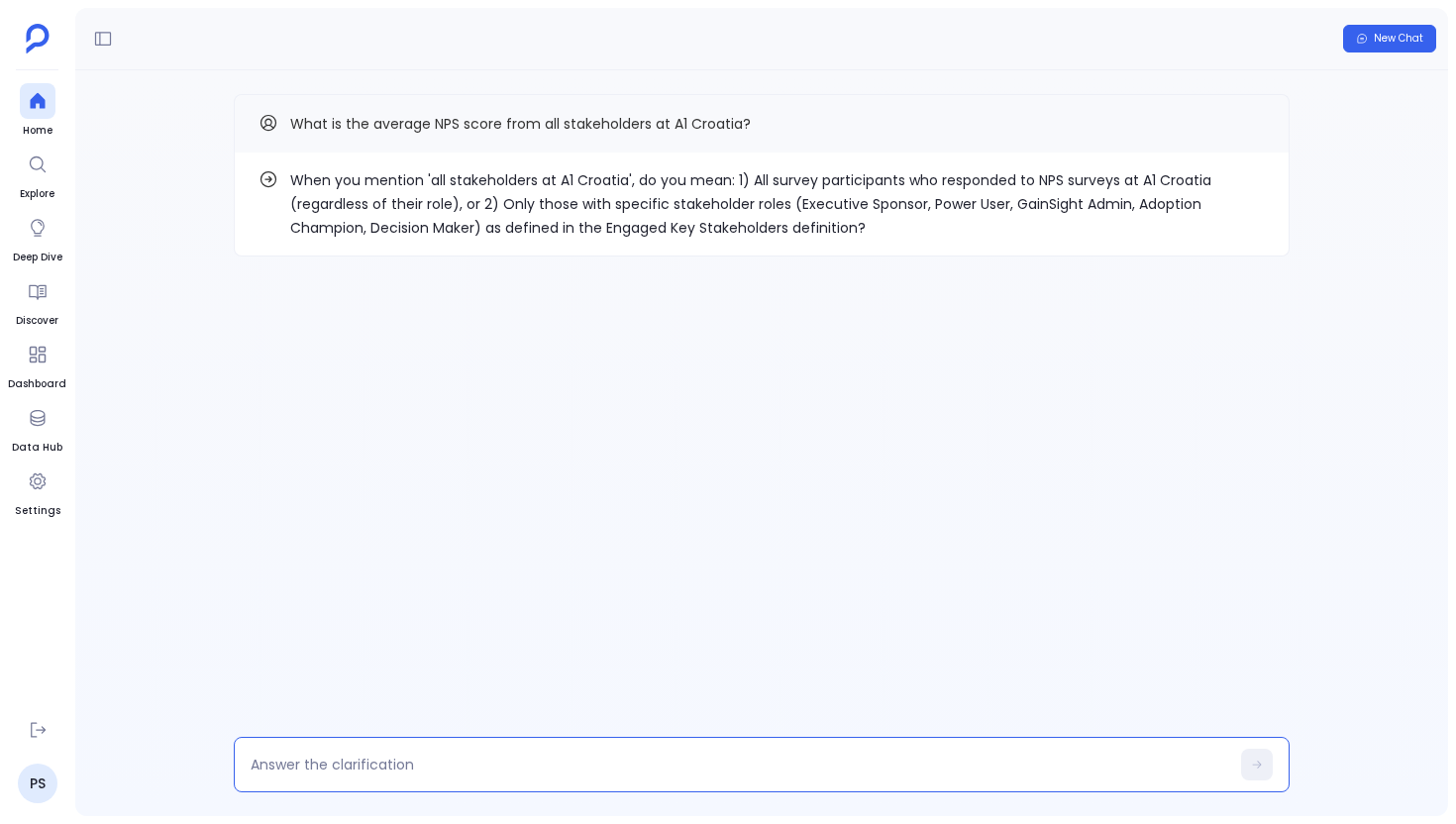 type on "2" 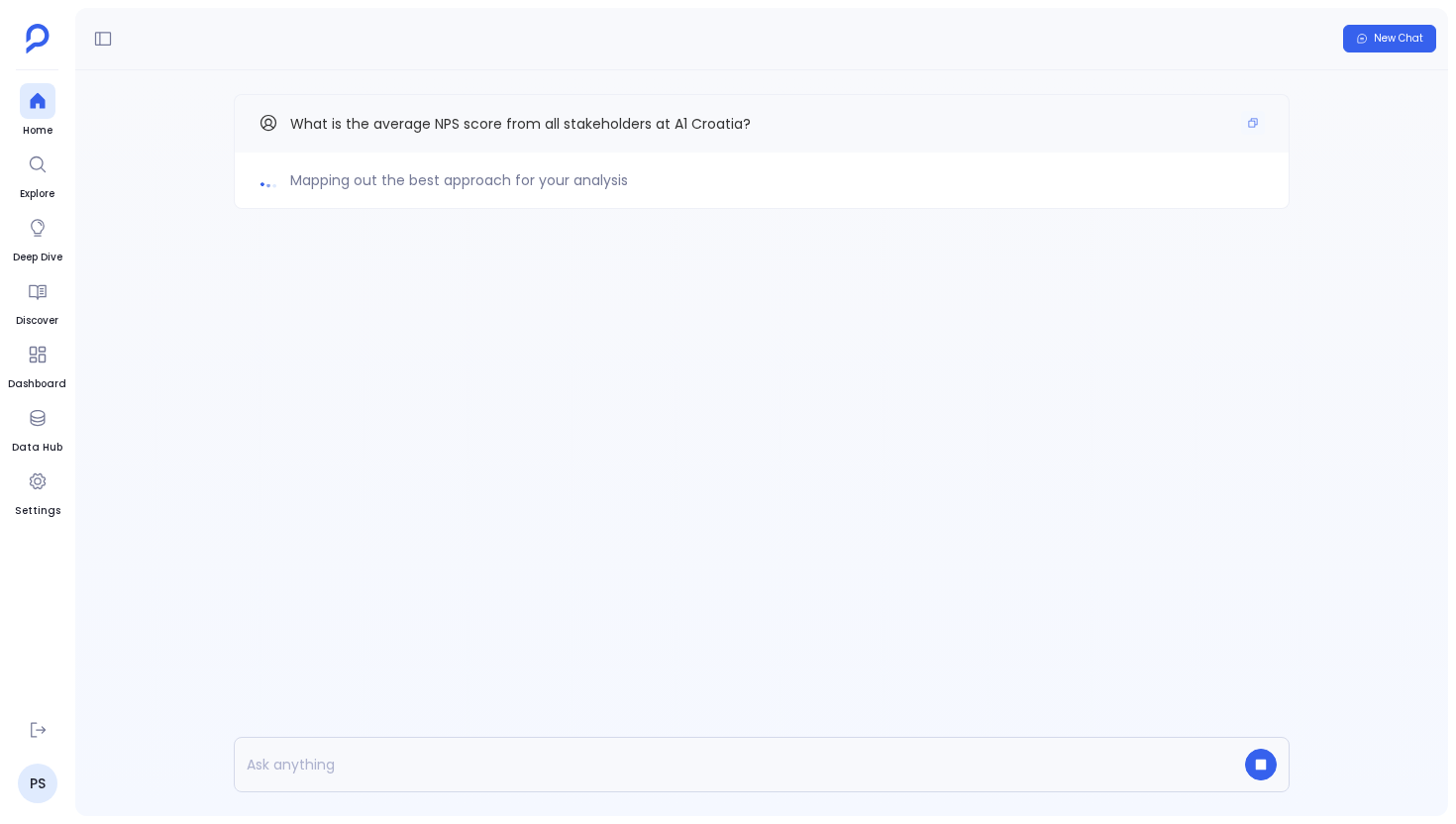 click on "What is the average NPS score from all stakeholders at A1 Croatia?" at bounding box center (520, 124) 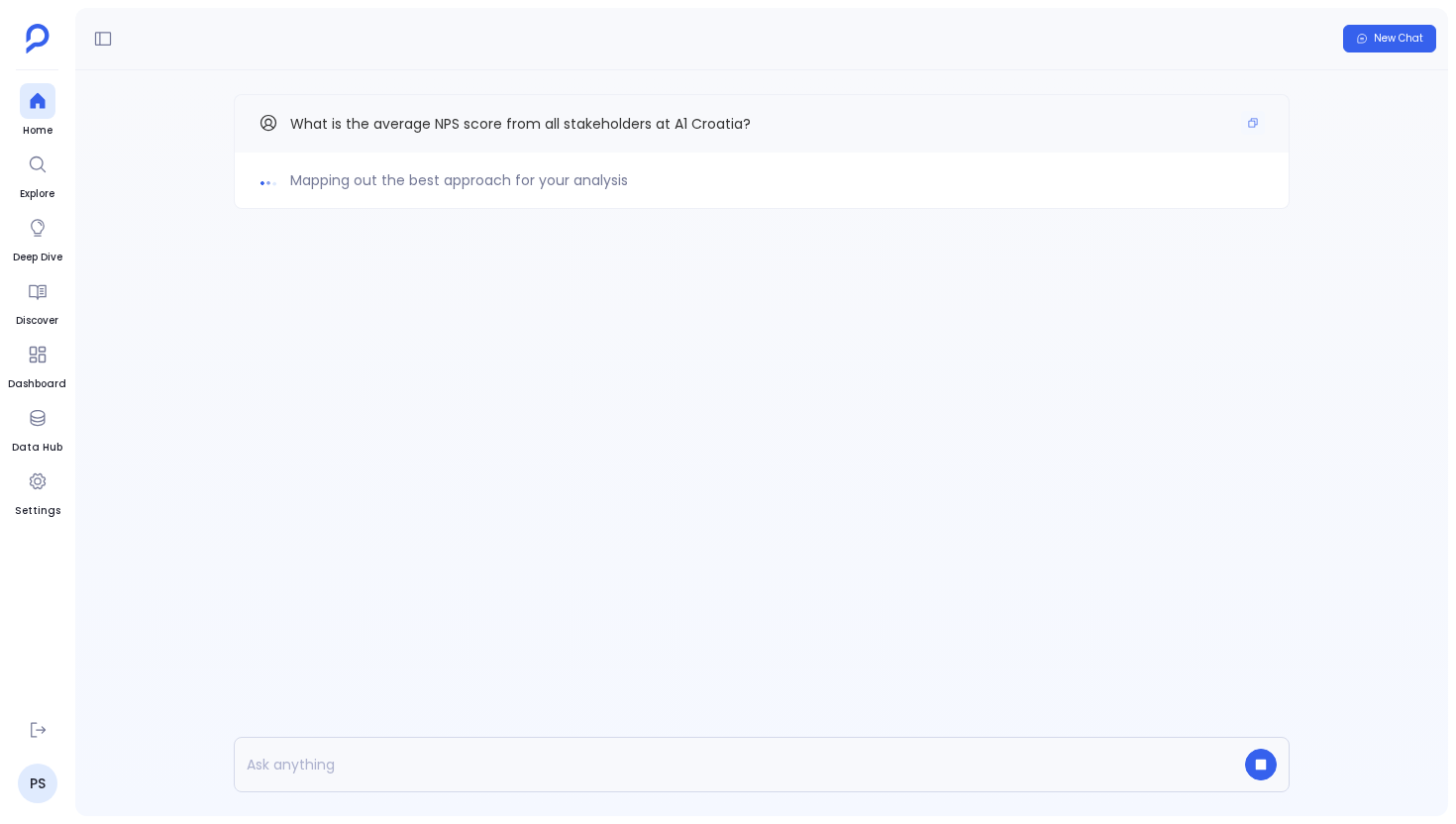 click on "What is the average NPS score from all stakeholders at A1 Croatia?" at bounding box center (520, 124) 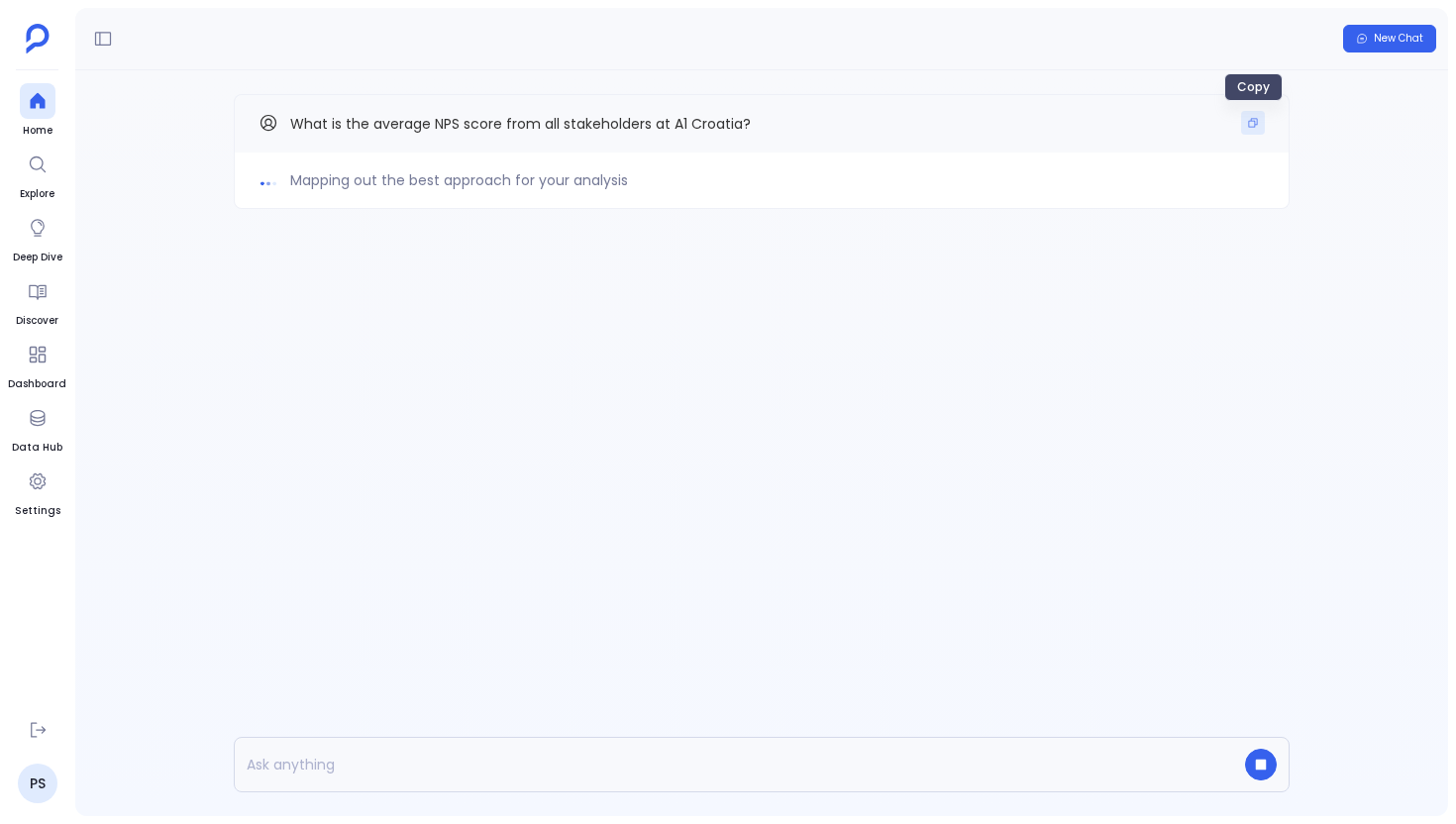 click at bounding box center [1253, 123] 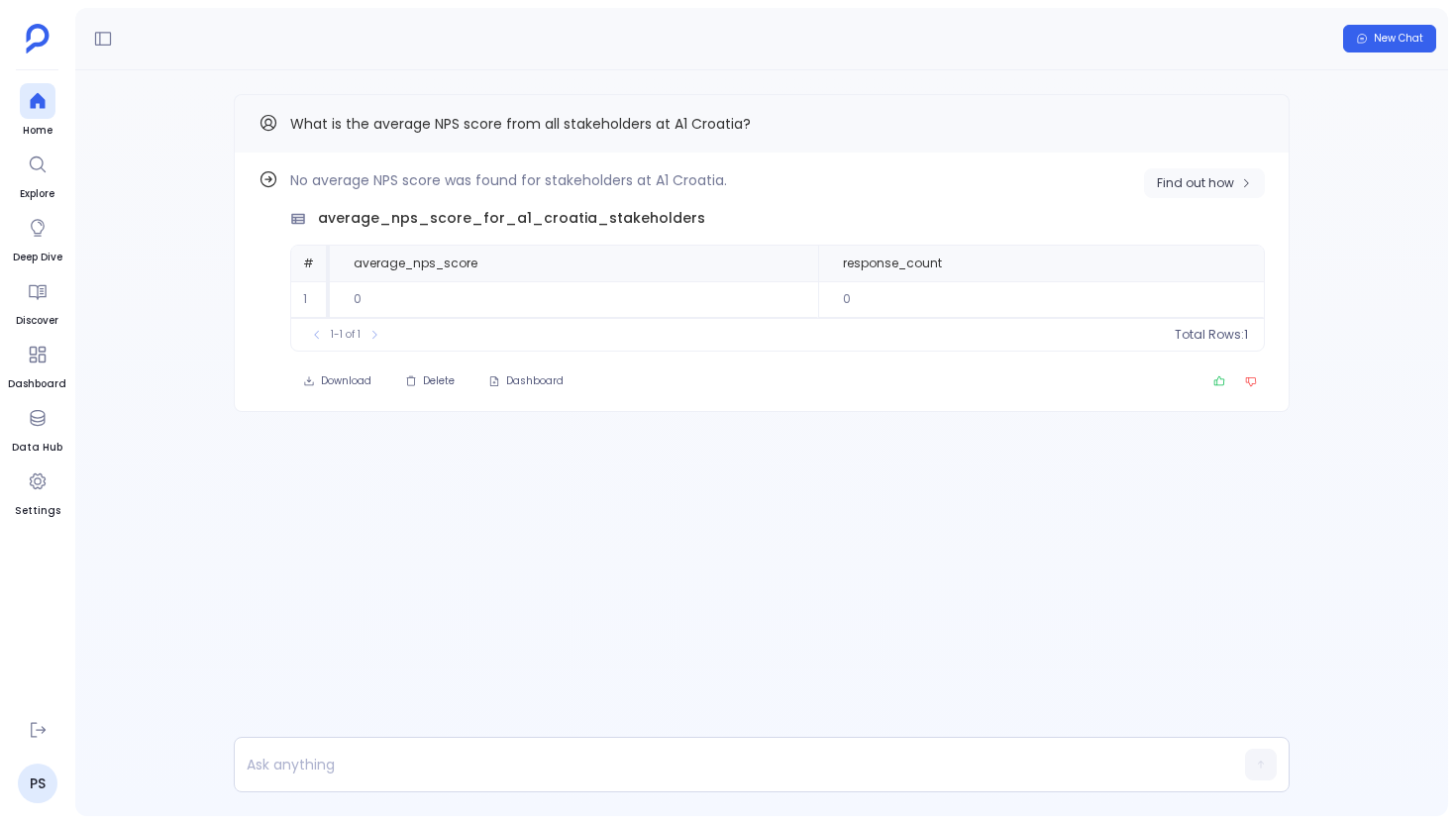 click on "Find out how" at bounding box center (1196, 183) 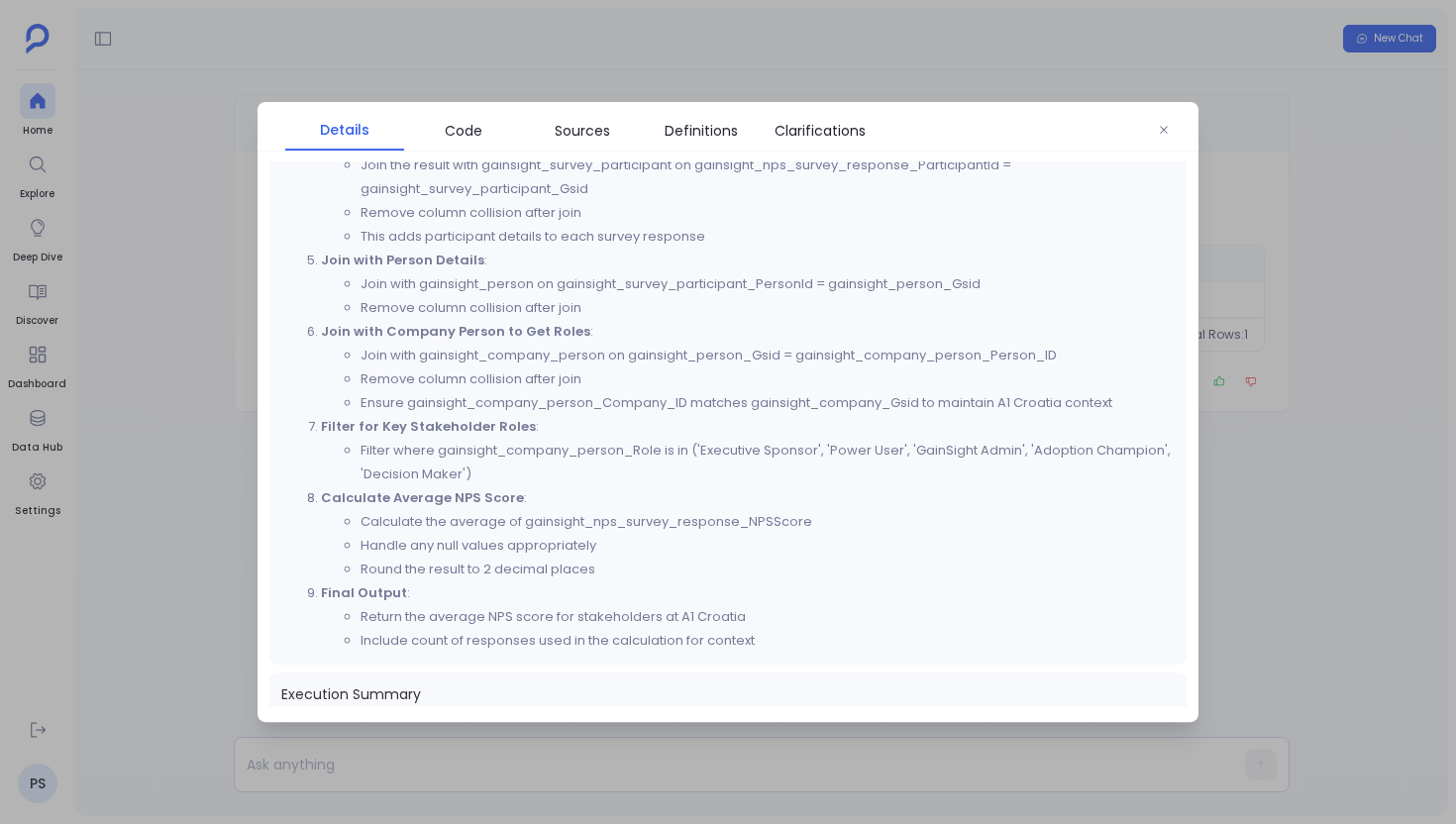 scroll, scrollTop: 859, scrollLeft: 0, axis: vertical 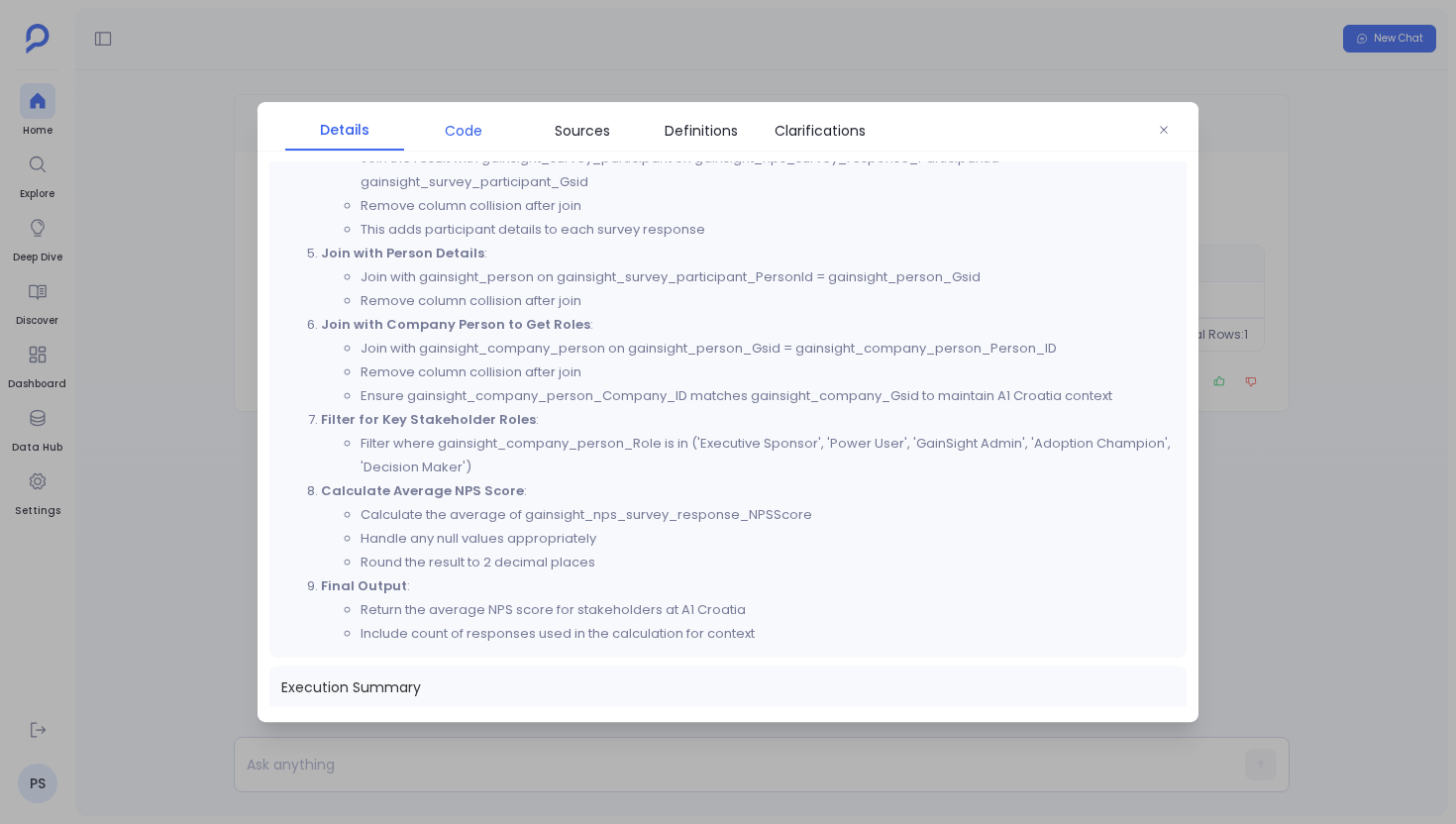 click on "Code" at bounding box center (464, 131) 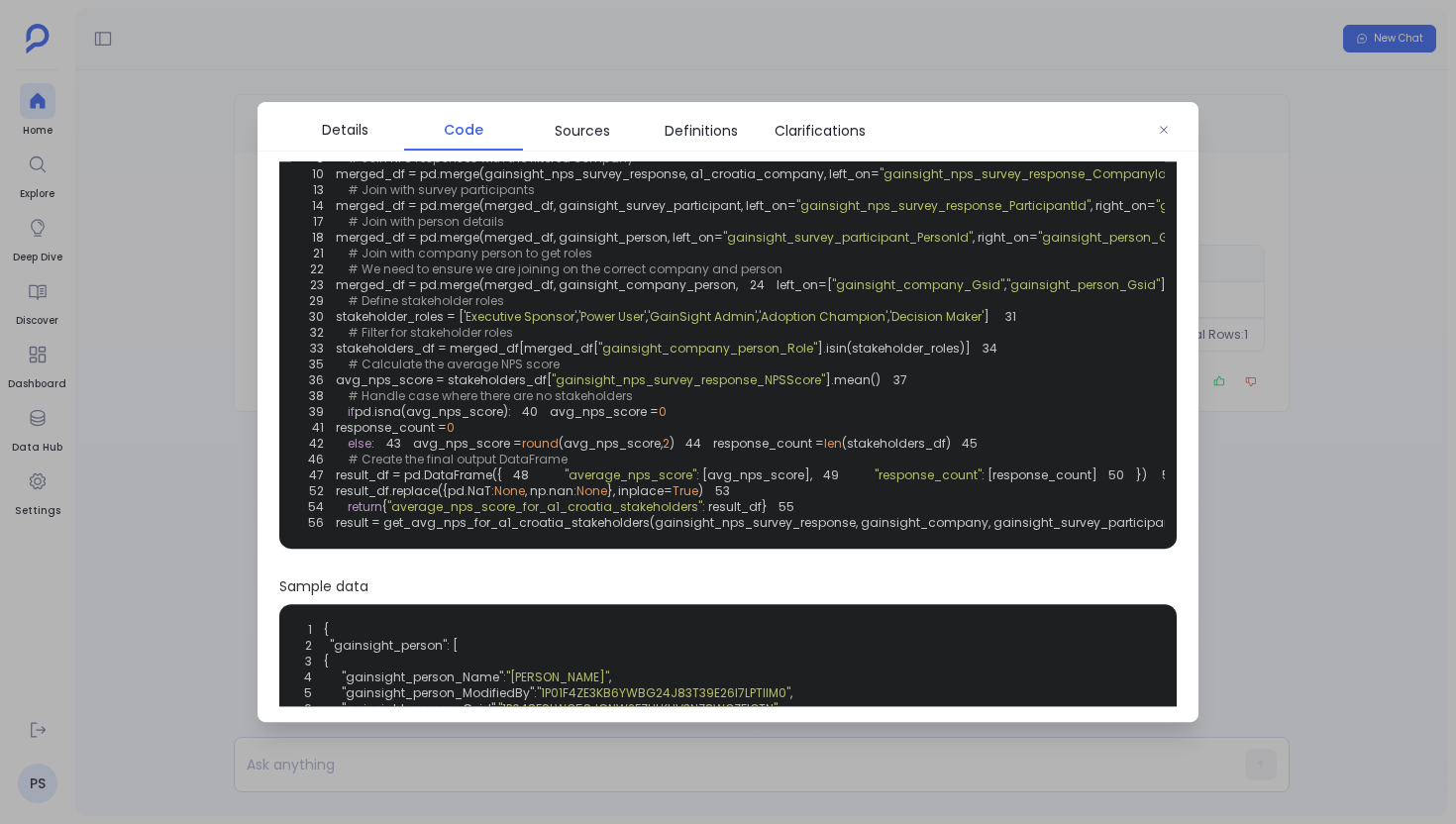 scroll, scrollTop: 0, scrollLeft: 0, axis: both 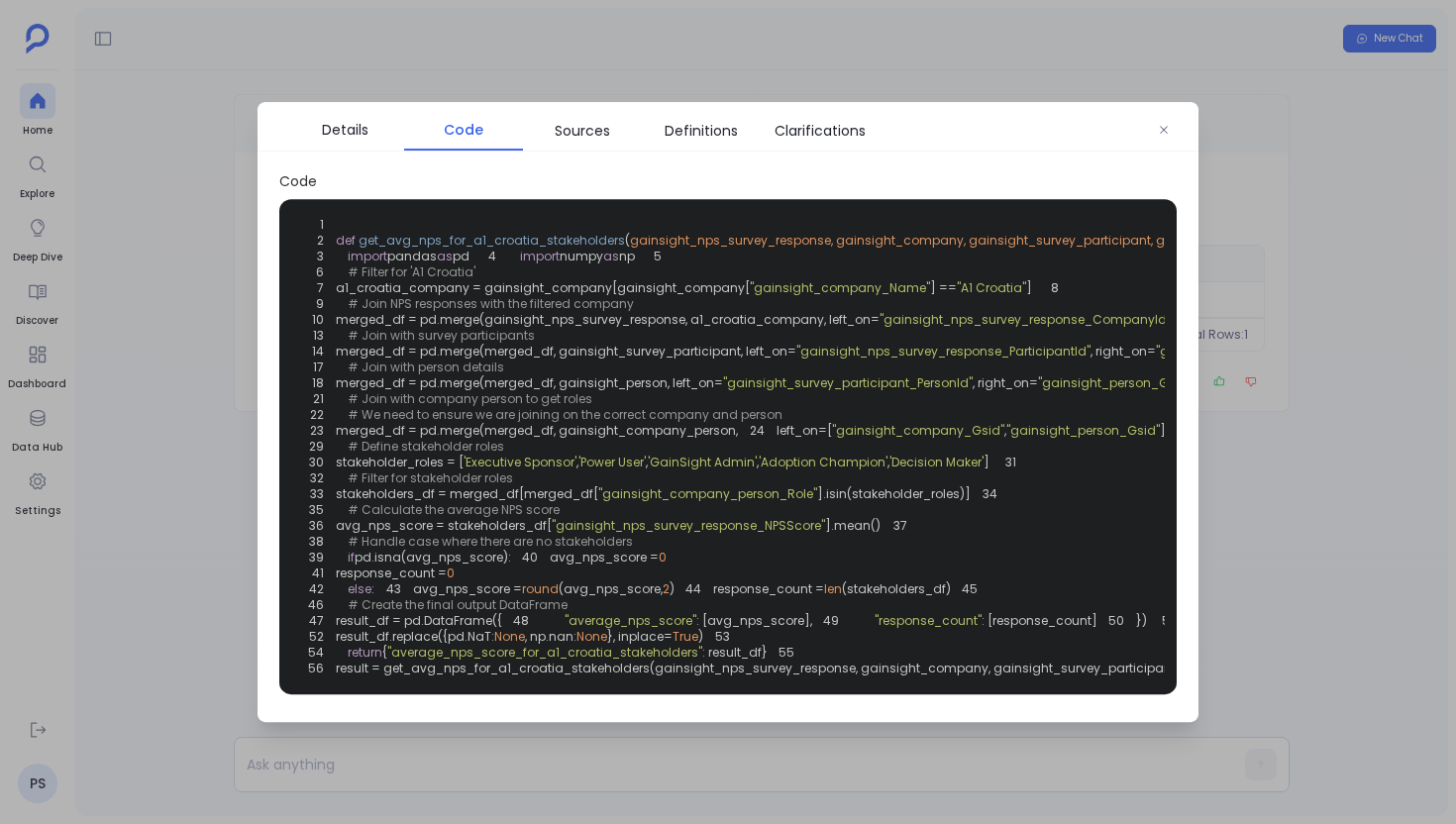 click on "1
2 def   get_avg_nps_for_a1_croatia_stakeholders ( gainsight_nps_survey_response, gainsight_company, gainsight_survey_participant, gainsight_company_person, gainsight_person ):
3      import  pandas  as  pd
4      import  numpy  as  np
5
6      # Filter for 'A1 Croatia'
7     a1_croatia_company = gainsight_company[gainsight_company[ "gainsight_company_Name" ] ==  "A1 Croatia" ]
8
9      # Join NPS responses with the filtered company
10     merged_df = pd.merge(gainsight_nps_survey_response, a1_croatia_company, left_on= "gainsight_nps_survey_response_CompanyId" , right_on= "gainsight_company_Gsid" , how= "inner" )
11     merged_df = remove_column_collisions(merged_df,  'inner' )
12
13      # Join with survey participants
14     merged_df = pd.merge(merged_df, gainsight_survey_participant, left_on= "gainsight_nps_survey_response_ParticipantId" , right_on= "gainsight_survey_participant_Gsid" , how= "inner" )
15     merged_df = remove_column_collisions(merged_df,  'inner' )
16
17" at bounding box center [728, 447] 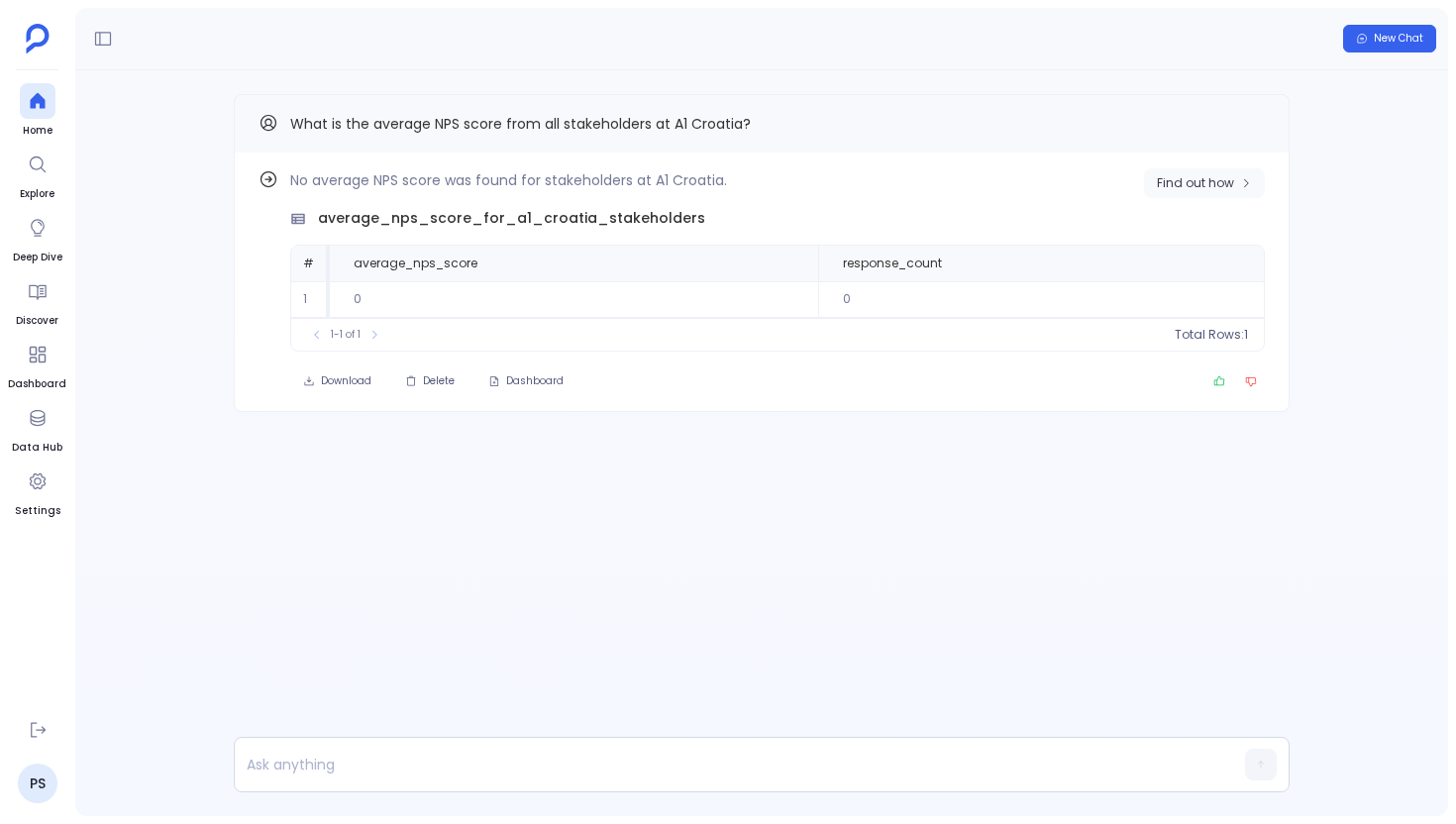 click on "Find out how" at bounding box center [1196, 183] 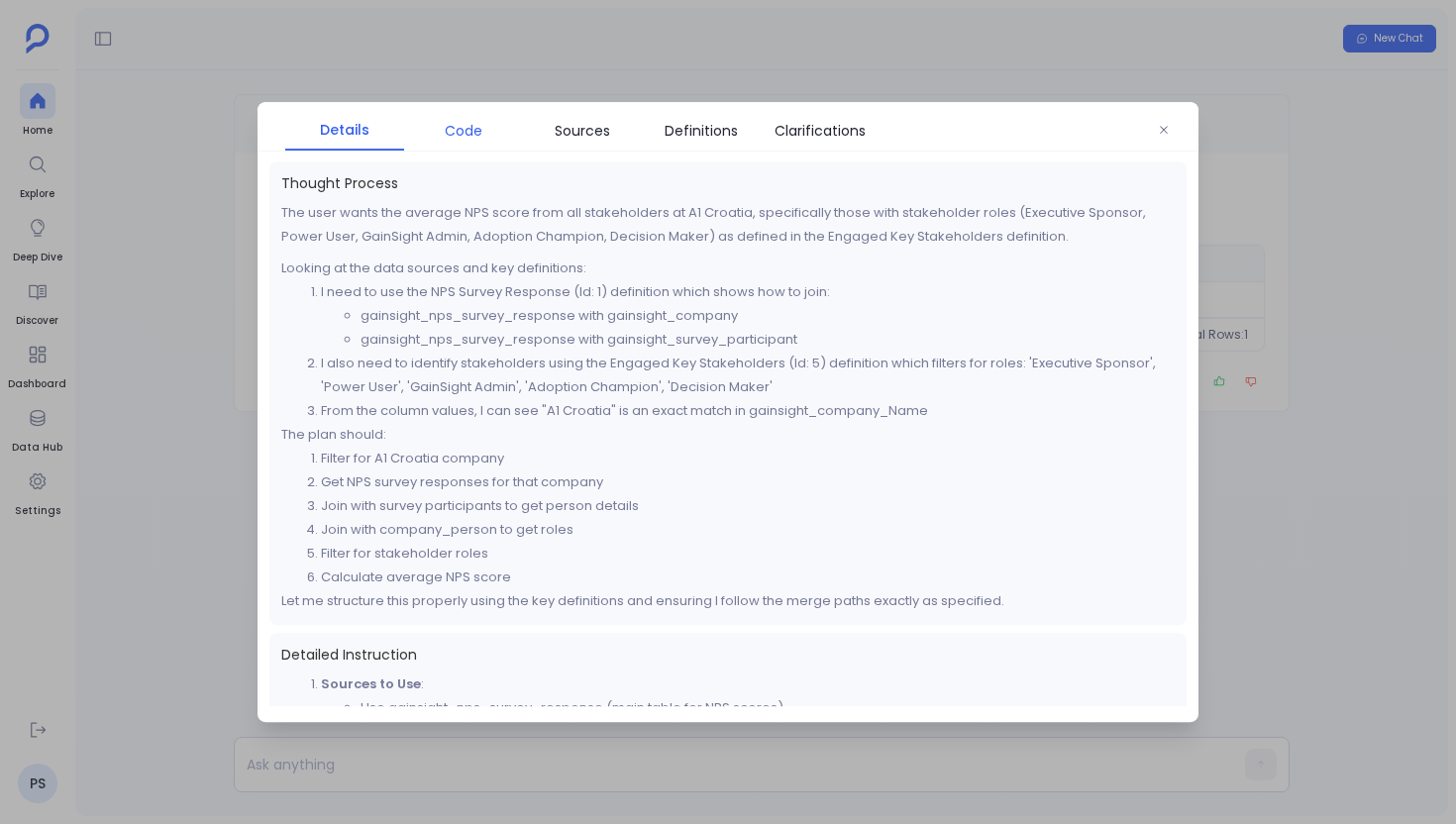 click on "Code" at bounding box center (464, 131) 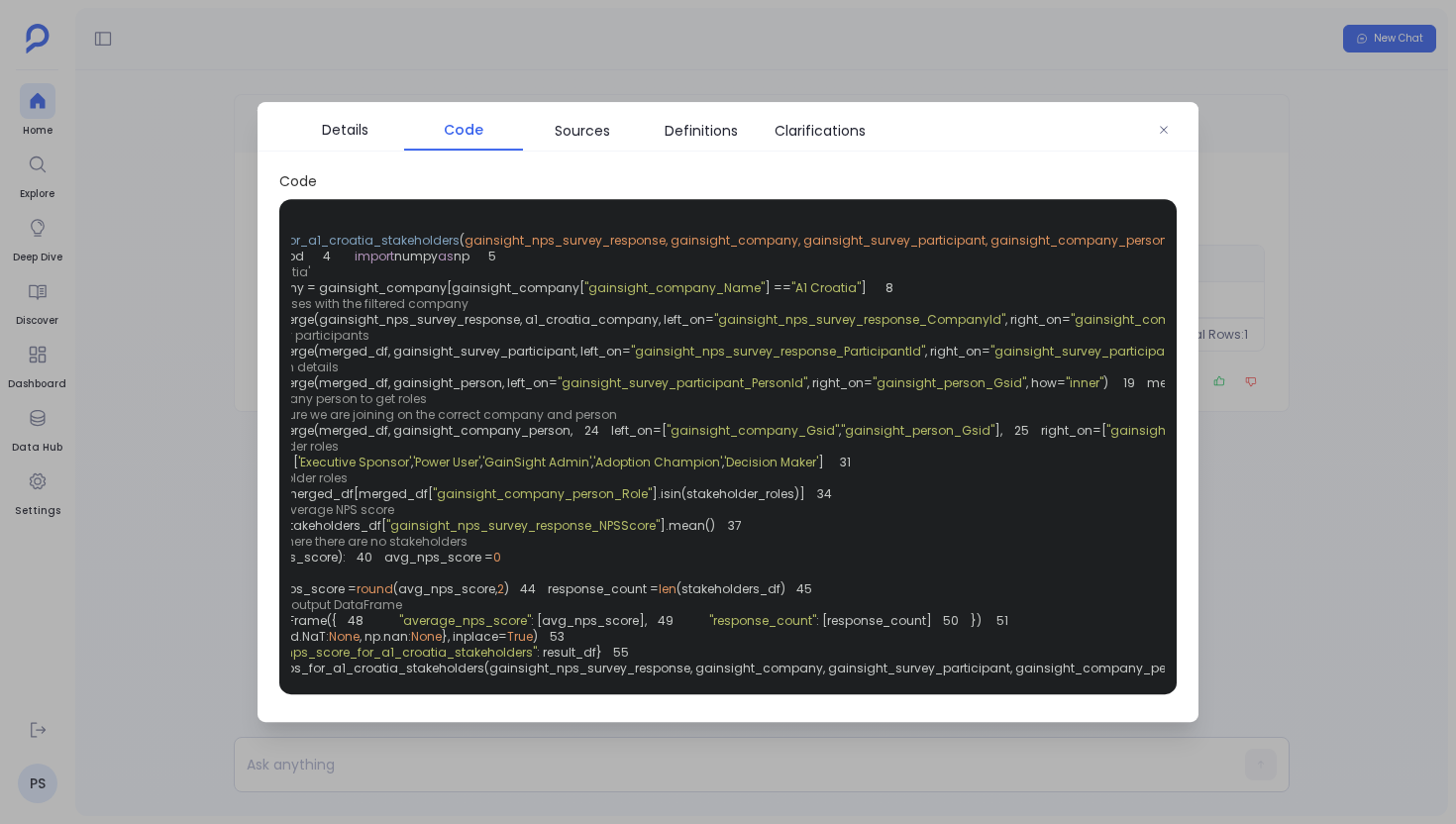 scroll, scrollTop: 0, scrollLeft: 324, axis: horizontal 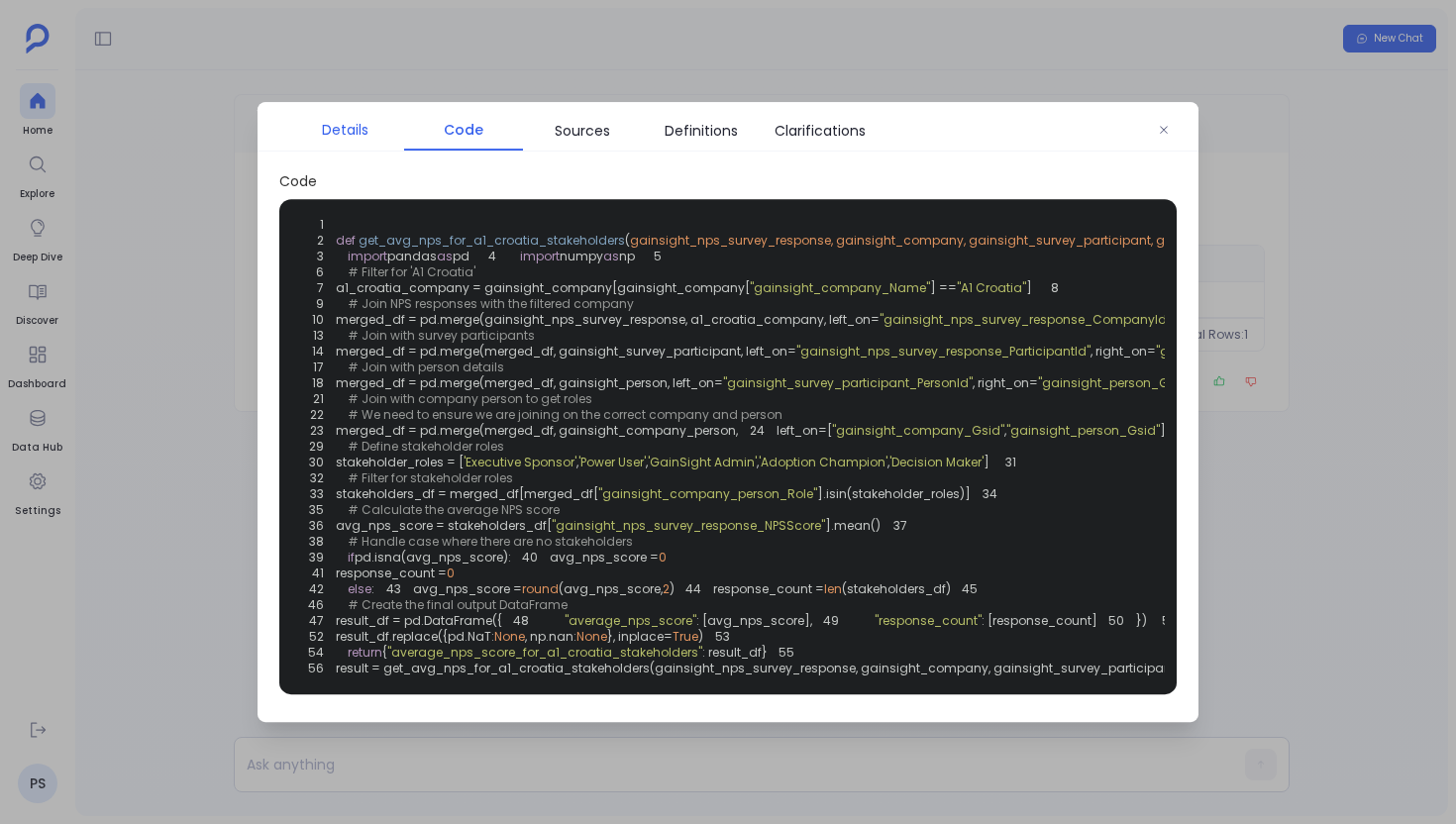 click on "Details" at bounding box center [345, 130] 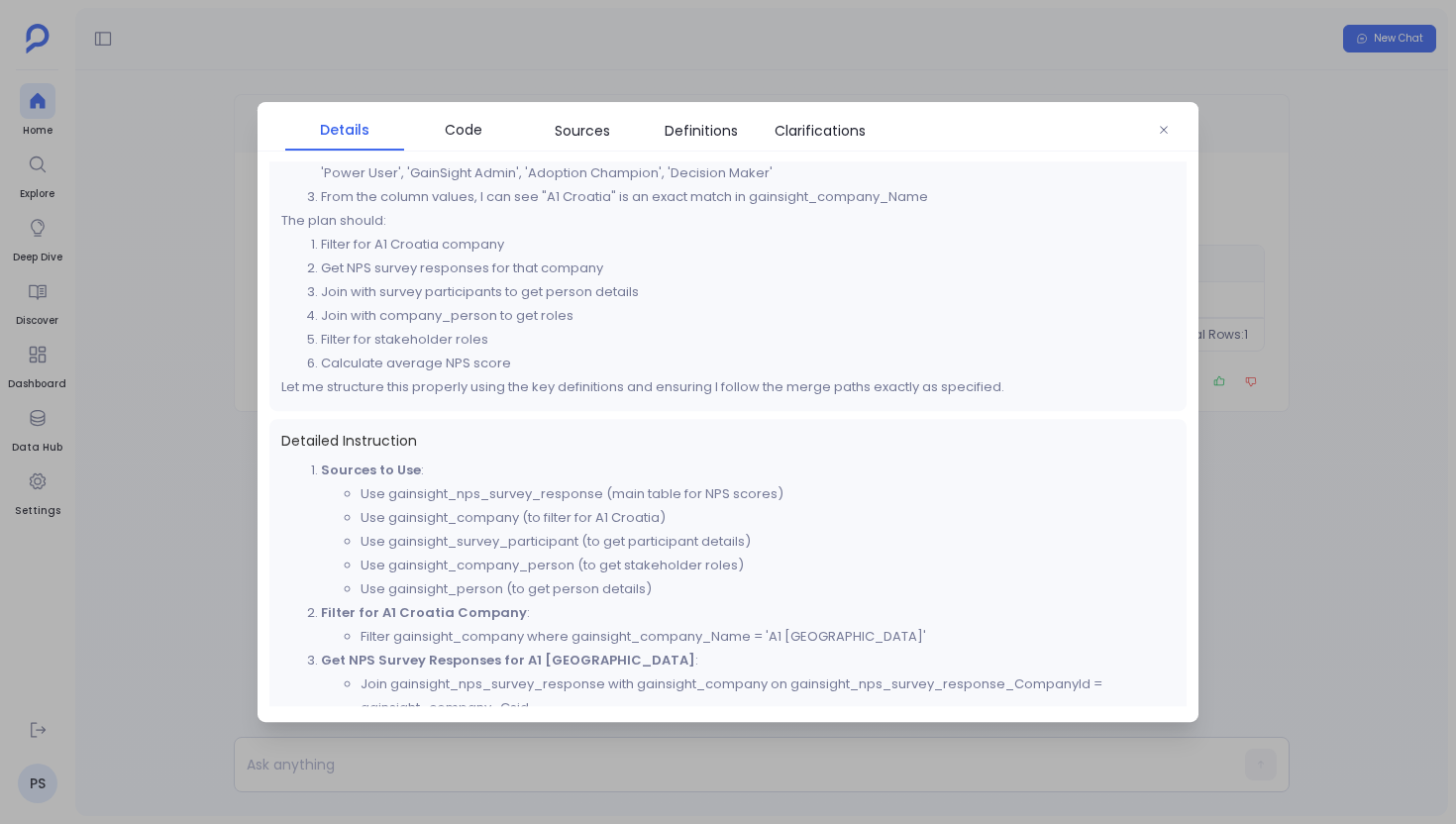 scroll, scrollTop: 274, scrollLeft: 0, axis: vertical 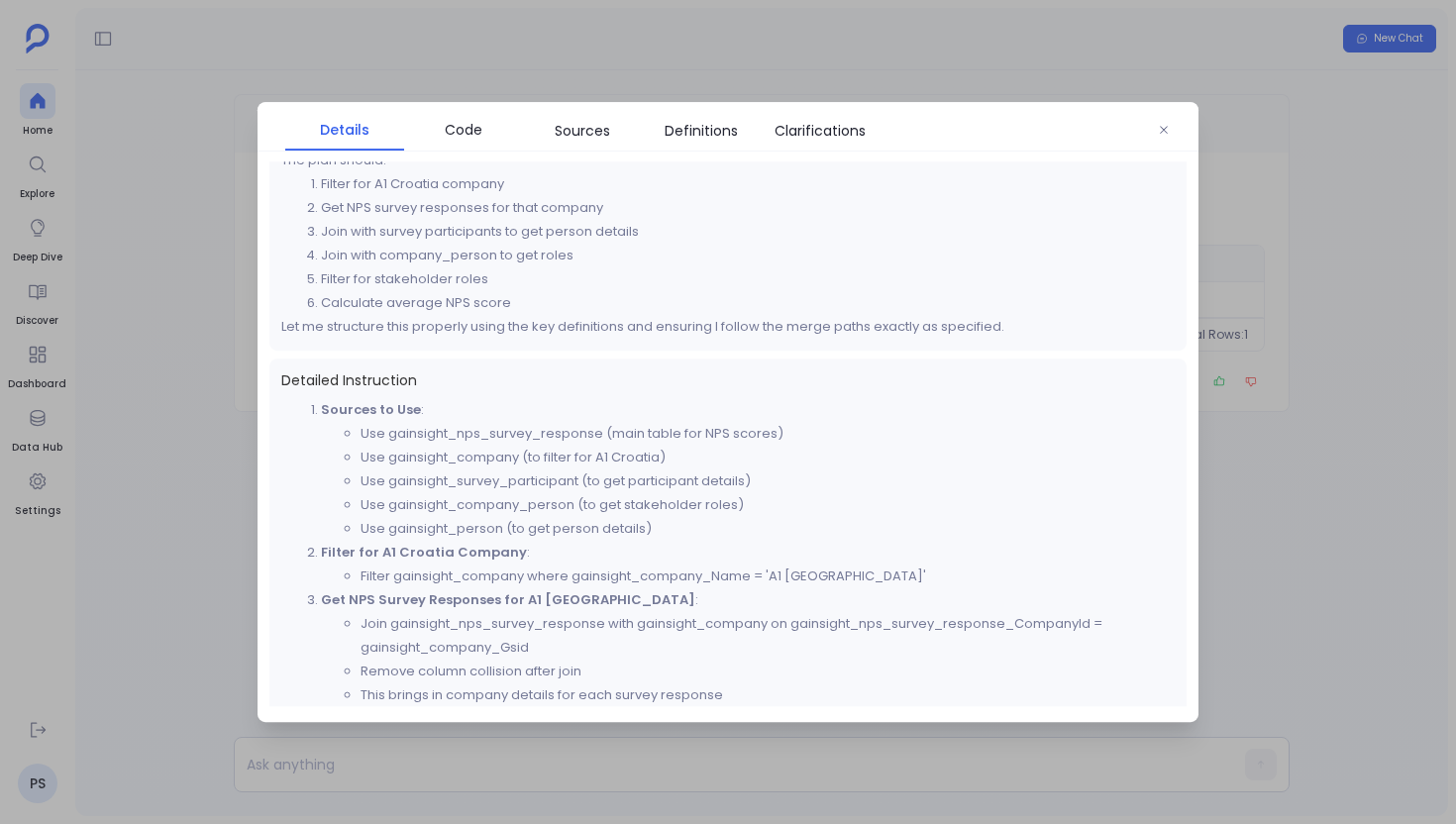 click at bounding box center [728, 412] 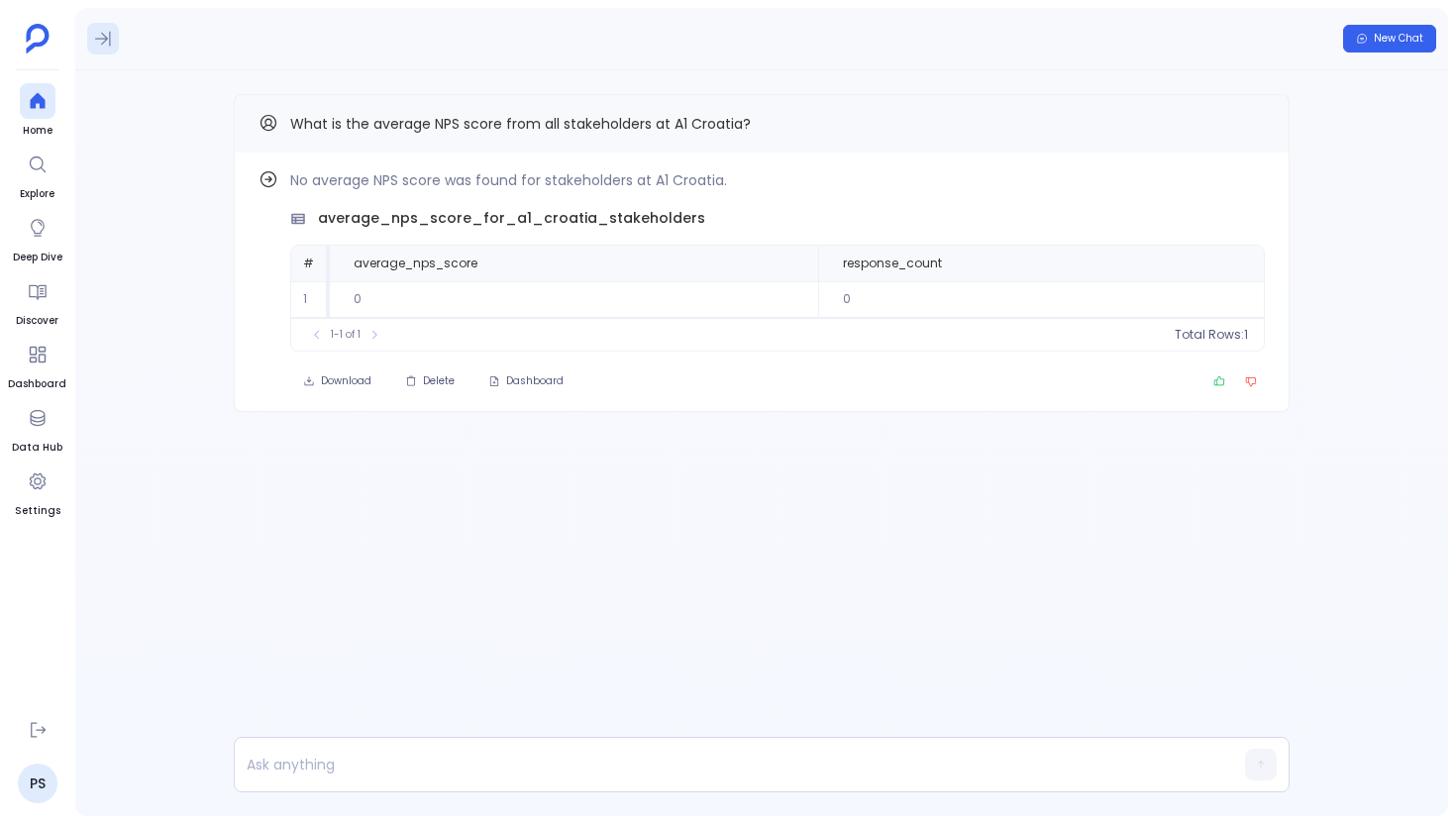 click 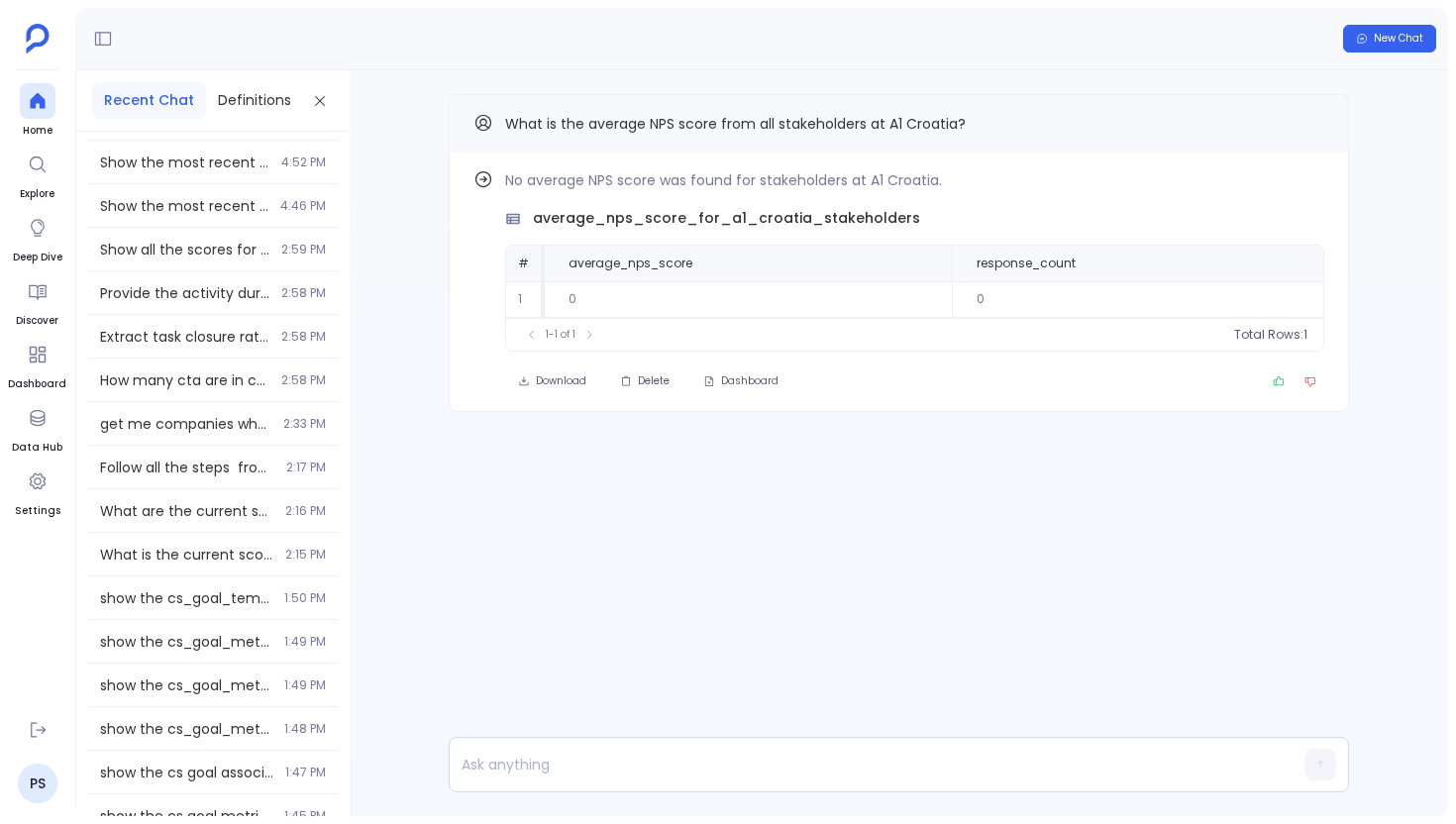 scroll, scrollTop: 3082, scrollLeft: 0, axis: vertical 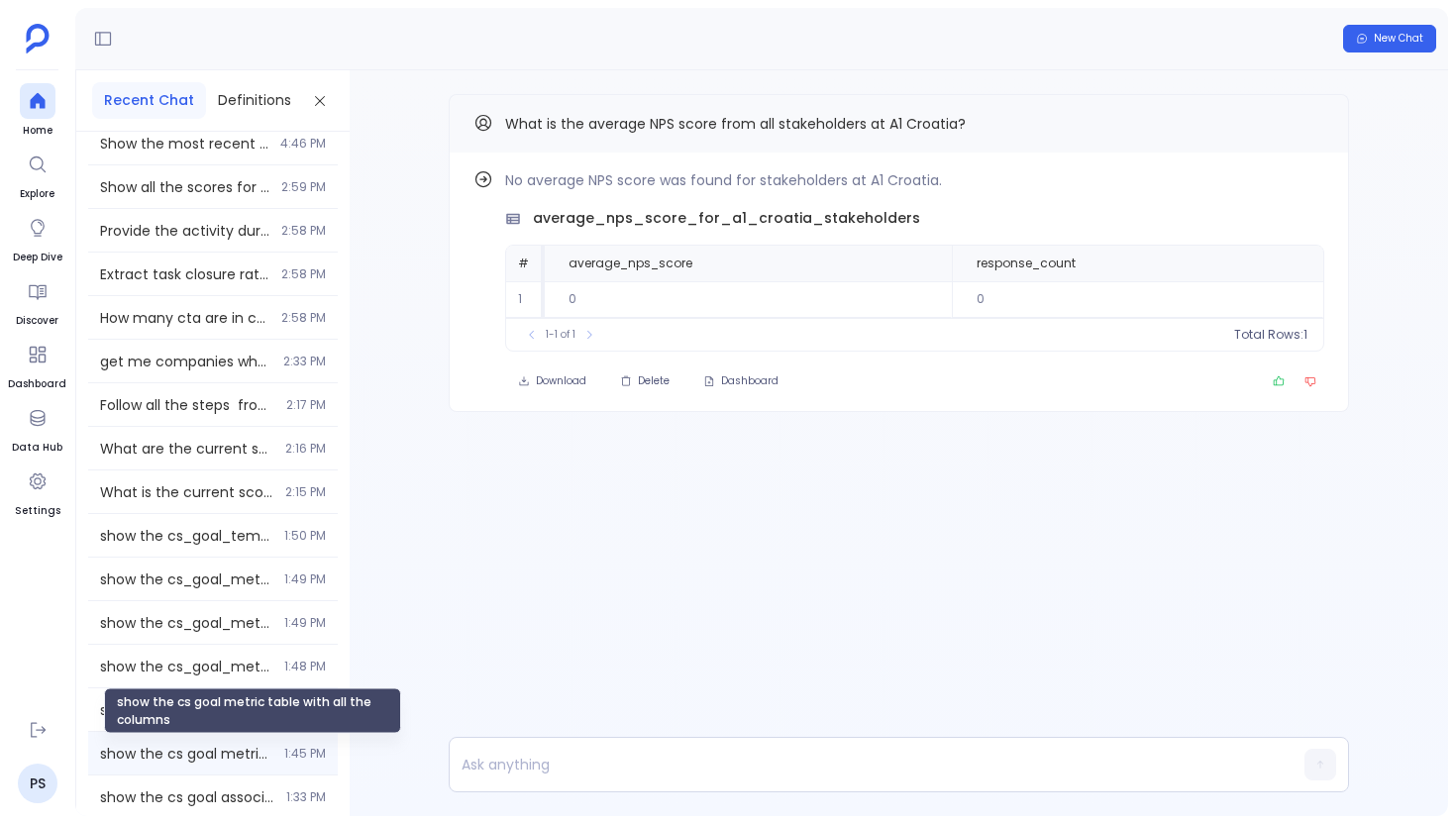 click on "show the cs goal metric table with all the columns" at bounding box center (186, 754) 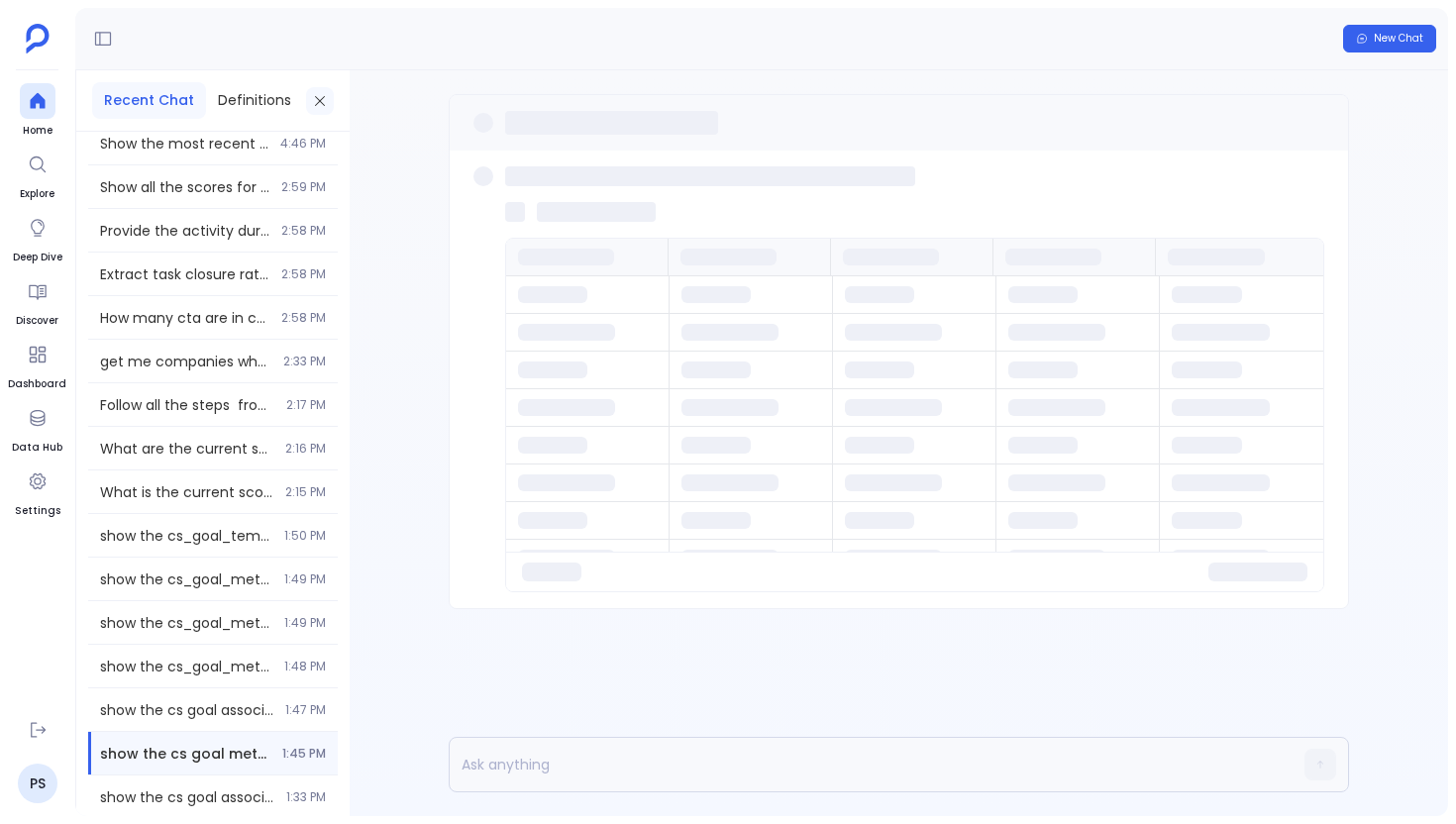 click 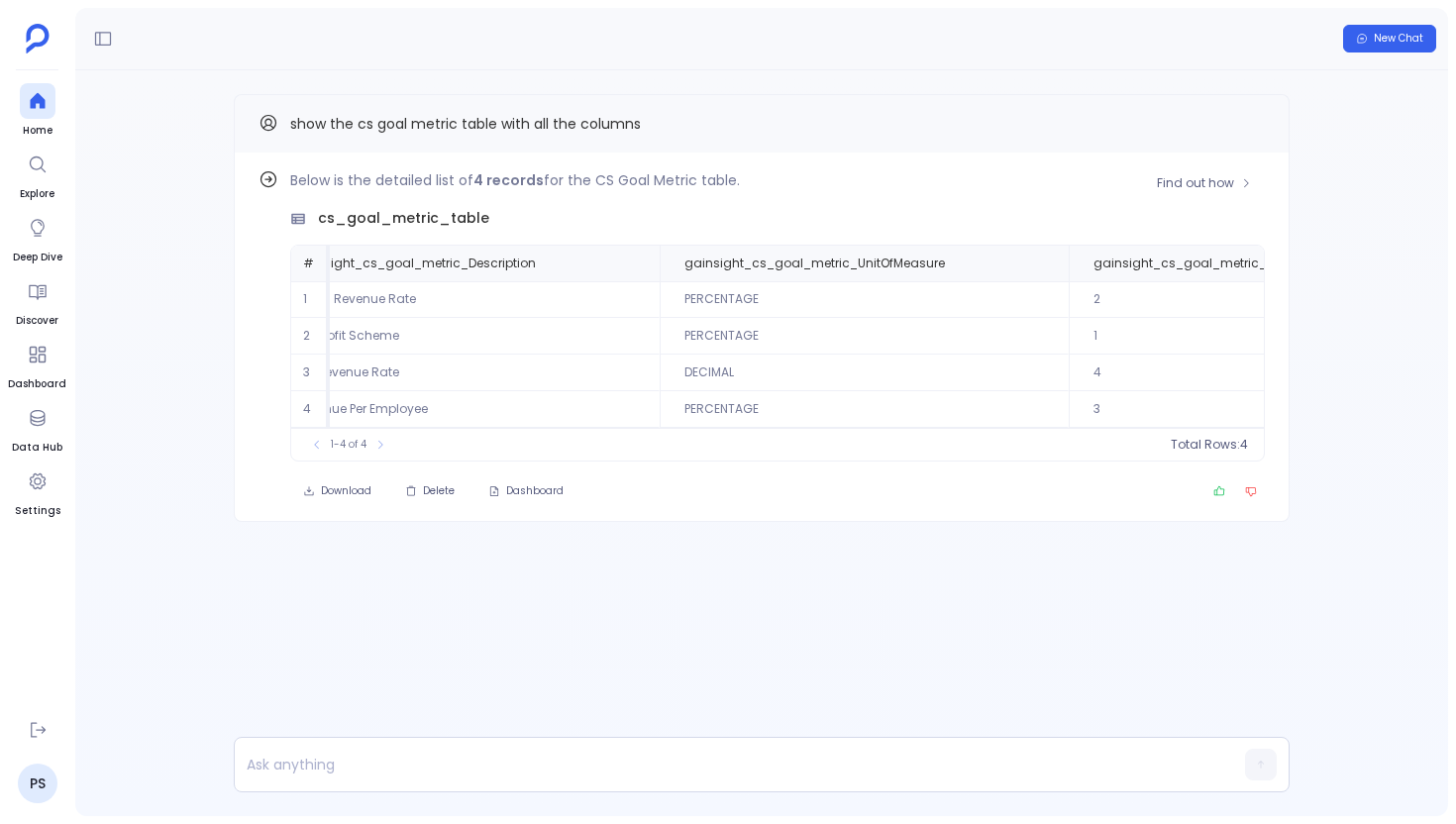 scroll, scrollTop: 0, scrollLeft: 860, axis: horizontal 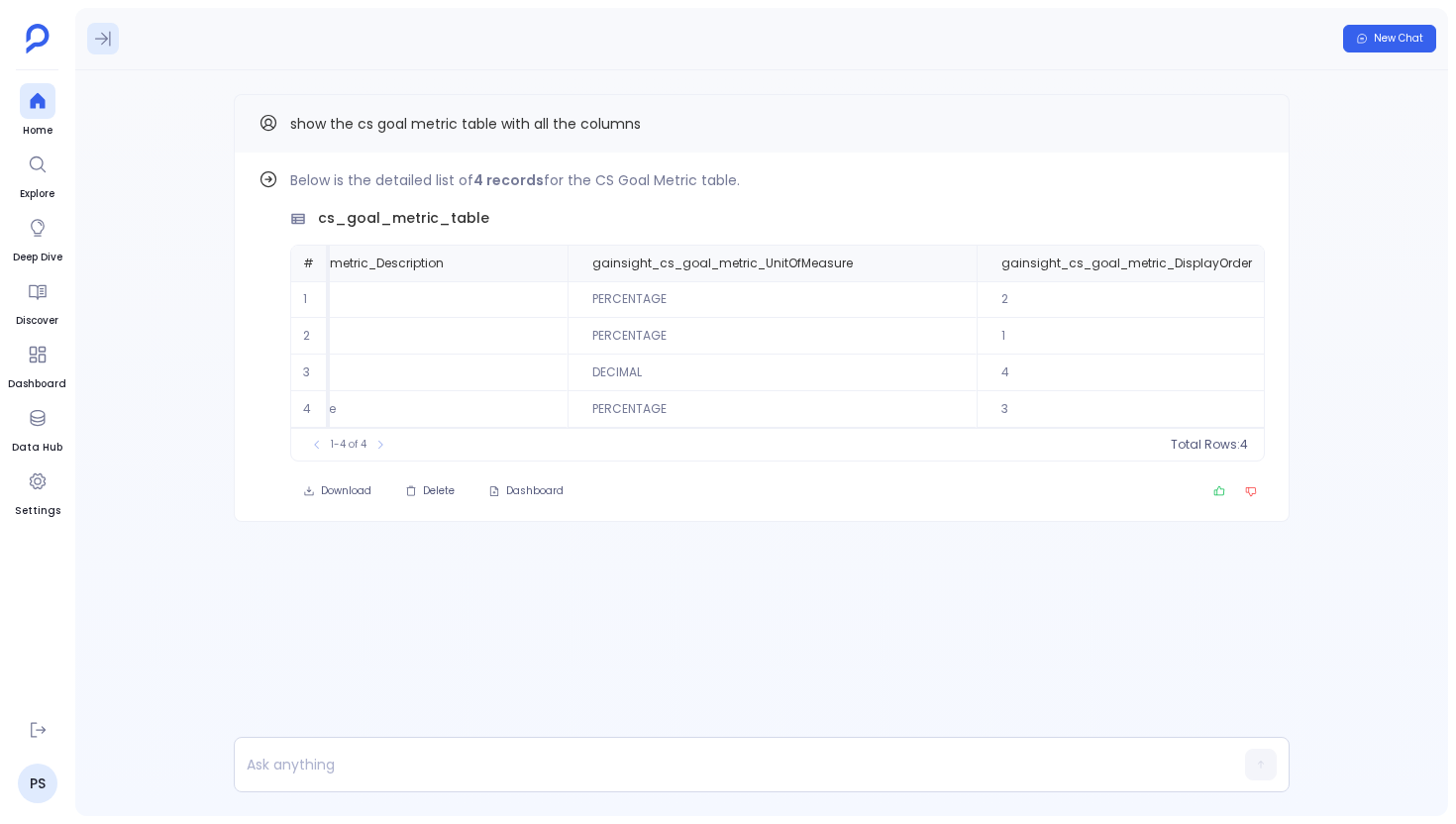 click 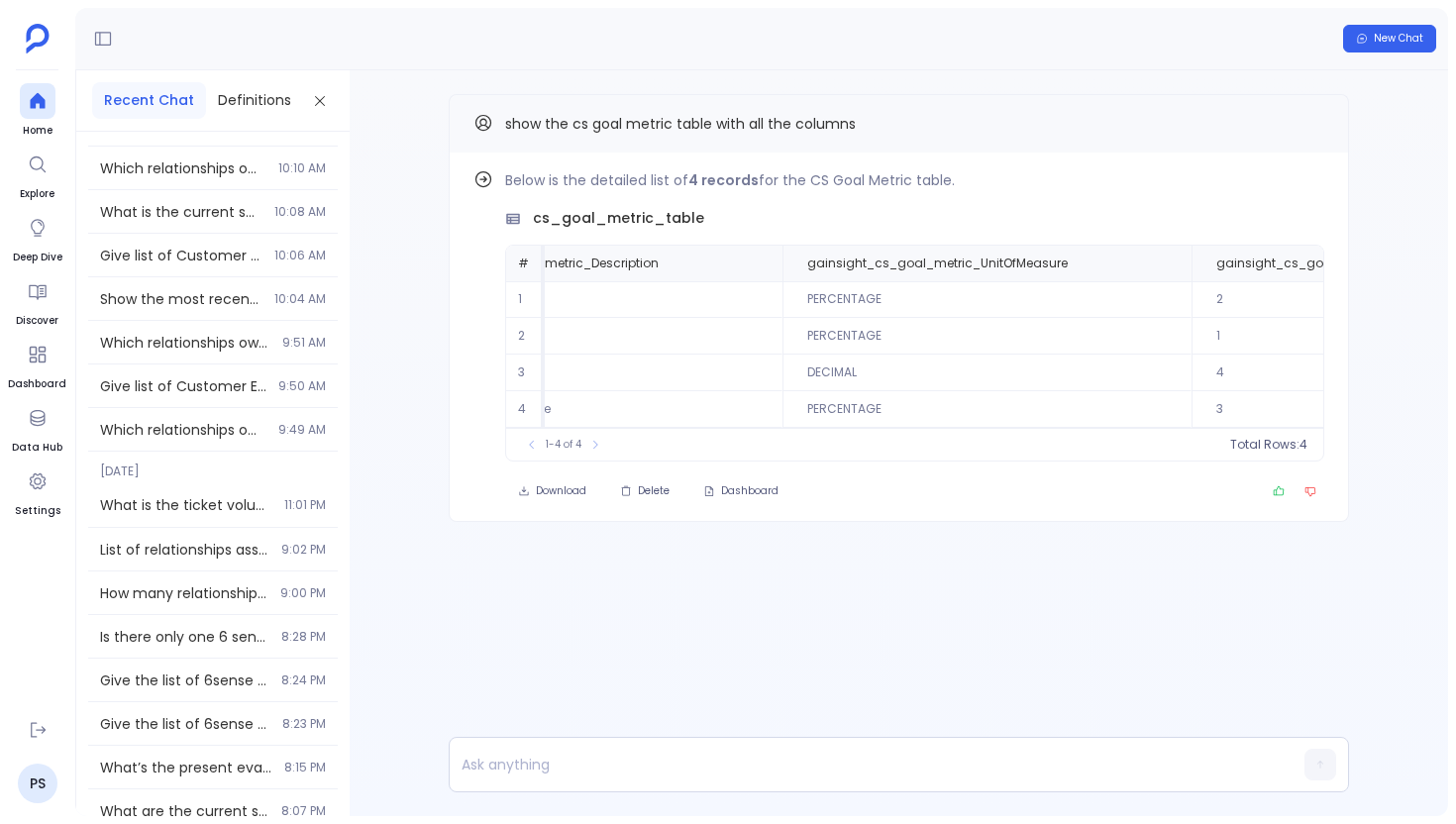 scroll, scrollTop: 2079, scrollLeft: 0, axis: vertical 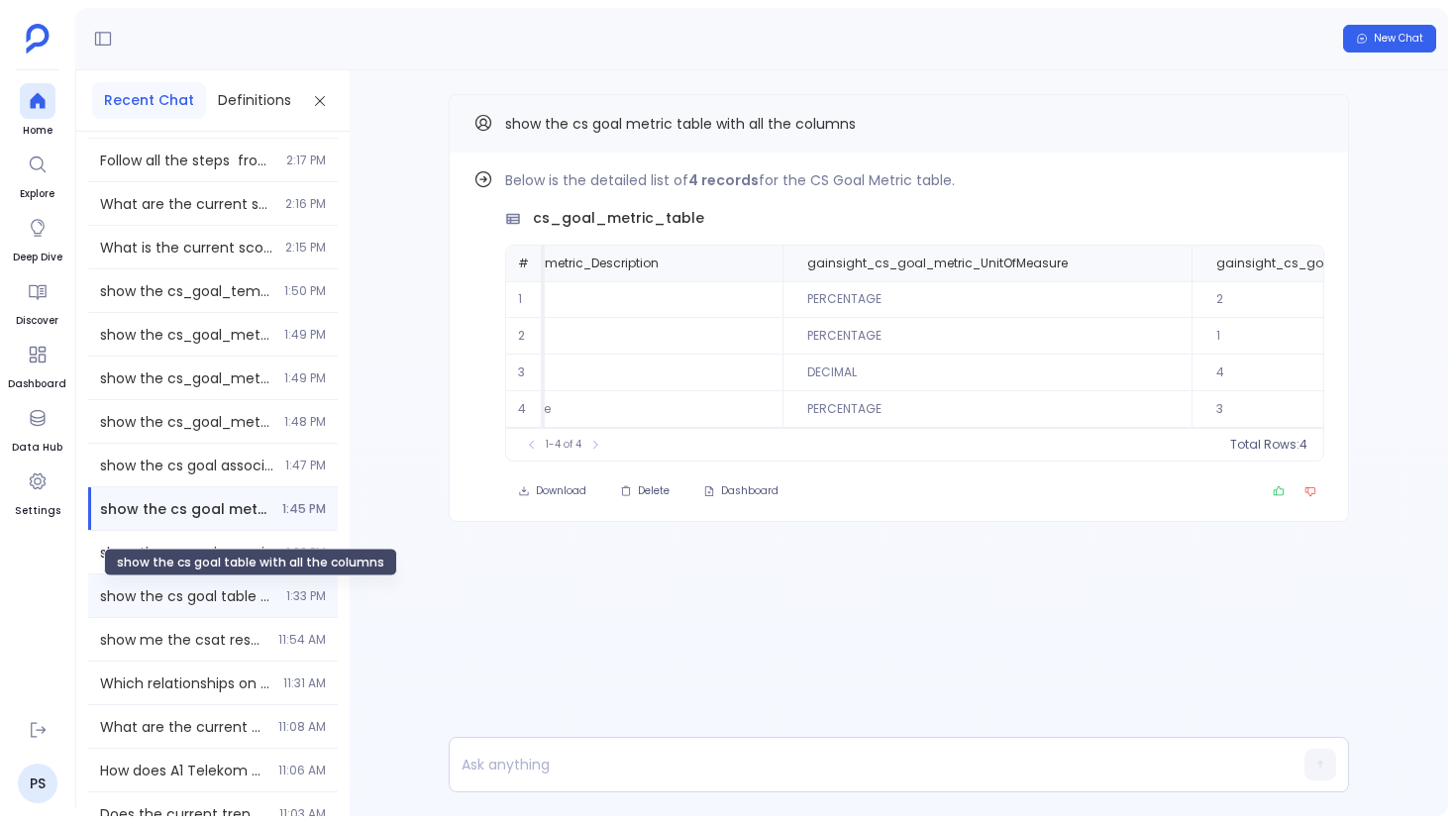 click on "show the cs goal table with all the columns" at bounding box center [187, 596] 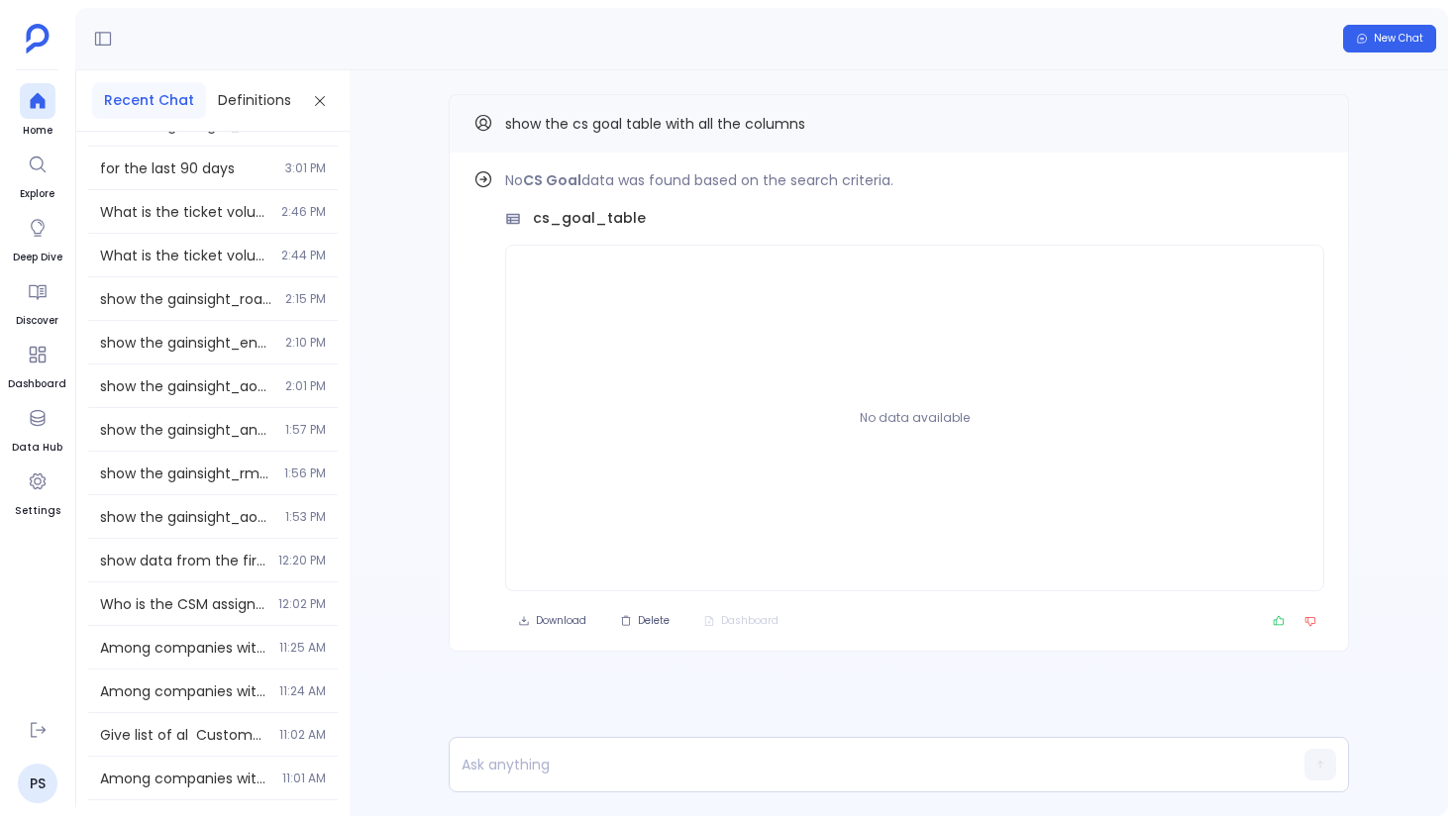 scroll, scrollTop: 623, scrollLeft: 0, axis: vertical 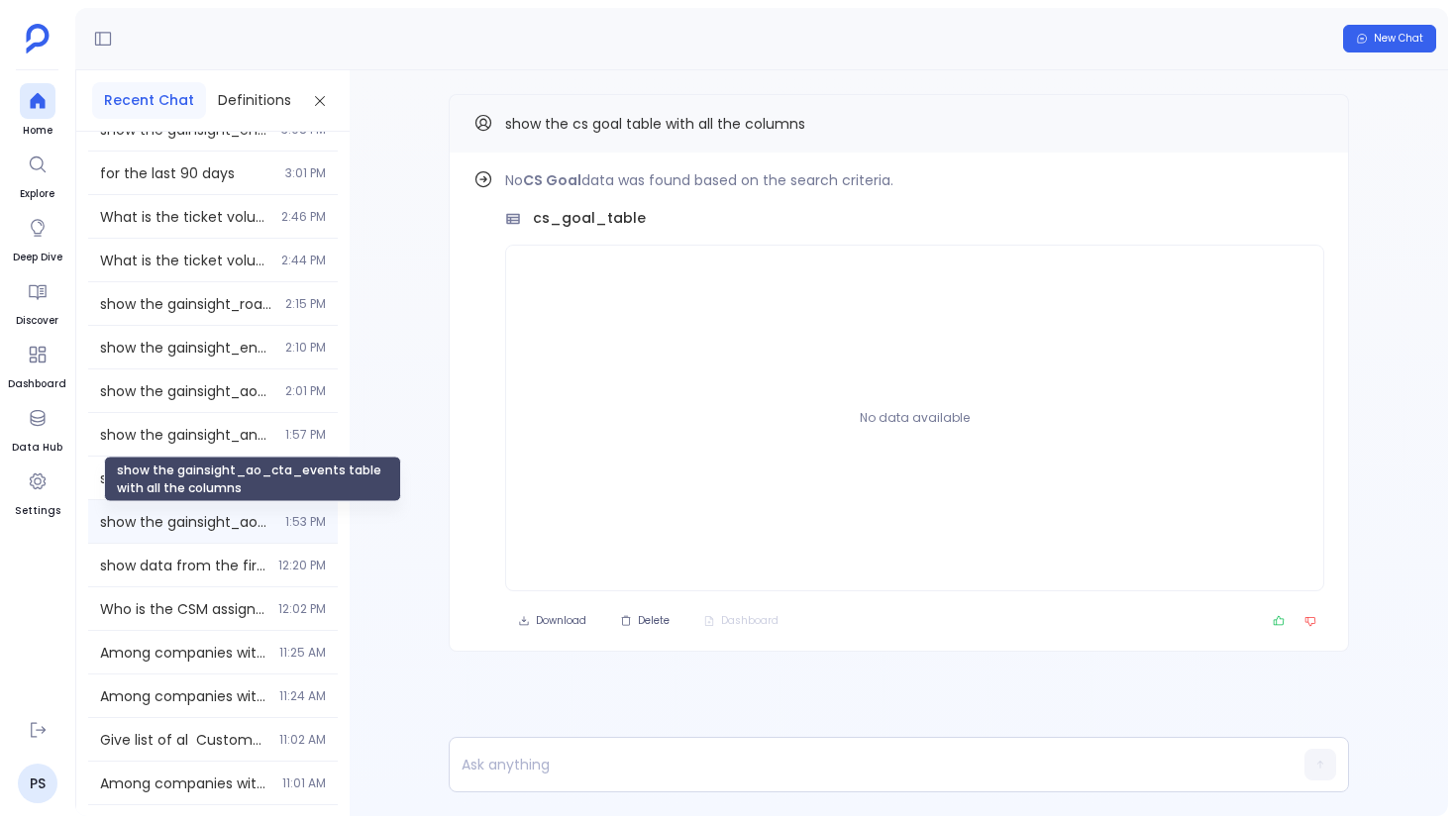 click on "show the gainsight_ao_cta_events table with all the columns" at bounding box center (186, 522) 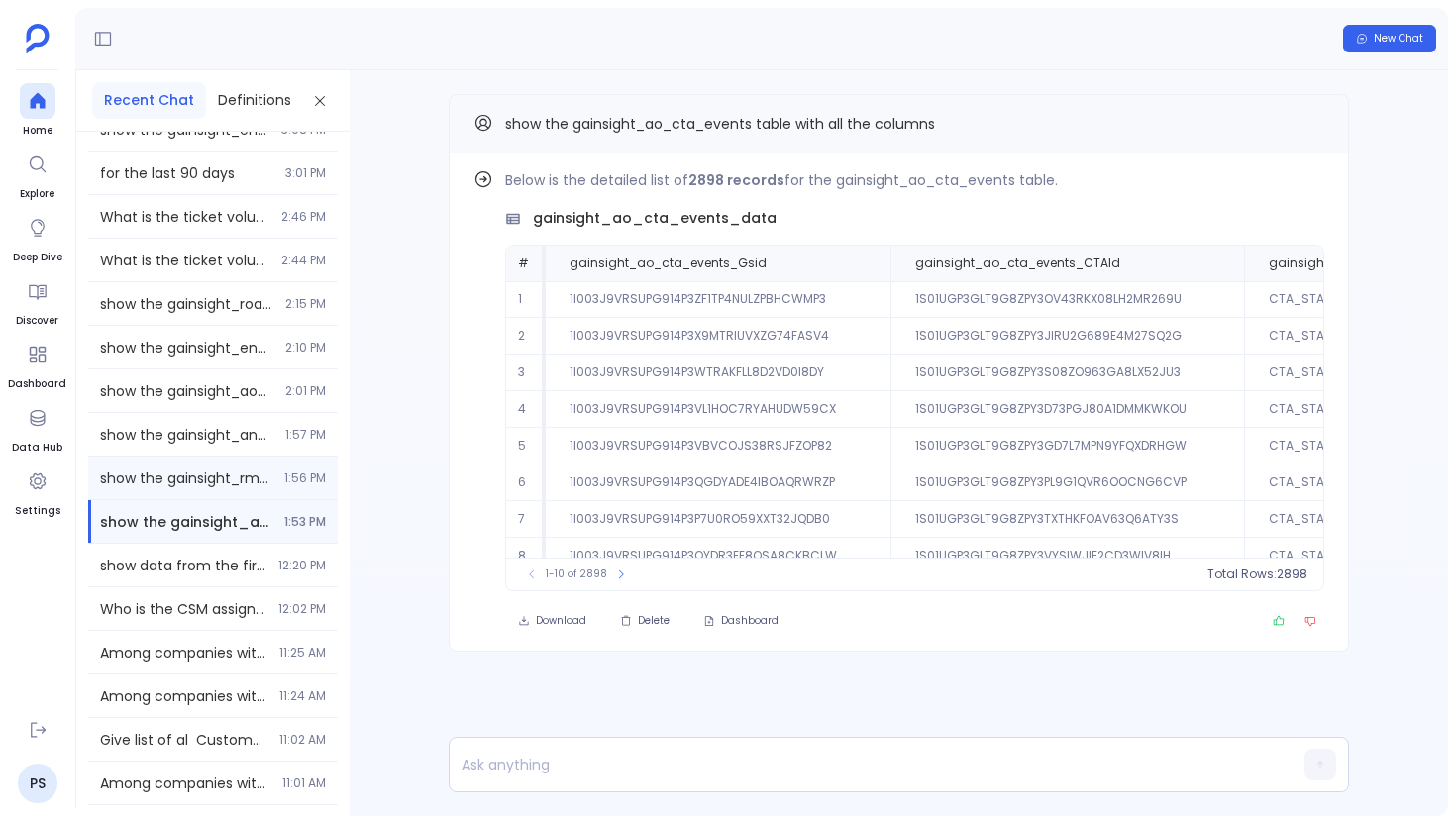 click on "show the gainsight_rmt_er_vote table with all the columns 1:56 PM" at bounding box center [213, 477] 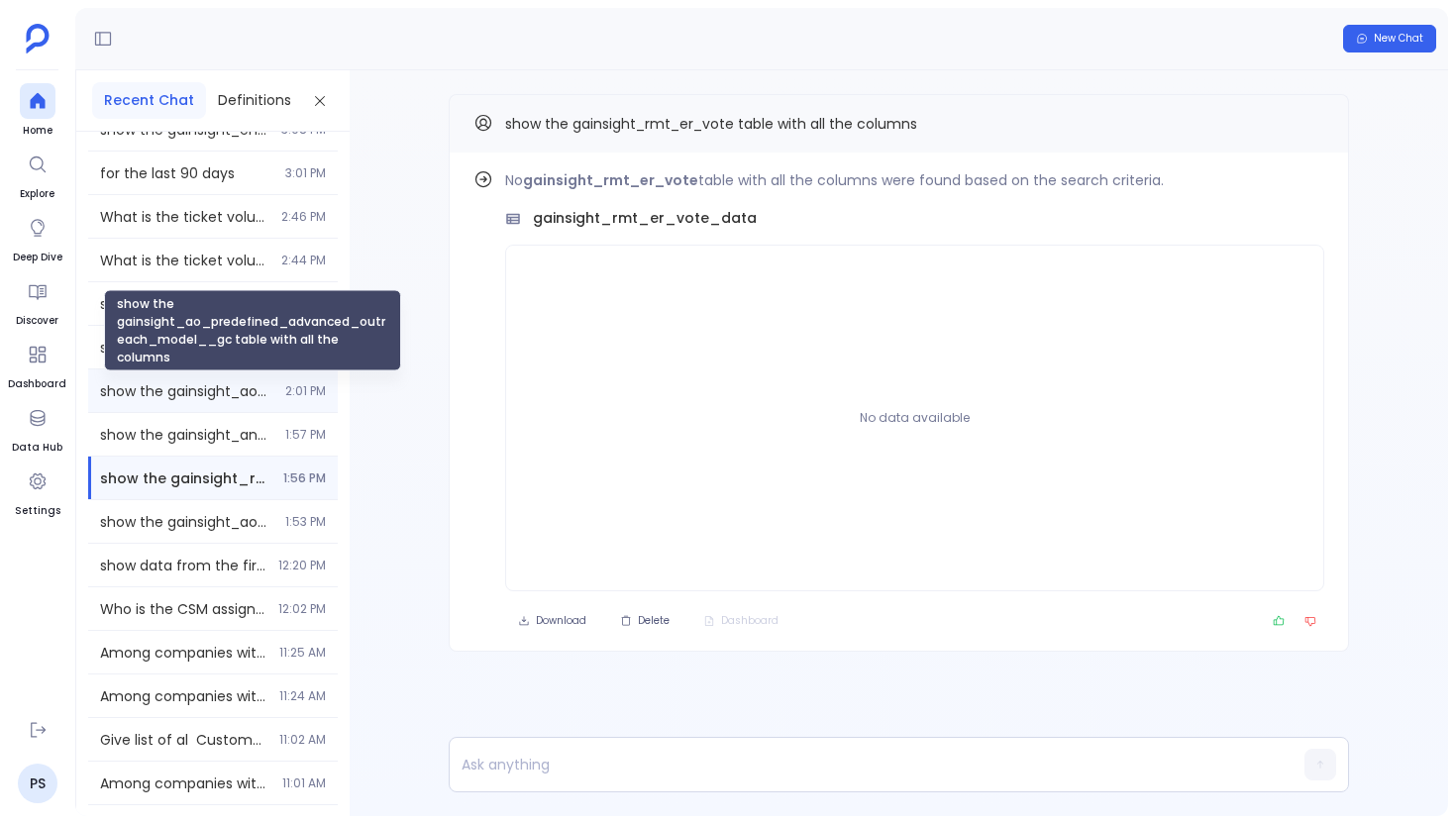 click on "show the gainsight_ao_predefined_advanced_outreach_model__gc table with all the columns" at bounding box center [186, 391] 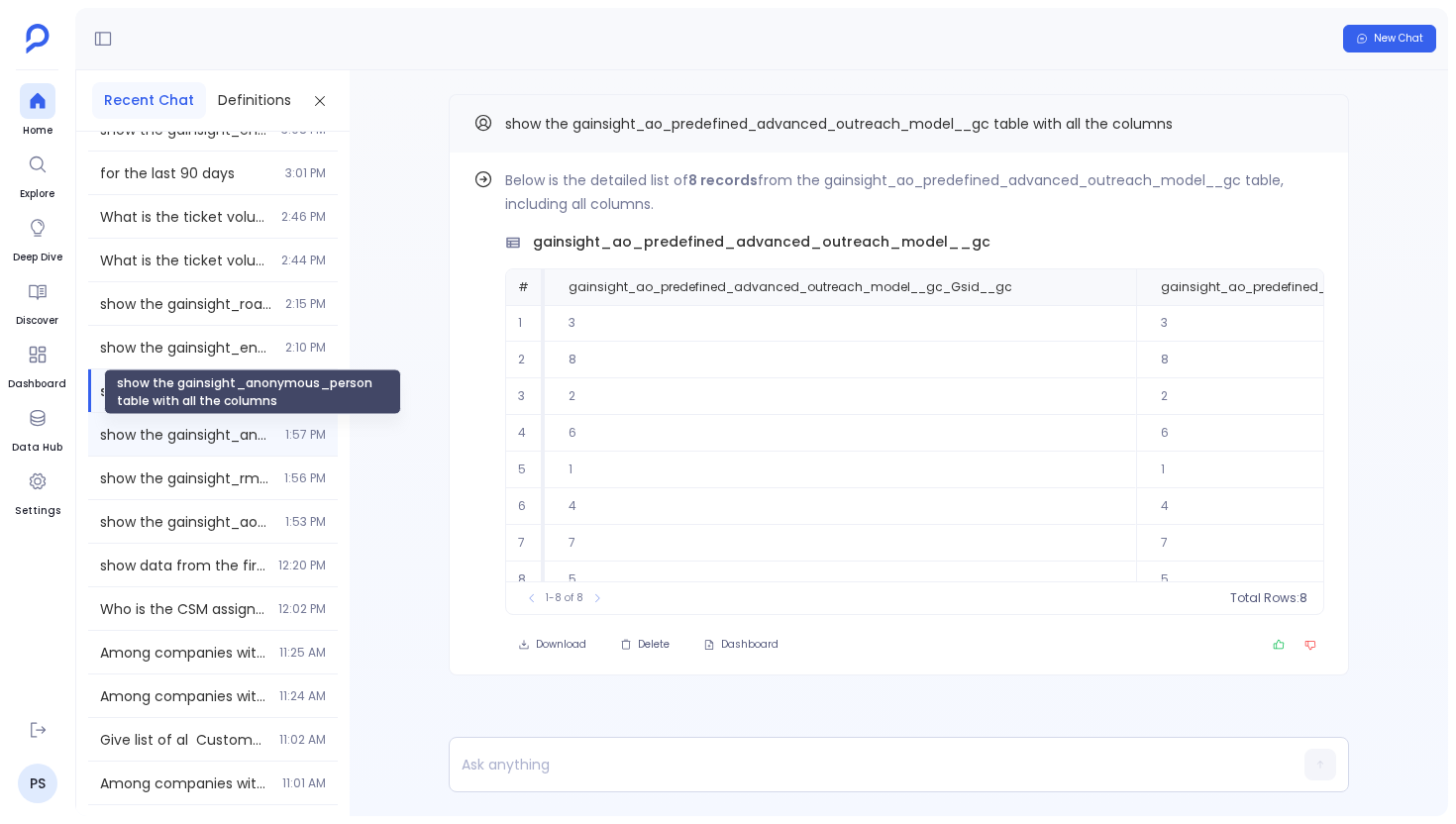 click on "show the gainsight_anonymous_person table with all the columns" at bounding box center (186, 435) 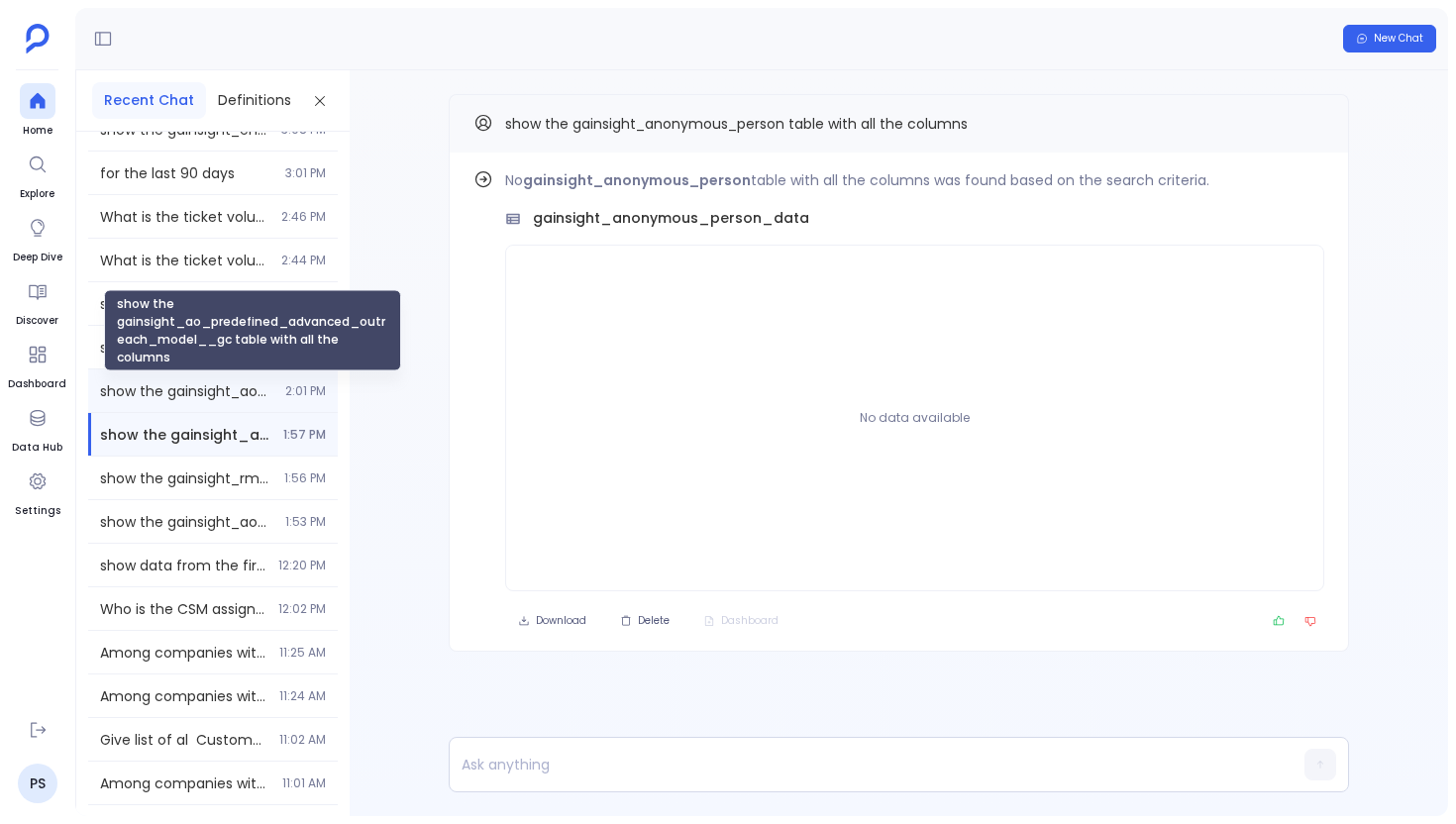 click on "show the gainsight_ao_predefined_advanced_outreach_model__gc table with all the columns" at bounding box center [186, 391] 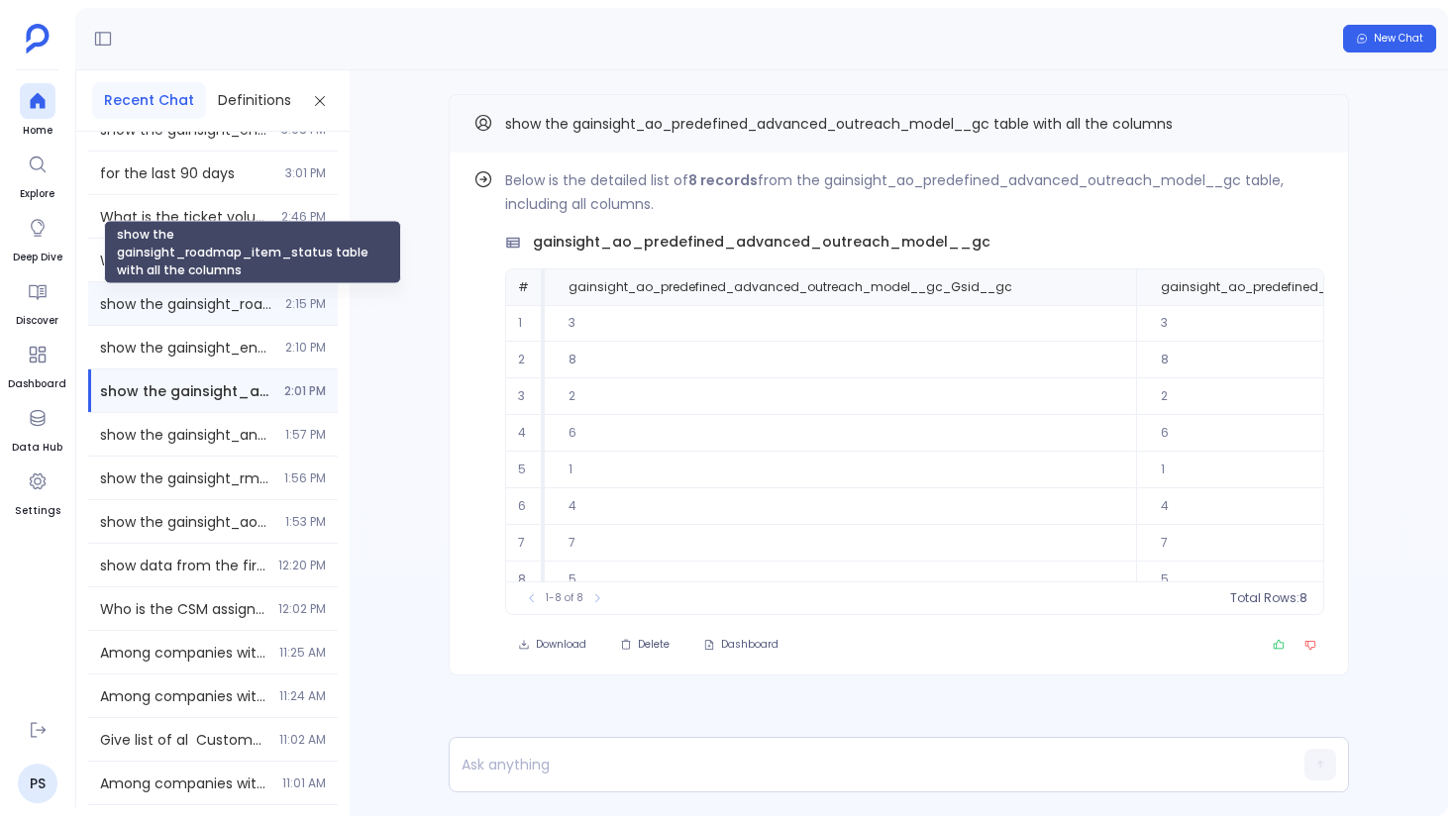 click on "show the gainsight_roadmap_item_status
table with all the columns" at bounding box center [186, 304] 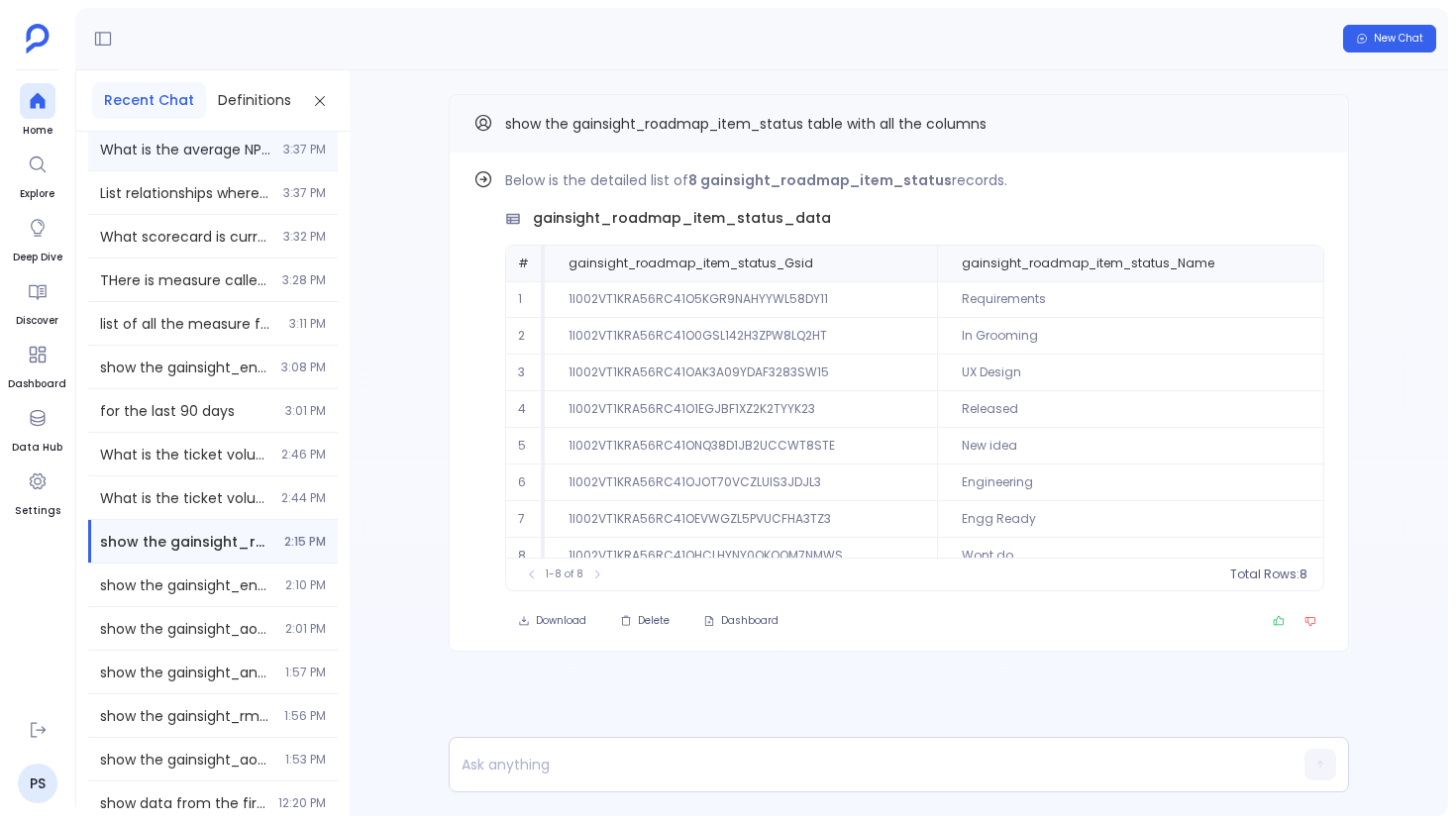 scroll, scrollTop: 394, scrollLeft: 0, axis: vertical 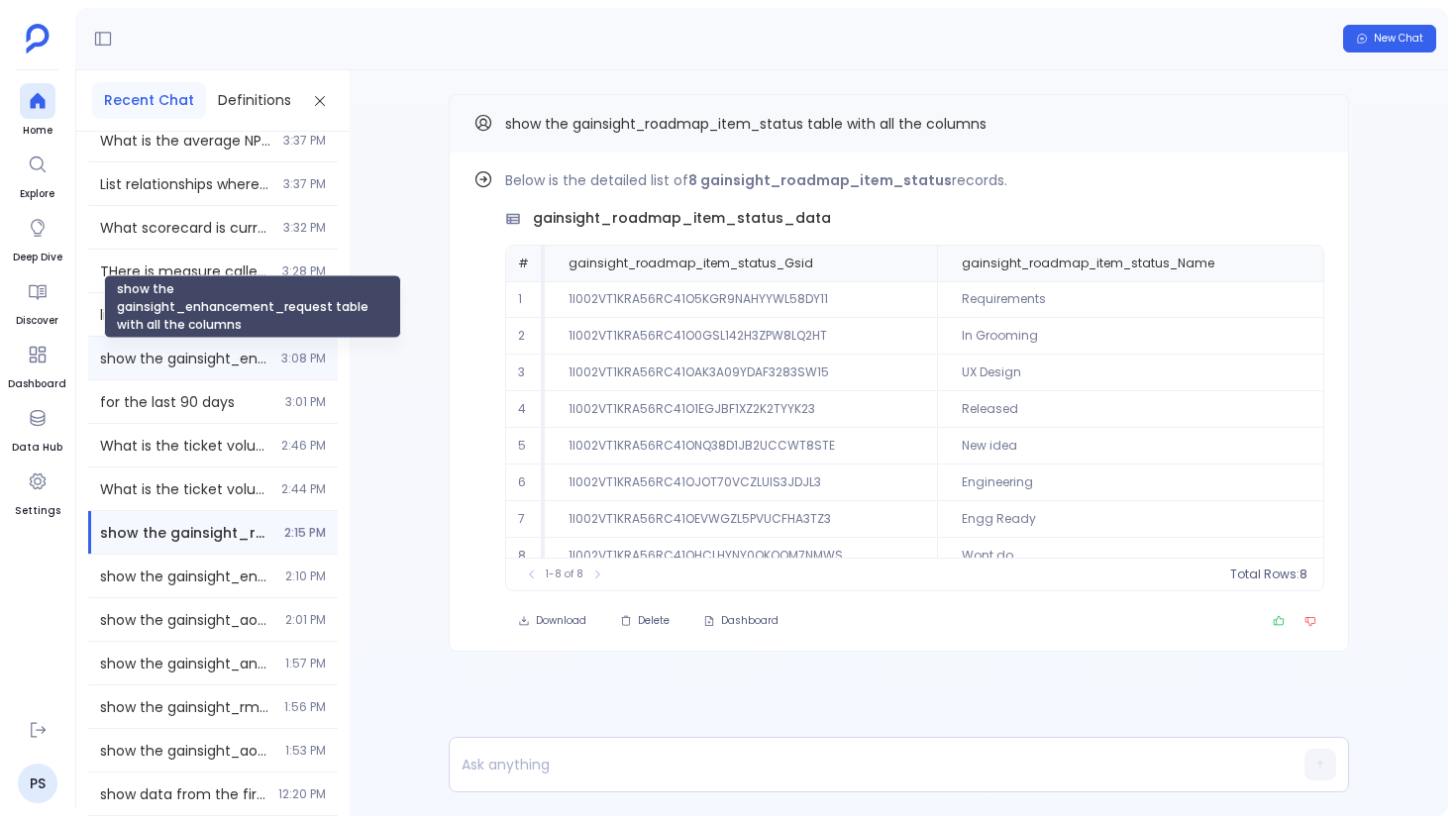 click on "show the gainsight_enhancement_request  table with all the columns" at bounding box center [184, 359] 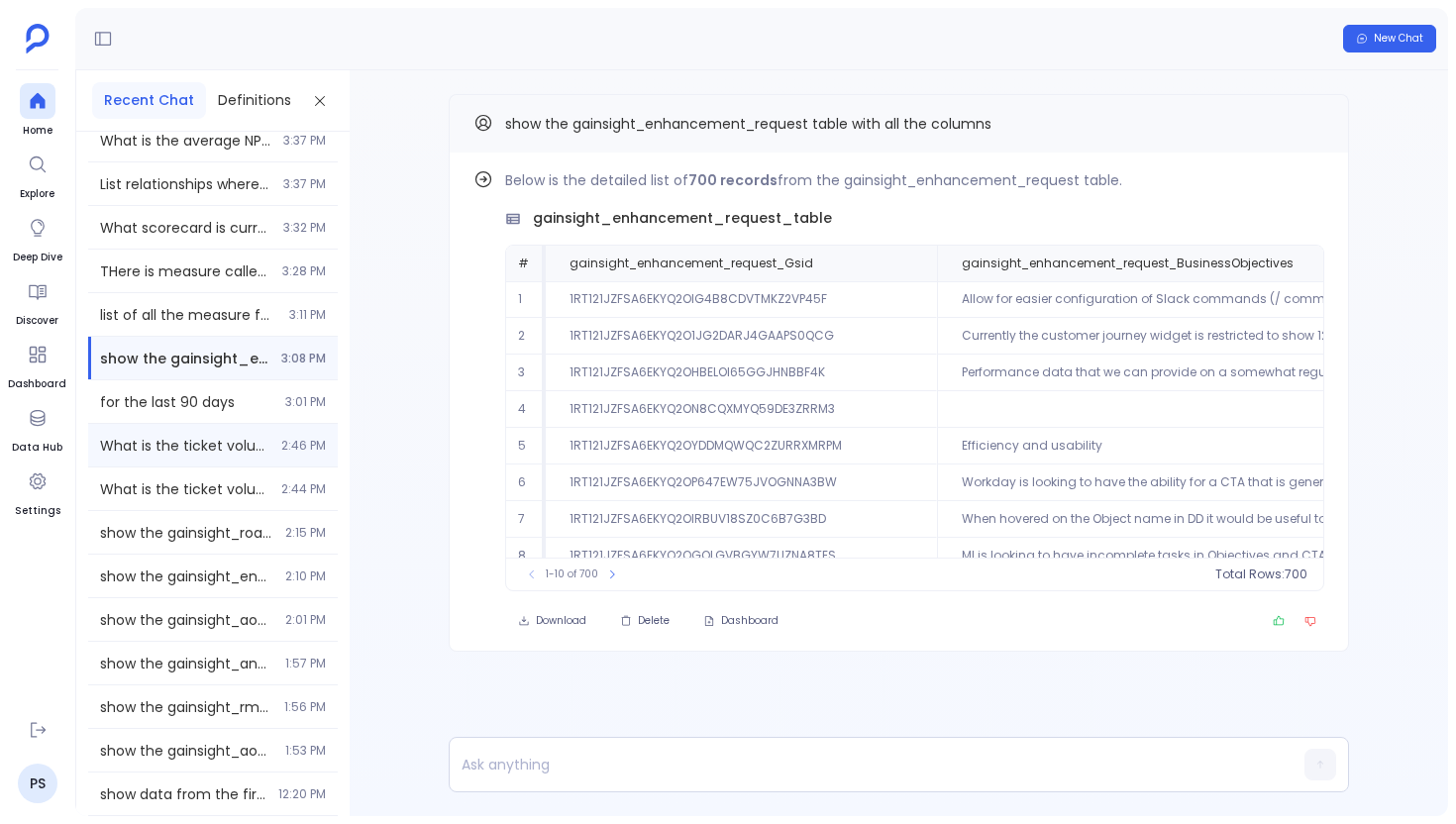 scroll, scrollTop: 0, scrollLeft: 0, axis: both 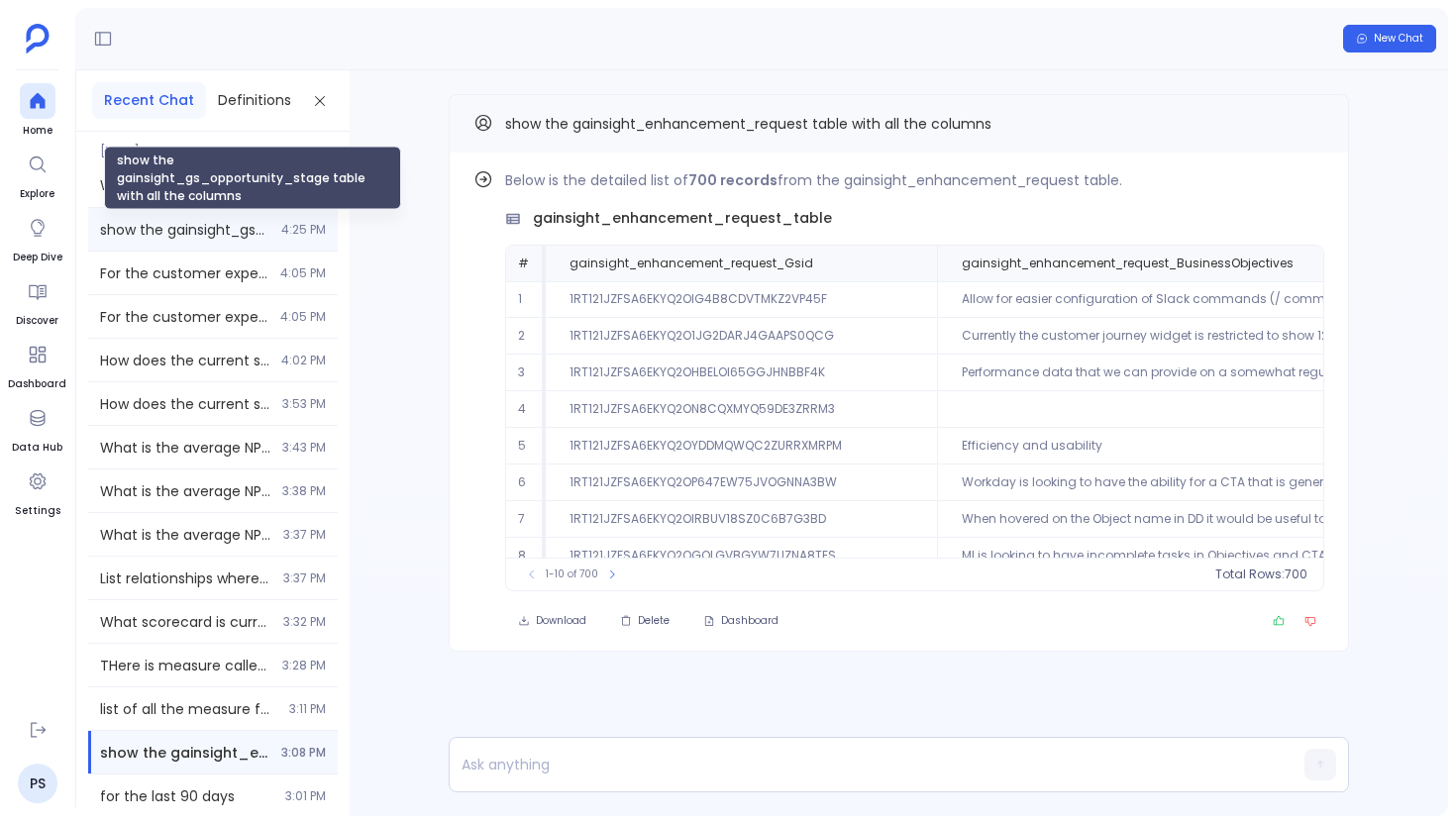 click on "show the gainsight_gs_opportunity_stage  table with all the columns" at bounding box center (184, 230) 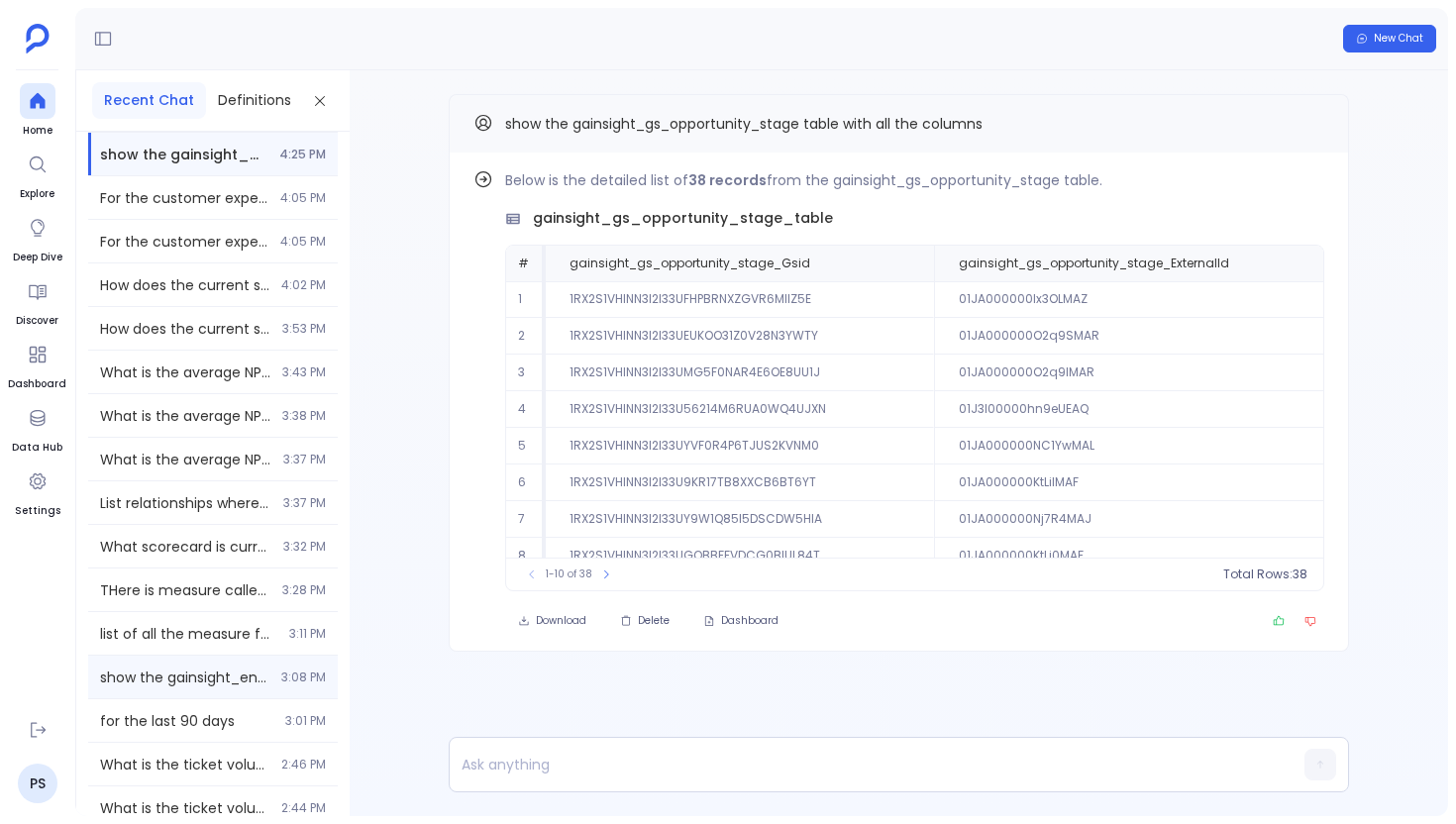 scroll, scrollTop: 0, scrollLeft: 0, axis: both 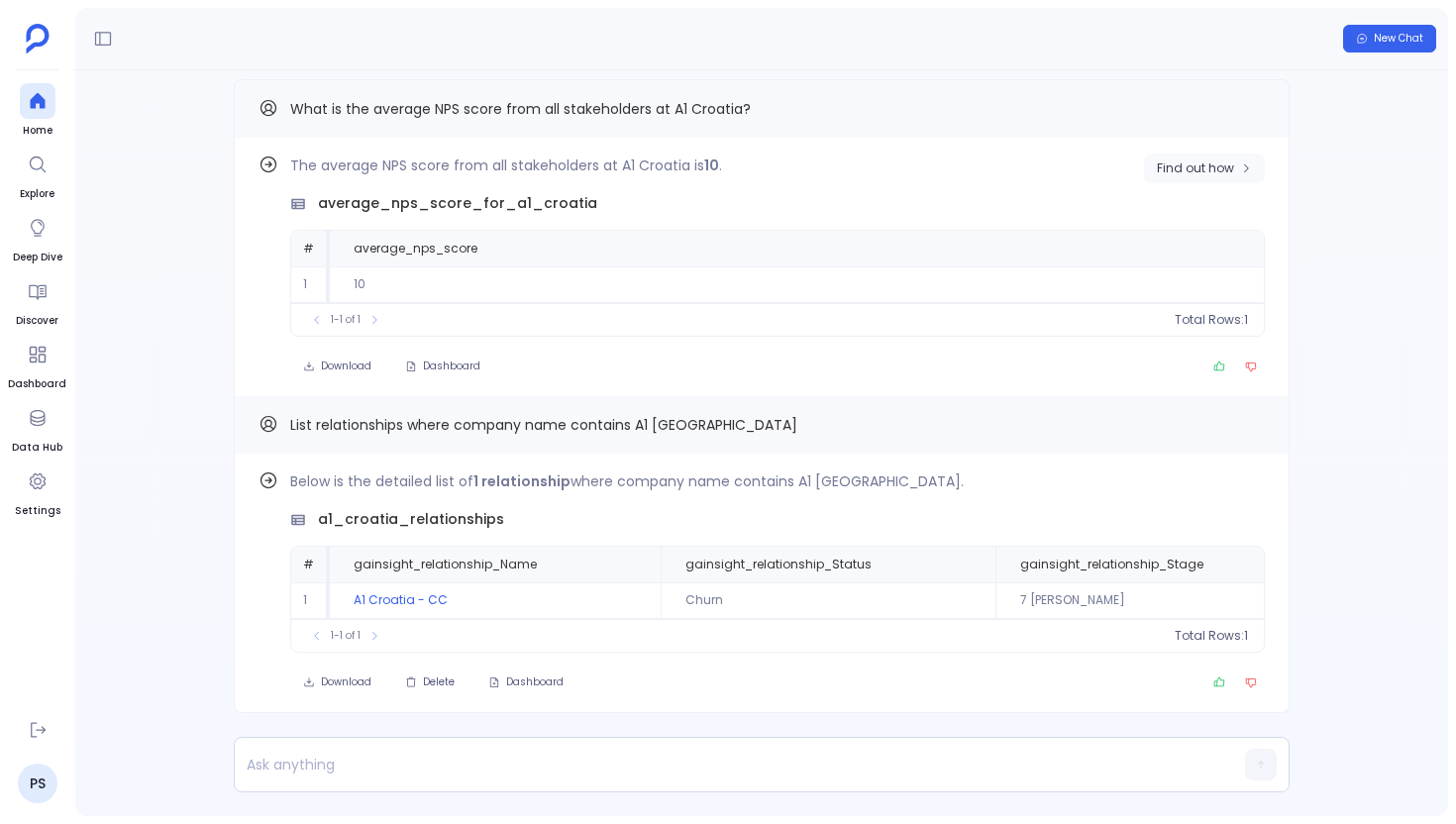 click on "Find out how" at bounding box center (1196, 168) 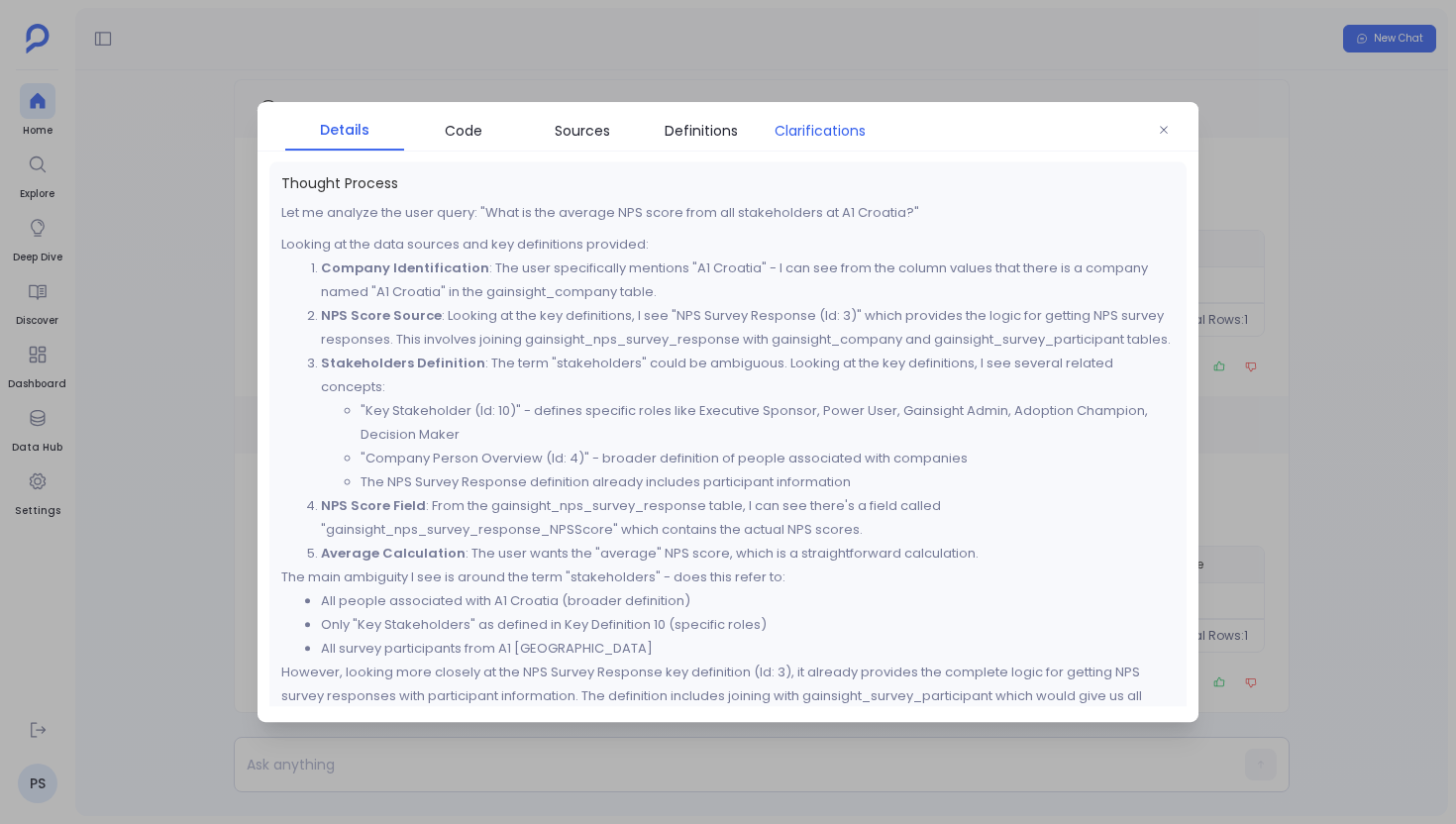click on "Clarifications" at bounding box center (820, 131) 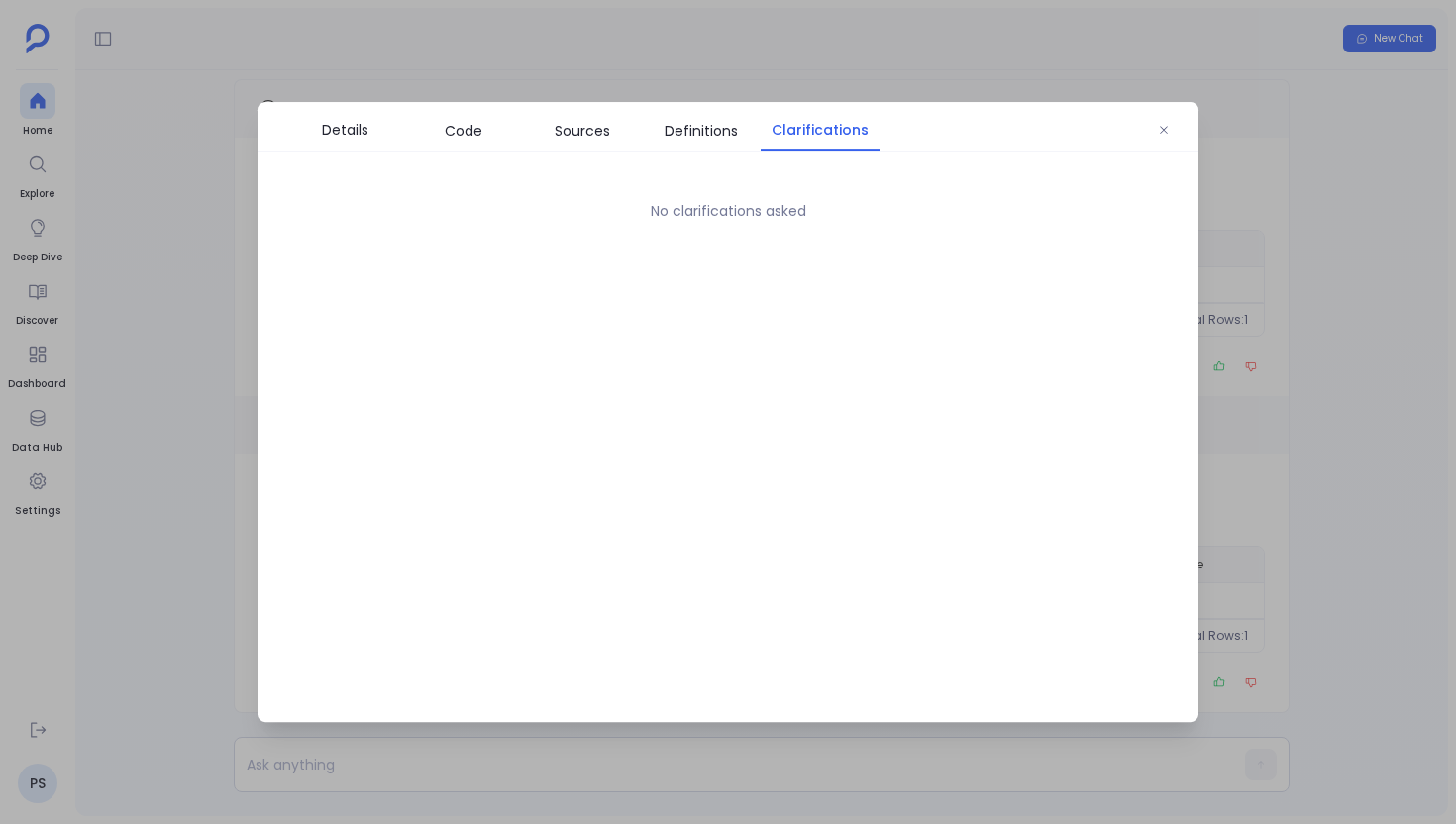 click at bounding box center [728, 412] 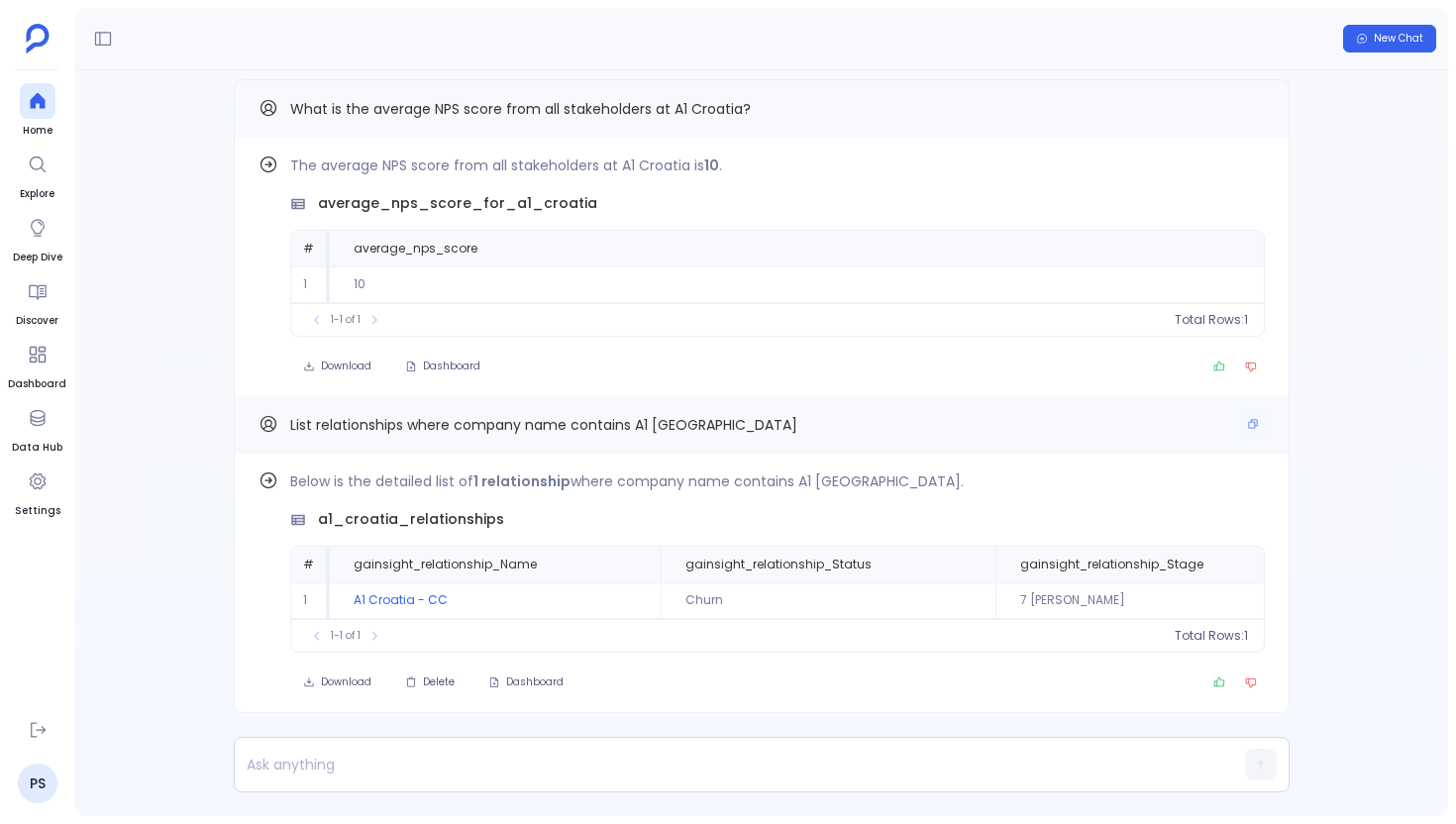 scroll, scrollTop: -20, scrollLeft: 0, axis: vertical 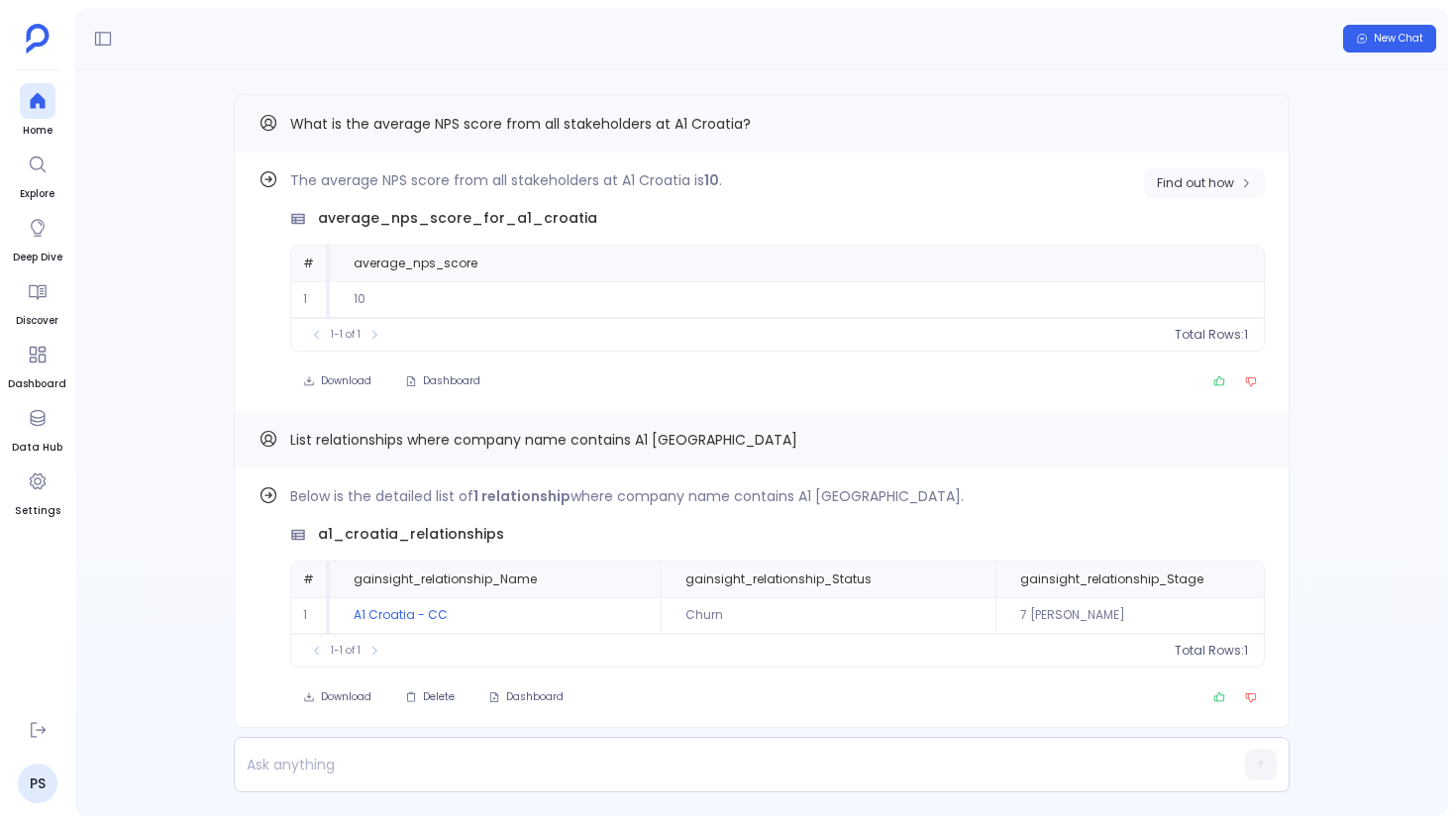 click on "Find out how" at bounding box center (1196, 183) 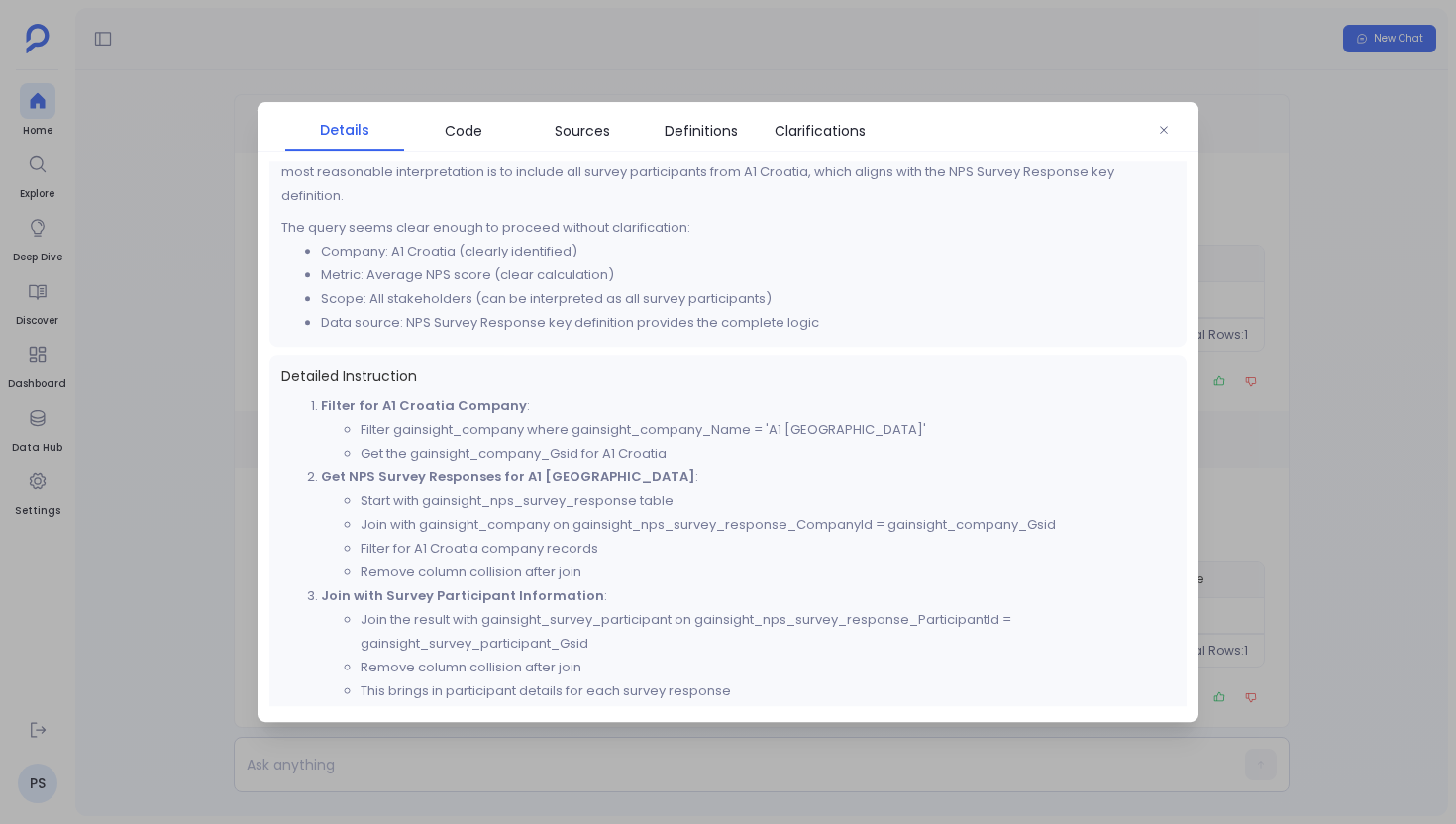 scroll, scrollTop: 606, scrollLeft: 0, axis: vertical 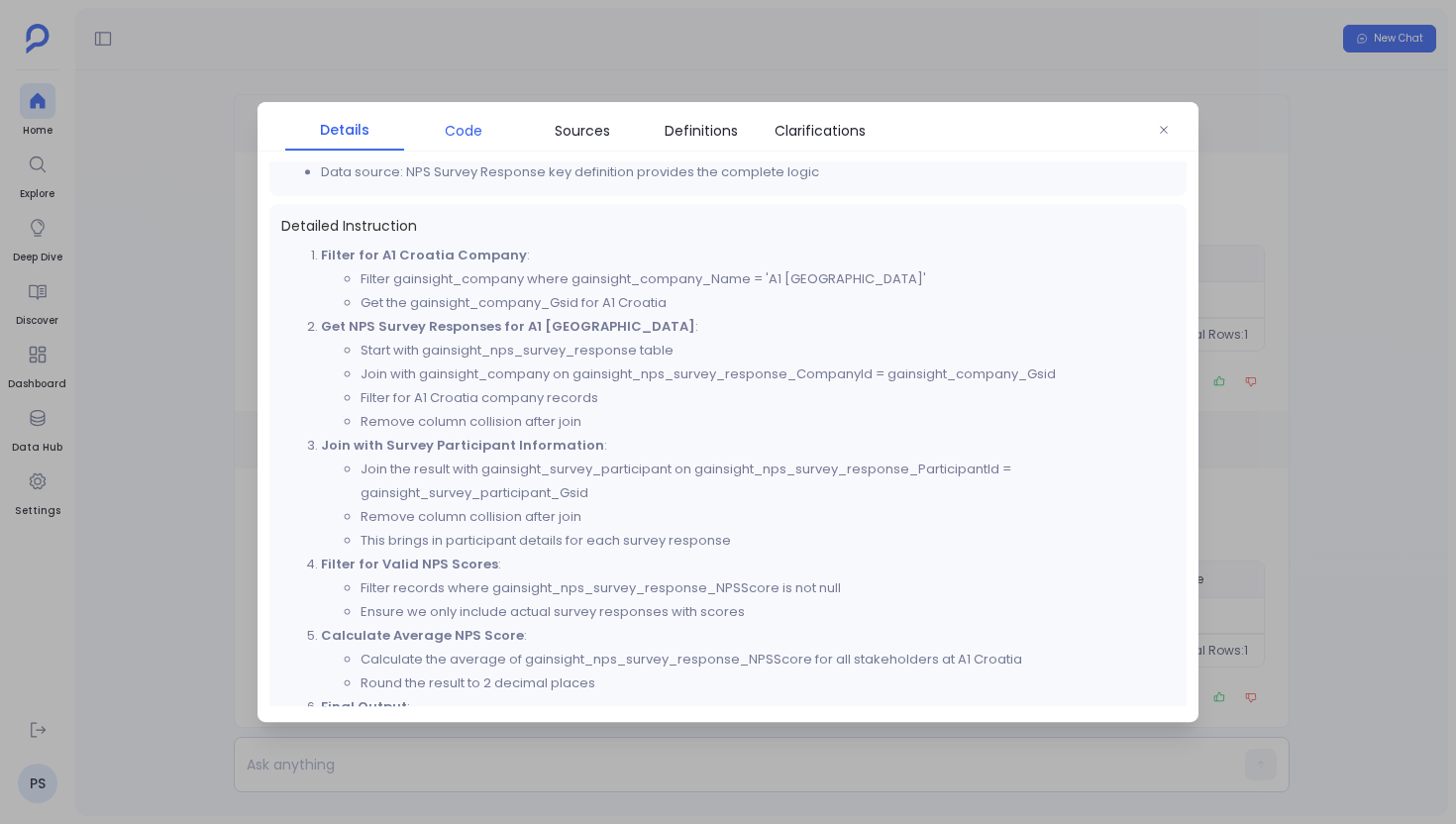 click on "Code" at bounding box center (464, 131) 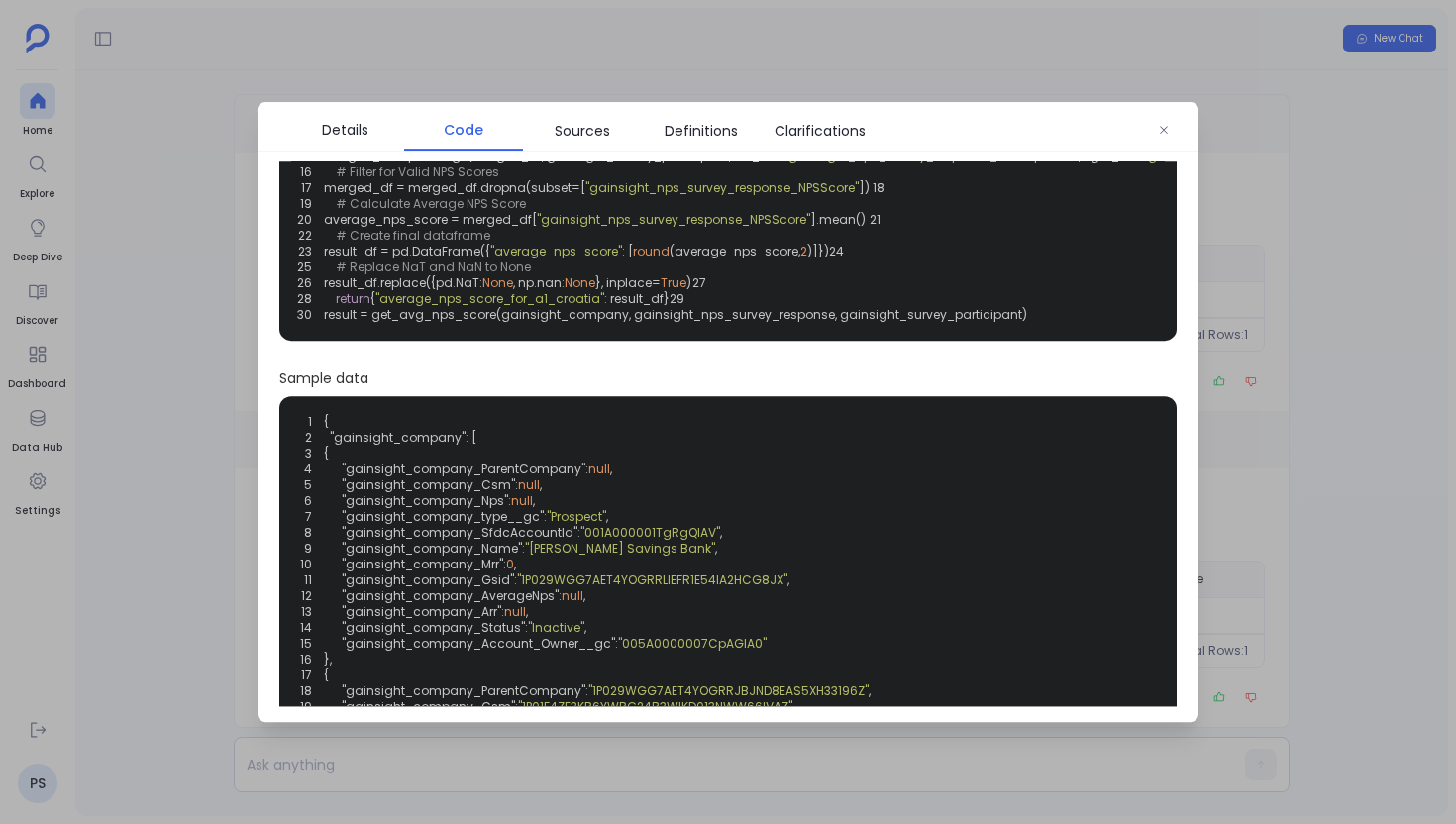 scroll, scrollTop: 0, scrollLeft: 0, axis: both 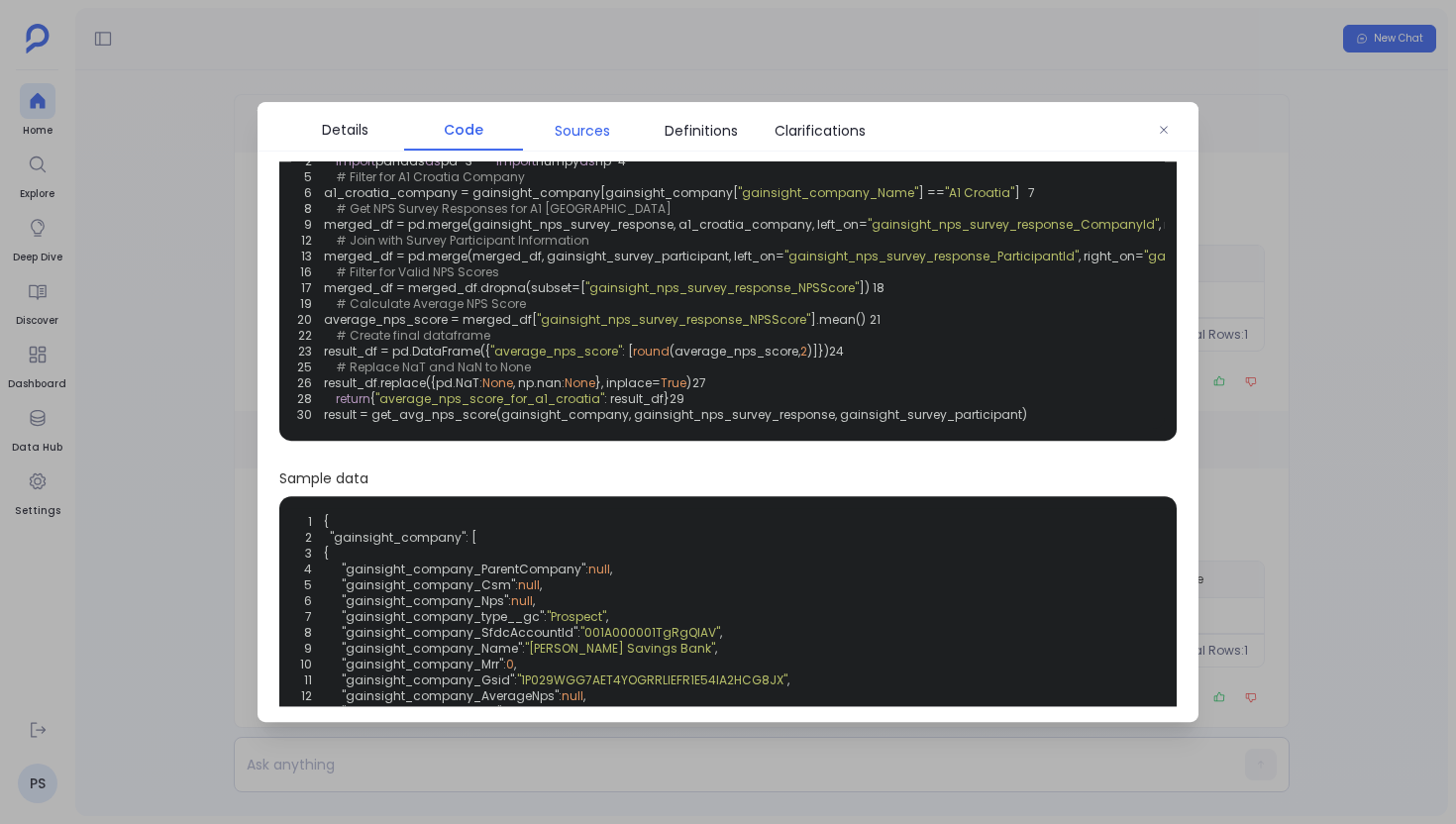click on "Sources" at bounding box center (582, 131) 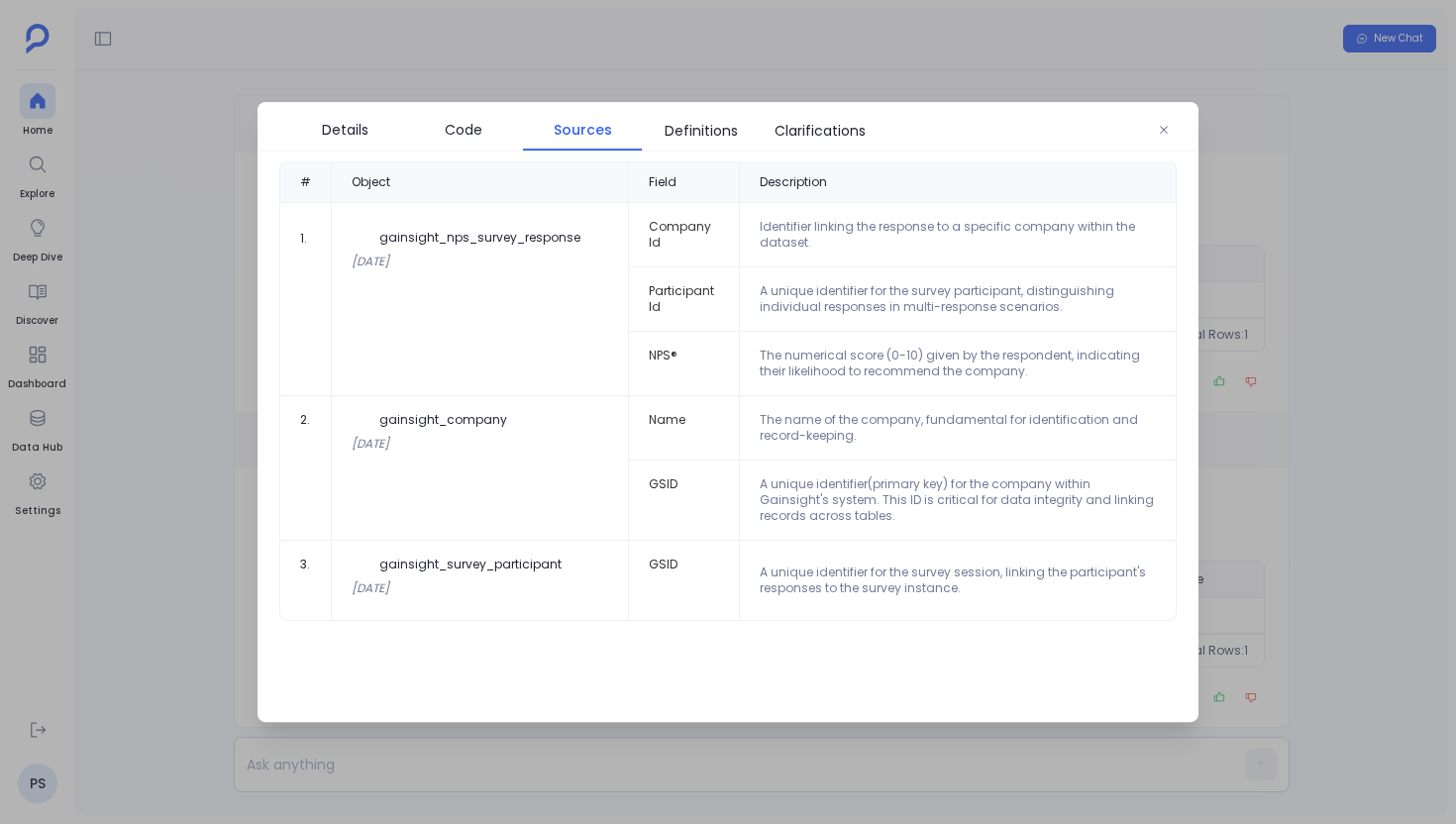 scroll, scrollTop: 0, scrollLeft: 0, axis: both 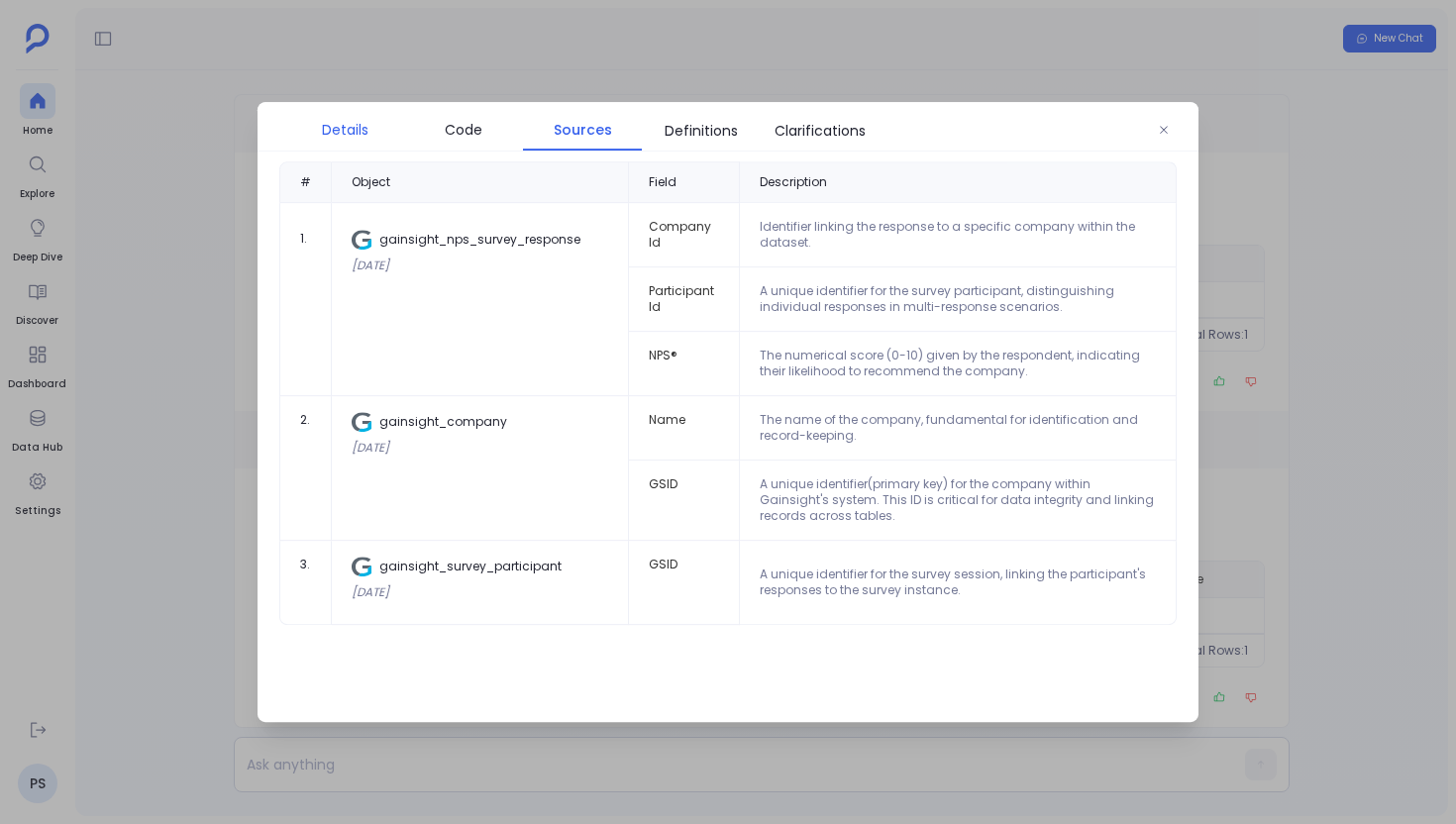 click on "Details" at bounding box center (345, 130) 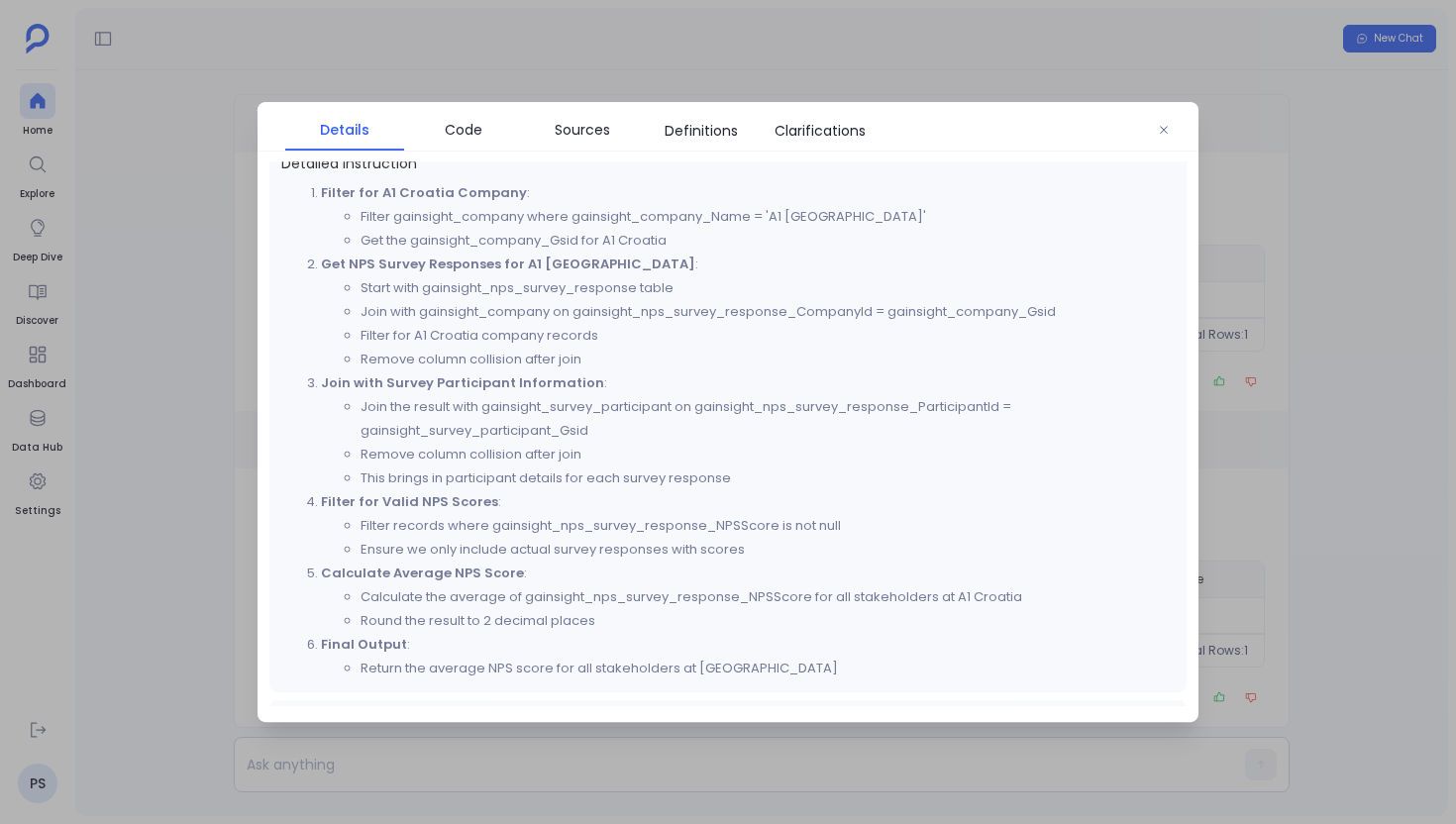 scroll, scrollTop: 822, scrollLeft: 0, axis: vertical 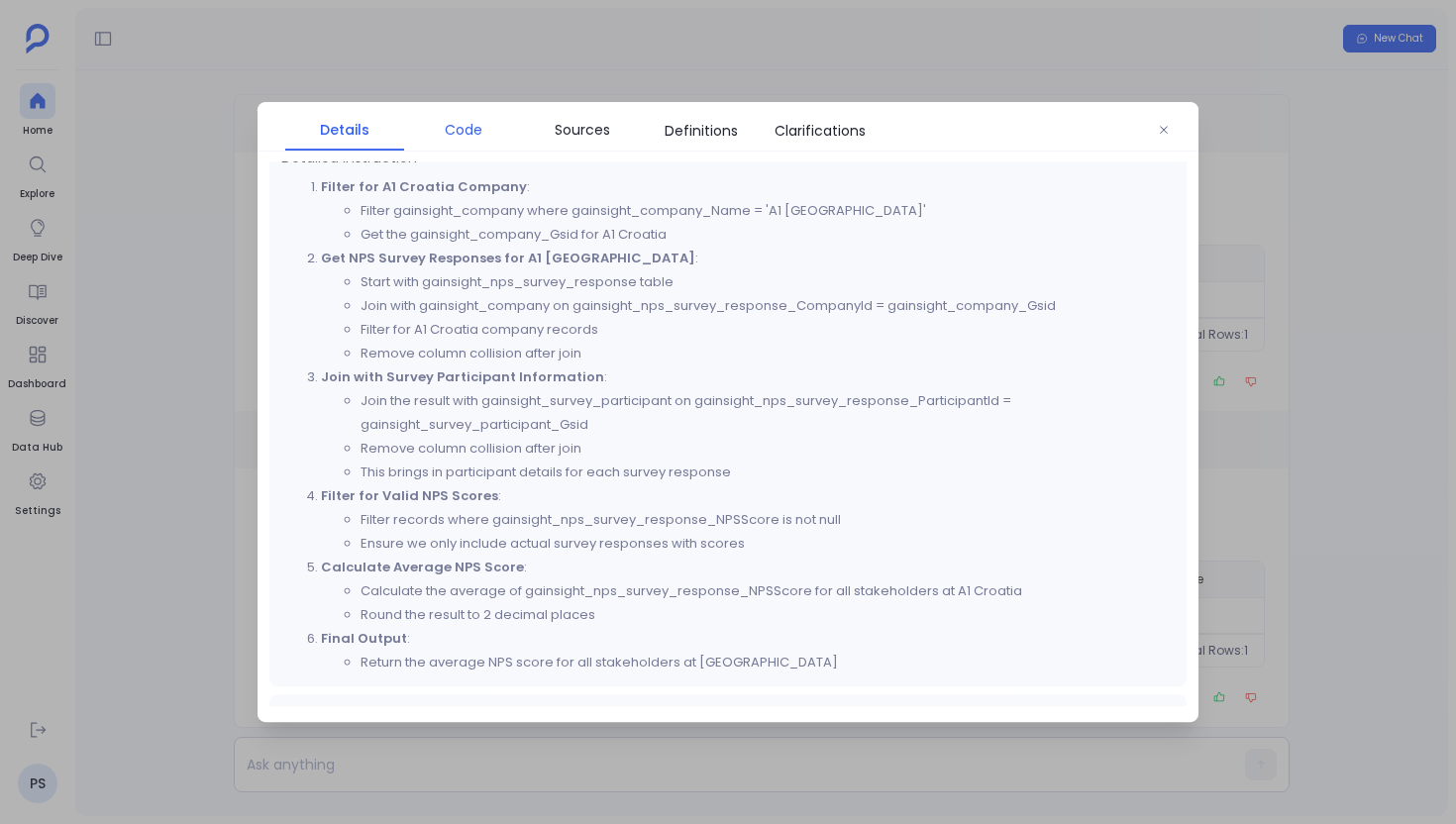 click on "Code" at bounding box center (464, 130) 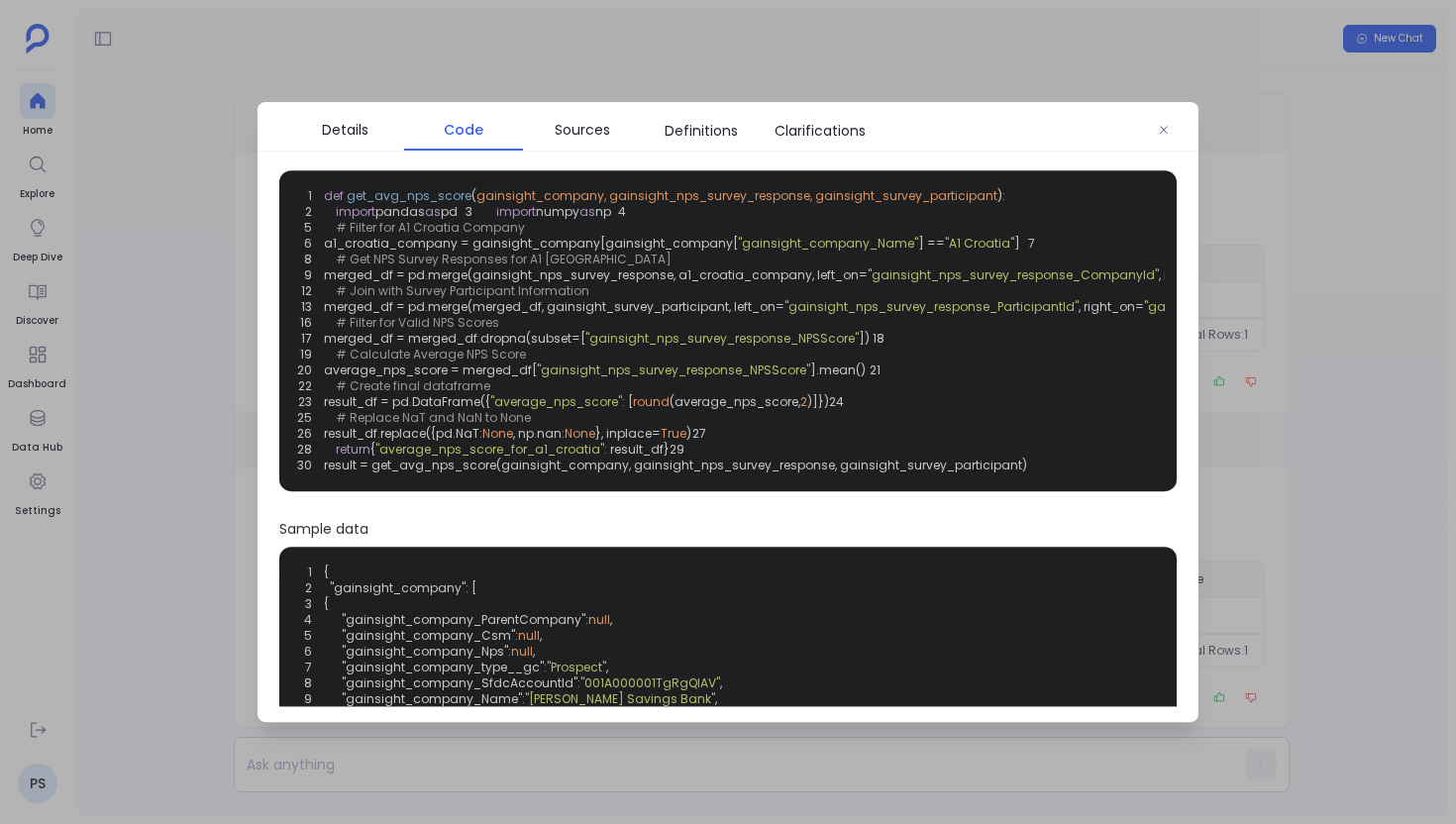scroll, scrollTop: 27, scrollLeft: 0, axis: vertical 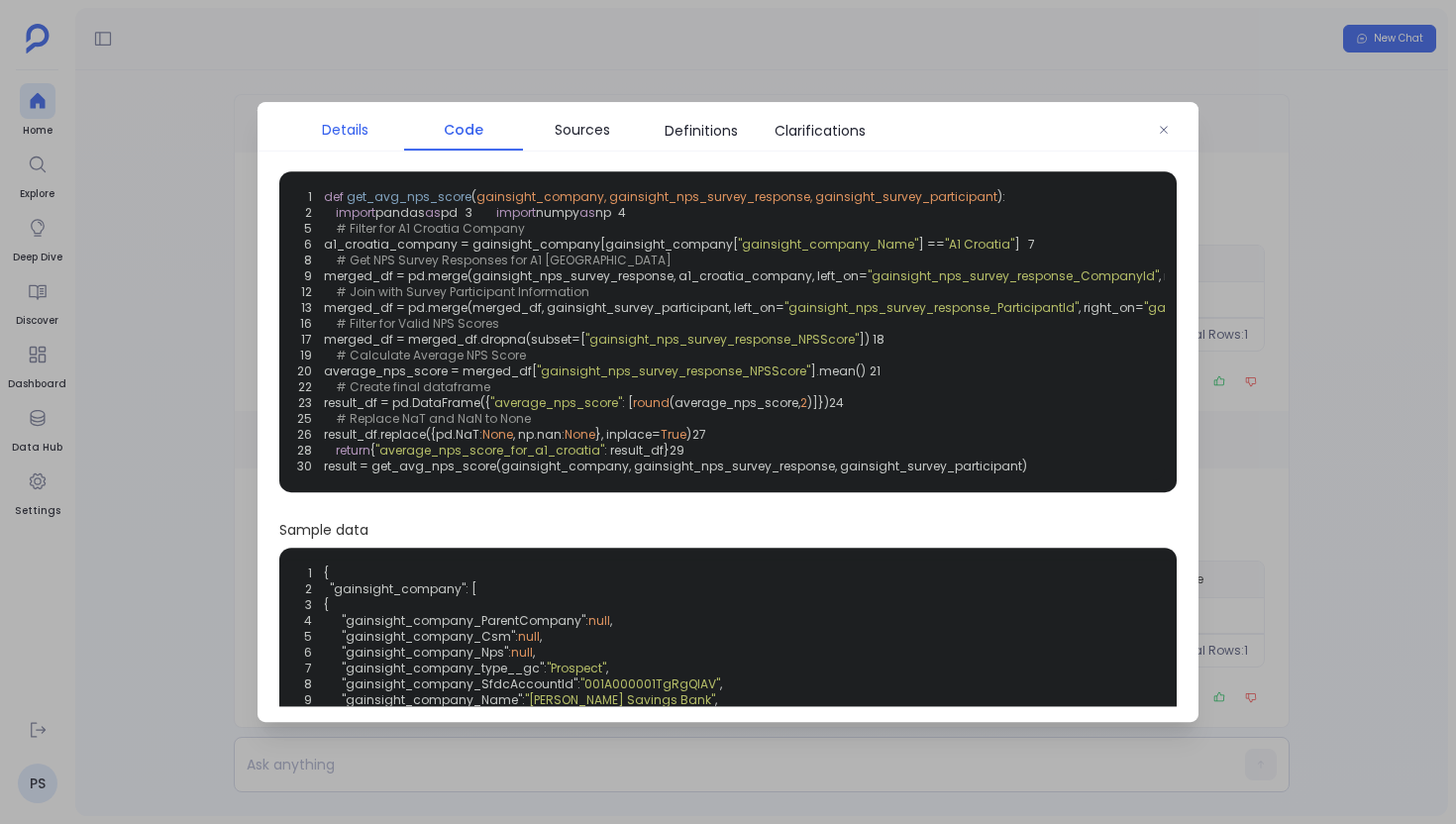 click on "Details" at bounding box center [345, 130] 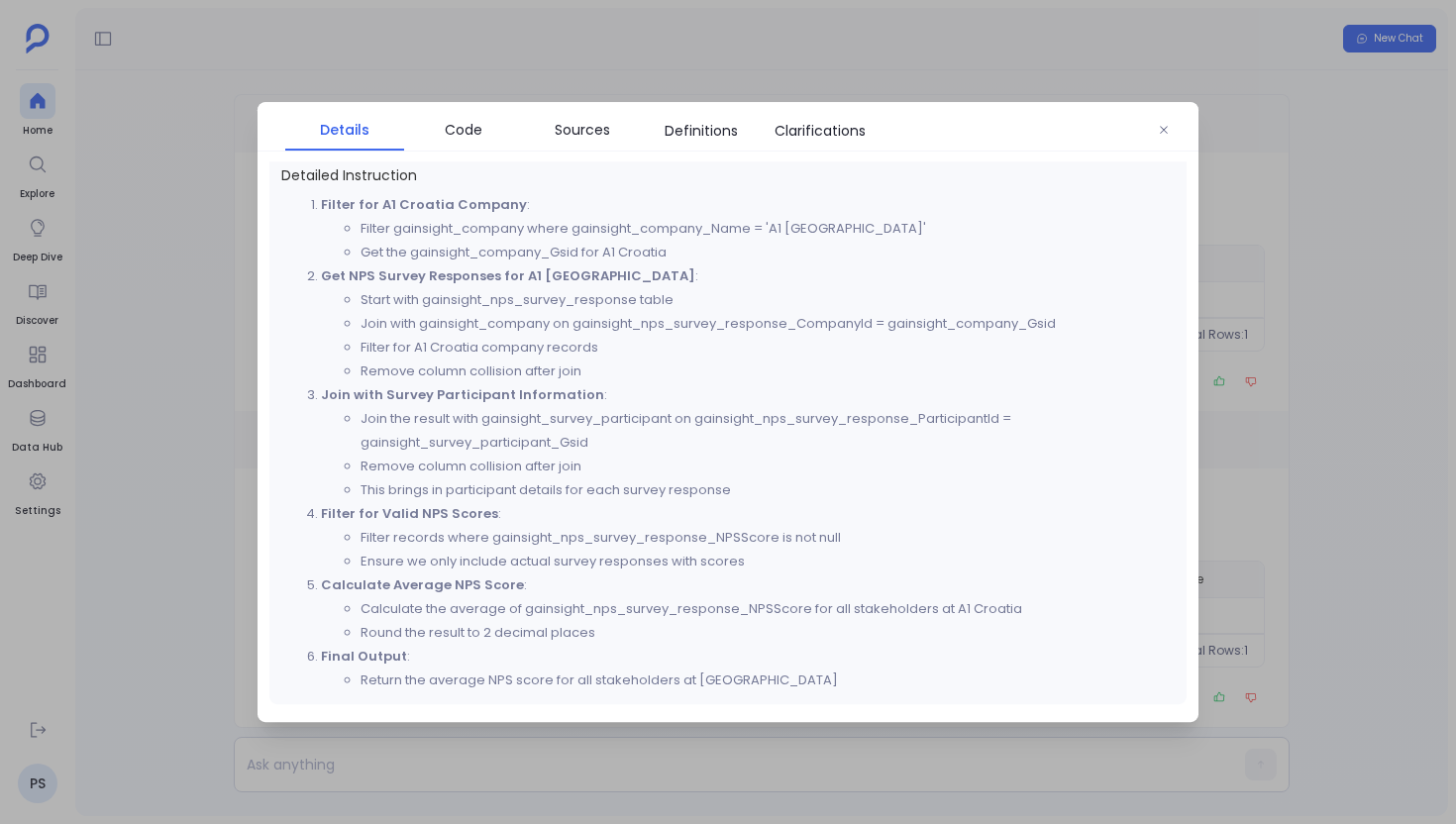 scroll, scrollTop: 807, scrollLeft: 0, axis: vertical 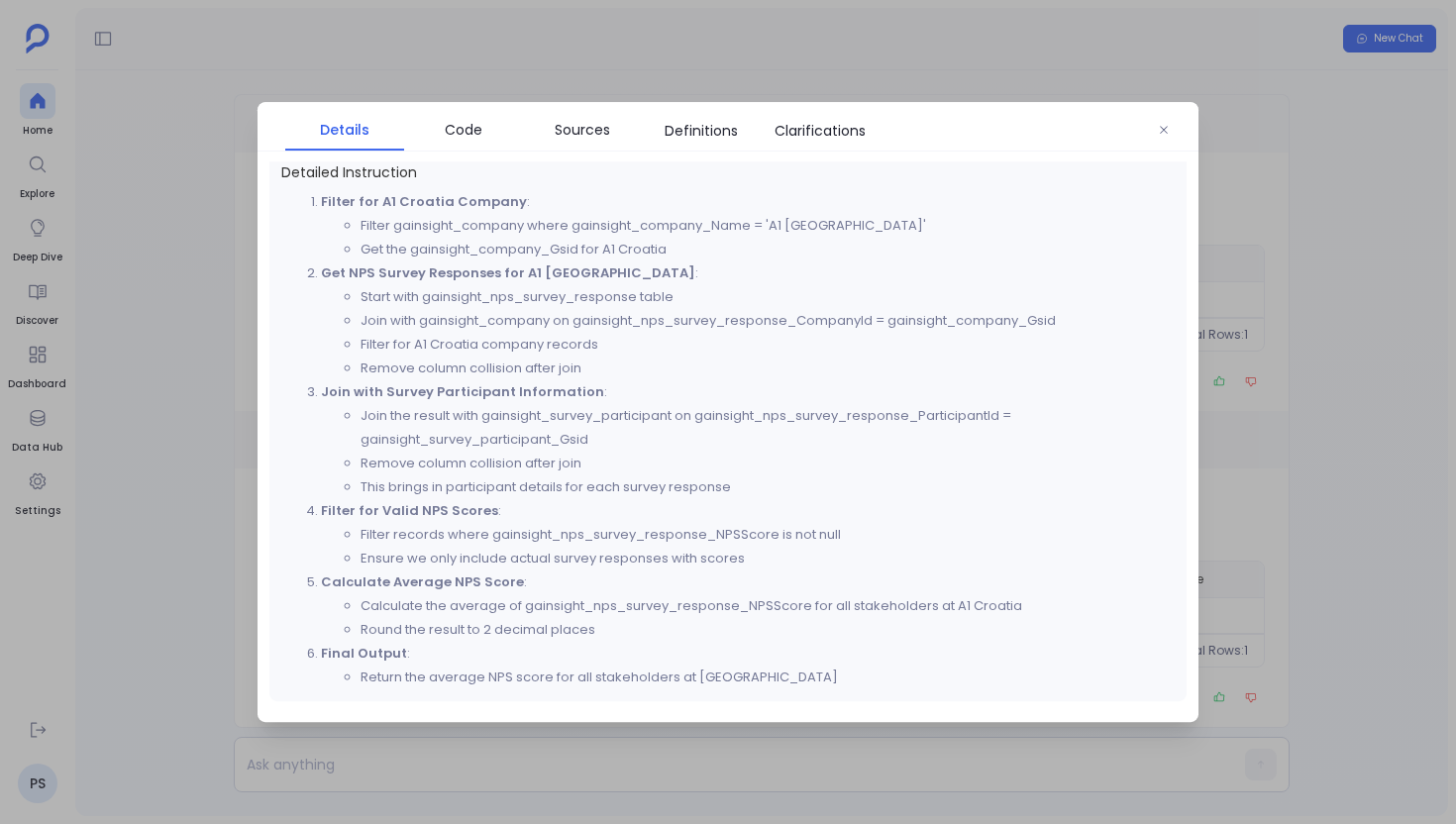 click at bounding box center (728, 412) 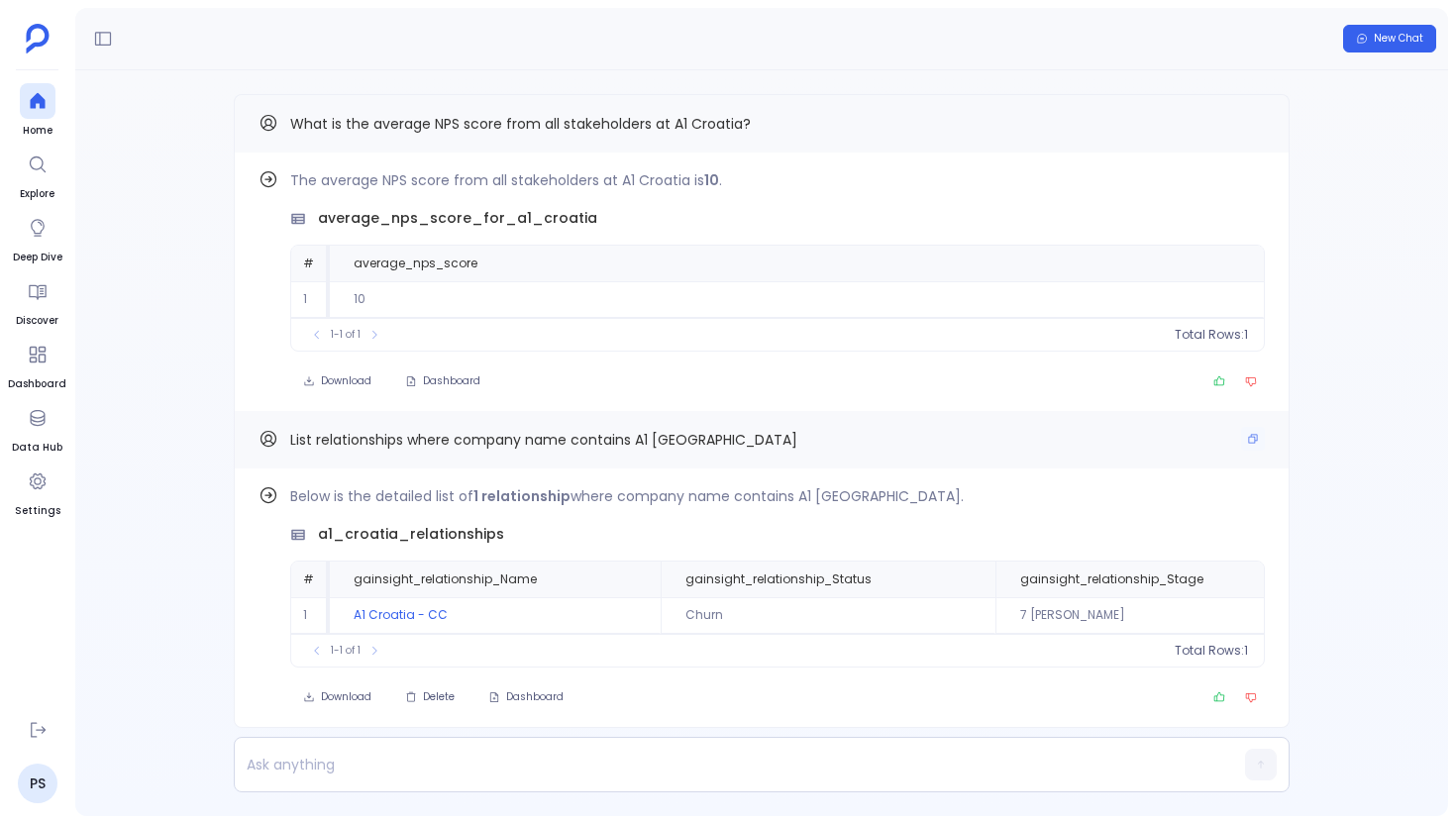 scroll, scrollTop: 0, scrollLeft: 0, axis: both 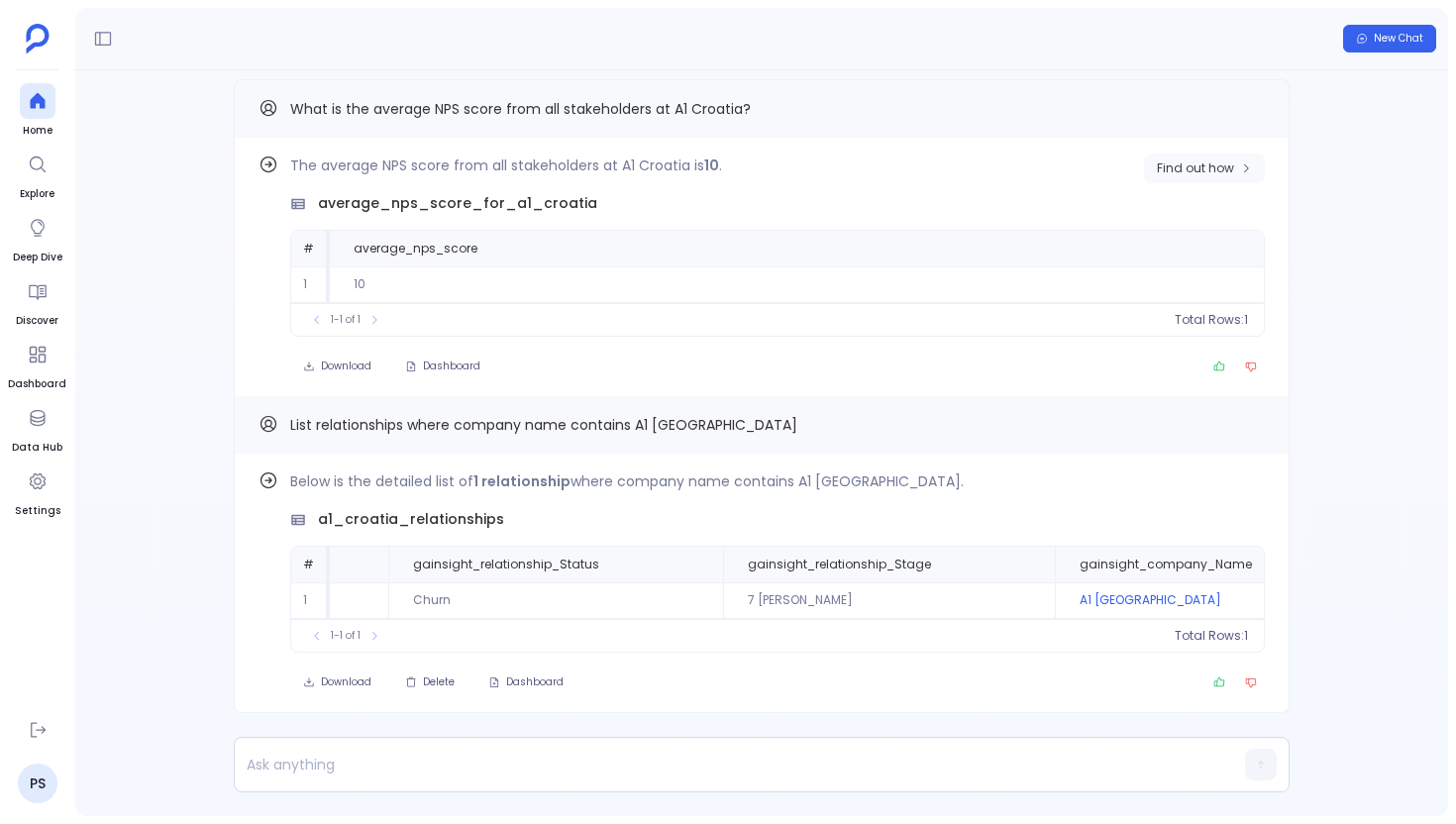 click on "Find out how" at bounding box center [1196, 168] 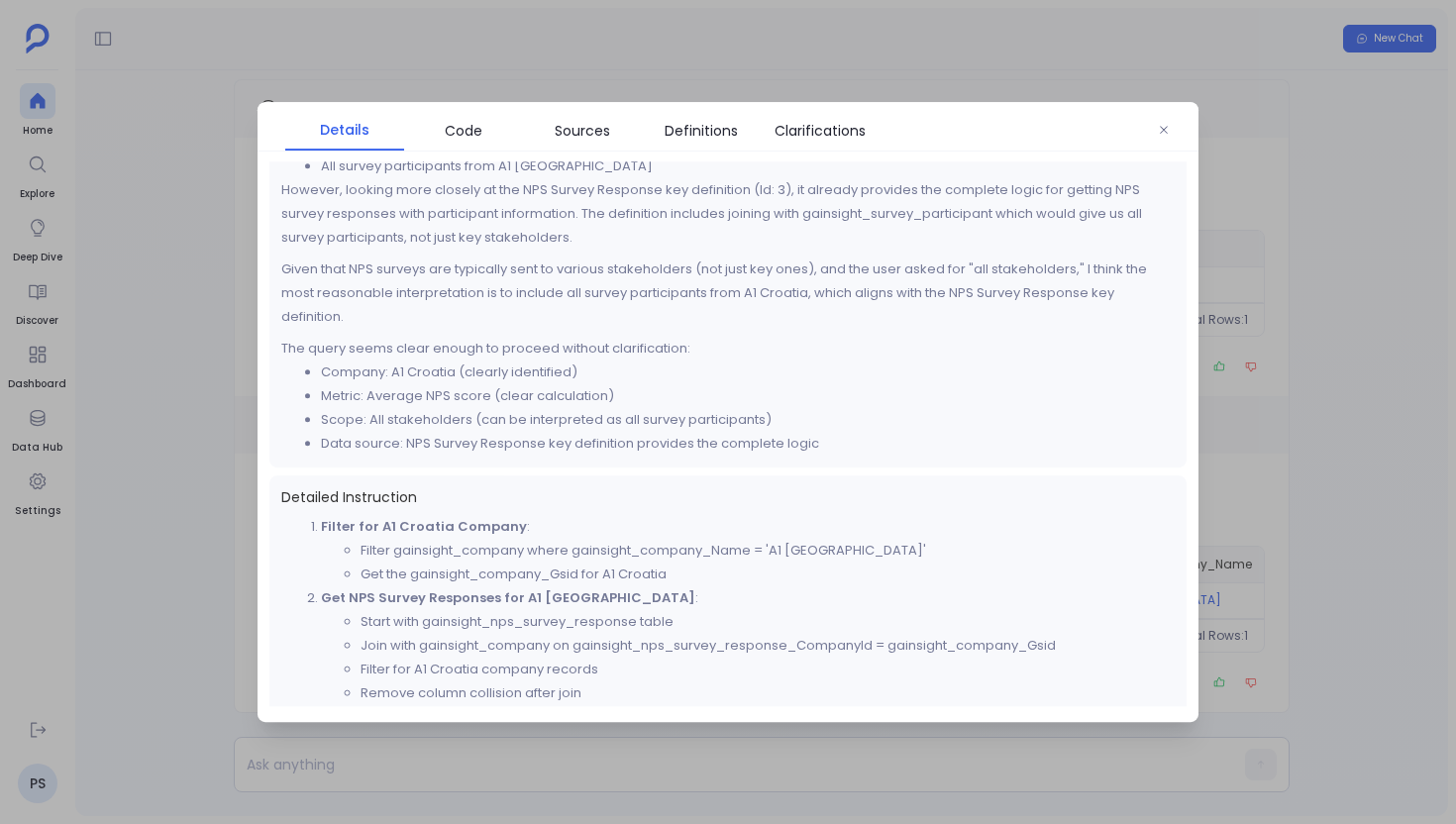 scroll, scrollTop: 313, scrollLeft: 0, axis: vertical 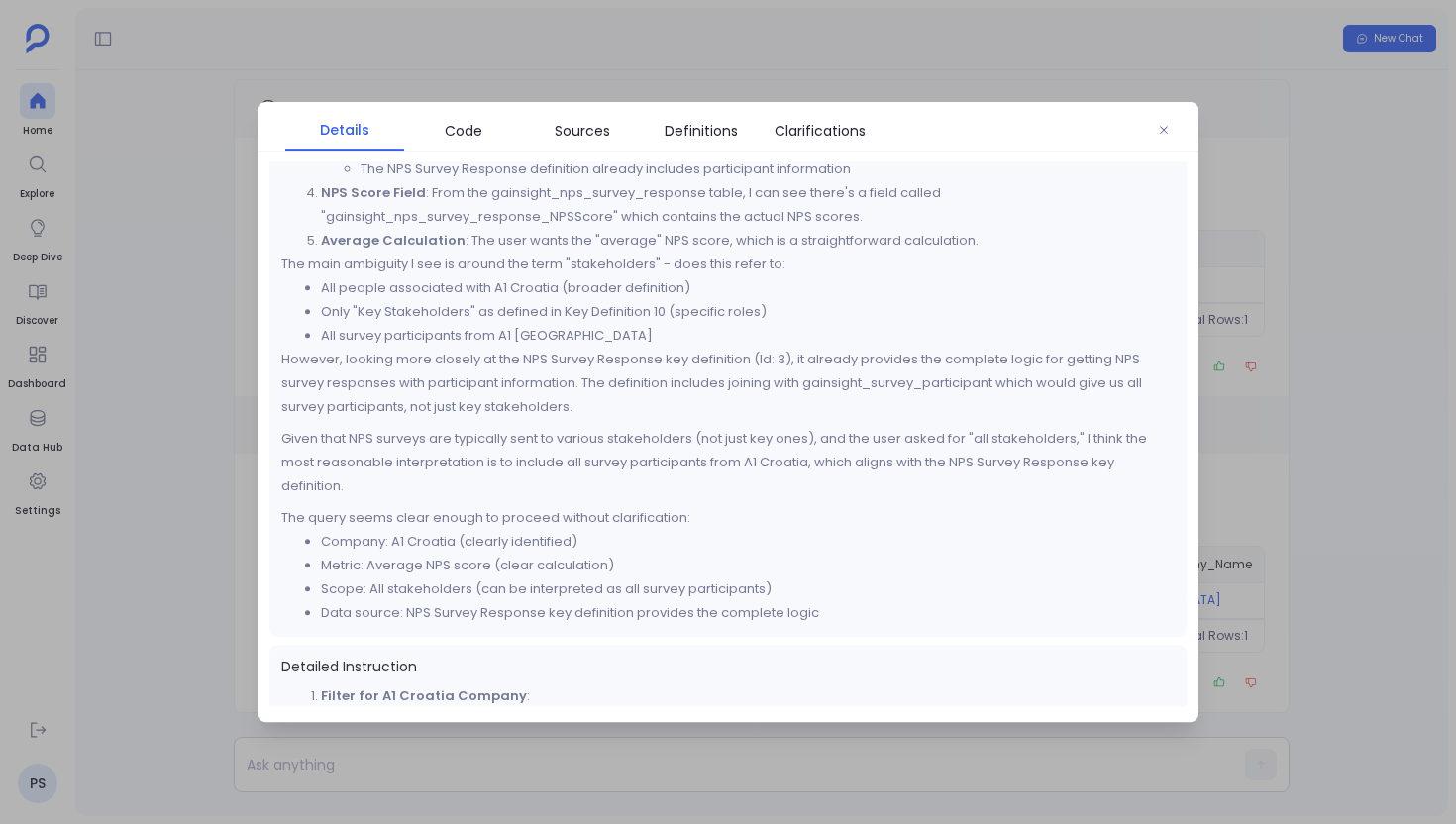 click at bounding box center [728, 412] 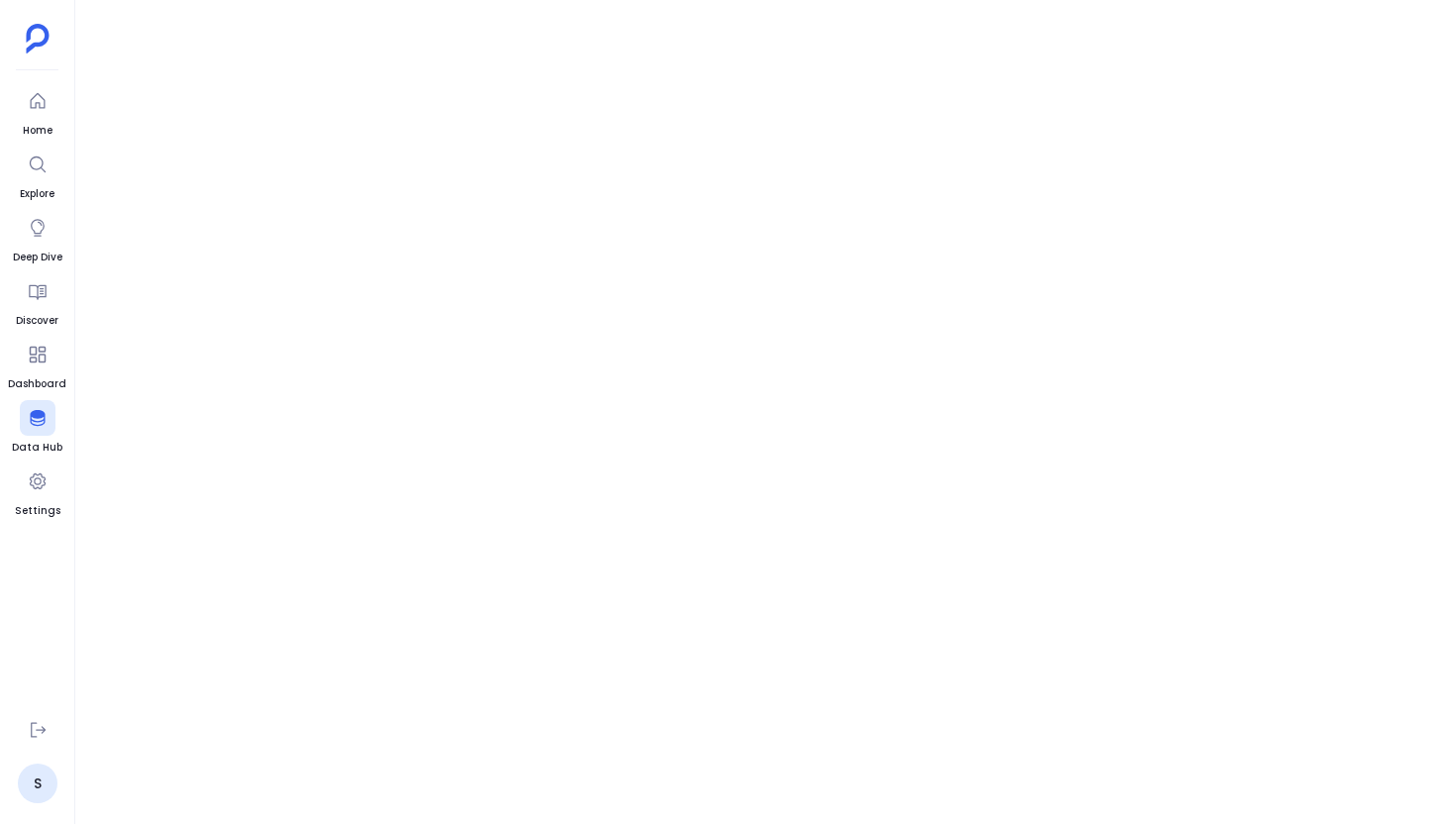 scroll, scrollTop: 0, scrollLeft: 0, axis: both 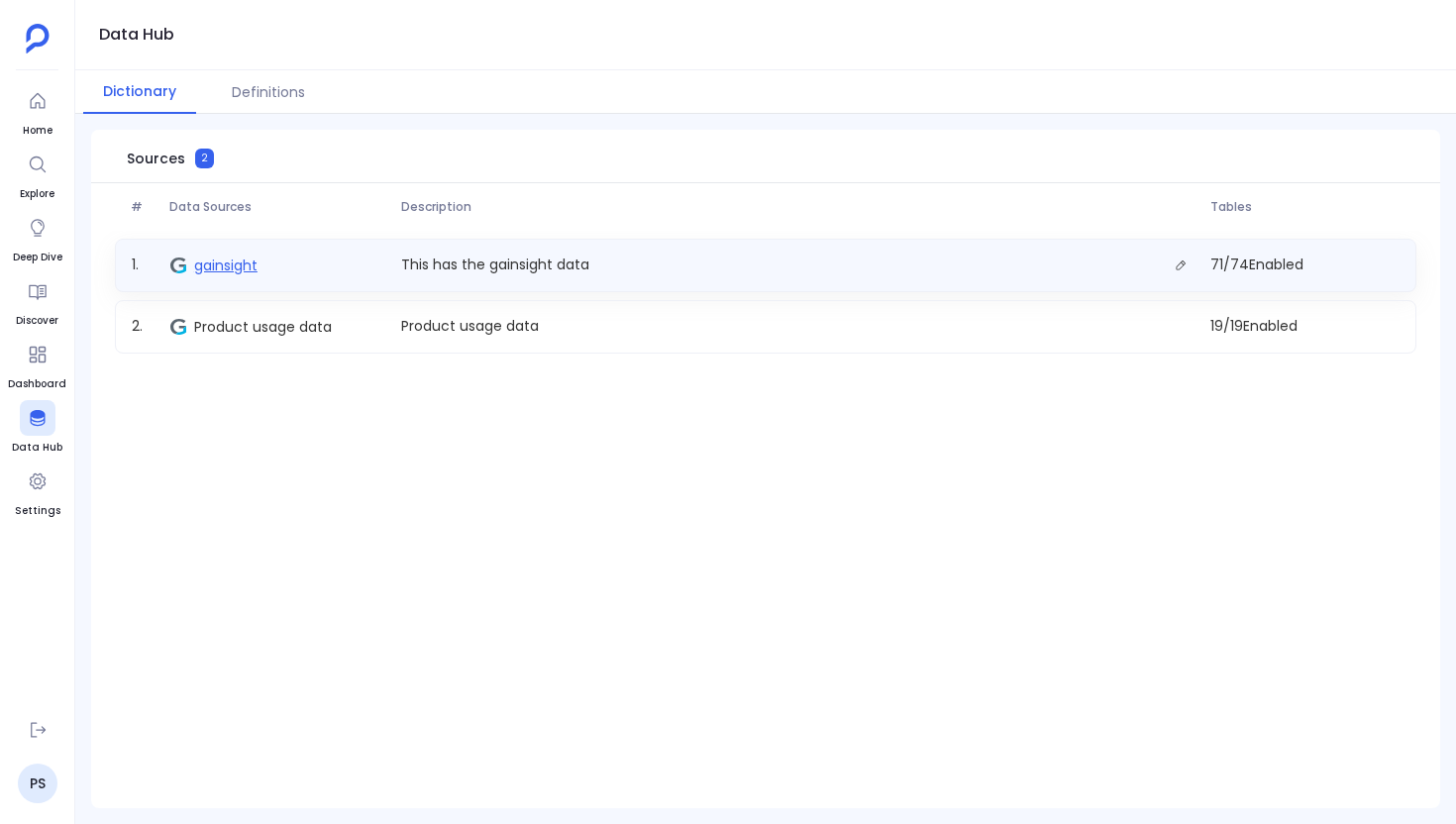 click on "gainsight" at bounding box center (226, 265) 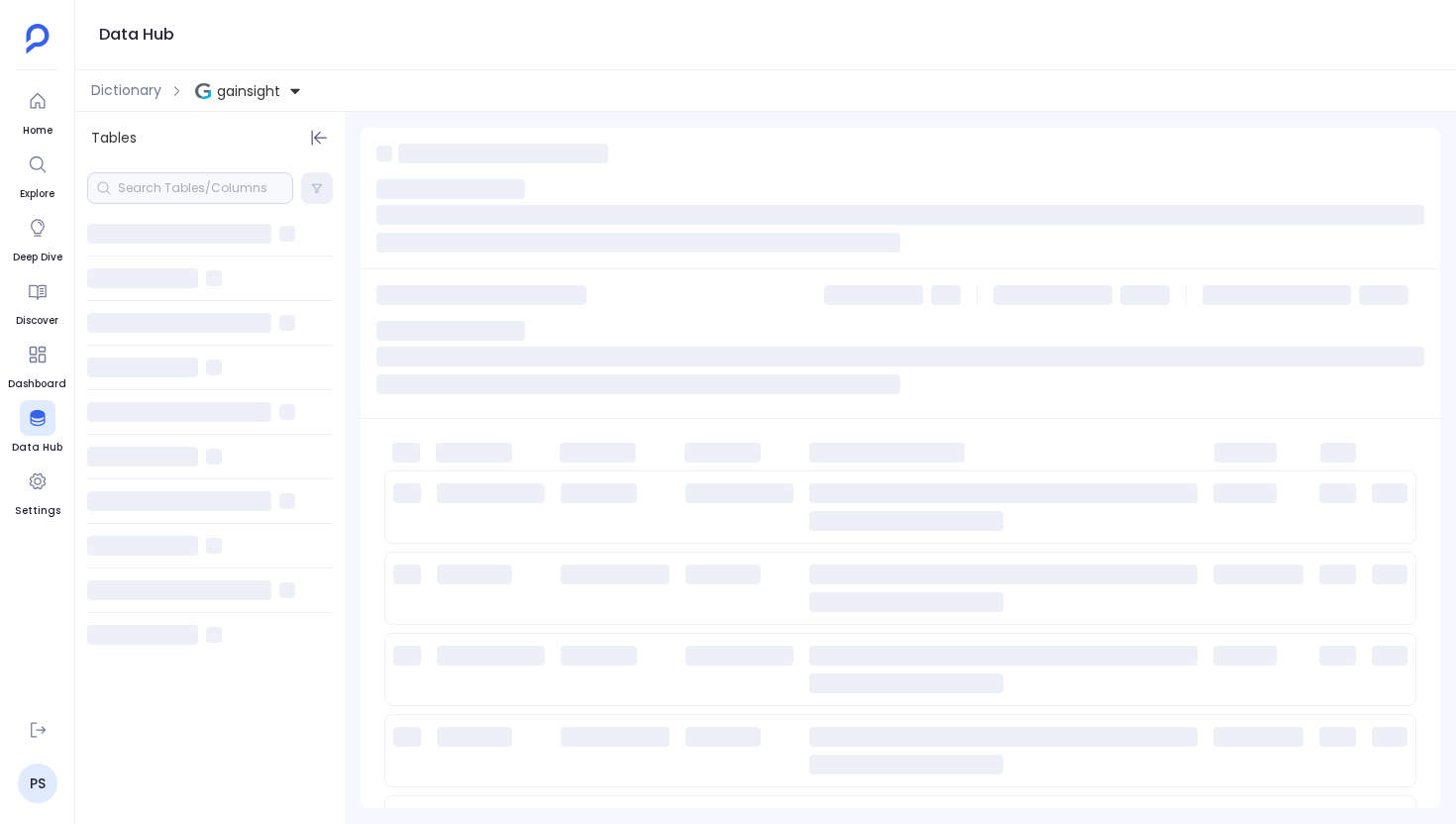click at bounding box center (190, 188) 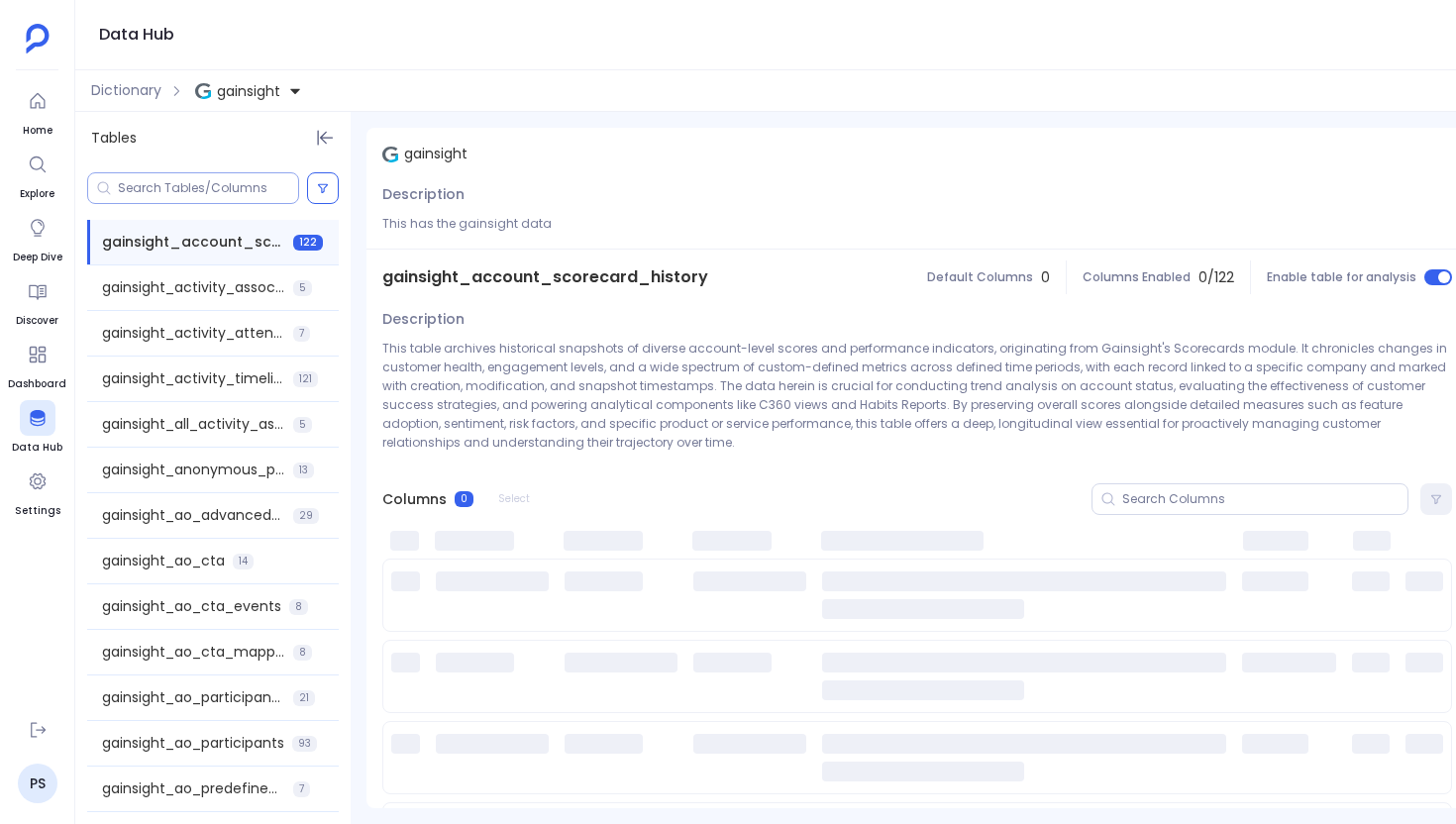 click at bounding box center (208, 188) 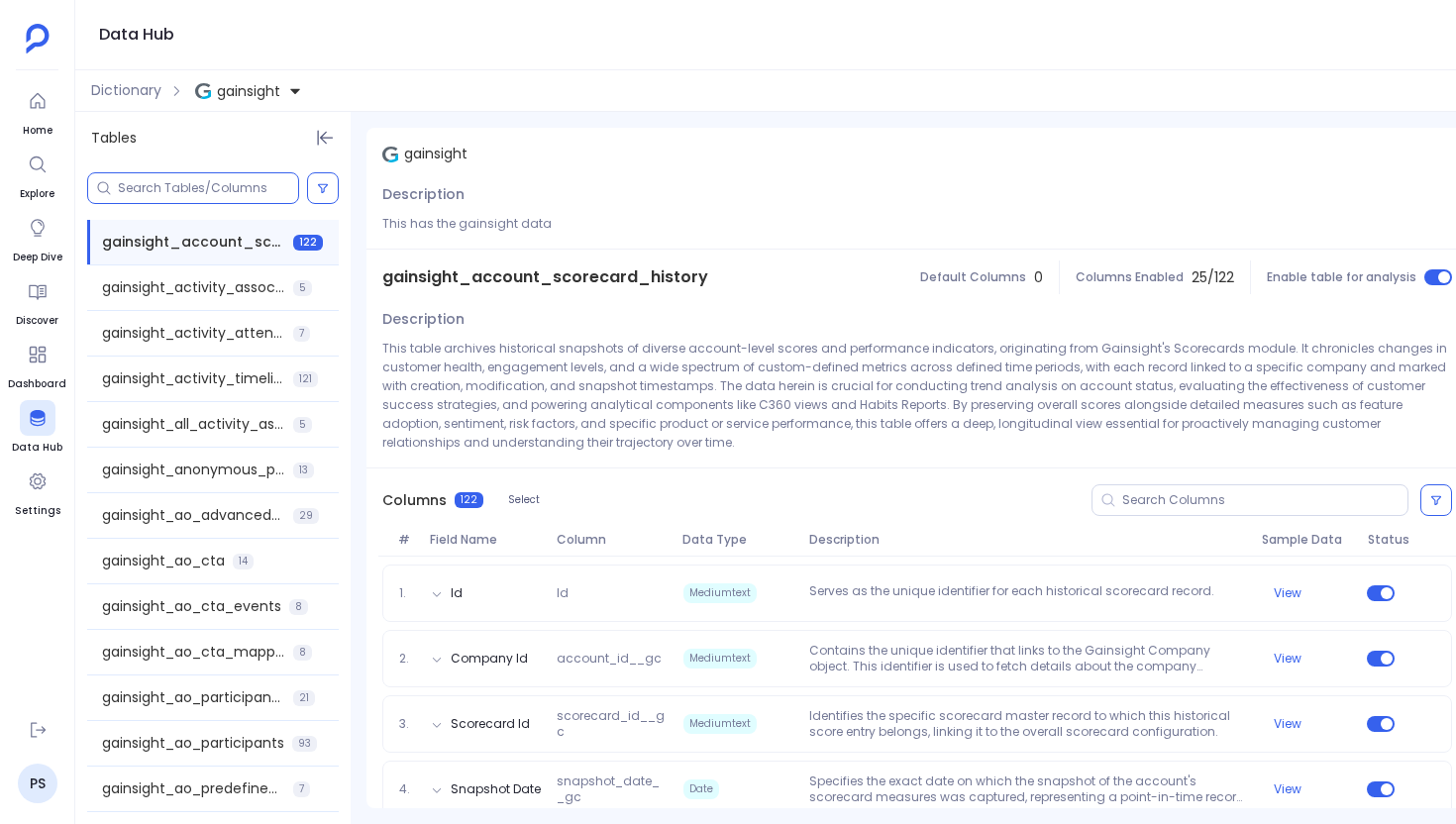 paste on "gainsight_scoring_scheme_definition" 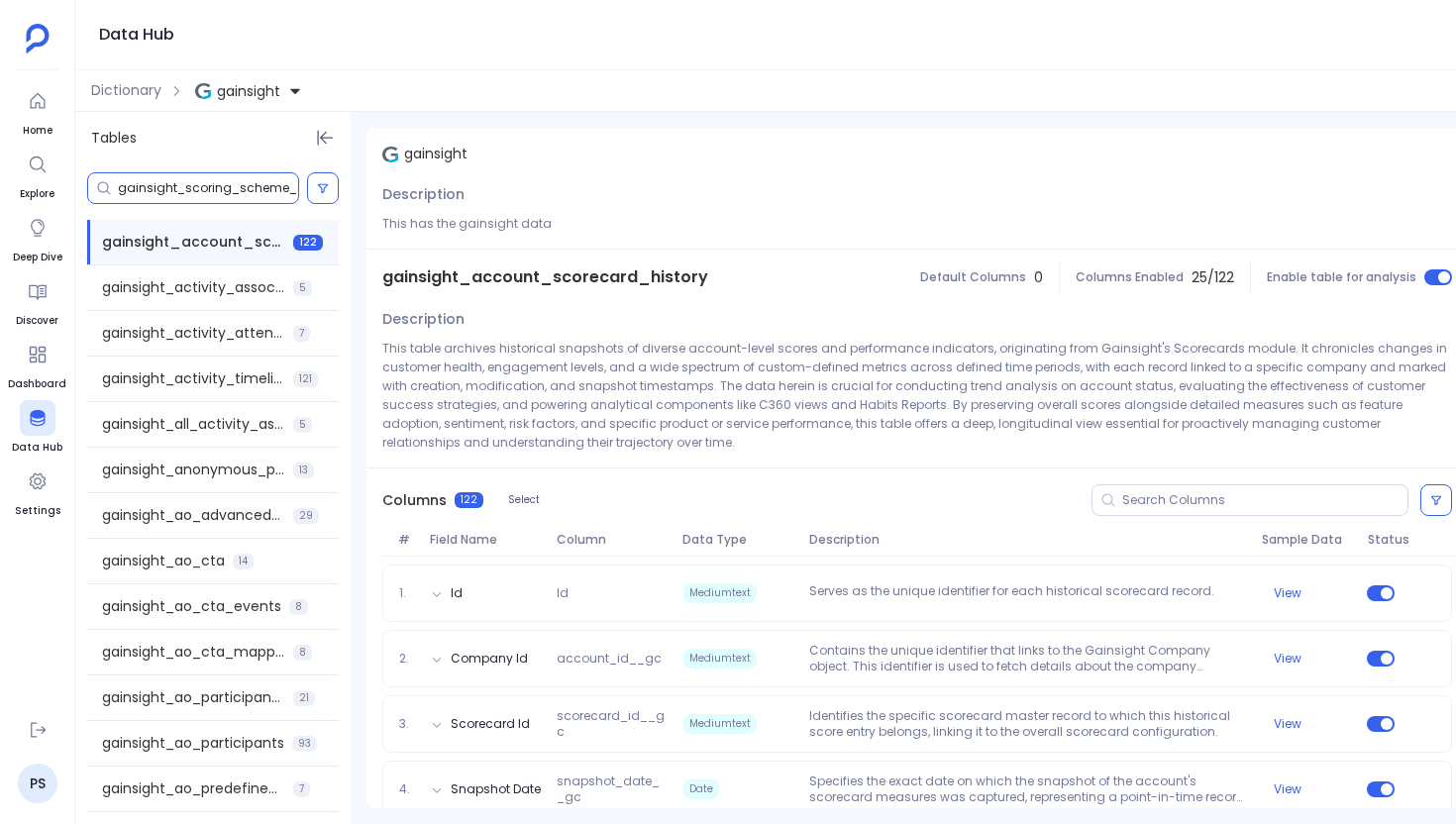 scroll, scrollTop: 0, scrollLeft: 68, axis: horizontal 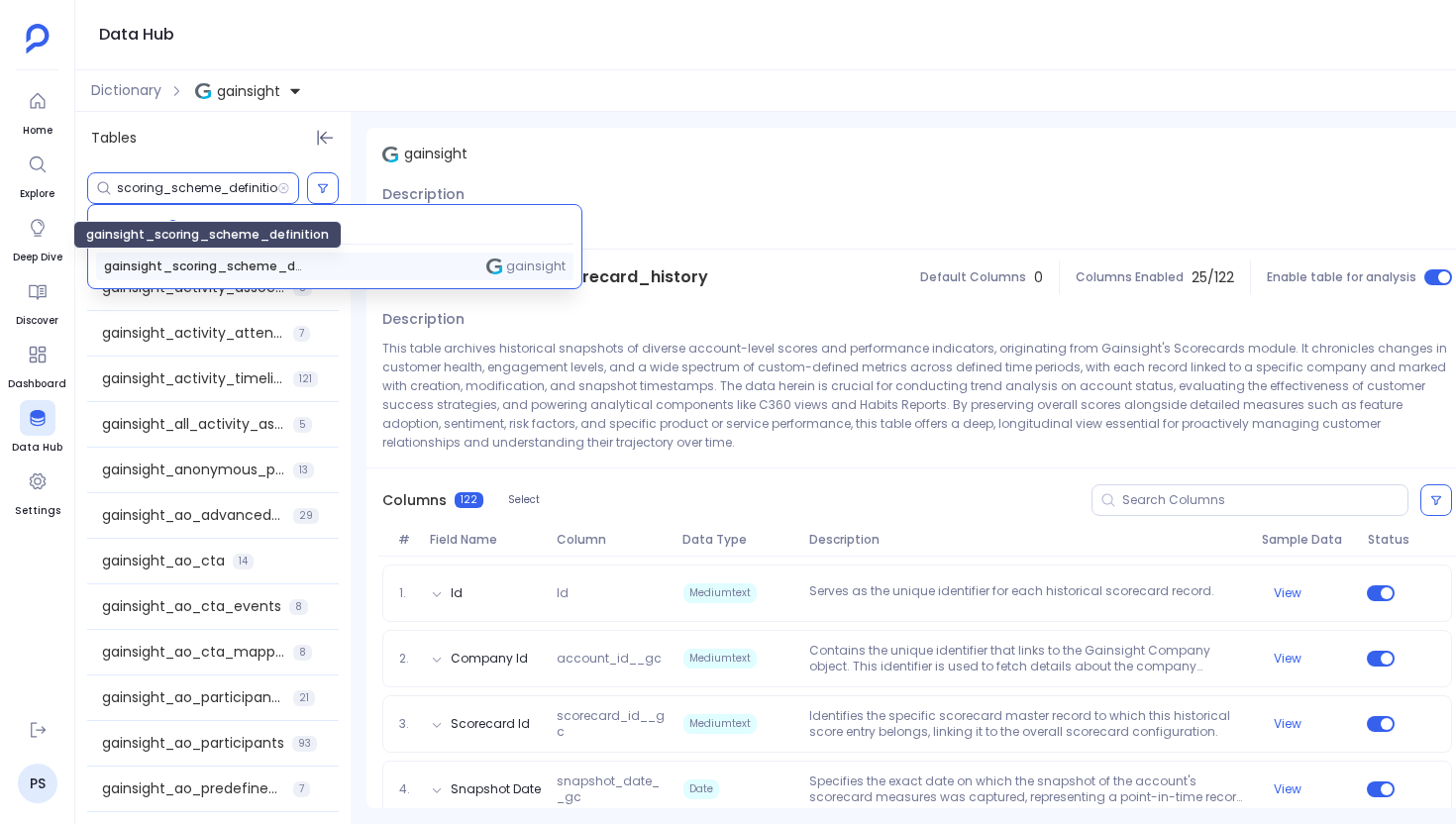 click on "gainsight_scoring_scheme_definition" at bounding box center [203, 266] 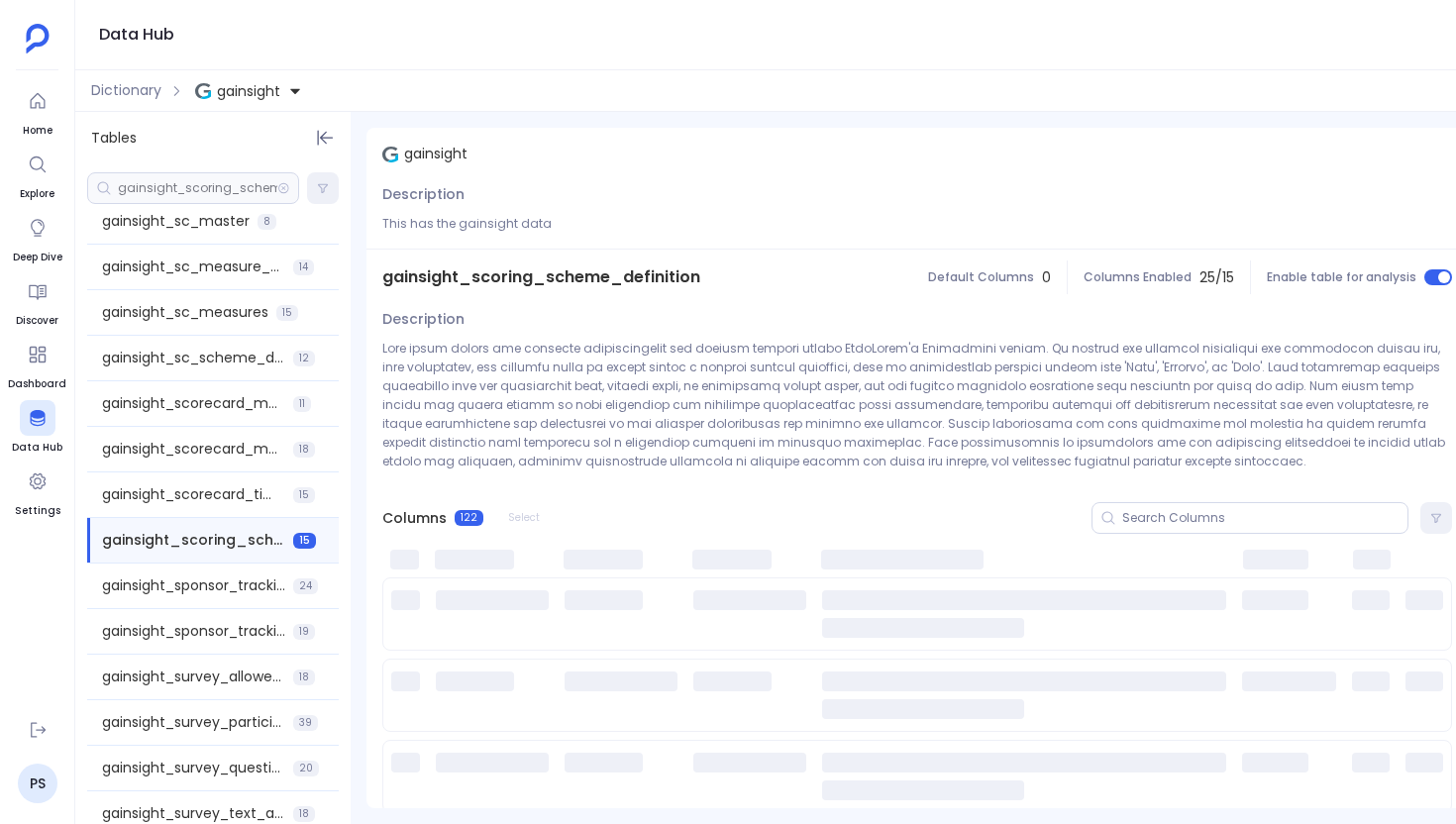 scroll, scrollTop: 2498, scrollLeft: 0, axis: vertical 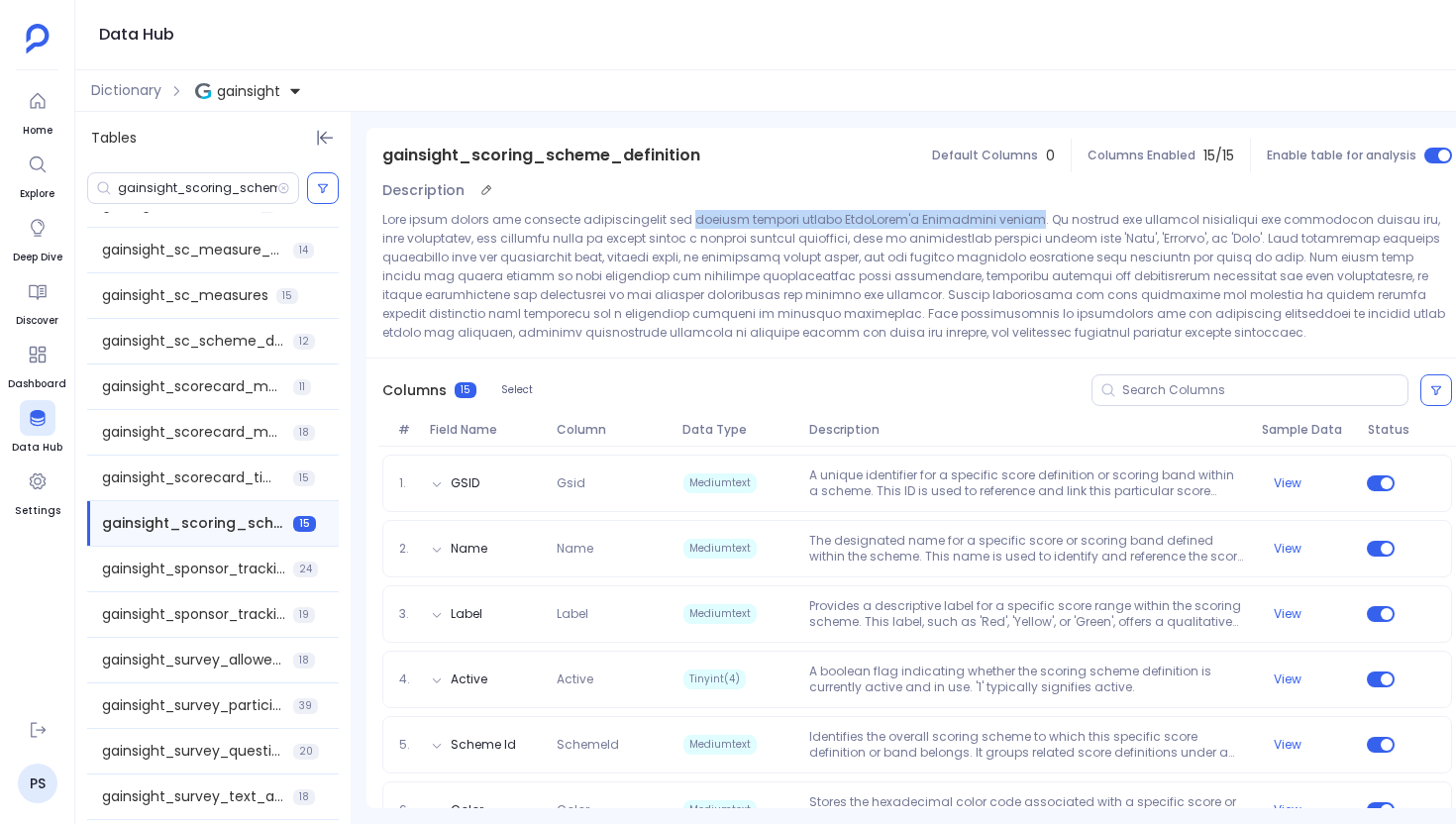 drag, startPoint x: 667, startPoint y: 219, endPoint x: 986, endPoint y: 227, distance: 319.1003 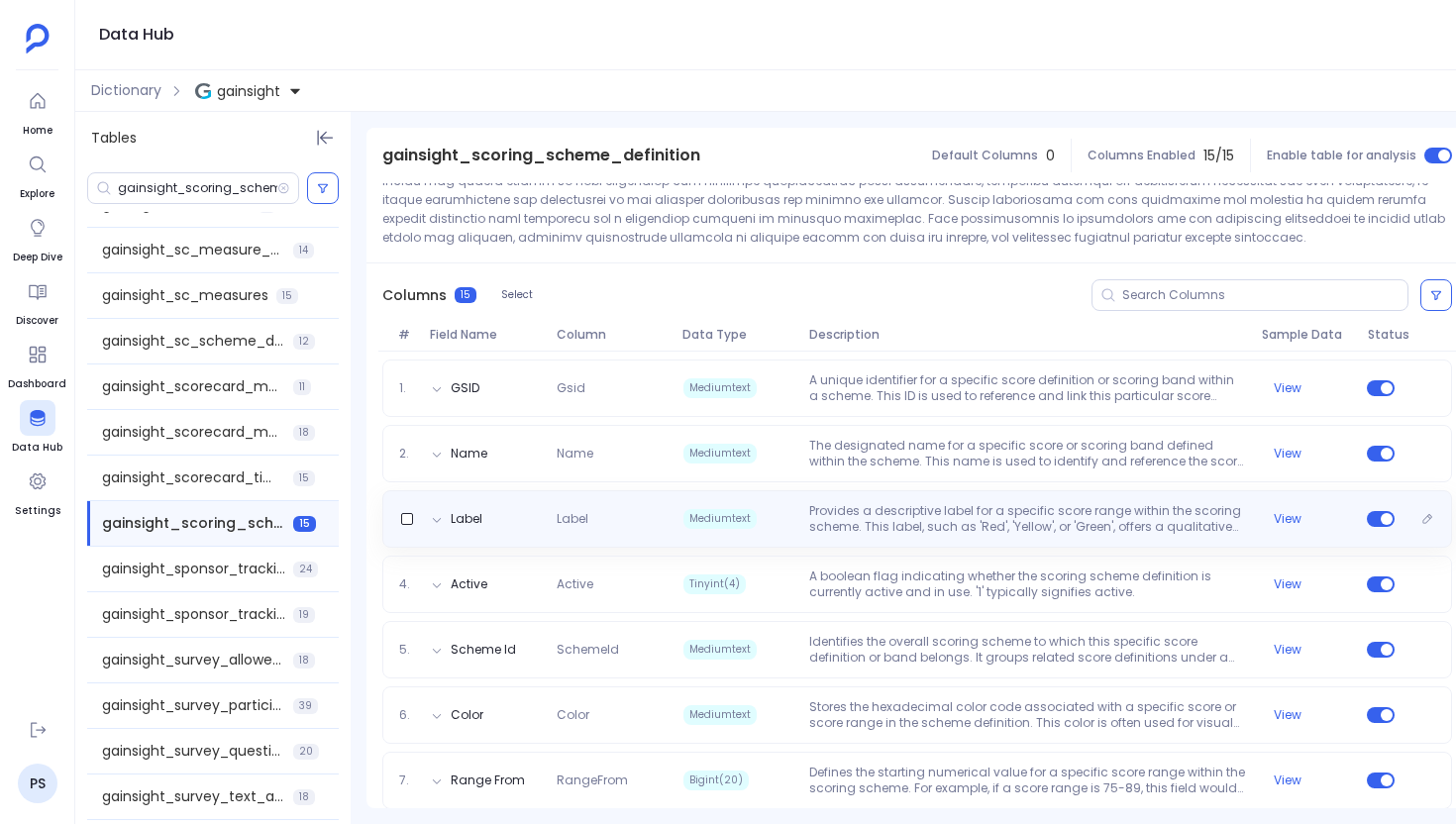 scroll, scrollTop: 281, scrollLeft: 0, axis: vertical 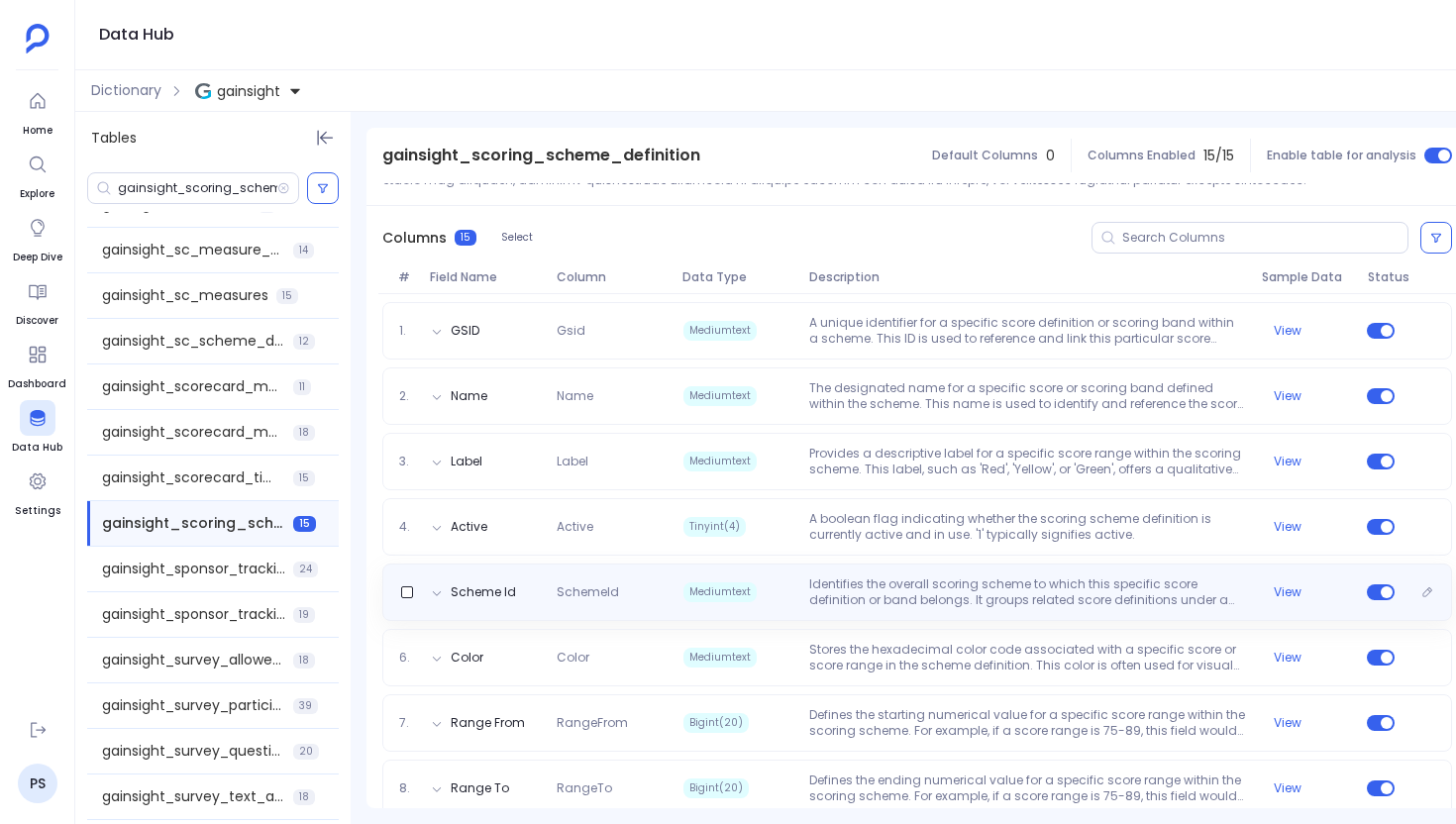 click on "Identifies the overall scoring scheme to which this specific score definition or band belongs. It groups related score definitions under a common scheme." at bounding box center (1027, 592) 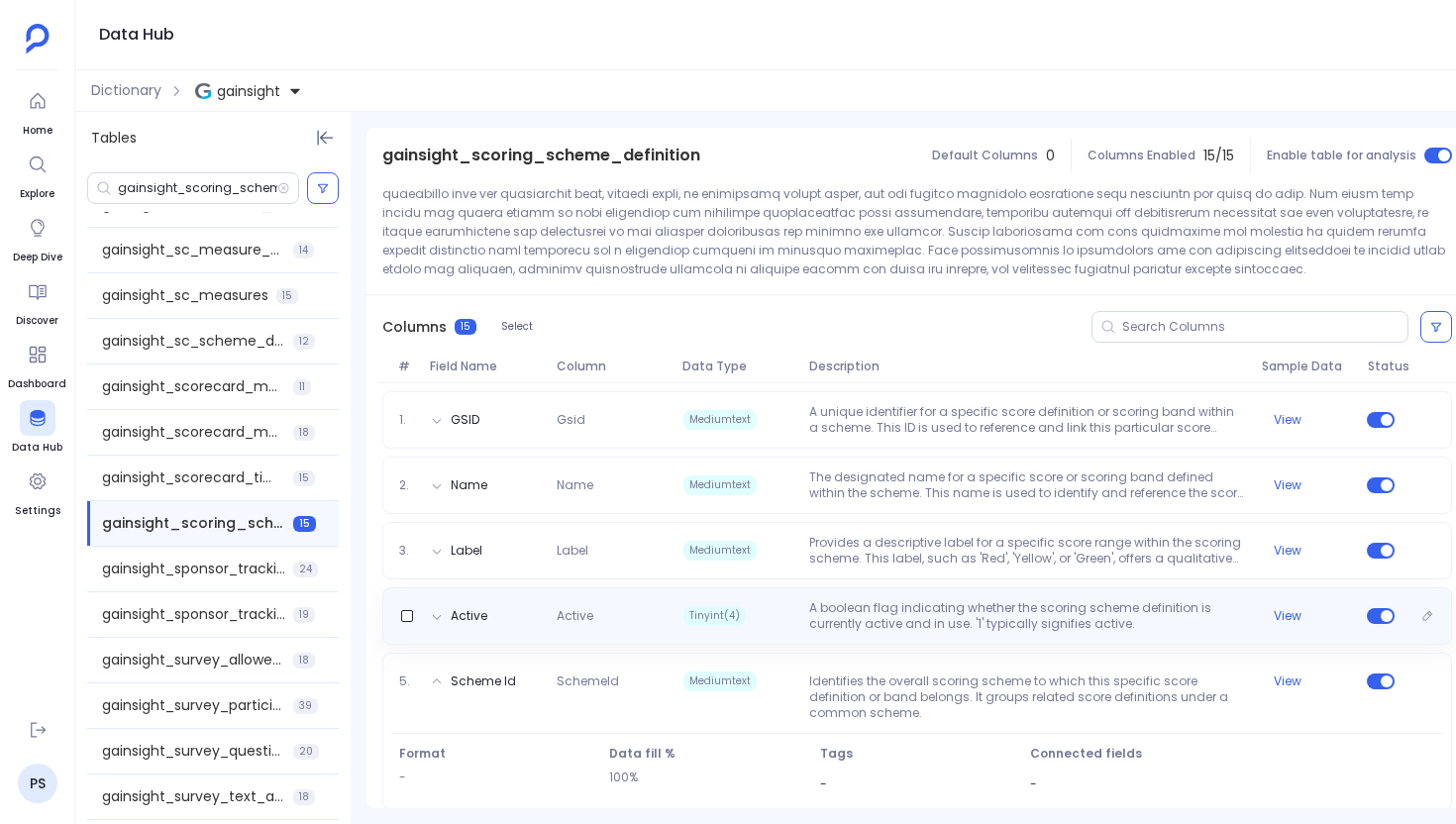 scroll, scrollTop: 183, scrollLeft: 0, axis: vertical 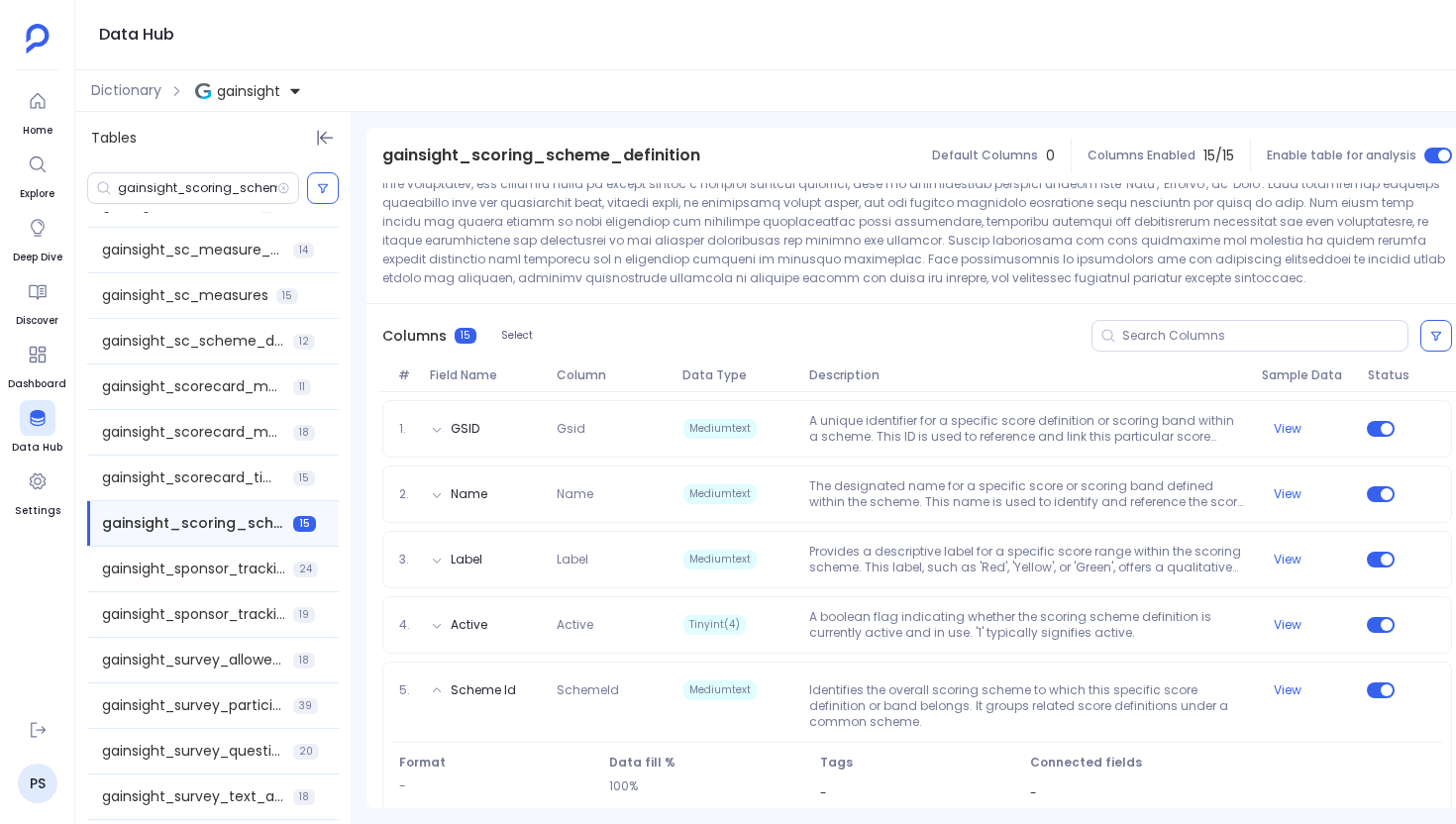 click on "1. GSID Gsid Mediumtext A unique identifier for a specific score definition or scoring band within a scheme. This ID is used to reference and link this particular score configuration across various GainSight objects such as scorecards, companies, and relationships, indicating its application in current or previous score assessments. View 2. Name Name Mediumtext The designated name for a specific score or scoring band defined within the scheme. This name is used to identify and reference the score definition. View 3. Label Label Mediumtext Provides a descriptive label for a specific score range within the scoring scheme. This label, such as 'Red', 'Yellow', or 'Green', offers a qualitative representation of the score's meaning or band. View 4. Active Active Tinyint(4) A boolean flag indicating whether the scoring scheme definition is currently active and in use. '1' typically signifies active. View 5. Scheme Id SchemeId Mediumtext View Format - Data fill % 100% Tags - Connected fields - 6. Color Color View 7." at bounding box center (917, 940) 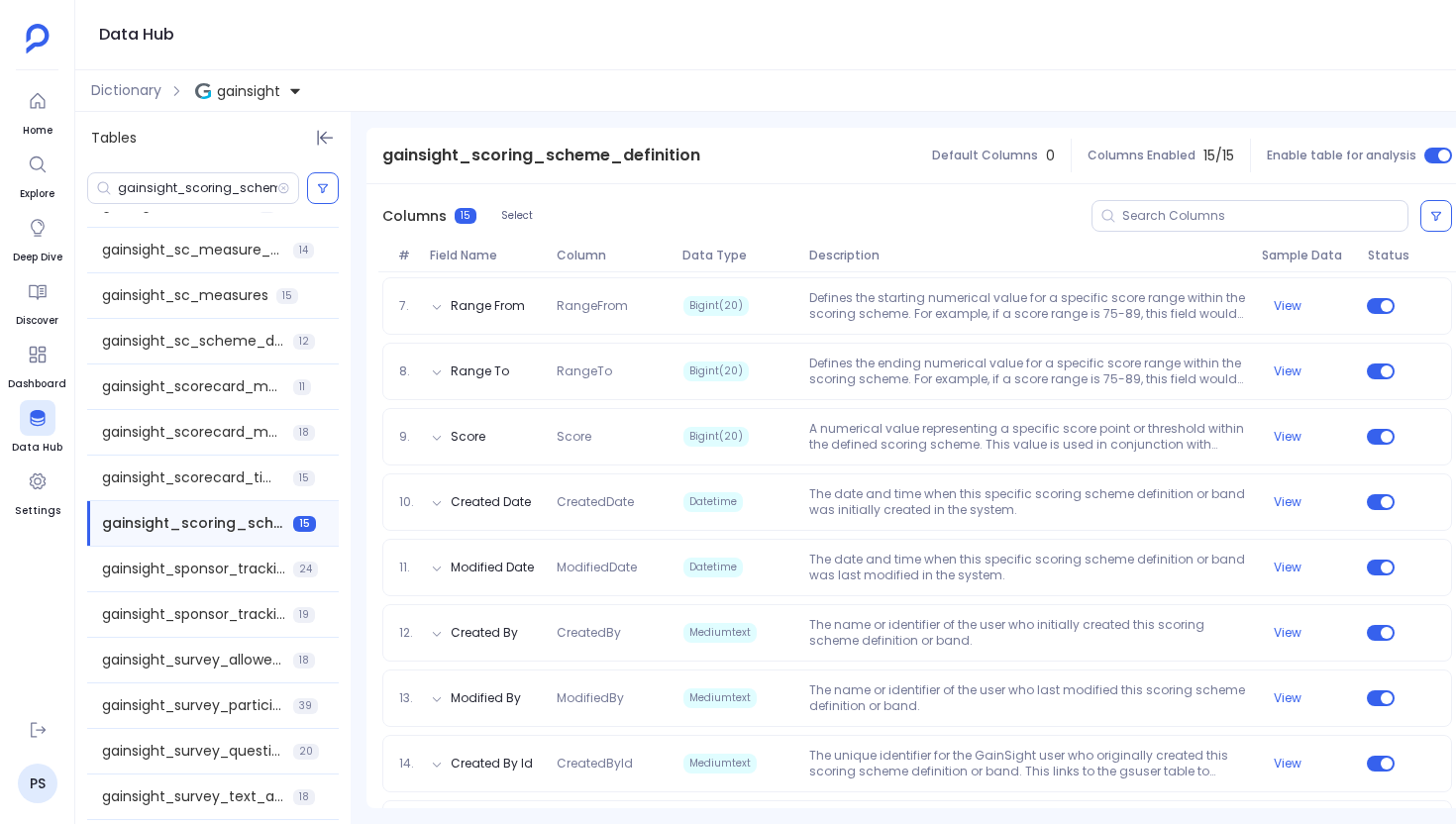 scroll, scrollTop: 864, scrollLeft: 0, axis: vertical 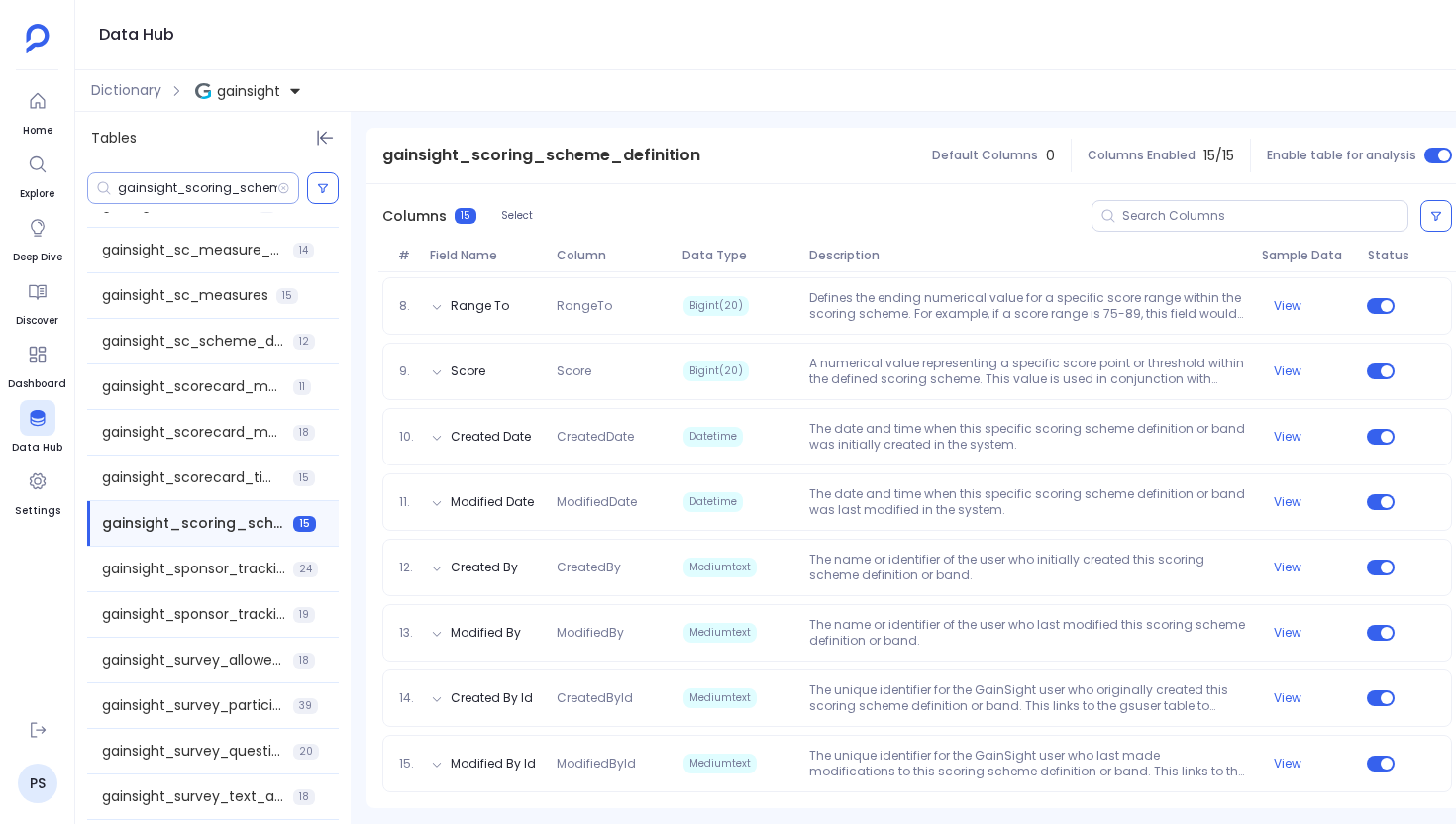 click on "gainsight_scoring_scheme_definition" at bounding box center (197, 188) 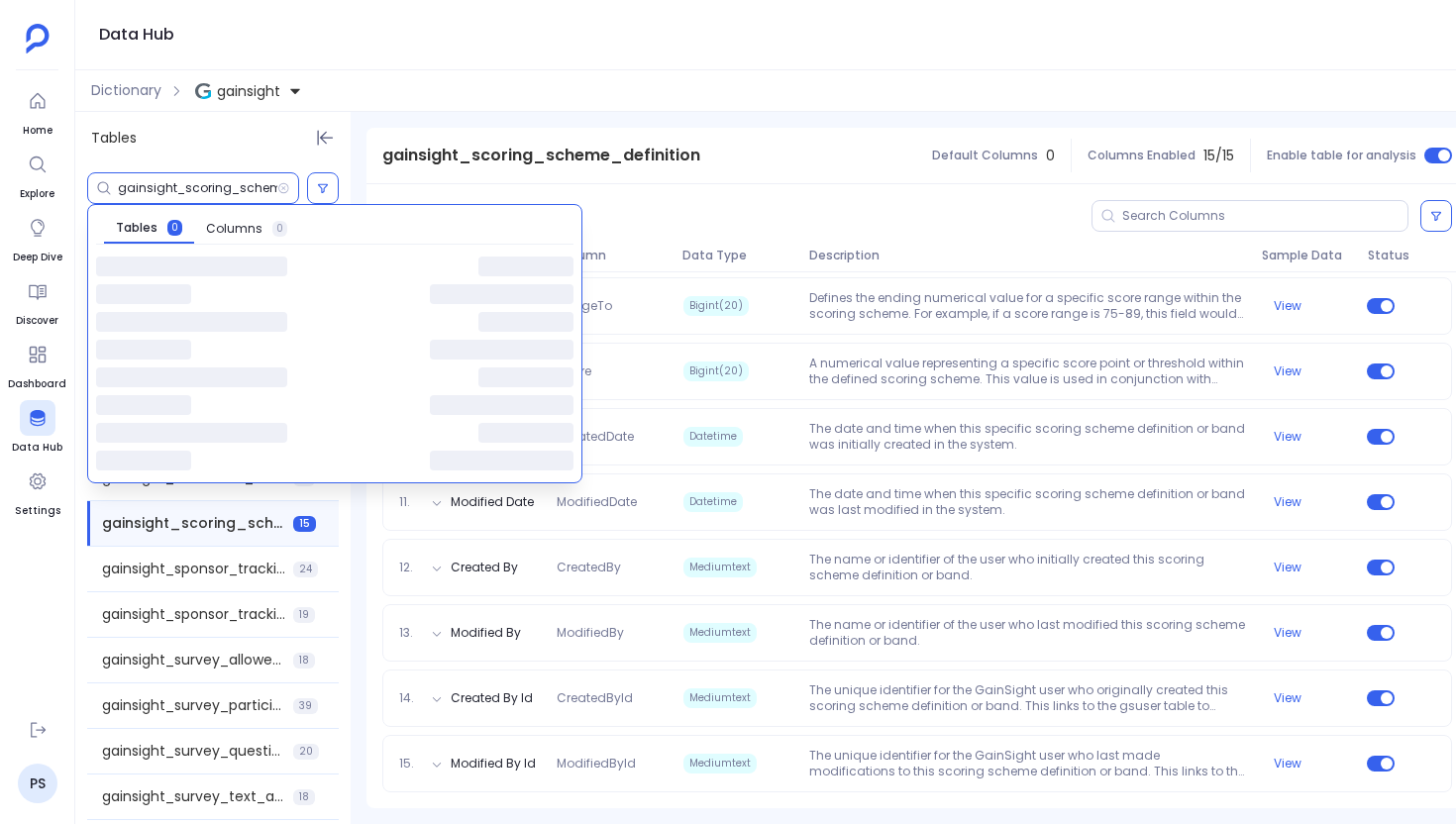 click on "gainsight_scoring_scheme_definition" at bounding box center [197, 188] 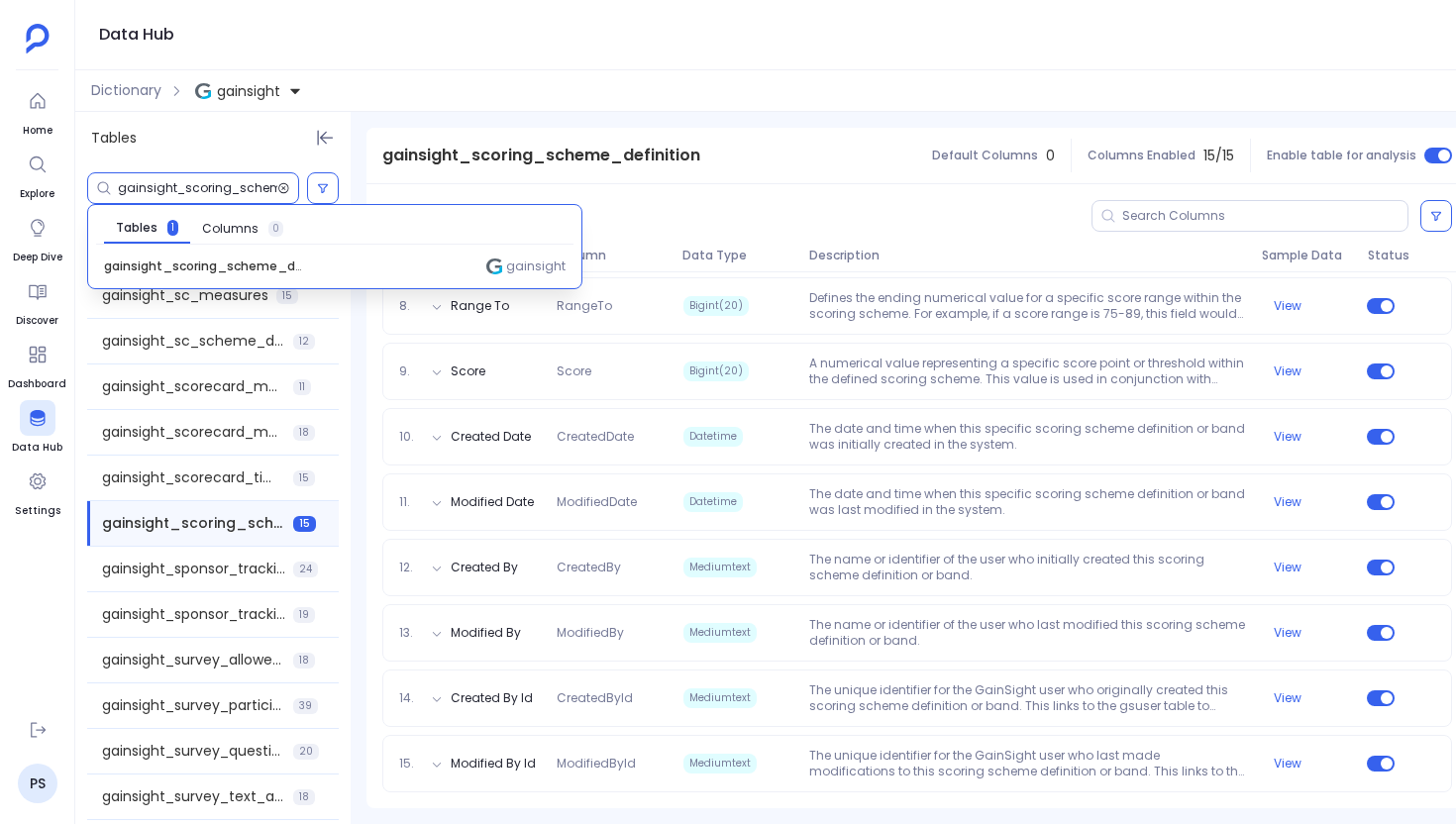 paste on "gs_pricebook" 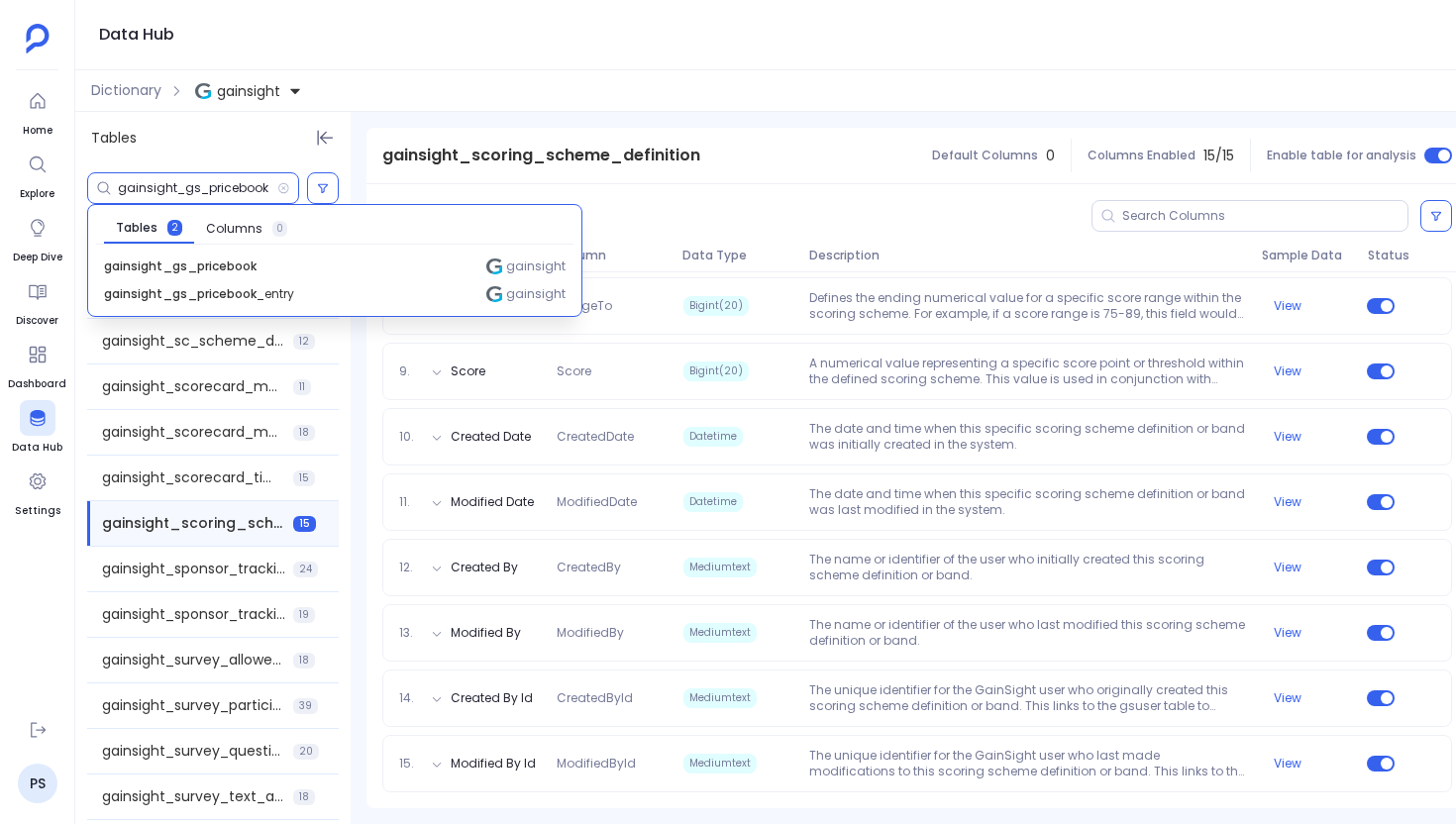 type on "gainsight_gs_pricebook" 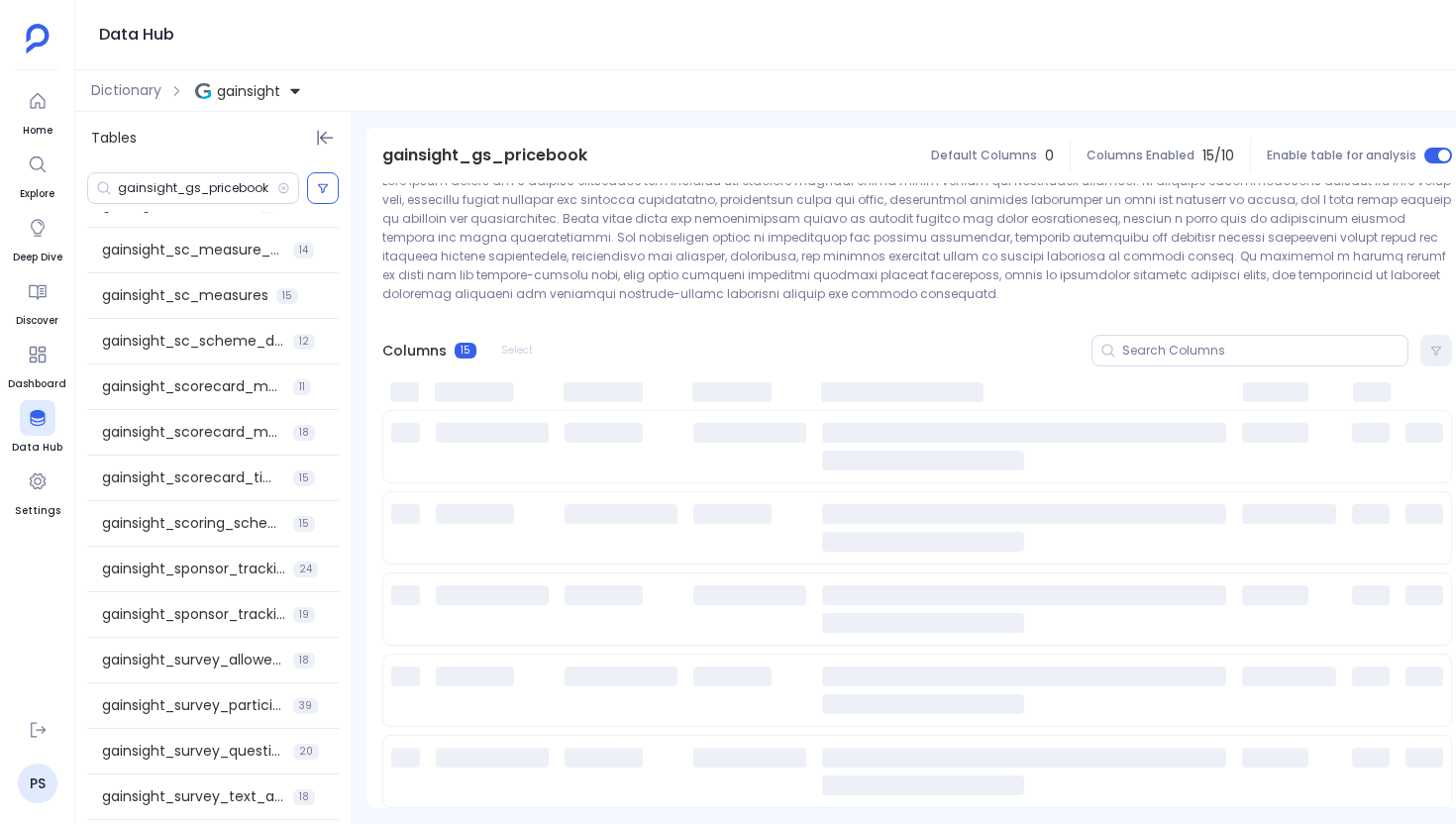 scroll, scrollTop: 42, scrollLeft: 0, axis: vertical 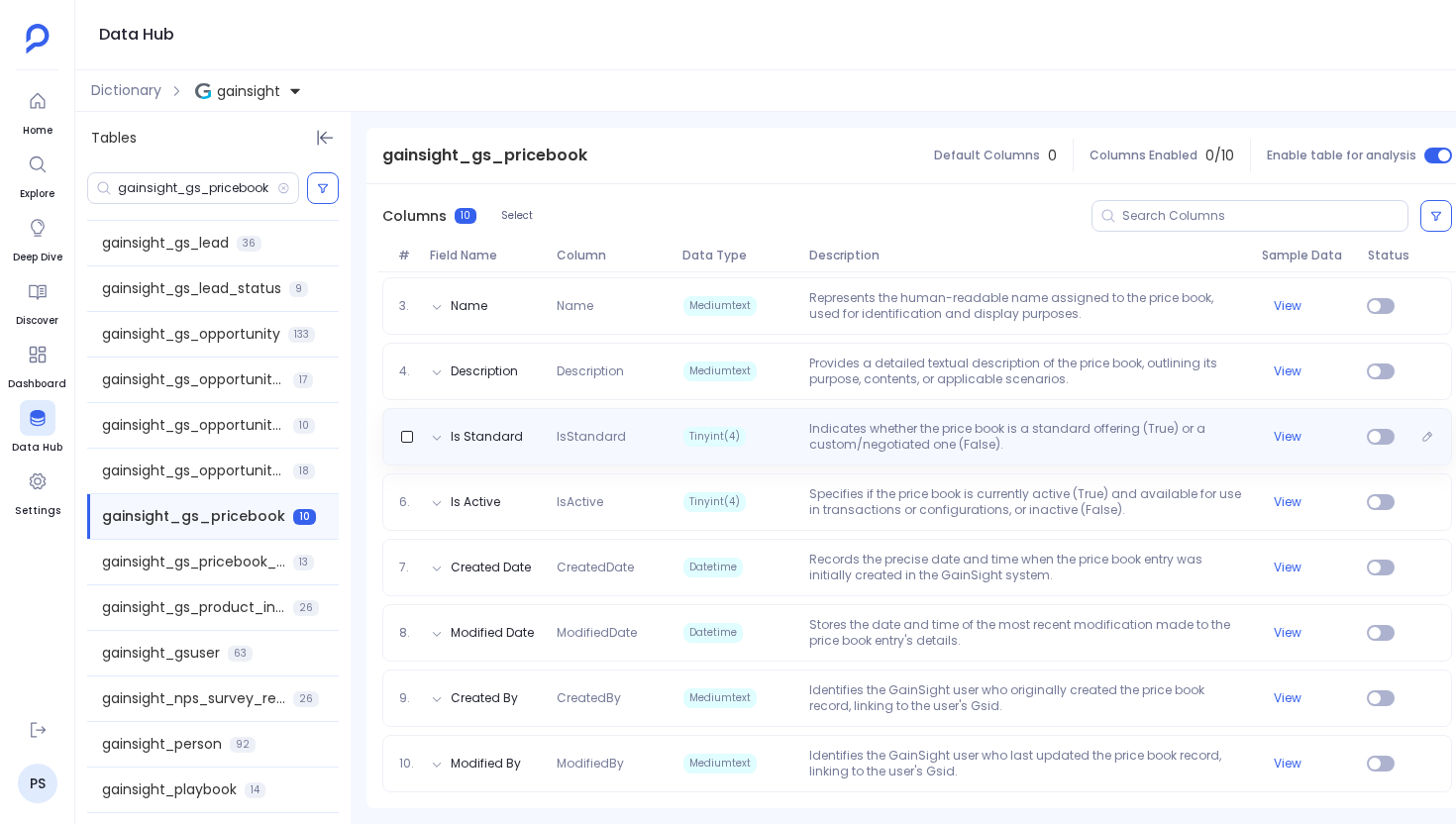 click on "Tinyint(4)" at bounding box center (738, 437) 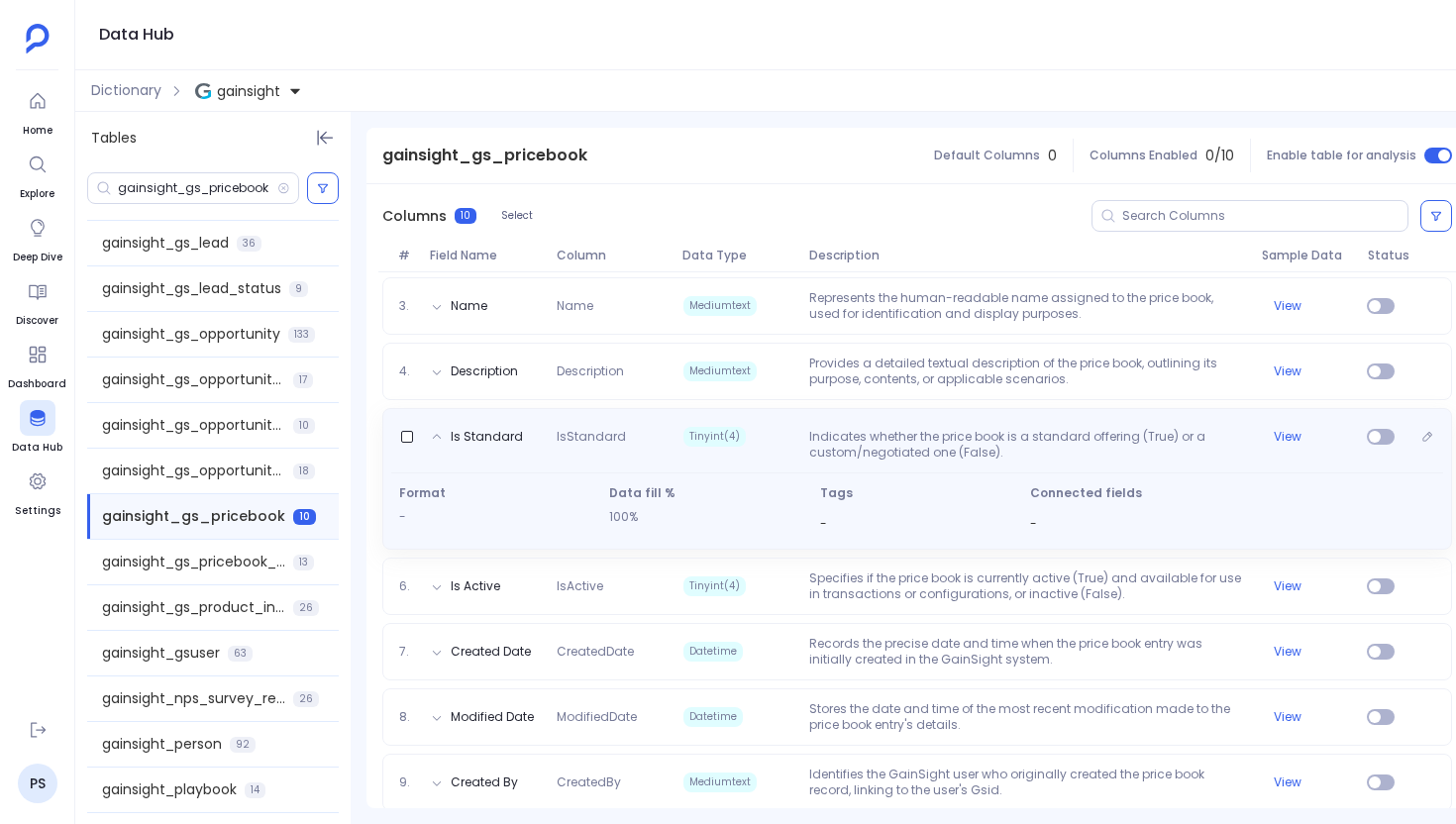 click on "Is Standard IsStandard Tinyint(4) Indicates whether the price book is a standard offering (True) or a custom/negotiated one (False). View" at bounding box center [917, 441] 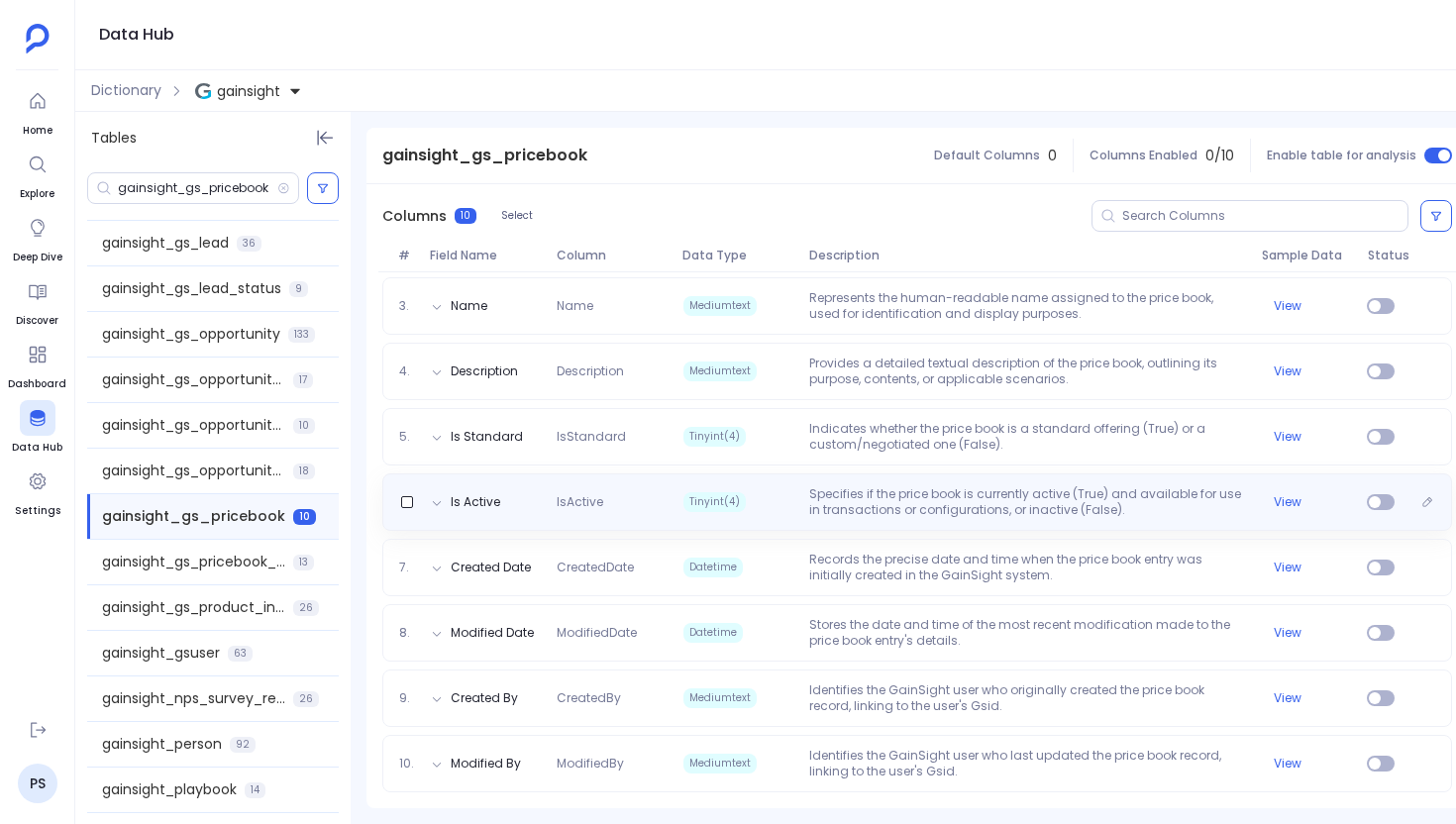 click on "Tinyint(4)" at bounding box center (738, 502) 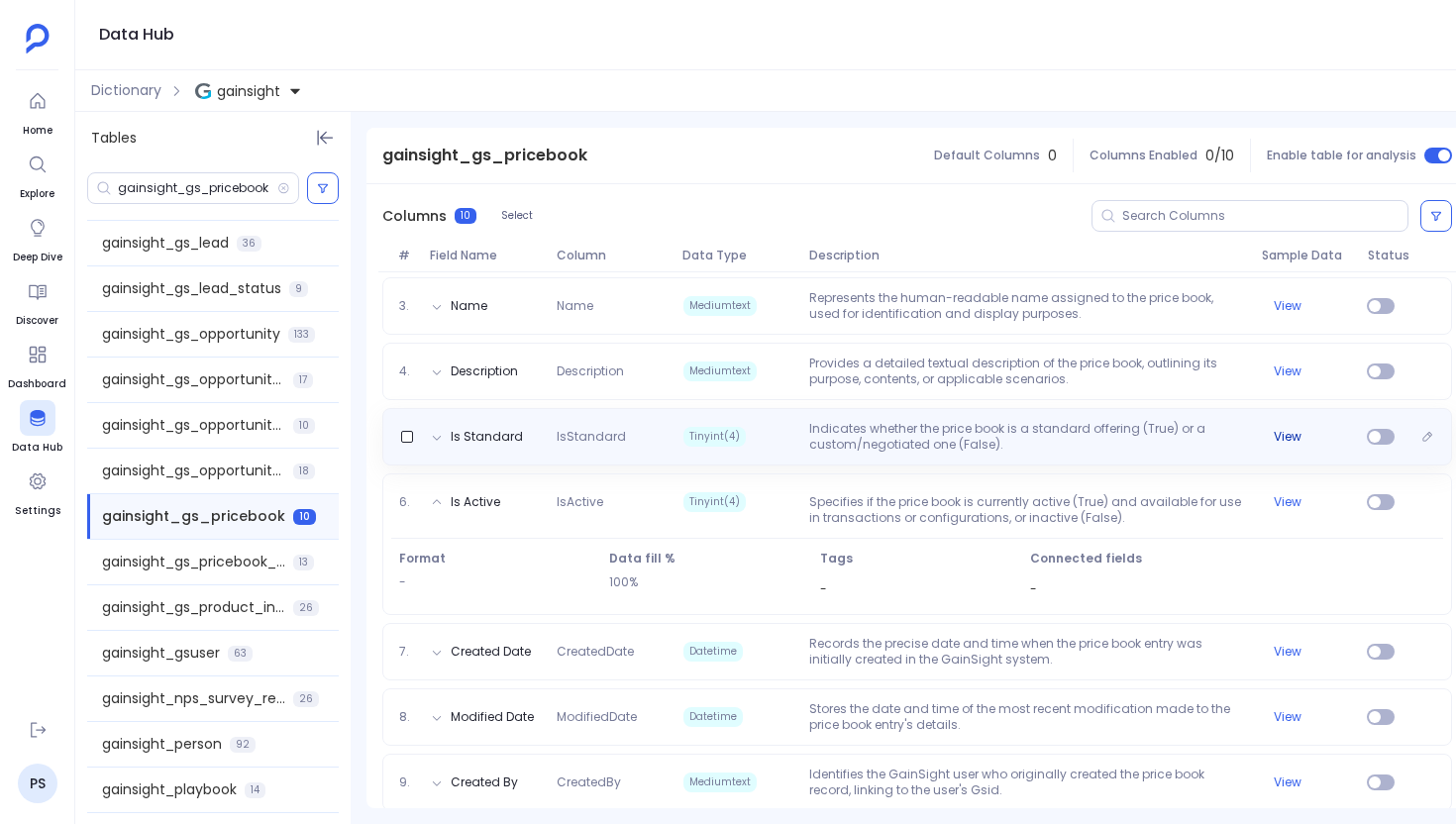 click on "View" at bounding box center (1288, 437) 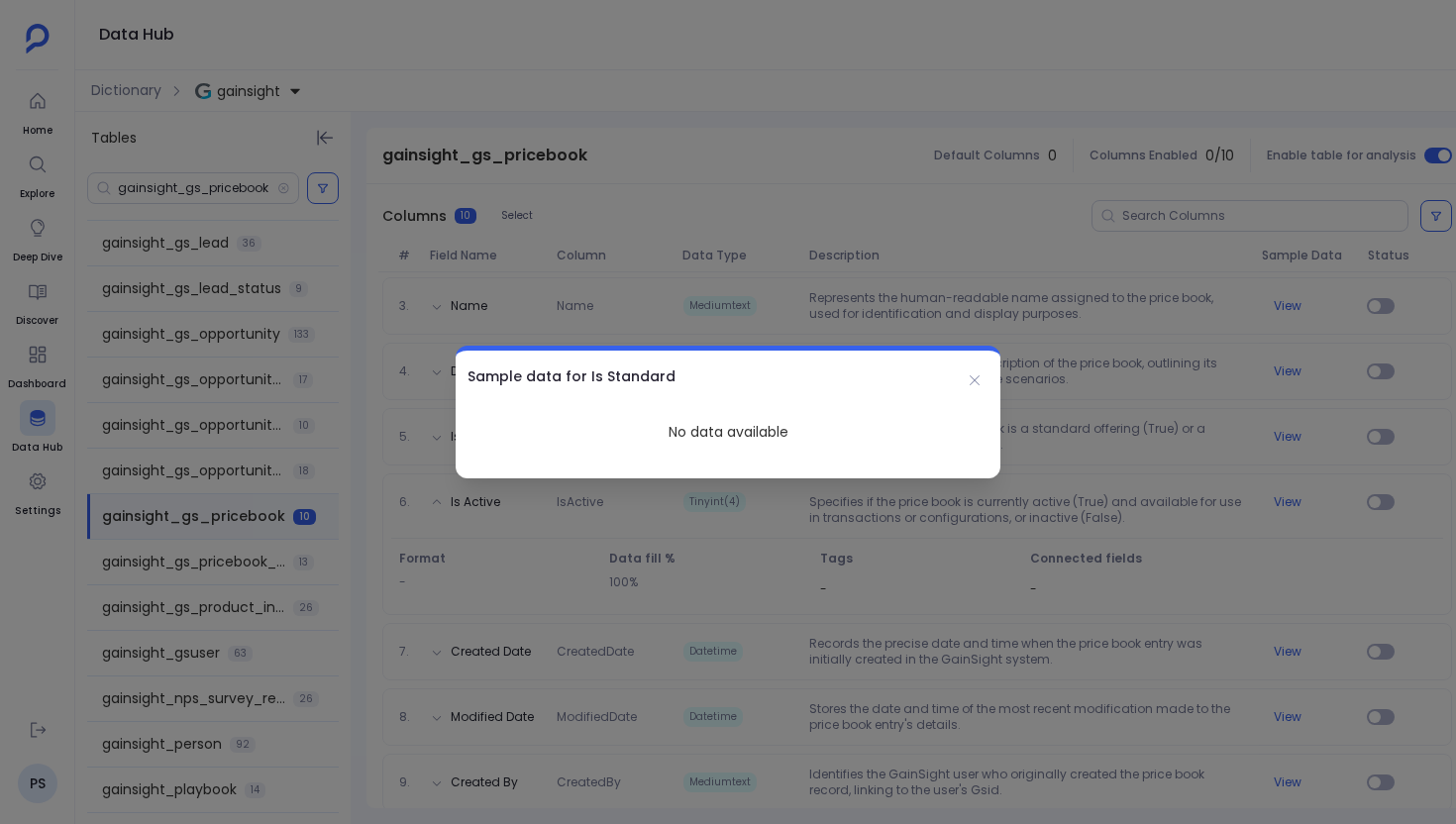 click at bounding box center (728, 412) 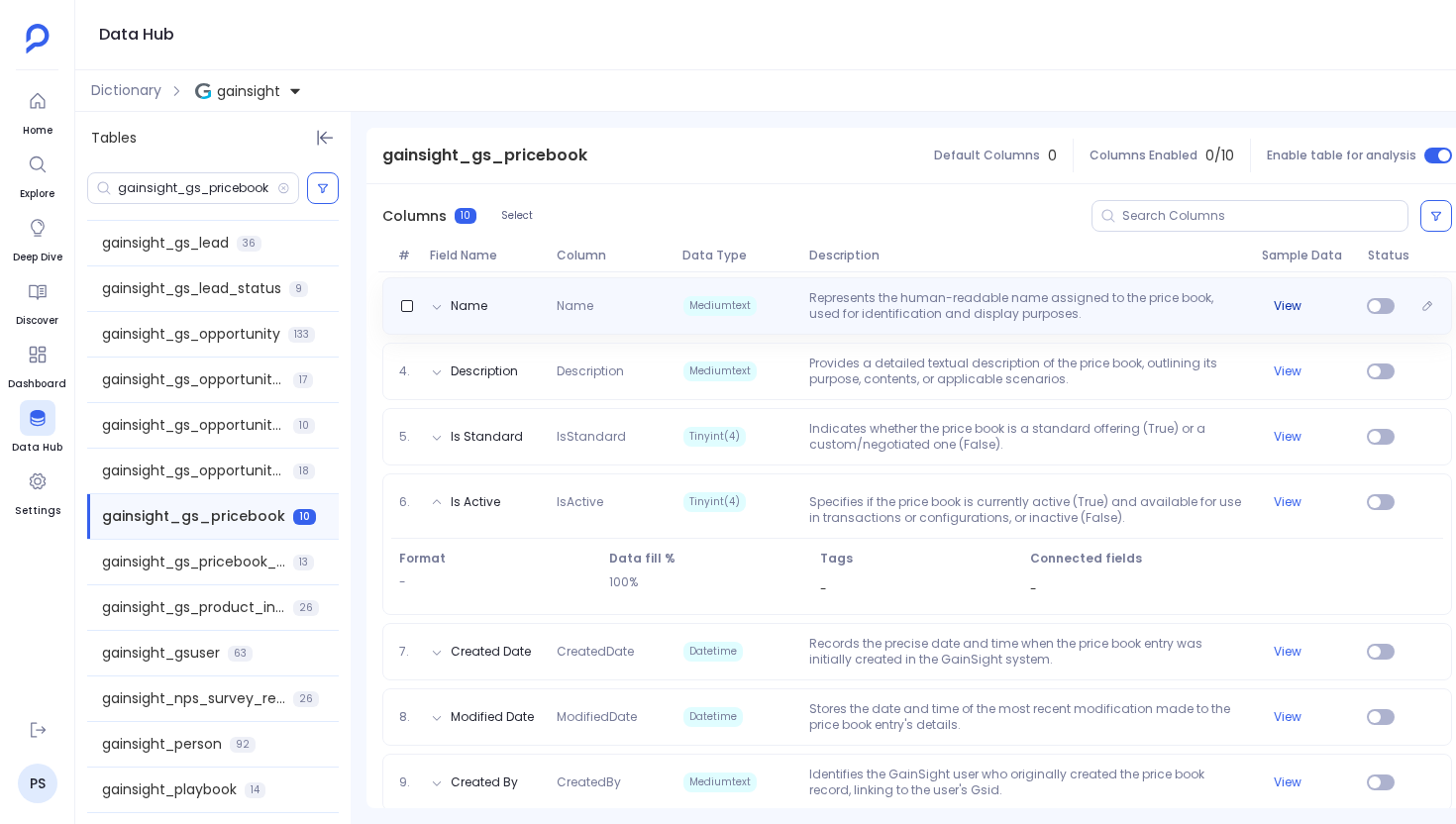 click on "View" at bounding box center [1288, 306] 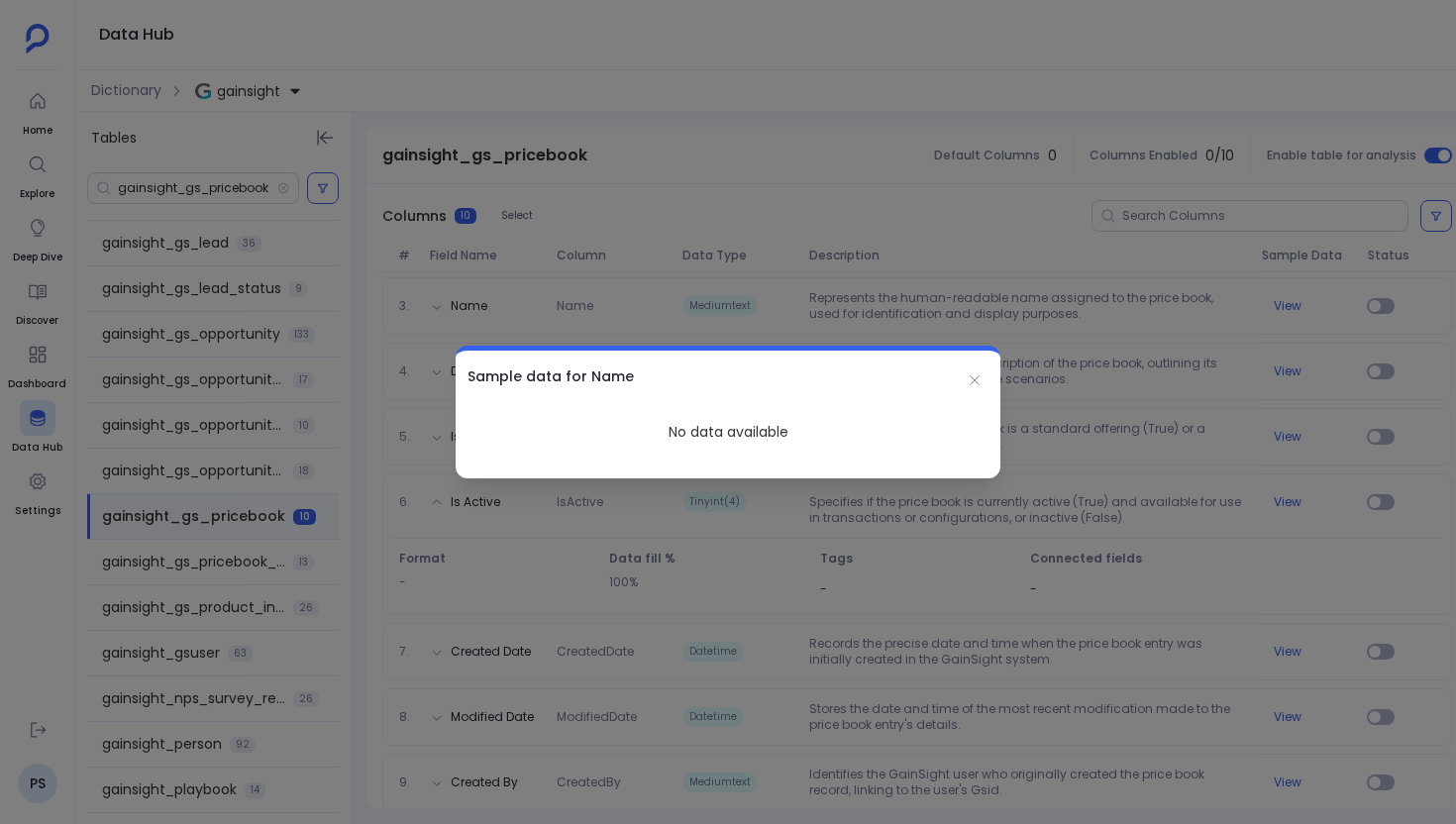 click at bounding box center [728, 412] 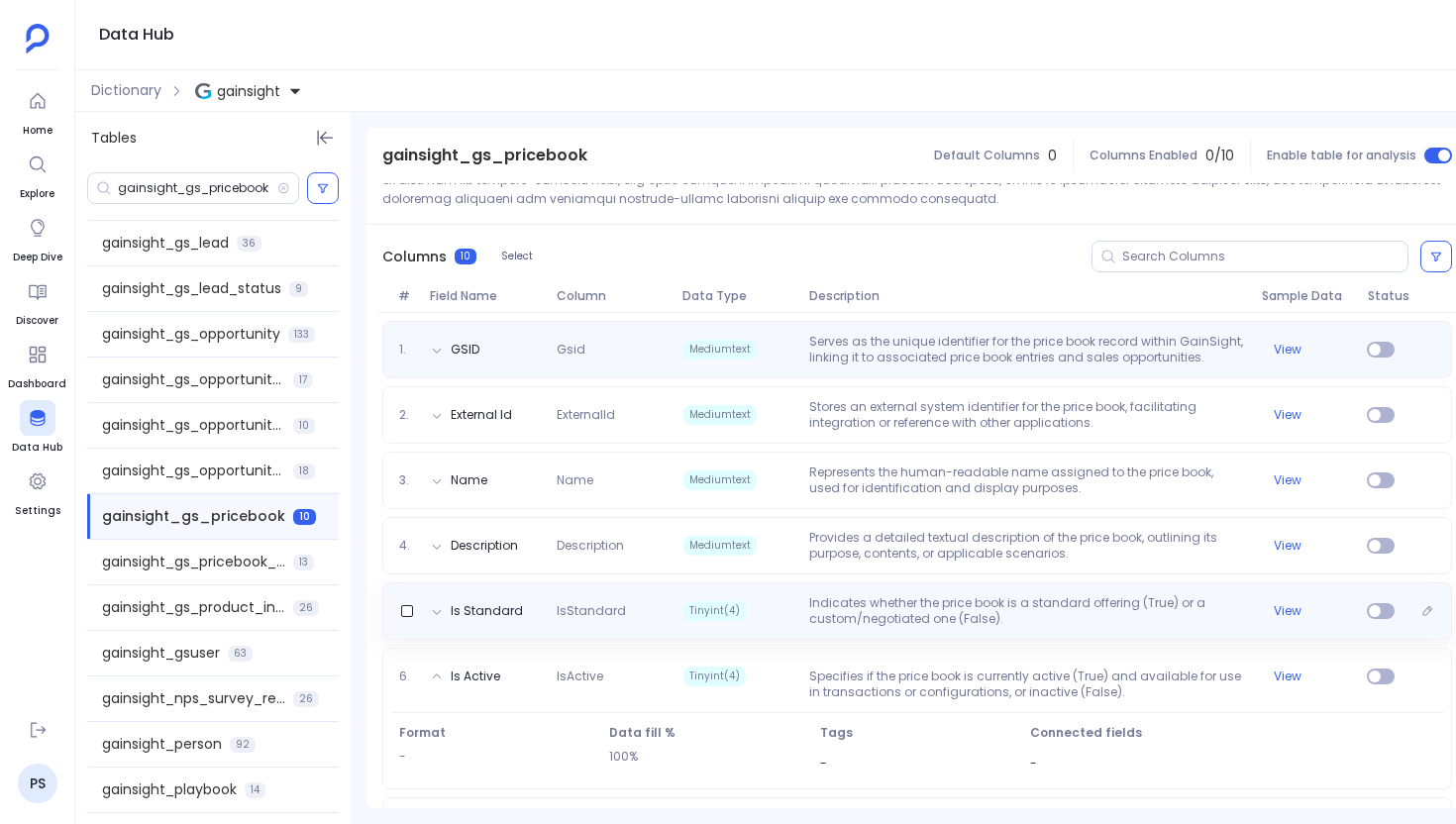 scroll, scrollTop: 180, scrollLeft: 0, axis: vertical 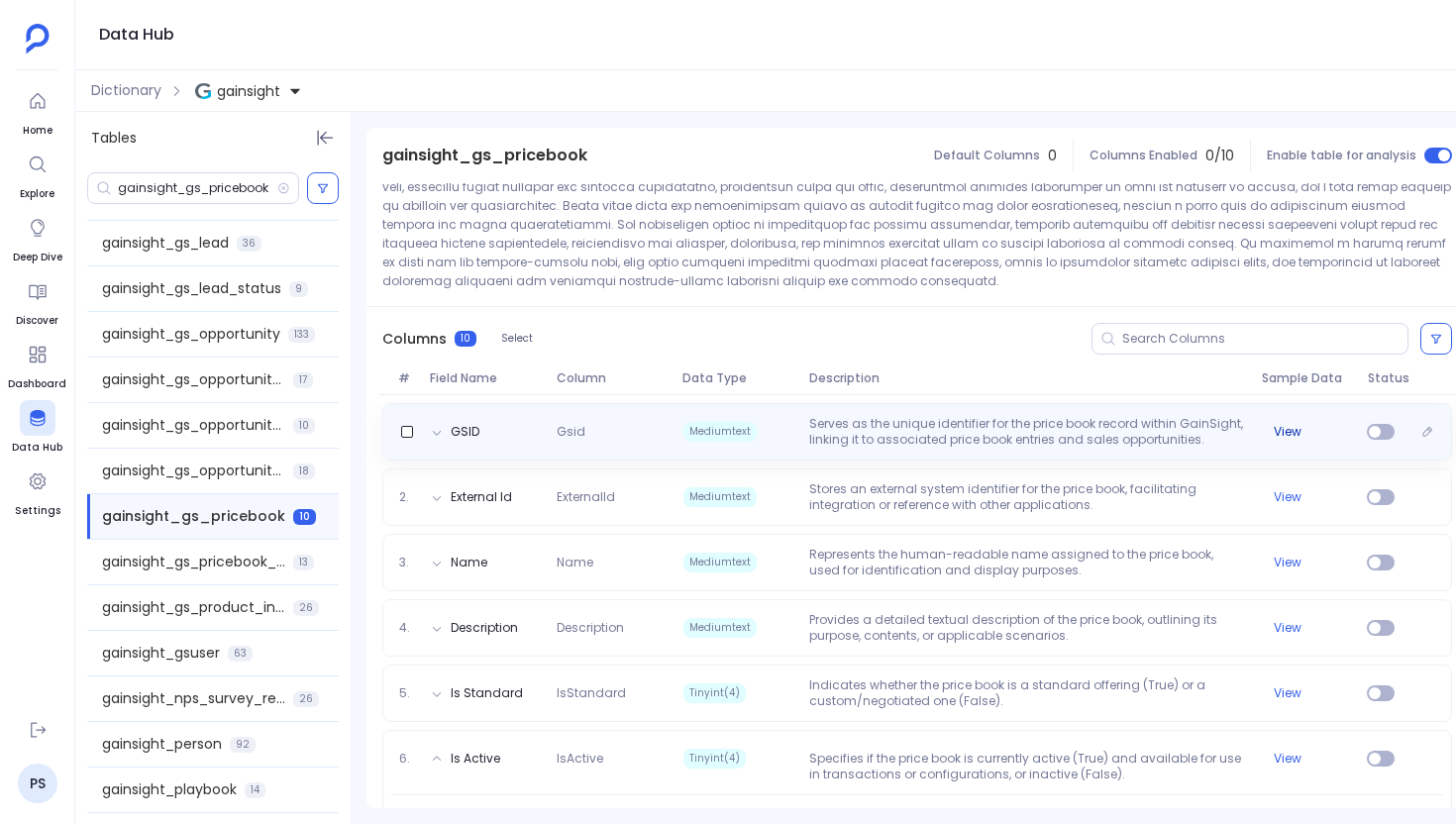 click on "View" at bounding box center (1288, 432) 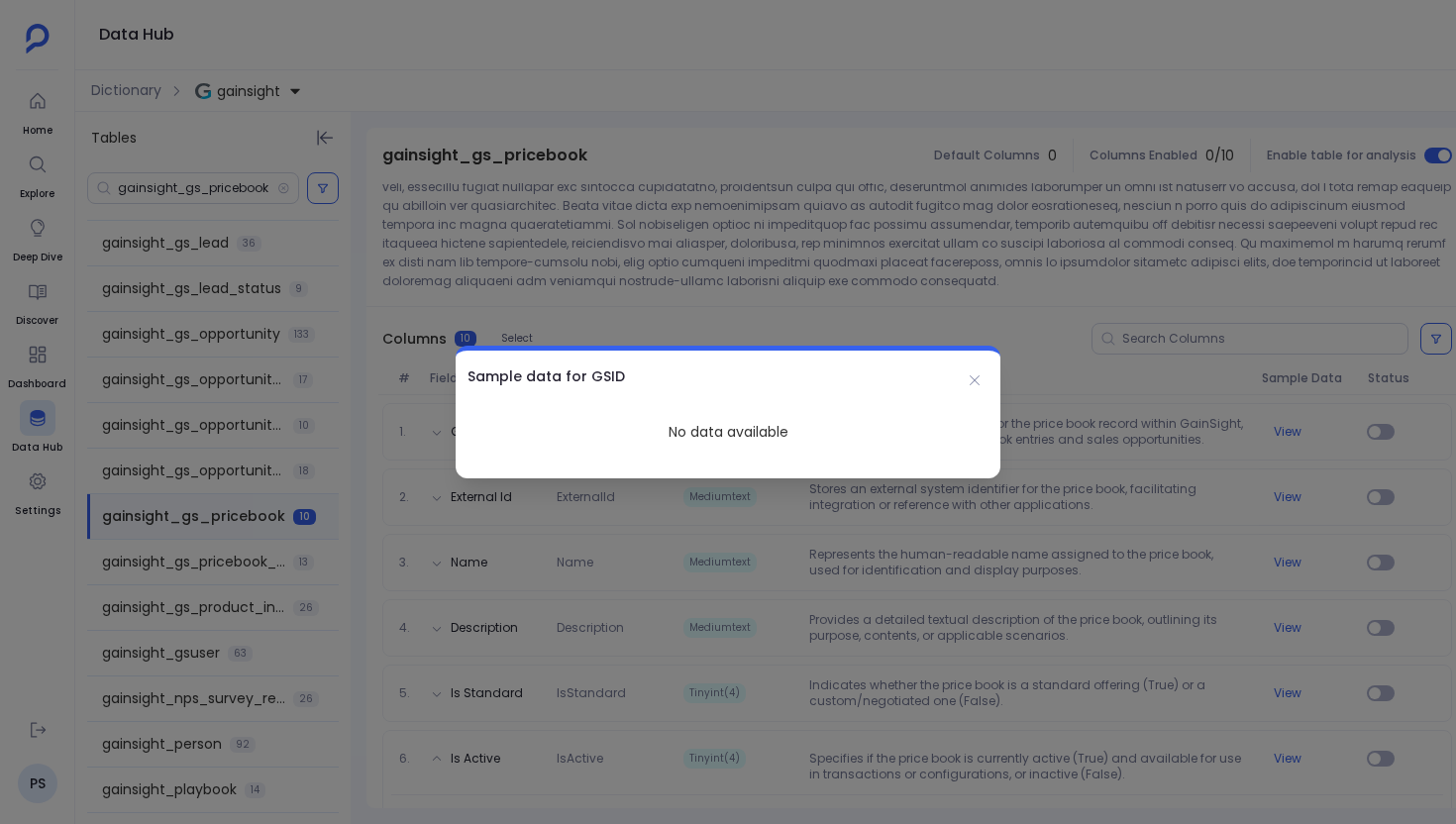 click at bounding box center (728, 412) 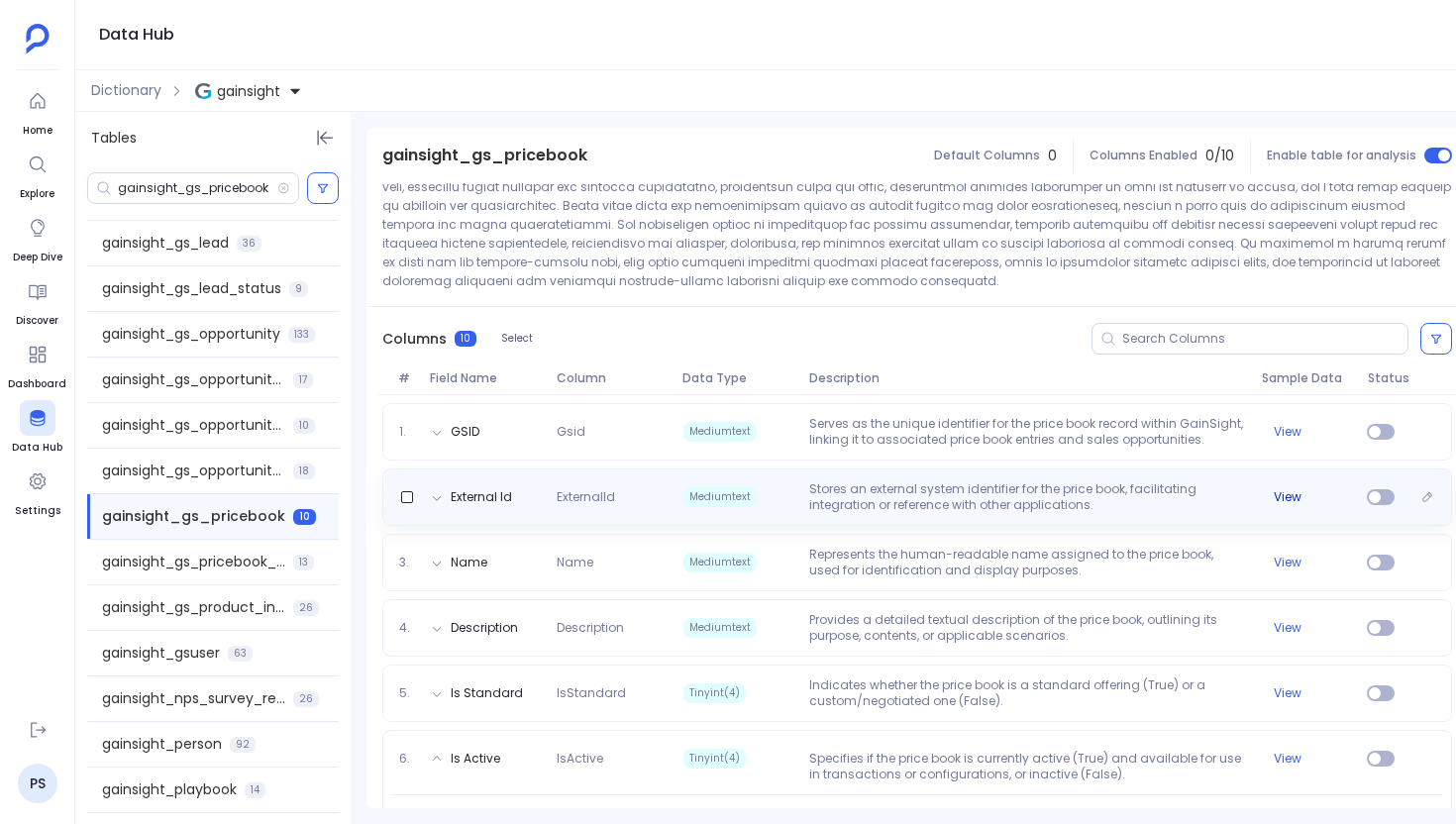 click on "View" at bounding box center [1288, 497] 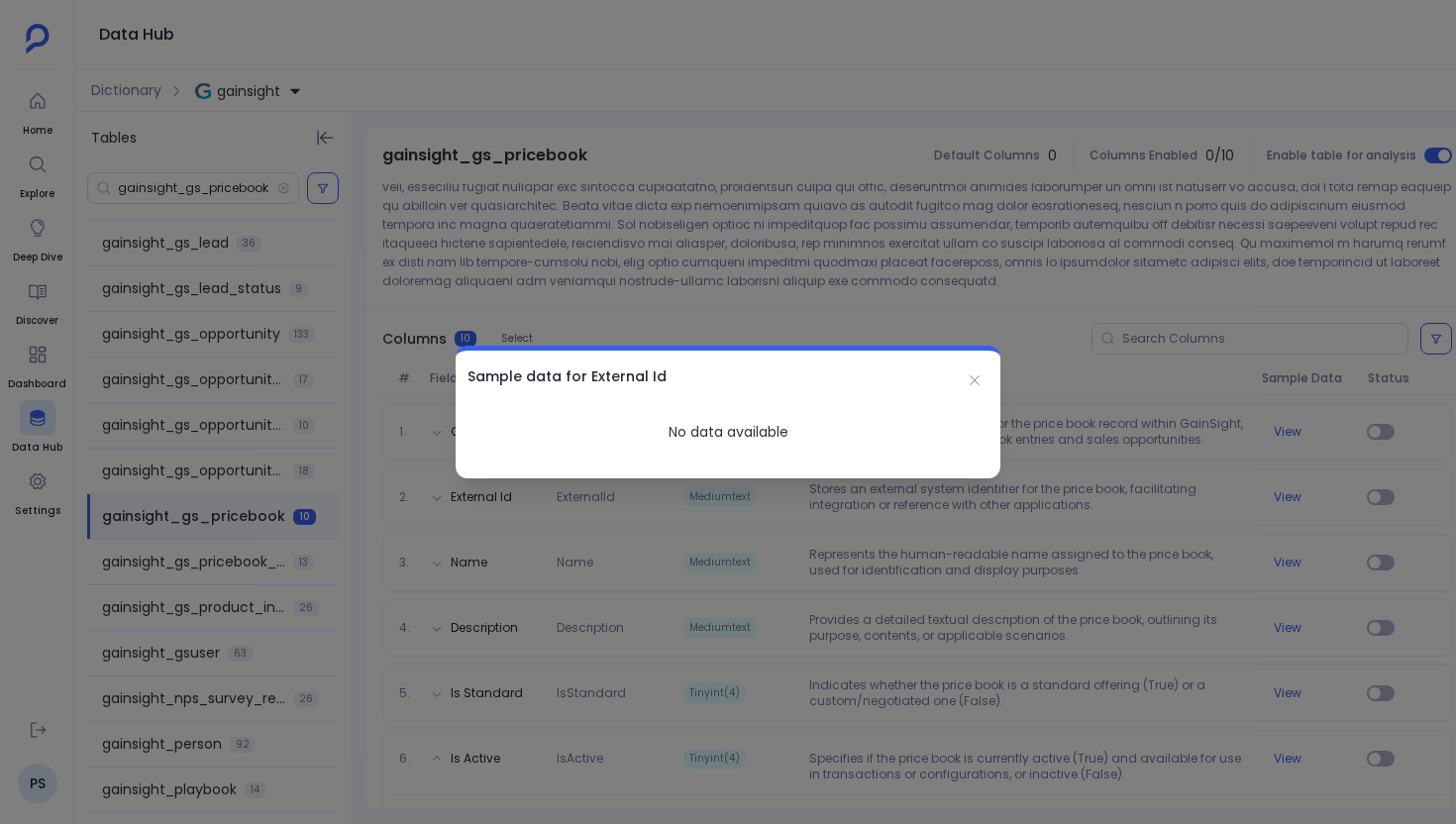 click at bounding box center [728, 412] 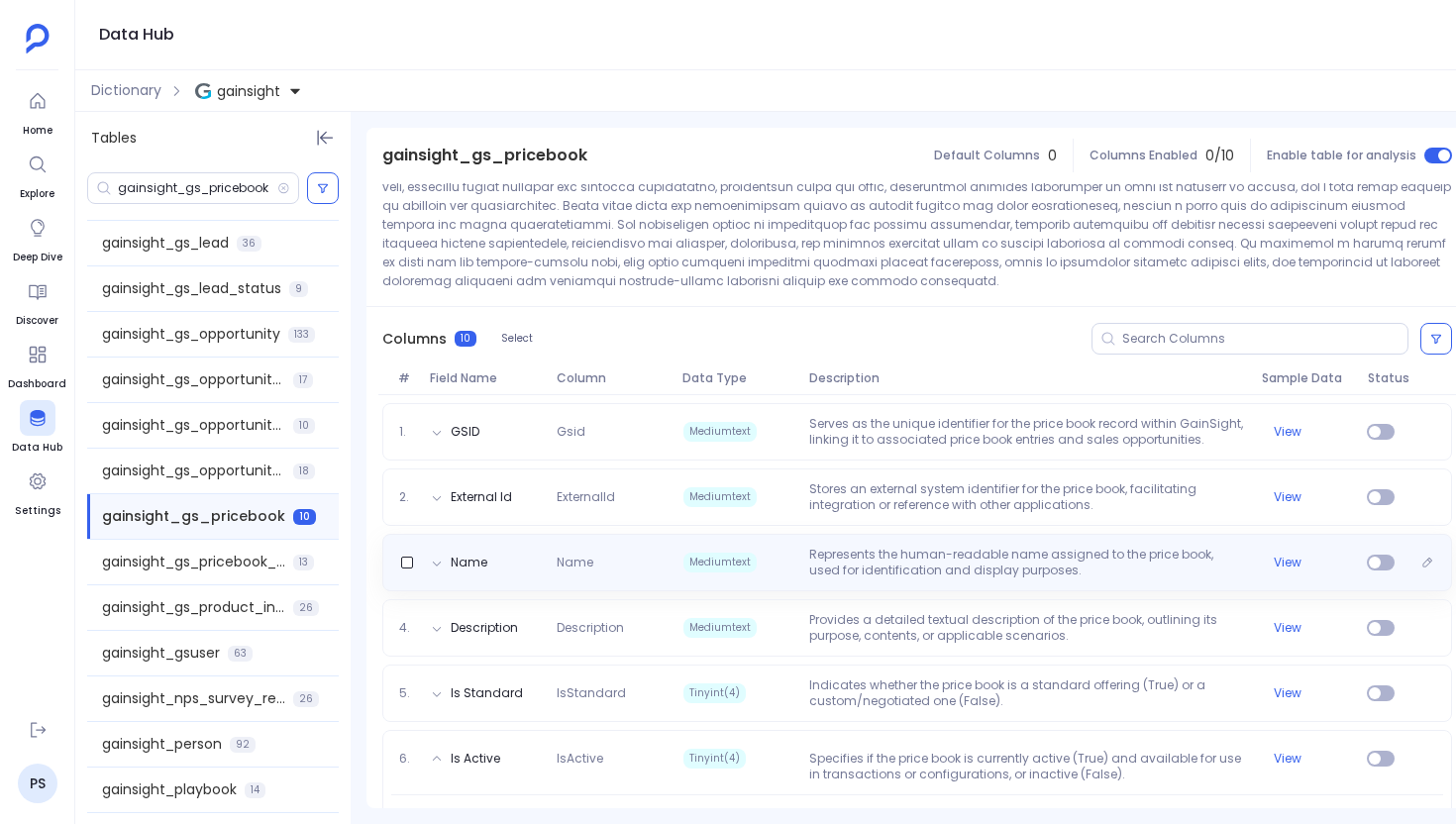 click on "View" at bounding box center (1288, 563) 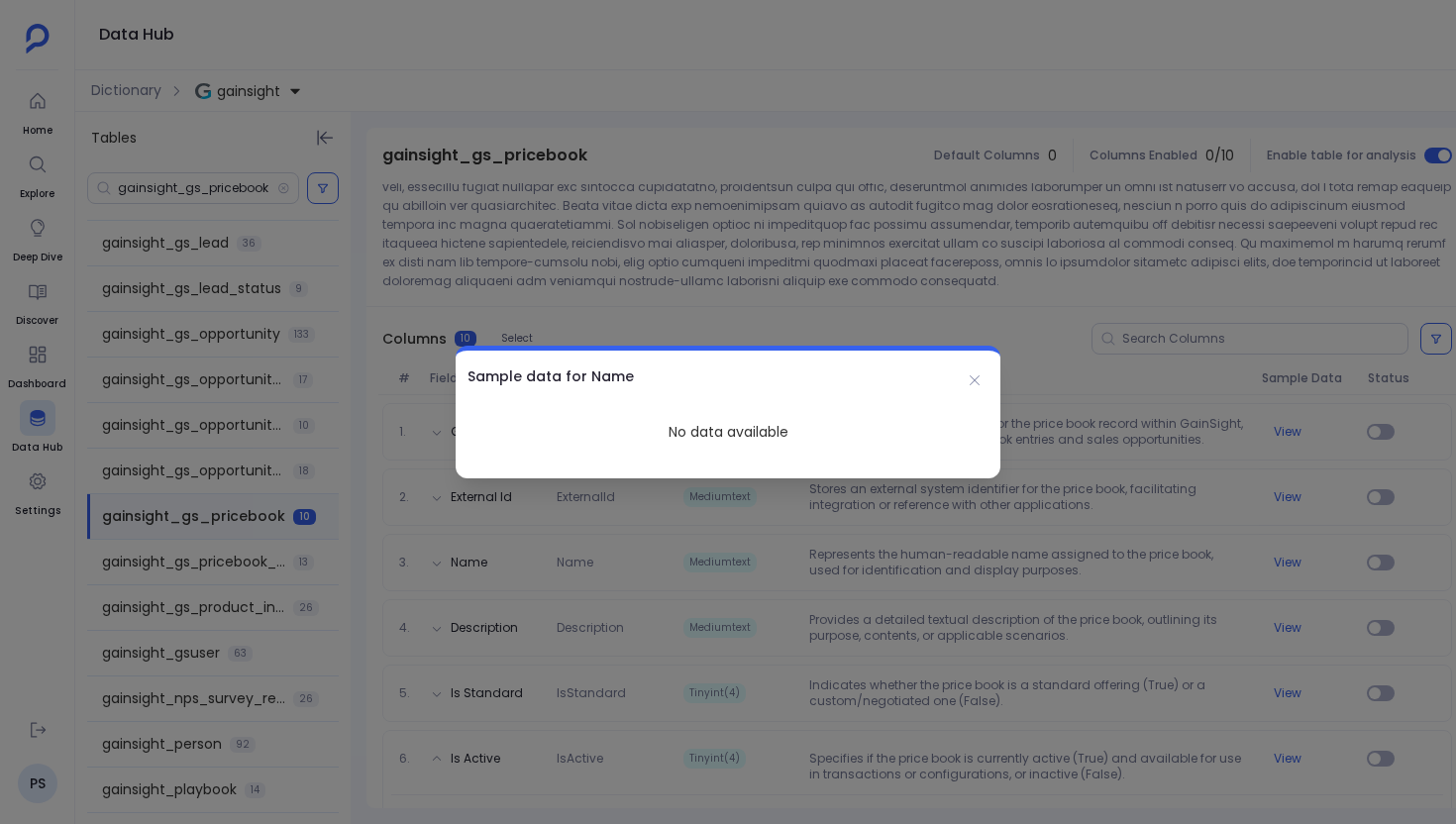 click at bounding box center [728, 412] 